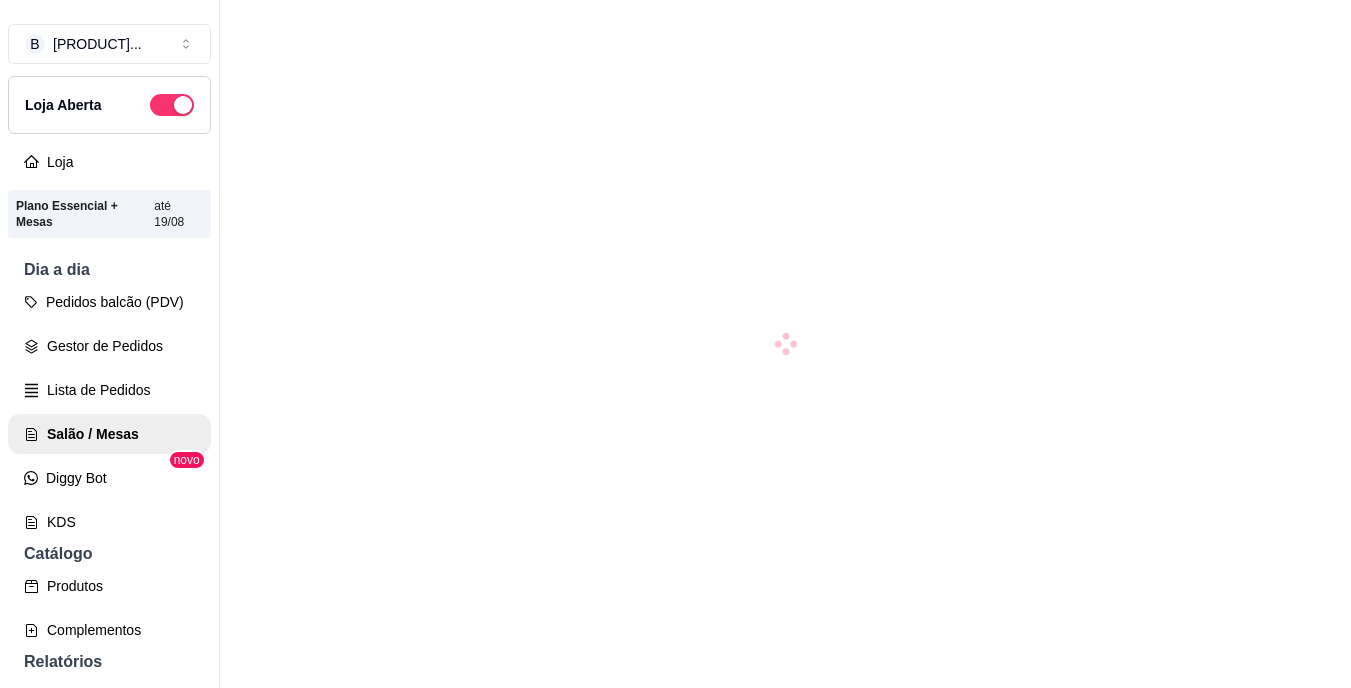 scroll, scrollTop: 0, scrollLeft: 0, axis: both 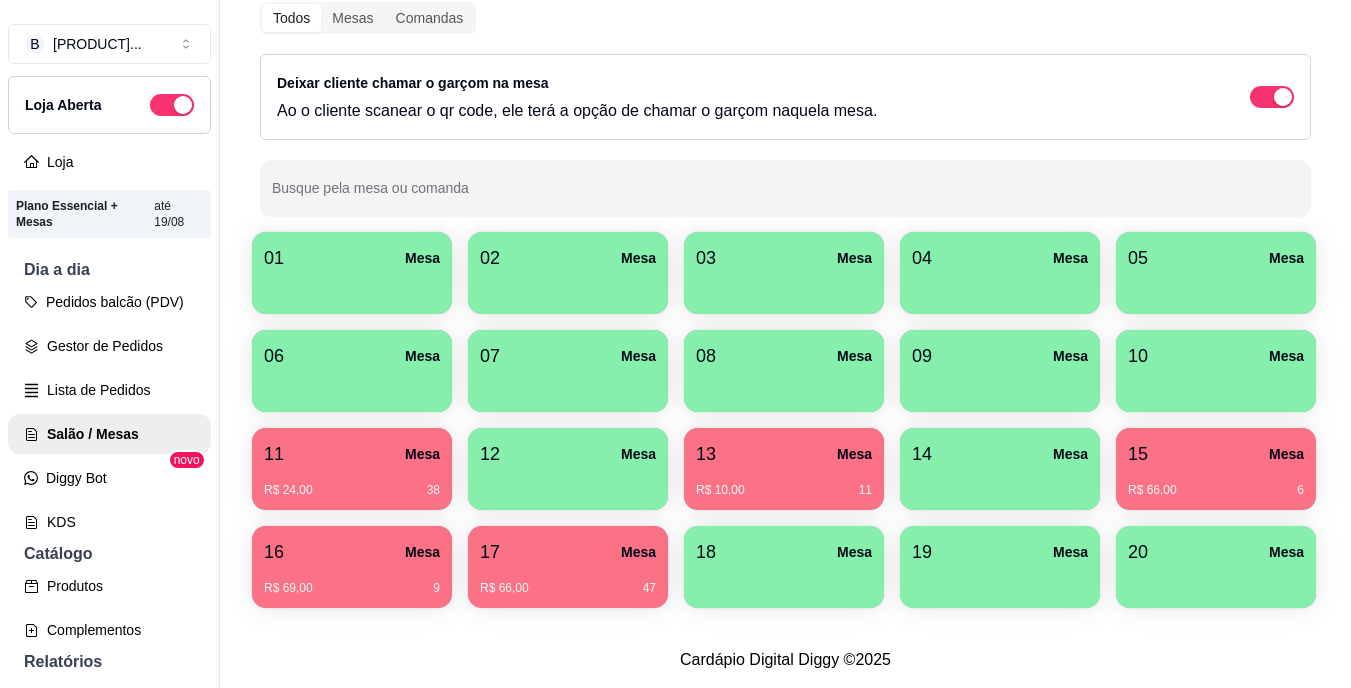 click on "R$ 10,00 11" at bounding box center [784, 483] 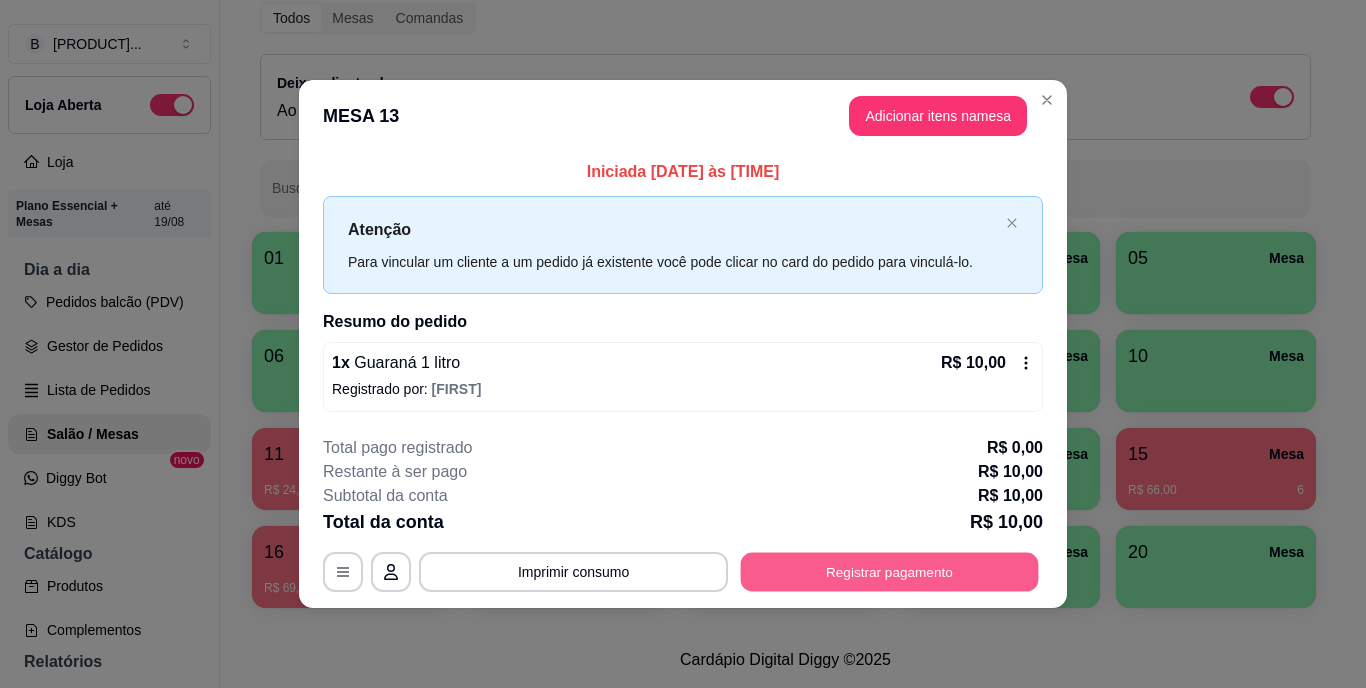 click on "Registrar pagamento" at bounding box center (890, 571) 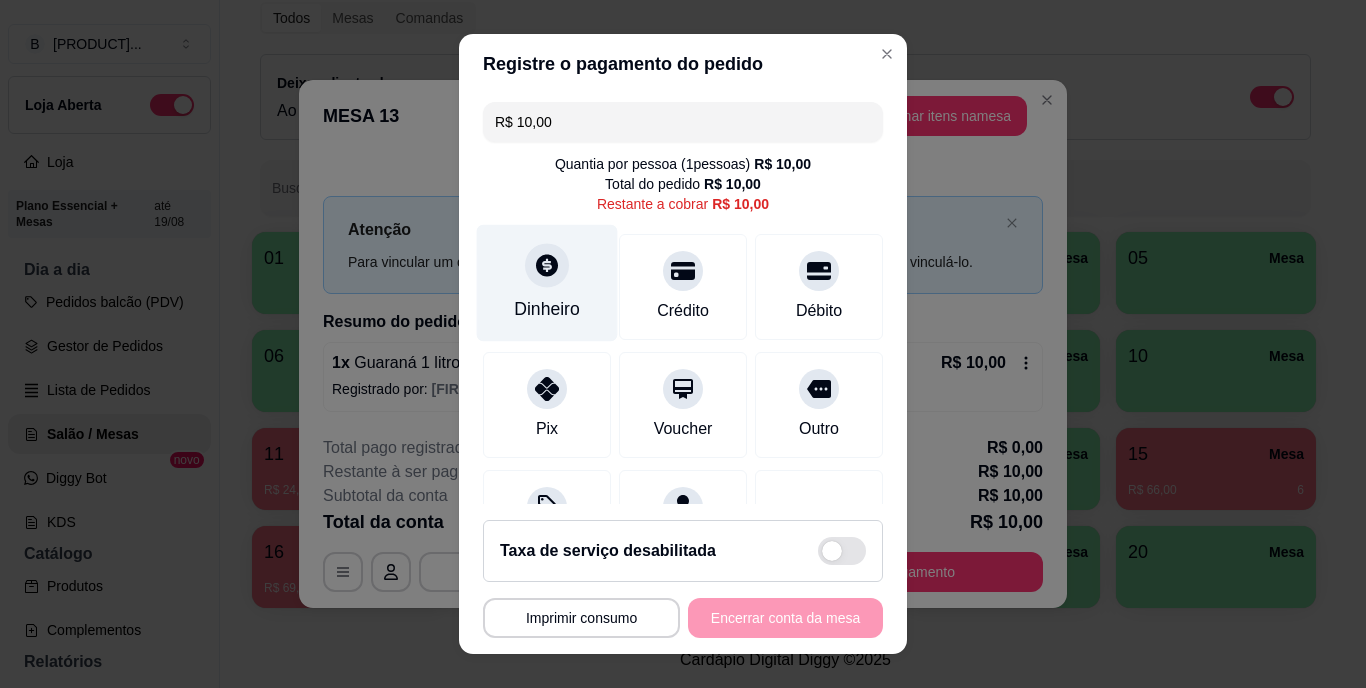 click 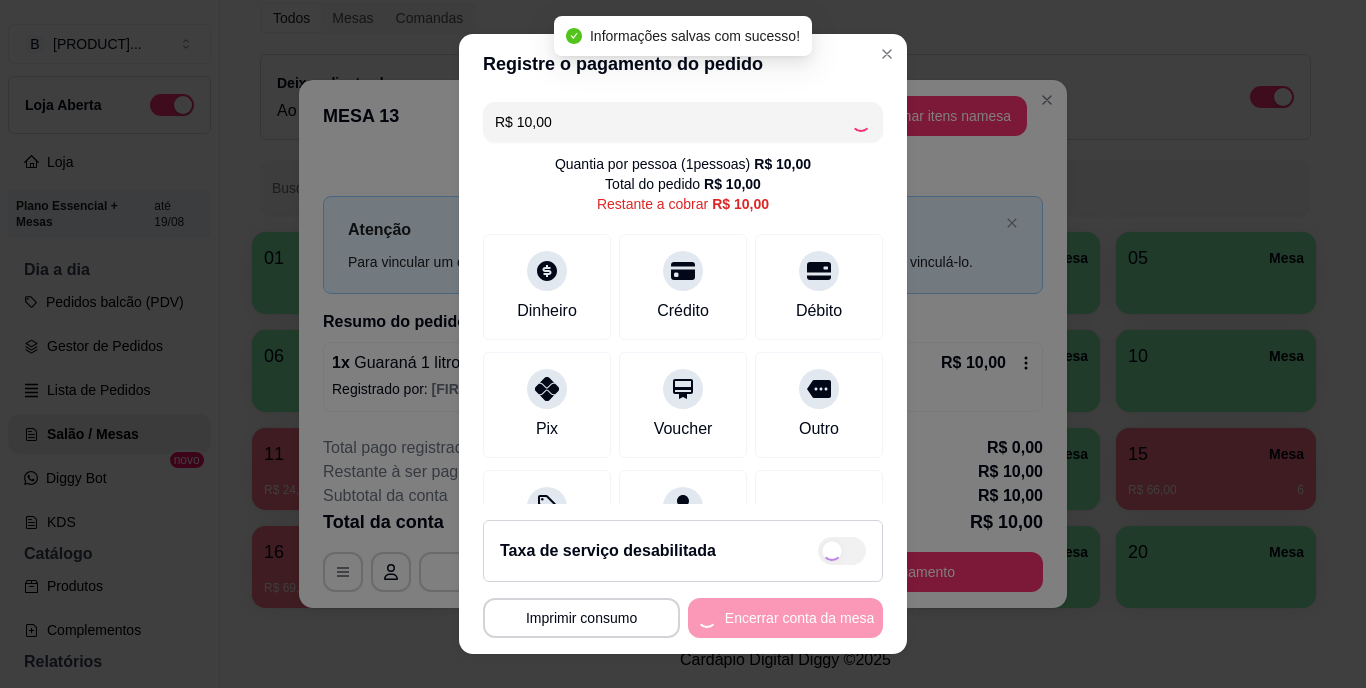 type on "R$ 0,00" 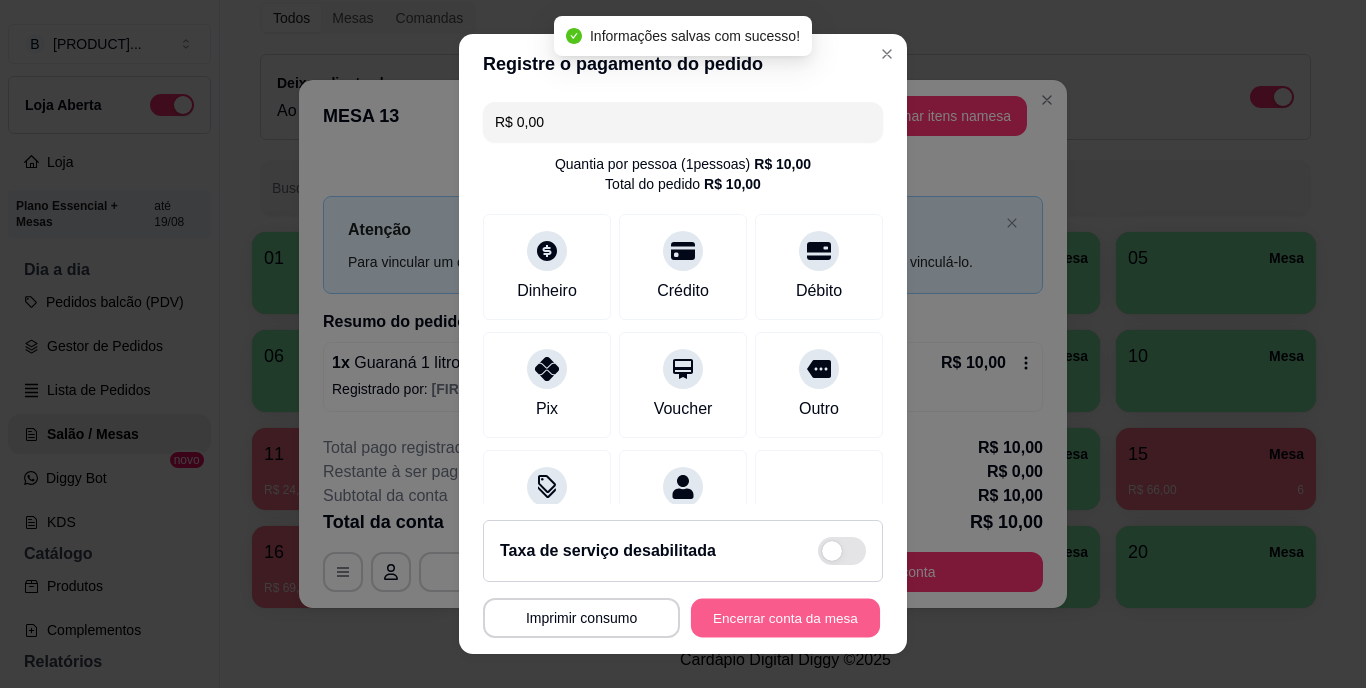 click on "Encerrar conta da mesa" at bounding box center (785, 617) 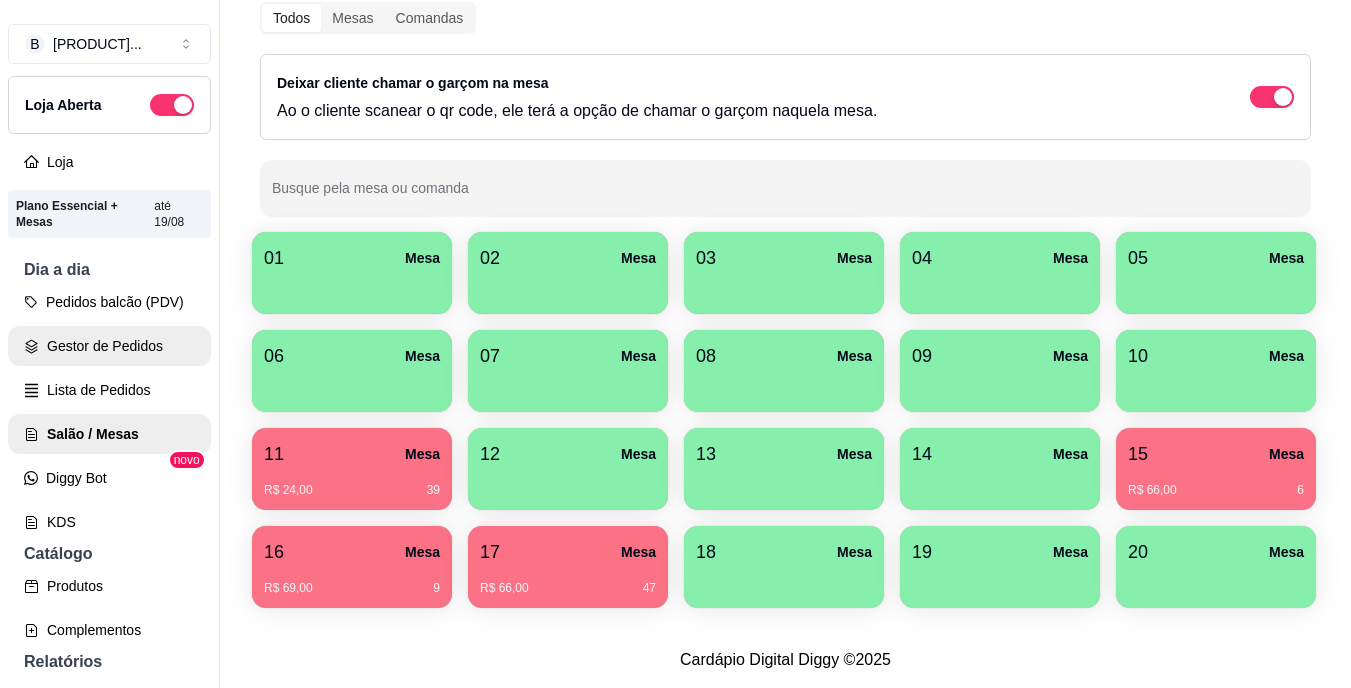 click on "Gestor de Pedidos" at bounding box center (109, 346) 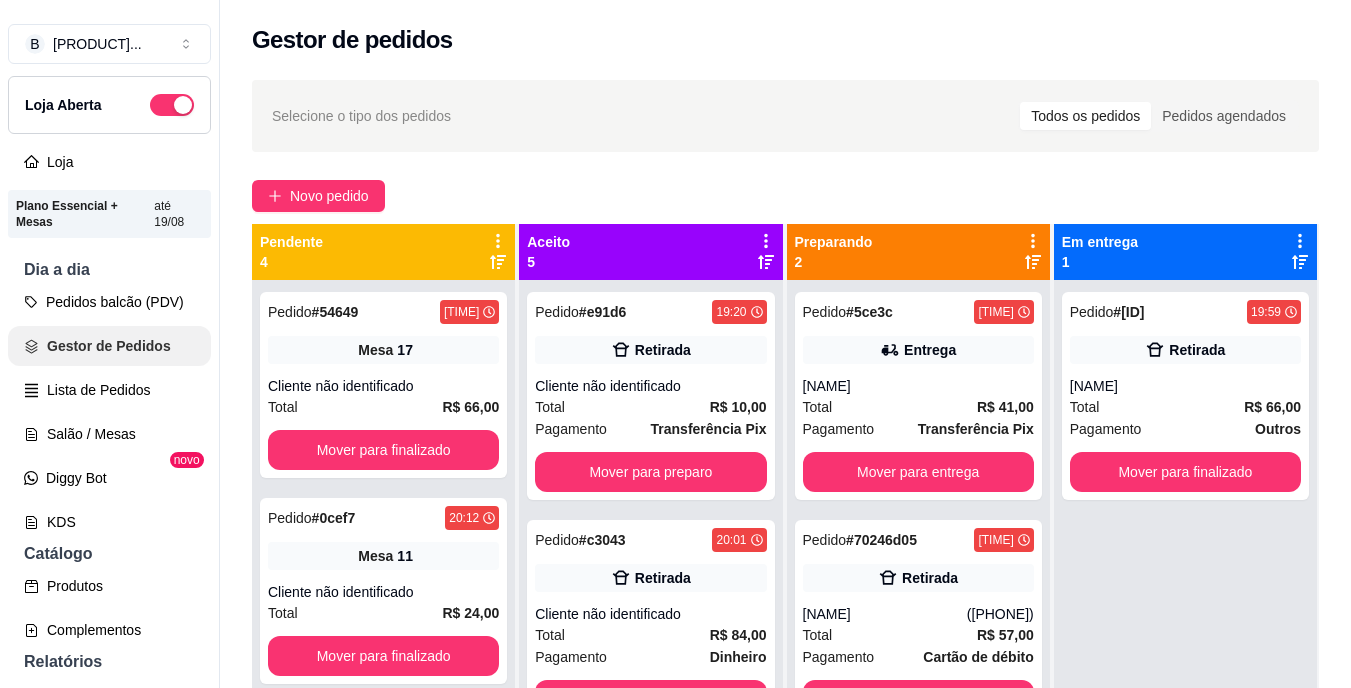 click on "Gestor de Pedidos" at bounding box center (109, 346) 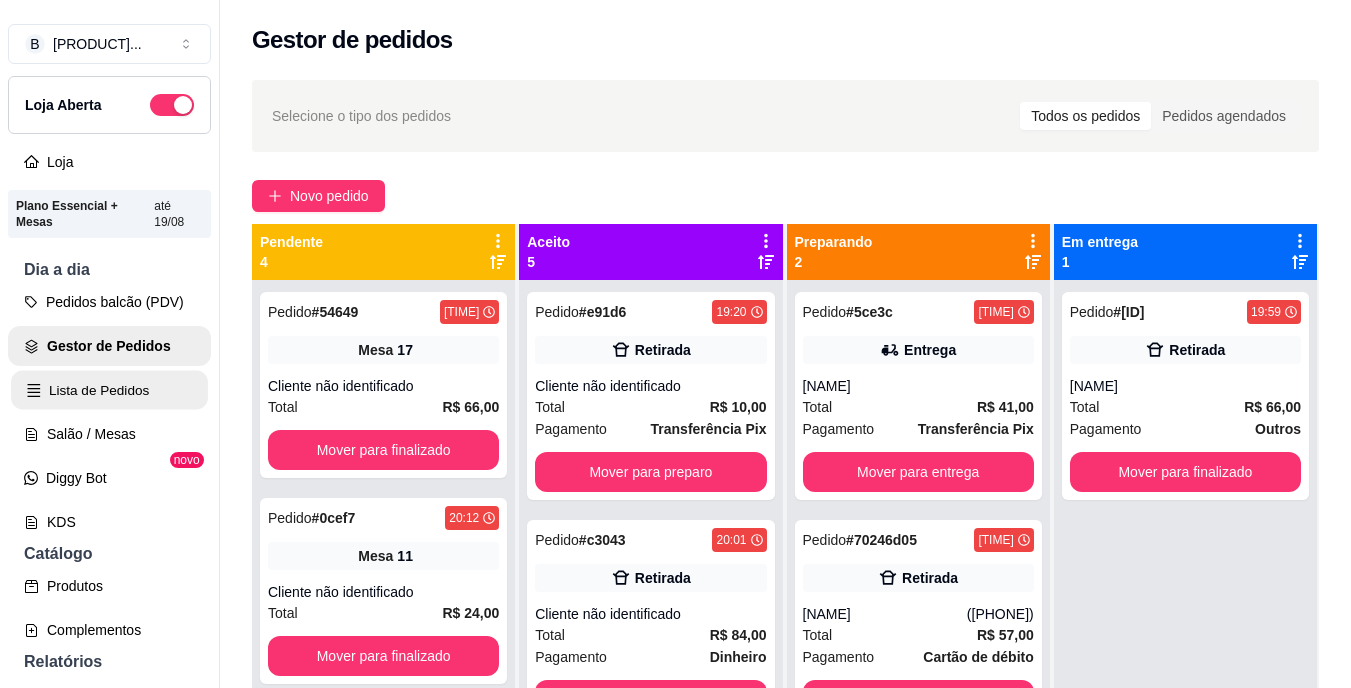 click on "Lista de Pedidos" at bounding box center (109, 390) 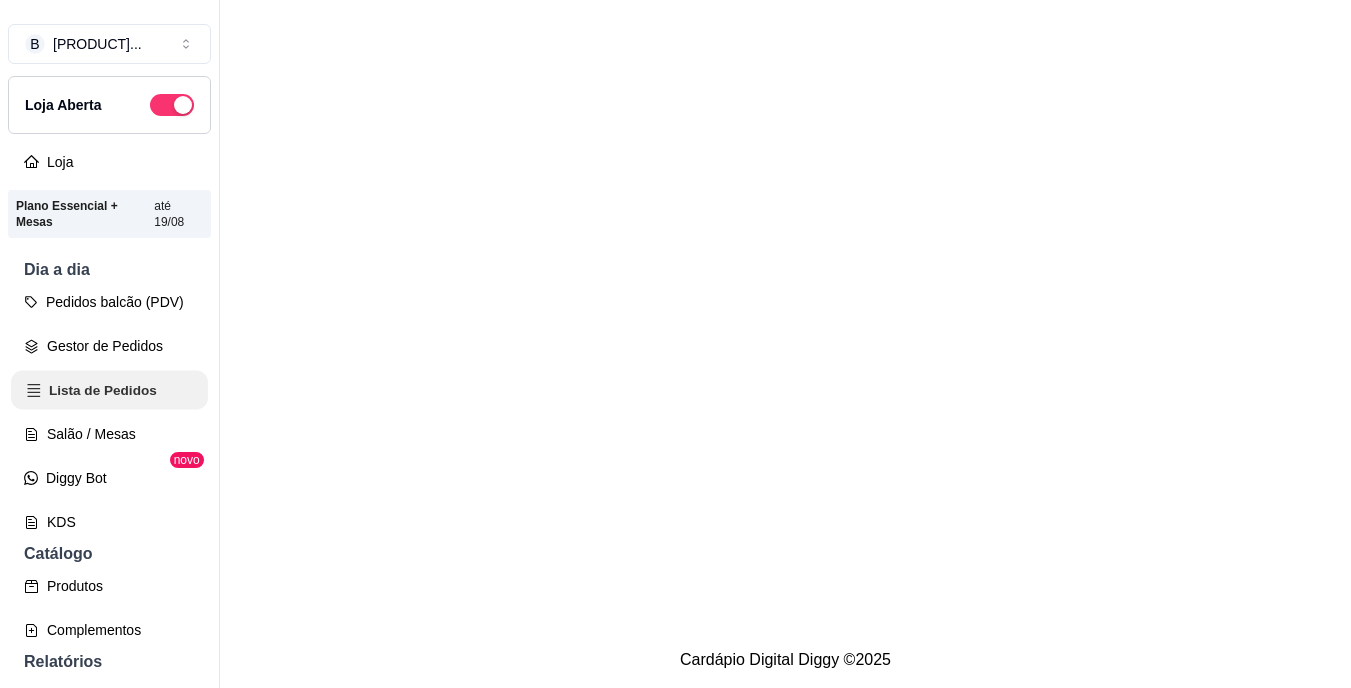 click on "Lista de Pedidos" at bounding box center [109, 390] 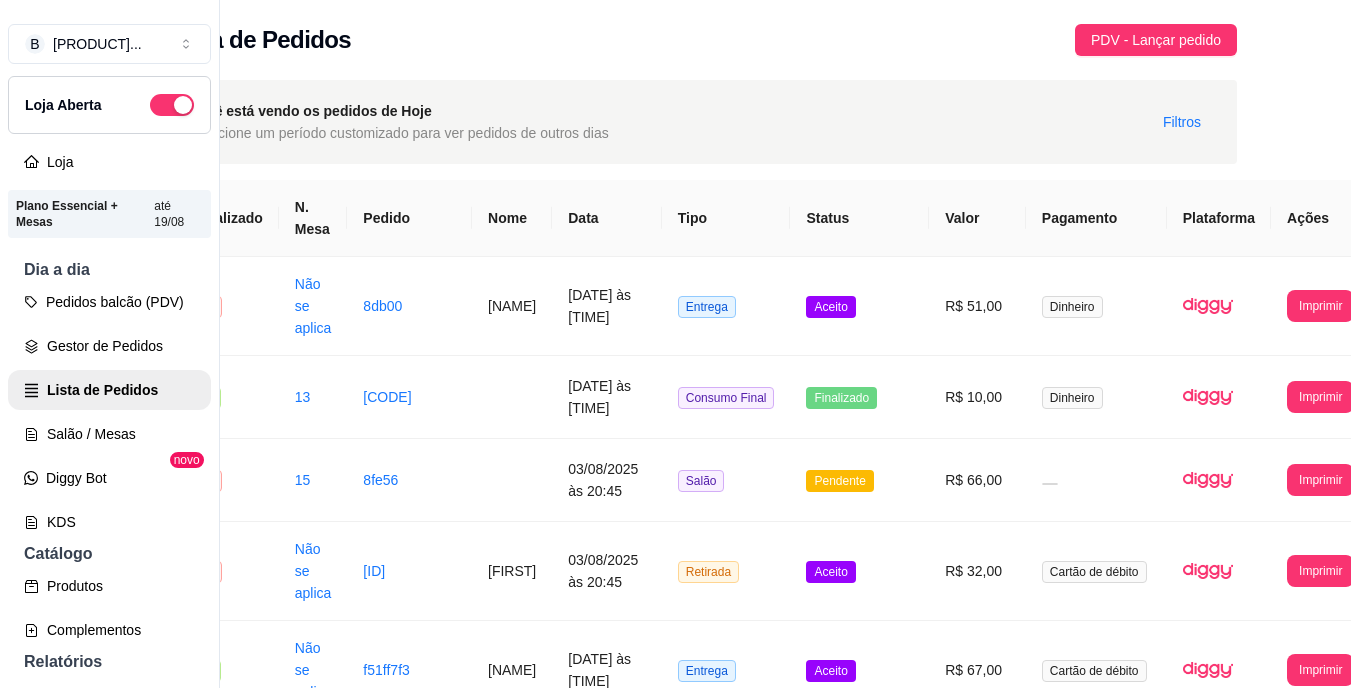 scroll, scrollTop: 0, scrollLeft: 115, axis: horizontal 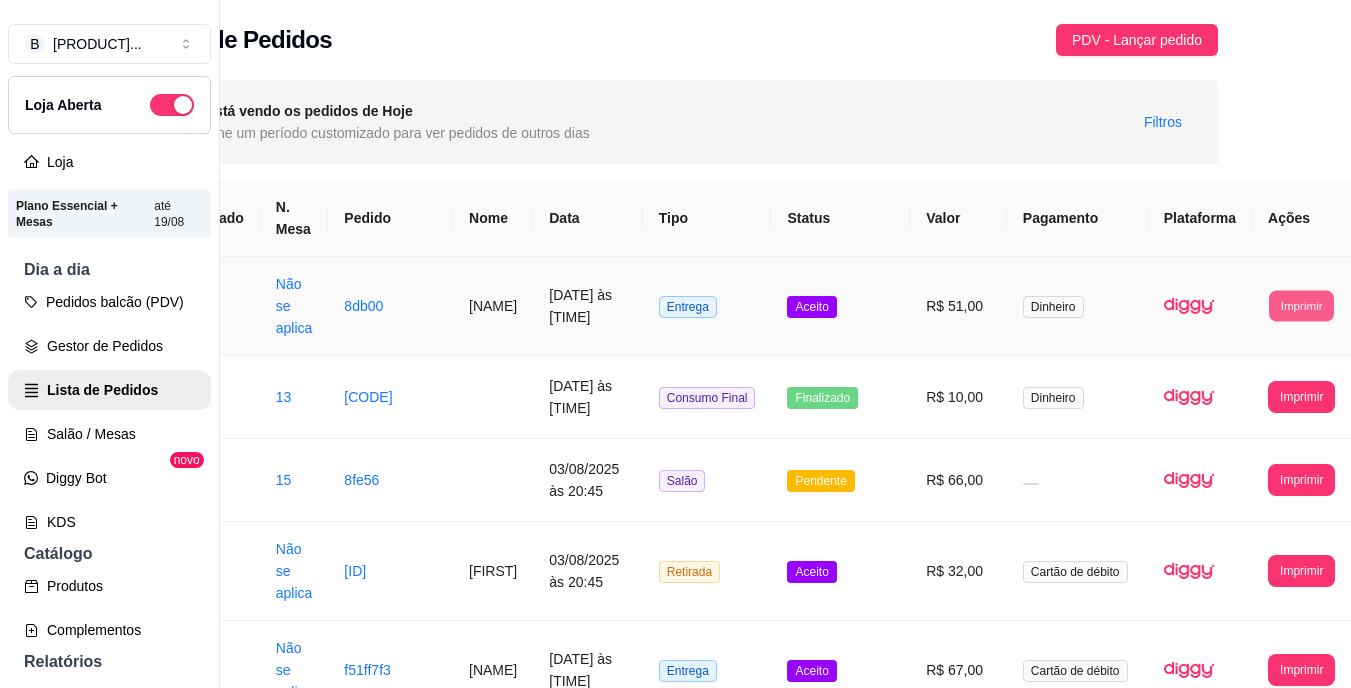 click on "Imprimir" at bounding box center [1301, 305] 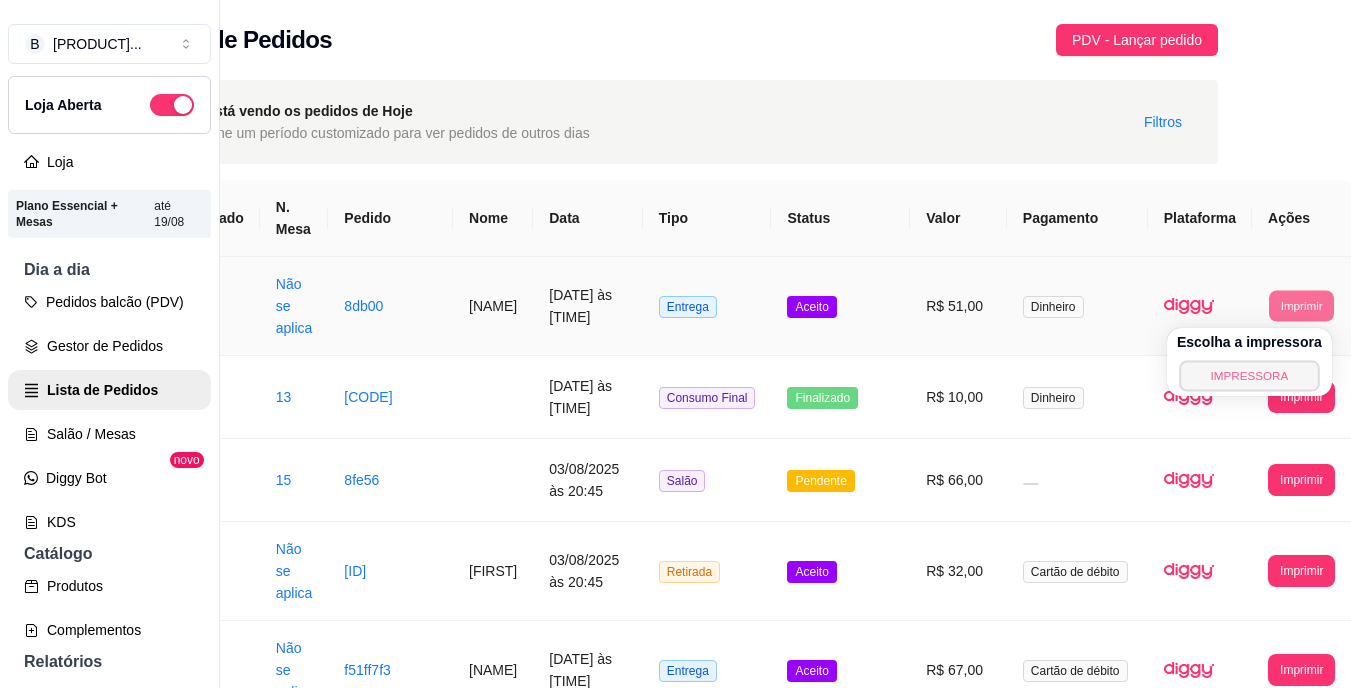 click on "IMPRESSORA" at bounding box center (1249, 375) 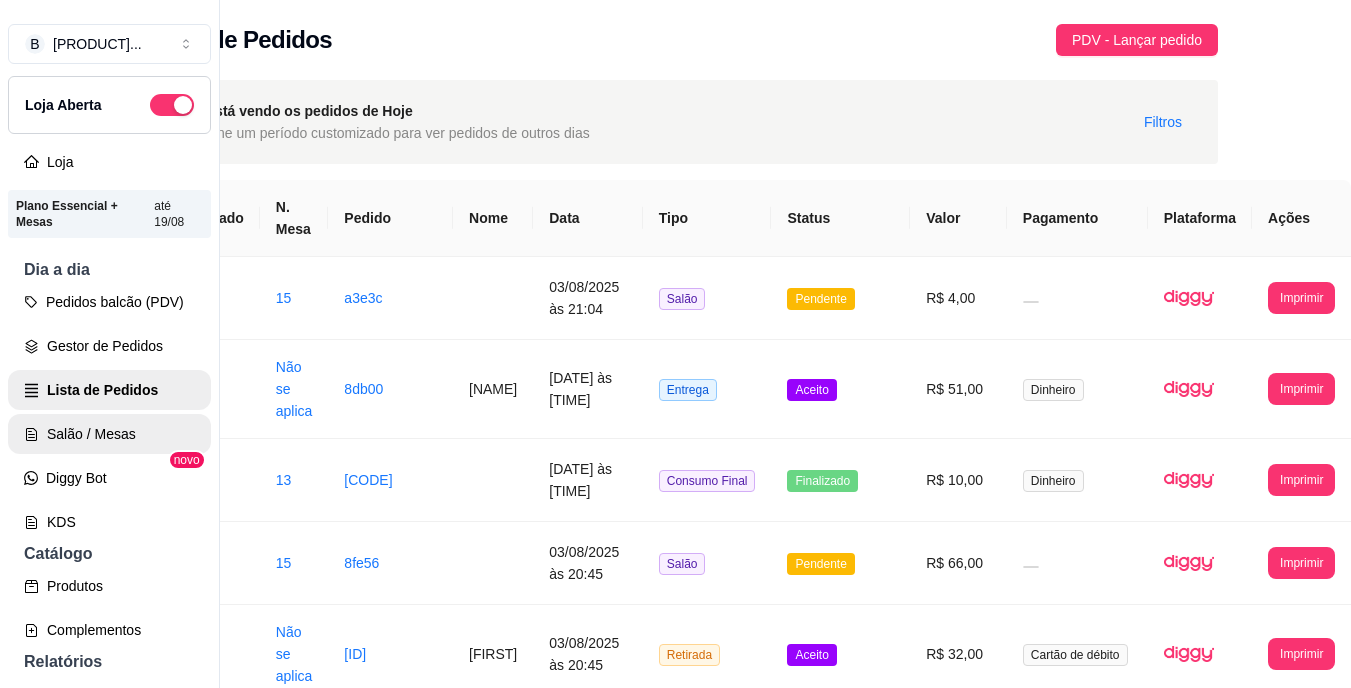 click on "Salão / Mesas" at bounding box center [109, 434] 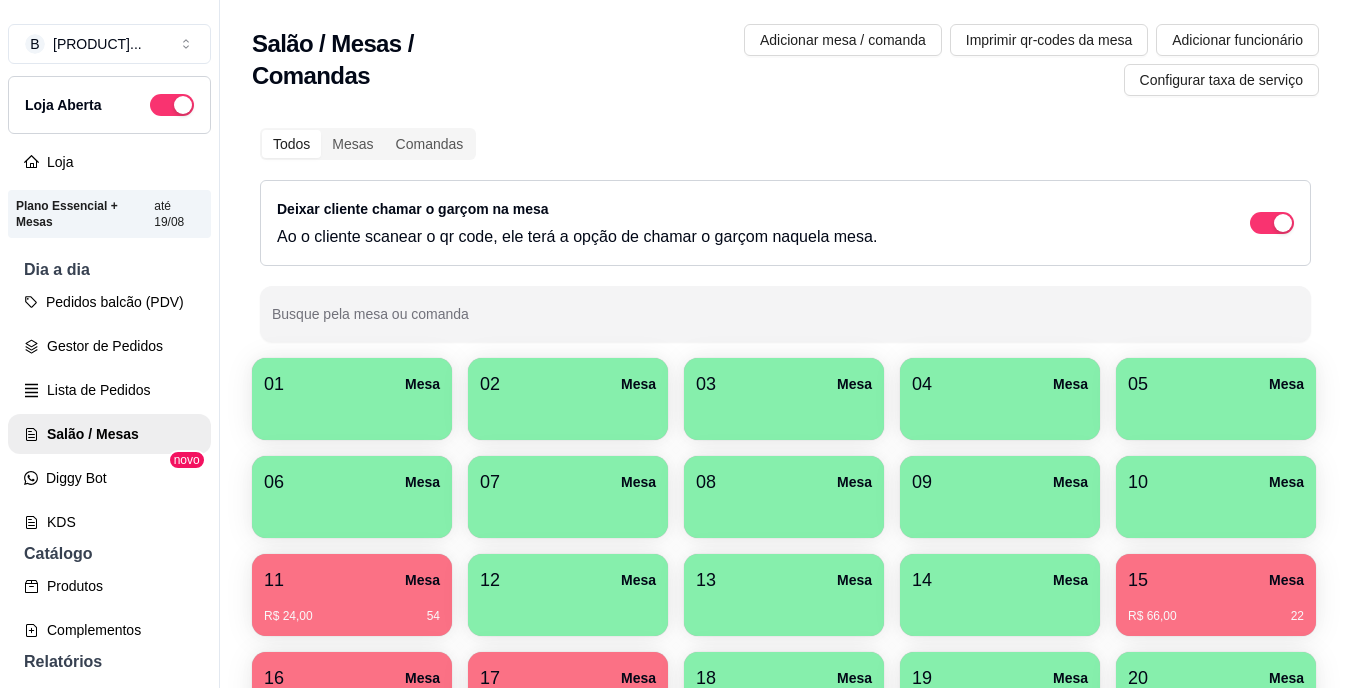 scroll, scrollTop: 200, scrollLeft: 0, axis: vertical 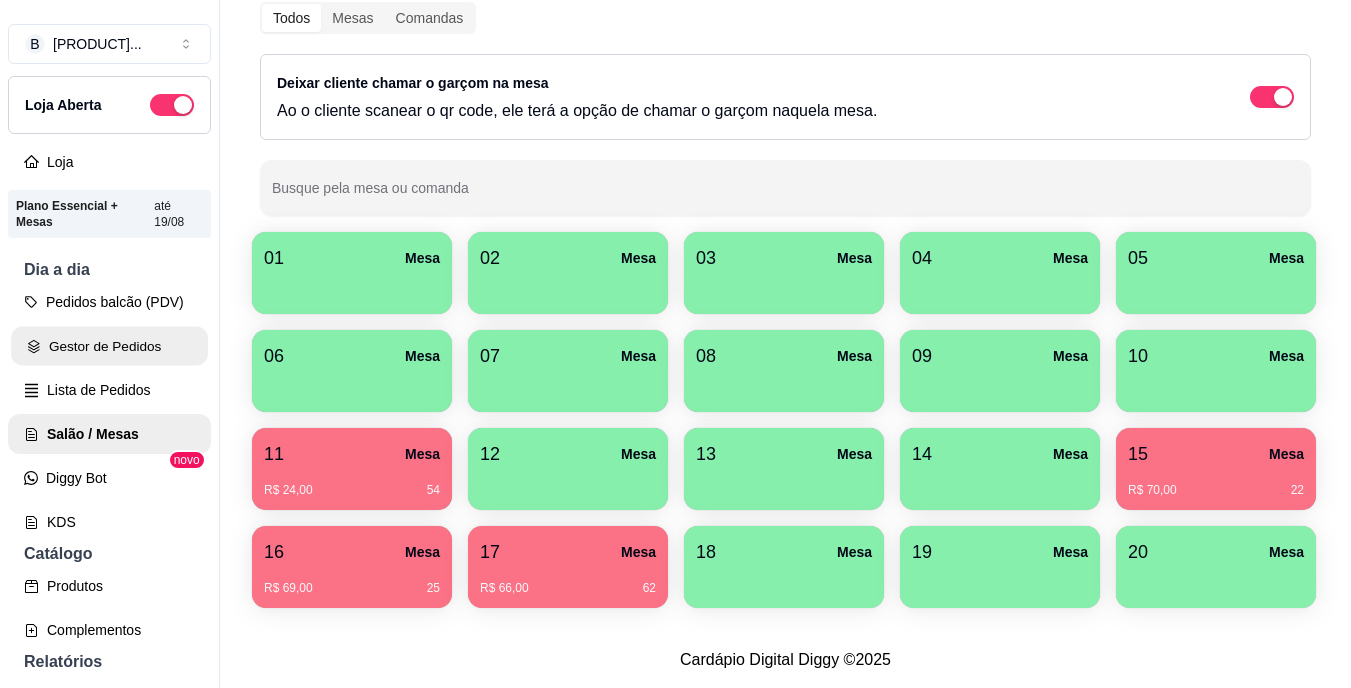 click on "Gestor de Pedidos" at bounding box center (109, 346) 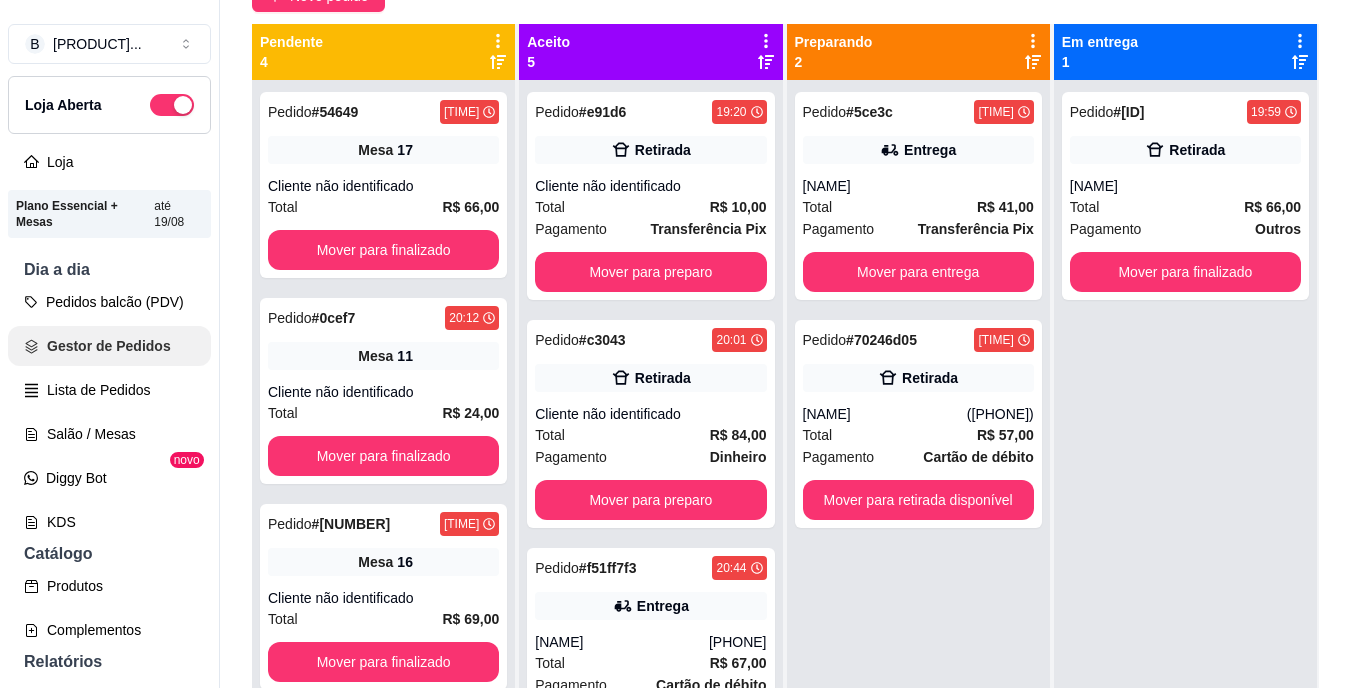 scroll, scrollTop: 0, scrollLeft: 0, axis: both 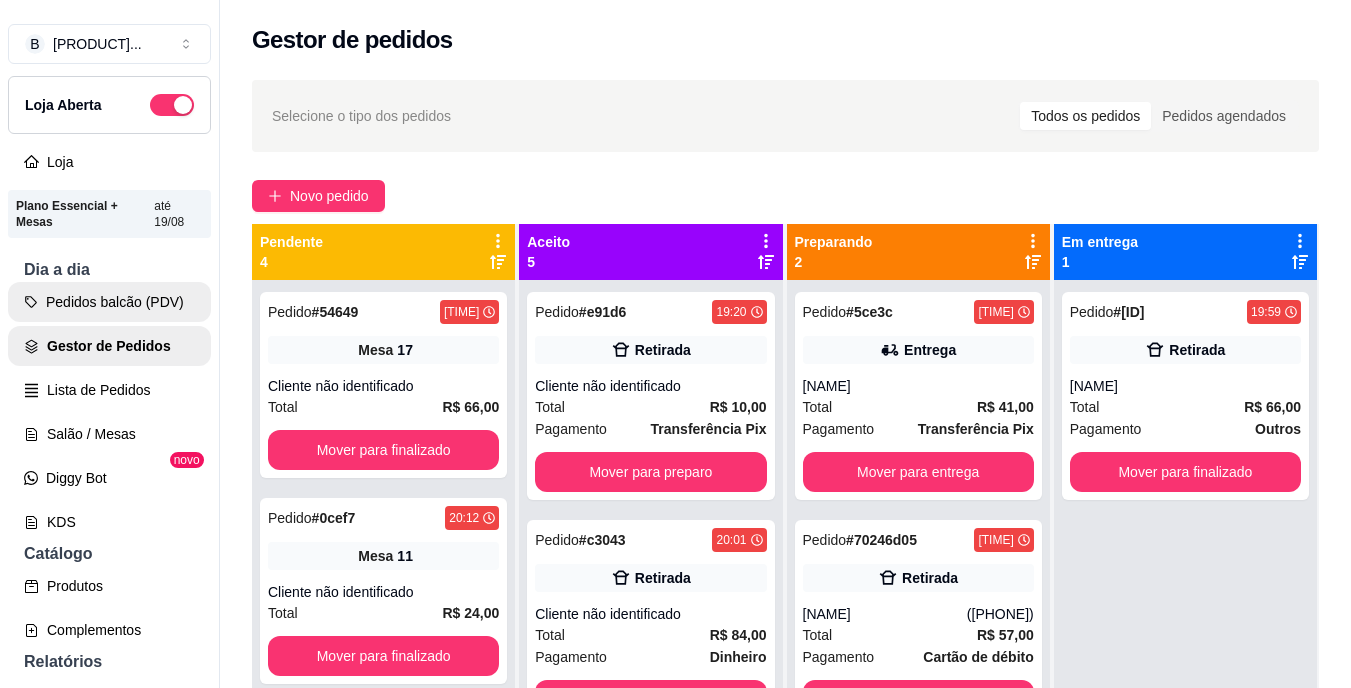 click on "Pedidos balcão (PDV)" at bounding box center (109, 302) 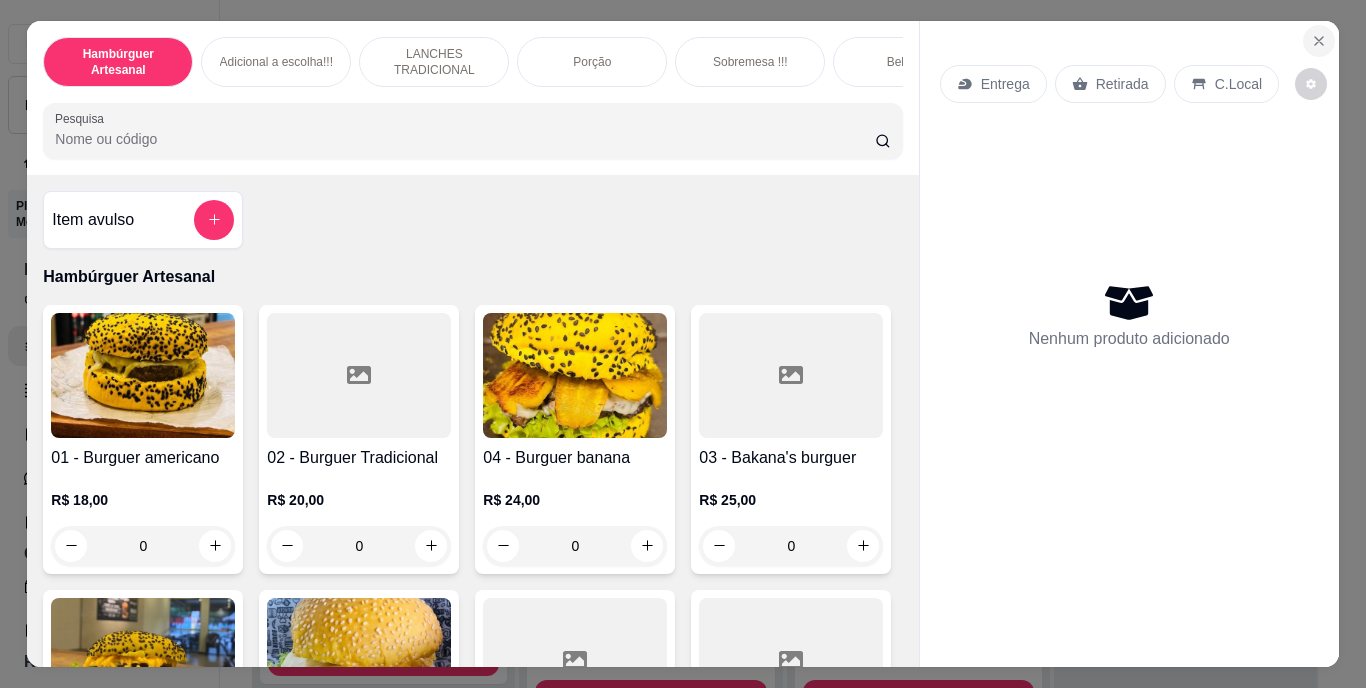 click 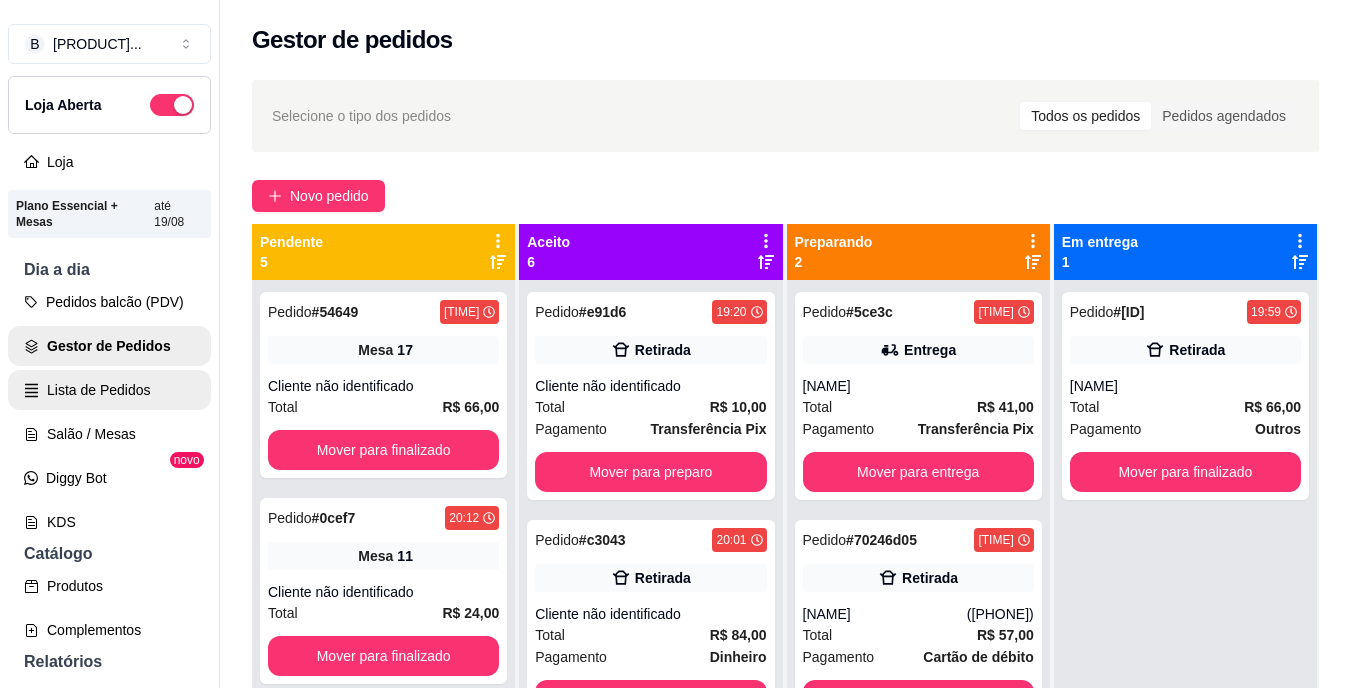 click on "Lista de Pedidos" at bounding box center (109, 390) 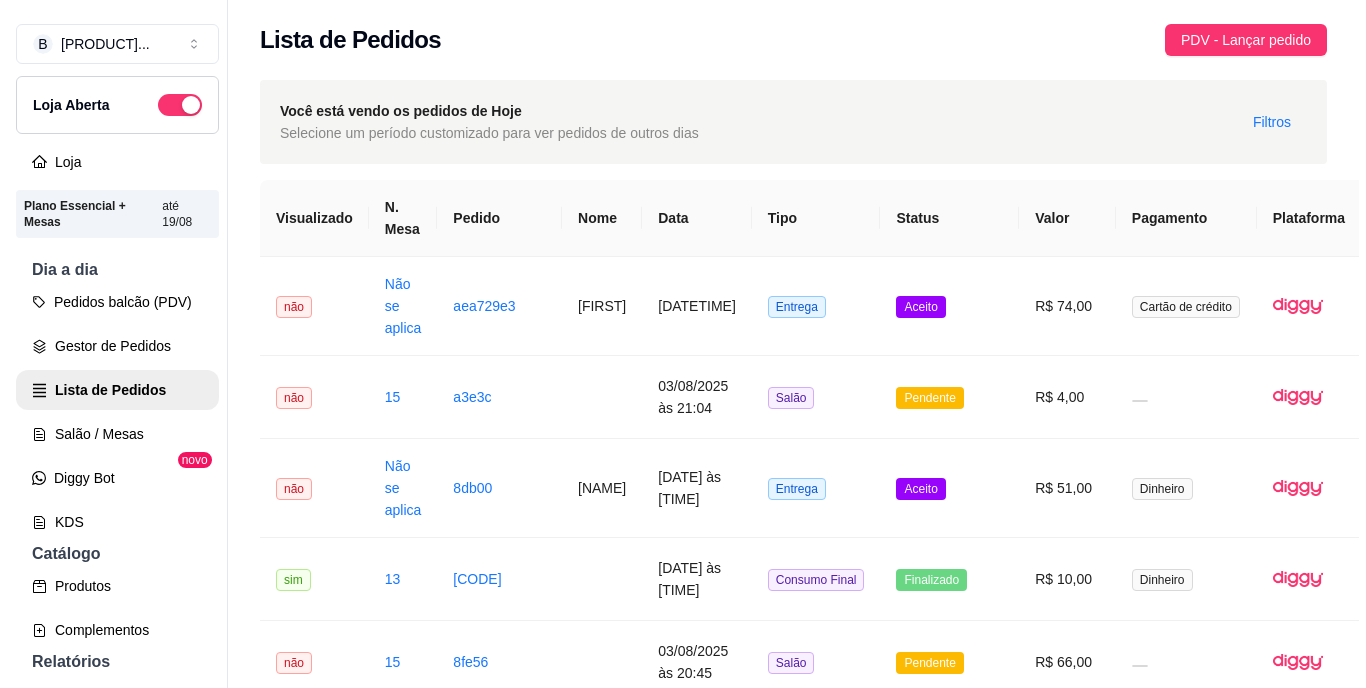 scroll, scrollTop: 0, scrollLeft: 115, axis: horizontal 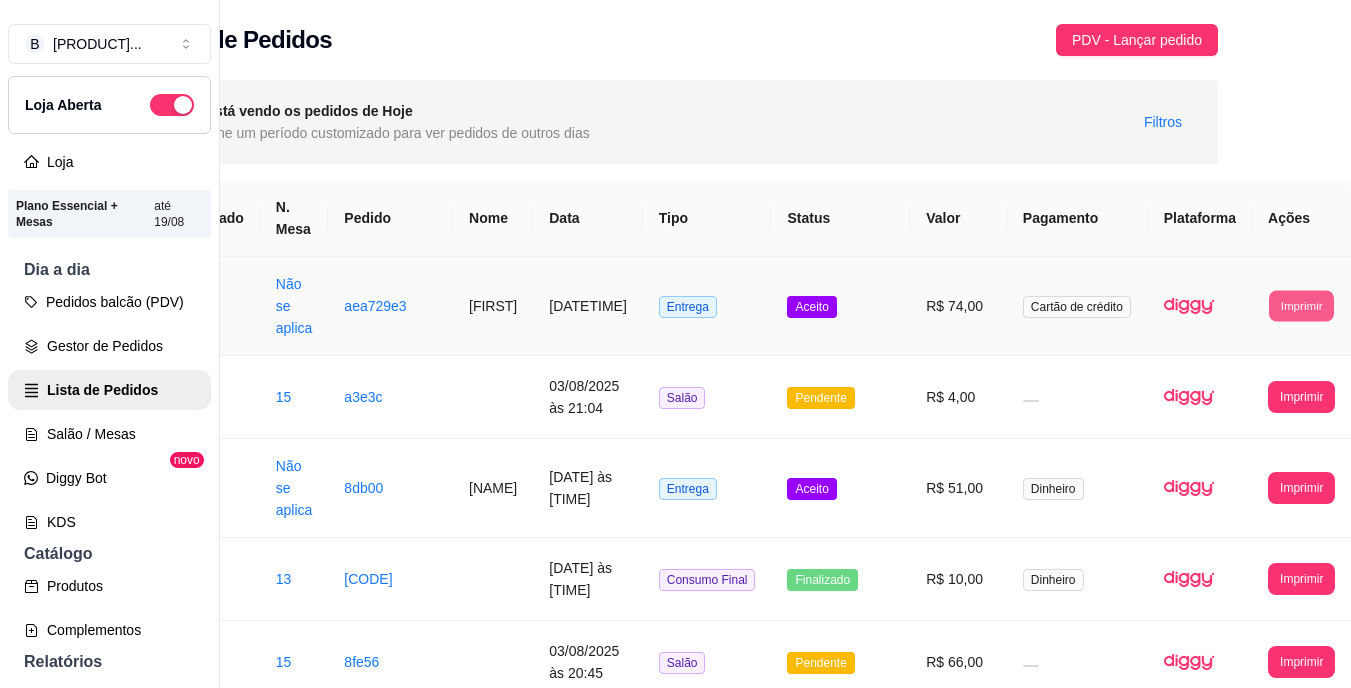 click on "Imprimir" at bounding box center (1301, 305) 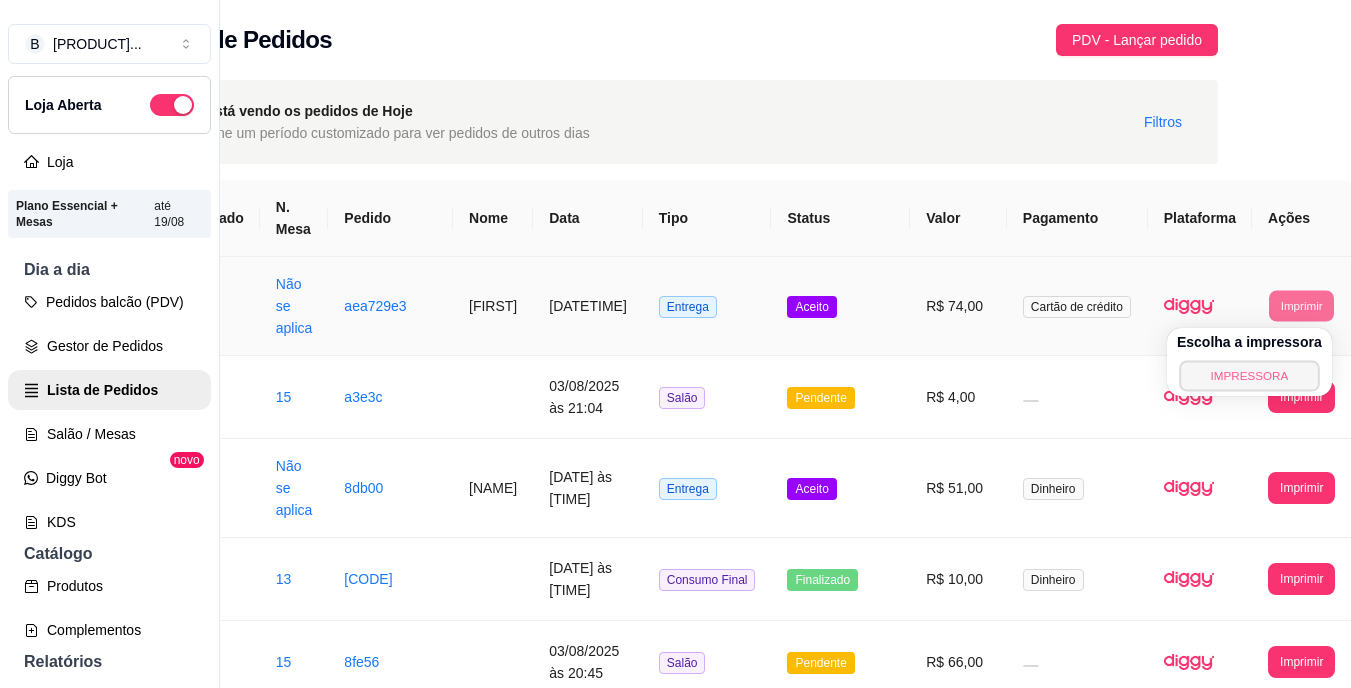 click on "IMPRESSORA" at bounding box center (1249, 375) 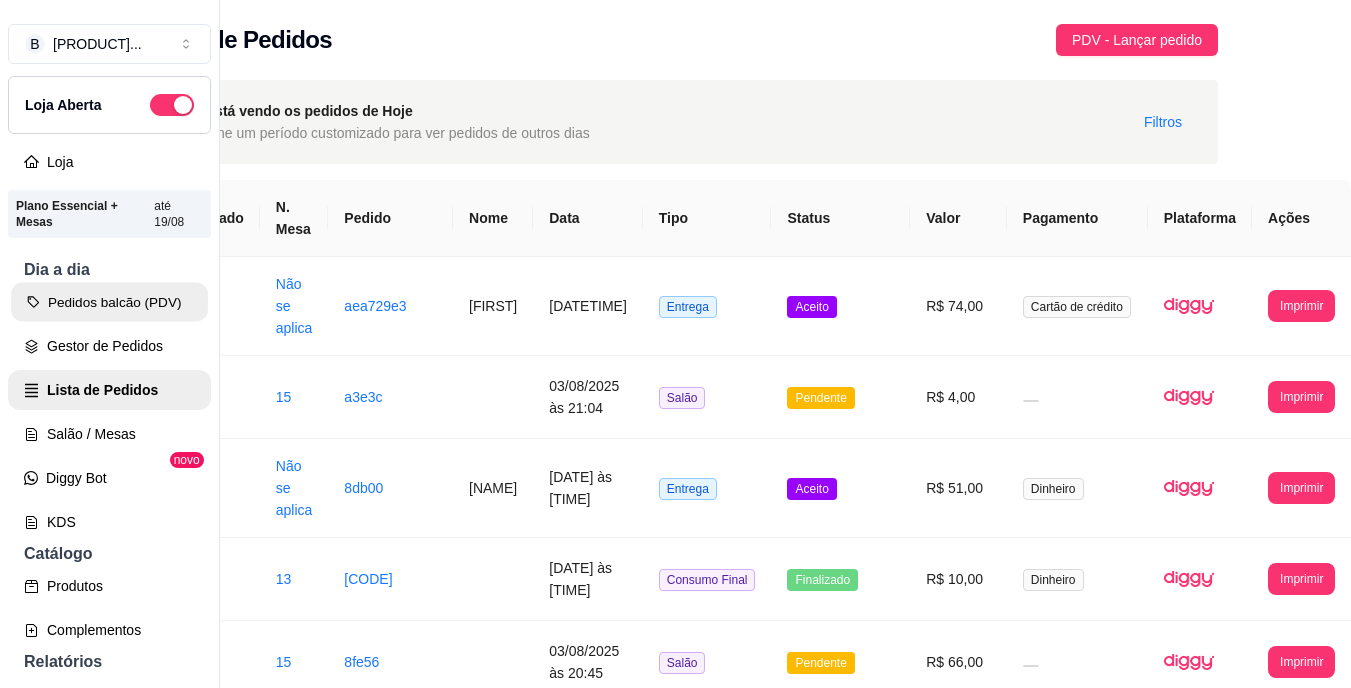 click on "Pedidos balcão (PDV)" at bounding box center [109, 302] 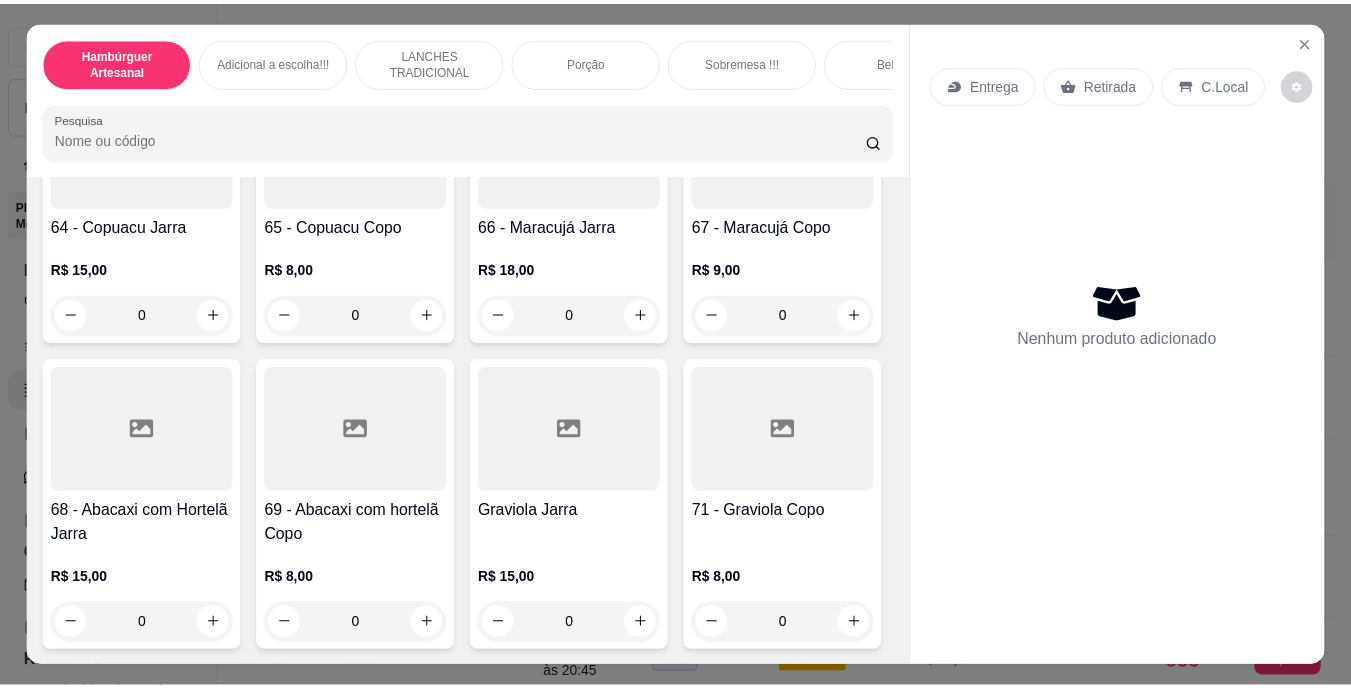 scroll, scrollTop: 6700, scrollLeft: 0, axis: vertical 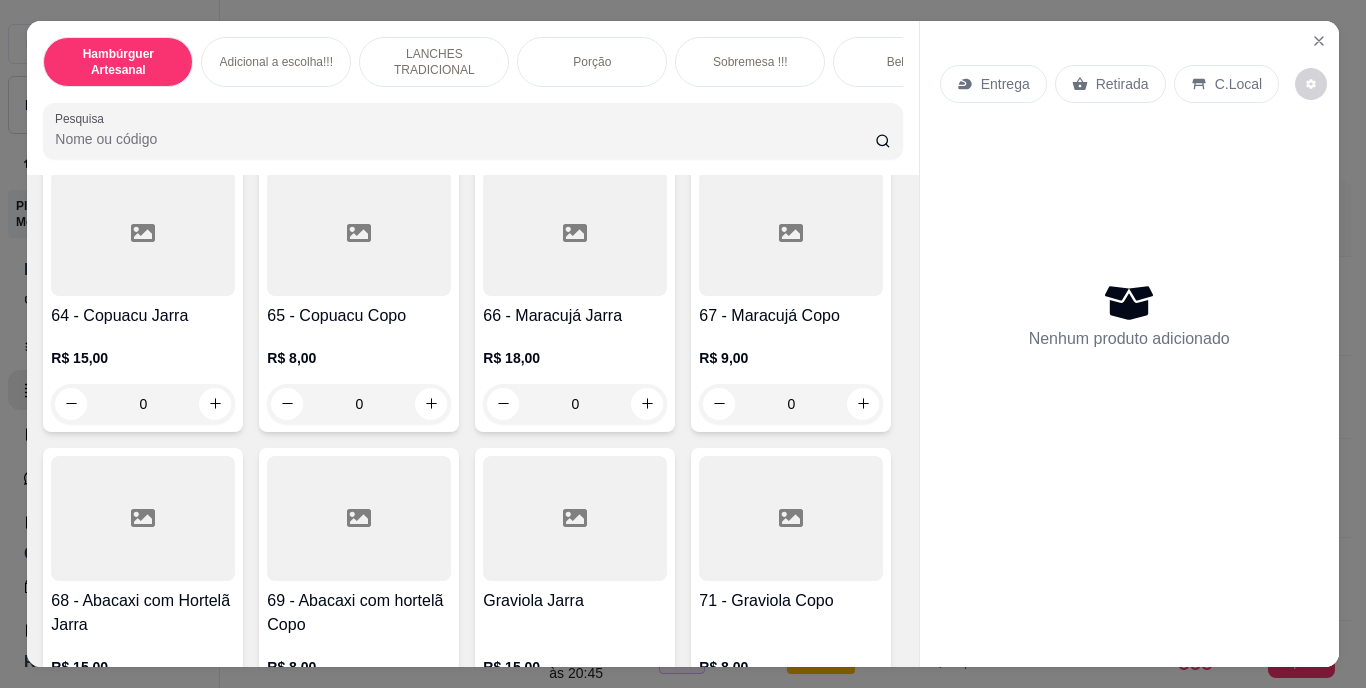 click at bounding box center (863, -1062) 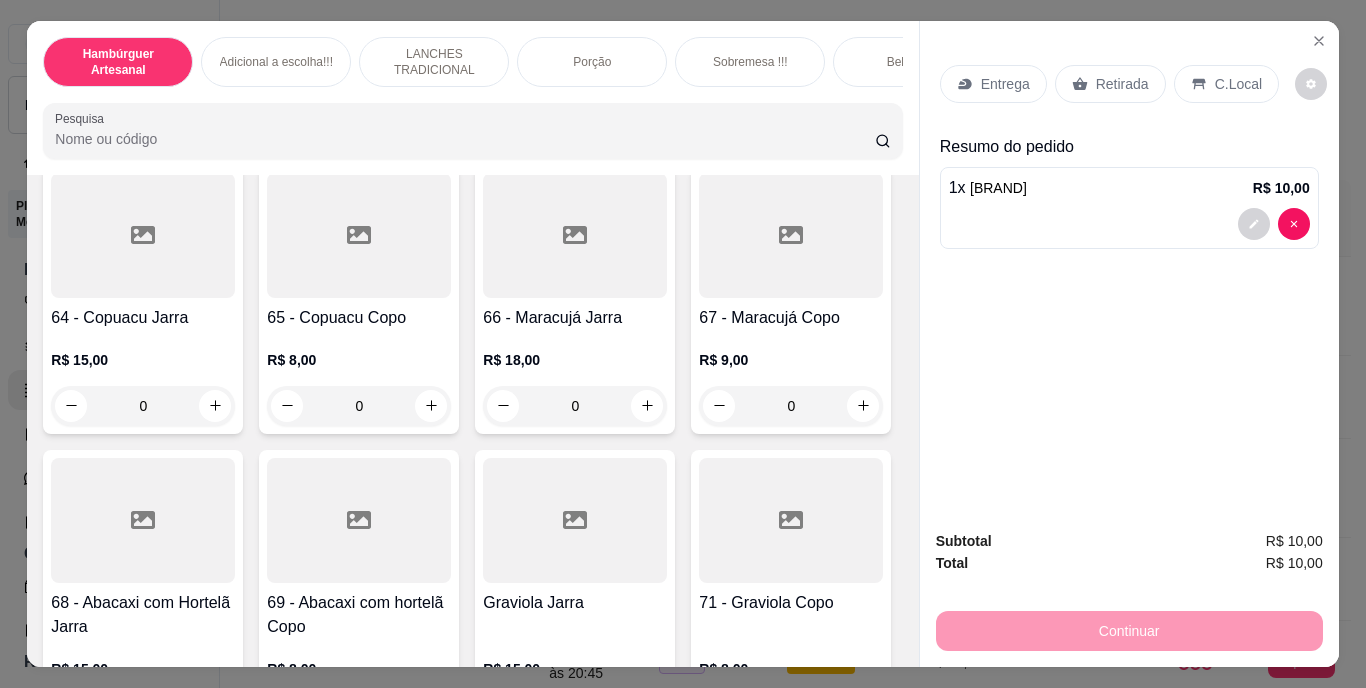 click on "Retirada" at bounding box center [1122, 84] 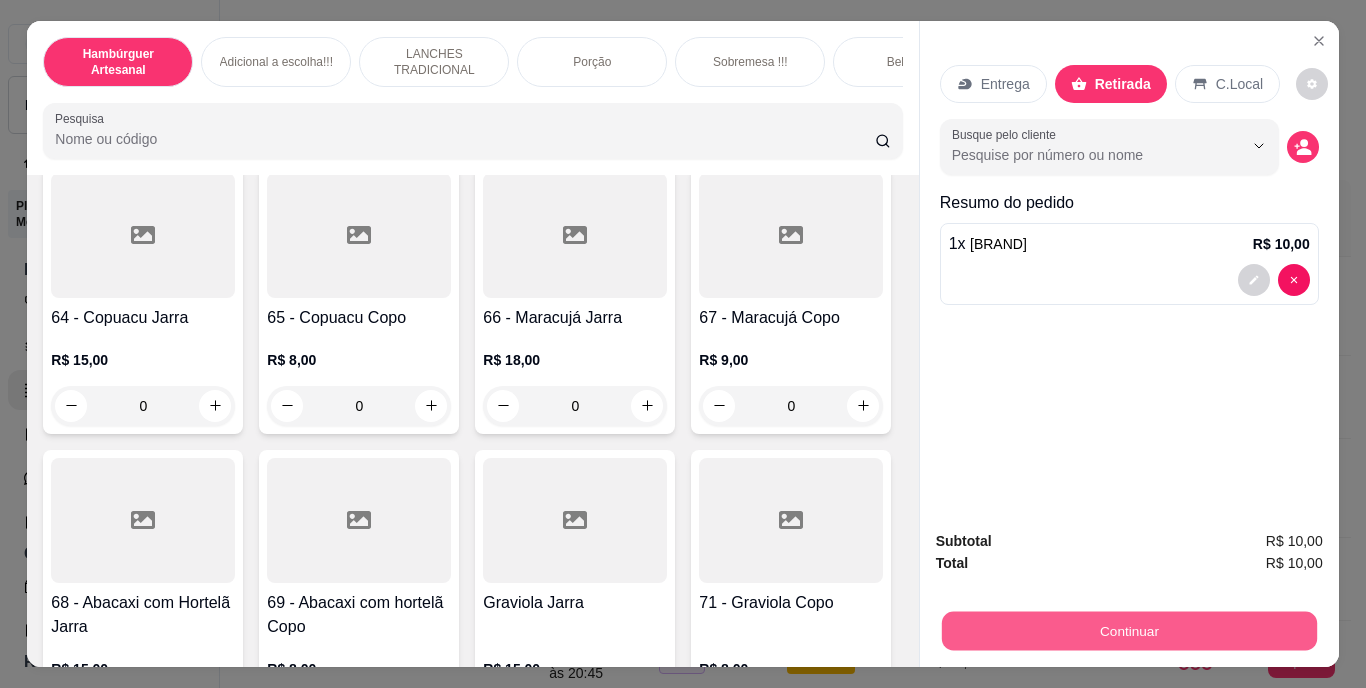 click on "Continuar" at bounding box center (1128, 631) 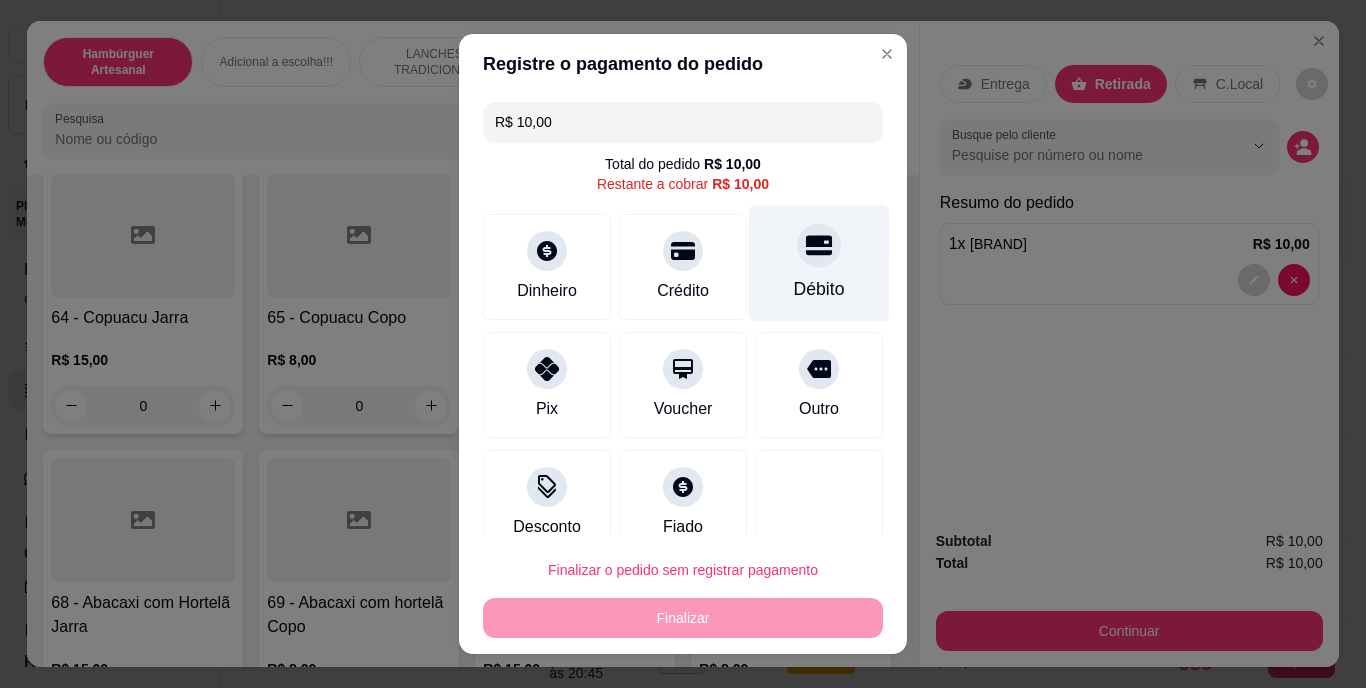 click on "Débito" at bounding box center [819, 263] 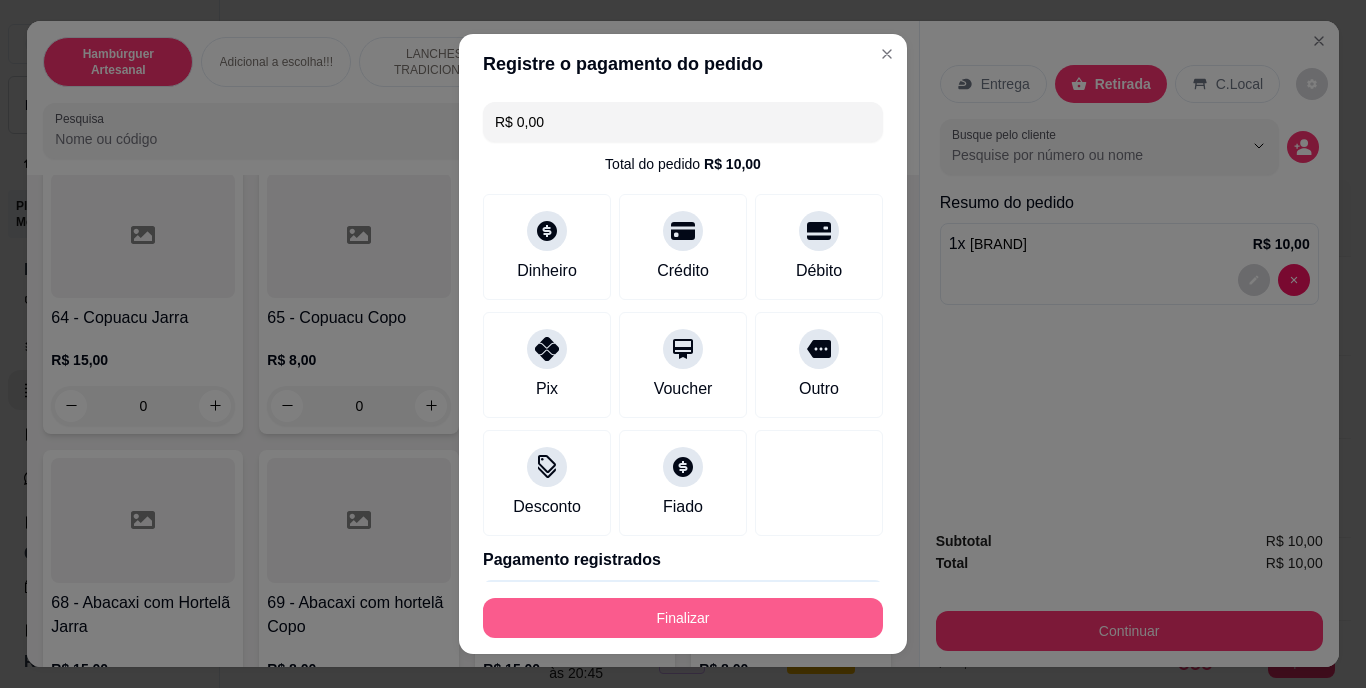 click on "Finalizar" at bounding box center [683, 618] 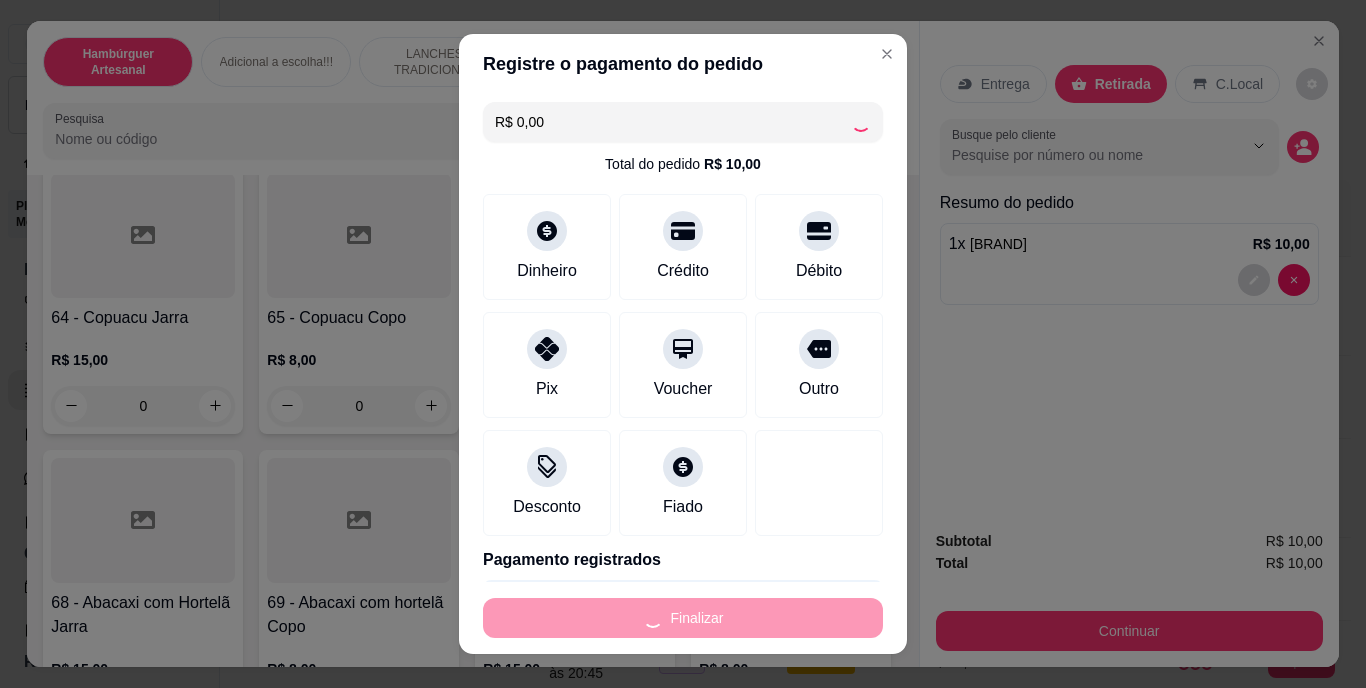 type on "0" 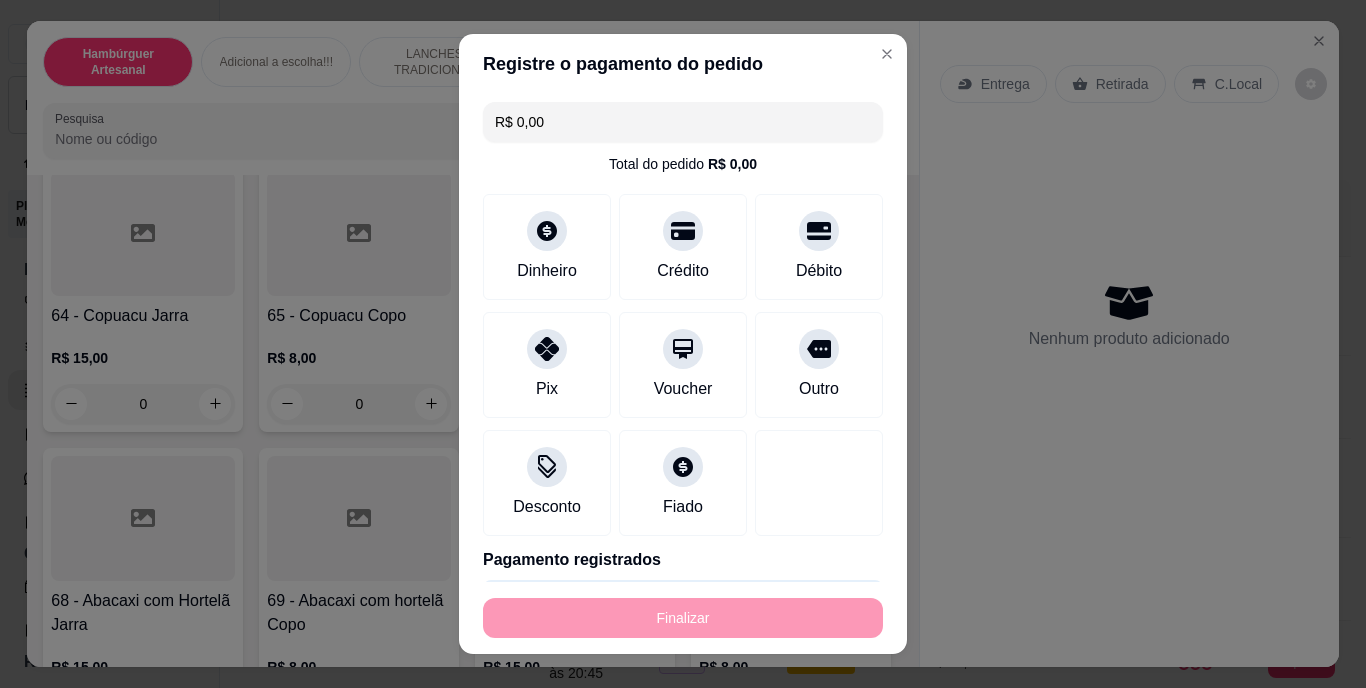 type on "-R$ 10,00" 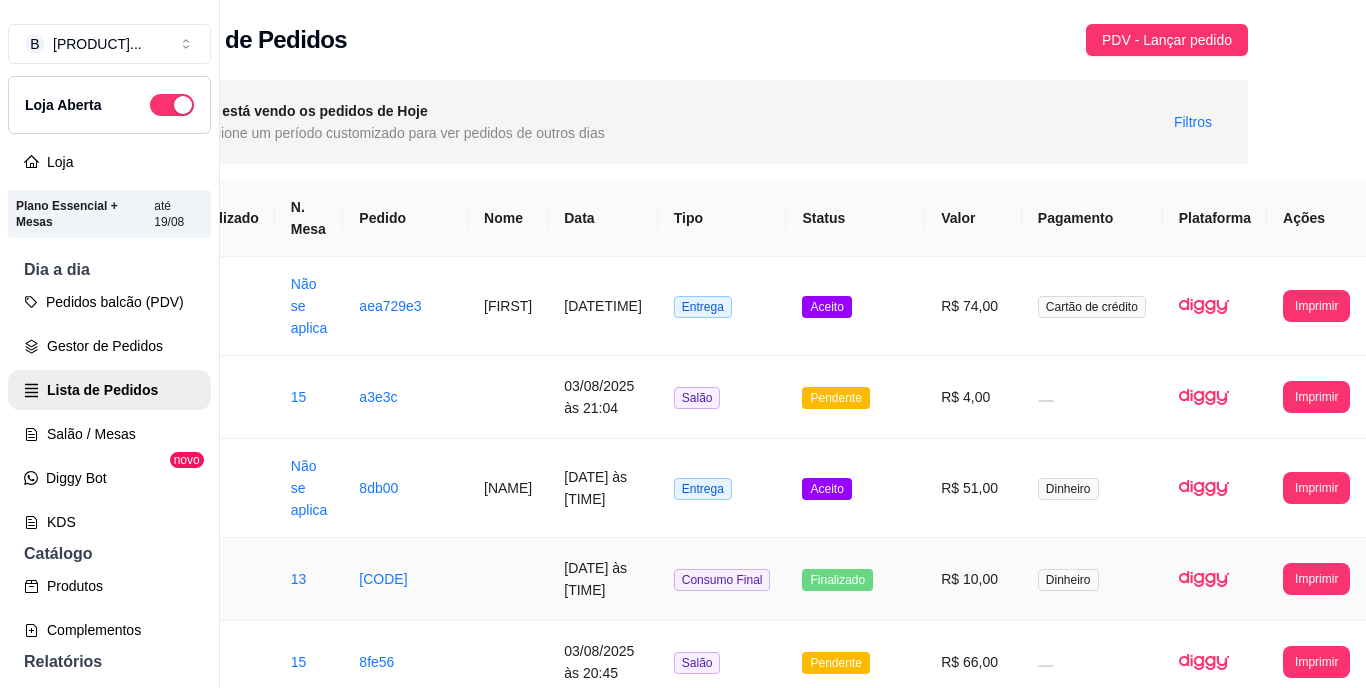 scroll, scrollTop: 0, scrollLeft: 100, axis: horizontal 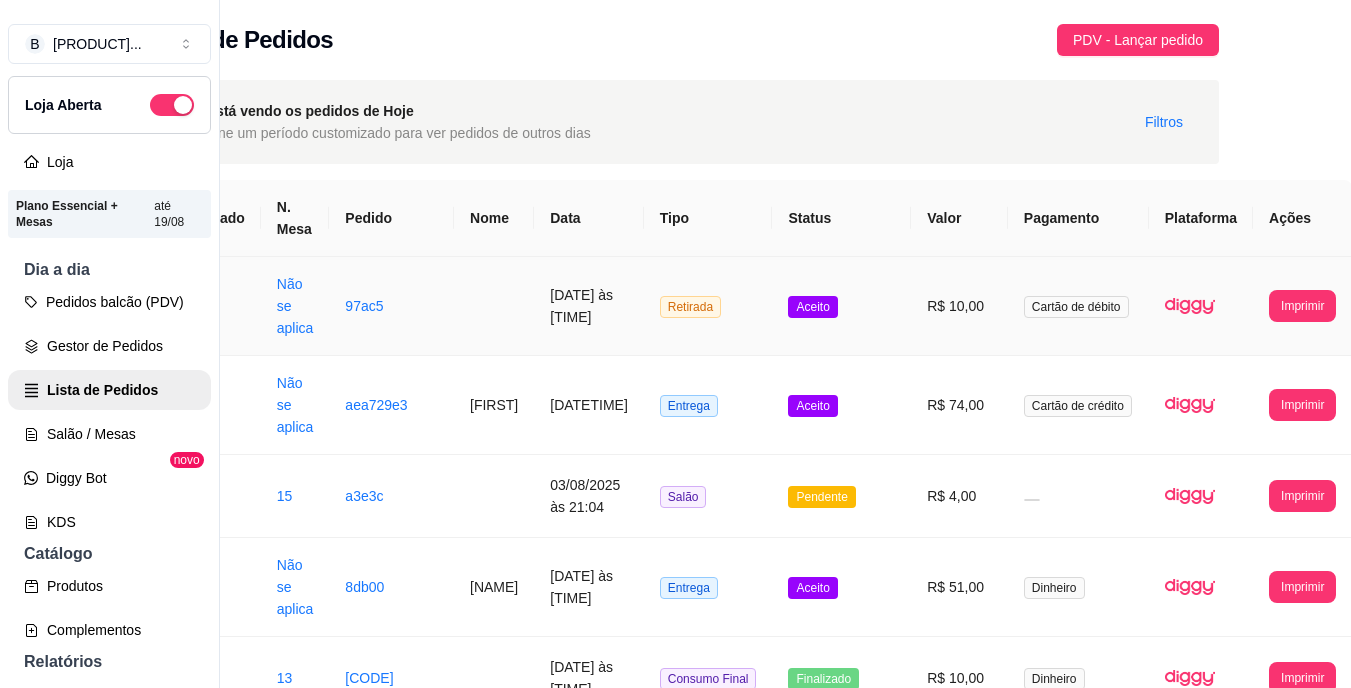 click on "Aceito" at bounding box center (812, 307) 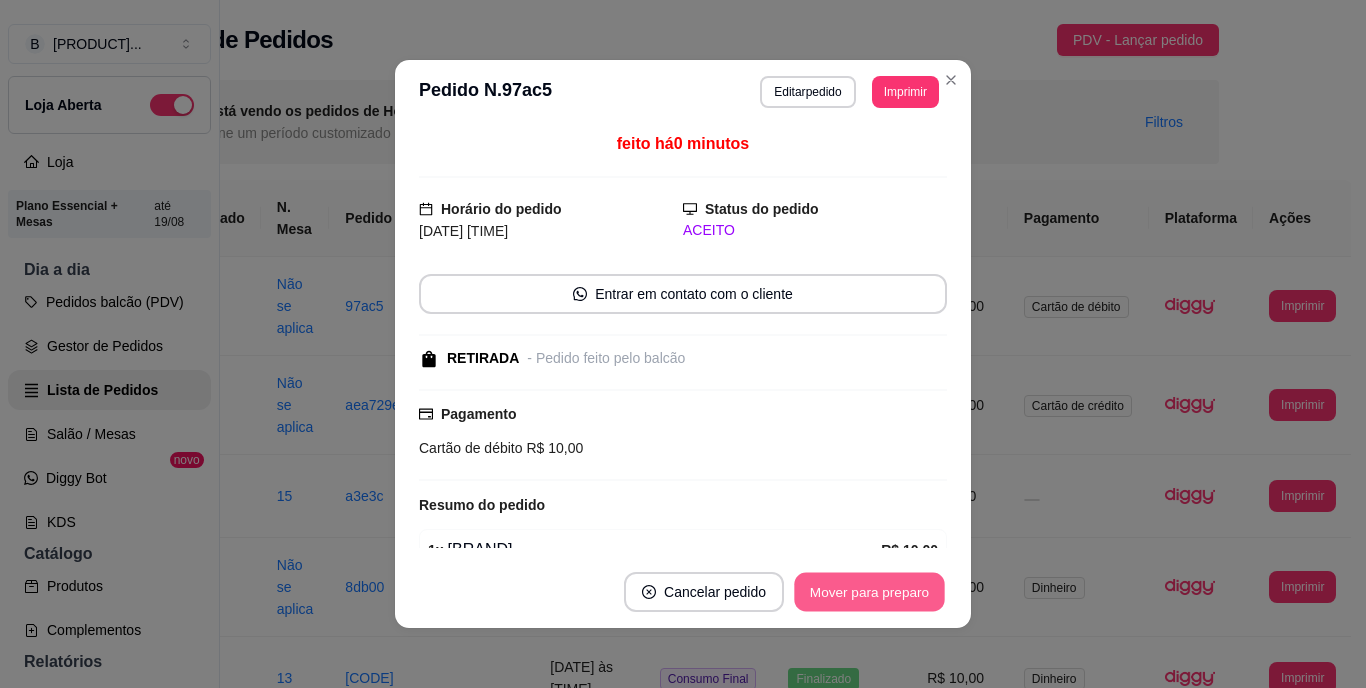 click on "Mover para preparo" at bounding box center [869, 592] 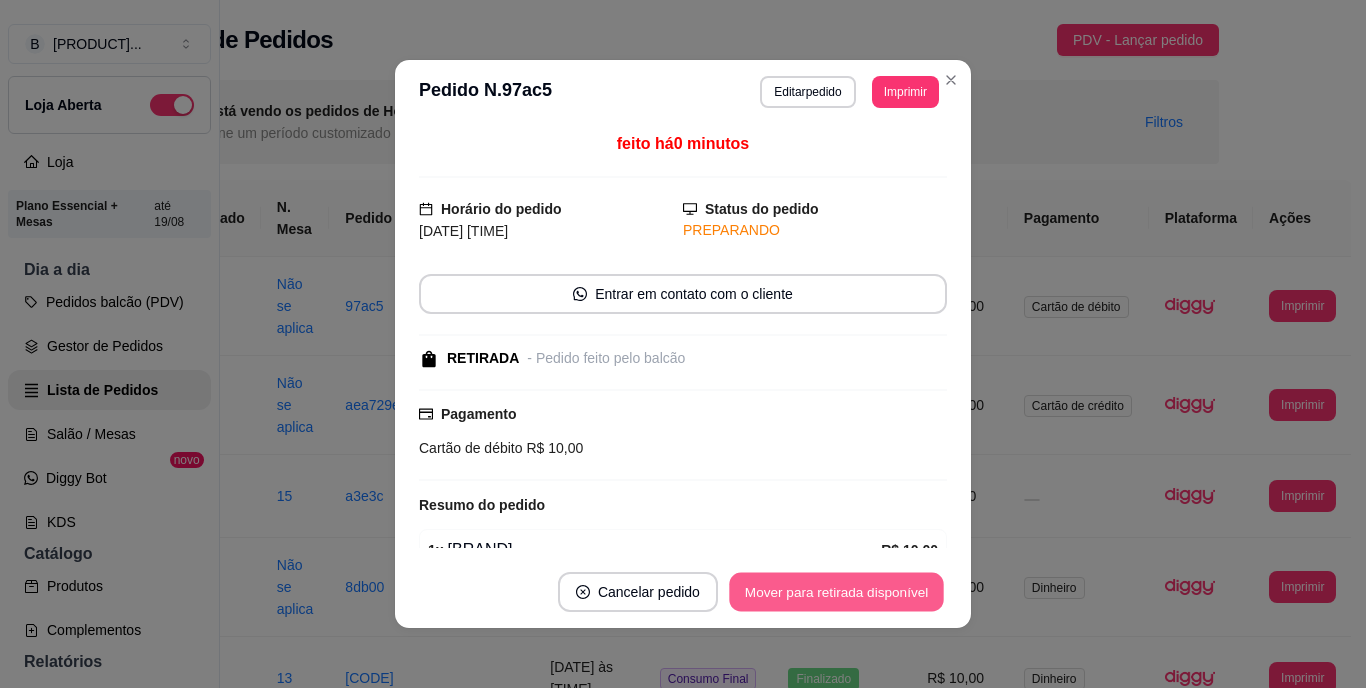 click on "Mover para retirada disponível" at bounding box center (836, 592) 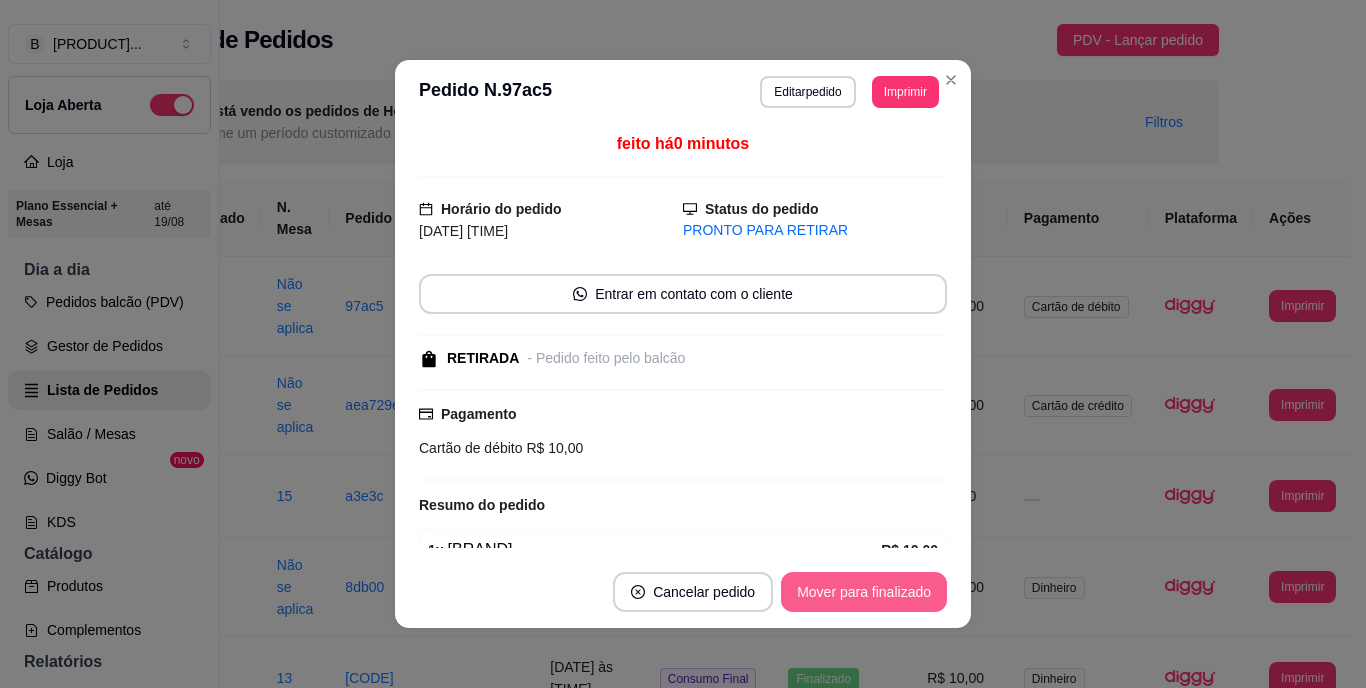 click on "Mover para finalizado" at bounding box center [864, 592] 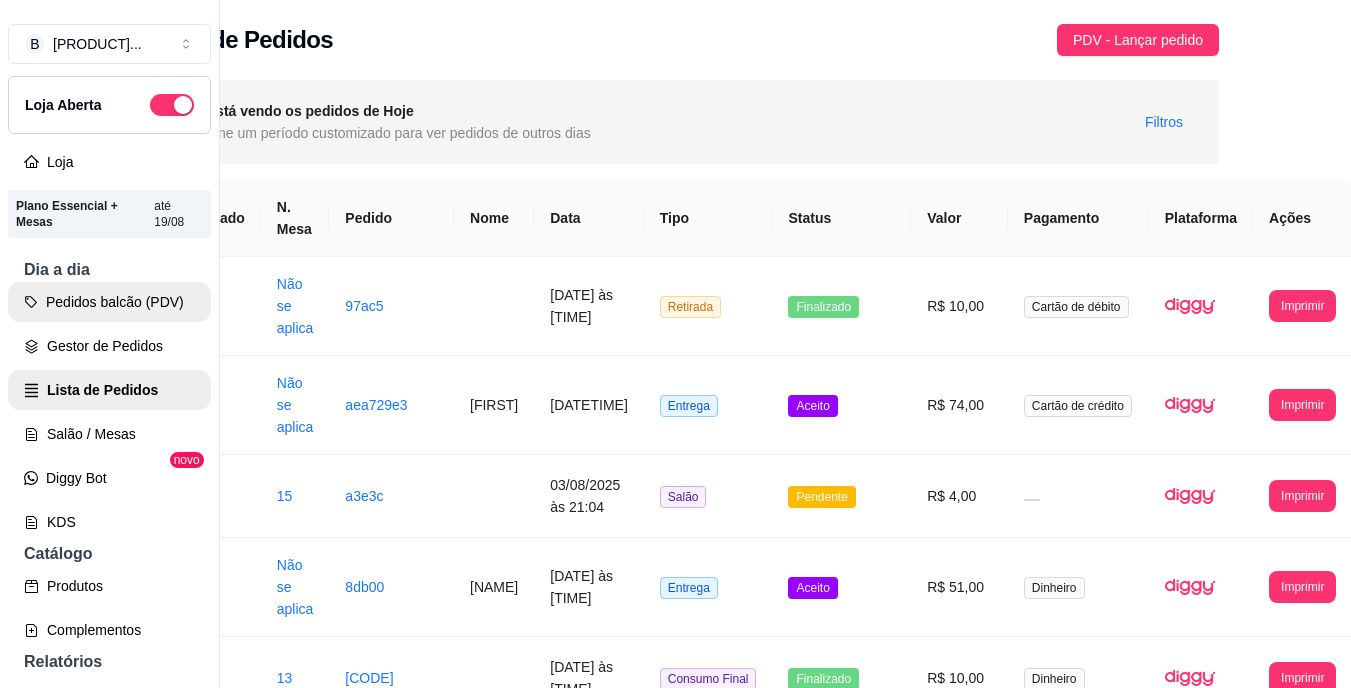 click on "Pedidos balcão (PDV)" at bounding box center (109, 302) 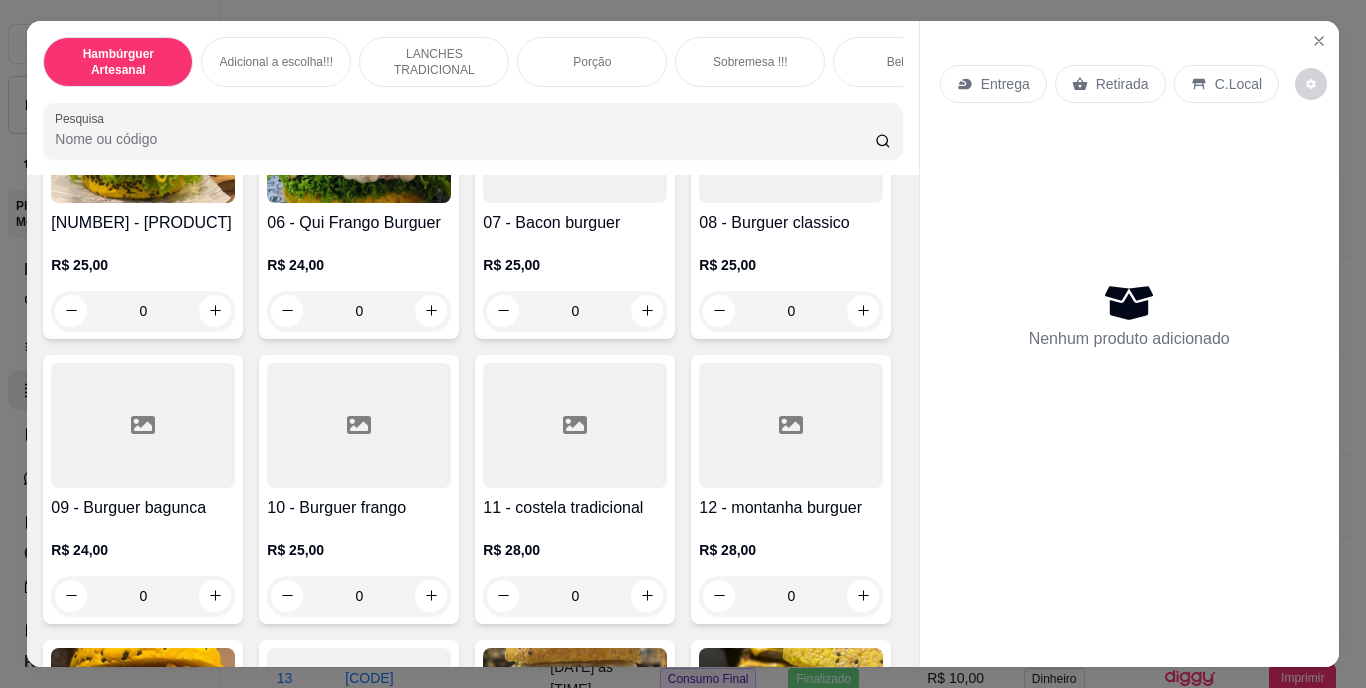 scroll, scrollTop: 560, scrollLeft: 0, axis: vertical 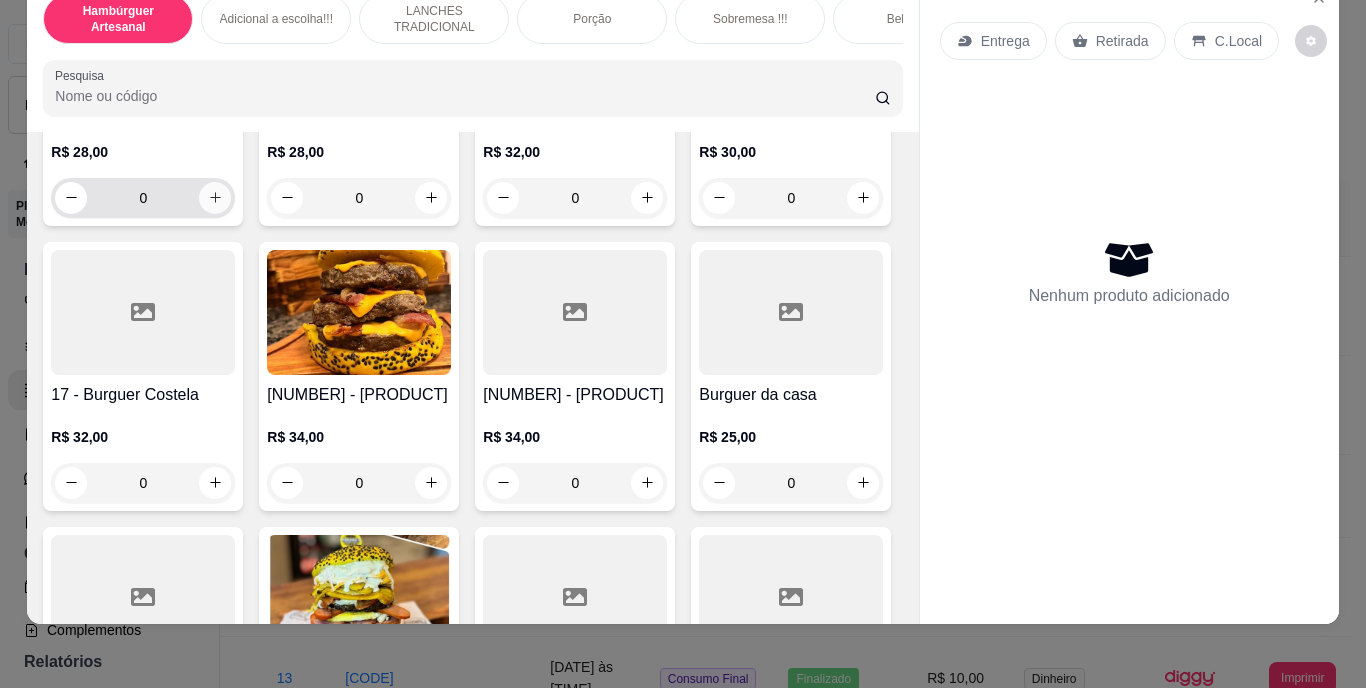 click 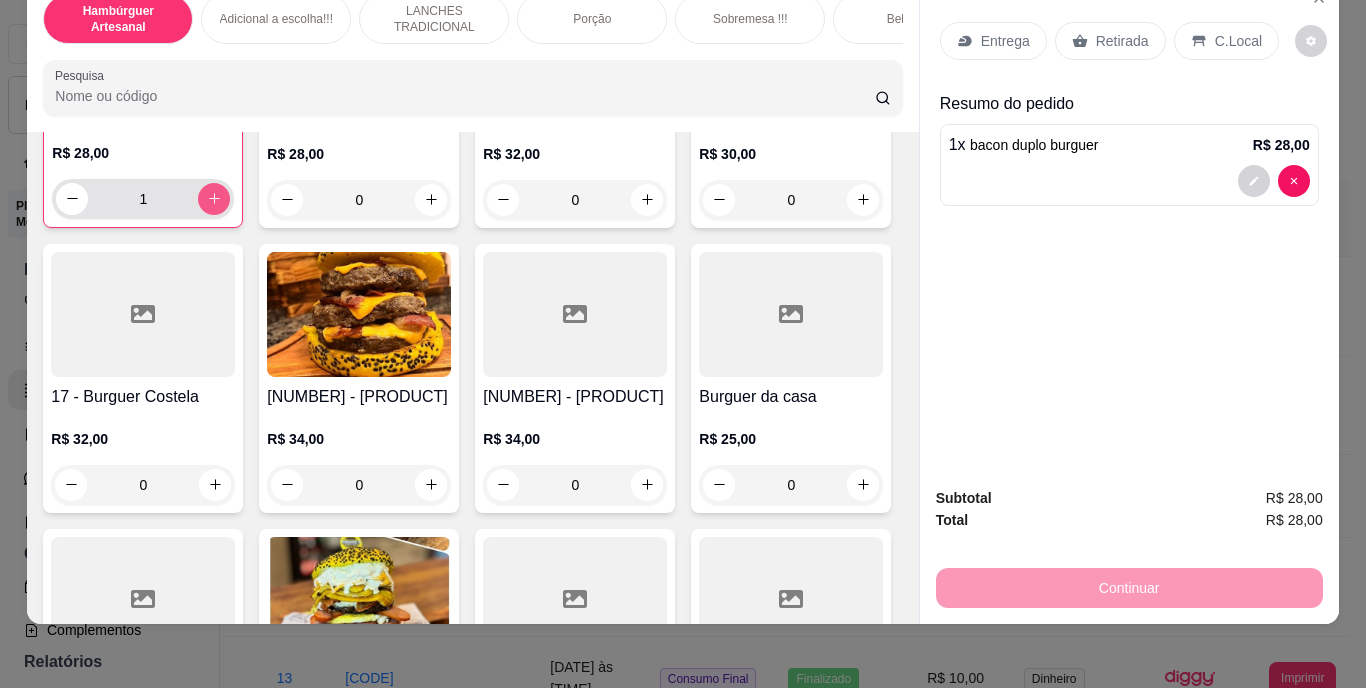 type on "1" 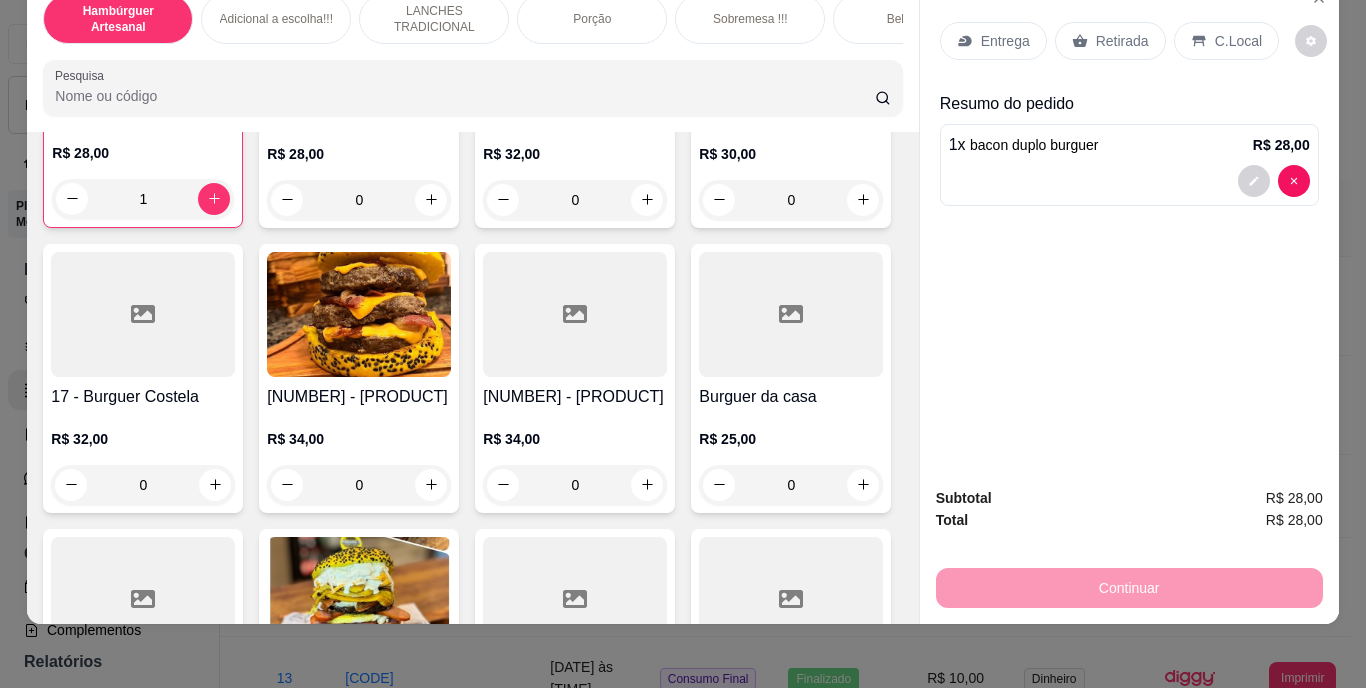 click 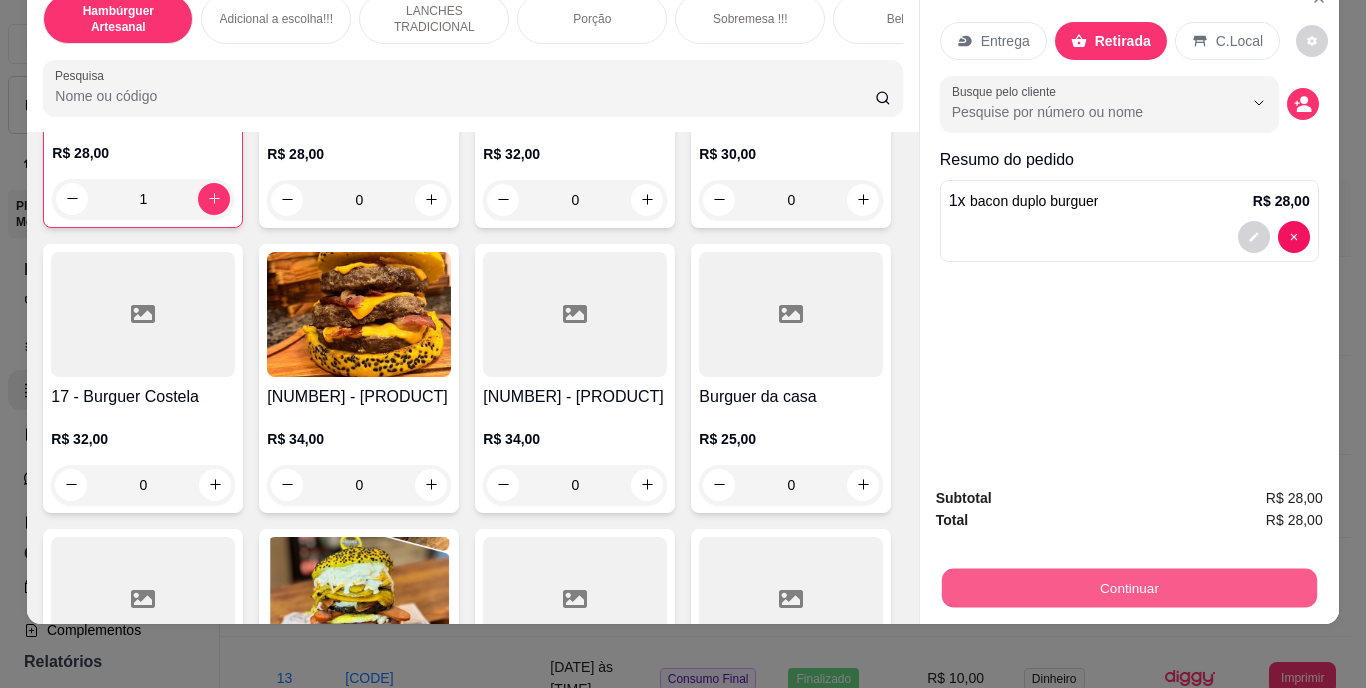 click on "Continuar" at bounding box center (1128, 588) 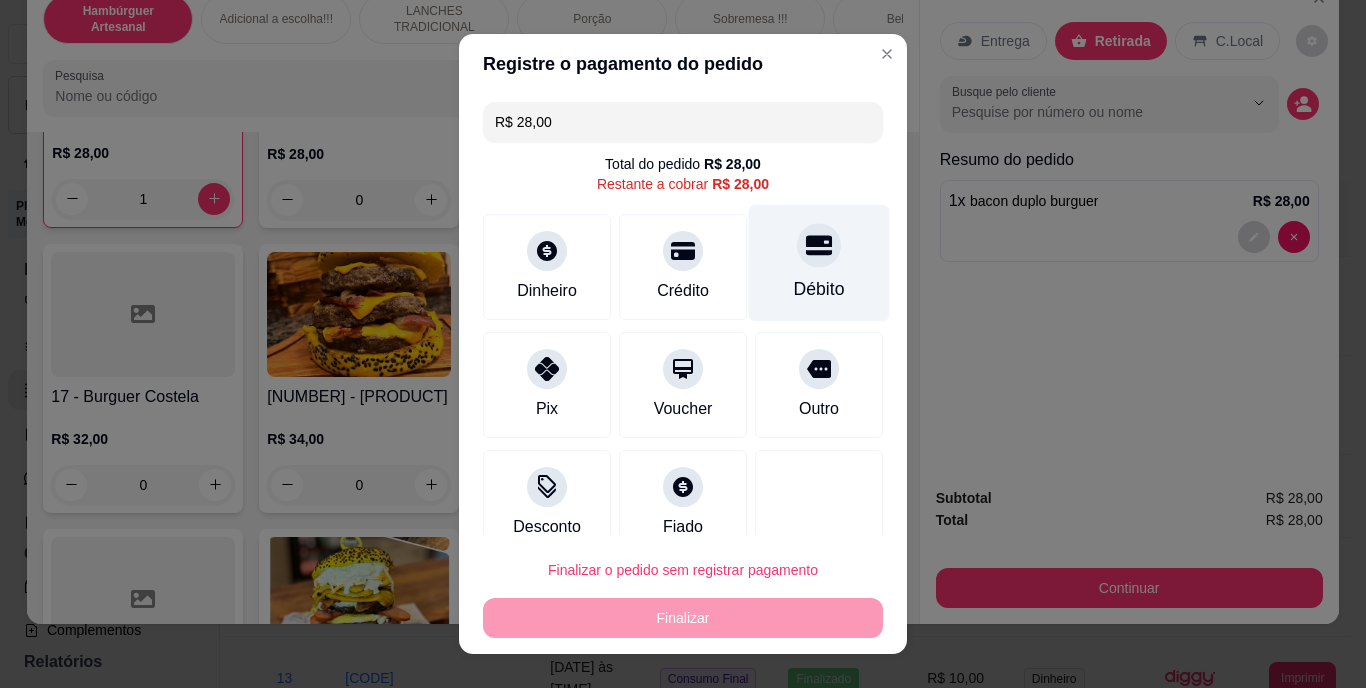 click 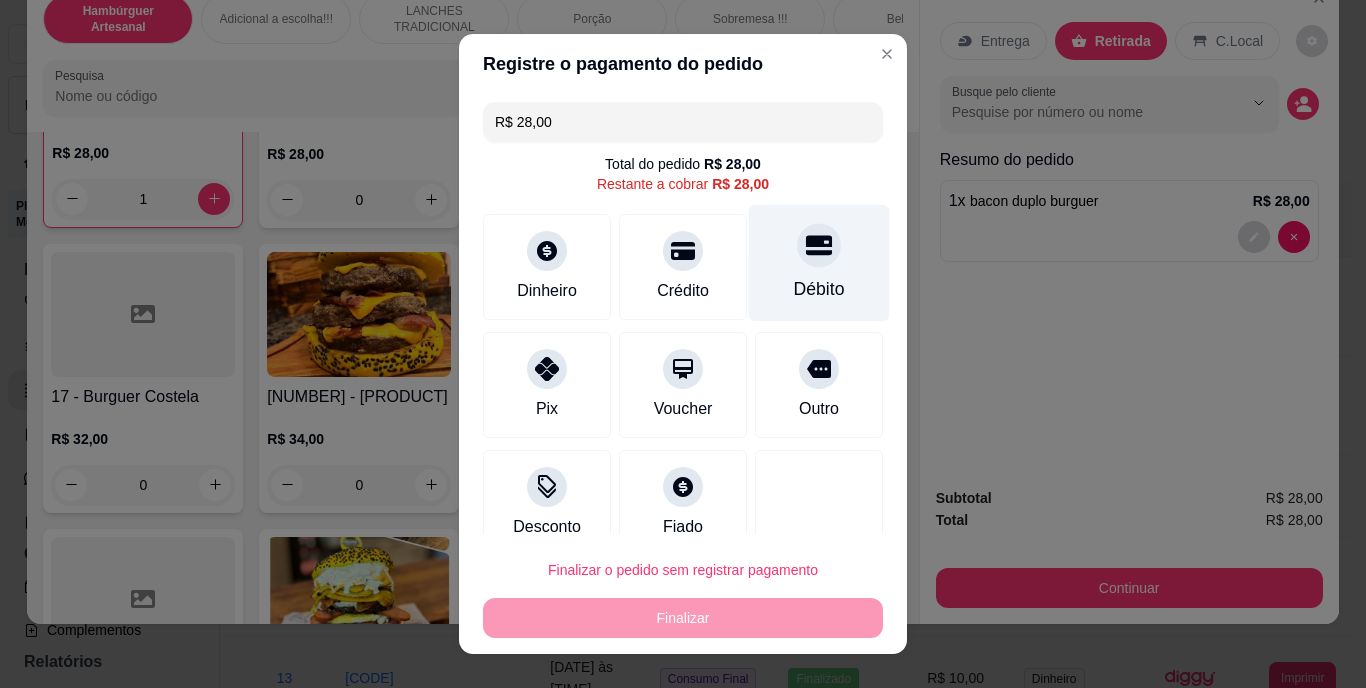 type on "R$ 0,00" 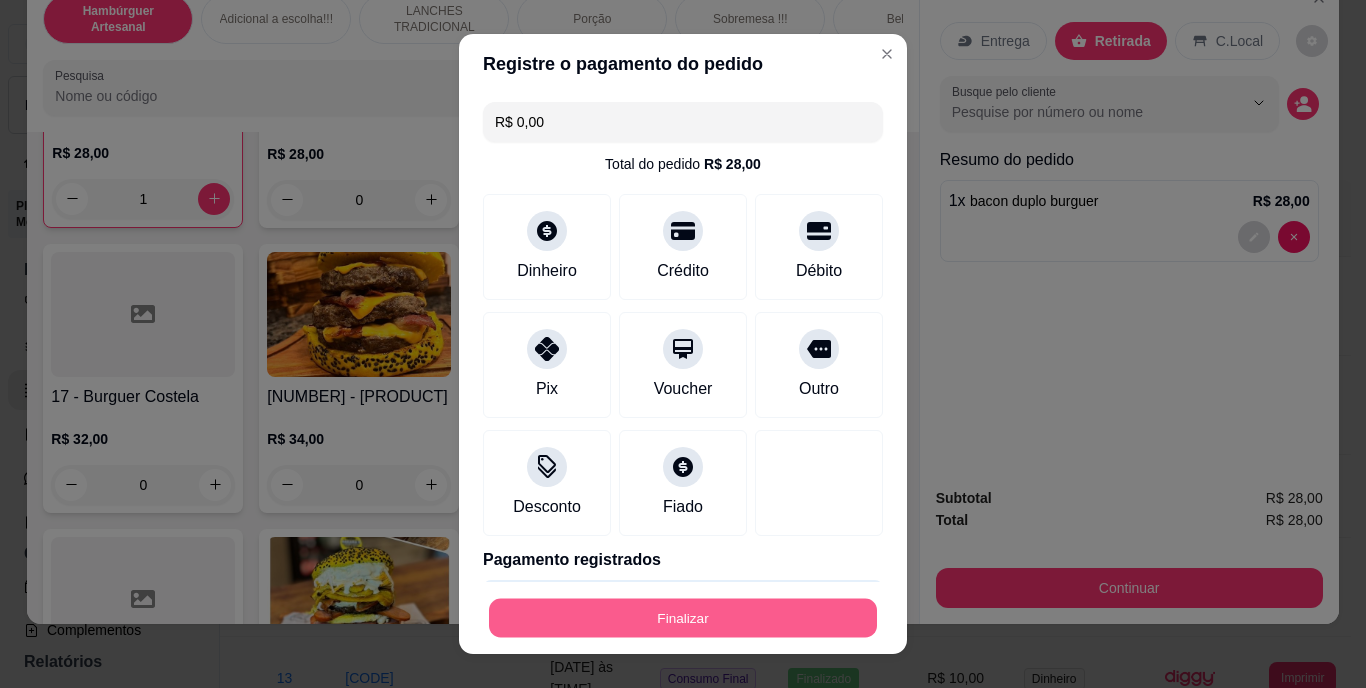 click on "Finalizar" at bounding box center [683, 617] 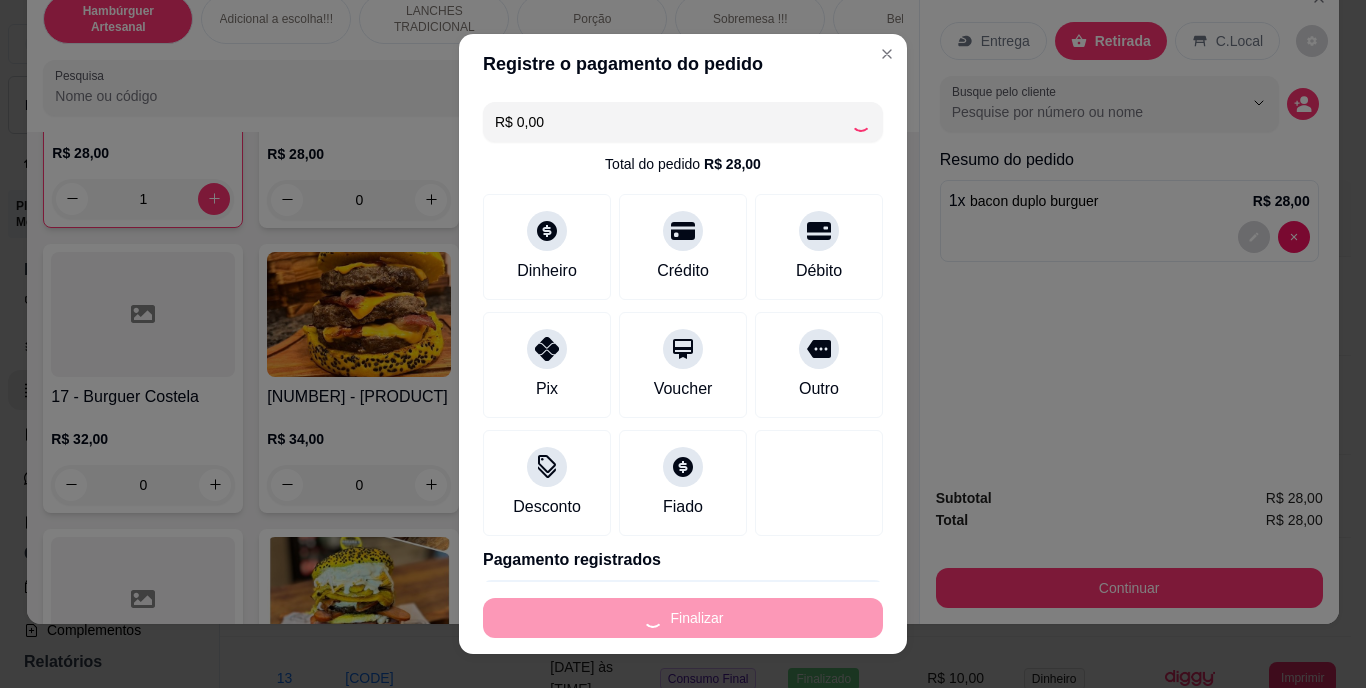 type on "0" 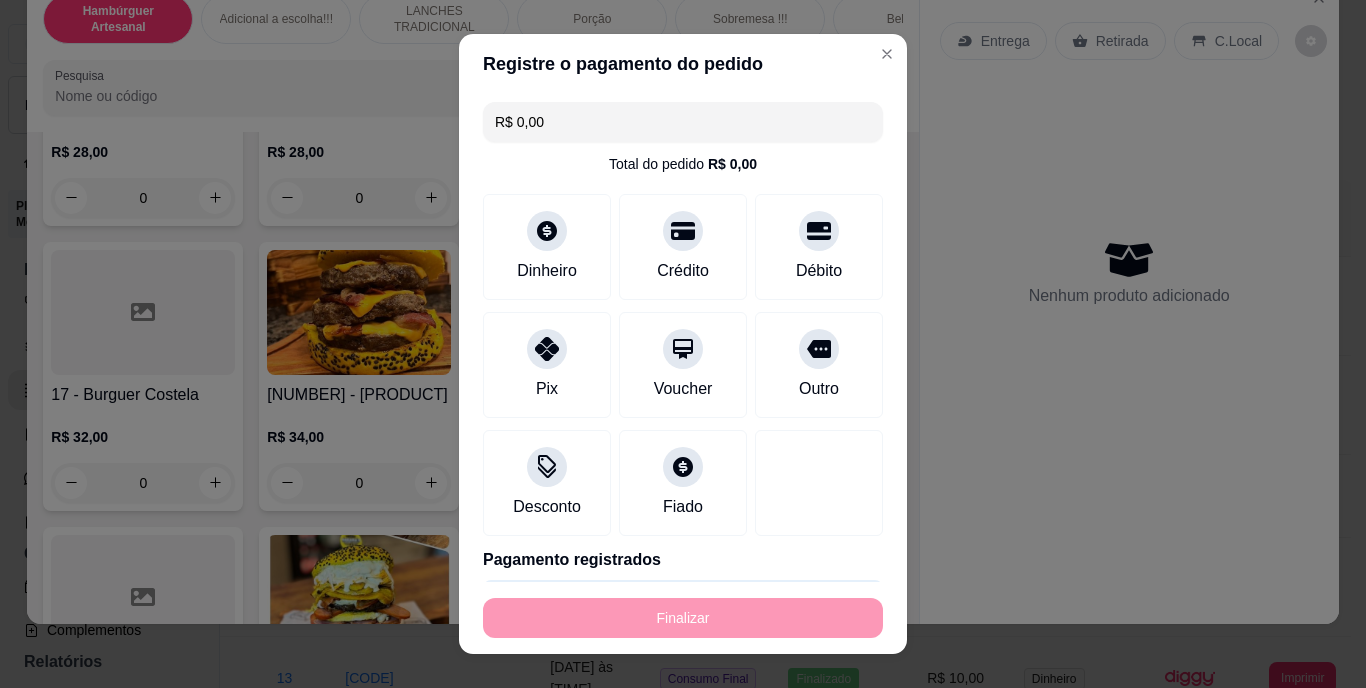 type on "-R$ 28,00" 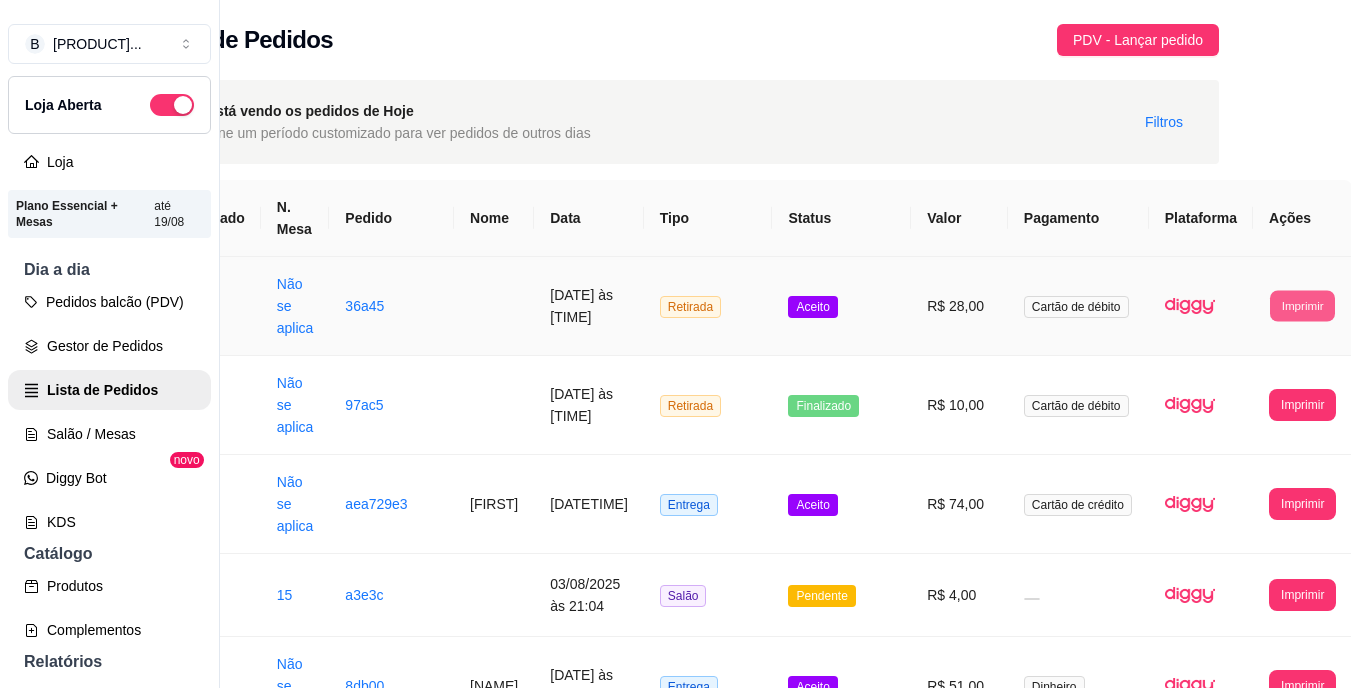 click on "Imprimir" at bounding box center [1302, 305] 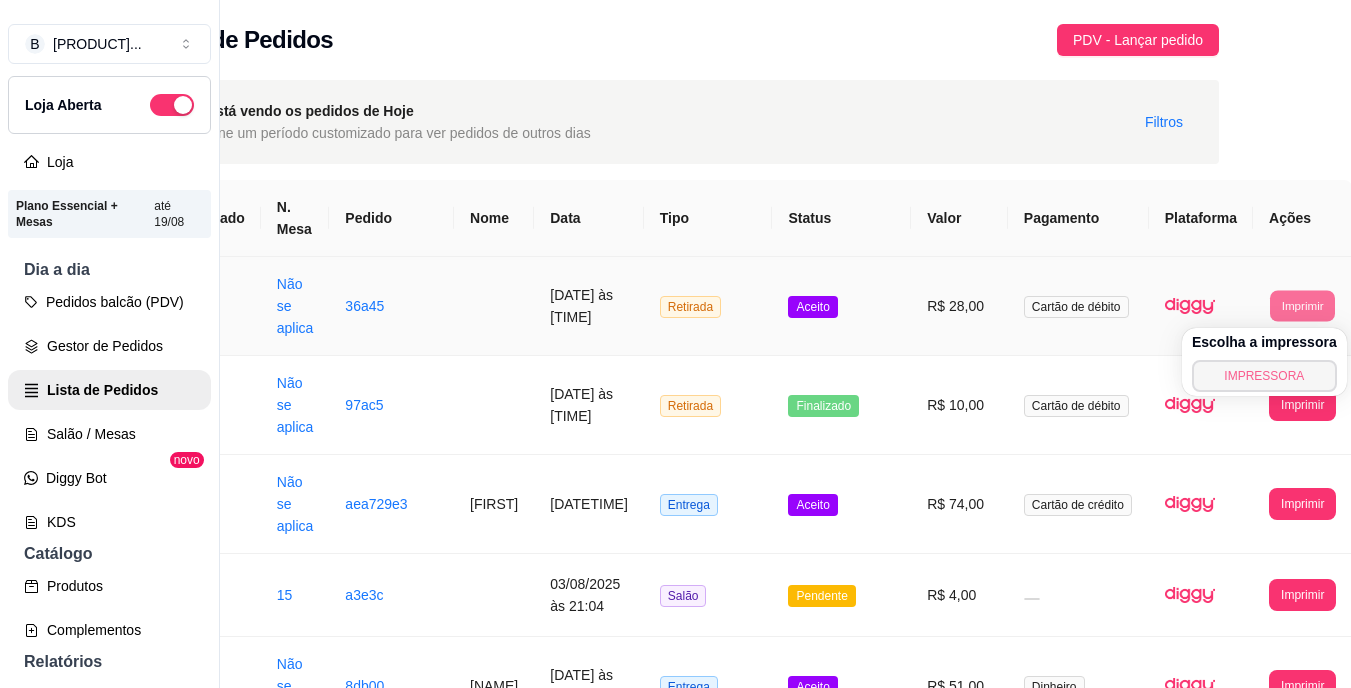 click on "IMPRESSORA" at bounding box center (1264, 376) 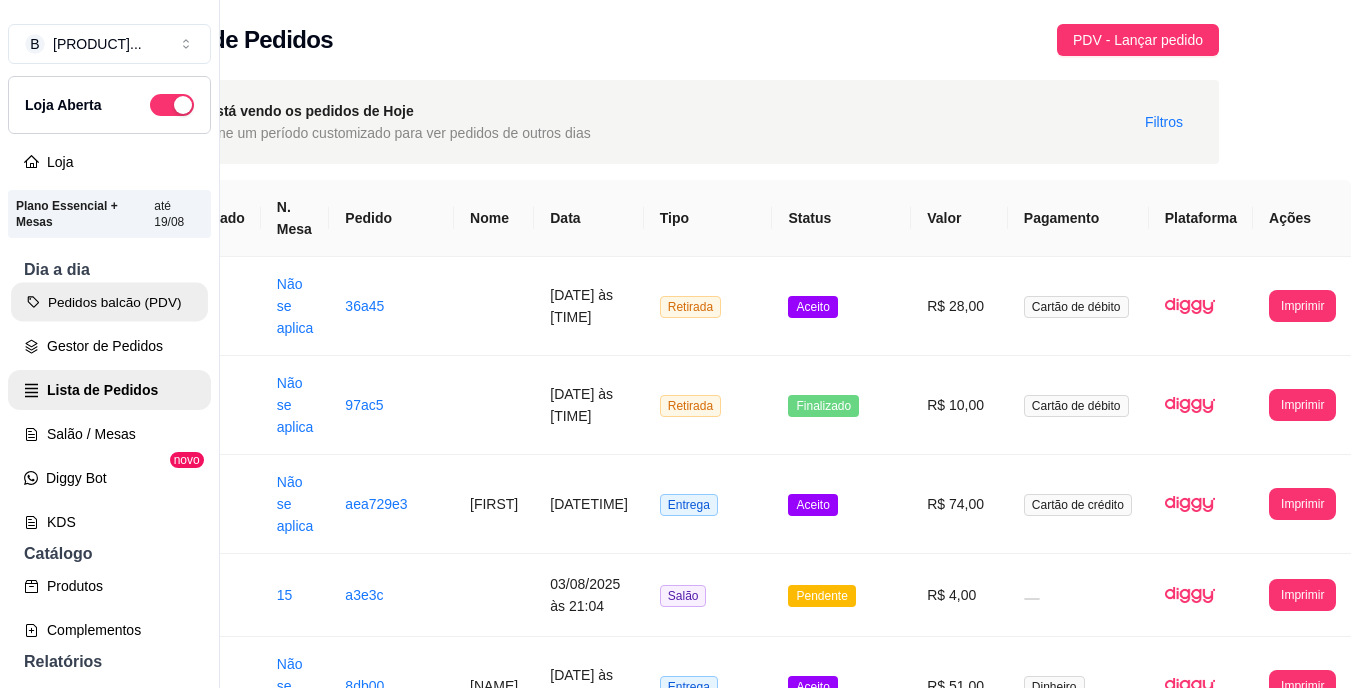 click on "Pedidos balcão (PDV)" at bounding box center [109, 302] 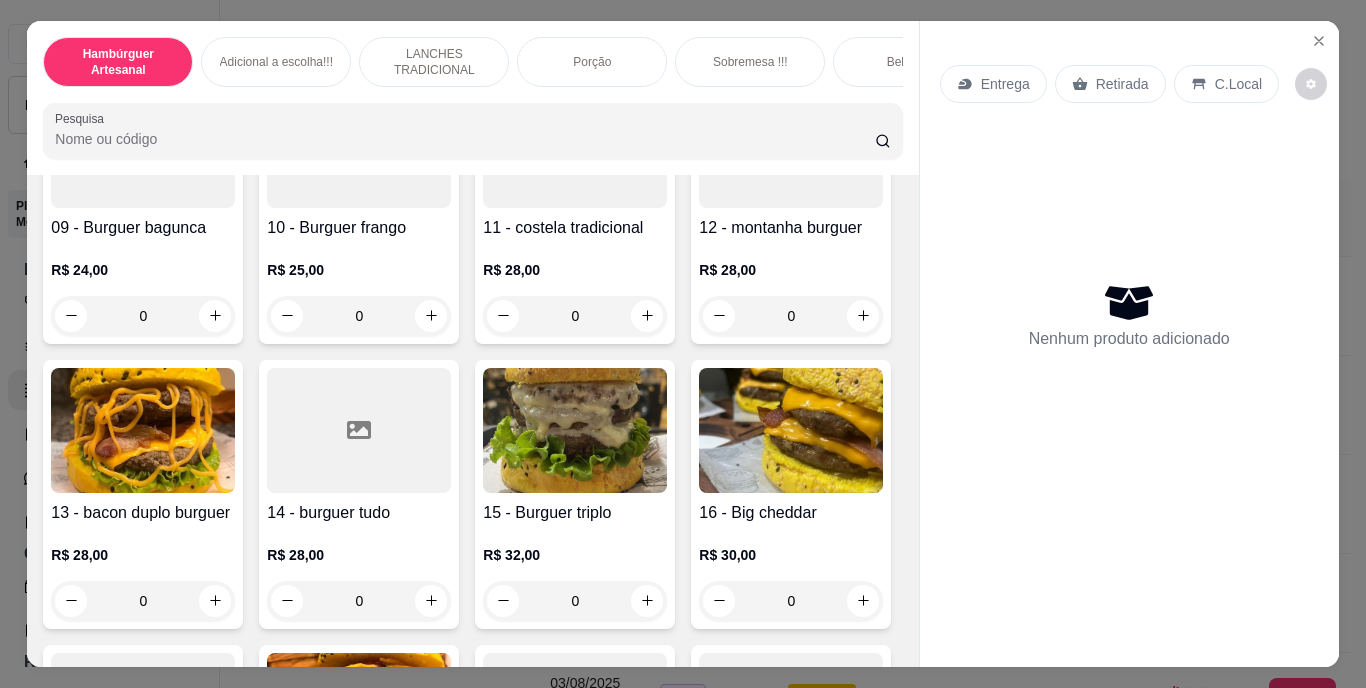 scroll, scrollTop: 1000, scrollLeft: 0, axis: vertical 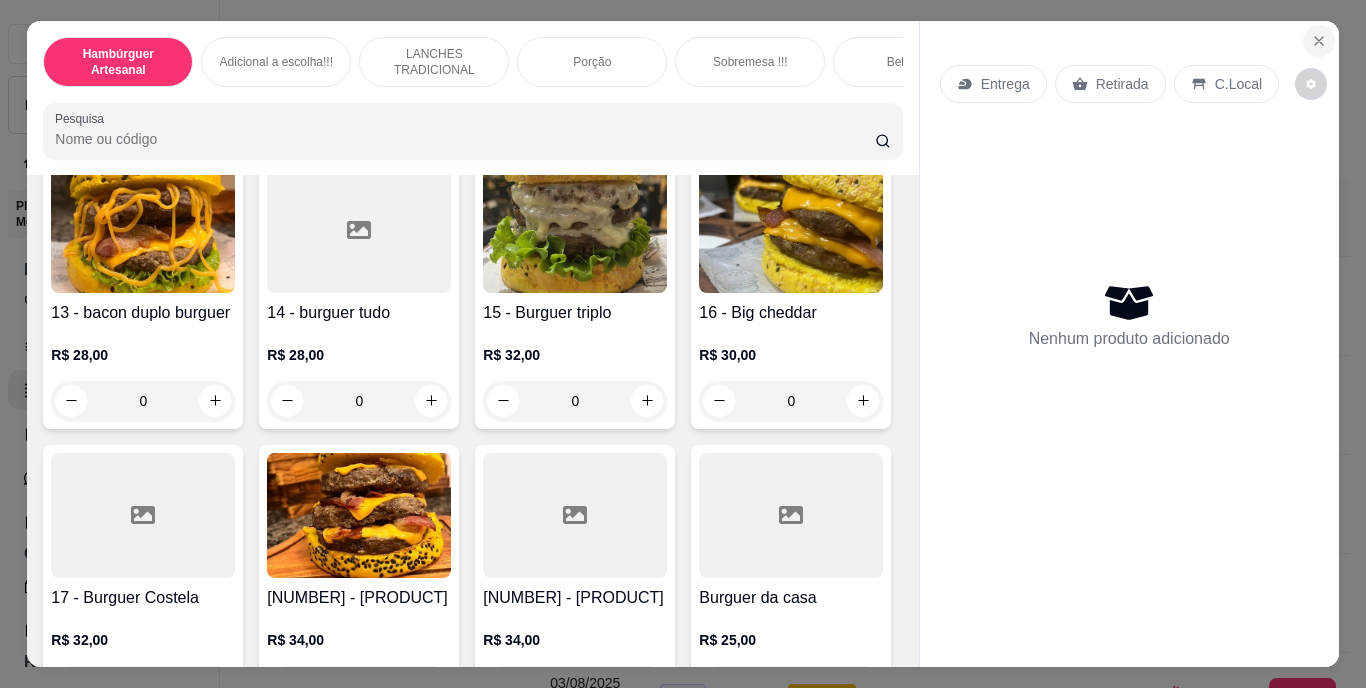 click at bounding box center (1319, 41) 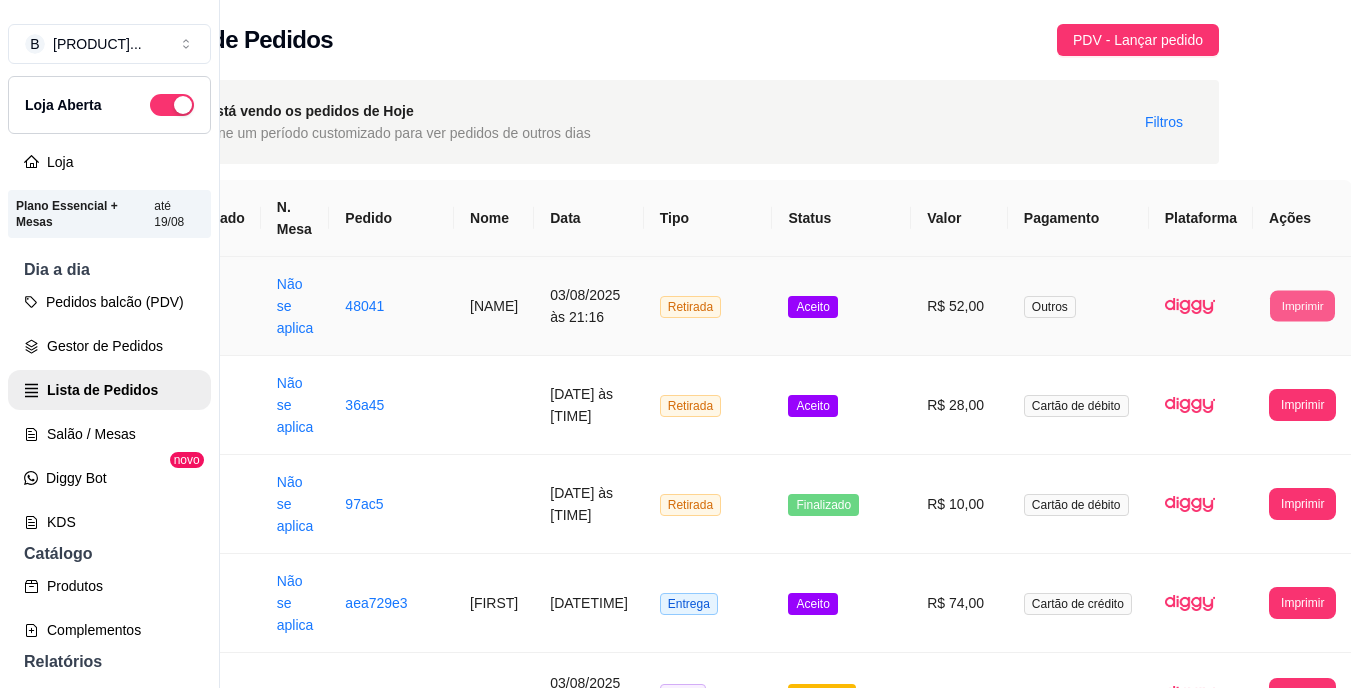 click on "Imprimir" at bounding box center [1302, 305] 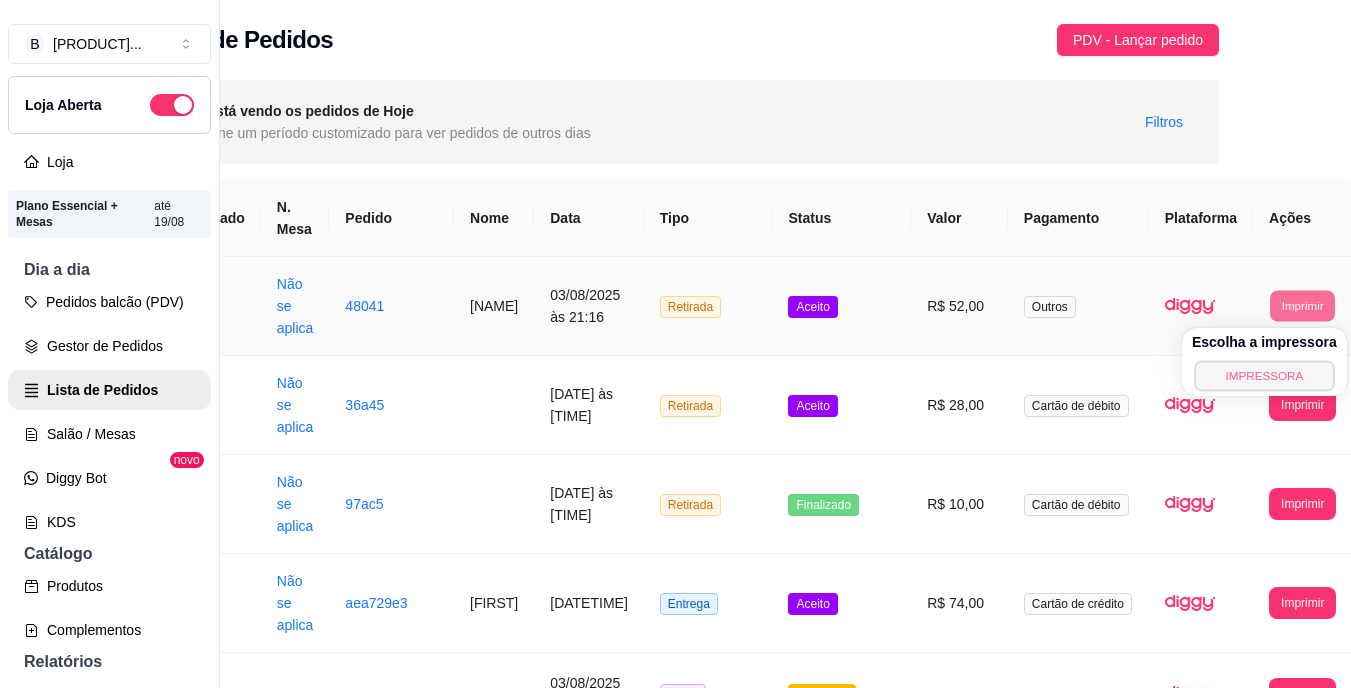 click on "IMPRESSORA" at bounding box center [1264, 375] 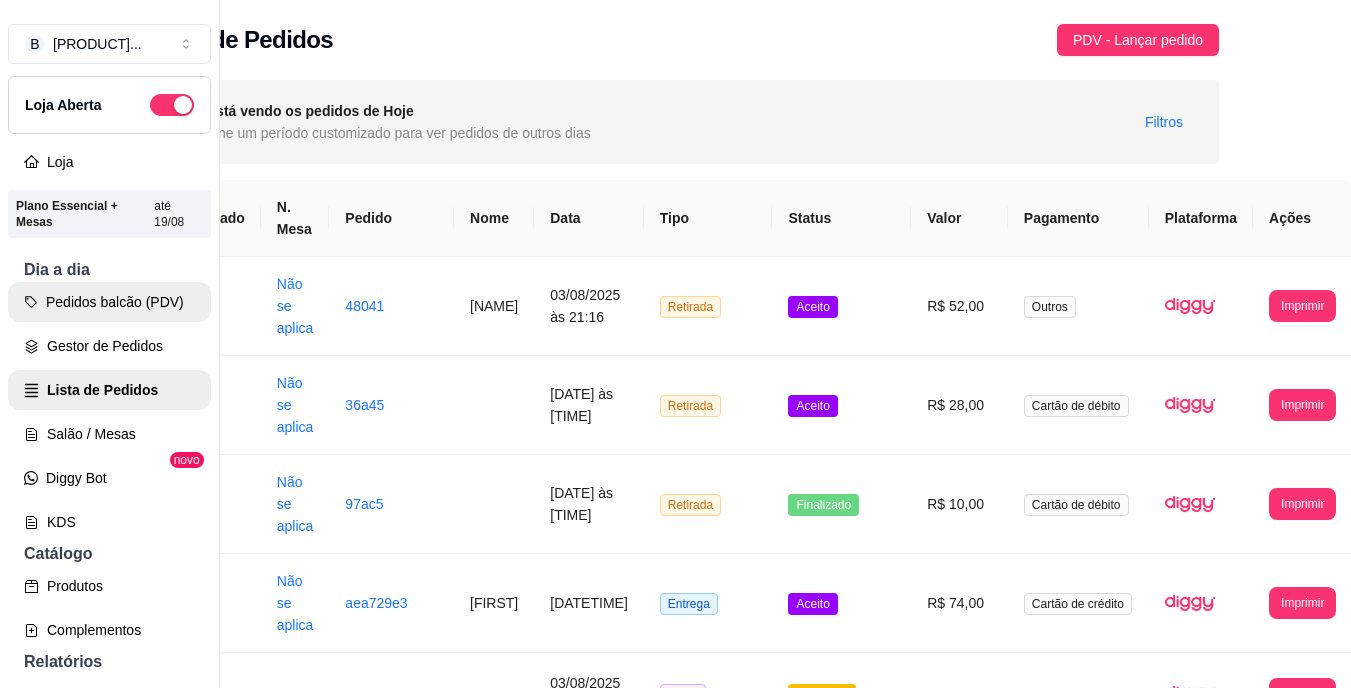 click on "Pedidos balcão (PDV)" at bounding box center (109, 302) 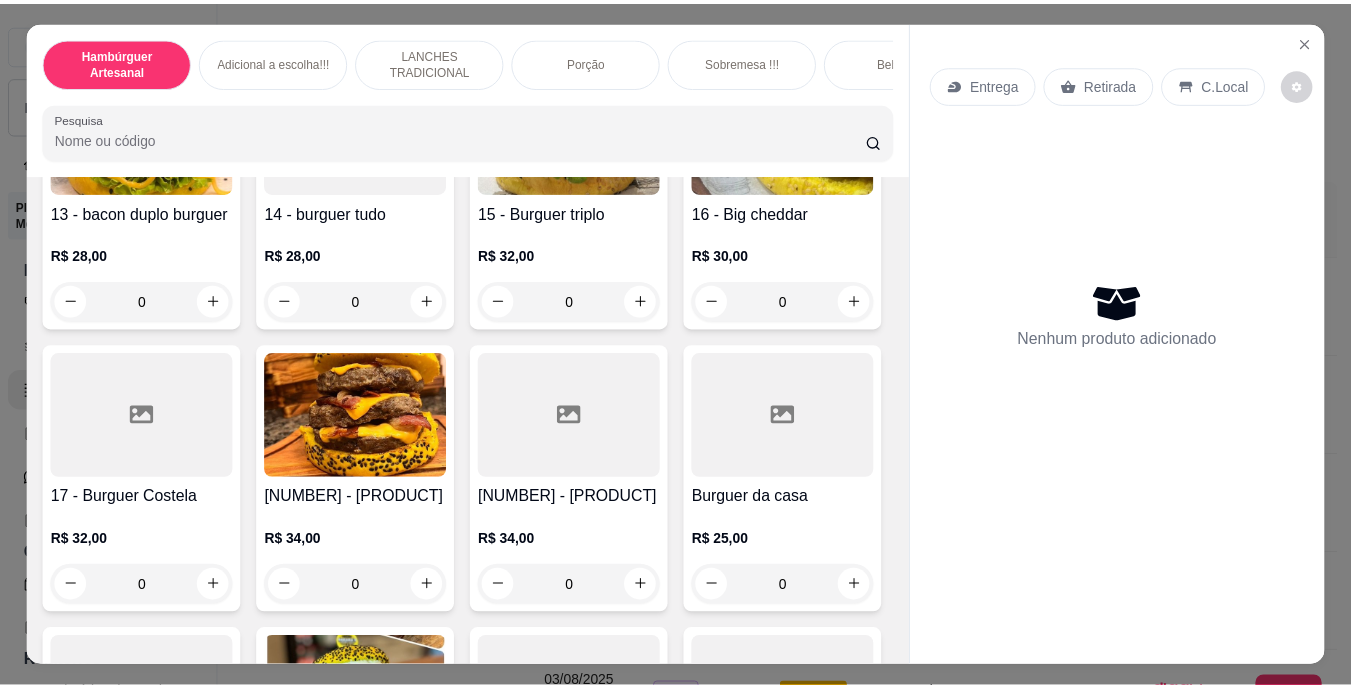 scroll, scrollTop: 1200, scrollLeft: 0, axis: vertical 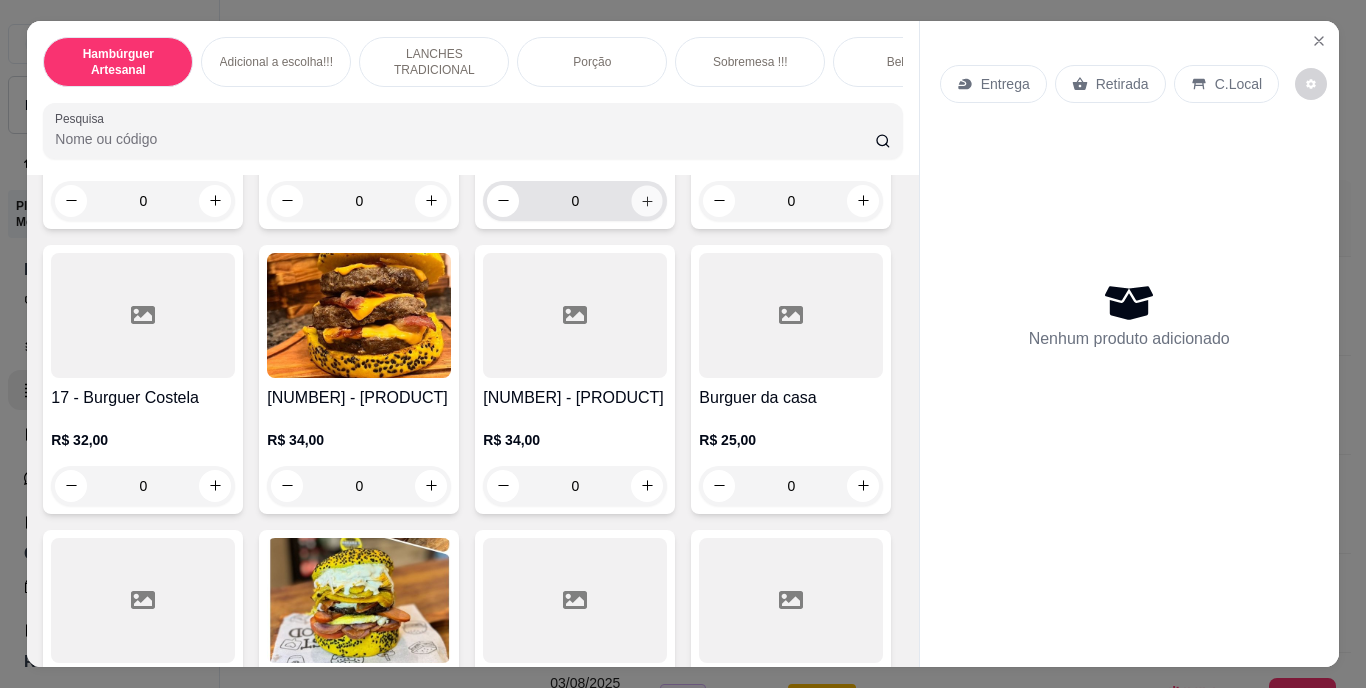 click at bounding box center [647, 200] 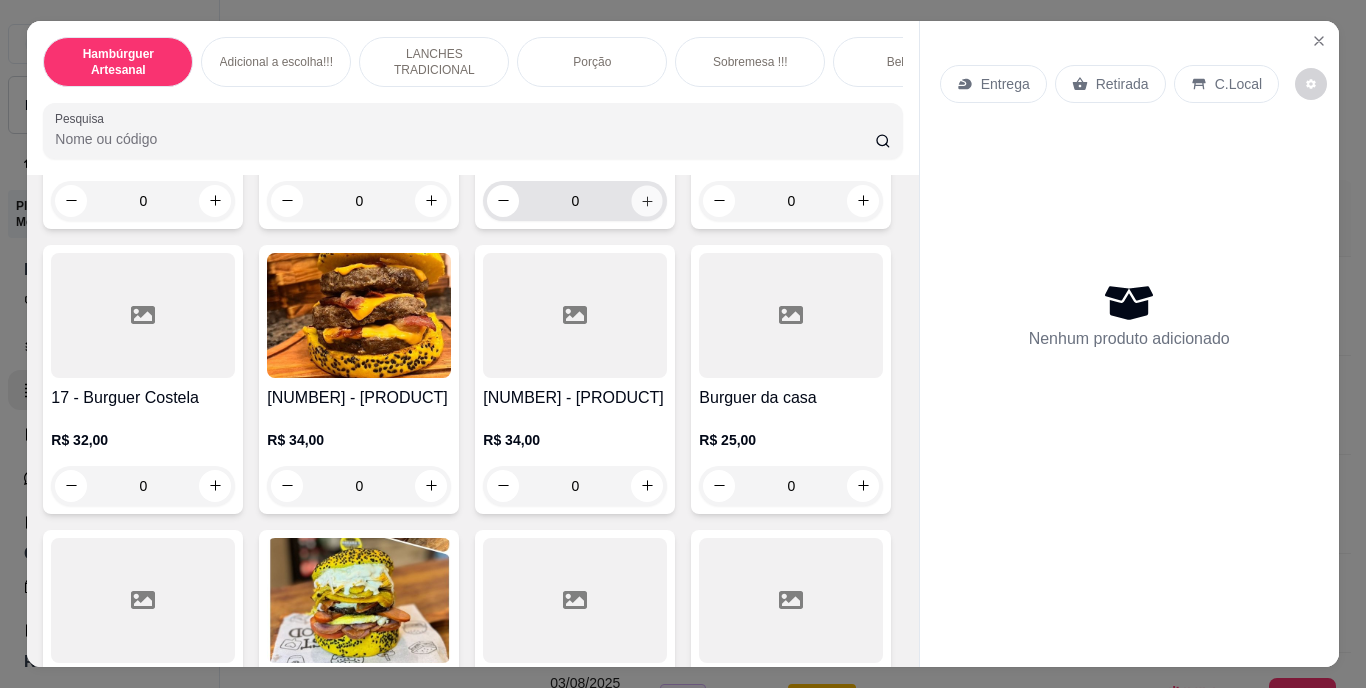 type on "1" 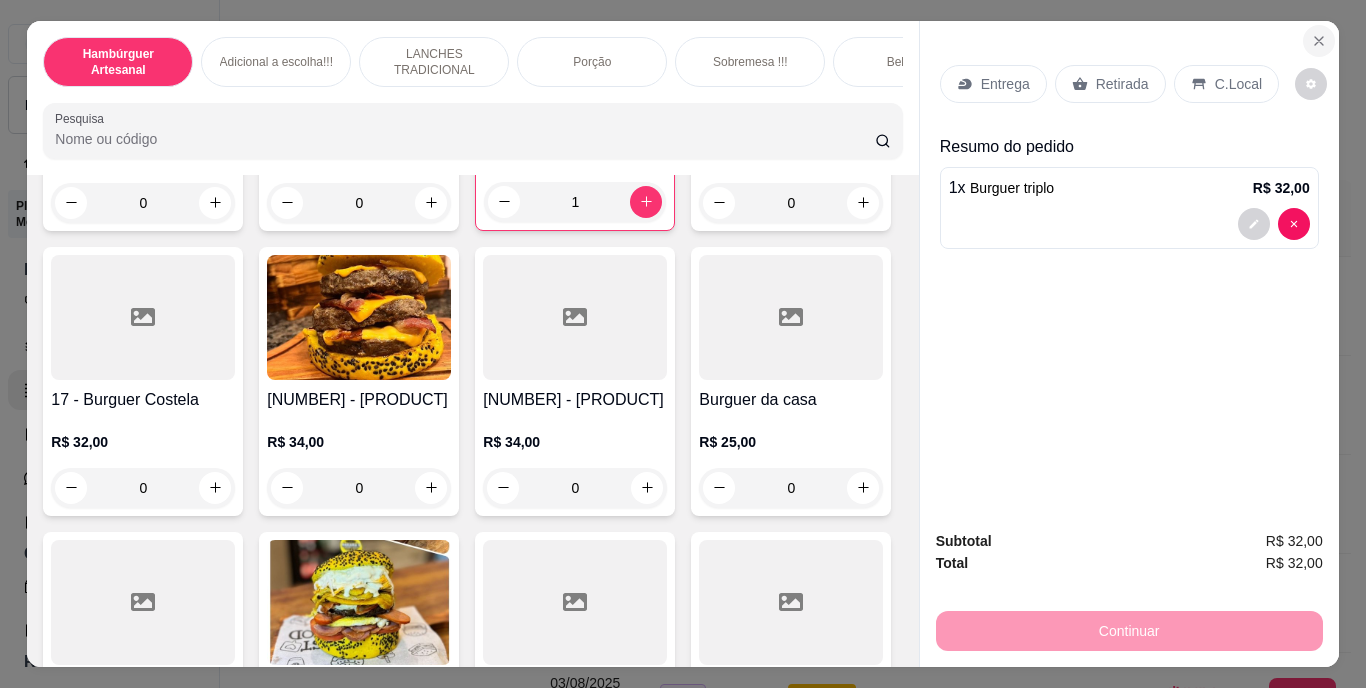 click 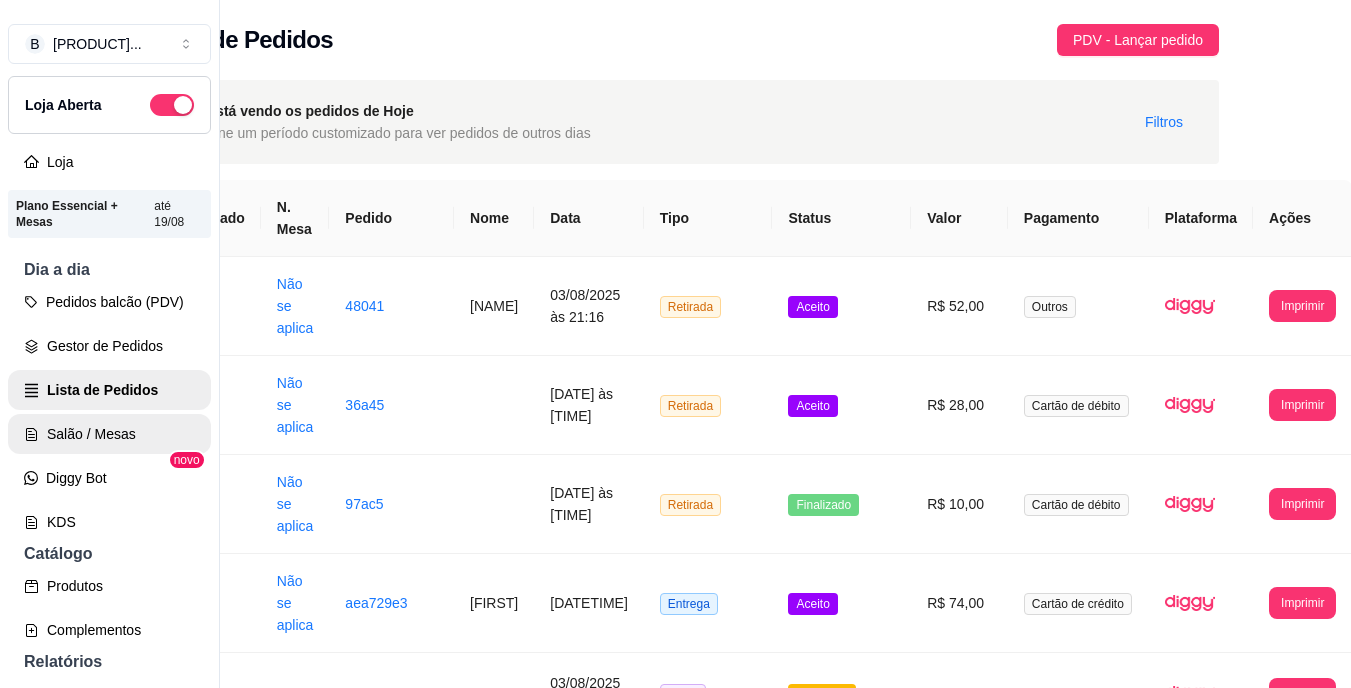 click on "Salão / Mesas" at bounding box center [109, 434] 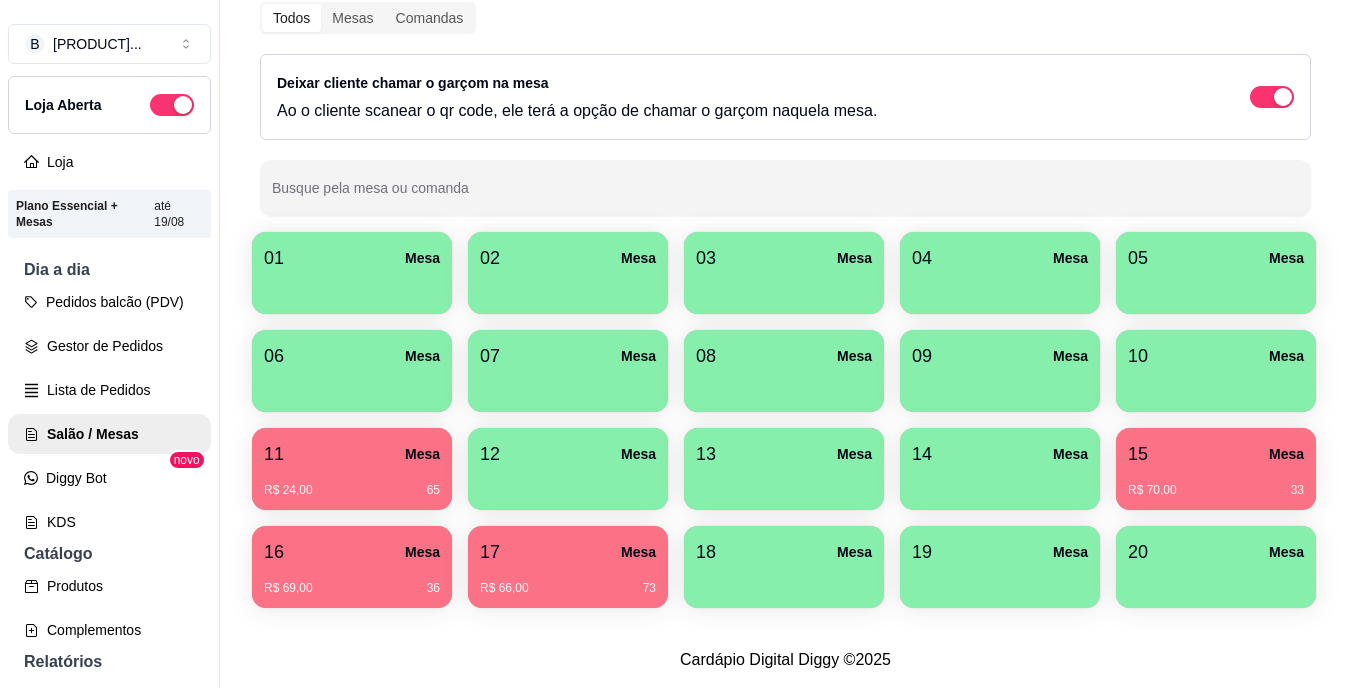 scroll, scrollTop: 239, scrollLeft: 0, axis: vertical 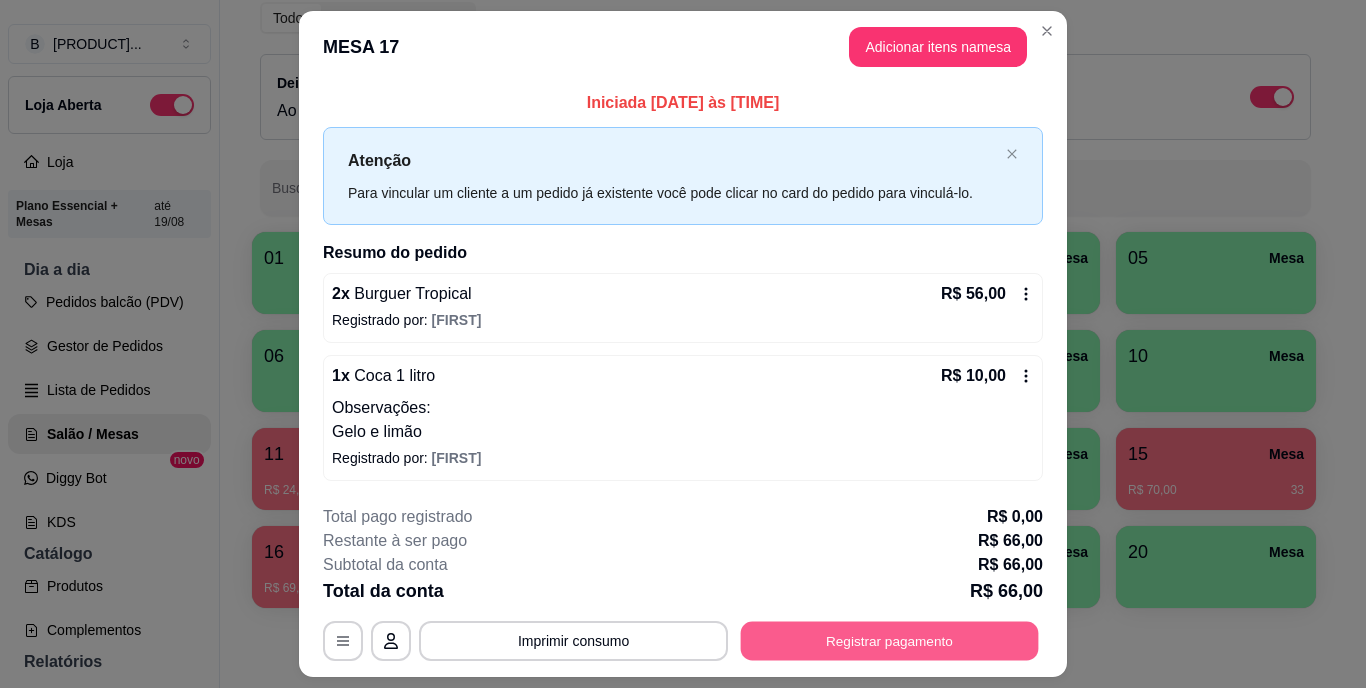 click on "Registrar pagamento" at bounding box center [890, 640] 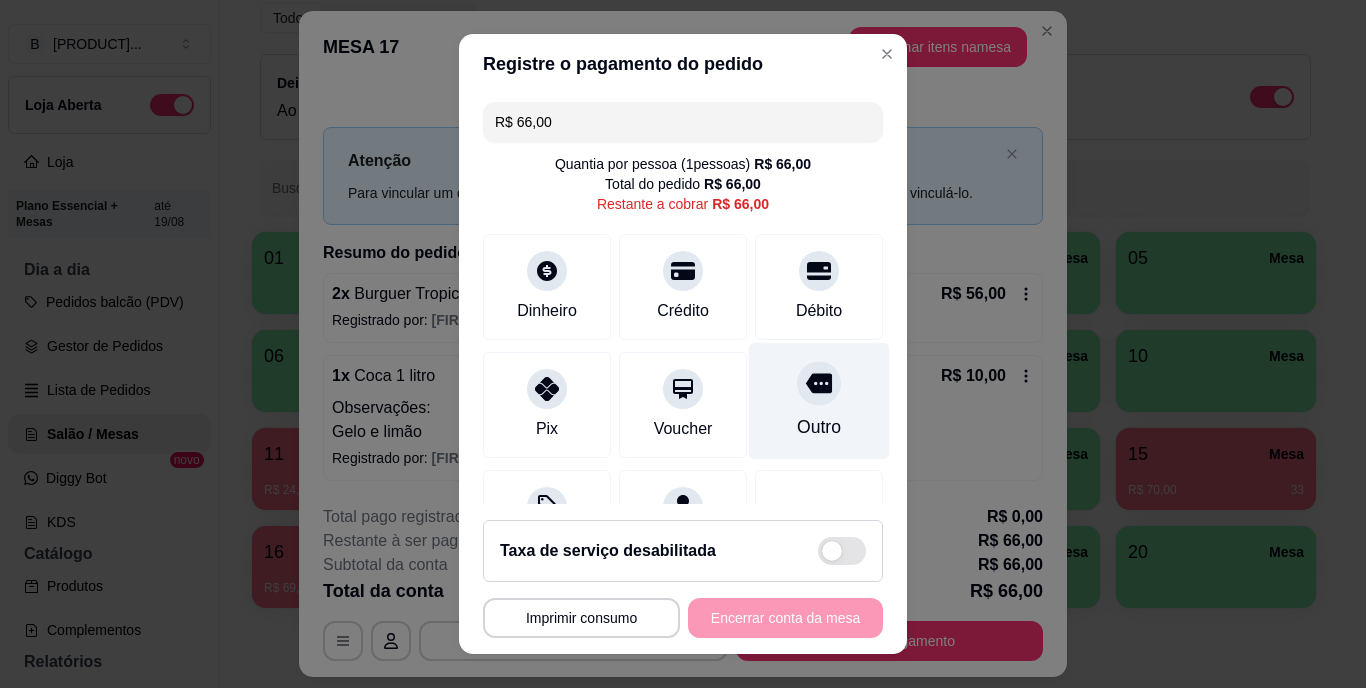 click 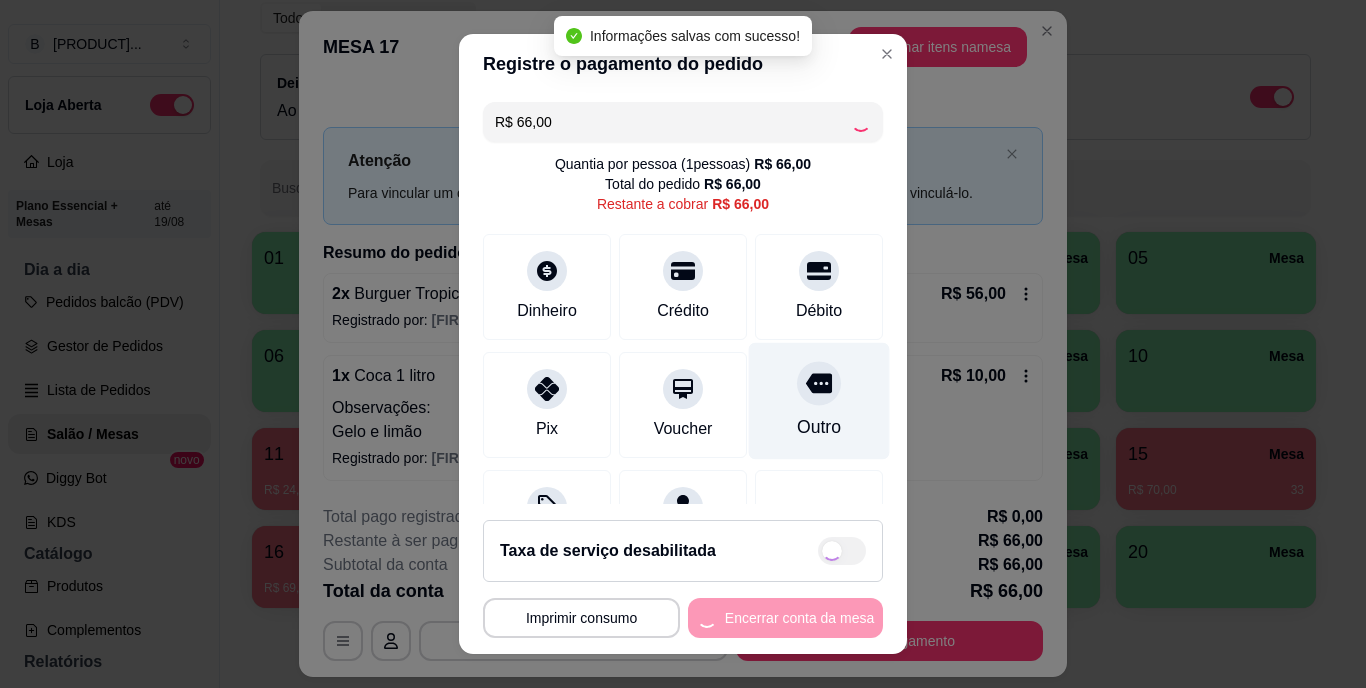 type on "R$ 0,00" 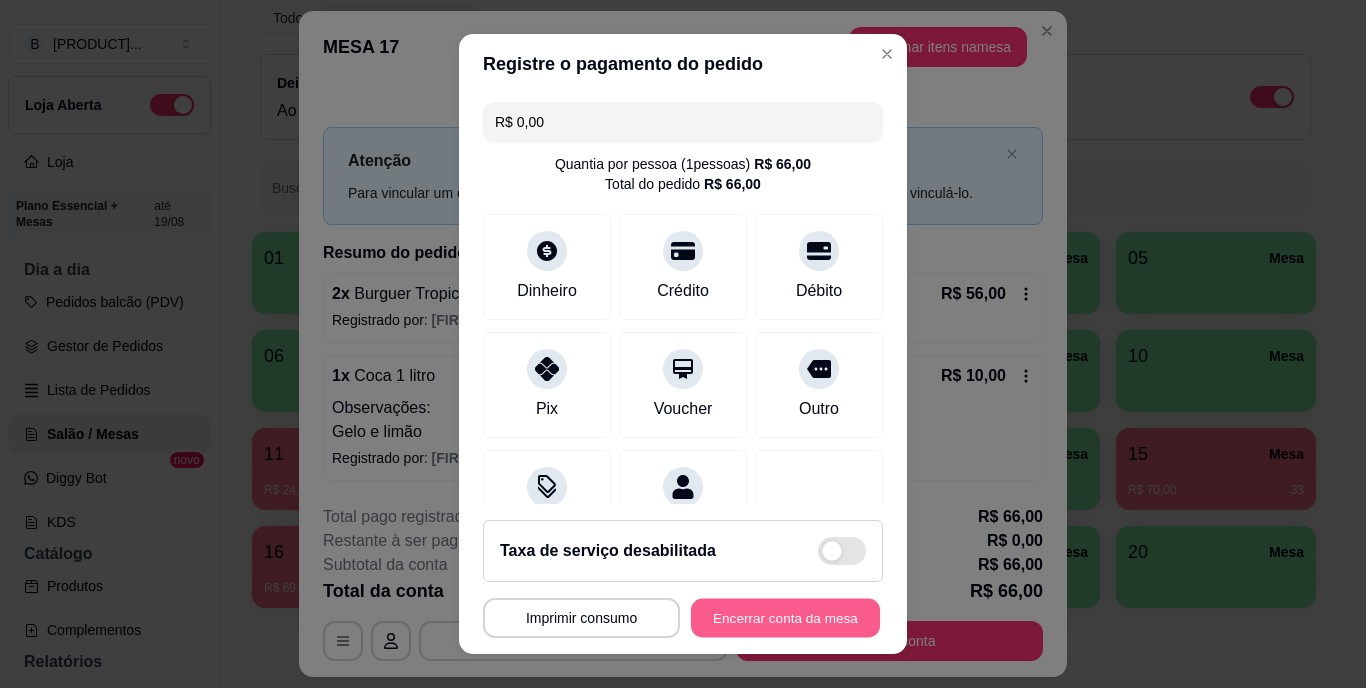 click on "Encerrar conta da mesa" at bounding box center (785, 617) 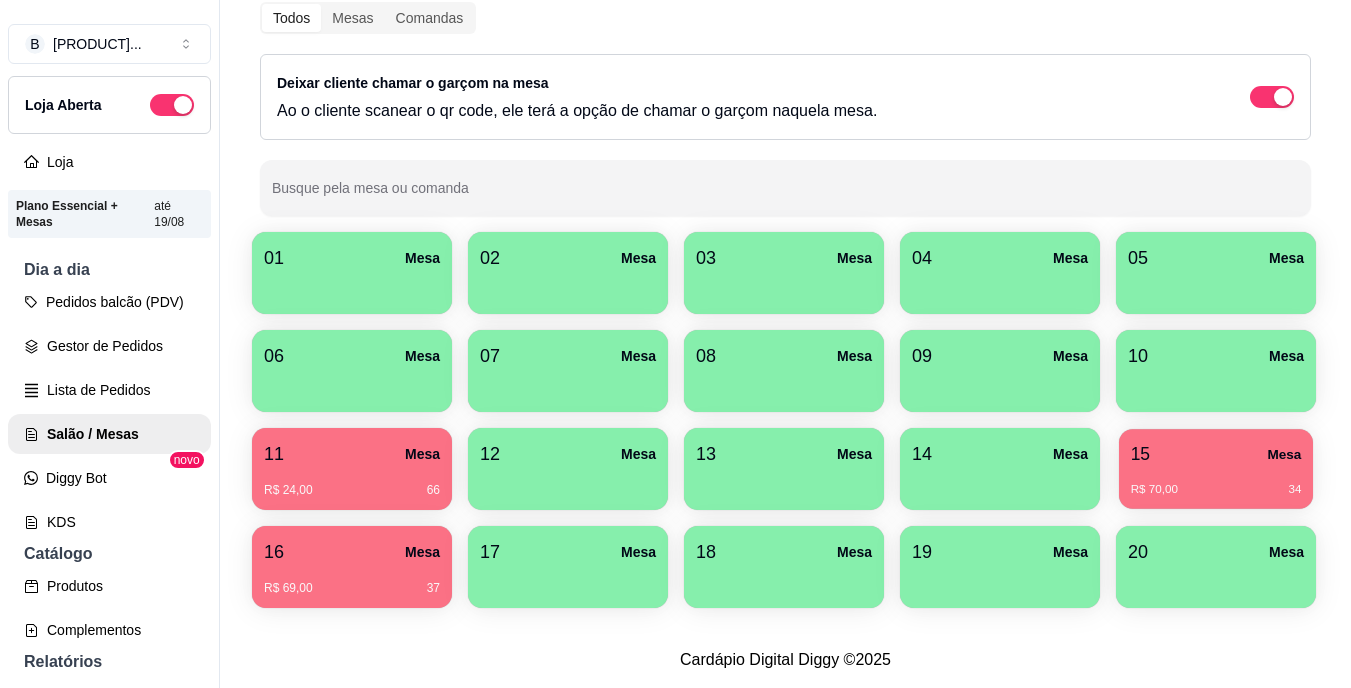 click on "15 Mesa R$ 70,00 34" at bounding box center [1216, 469] 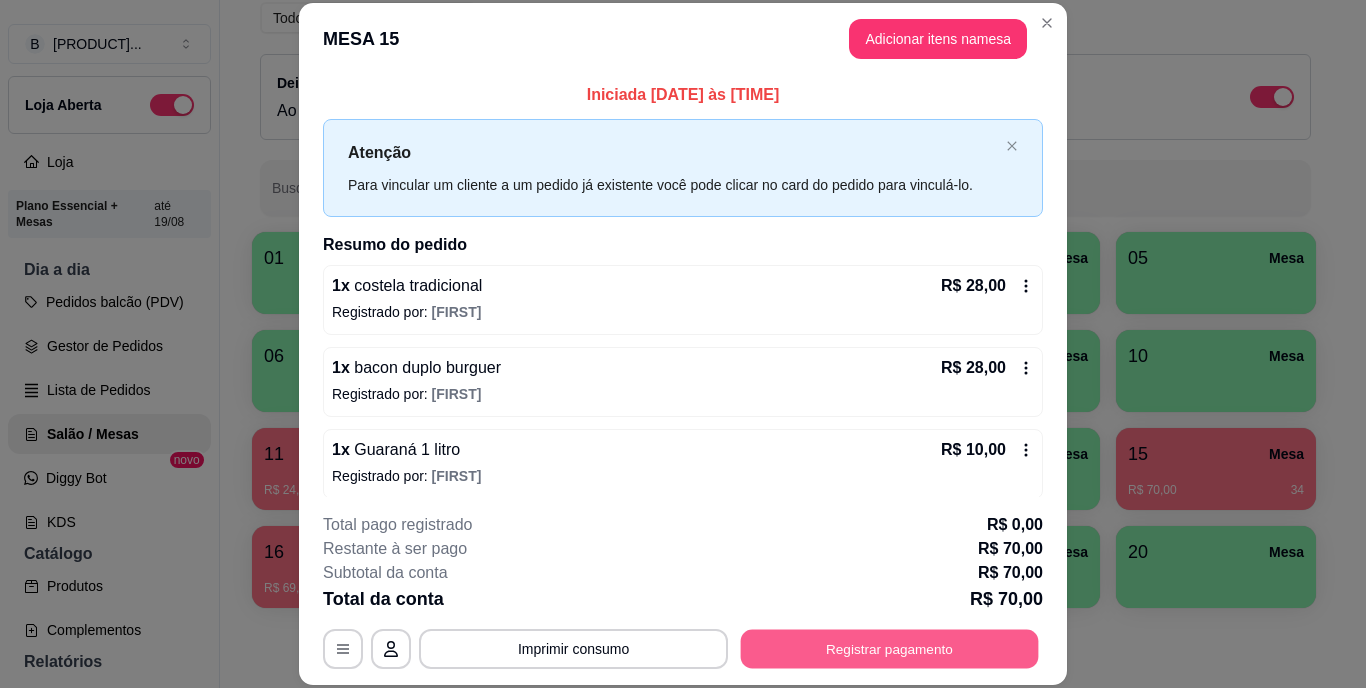 click on "Registrar pagamento" at bounding box center [890, 648] 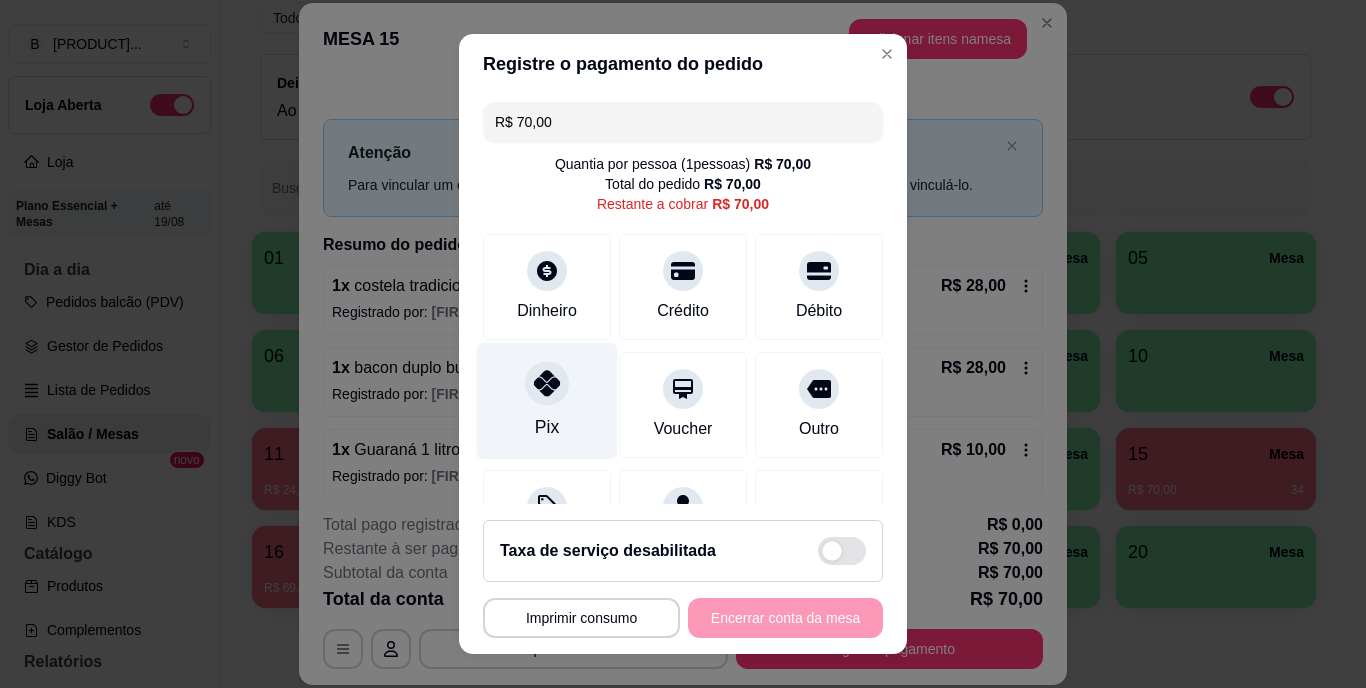 click 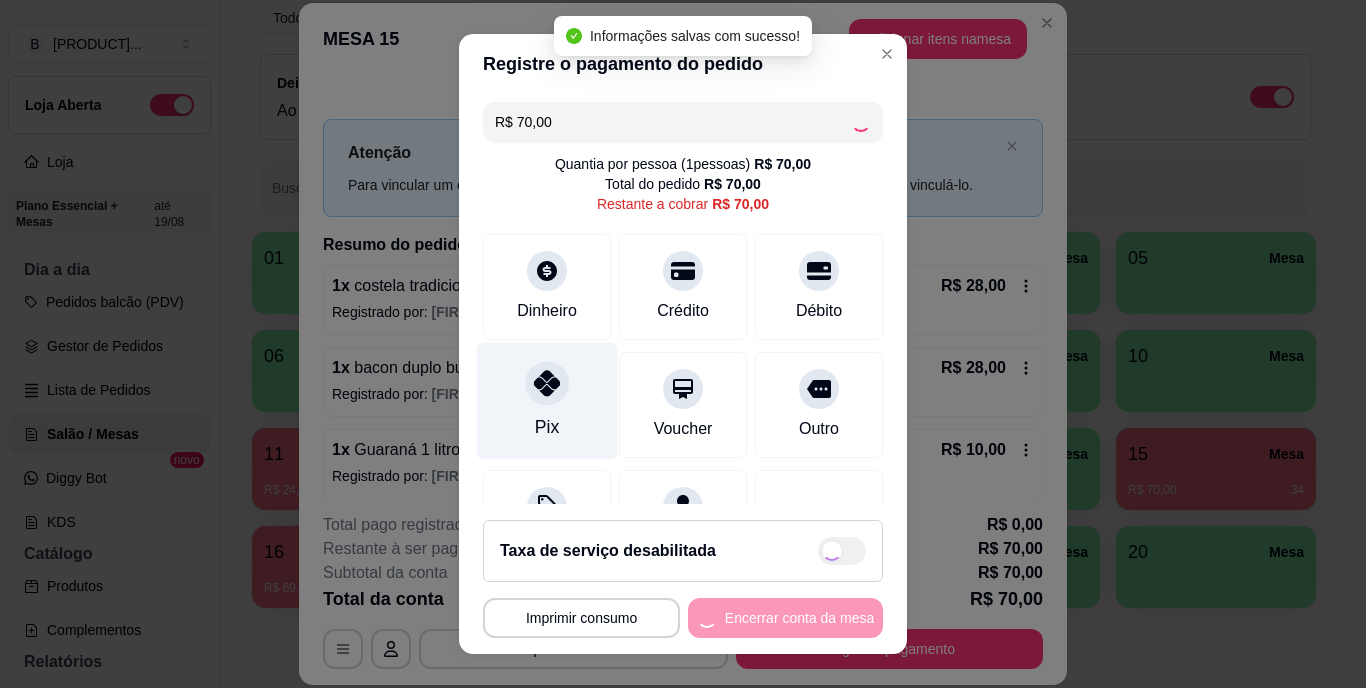 type on "R$ 0,00" 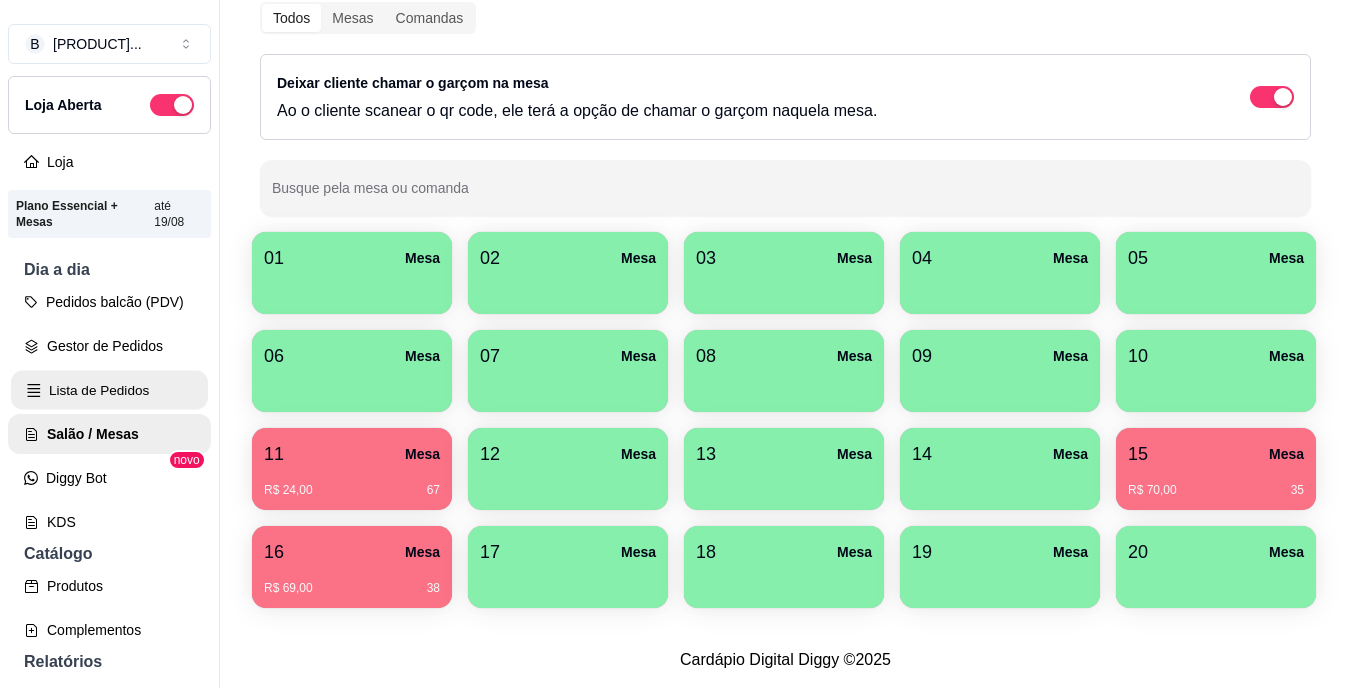 click on "Lista de Pedidos" at bounding box center [109, 390] 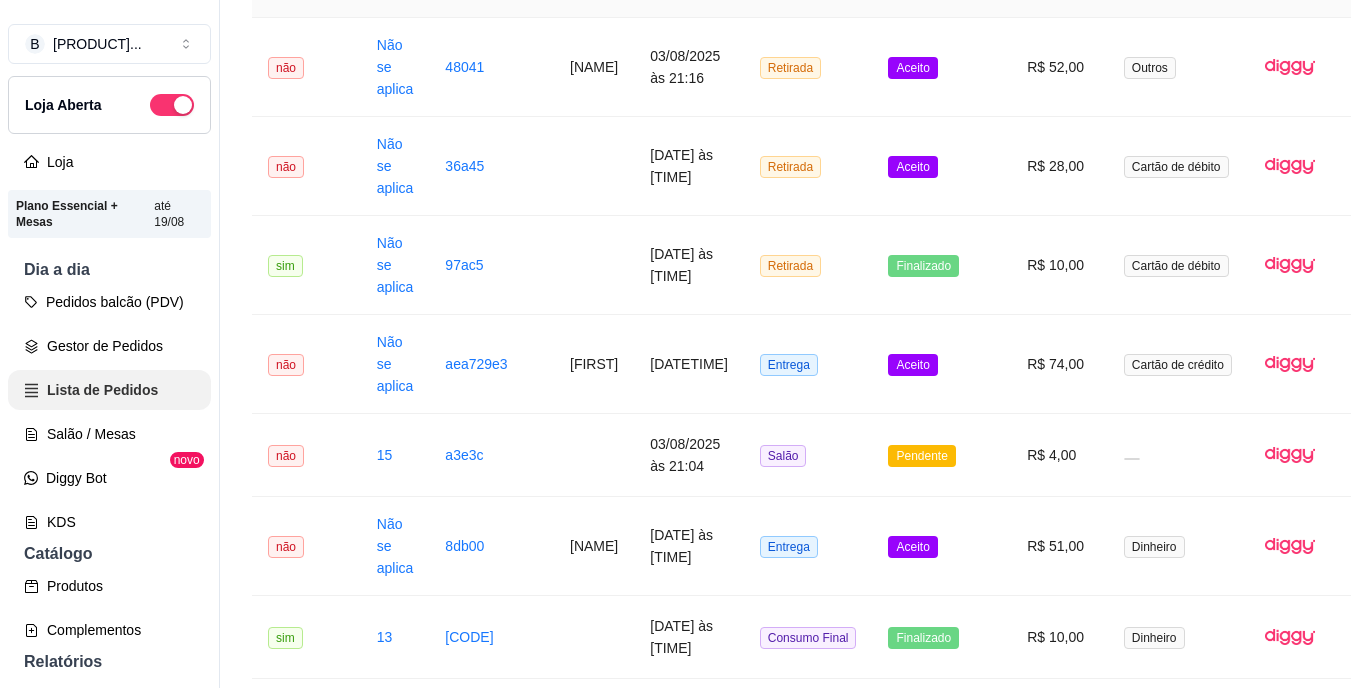 scroll, scrollTop: 0, scrollLeft: 0, axis: both 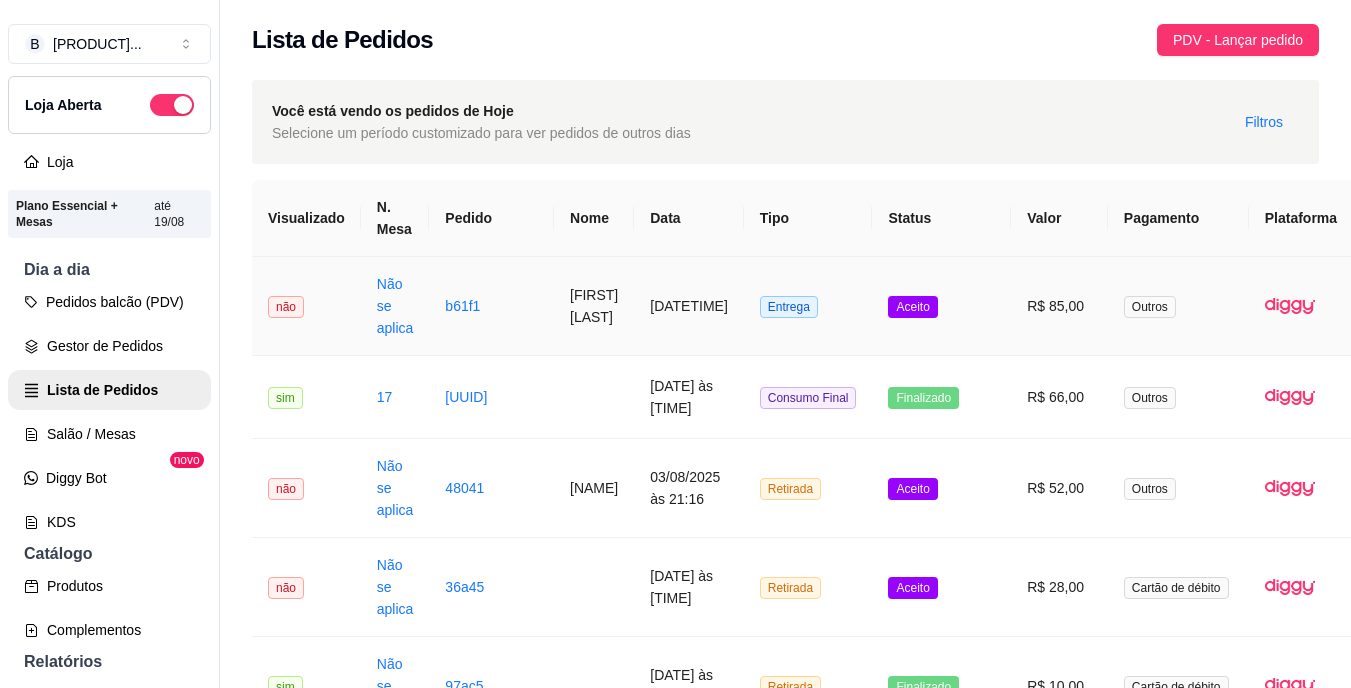 click on "**********" at bounding box center [852, 1684] 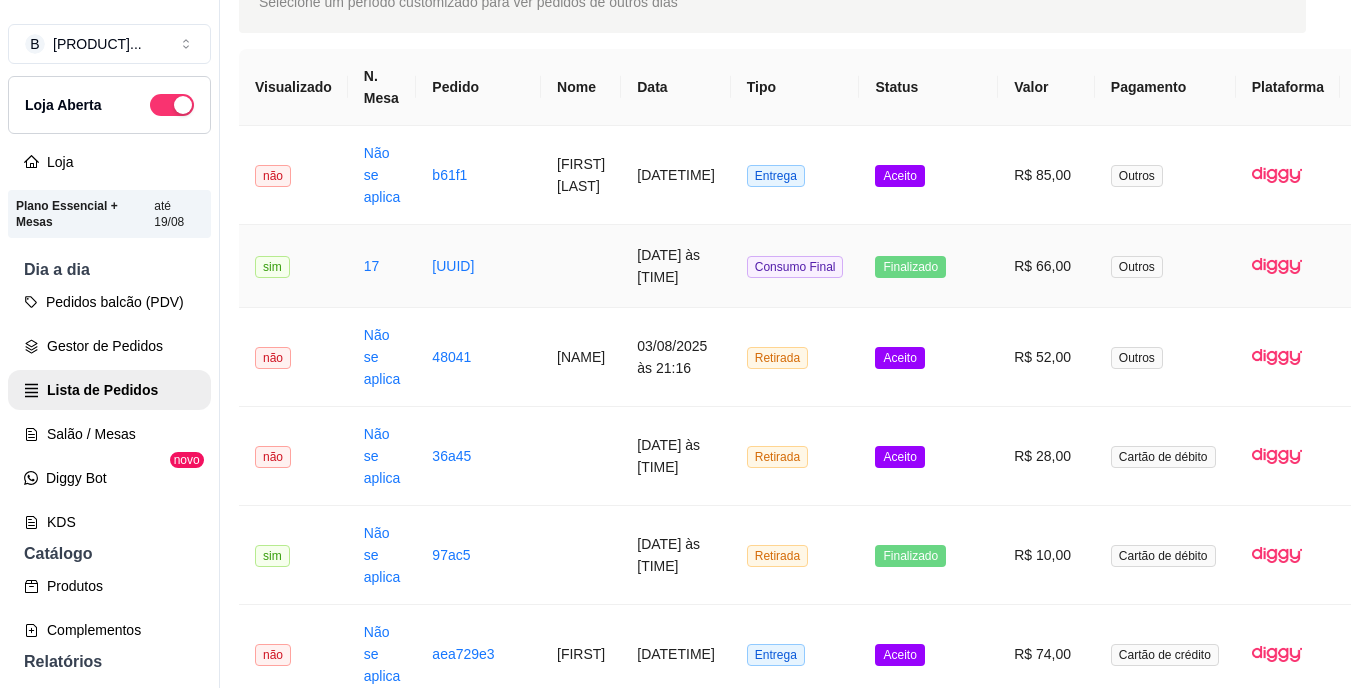 scroll, scrollTop: 0, scrollLeft: 13, axis: horizontal 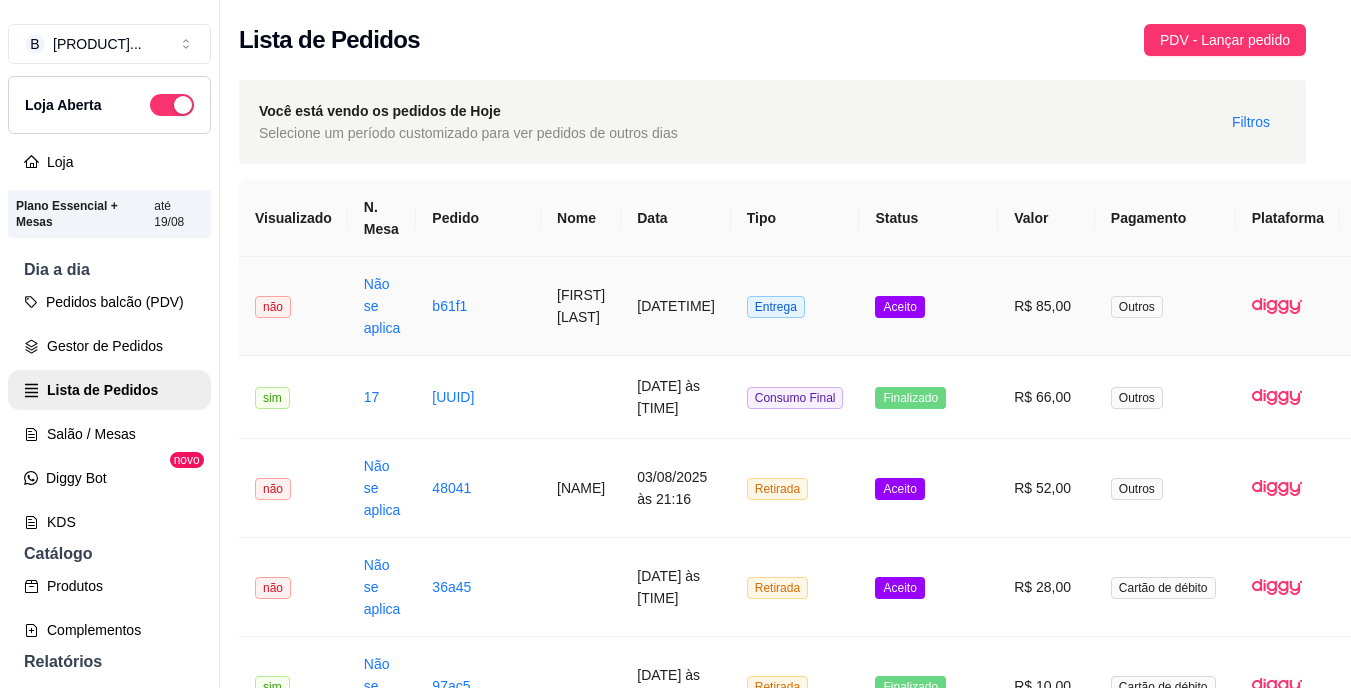 click on "Aceito" at bounding box center [928, 306] 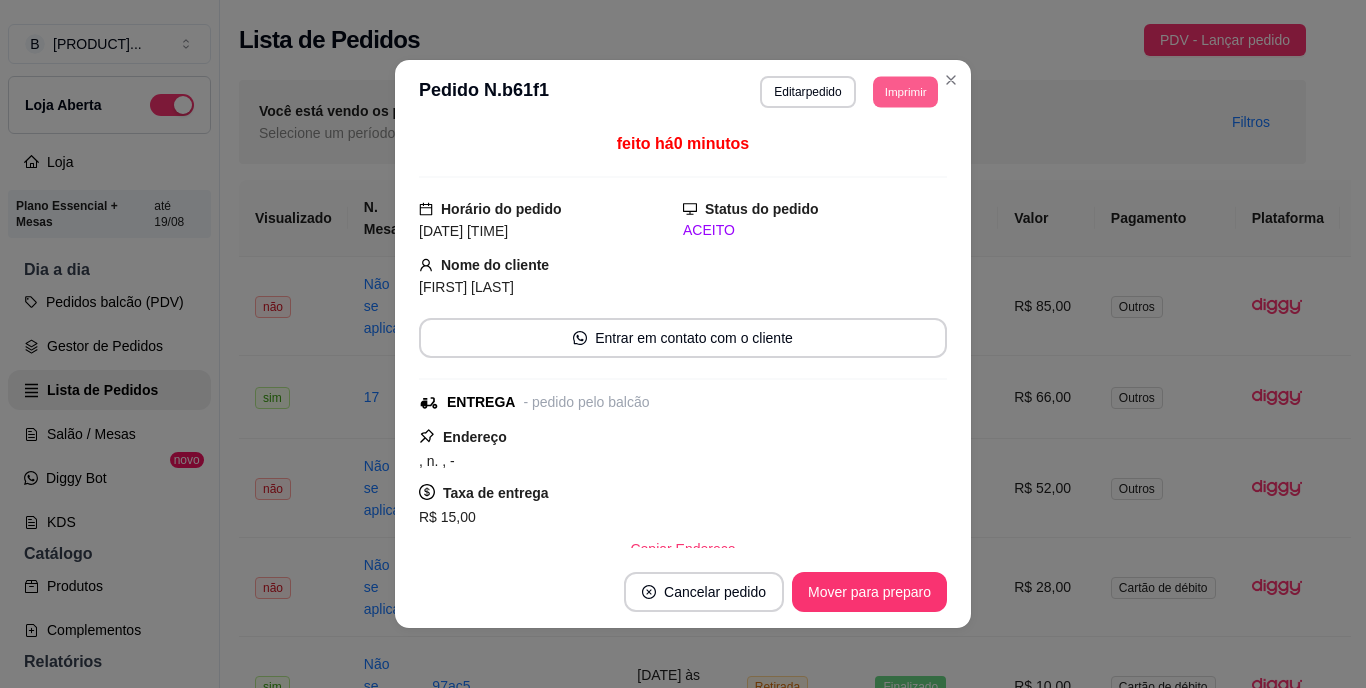 click on "Imprimir" at bounding box center (905, 91) 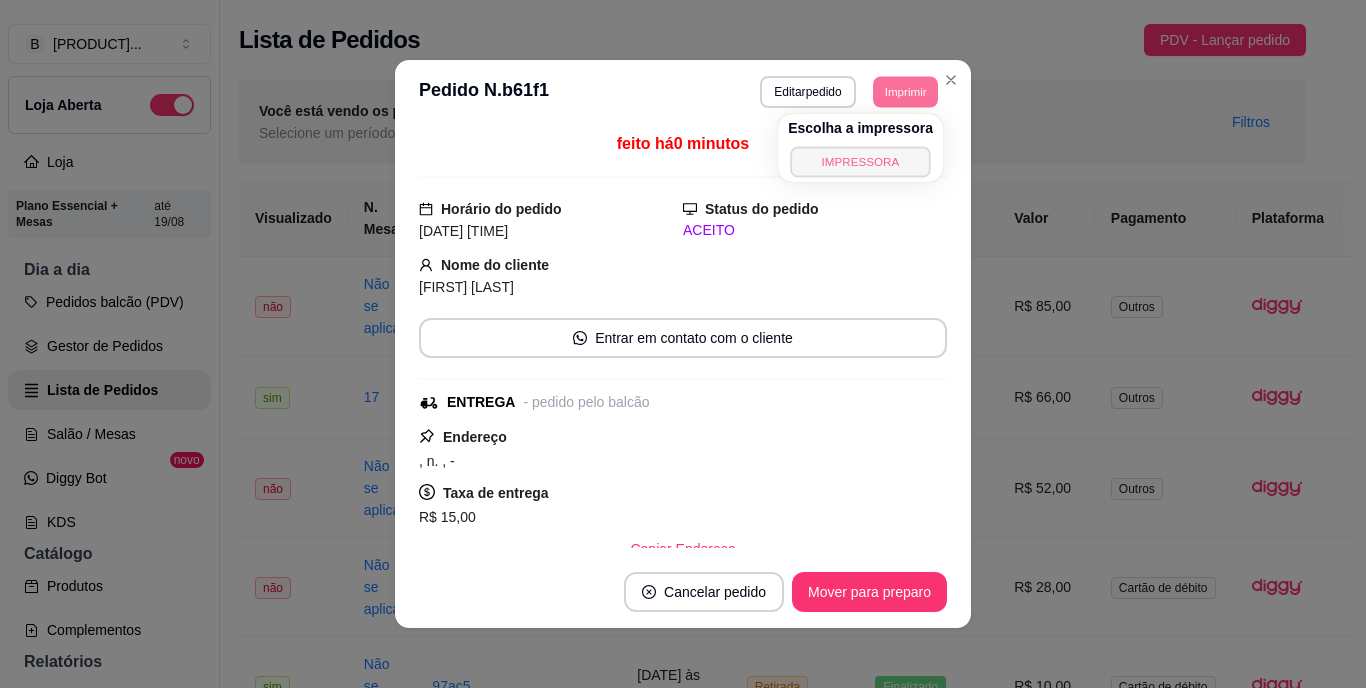 click on "IMPRESSORA" at bounding box center [860, 161] 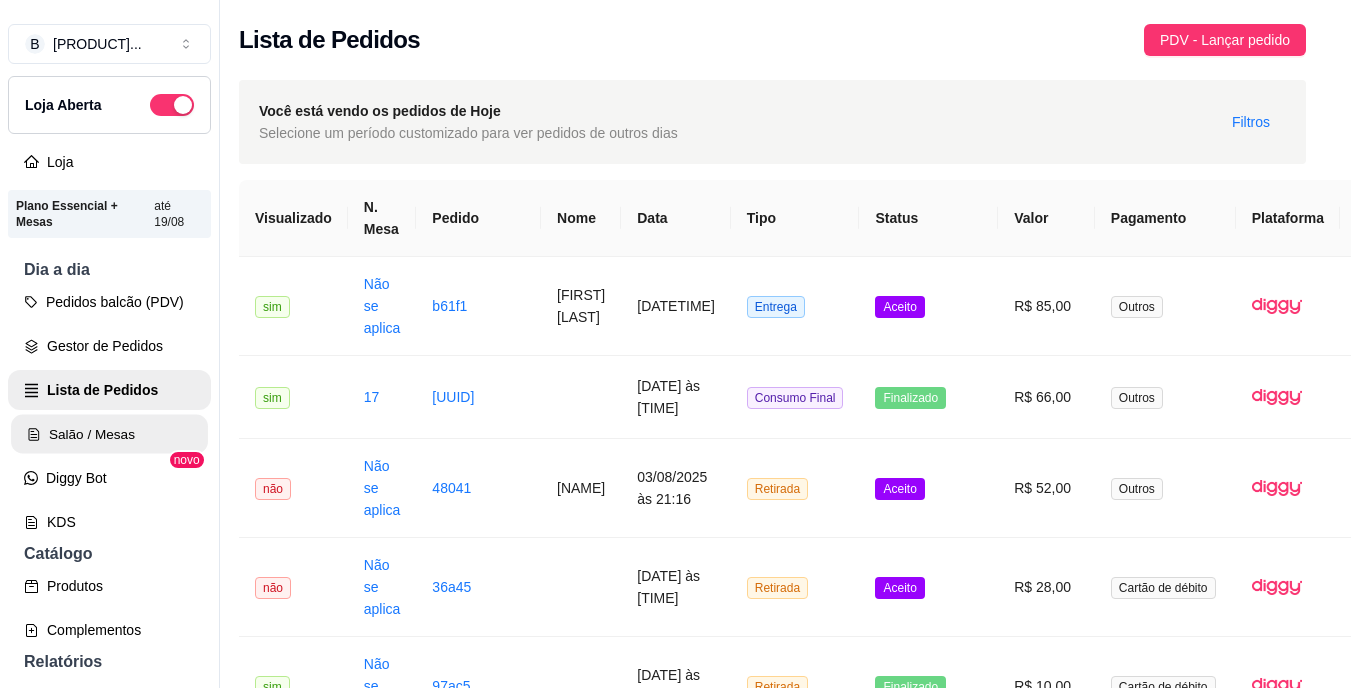 click on "Salão / Mesas" at bounding box center (109, 434) 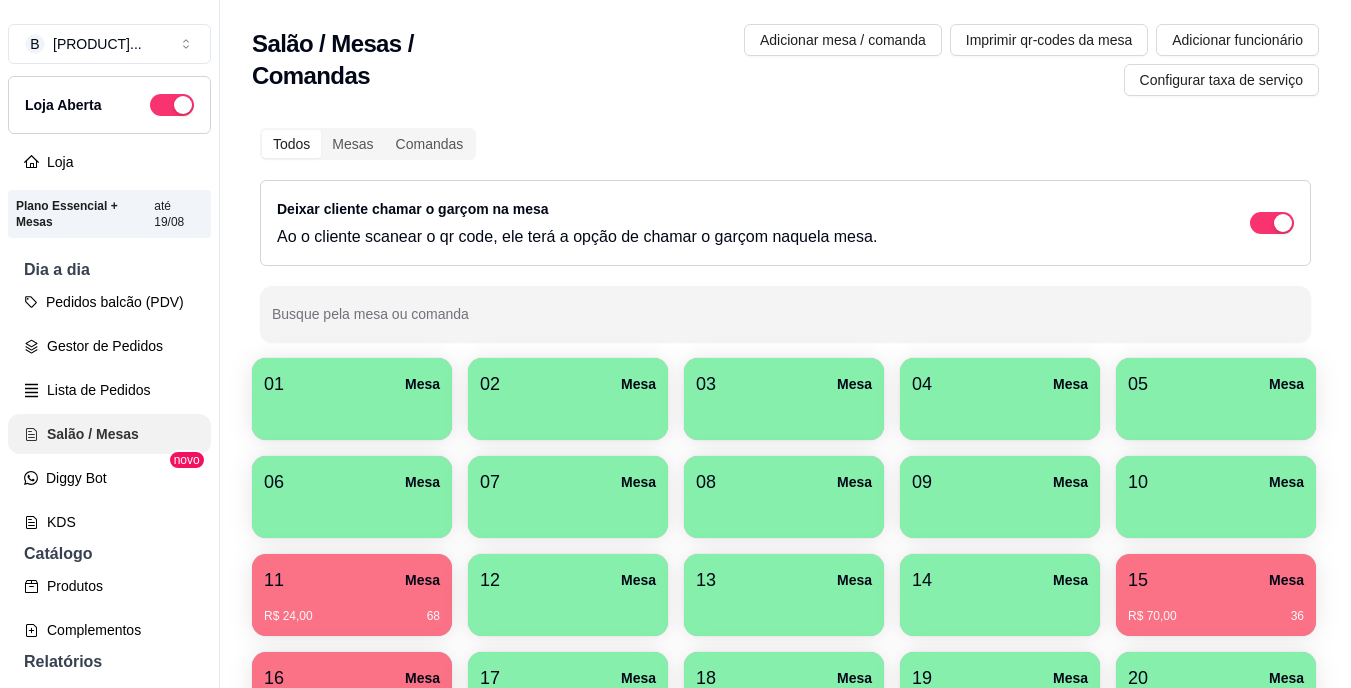 scroll, scrollTop: 0, scrollLeft: 0, axis: both 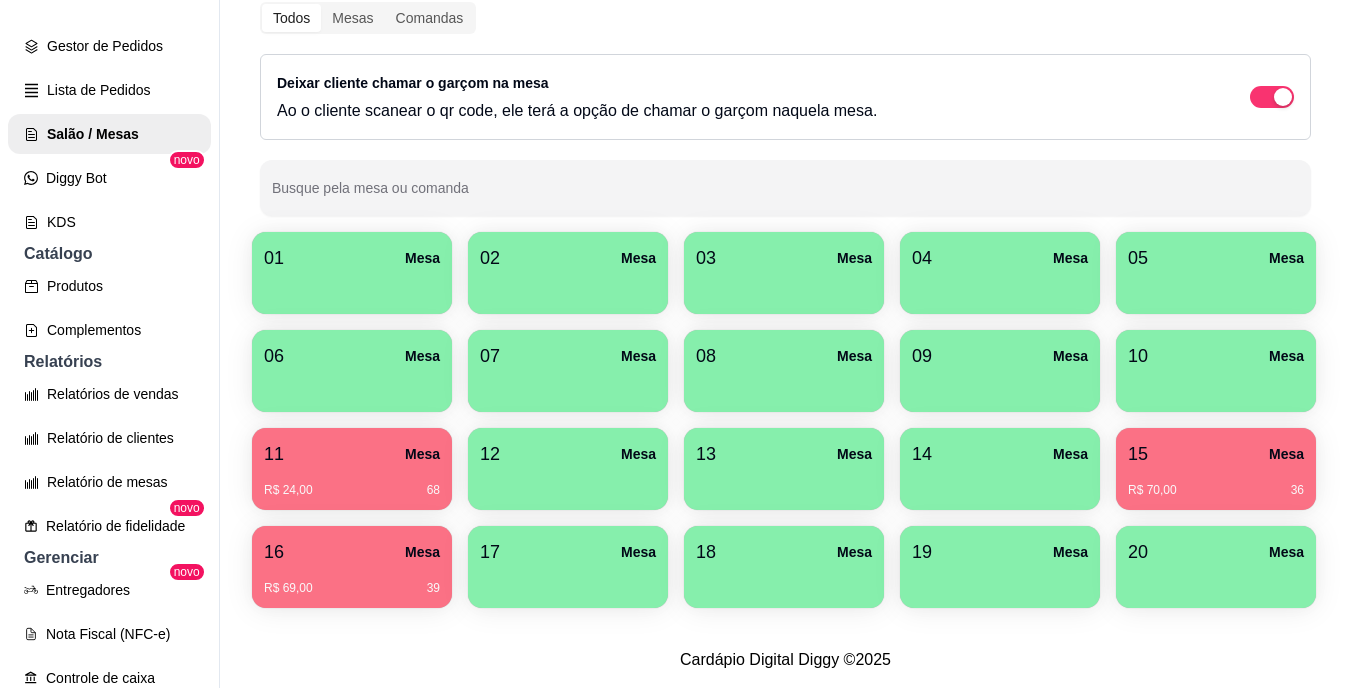 click on "R$ 24,00 68" at bounding box center (352, 483) 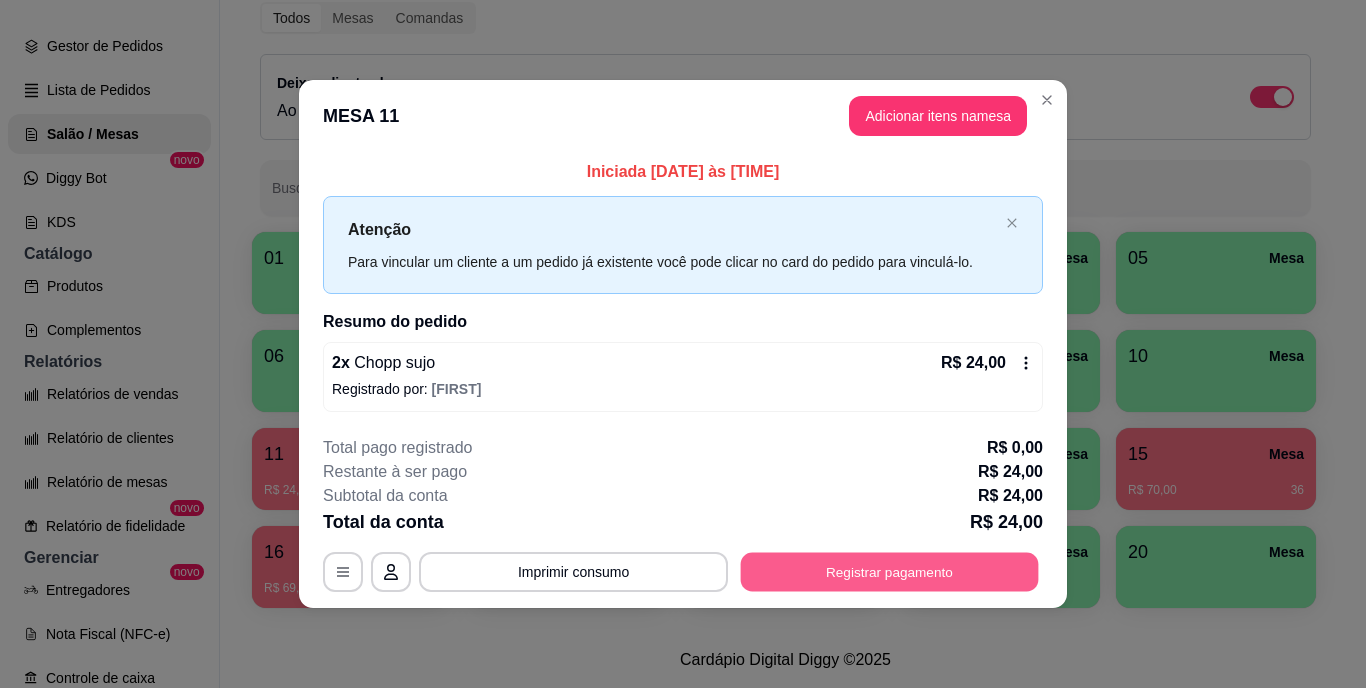 click on "Registrar pagamento" at bounding box center [890, 571] 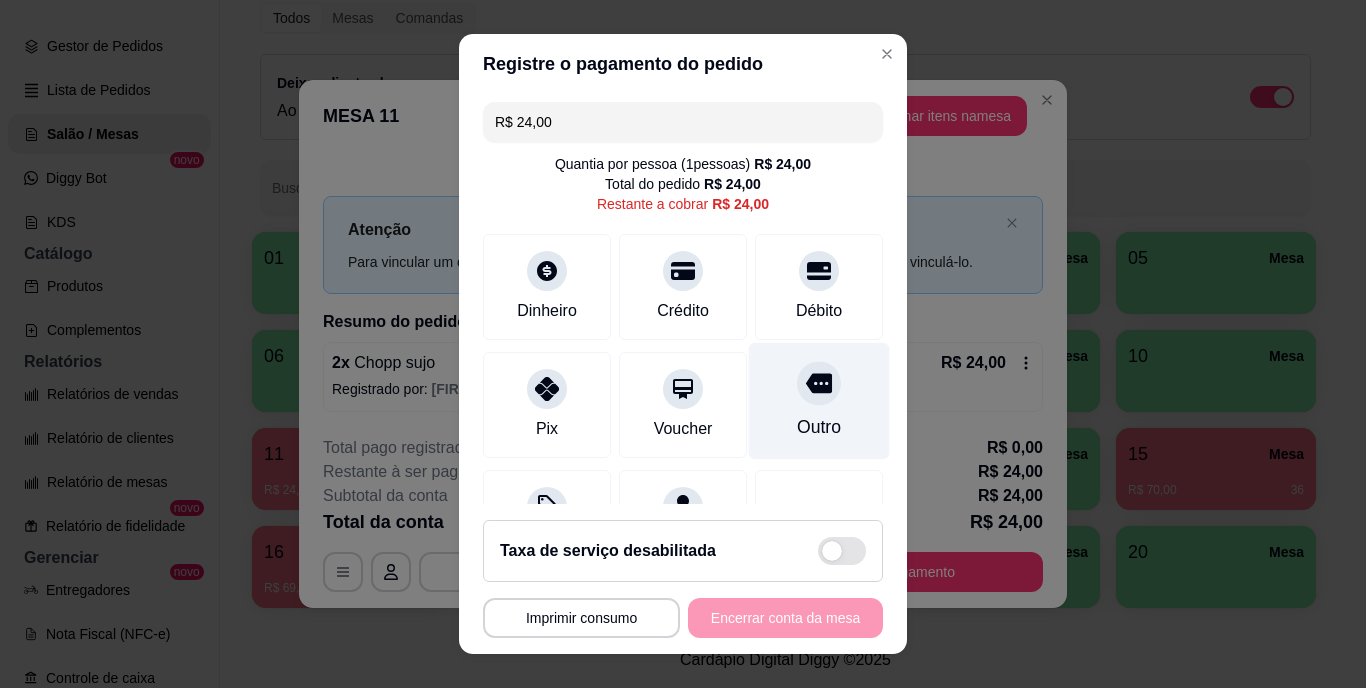 click 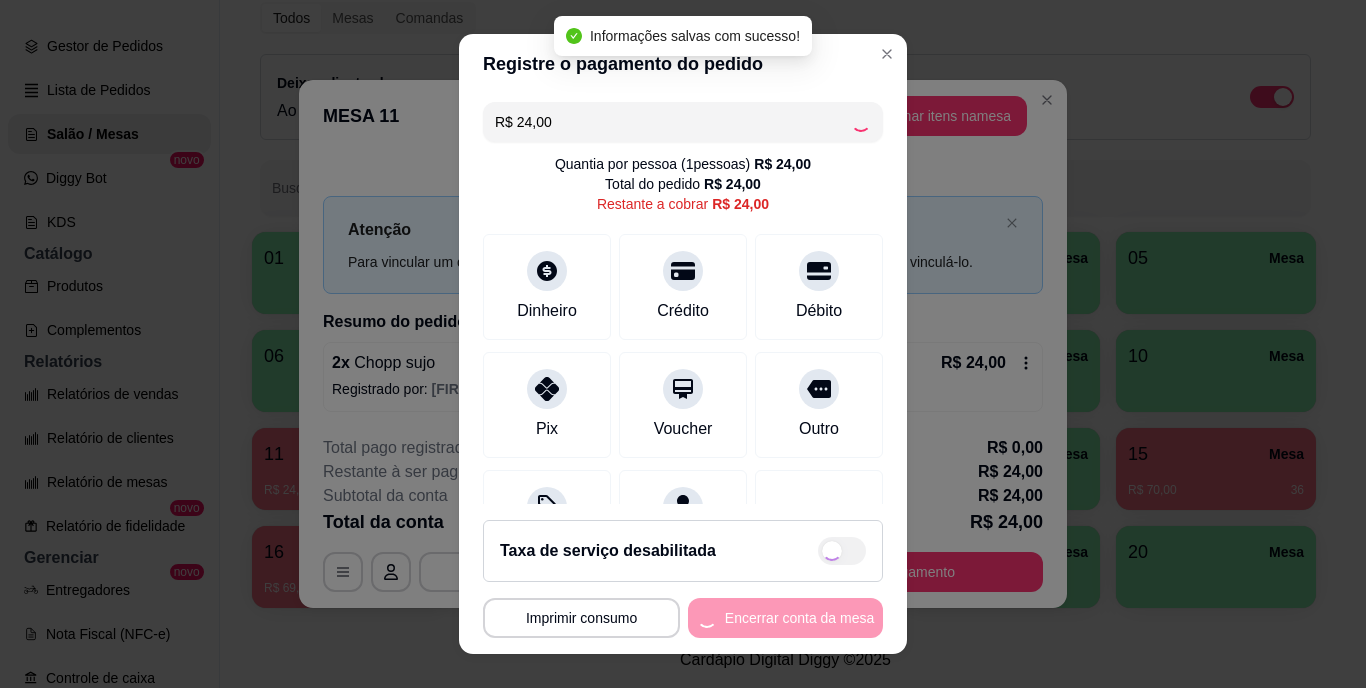 type on "R$ 0,00" 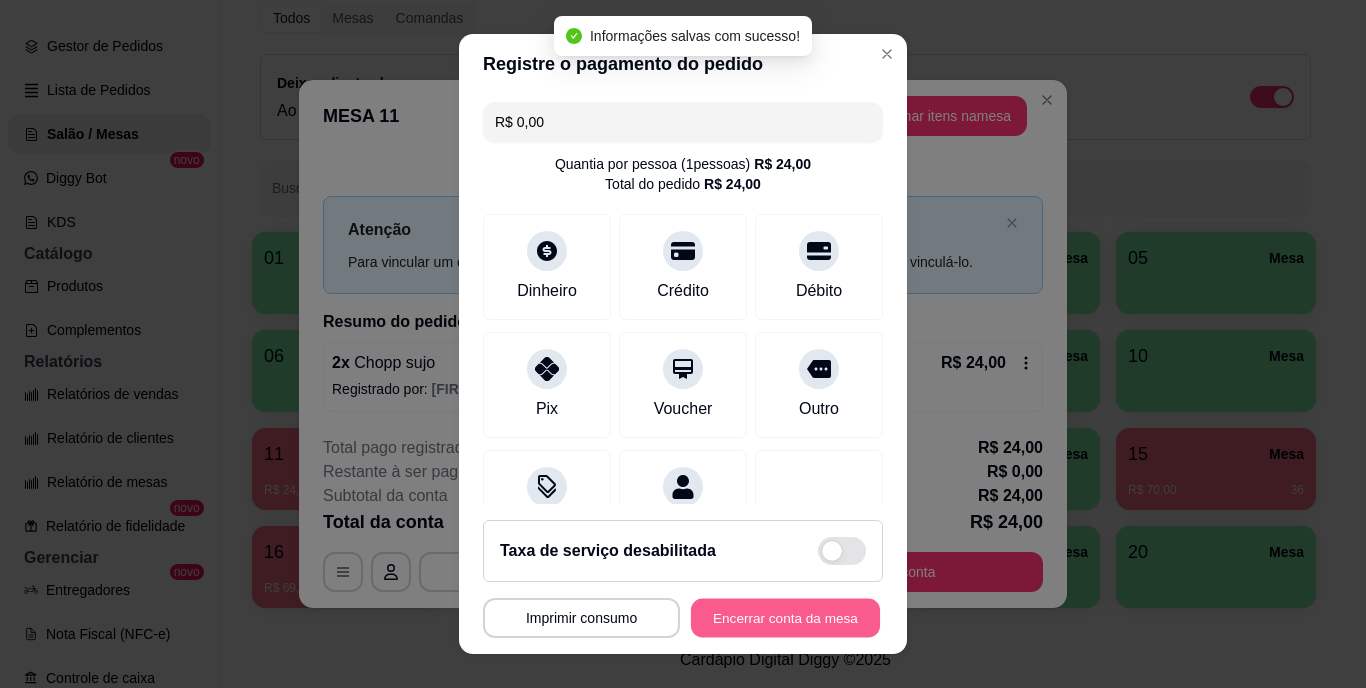 click on "Encerrar conta da mesa" at bounding box center (785, 617) 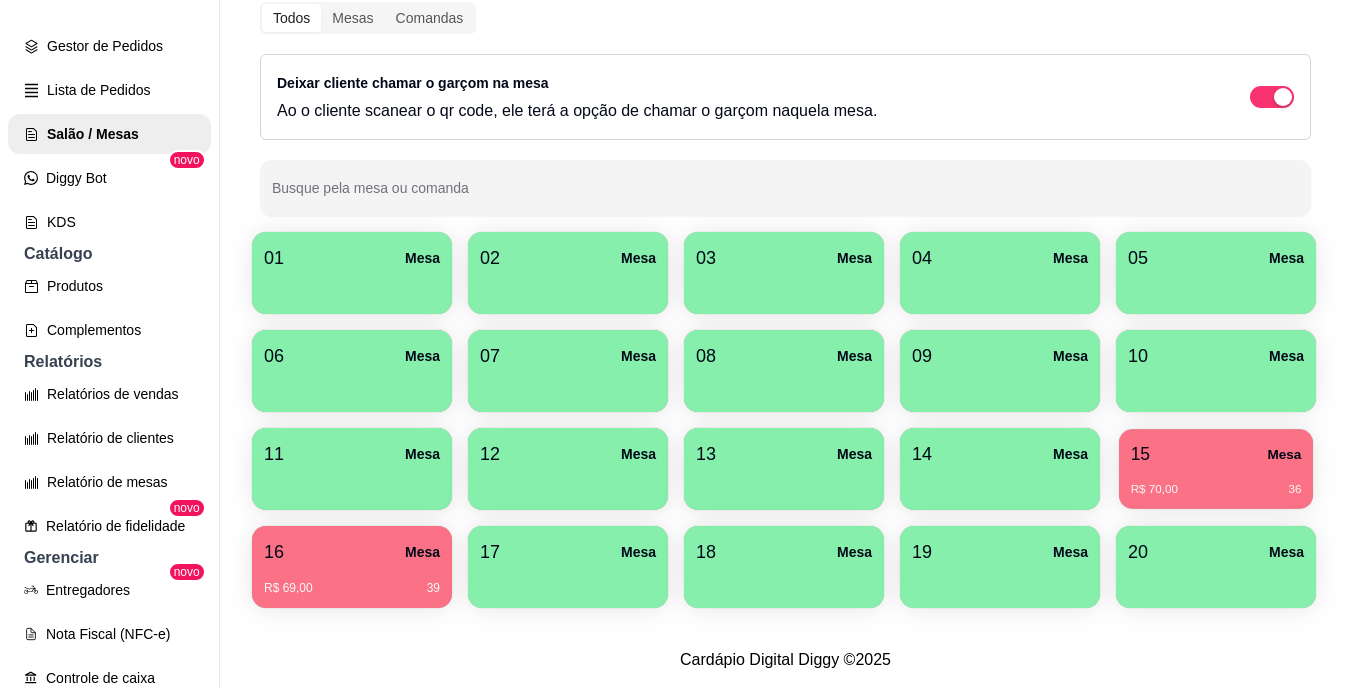 click on "R$ [PRICE] [NUMBER]" at bounding box center (1216, 482) 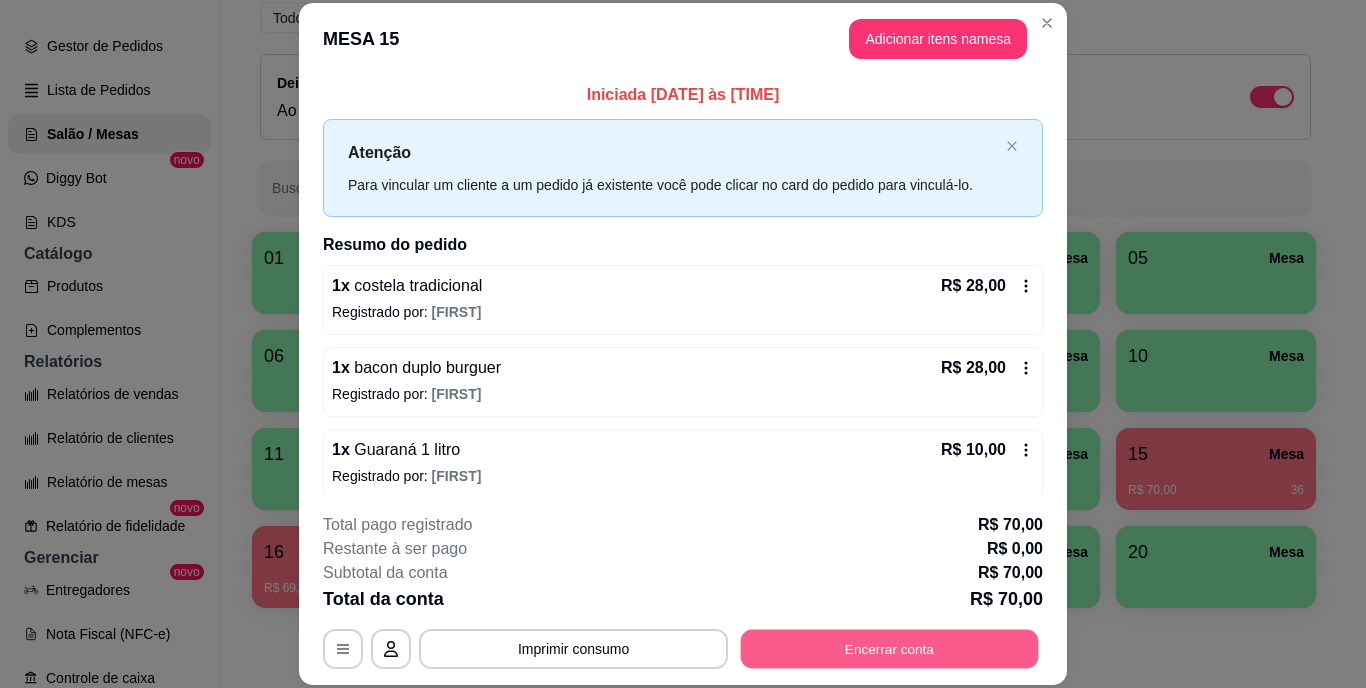 click on "Encerrar conta" at bounding box center (890, 648) 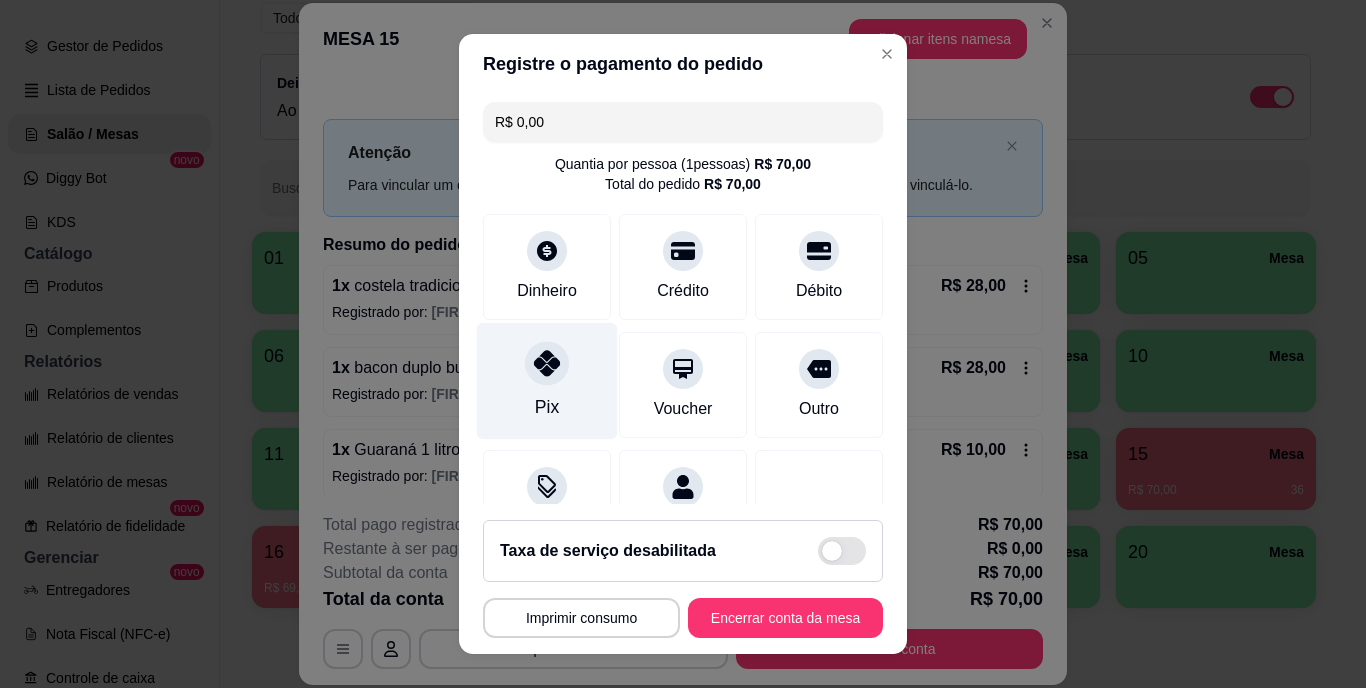 click on "Pix" at bounding box center [547, 381] 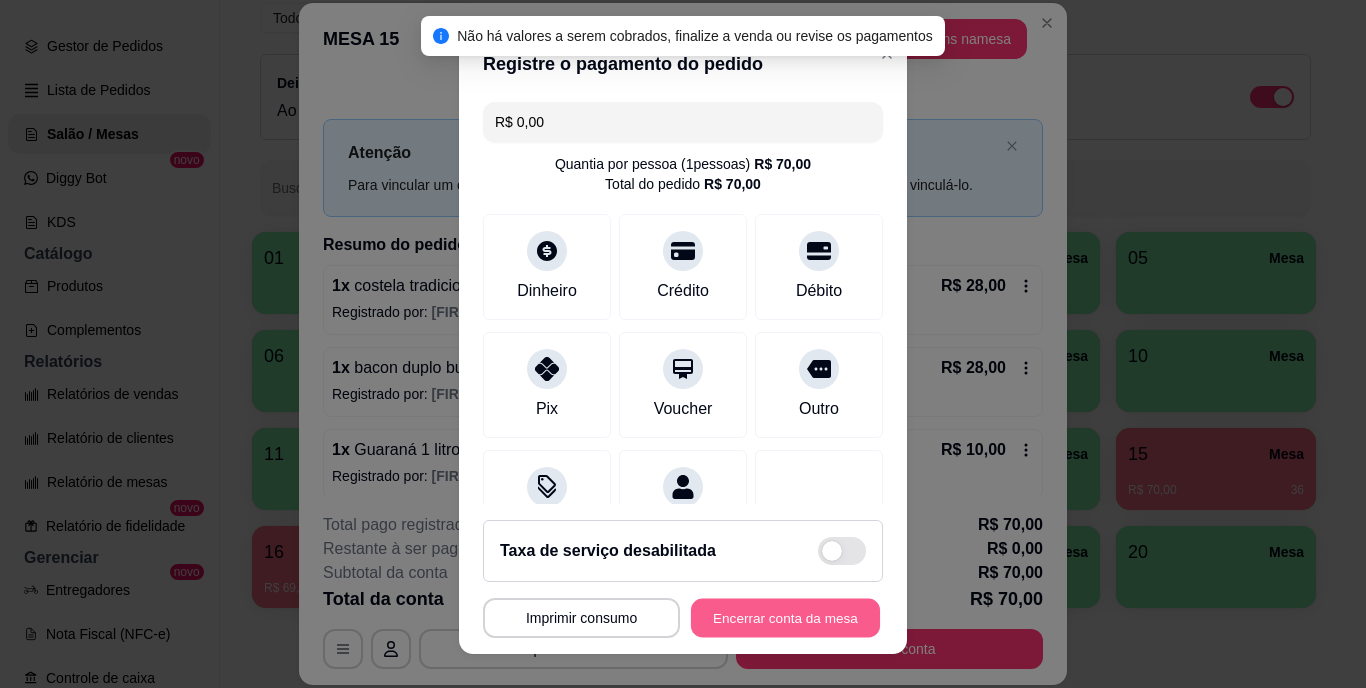click on "Encerrar conta da mesa" at bounding box center [785, 617] 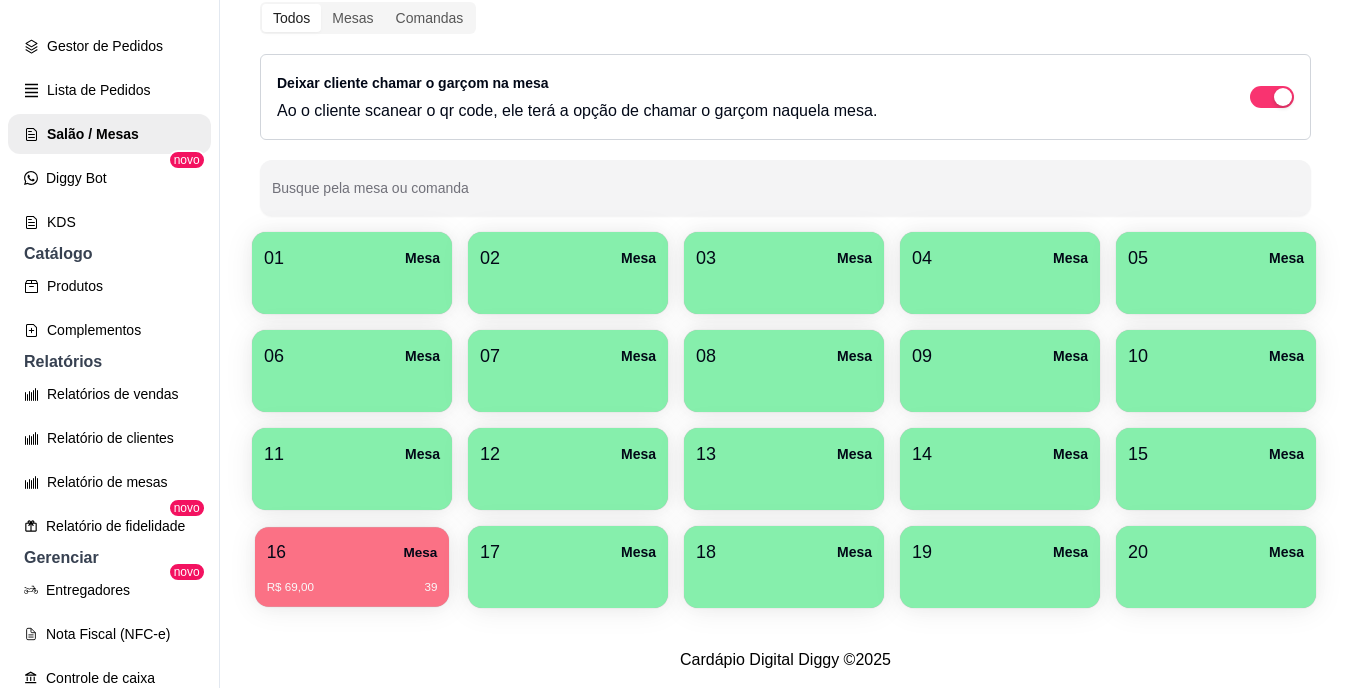 click on "[NUMBER] Mesa" at bounding box center [352, 552] 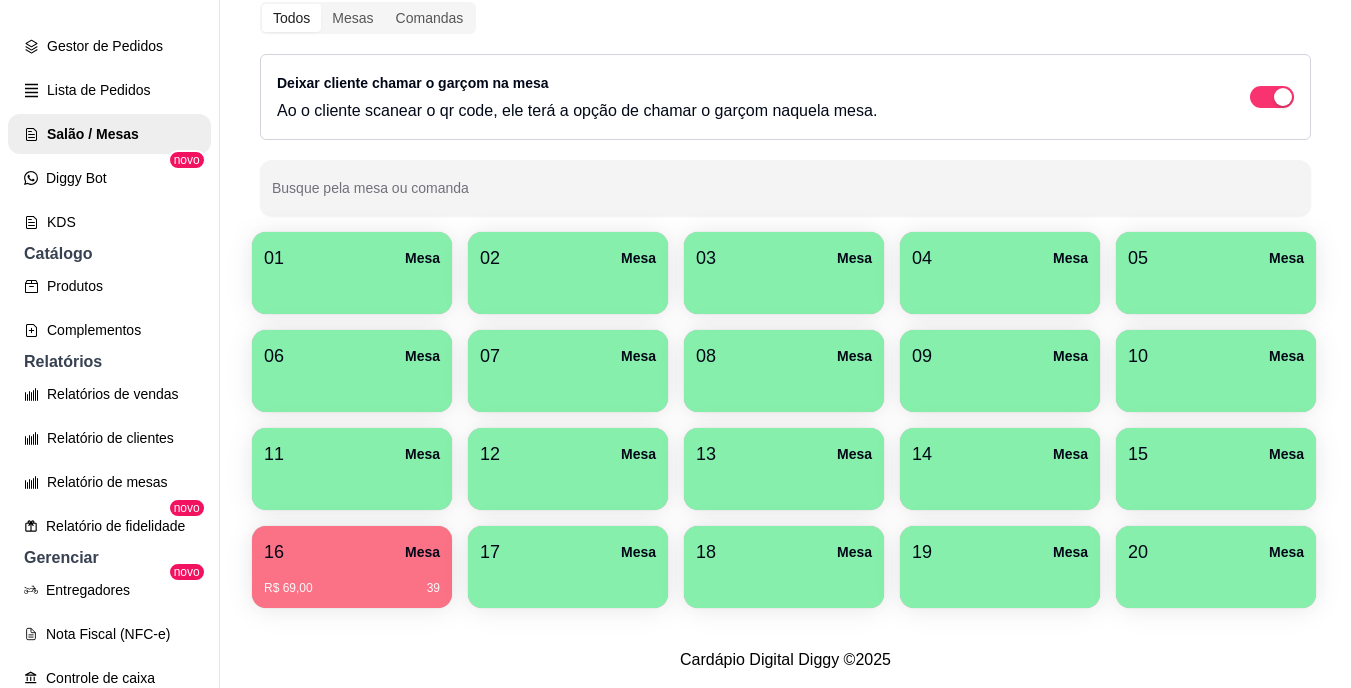 scroll, scrollTop: 239, scrollLeft: 0, axis: vertical 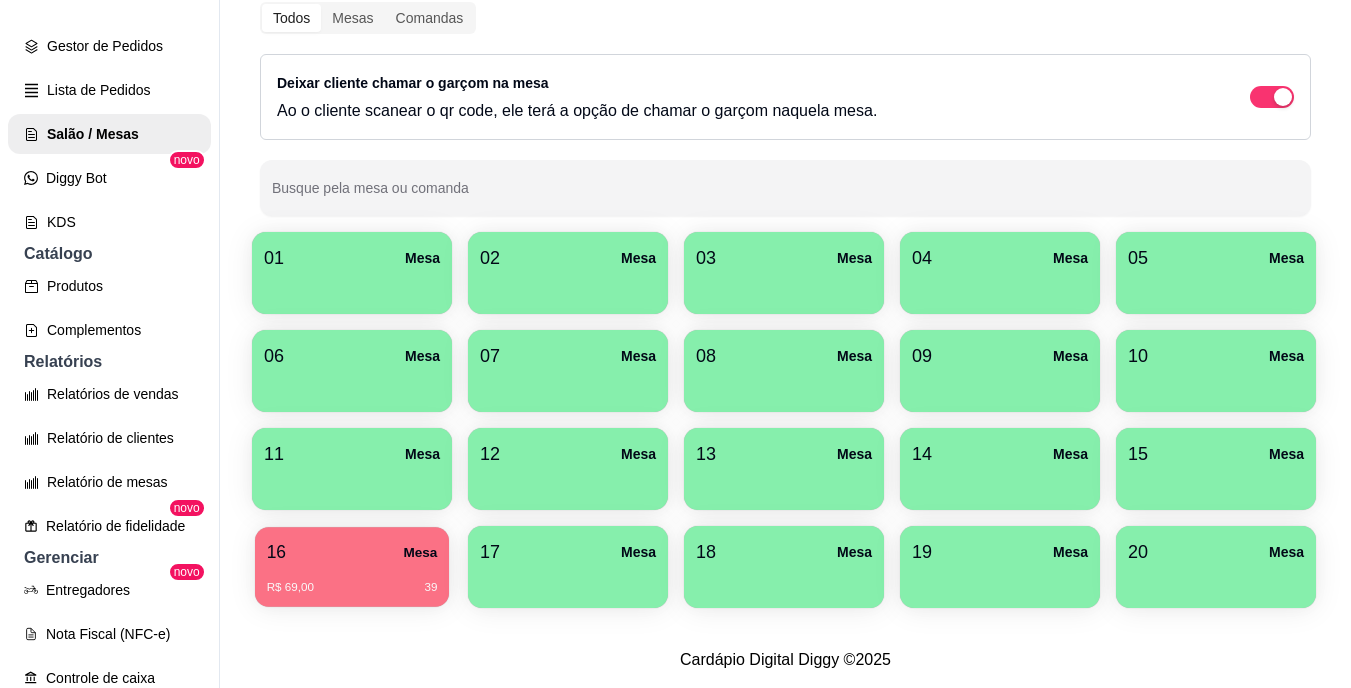 click on "R$ 69,00 39" at bounding box center (352, 580) 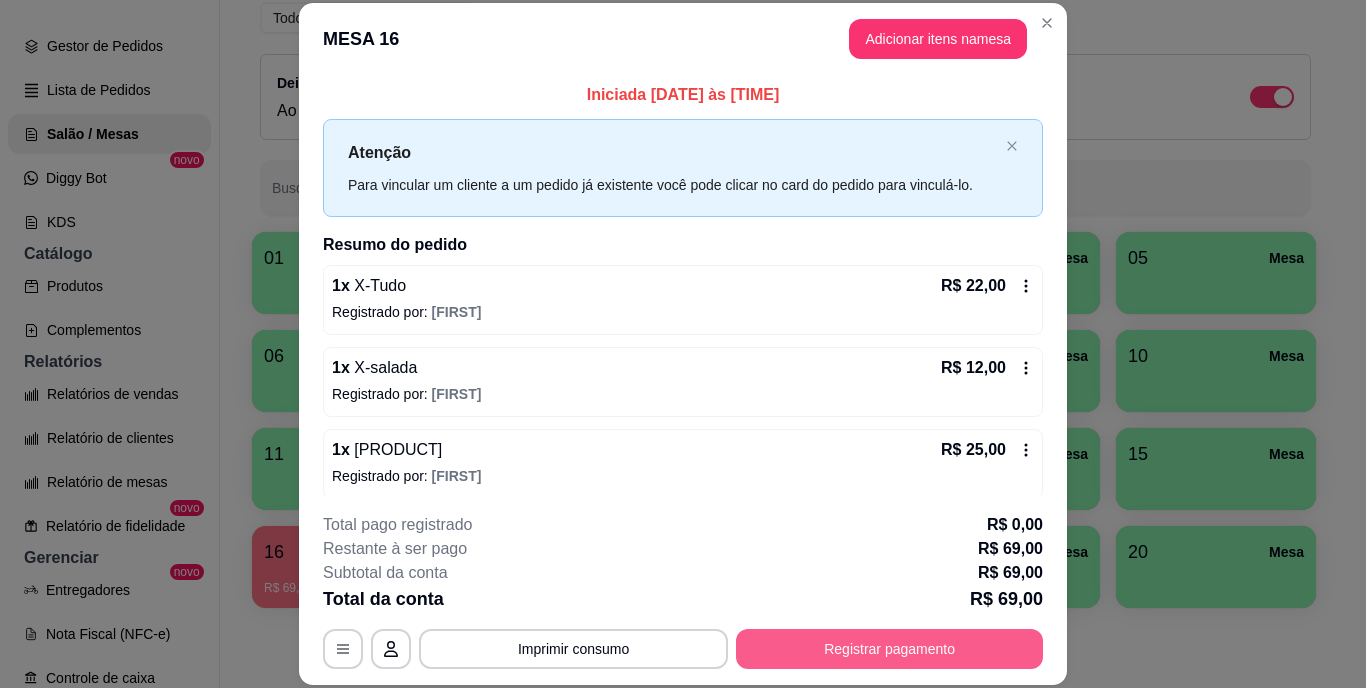 click on "Registrar pagamento" at bounding box center [889, 649] 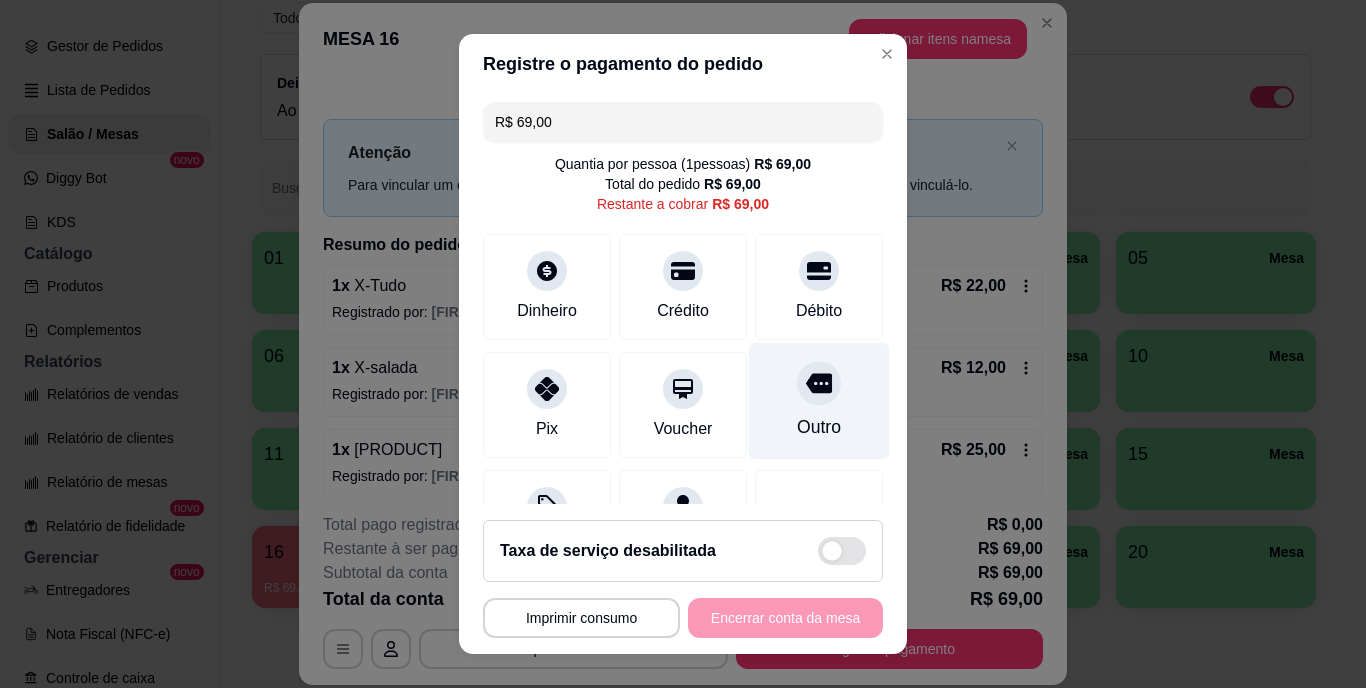 click 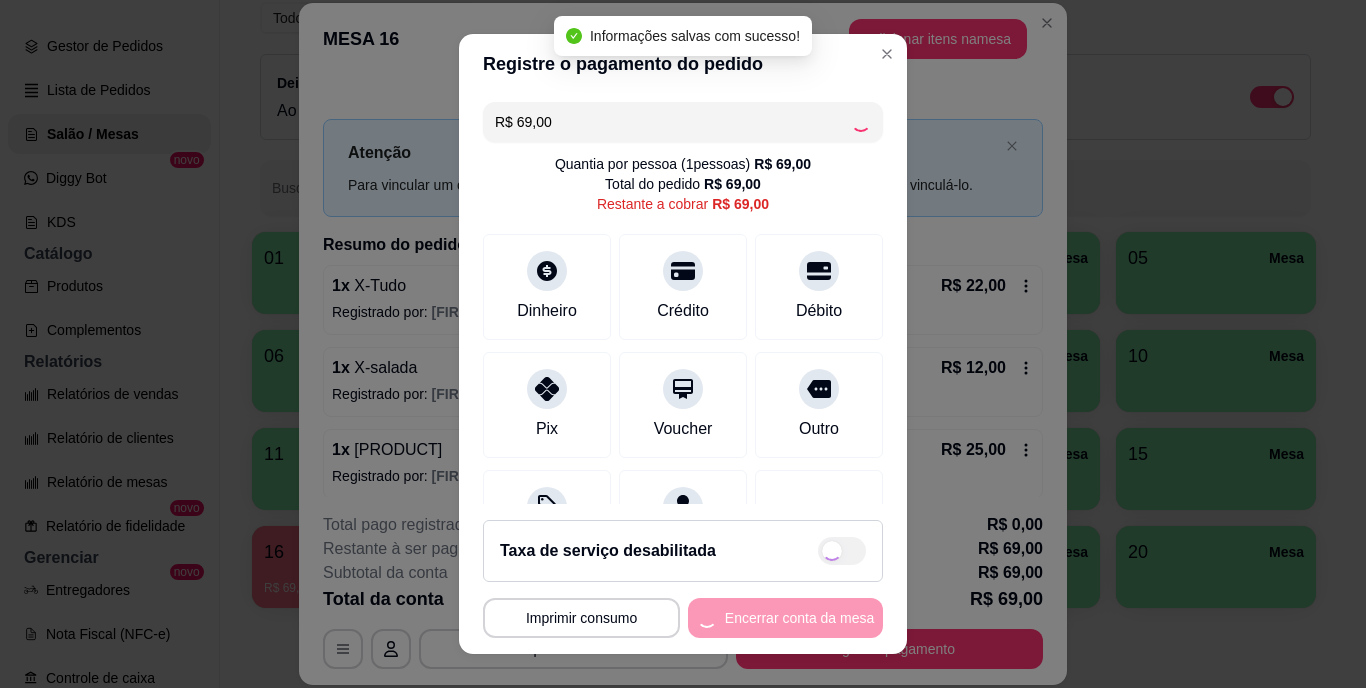 type on "R$ 0,00" 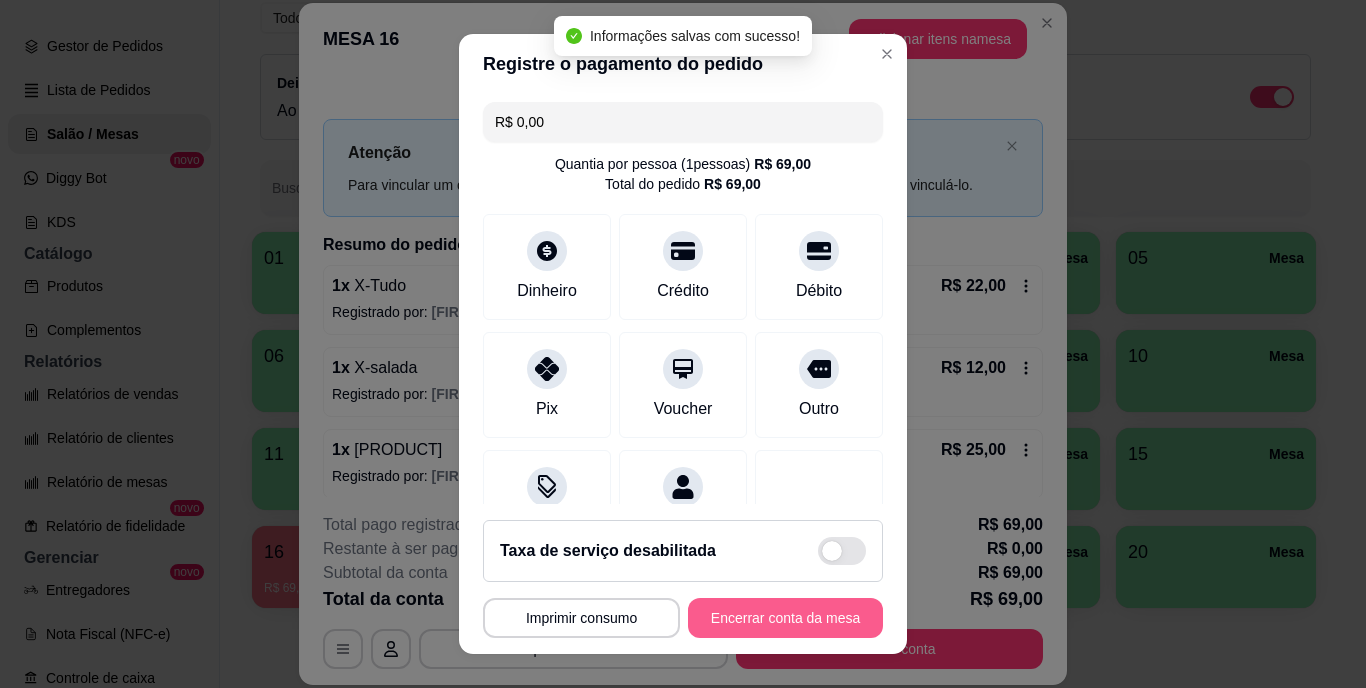 click on "Encerrar conta da mesa" at bounding box center (785, 618) 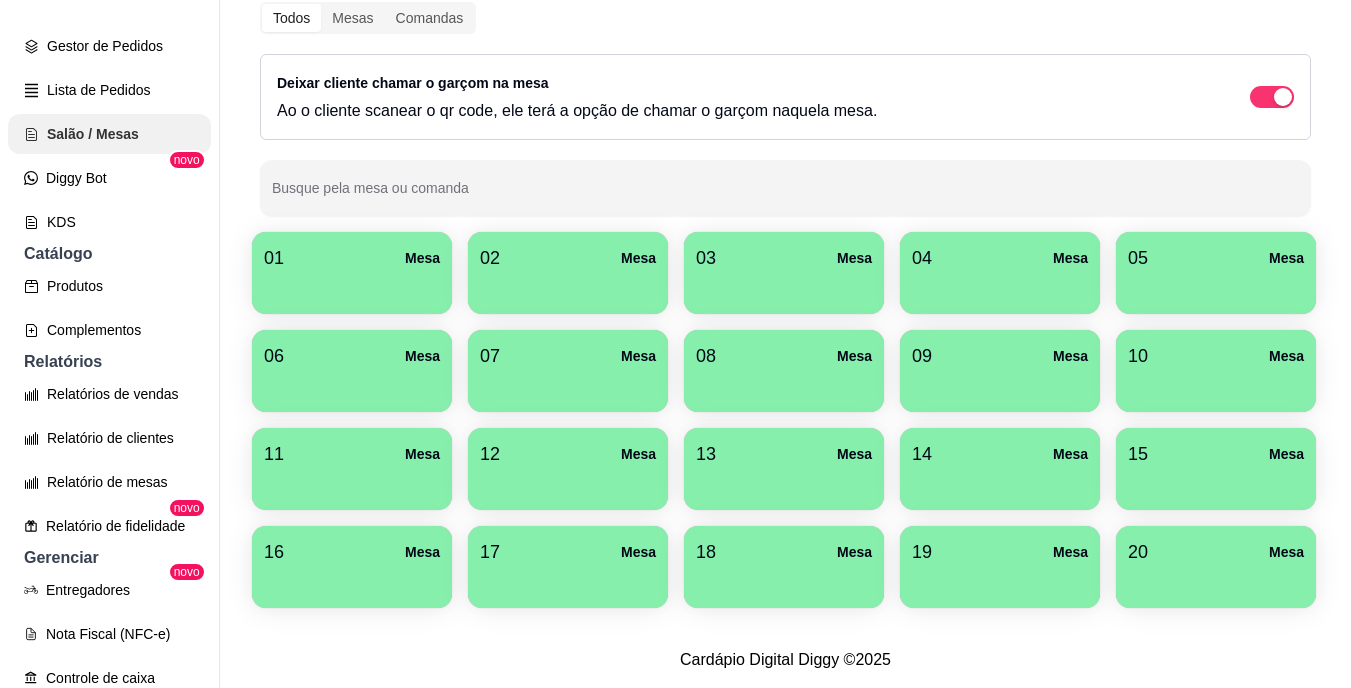 scroll, scrollTop: 200, scrollLeft: 0, axis: vertical 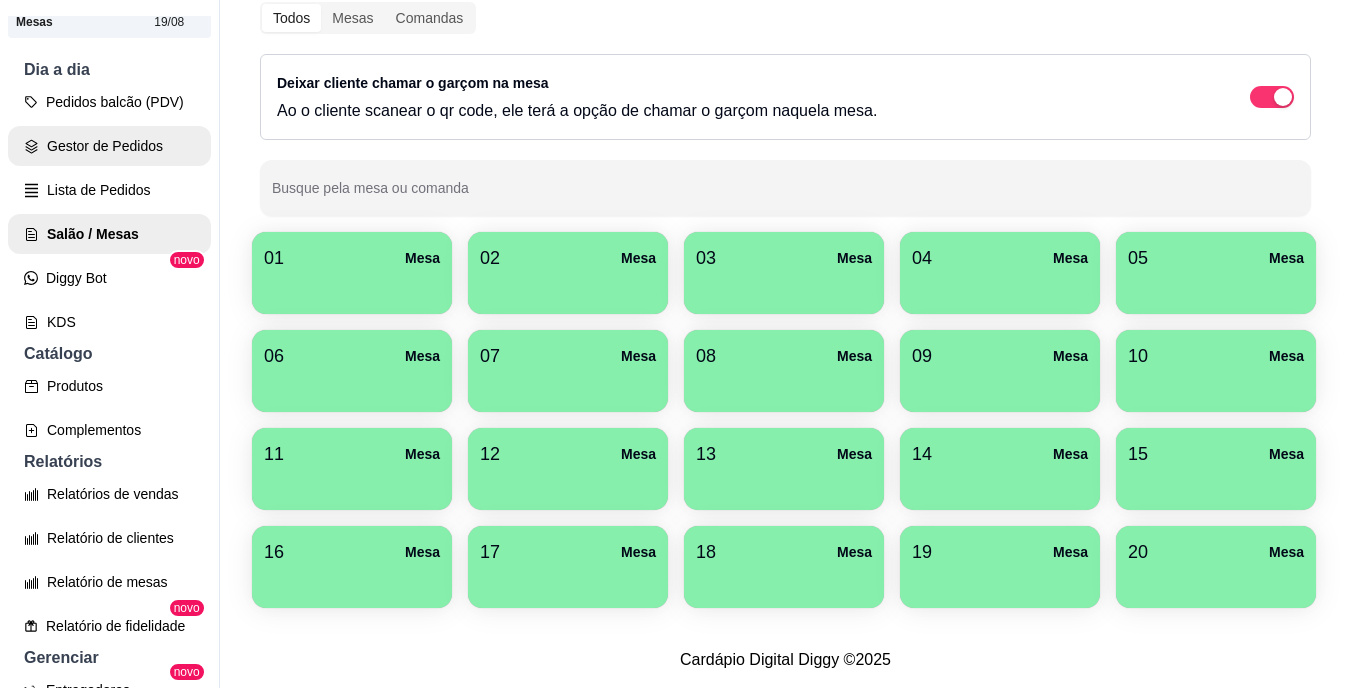 click on "Gestor de Pedidos" at bounding box center [109, 146] 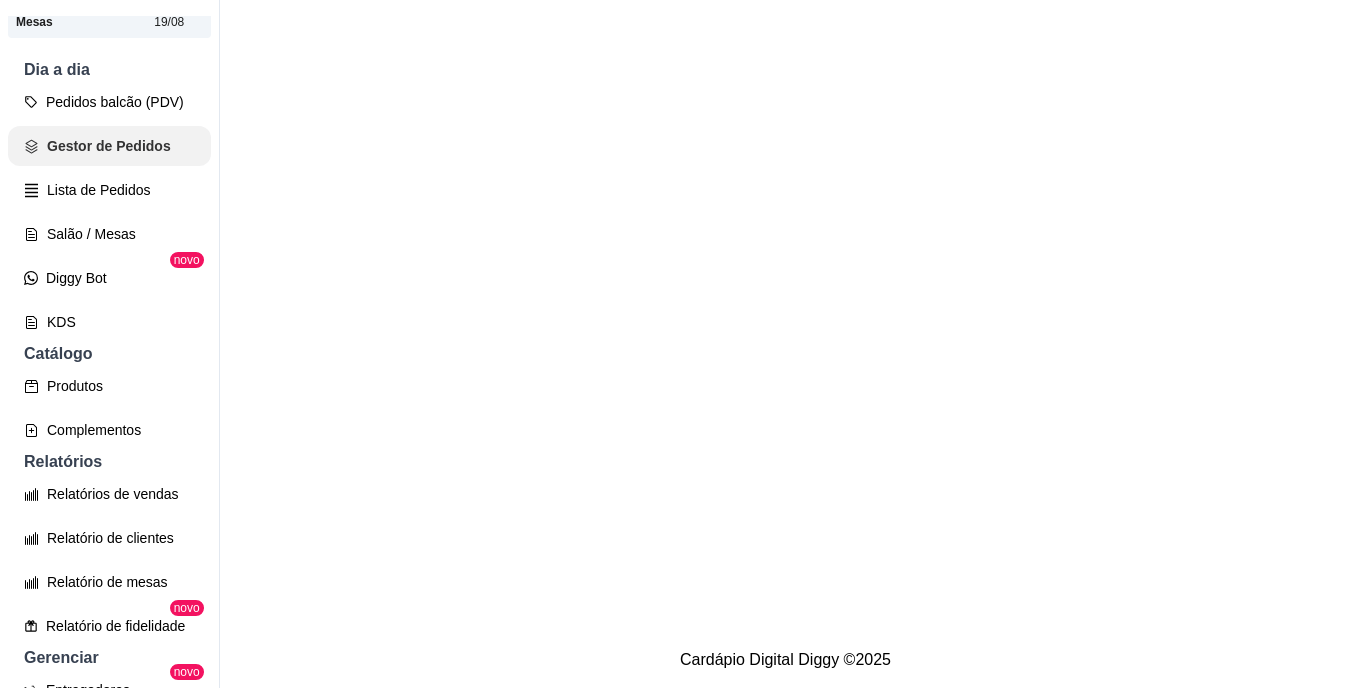 scroll, scrollTop: 0, scrollLeft: 0, axis: both 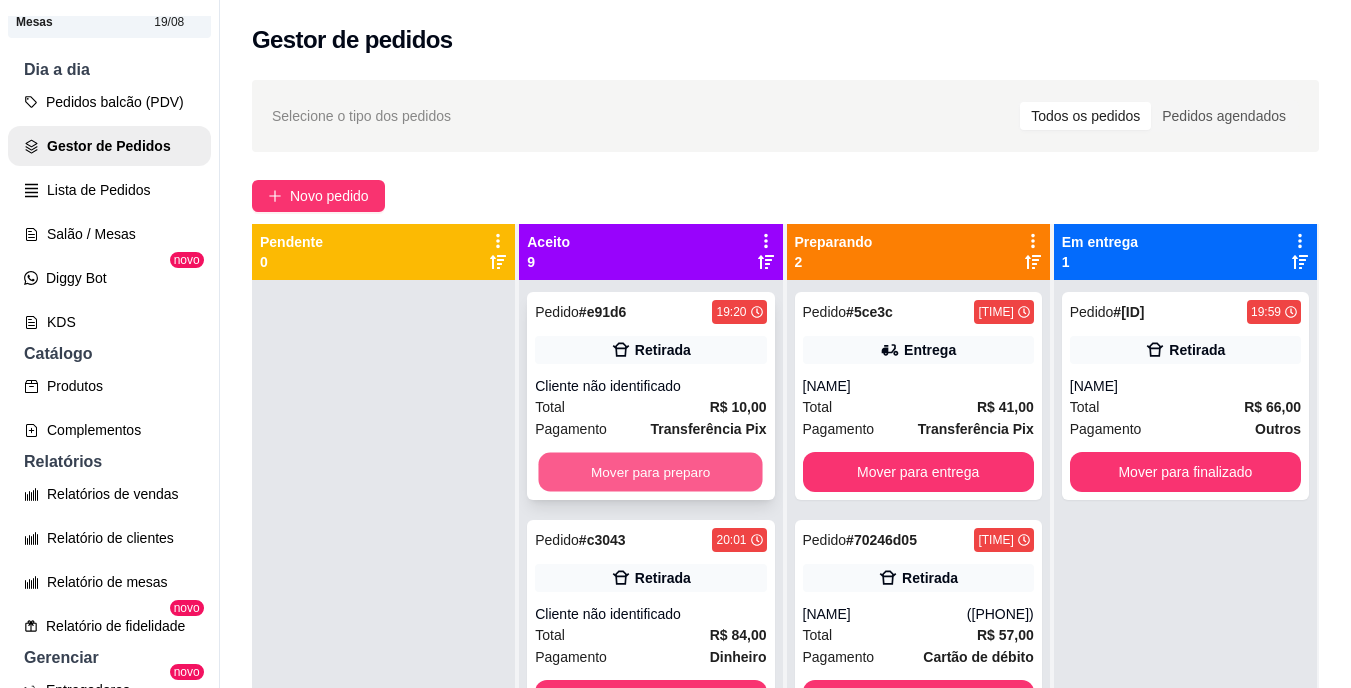 click on "Mover para preparo" at bounding box center [651, 472] 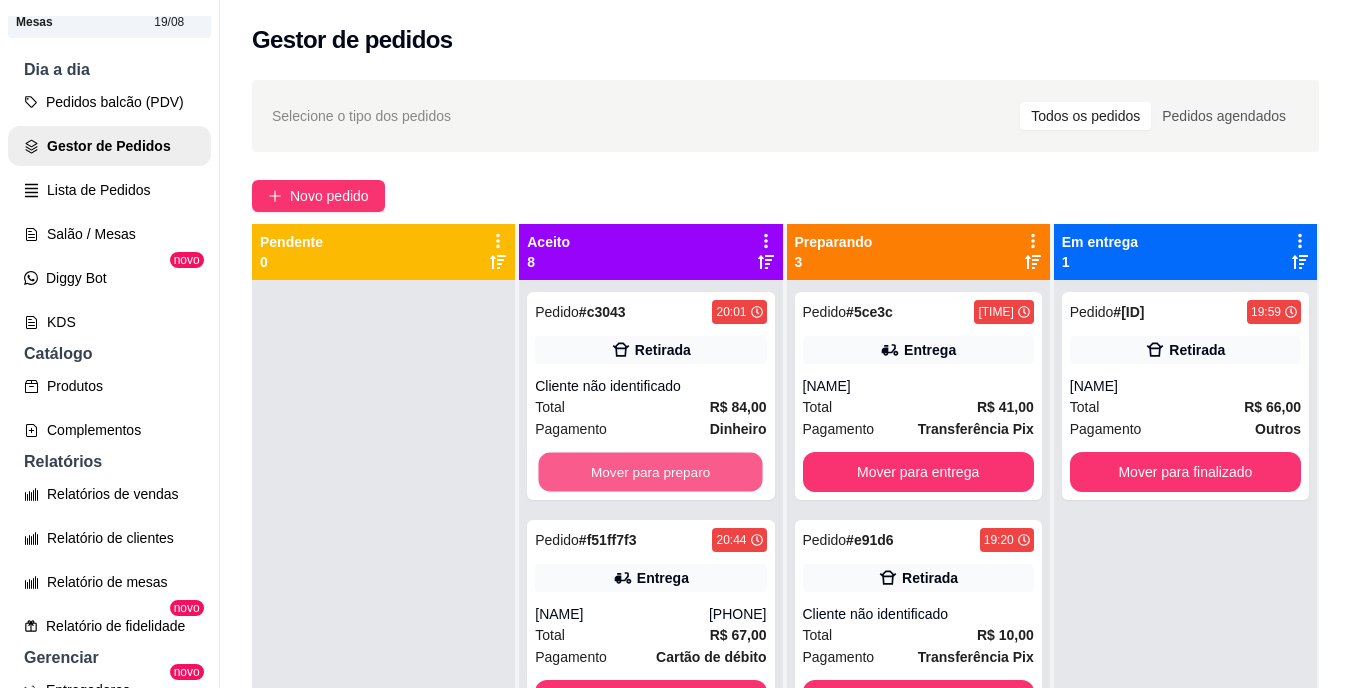 click on "Mover para preparo" at bounding box center (651, 472) 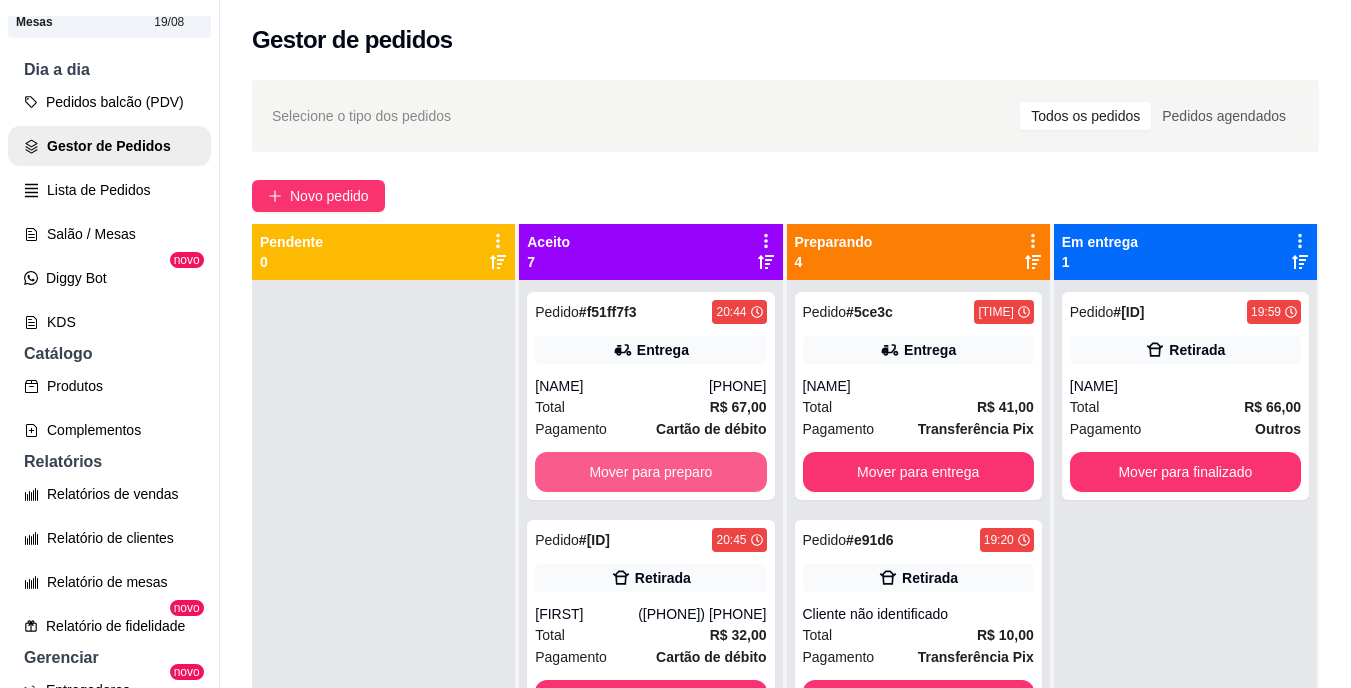 click on "Mover para preparo" at bounding box center [650, 472] 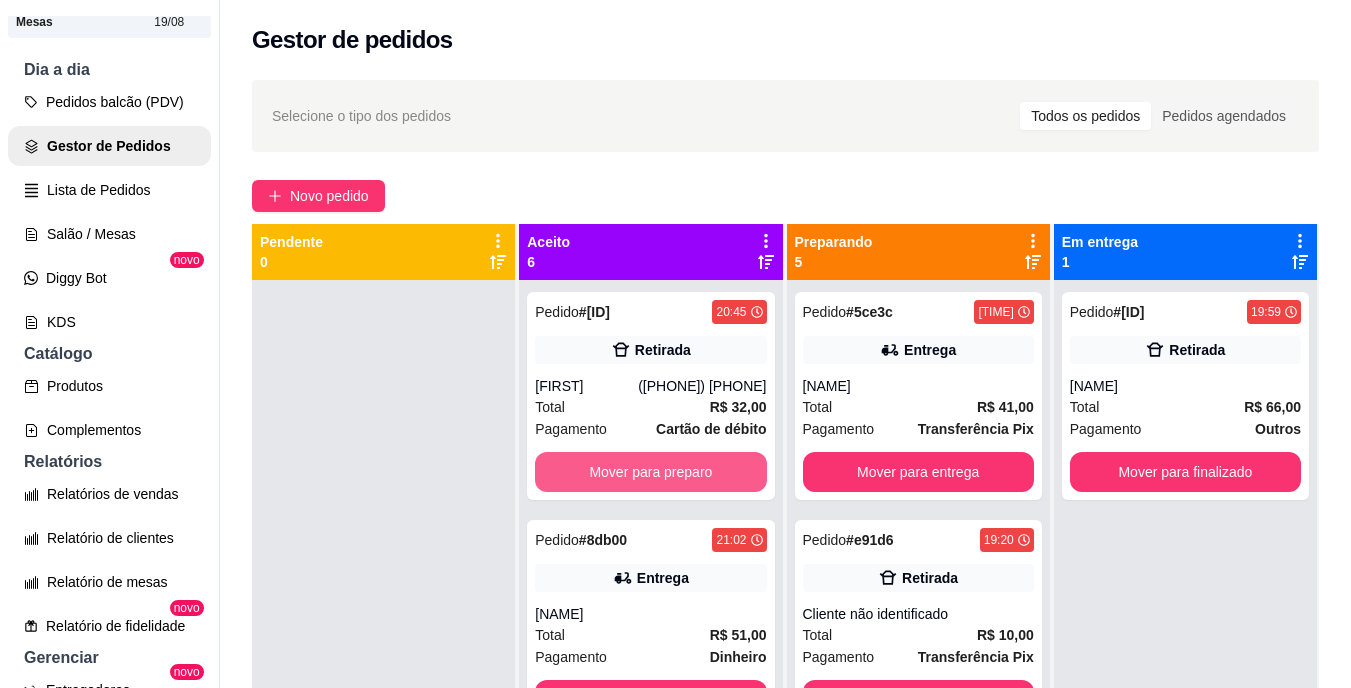 click on "Mover para preparo" at bounding box center [650, 472] 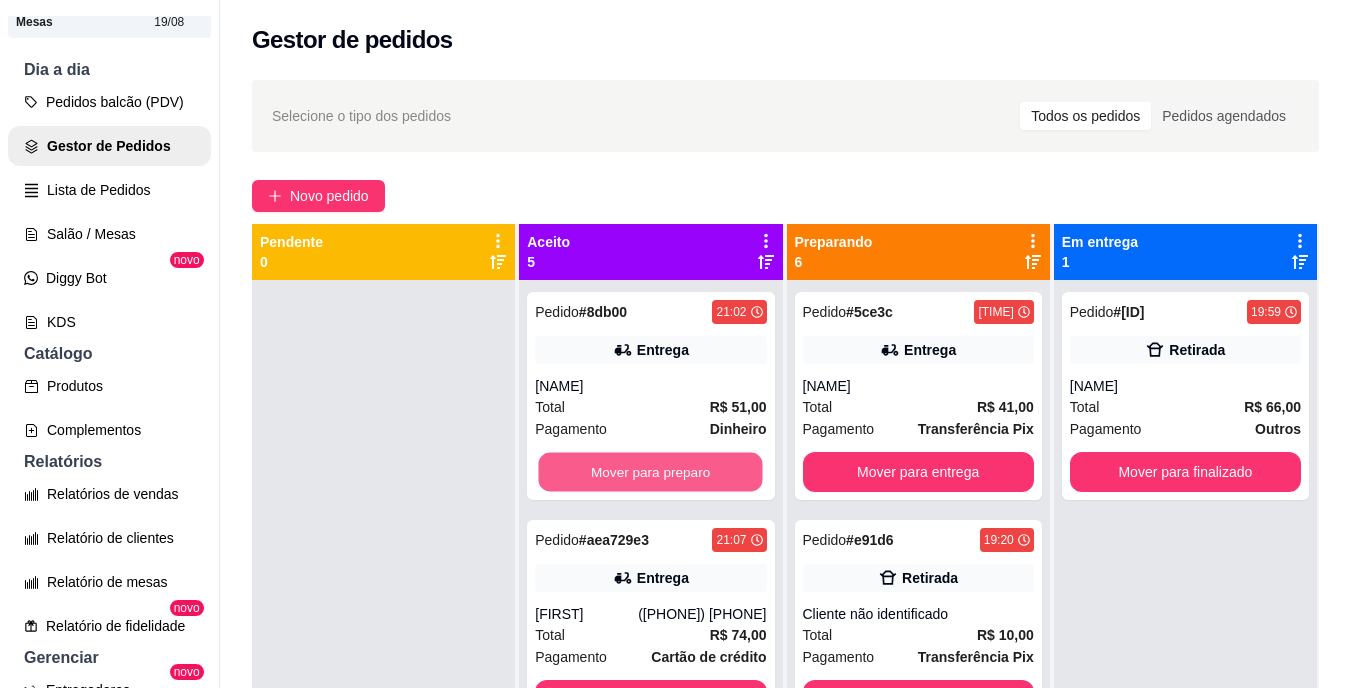 click on "Mover para preparo" at bounding box center (651, 472) 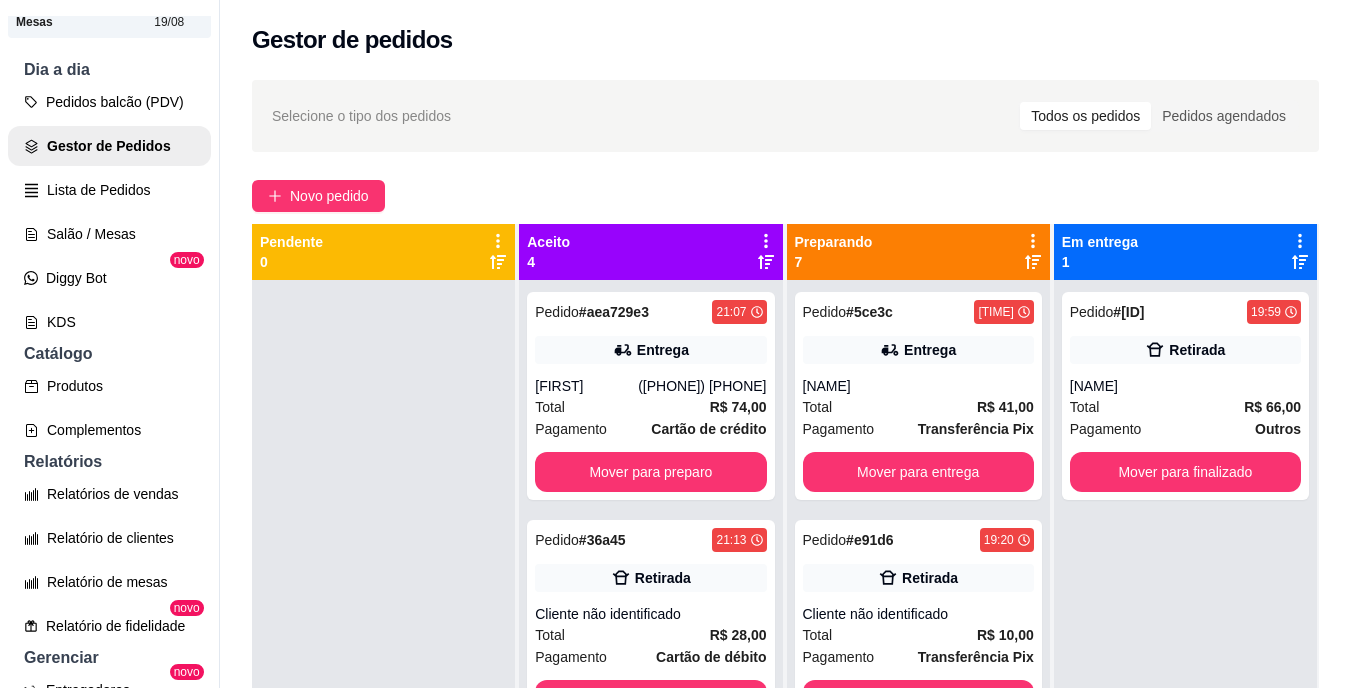 scroll, scrollTop: 56, scrollLeft: 0, axis: vertical 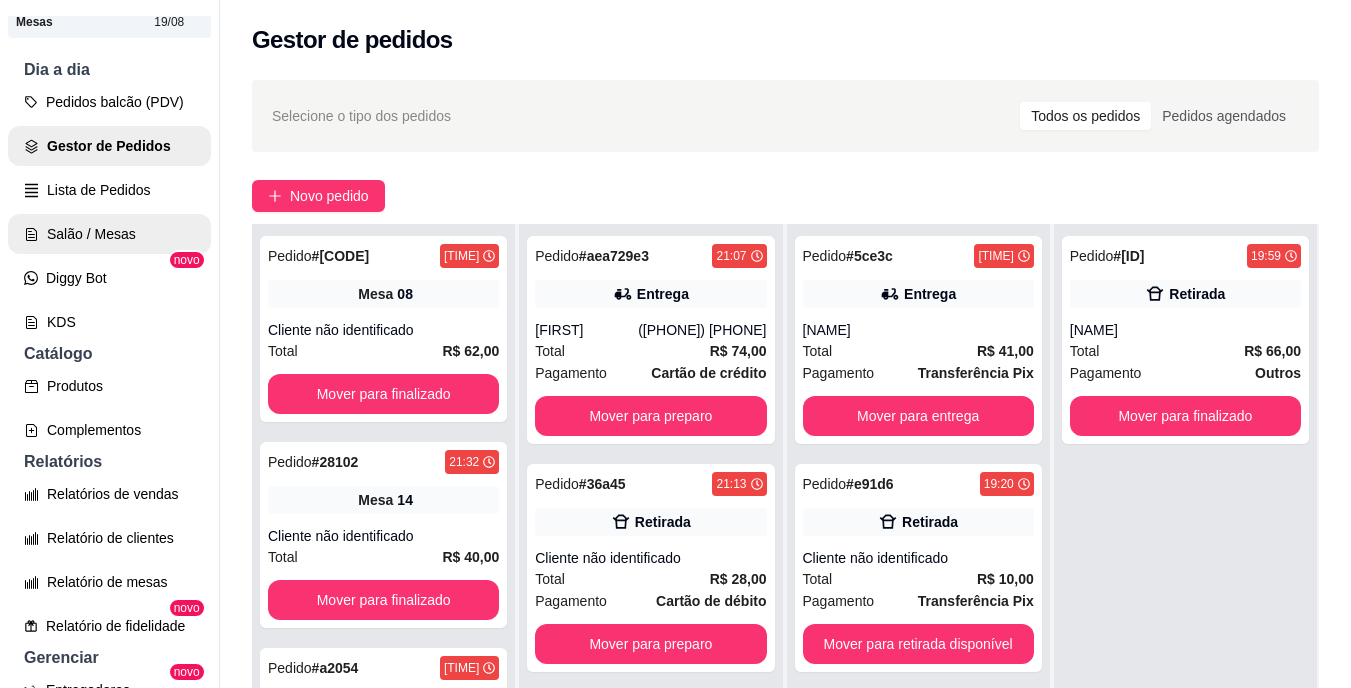 click on "Salão / Mesas" at bounding box center (109, 234) 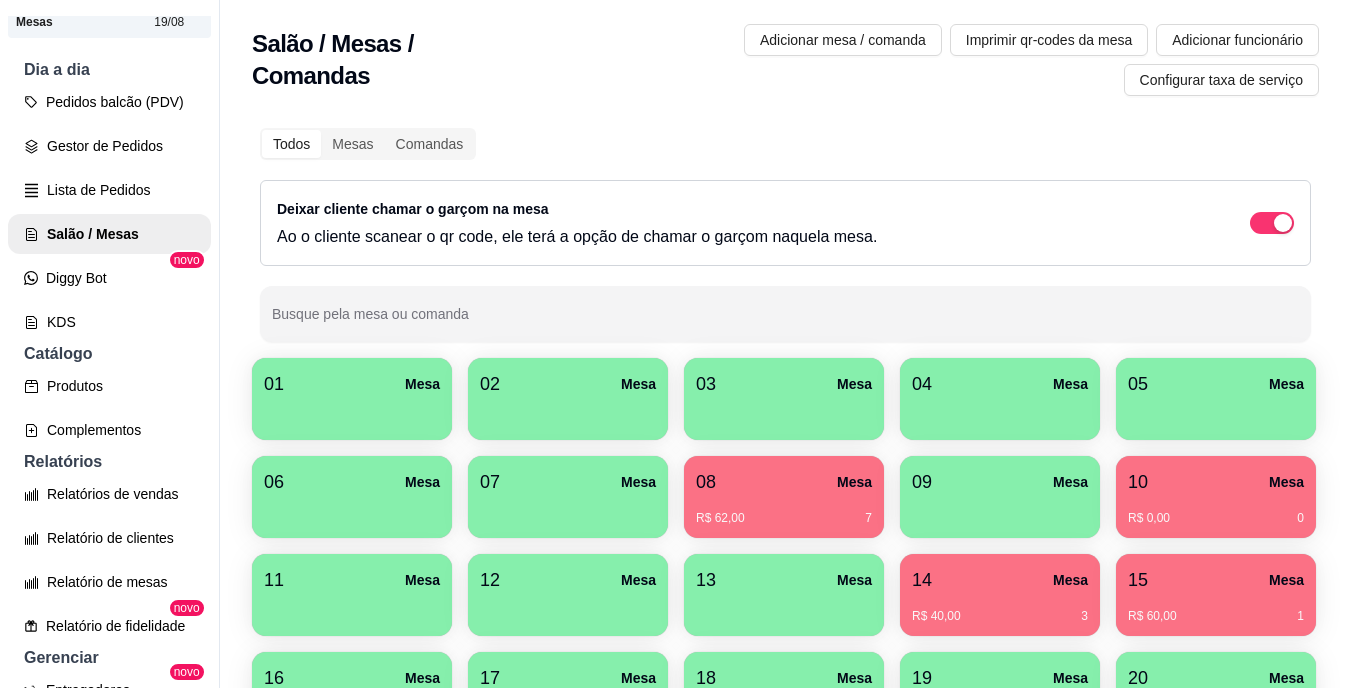 scroll, scrollTop: 32, scrollLeft: 0, axis: vertical 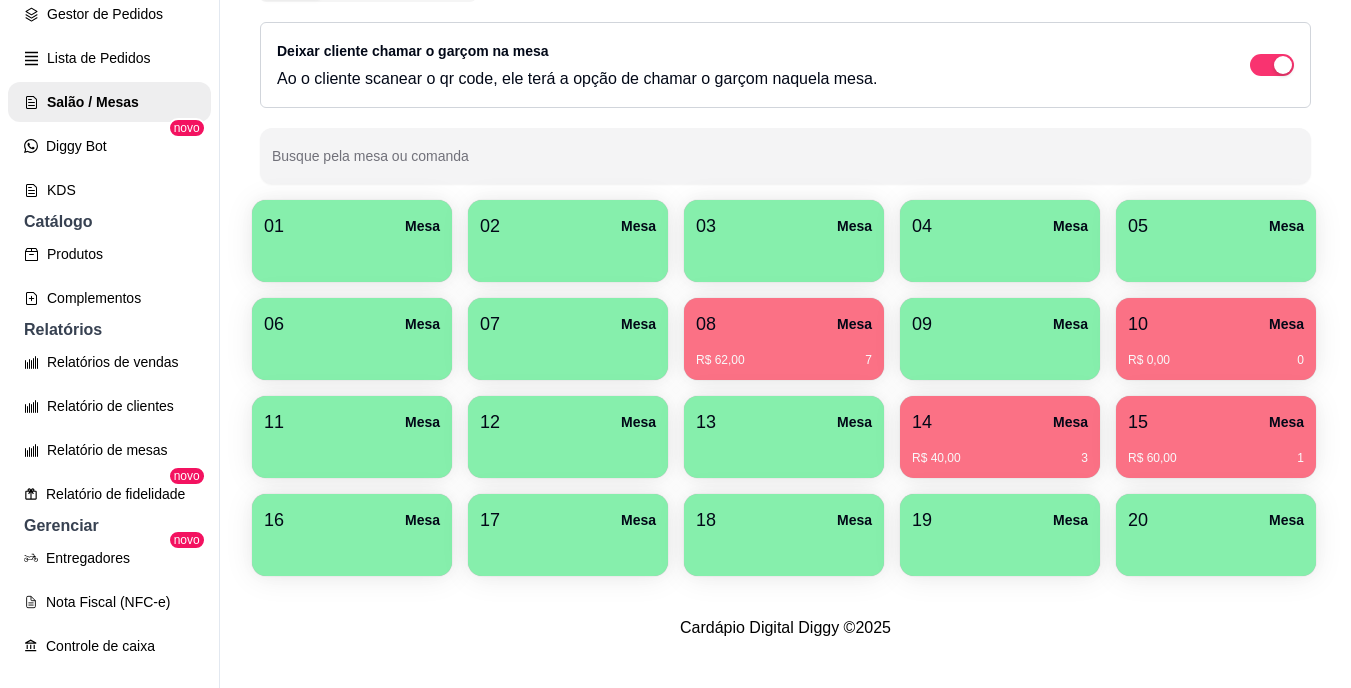 click on "[NUMBER] Mesa R$ [PRICE] 1" at bounding box center (1216, 437) 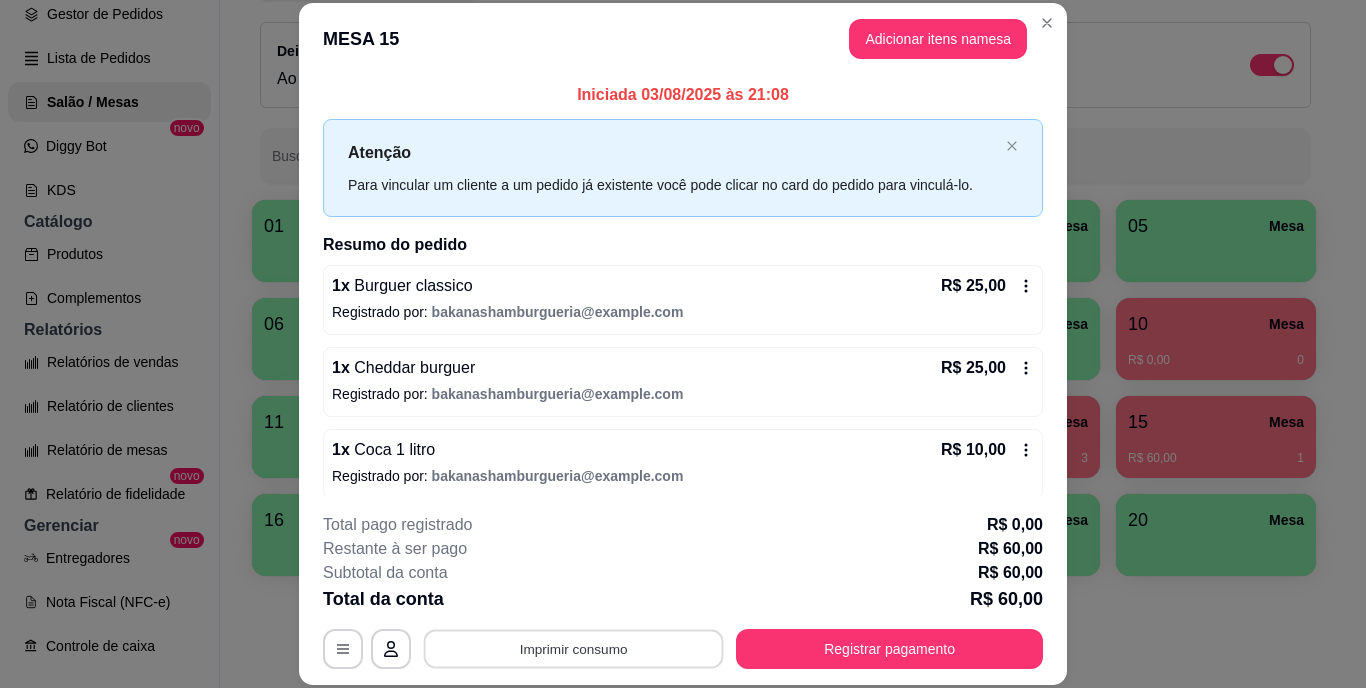 click on "Imprimir consumo" at bounding box center (574, 648) 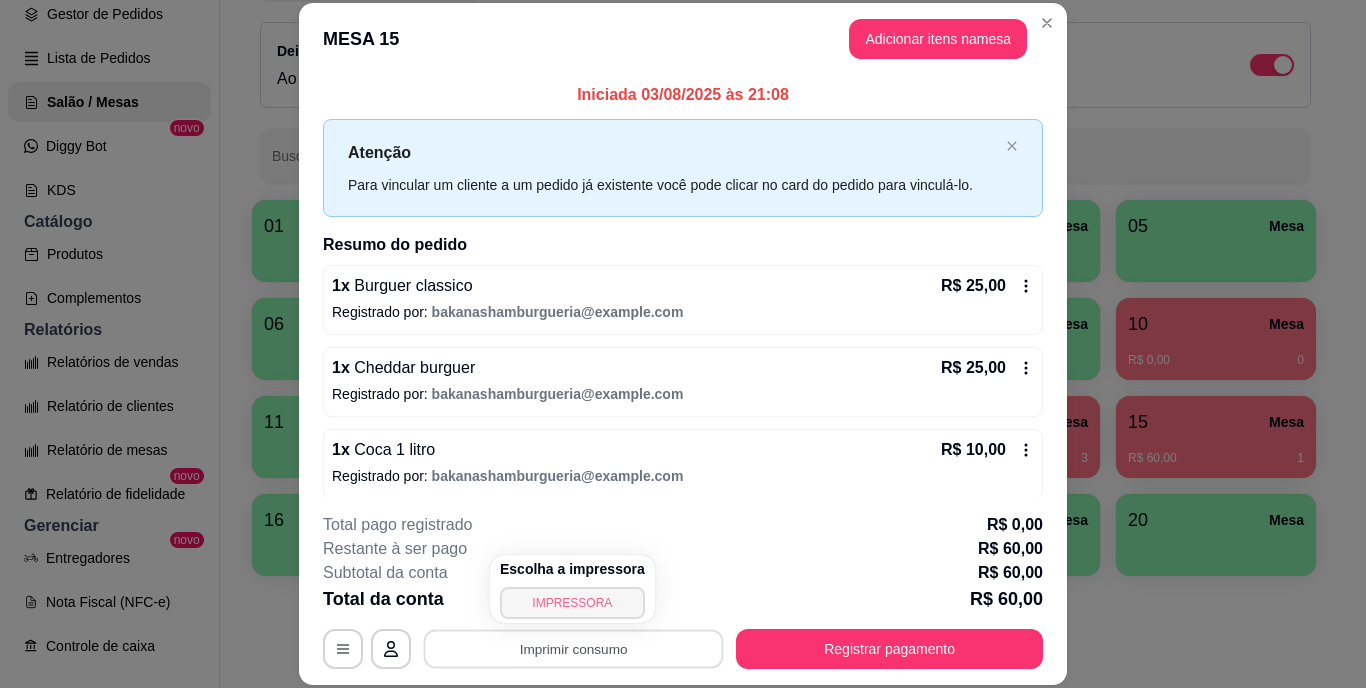 click on "IMPRESSORA" at bounding box center (572, 603) 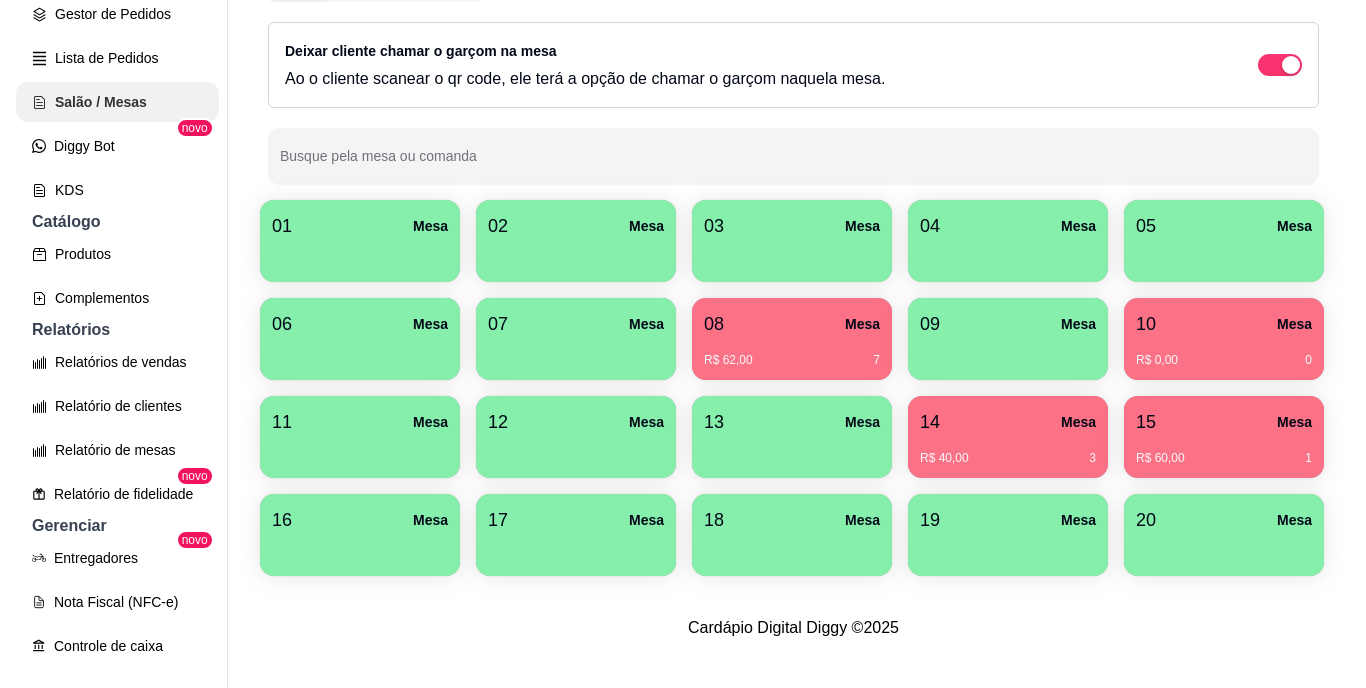 scroll, scrollTop: 200, scrollLeft: 0, axis: vertical 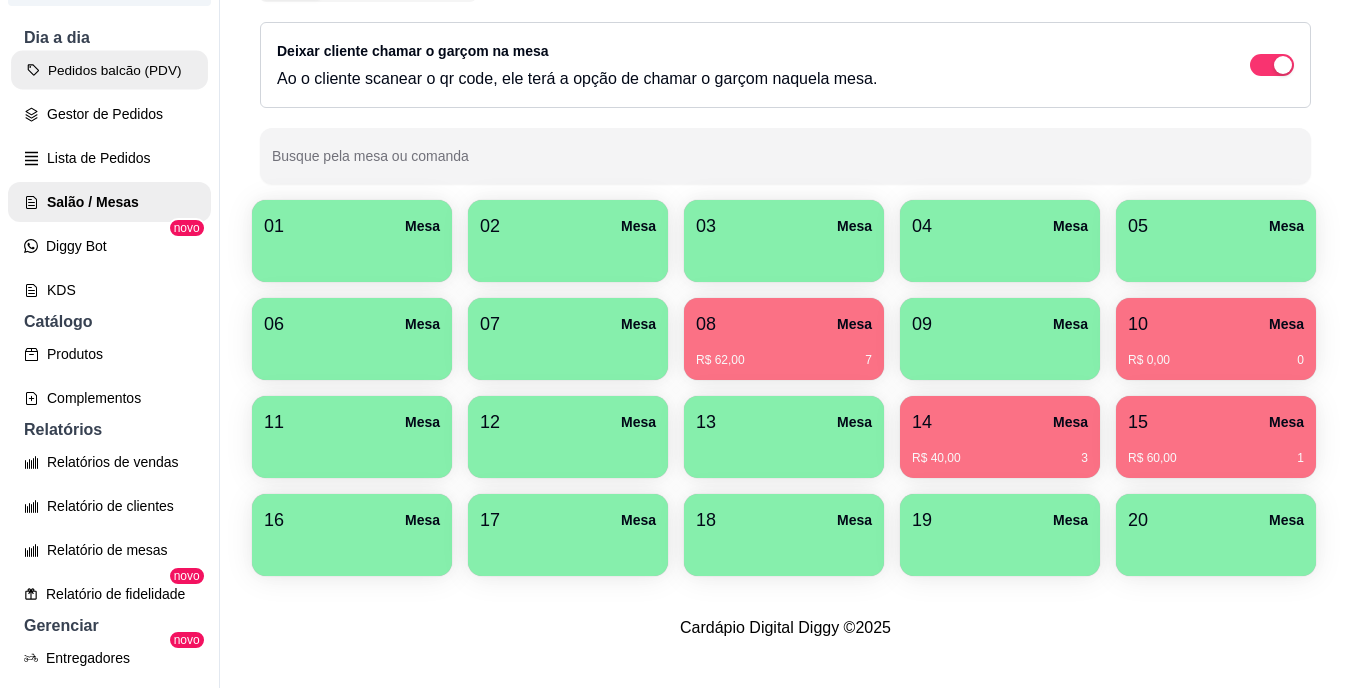 click on "Pedidos balcão (PDV)" at bounding box center [109, 70] 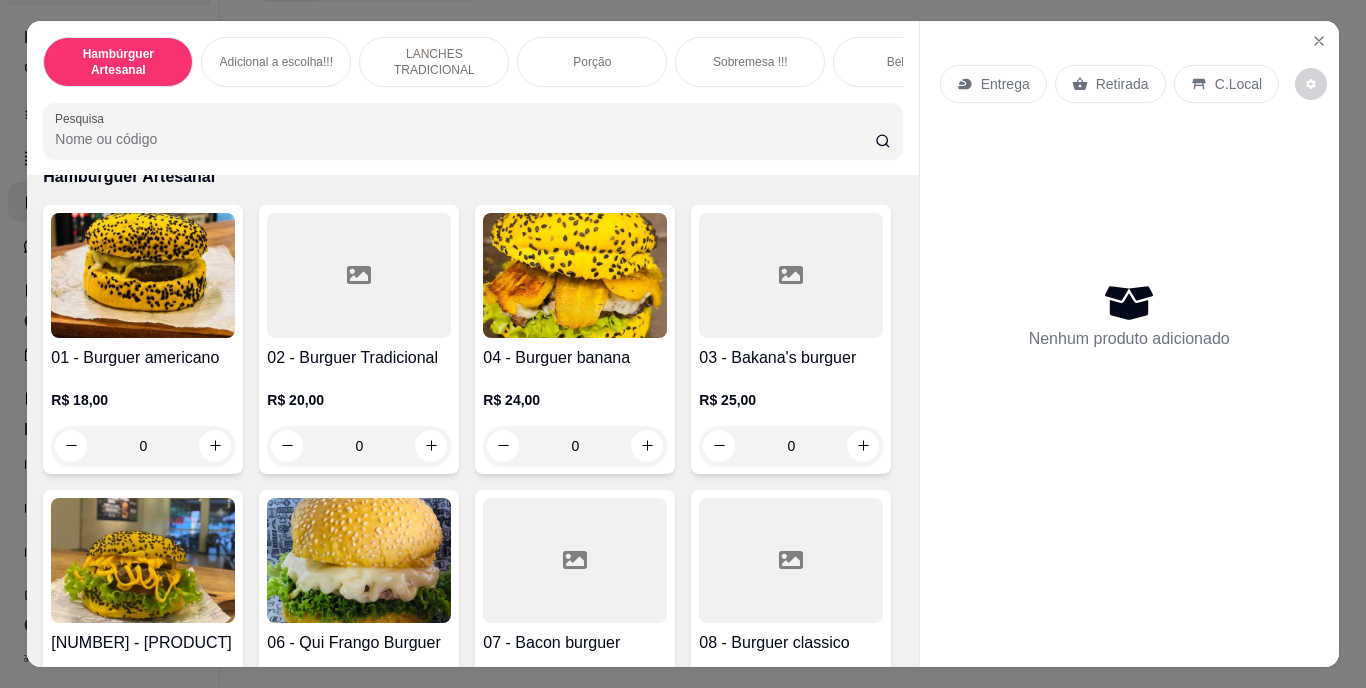 scroll, scrollTop: 200, scrollLeft: 0, axis: vertical 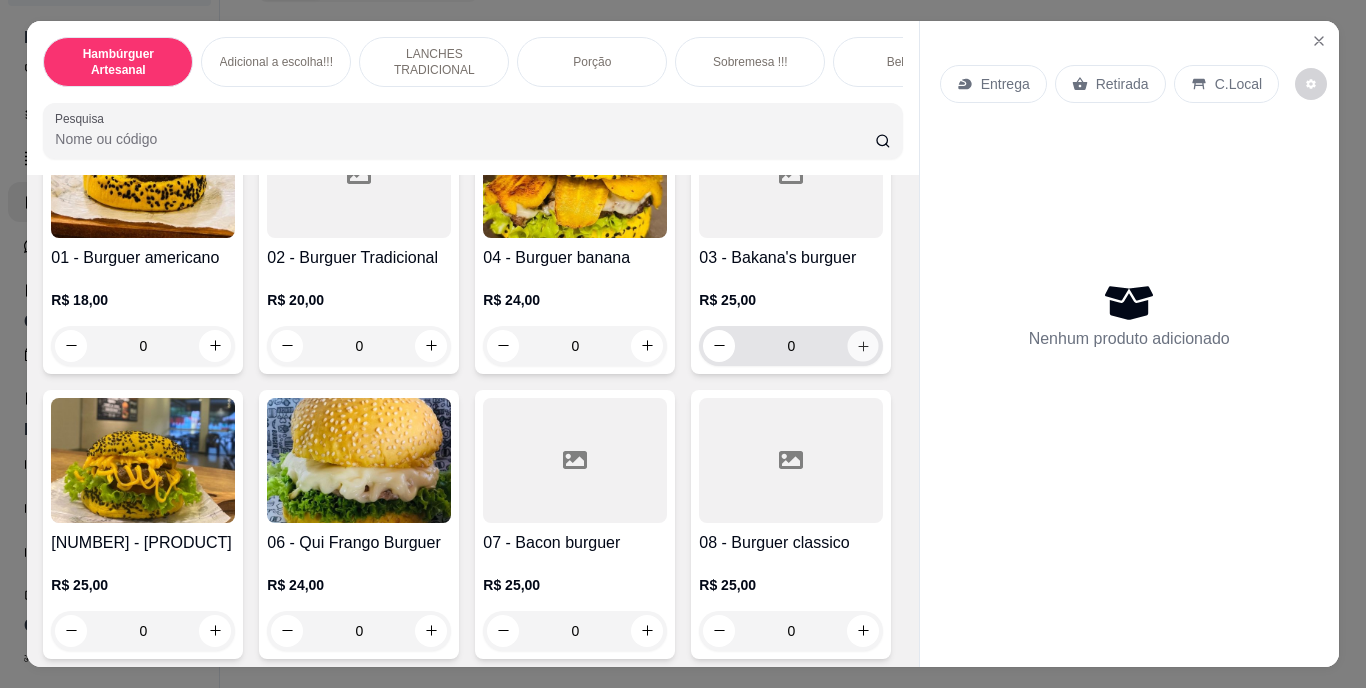 click 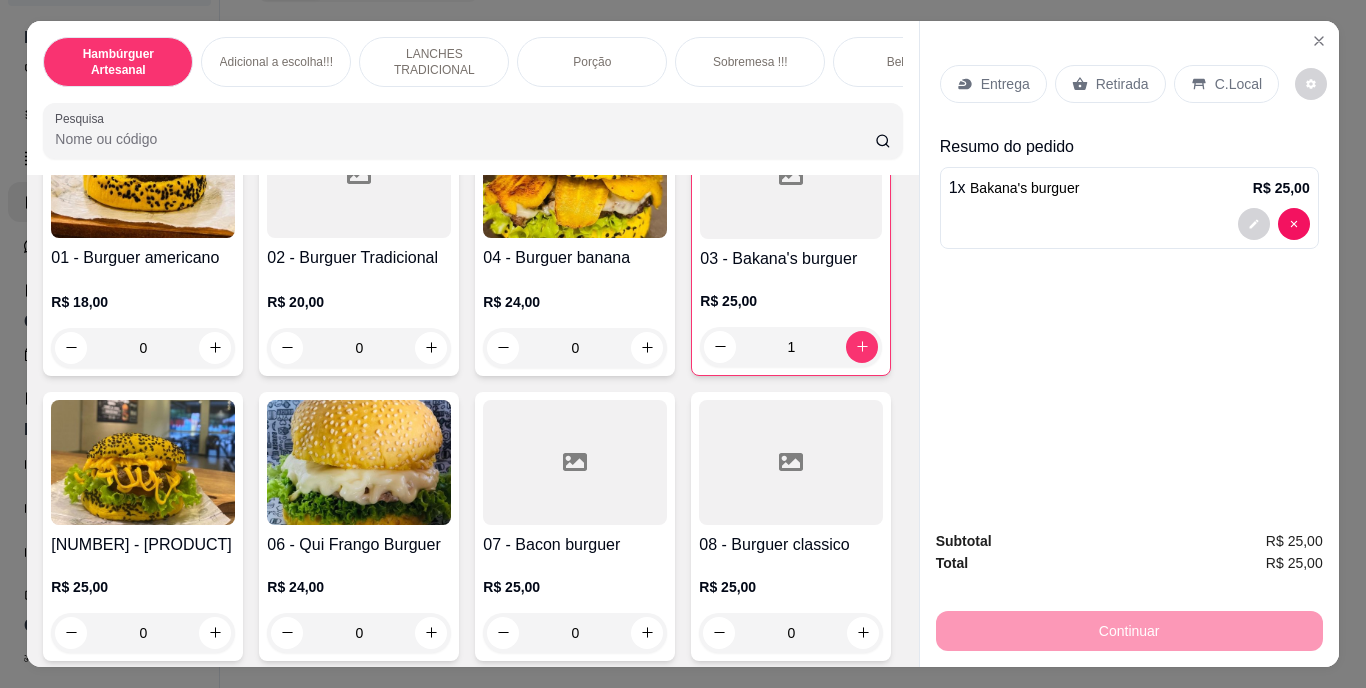 click on "Retirada" at bounding box center (1110, 84) 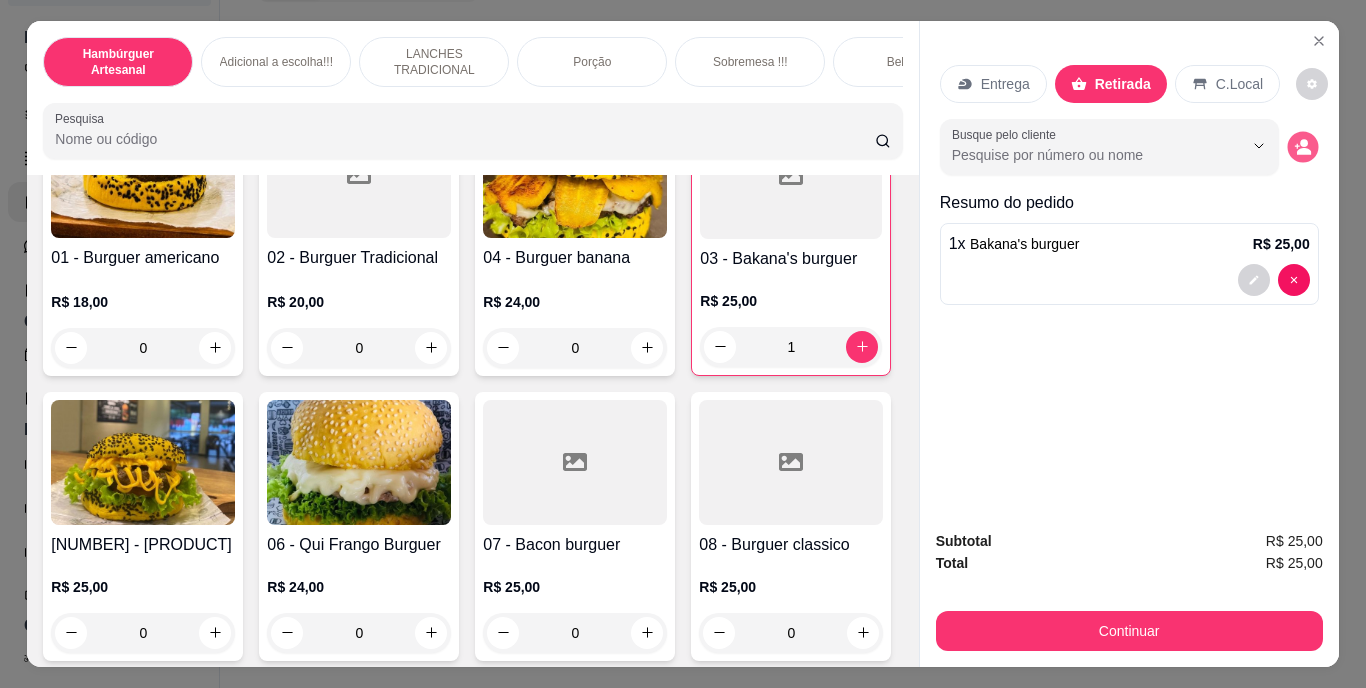 click at bounding box center (1302, 146) 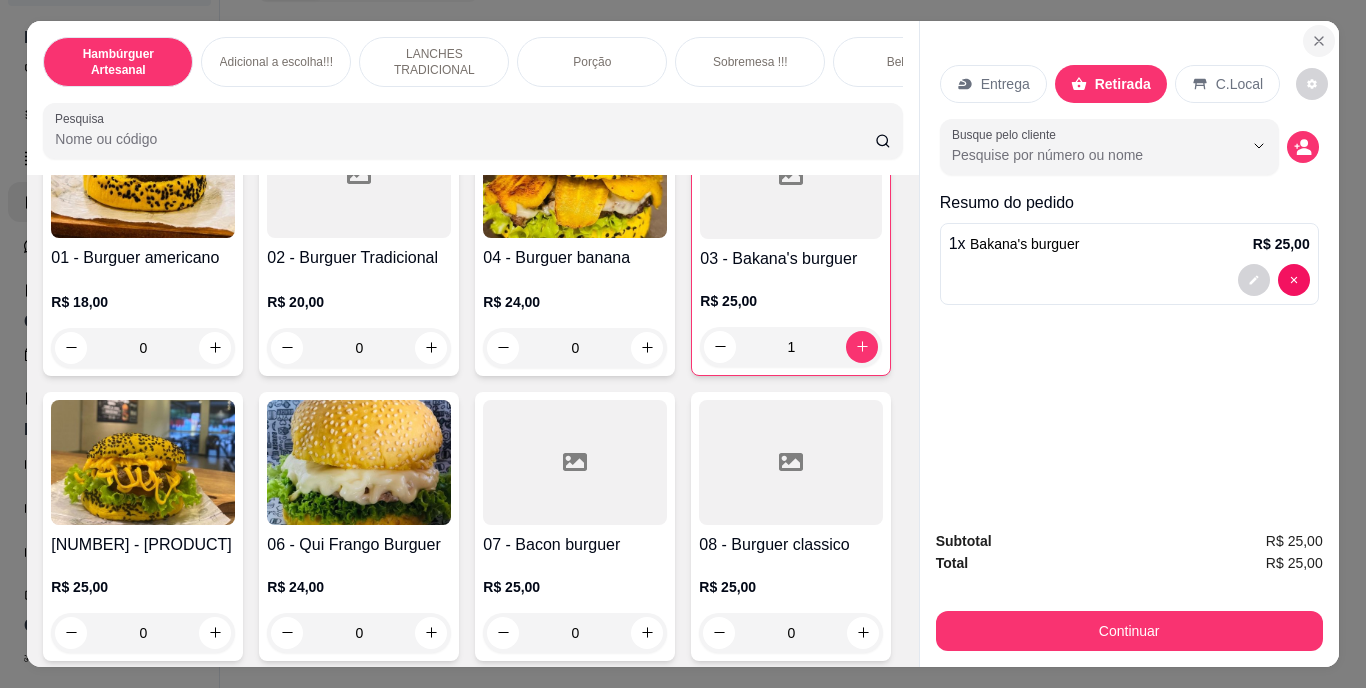 click 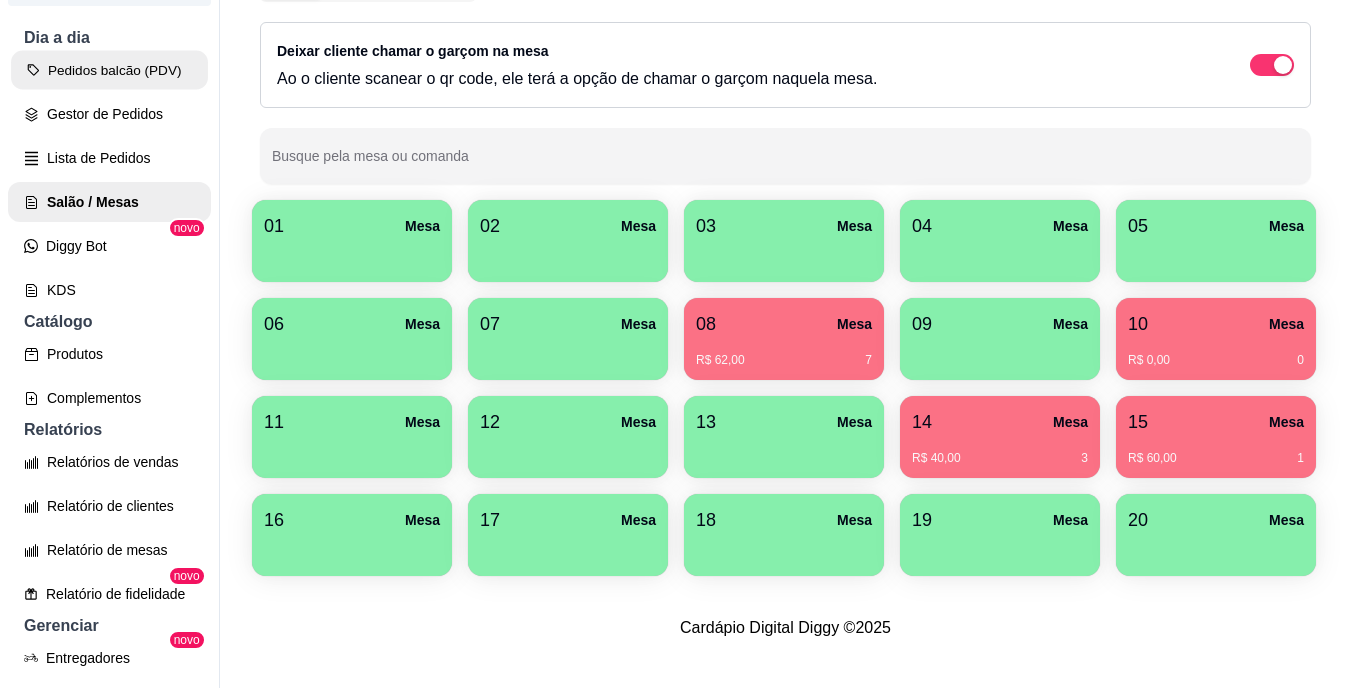 click on "Pedidos balcão (PDV)" at bounding box center (109, 70) 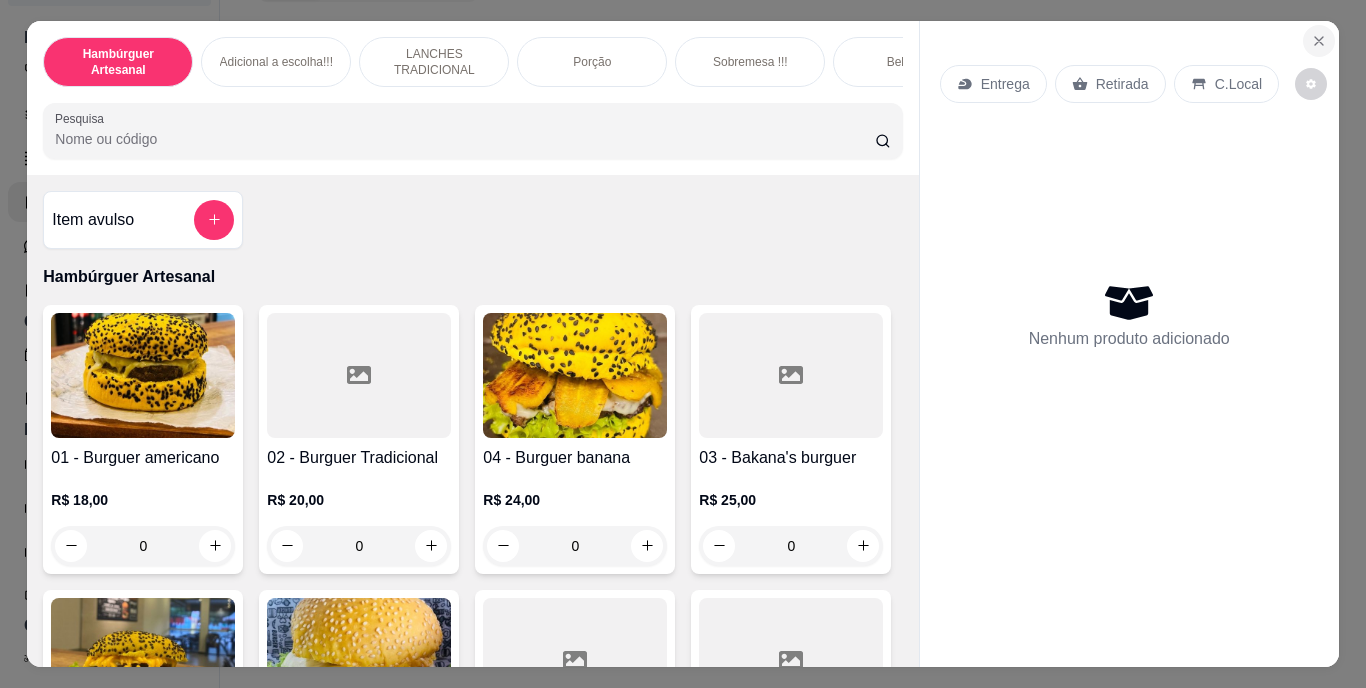 click 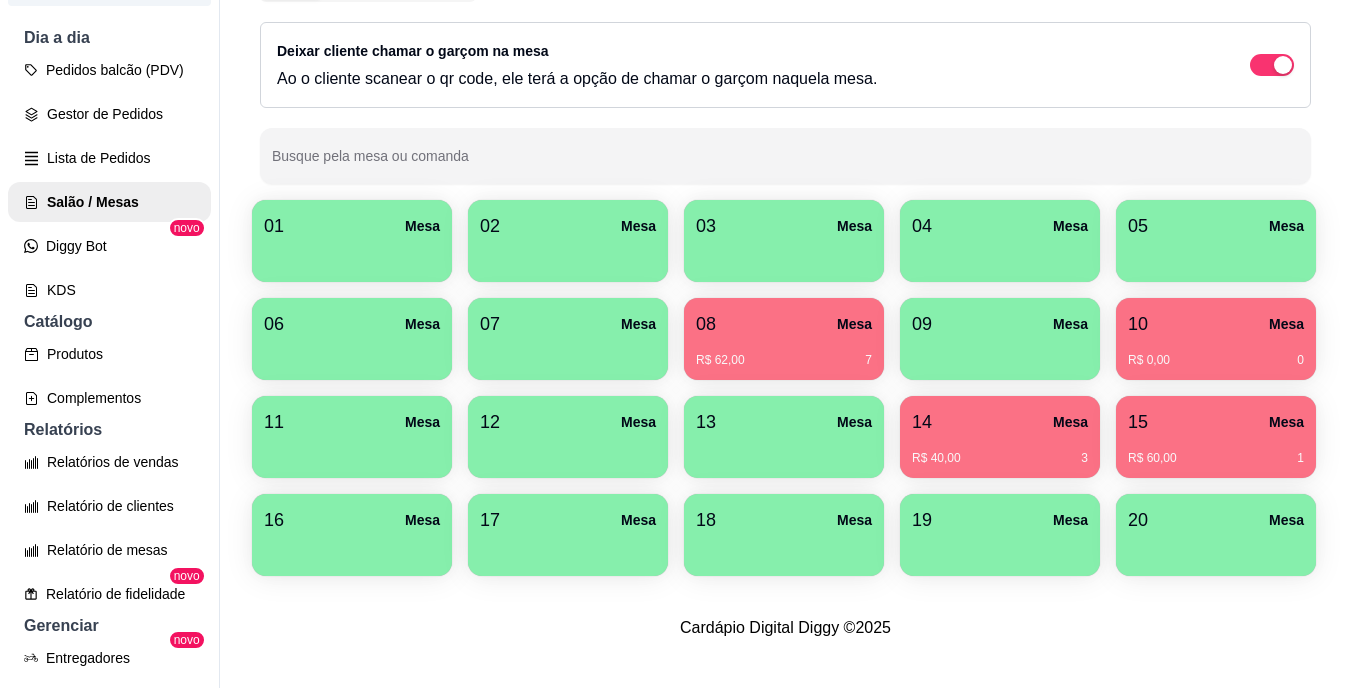 click on "05 Mesa" at bounding box center [1216, 226] 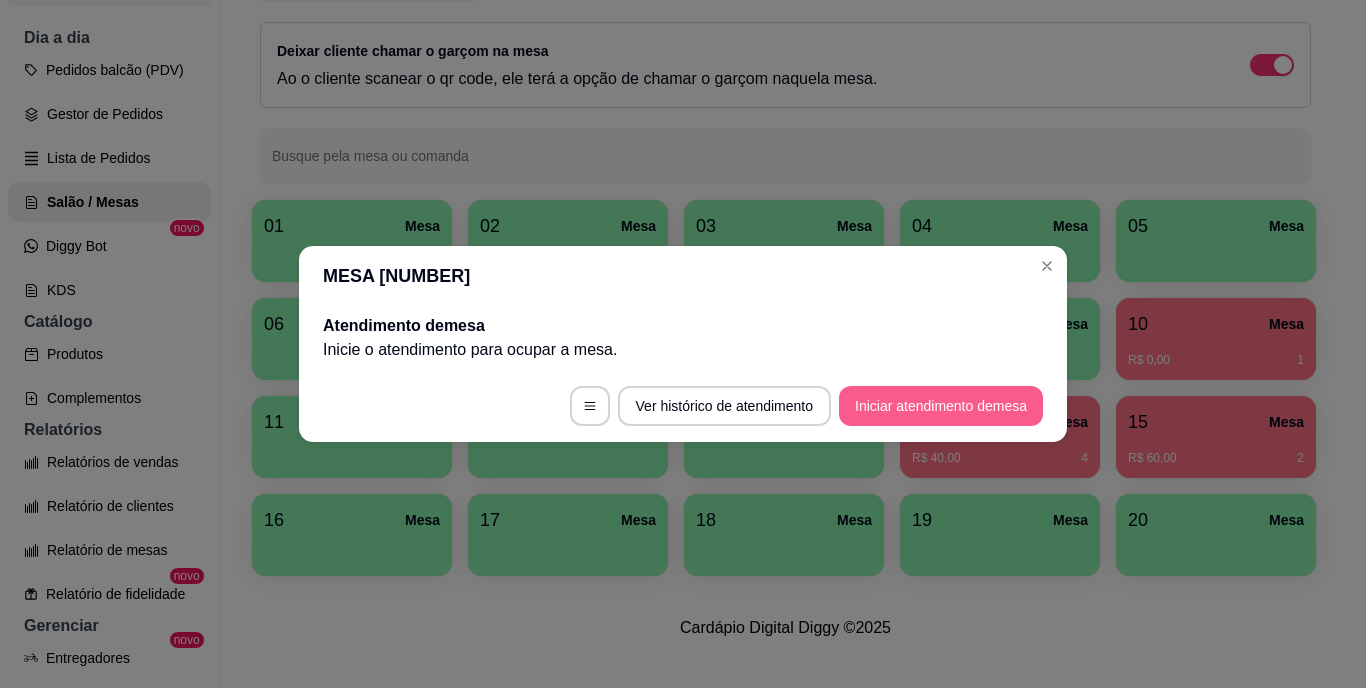 click on "Iniciar atendimento de  mesa" at bounding box center (941, 406) 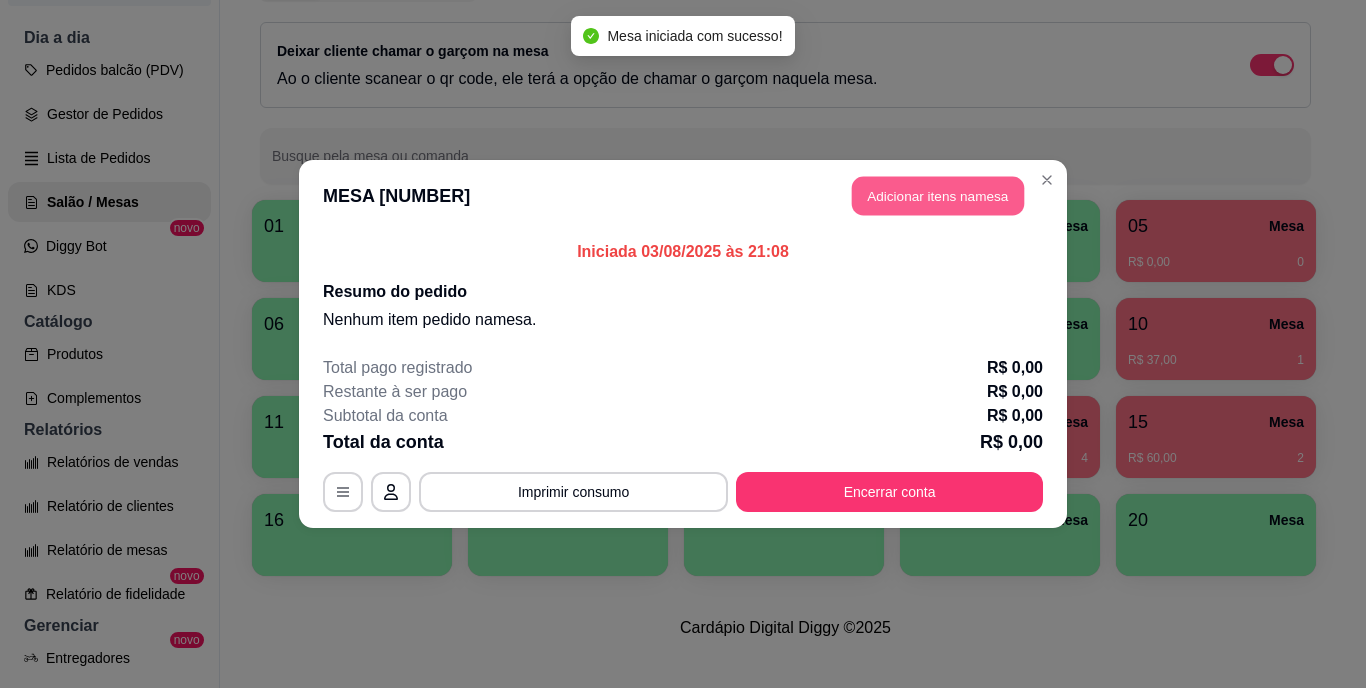 click on "Adicionar itens na  mesa" at bounding box center (938, 196) 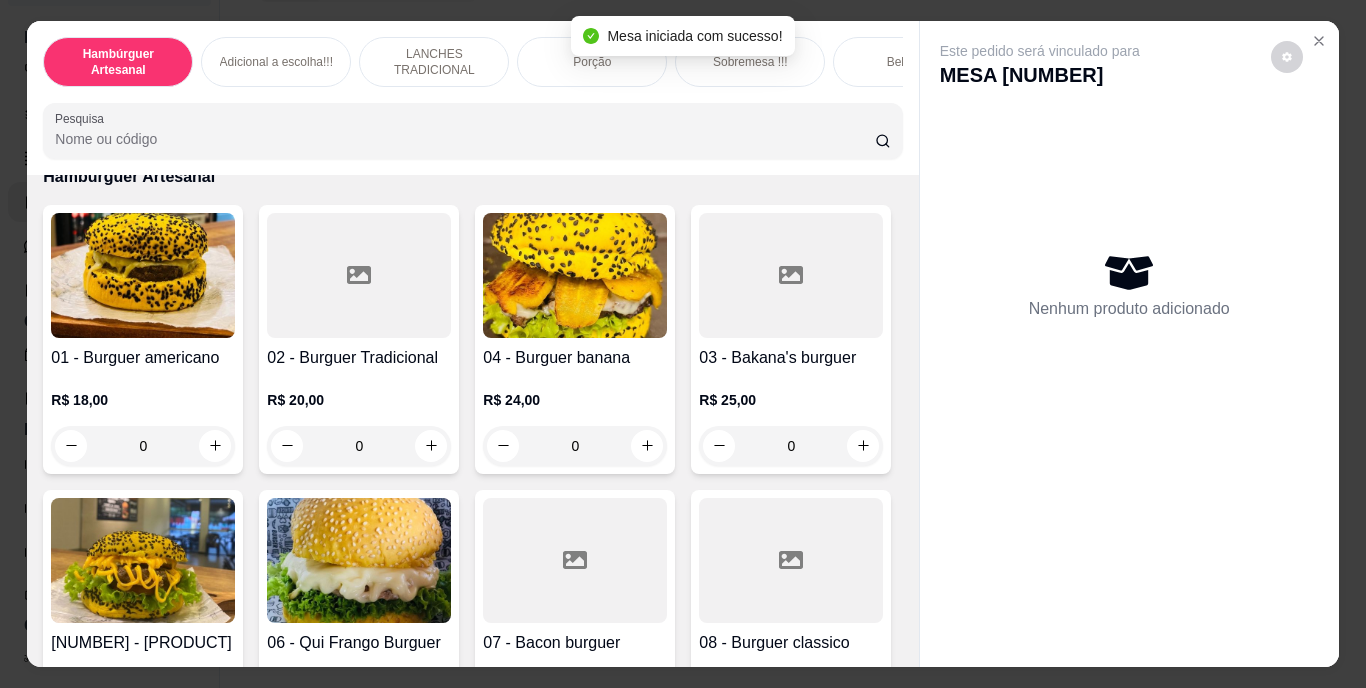scroll, scrollTop: 300, scrollLeft: 0, axis: vertical 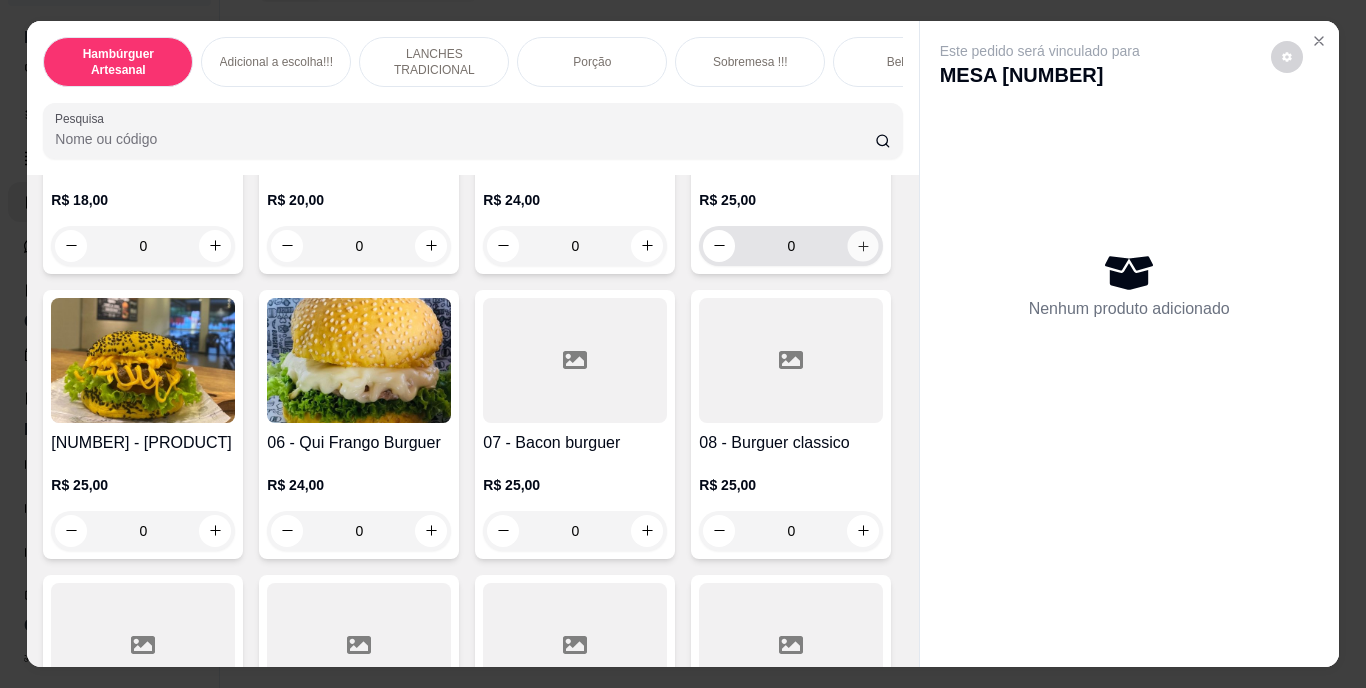 click at bounding box center [863, 245] 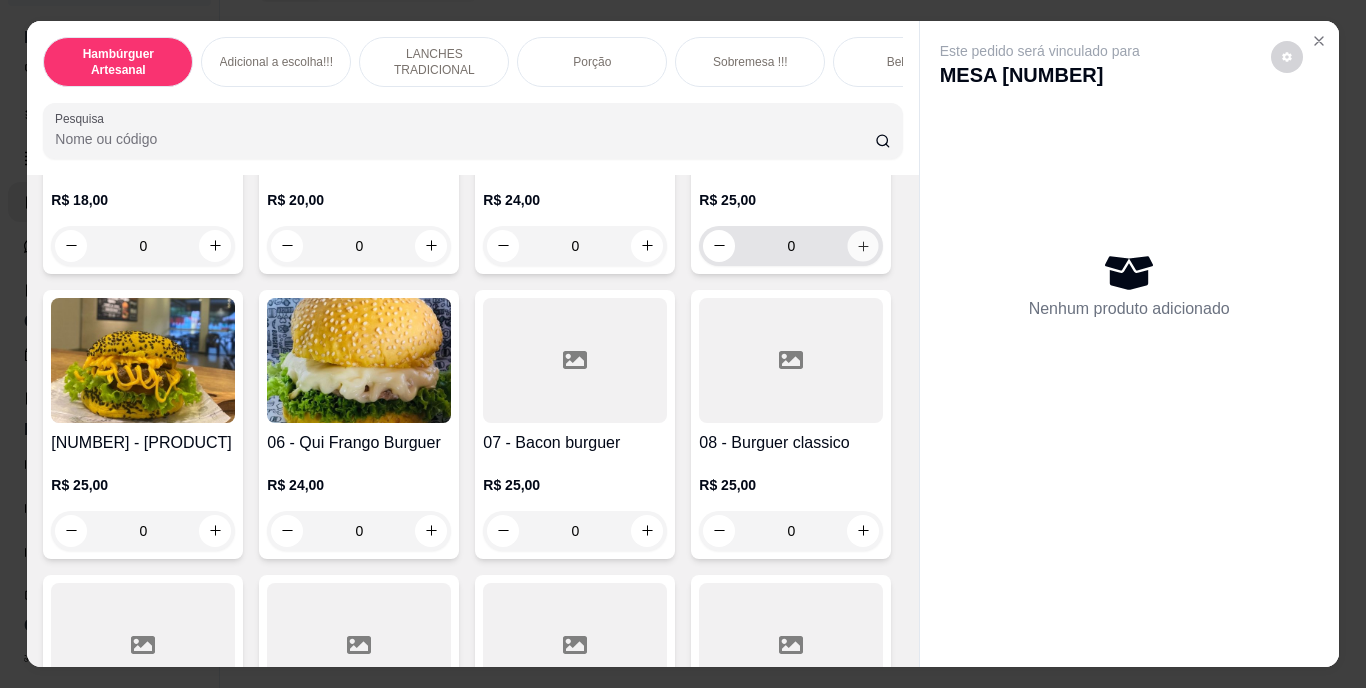 type on "1" 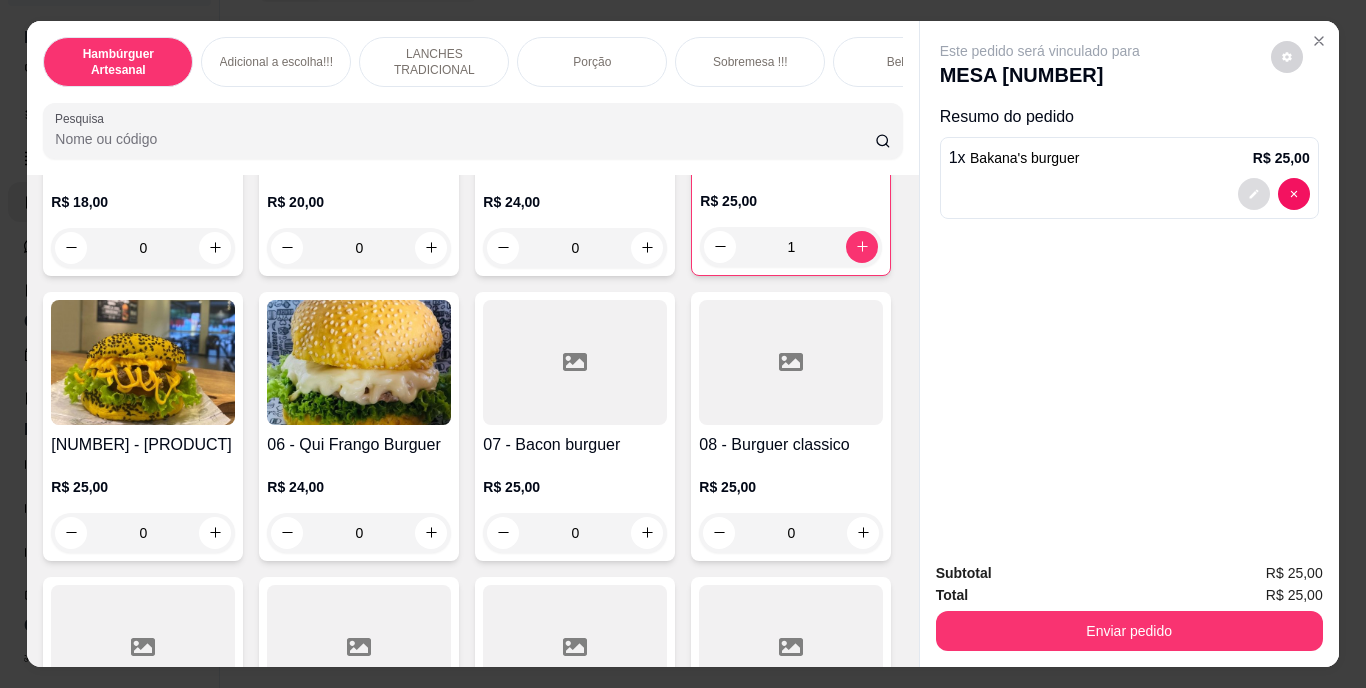 click at bounding box center (1254, 194) 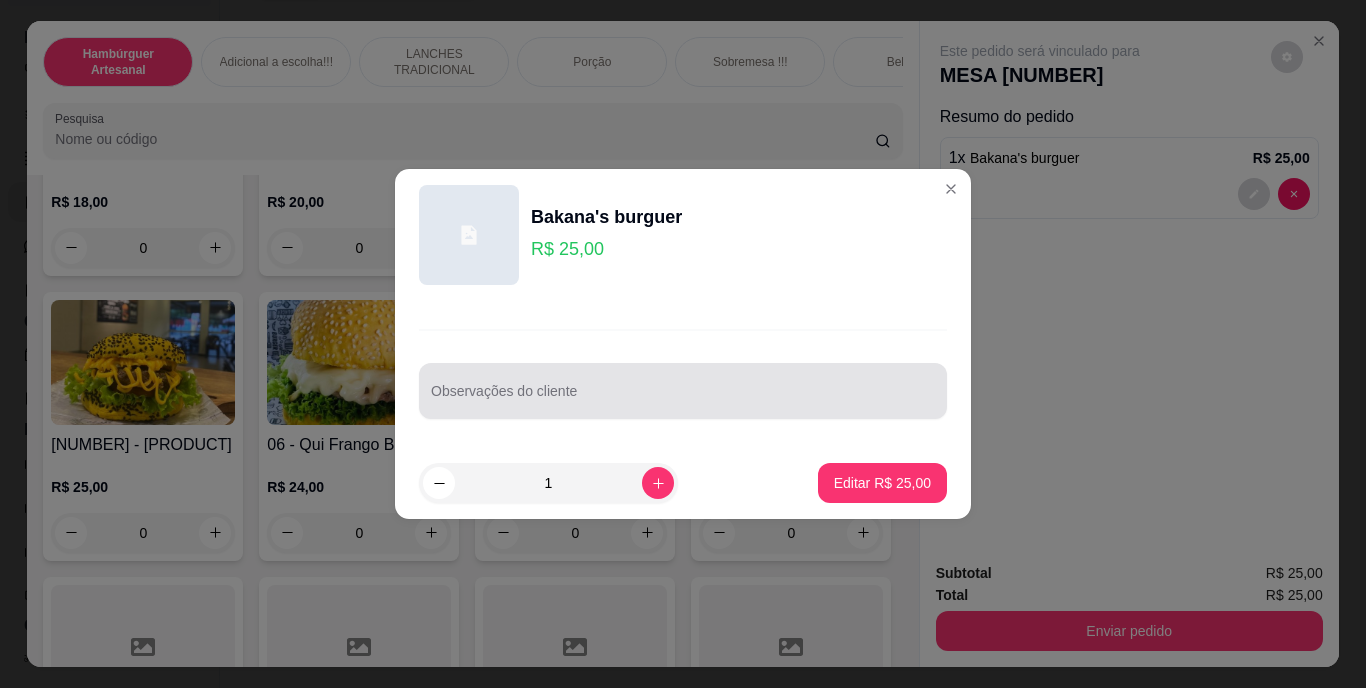 click at bounding box center [683, 391] 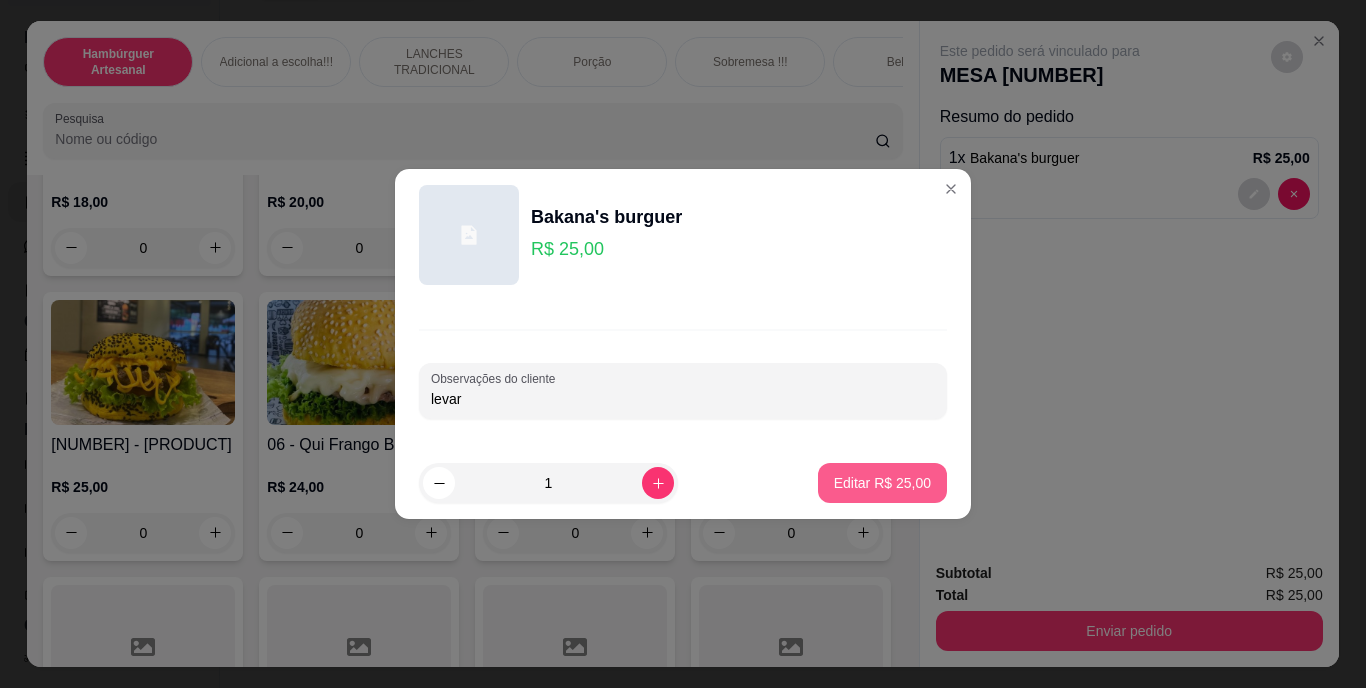 type on "levar" 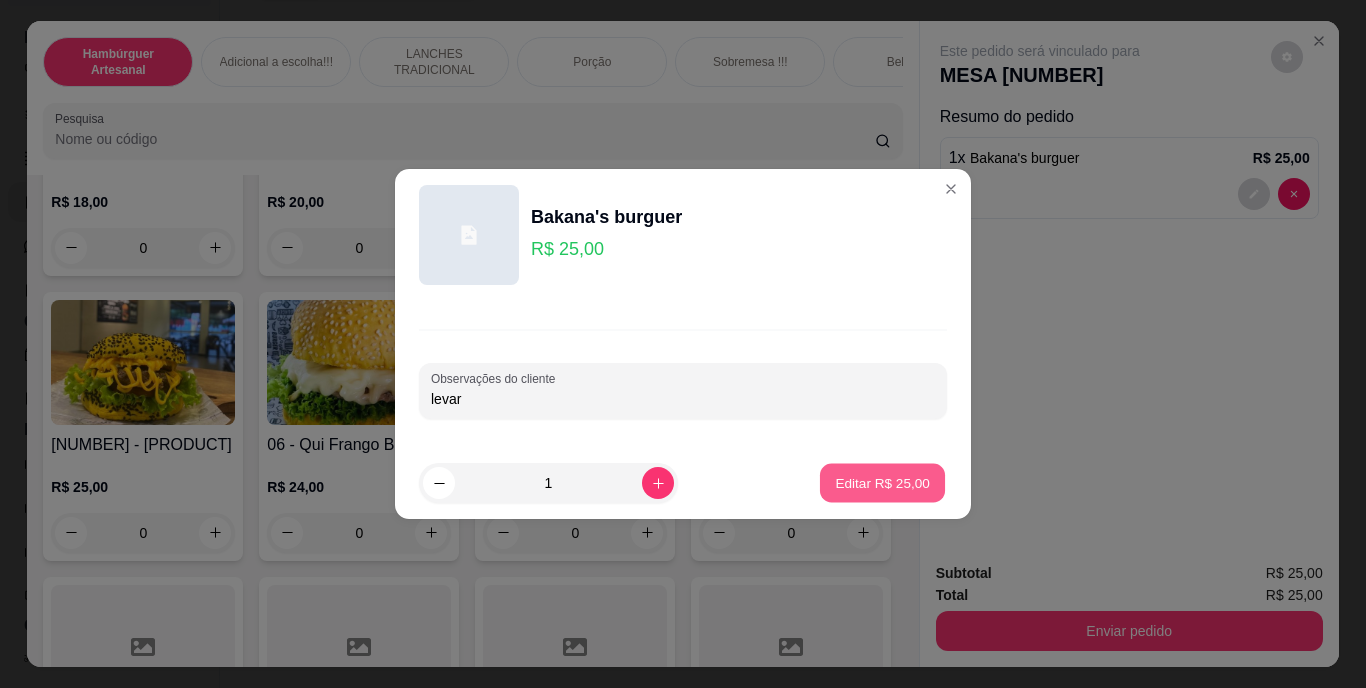 click on "Editar   R$ 25,00" at bounding box center [882, 483] 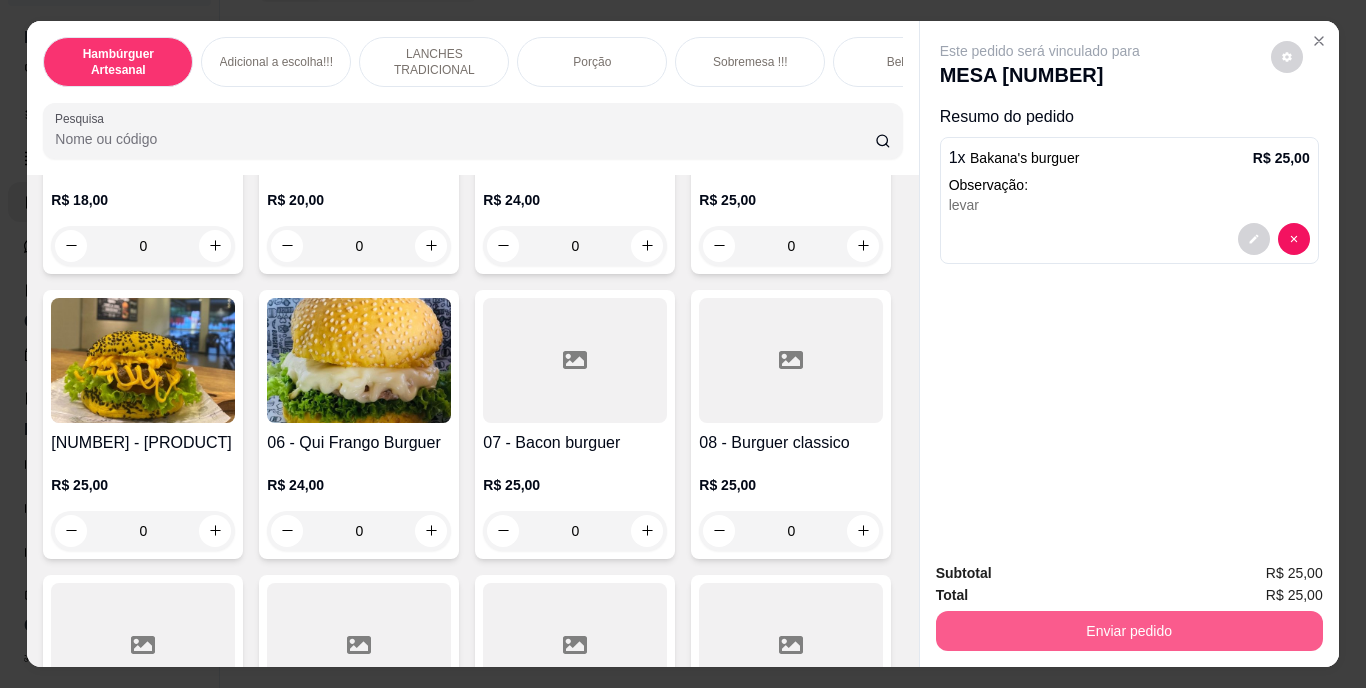 click on "Enviar pedido" at bounding box center (1129, 631) 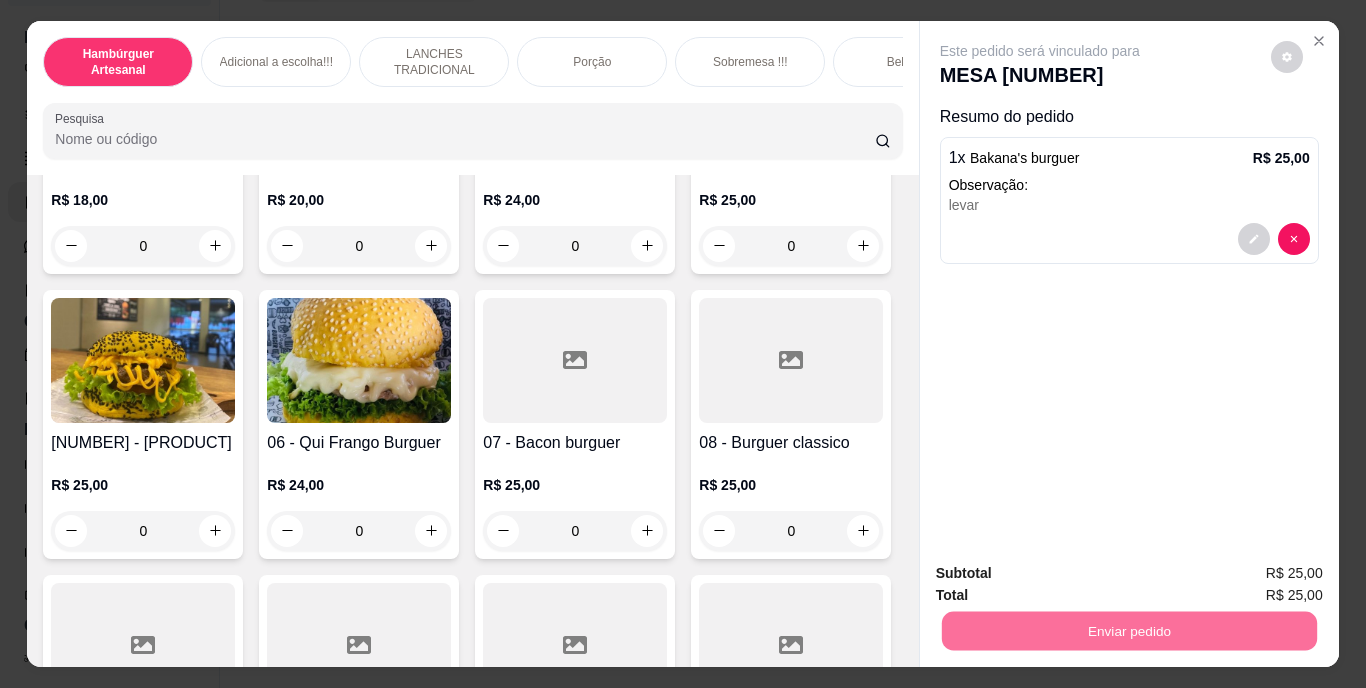 click on "Não registrar e enviar pedido" at bounding box center [1063, 574] 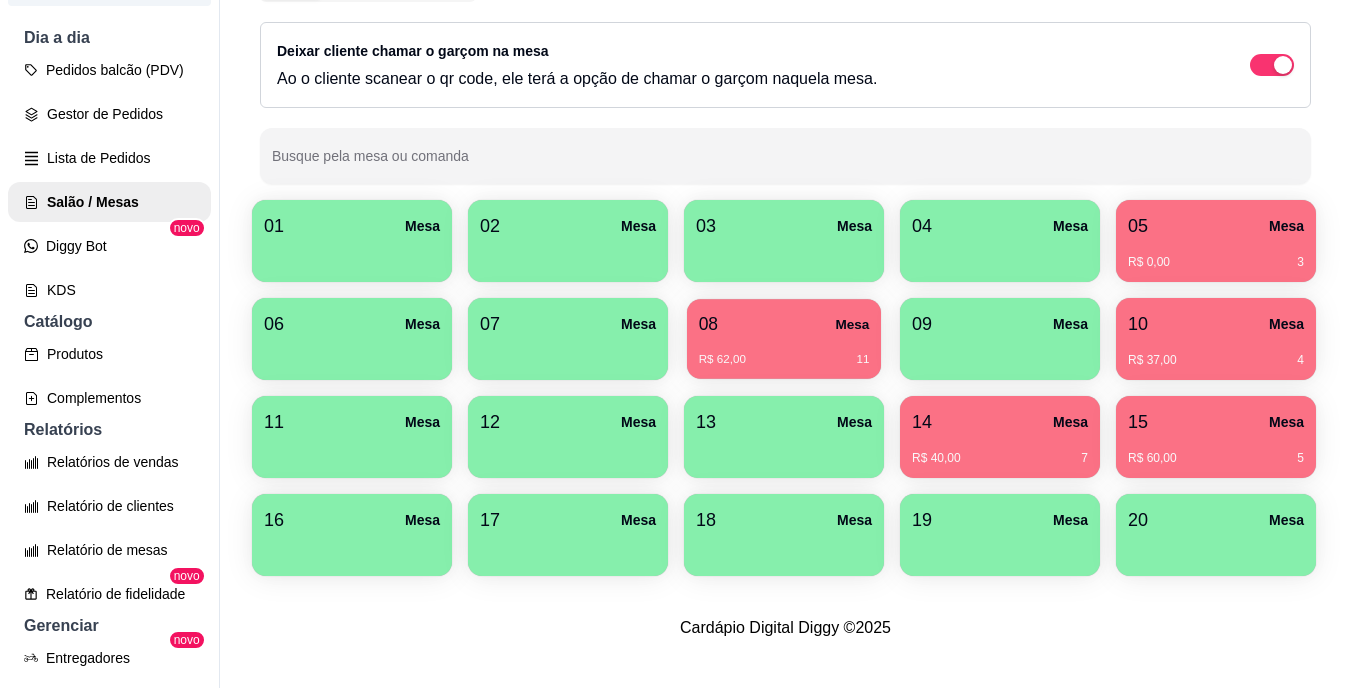 click on "R$ 62,00 [NUMBER]" at bounding box center (784, 360) 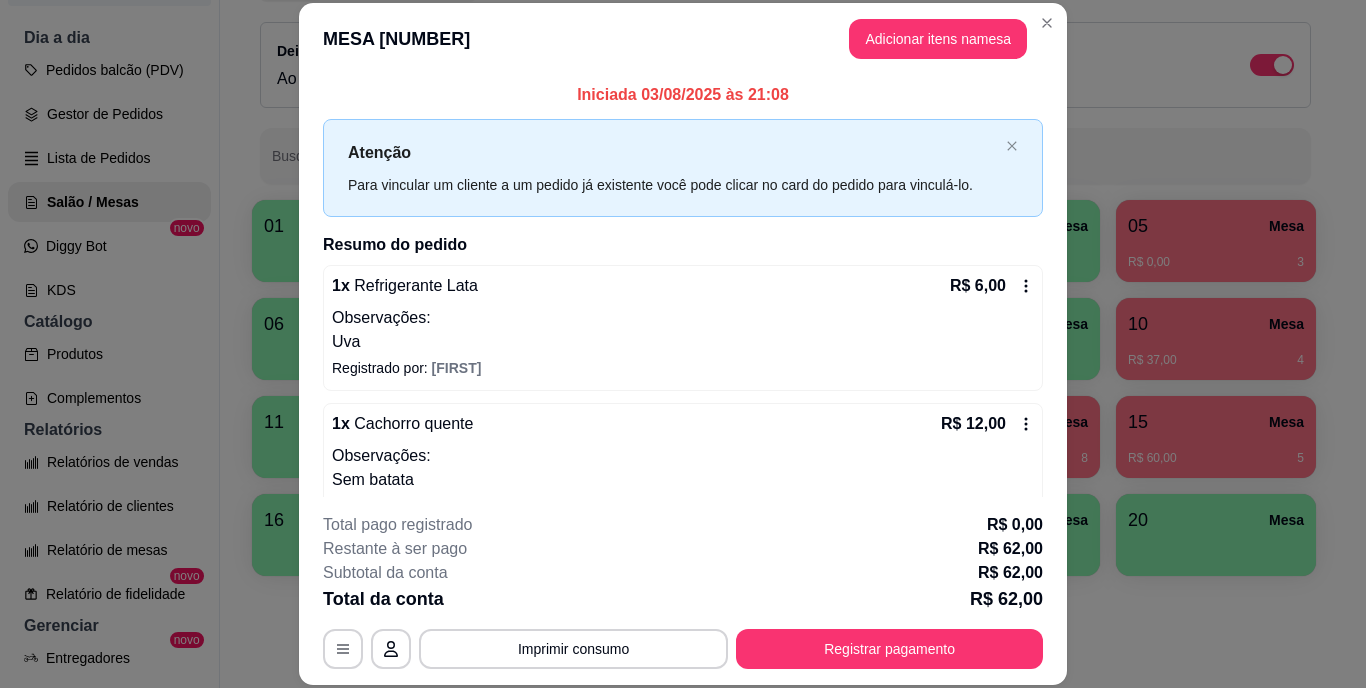 click 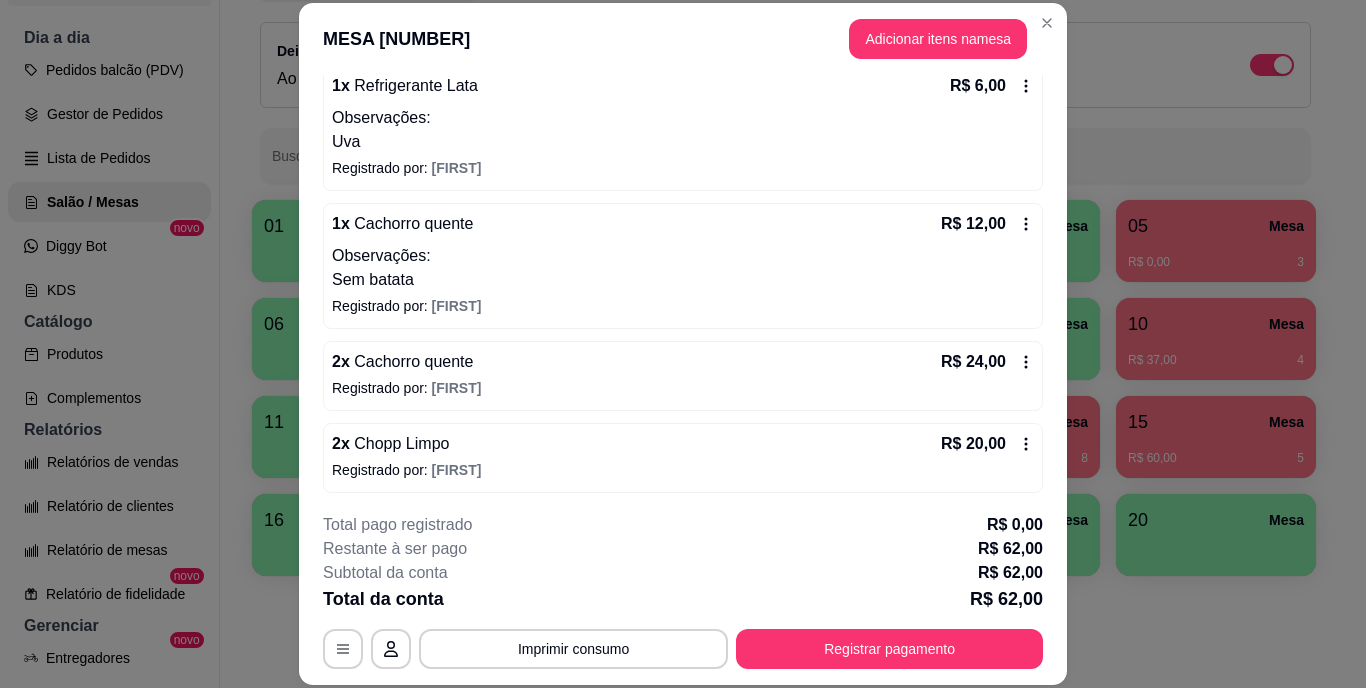 scroll, scrollTop: 204, scrollLeft: 0, axis: vertical 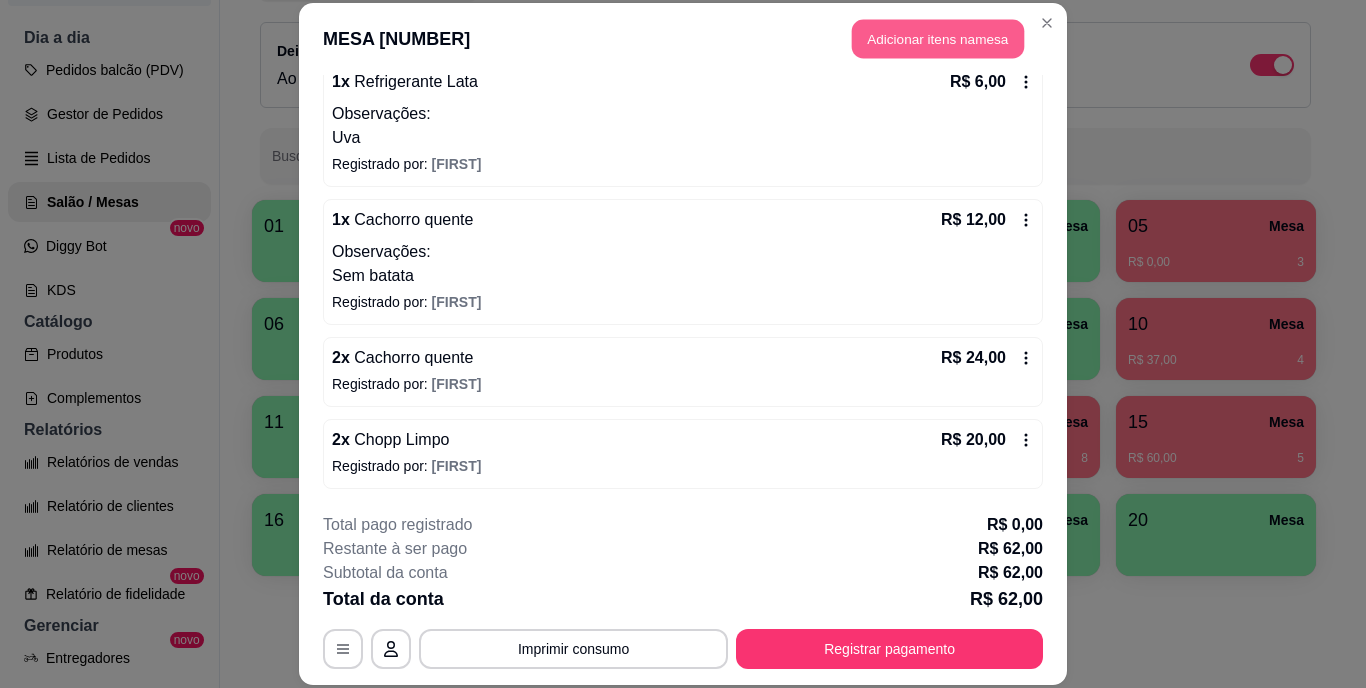 click on "Adicionar itens na  mesa" at bounding box center [938, 39] 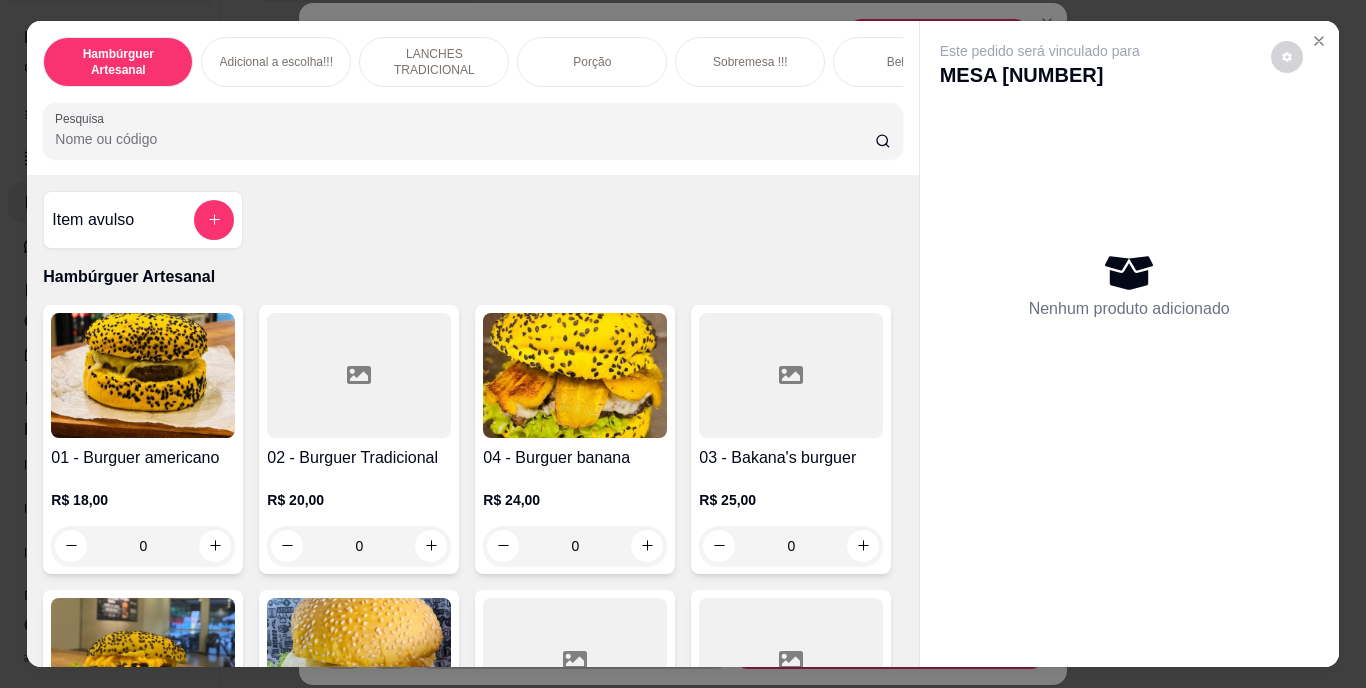 click on "Pesquisa" at bounding box center (465, 139) 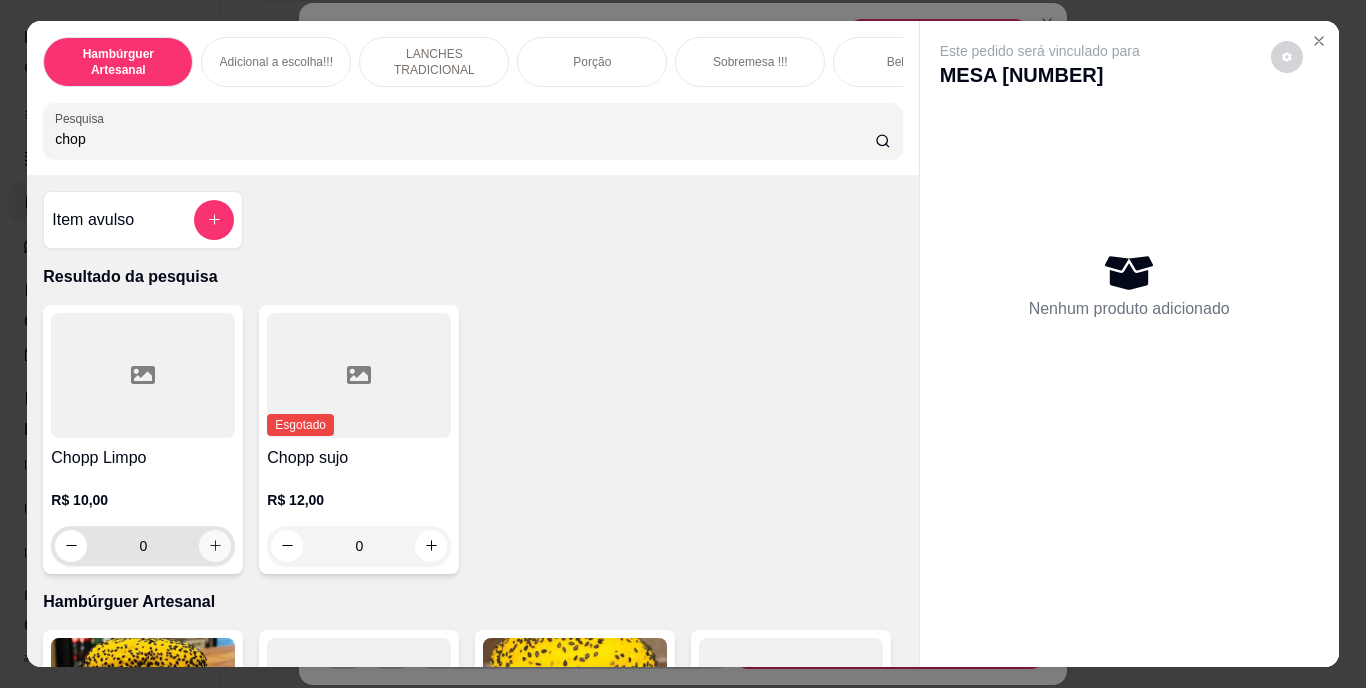 type on "chop" 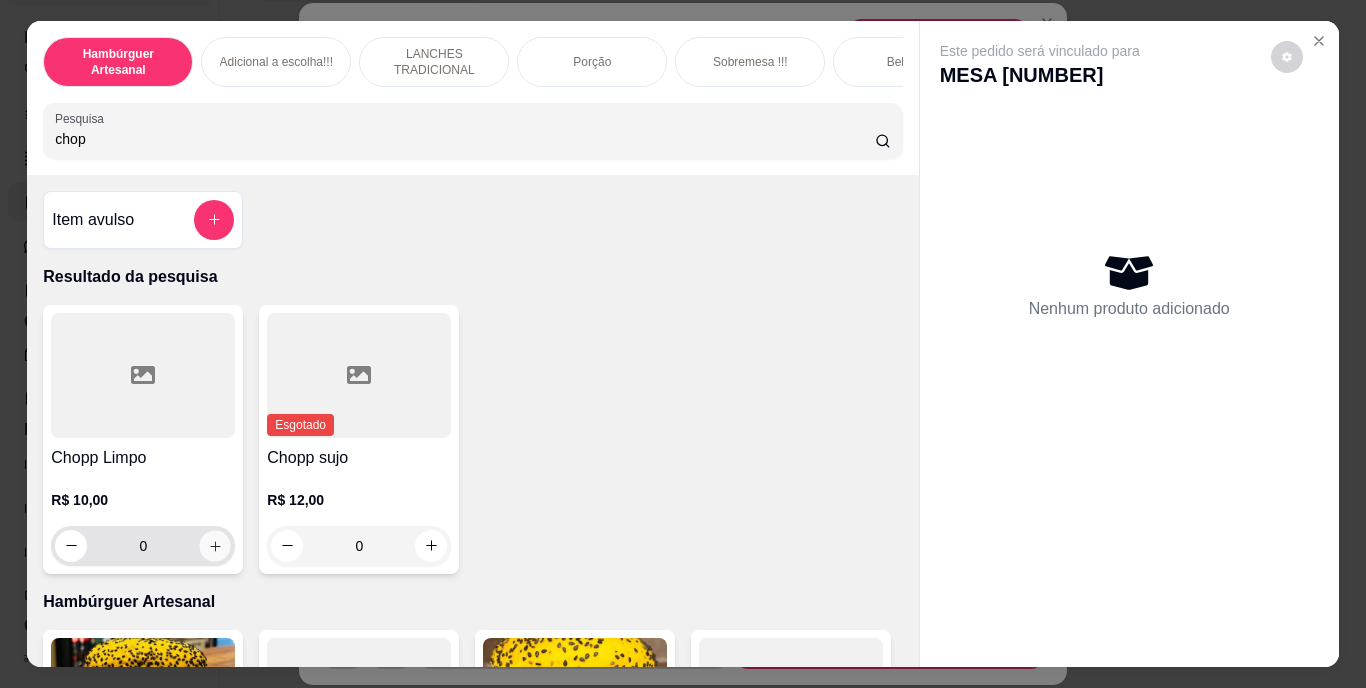 click at bounding box center (215, 545) 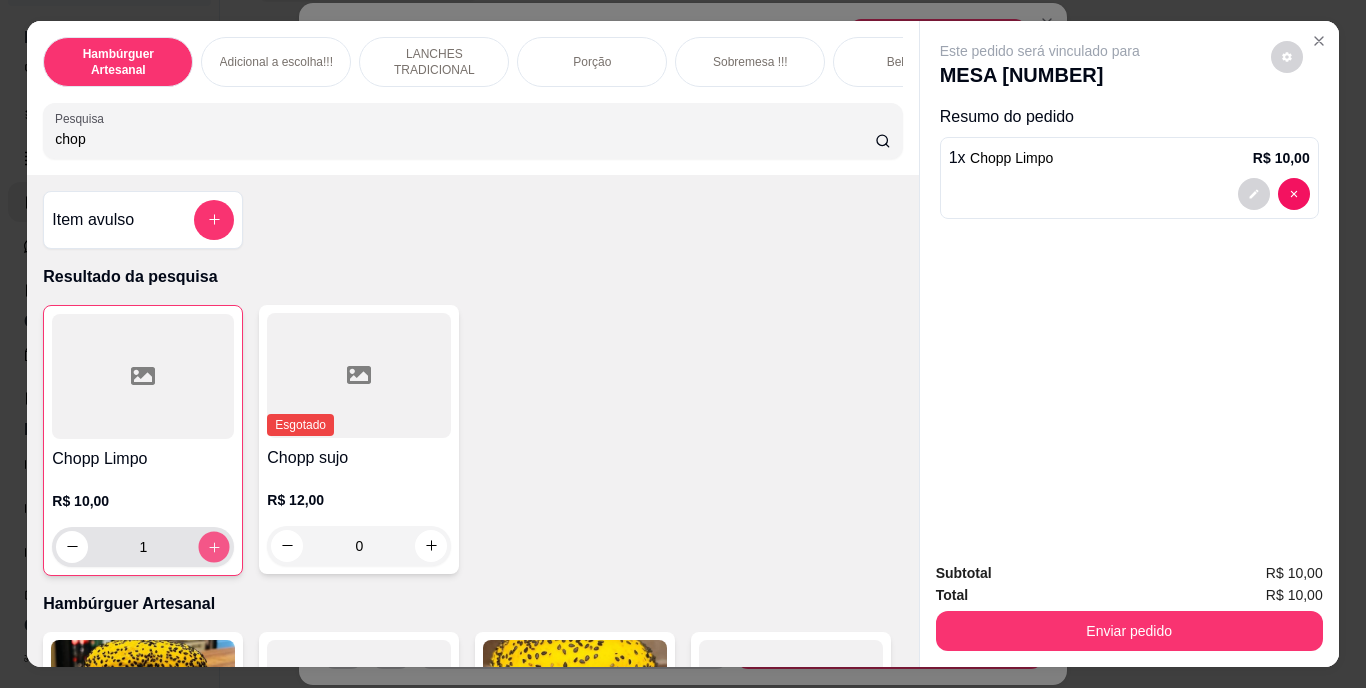 click at bounding box center [214, 546] 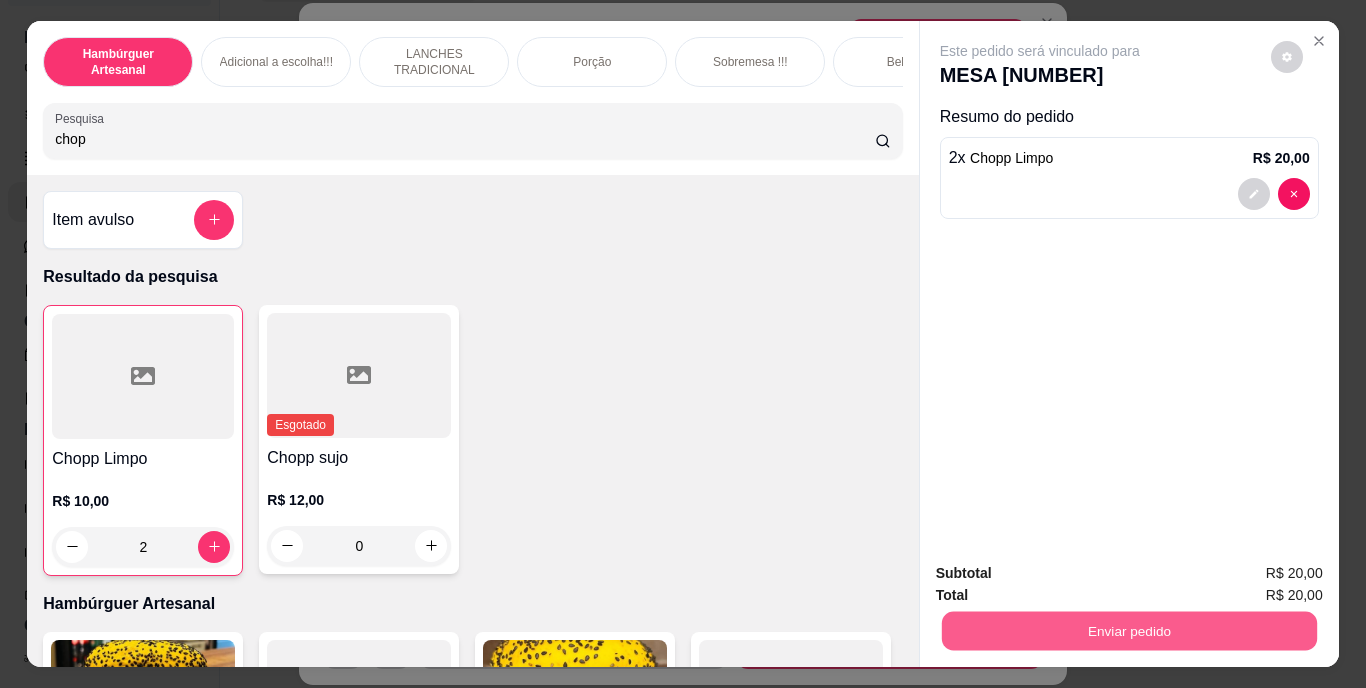 click on "Enviar pedido" at bounding box center (1128, 631) 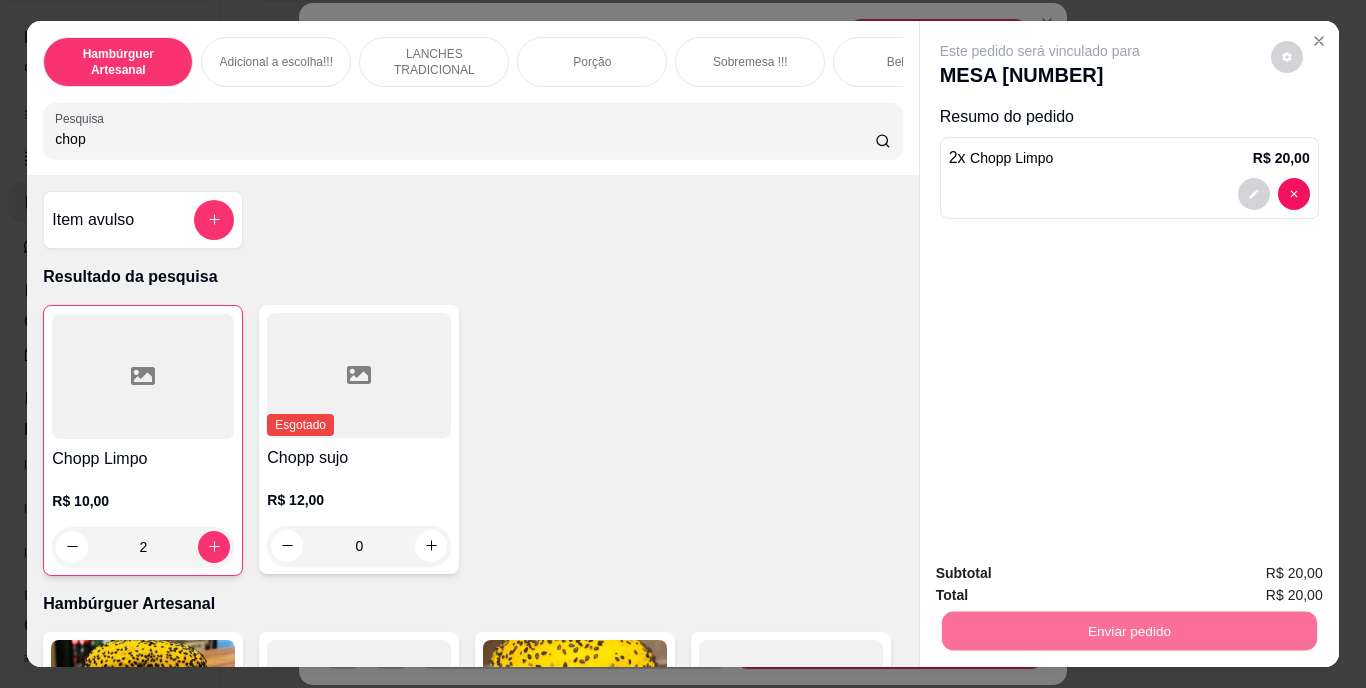 click on "Não registrar e enviar pedido" at bounding box center [1063, 575] 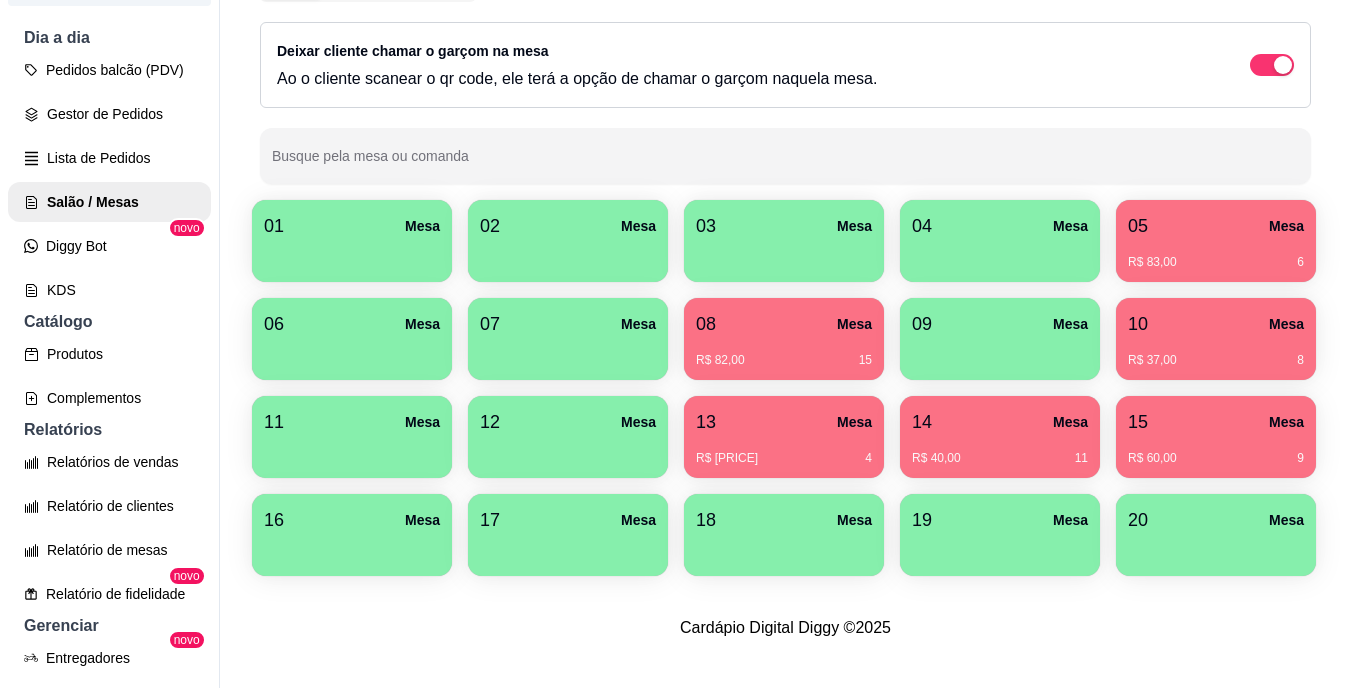 click on "01 Mesa" at bounding box center [352, 226] 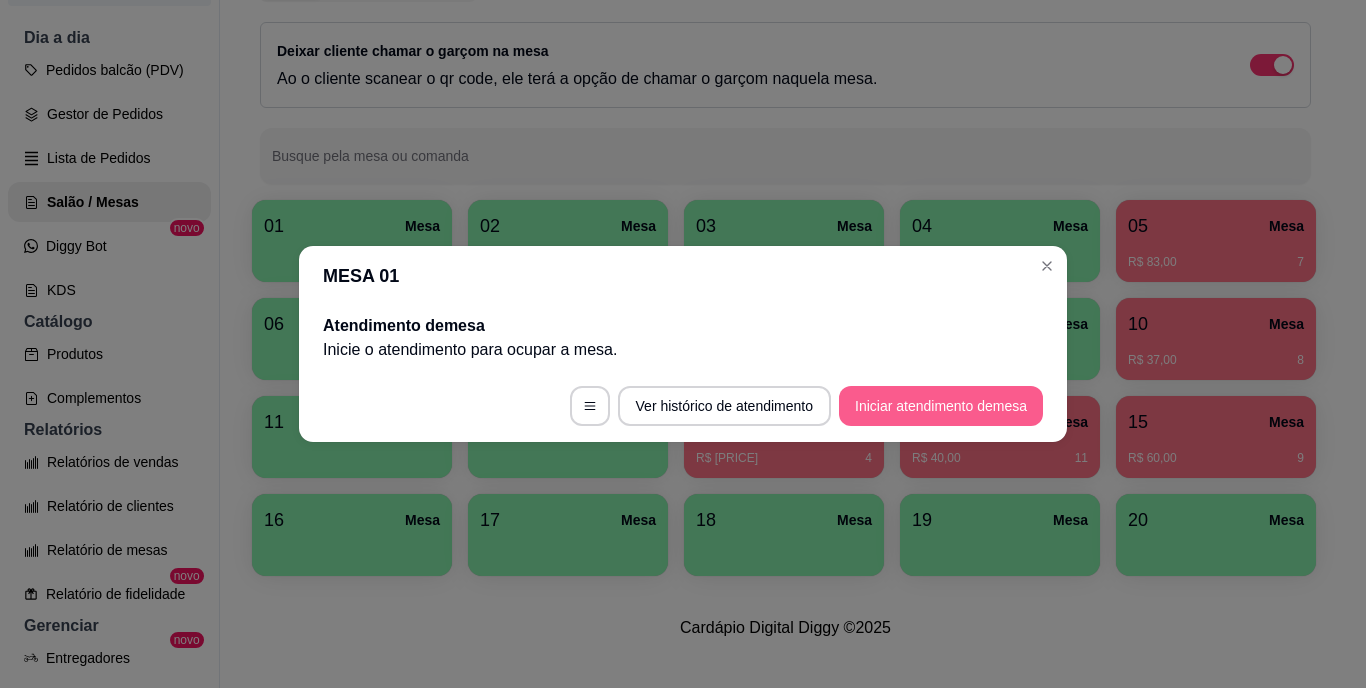 click on "Iniciar atendimento de  mesa" at bounding box center (941, 406) 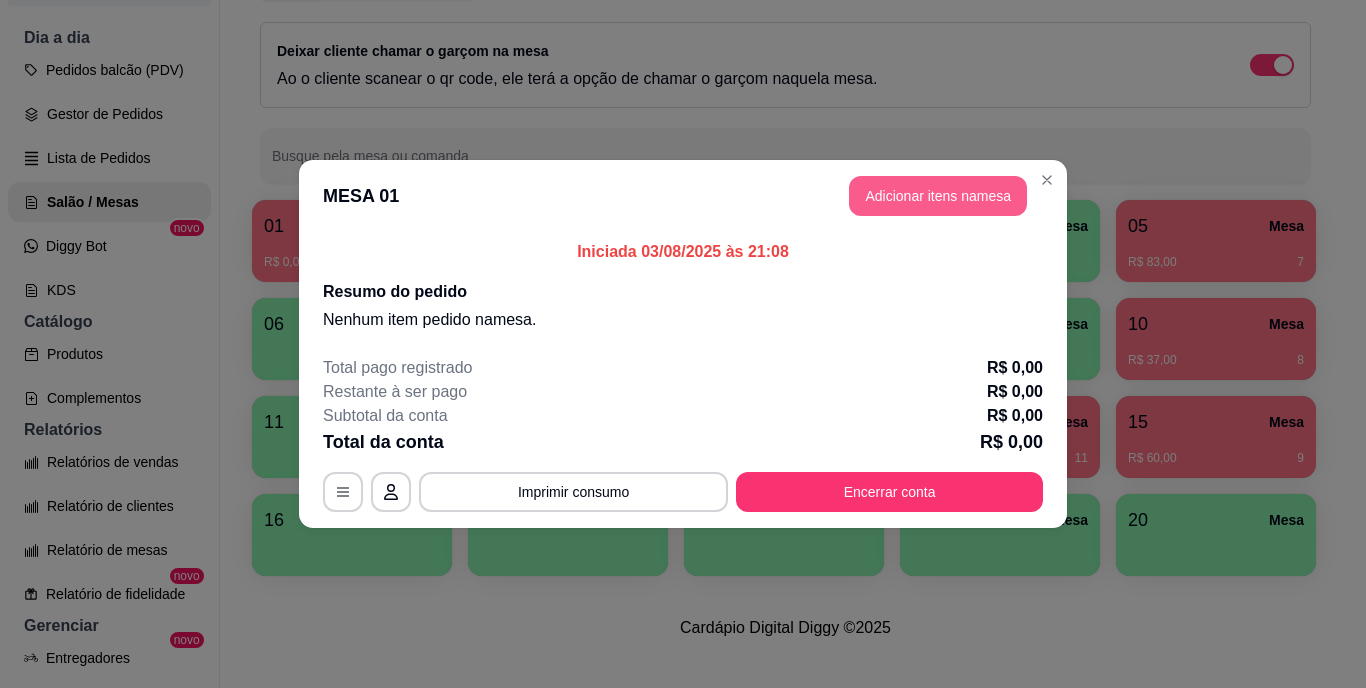 click on "Adicionar itens na  mesa" at bounding box center (938, 196) 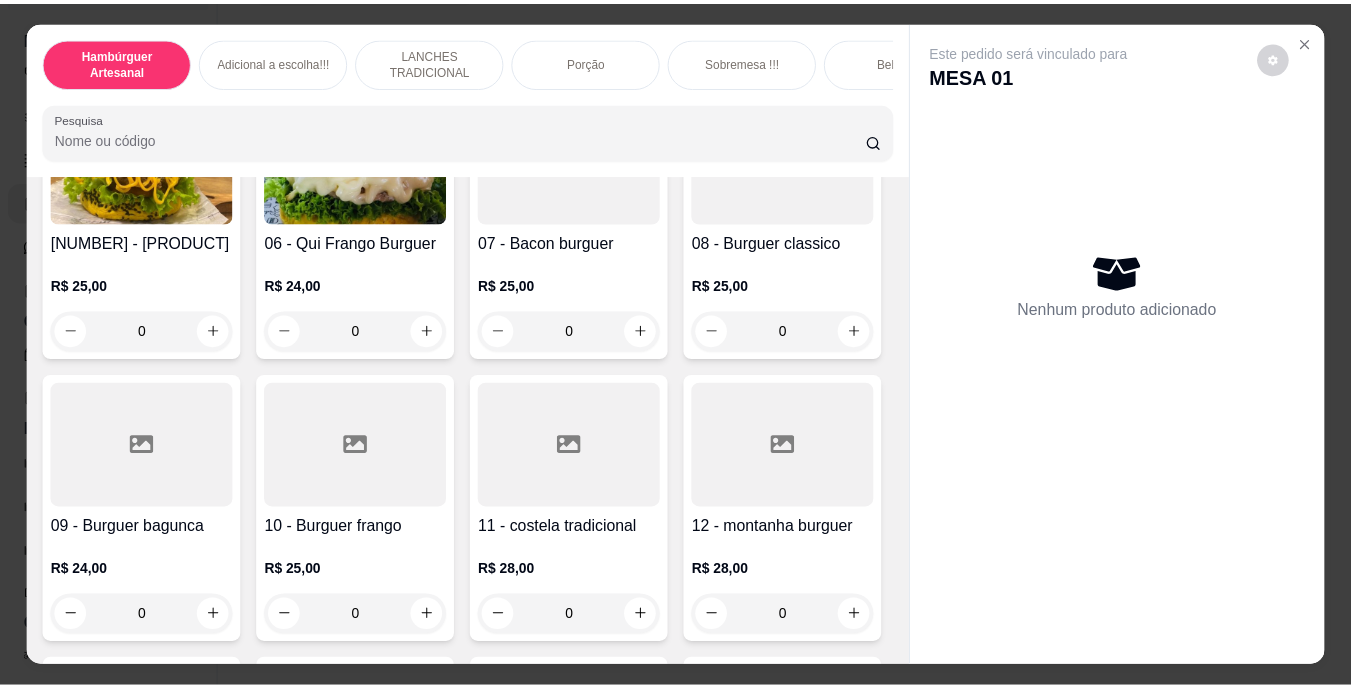scroll, scrollTop: 700, scrollLeft: 0, axis: vertical 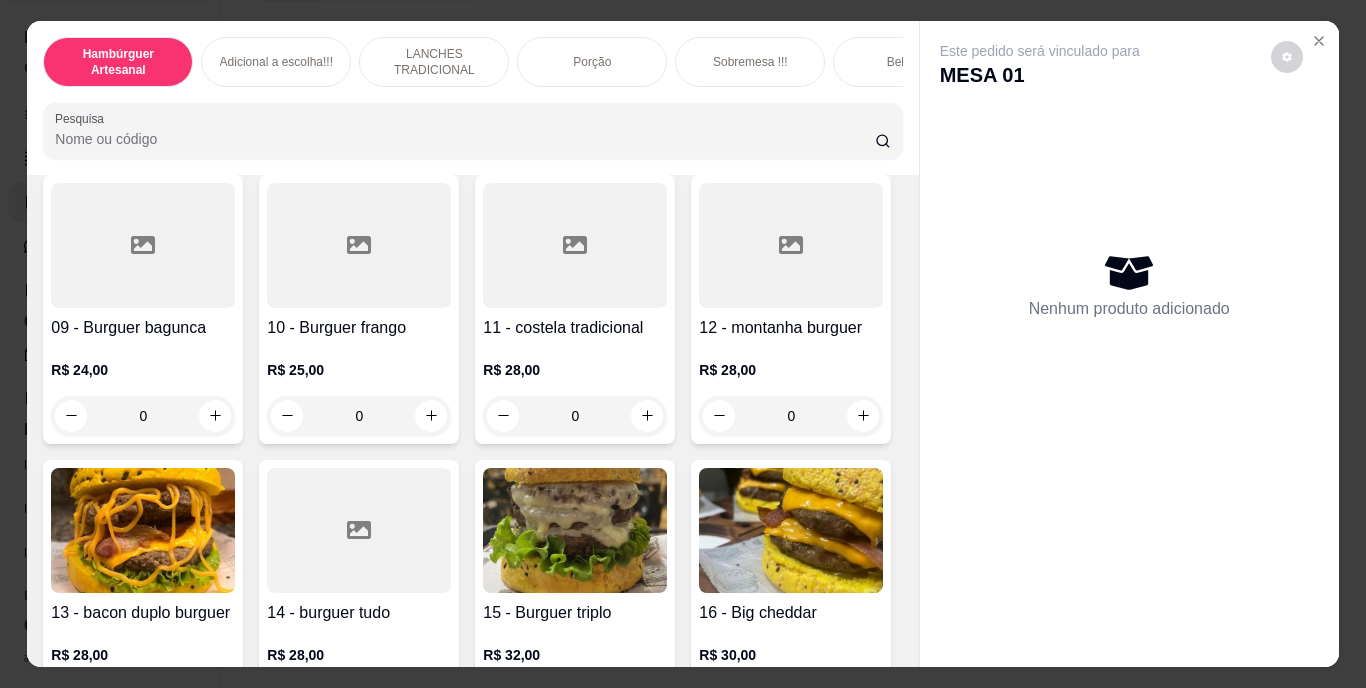 click at bounding box center (863, 130) 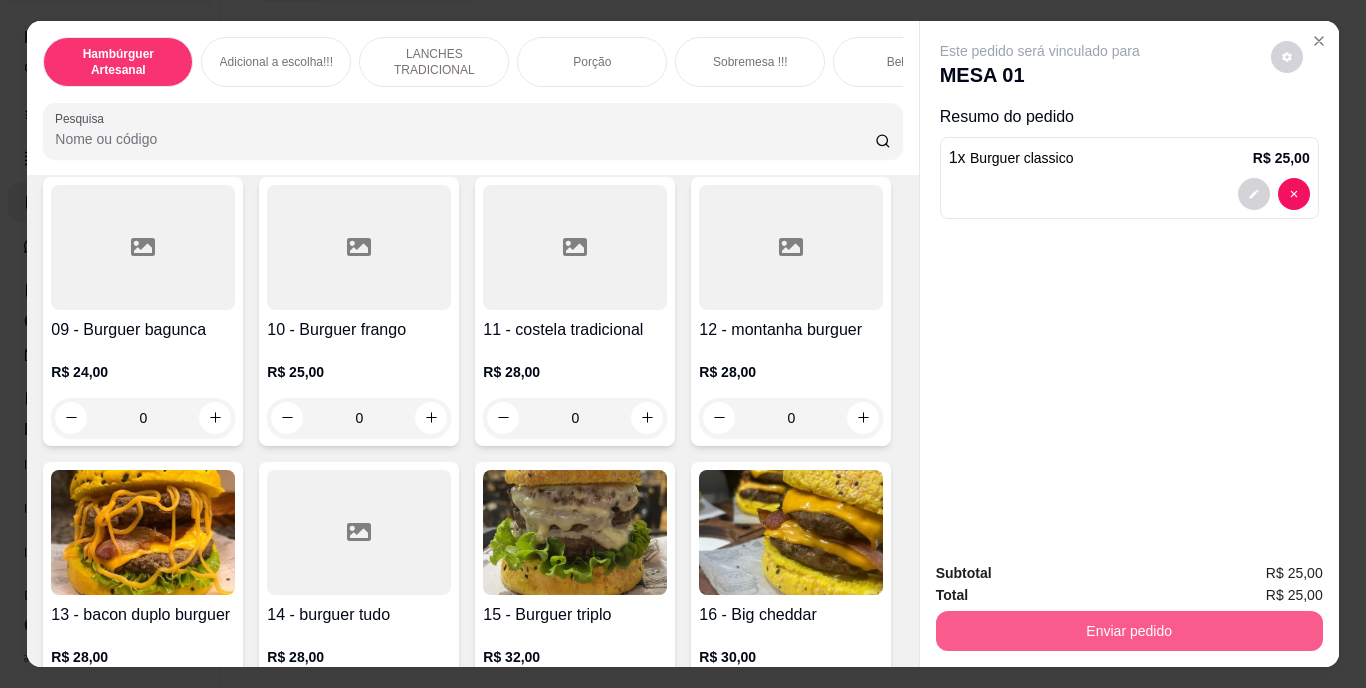 click on "Enviar pedido" at bounding box center (1129, 631) 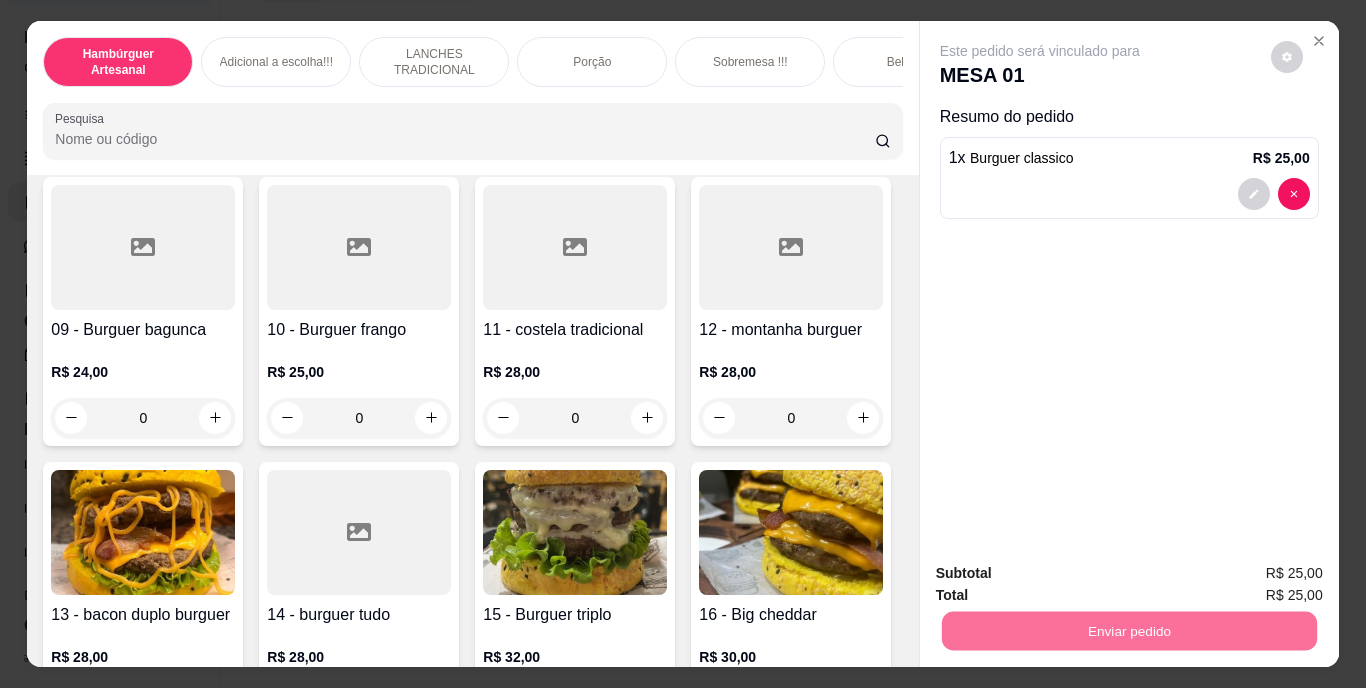 click on "Não registrar e enviar pedido" at bounding box center (1063, 574) 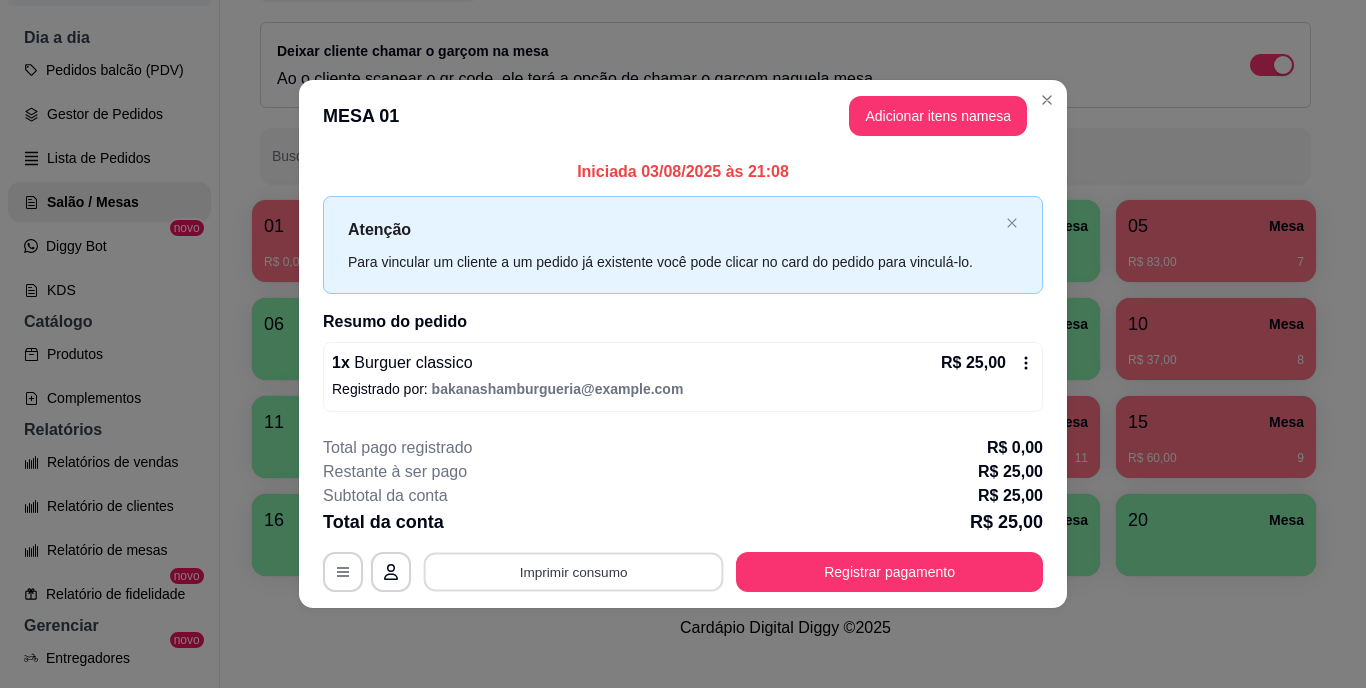 click on "Imprimir consumo" at bounding box center (574, 571) 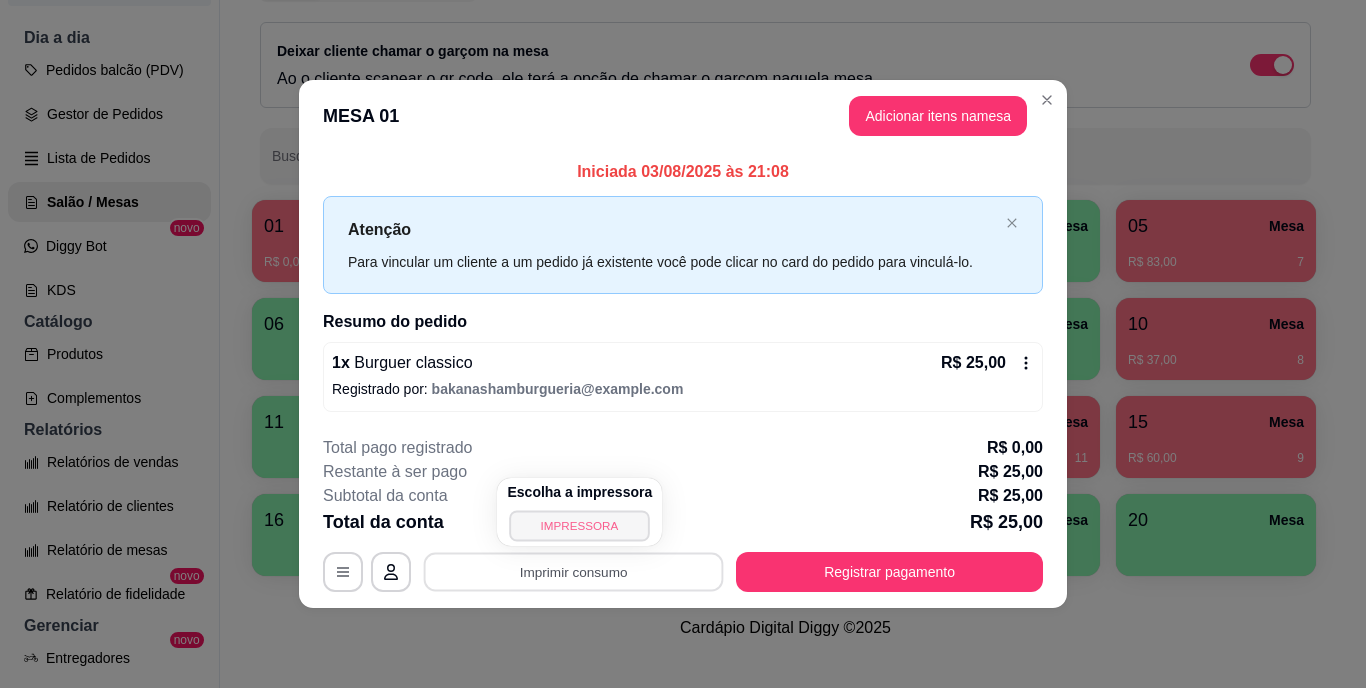 click on "IMPRESSORA" at bounding box center [580, 525] 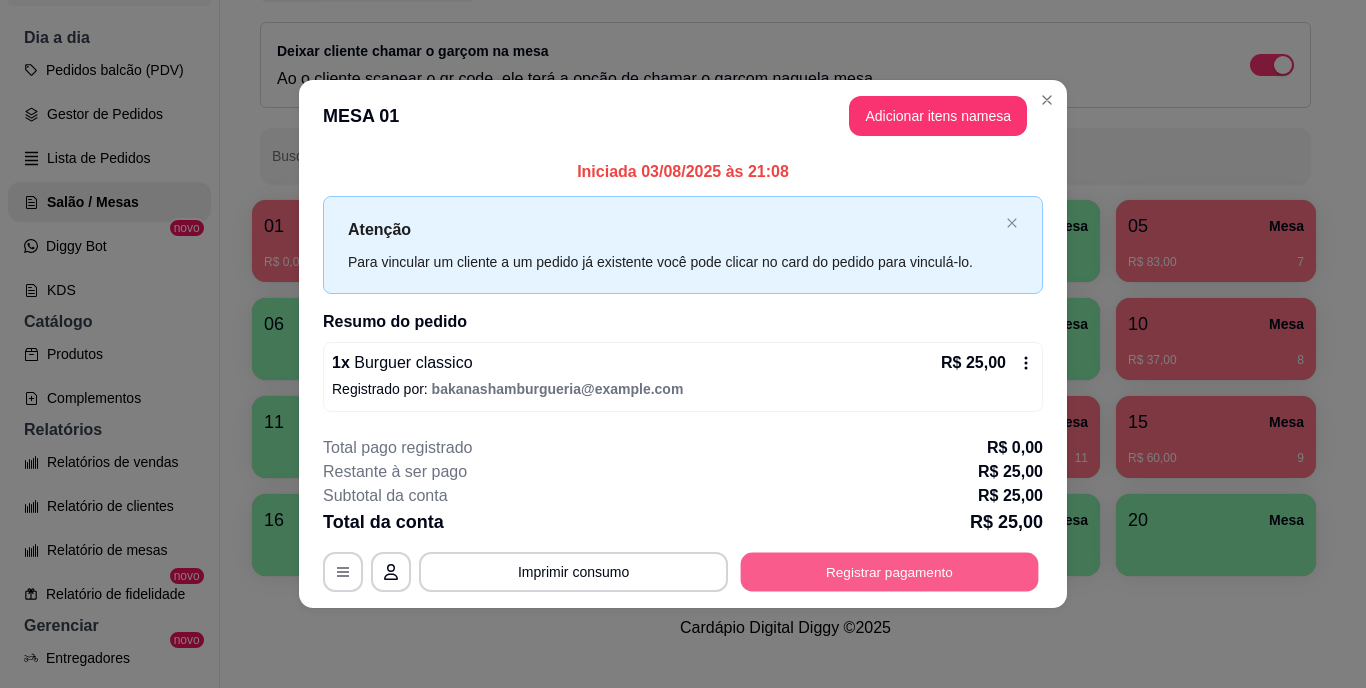 click on "Registrar pagamento" at bounding box center (890, 571) 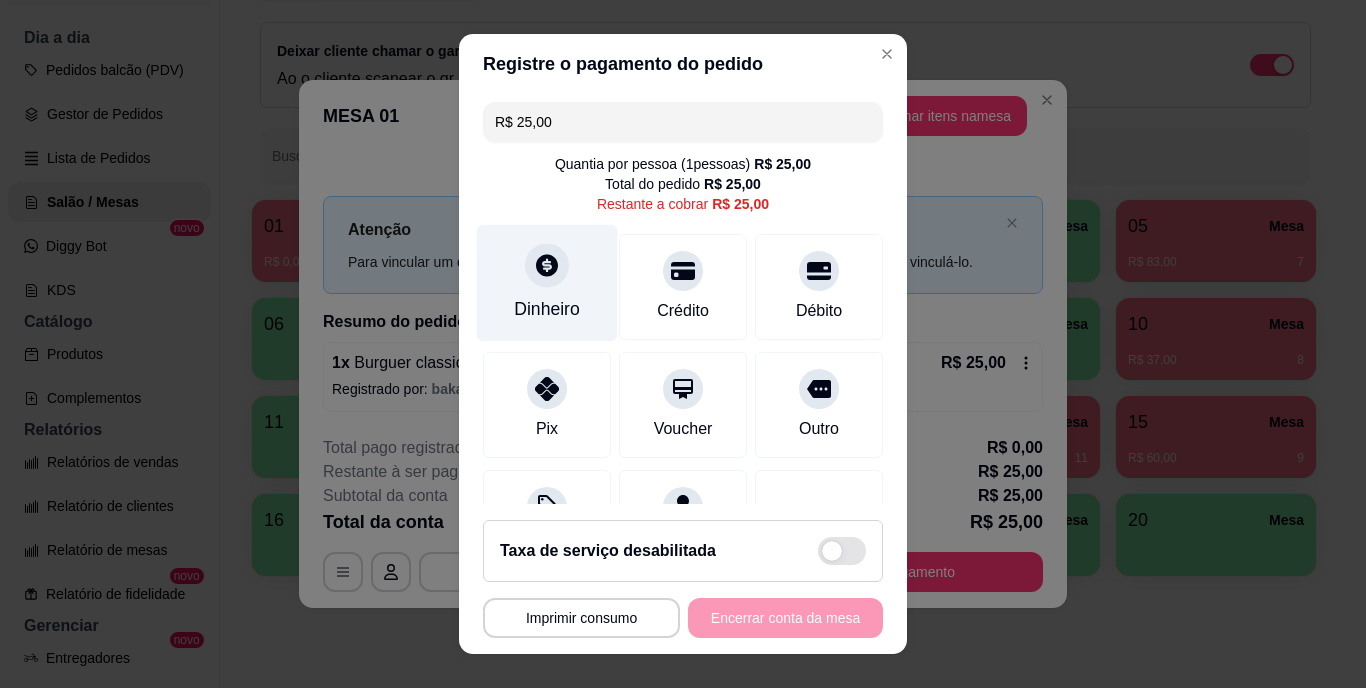 click on "Dinheiro" at bounding box center [547, 283] 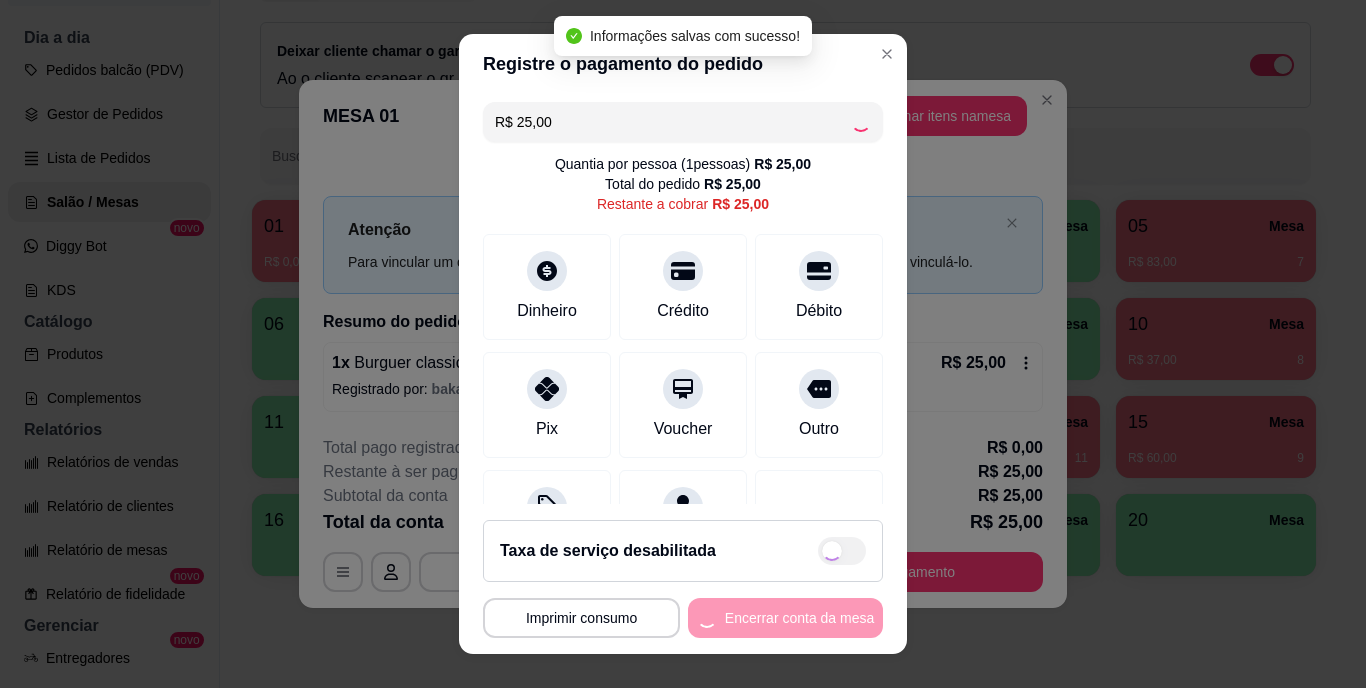 type on "R$ 0,00" 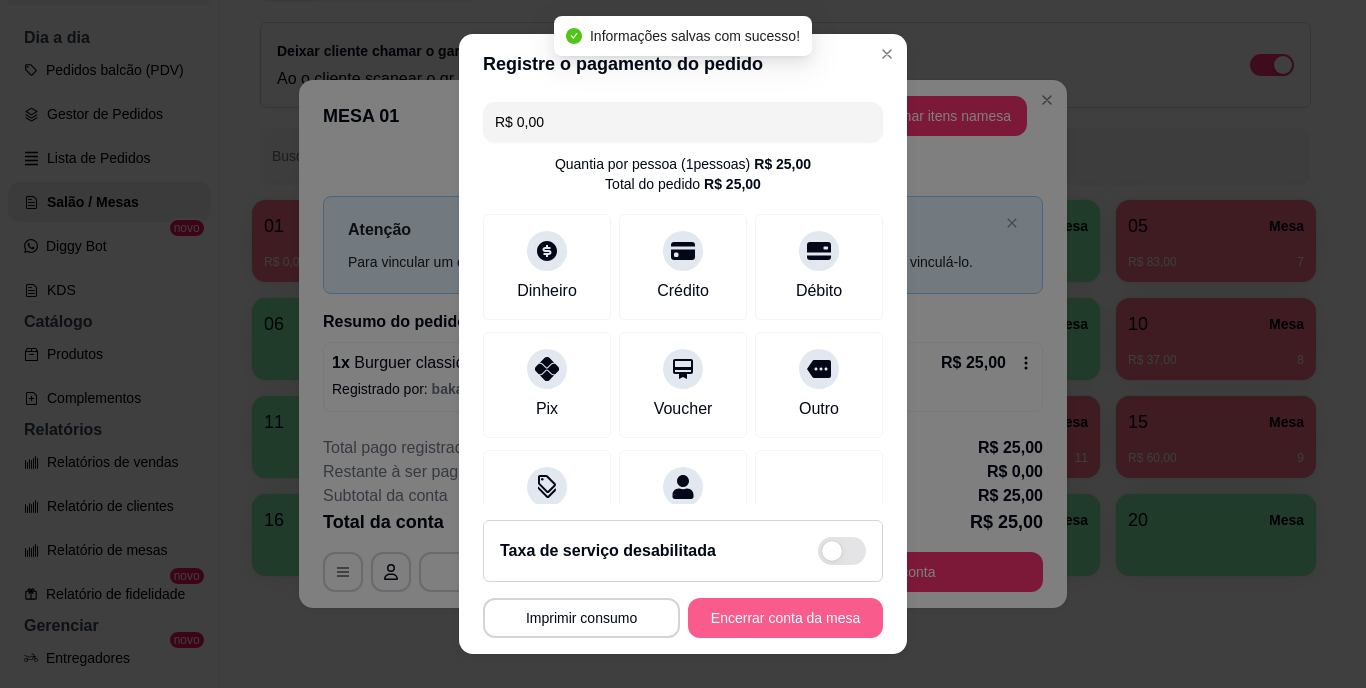 click on "Encerrar conta da mesa" at bounding box center [785, 618] 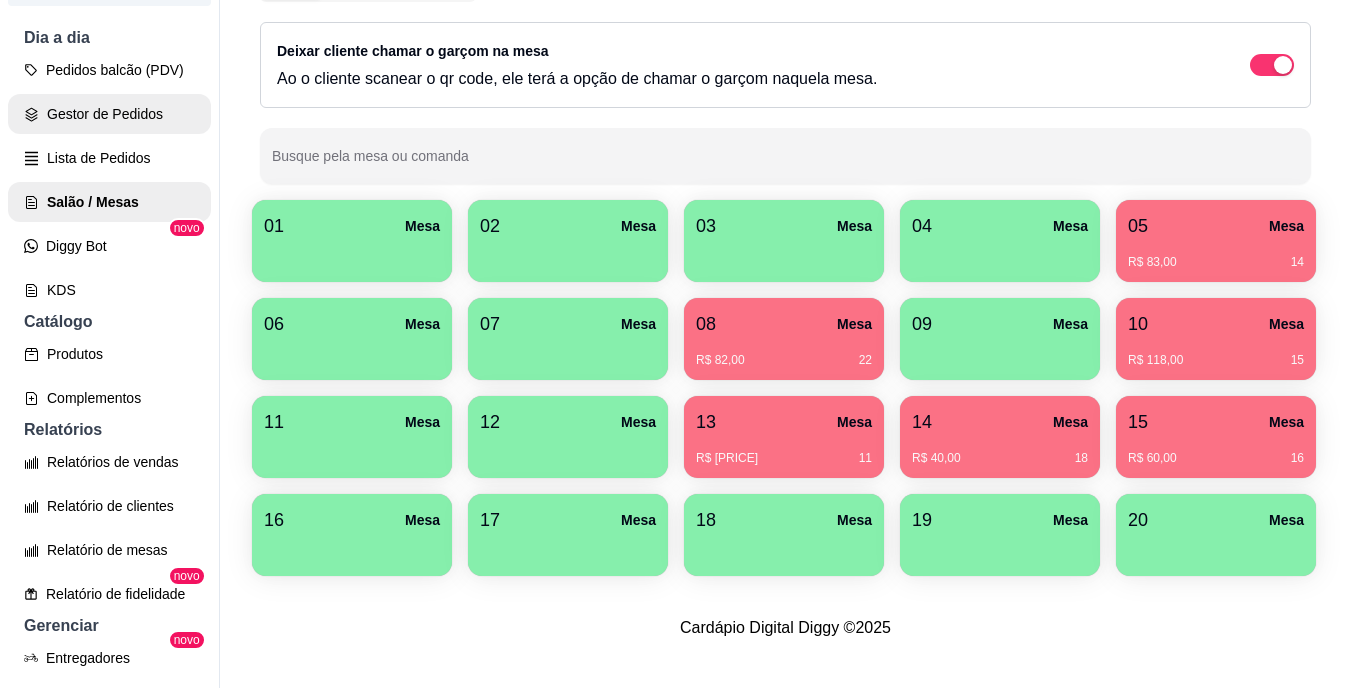 click on "Gestor de Pedidos" at bounding box center (109, 114) 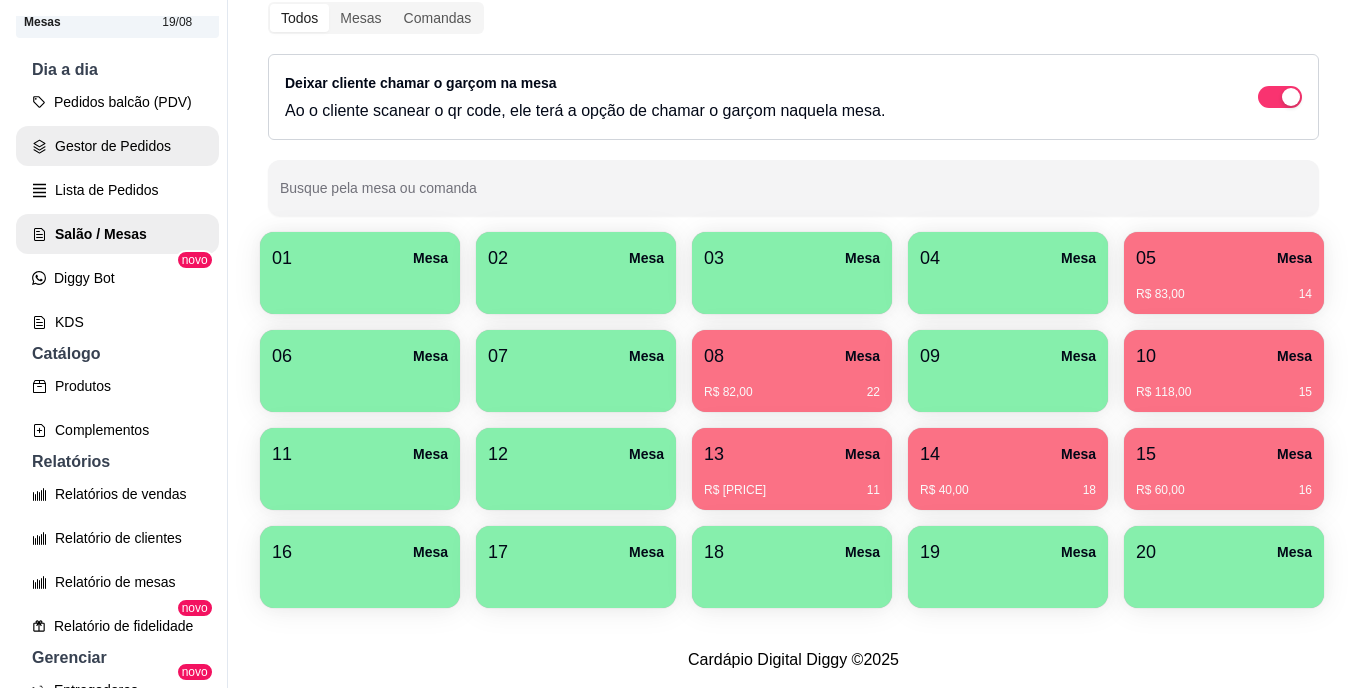 scroll, scrollTop: 0, scrollLeft: 0, axis: both 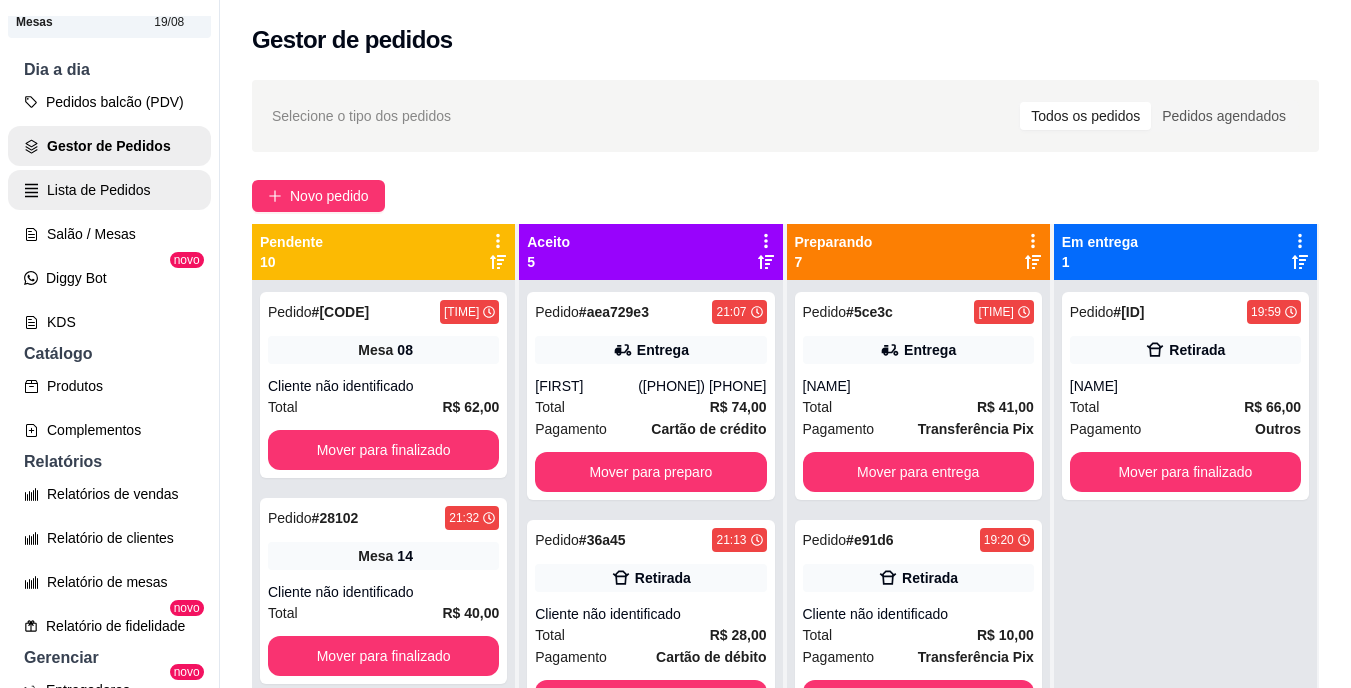 click on "Lista de Pedidos" at bounding box center (109, 190) 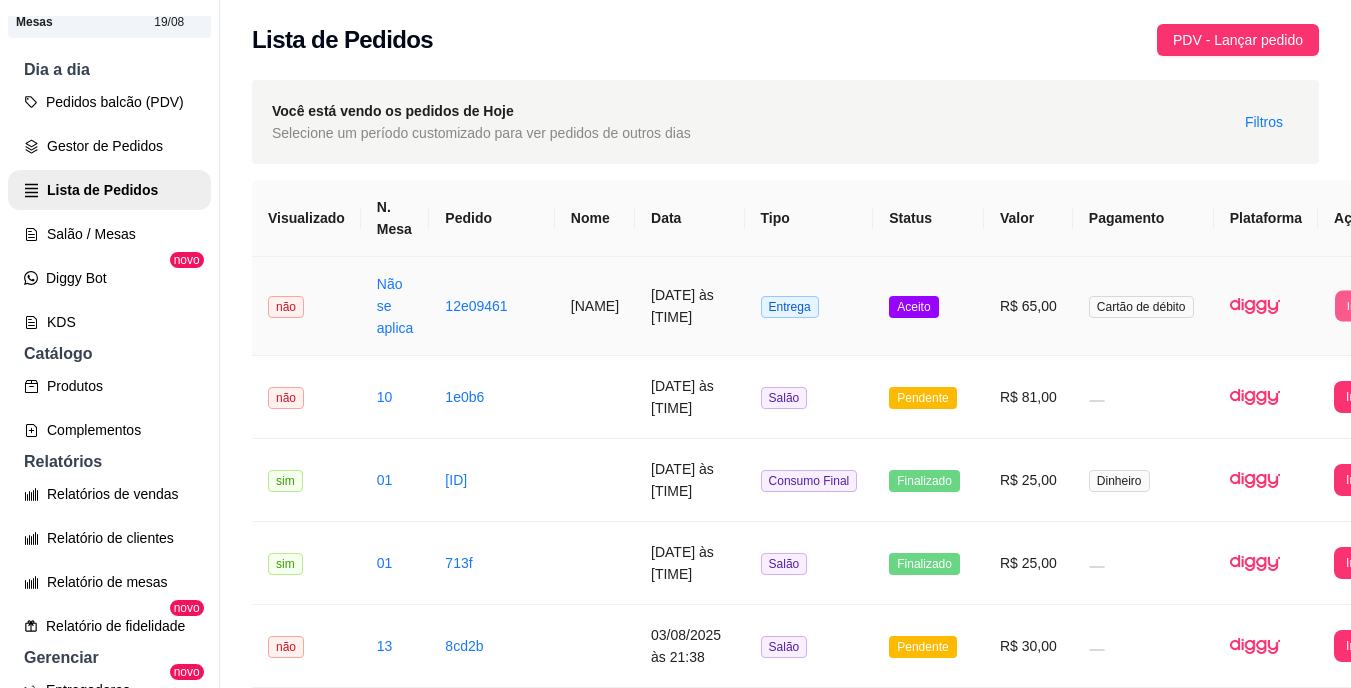 click on "Imprimir" at bounding box center (1367, 305) 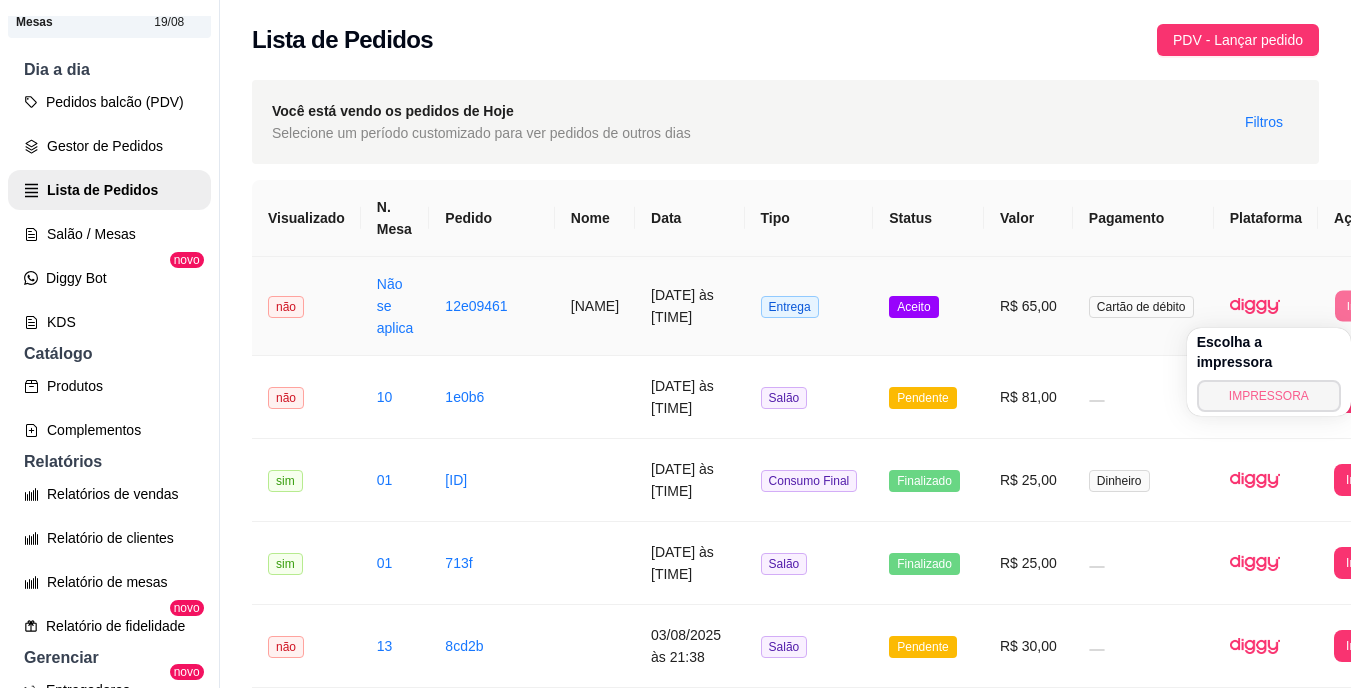 click on "IMPRESSORA" at bounding box center [1269, 396] 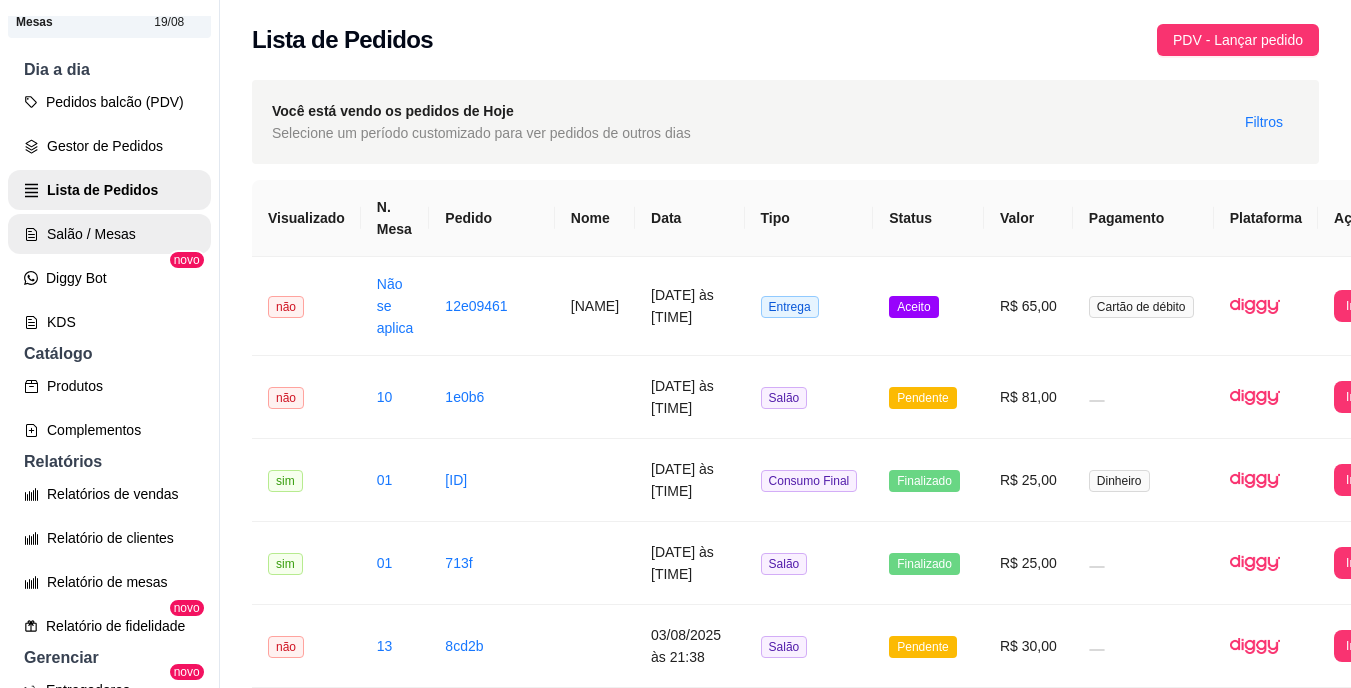 click on "Salão / Mesas" at bounding box center [109, 234] 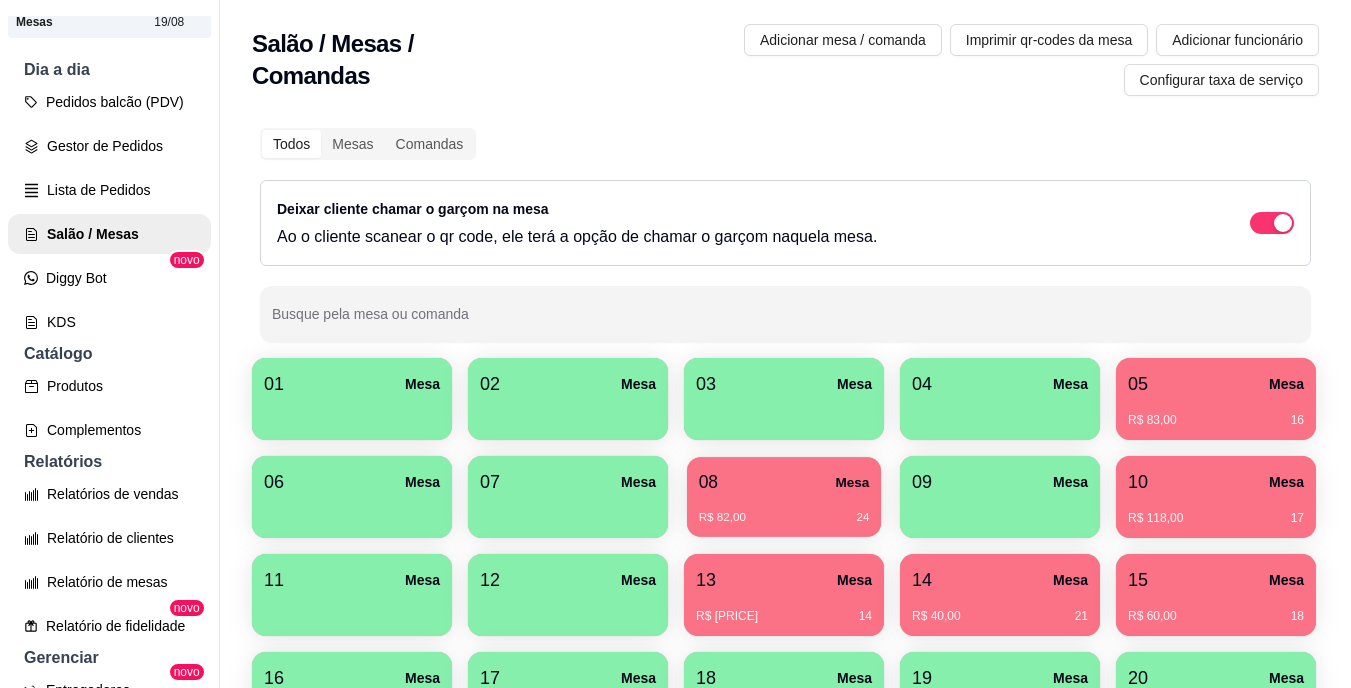 click on "08" at bounding box center (708, 482) 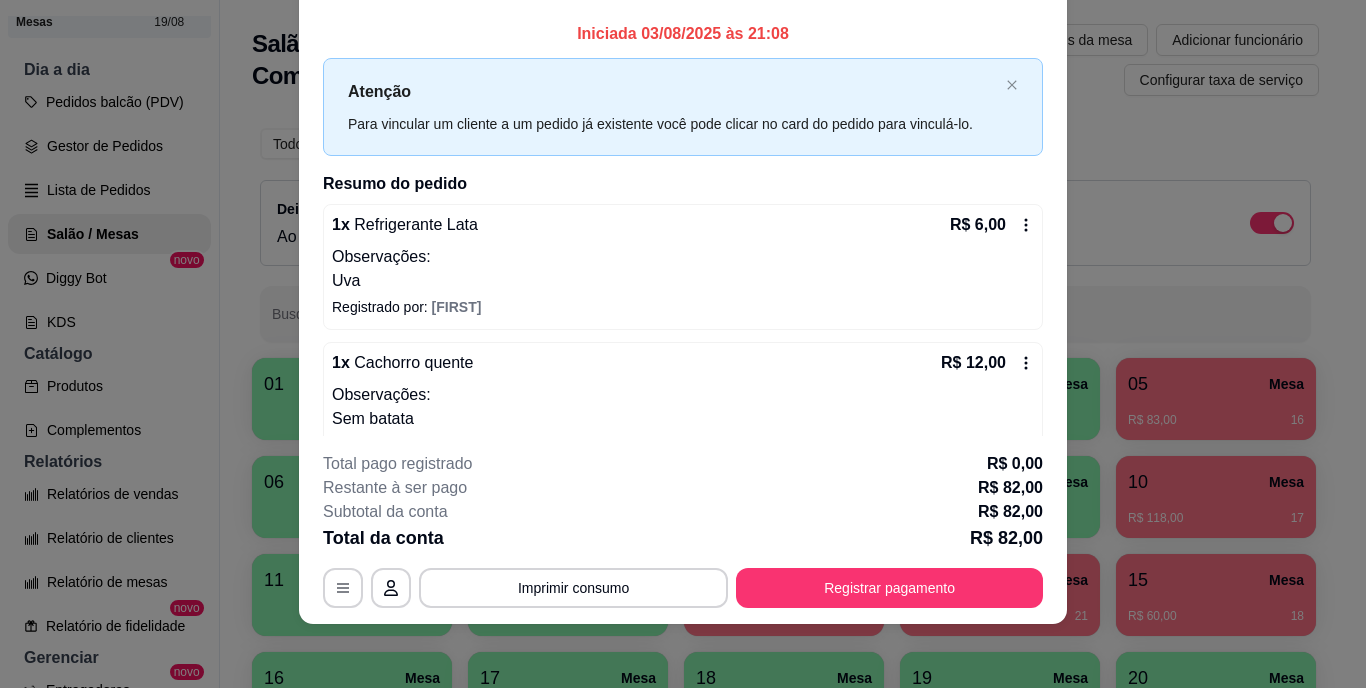 scroll, scrollTop: 0, scrollLeft: 0, axis: both 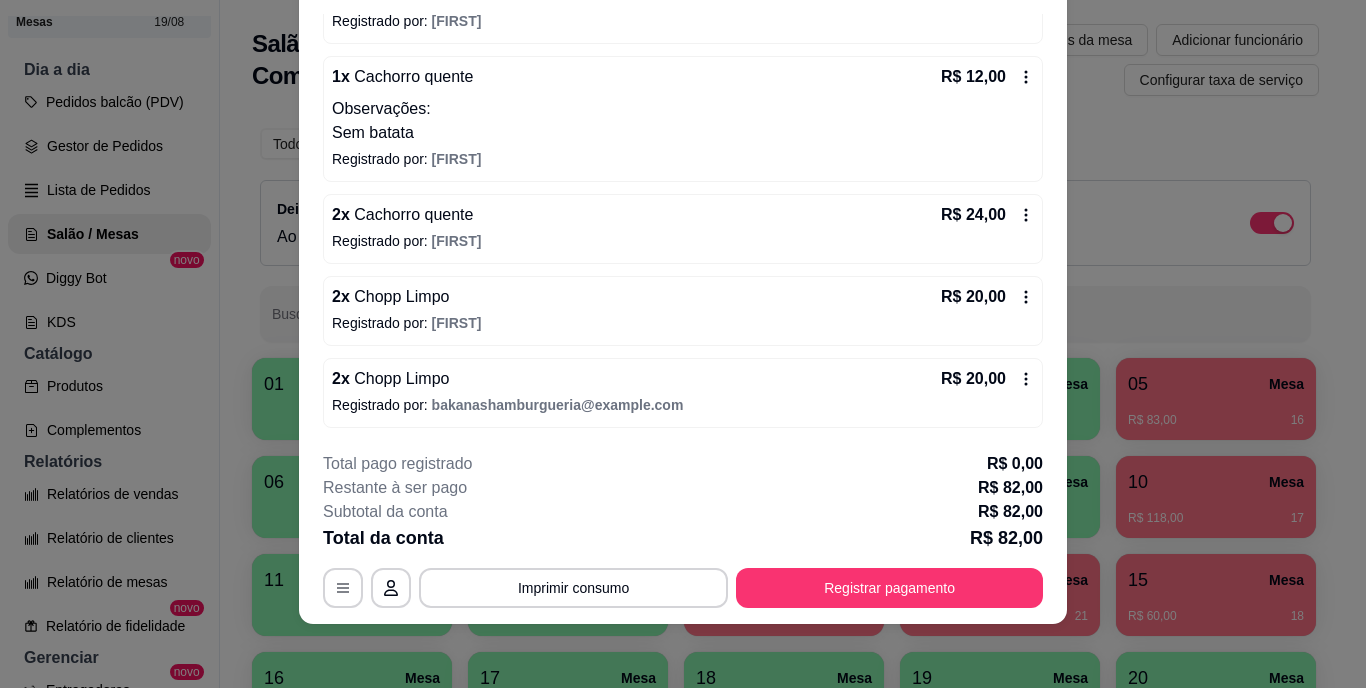 click 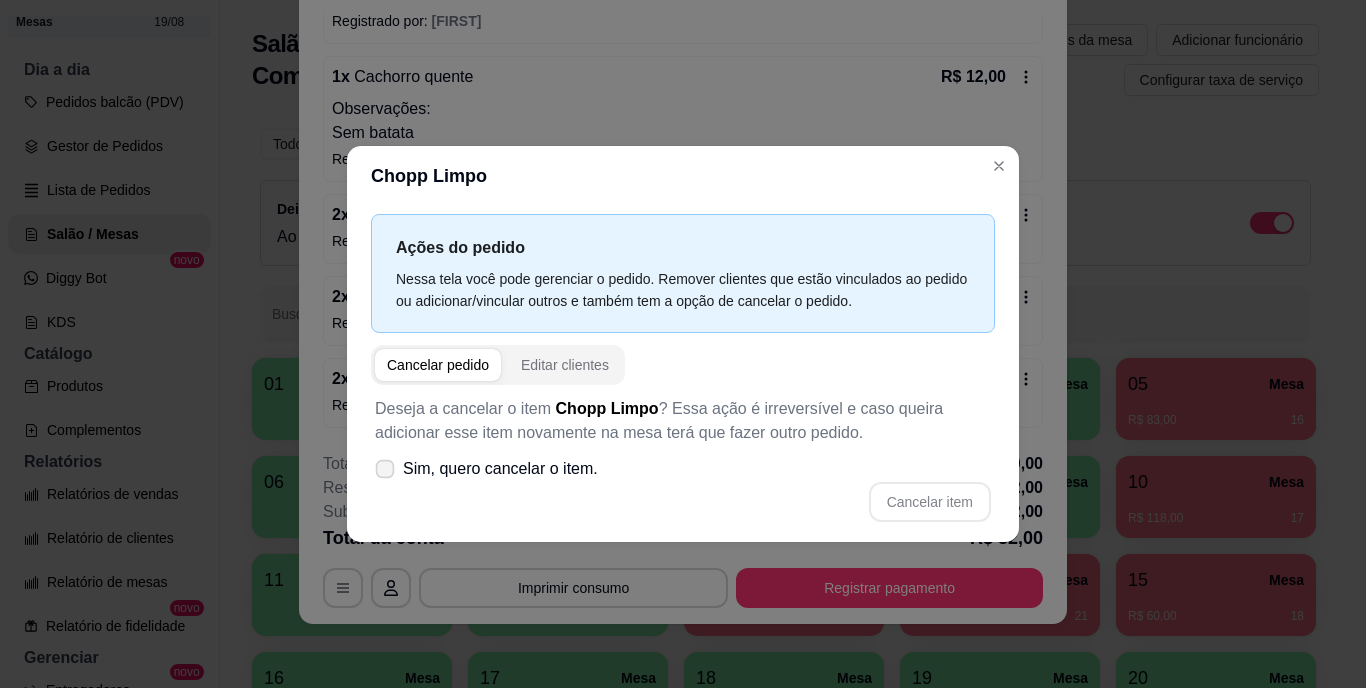 click on "Sim, quero cancelar o item." at bounding box center [486, 469] 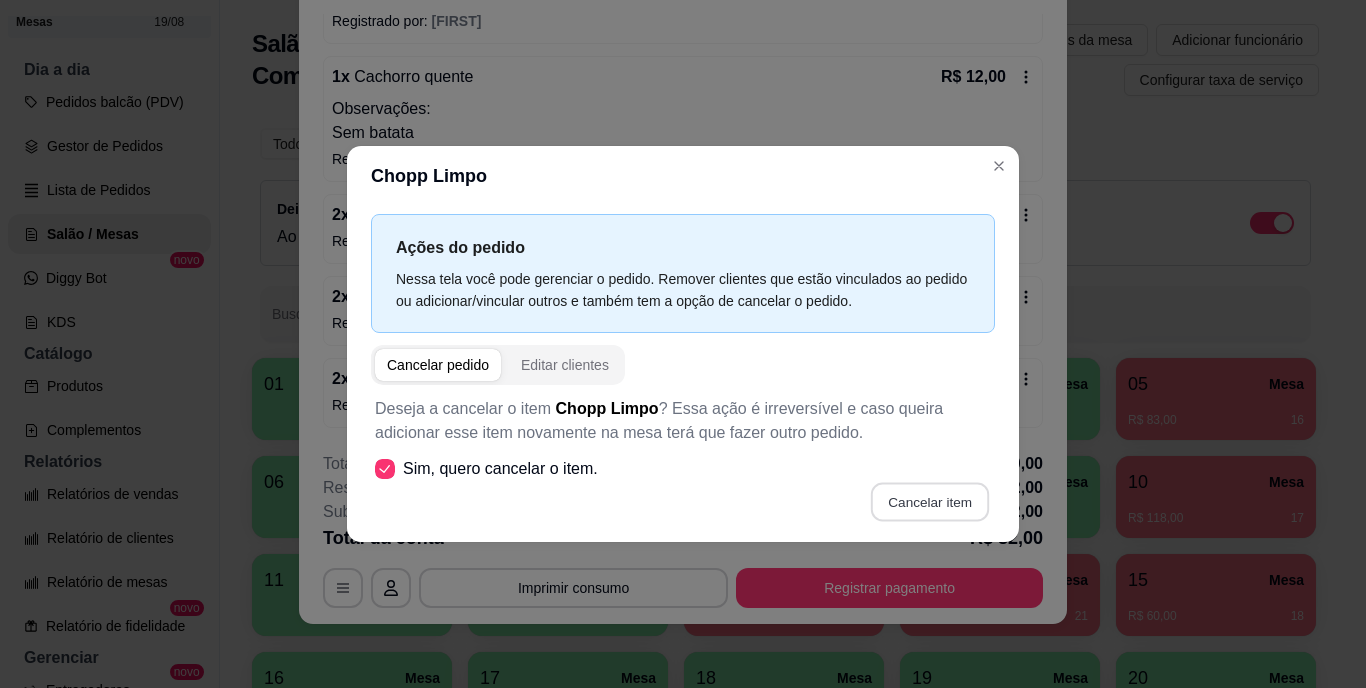 click on "Cancelar item" at bounding box center (929, 502) 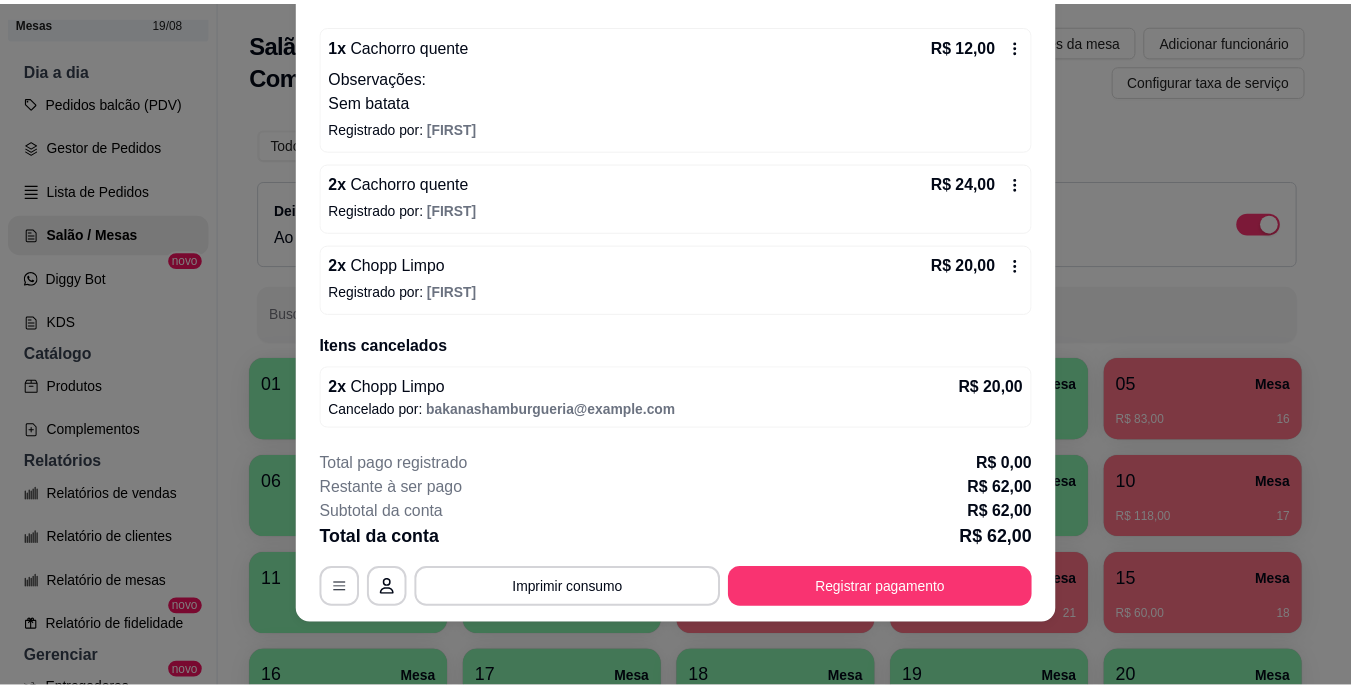 scroll, scrollTop: 0, scrollLeft: 0, axis: both 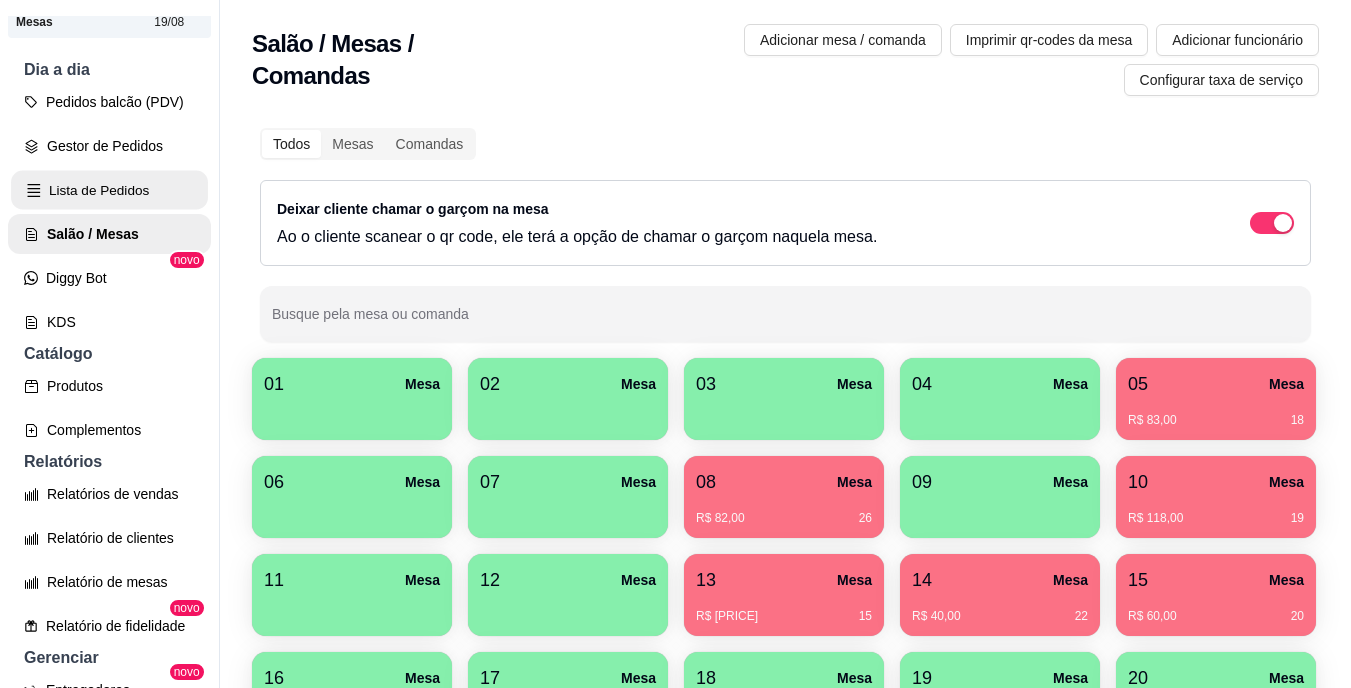 click on "Lista de Pedidos" at bounding box center [109, 190] 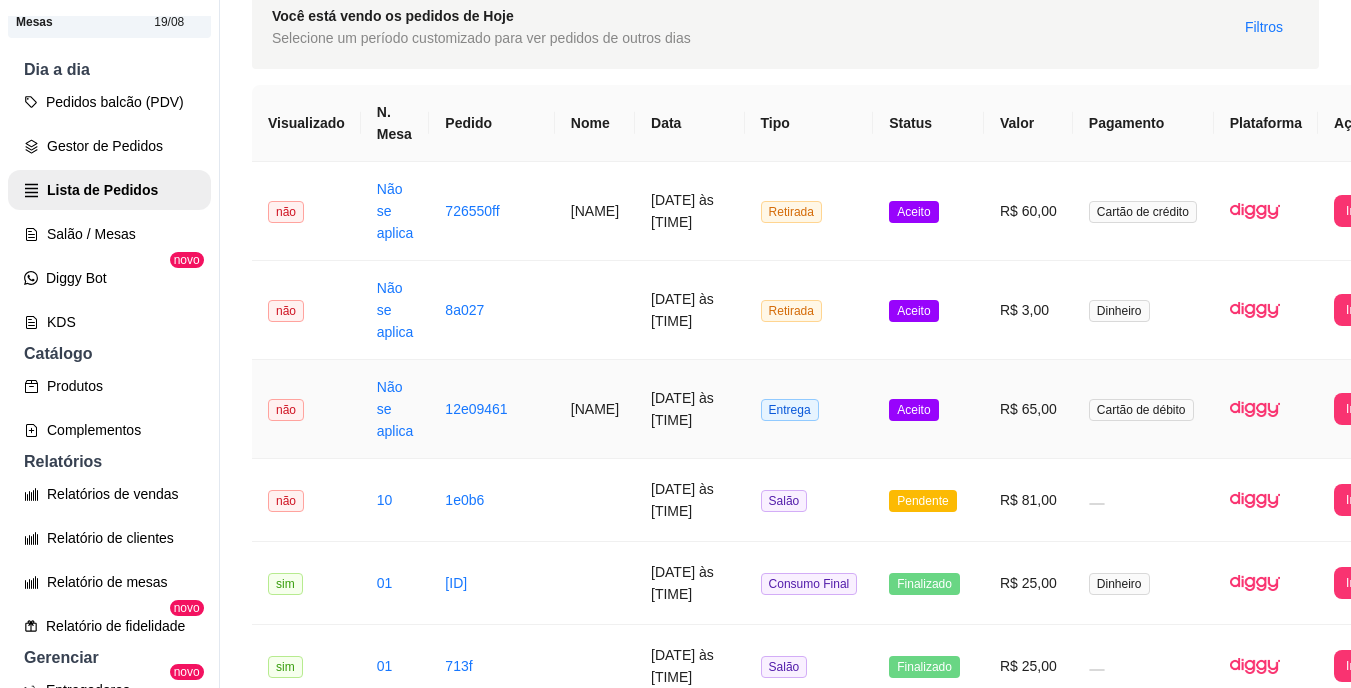 scroll, scrollTop: 96, scrollLeft: 0, axis: vertical 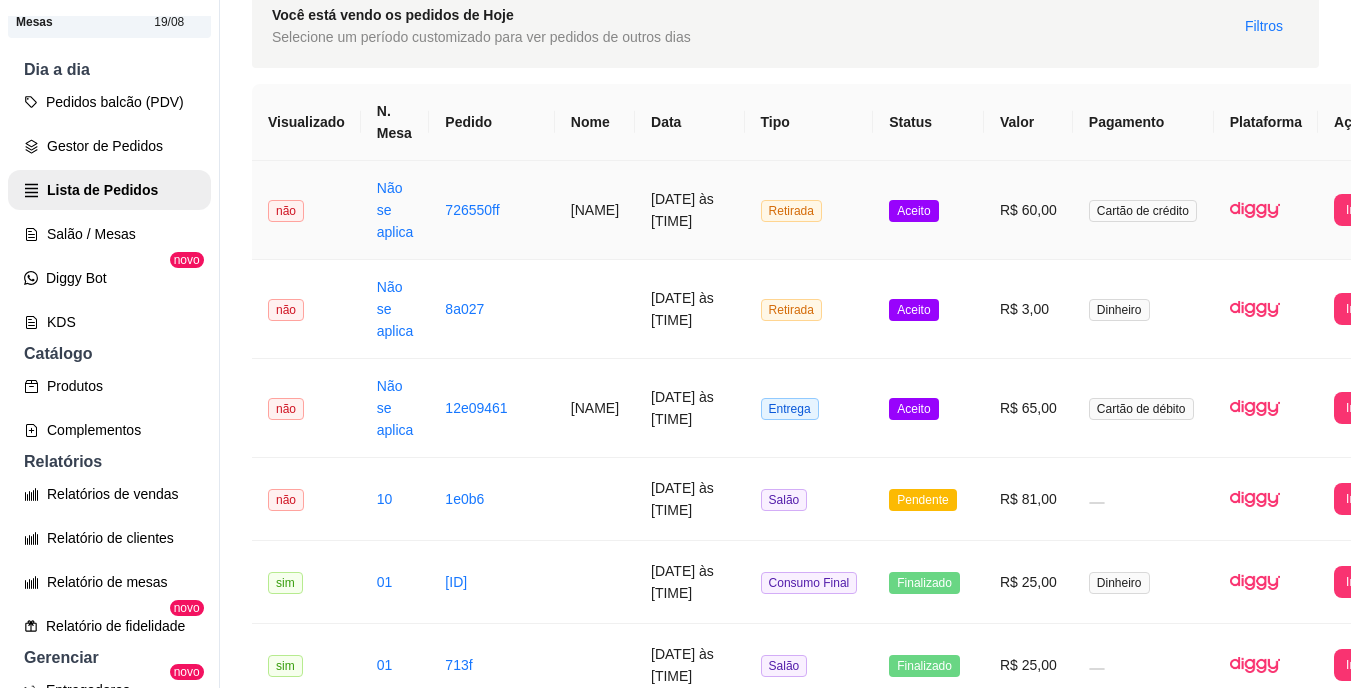 click on "[NAME]" at bounding box center [595, 210] 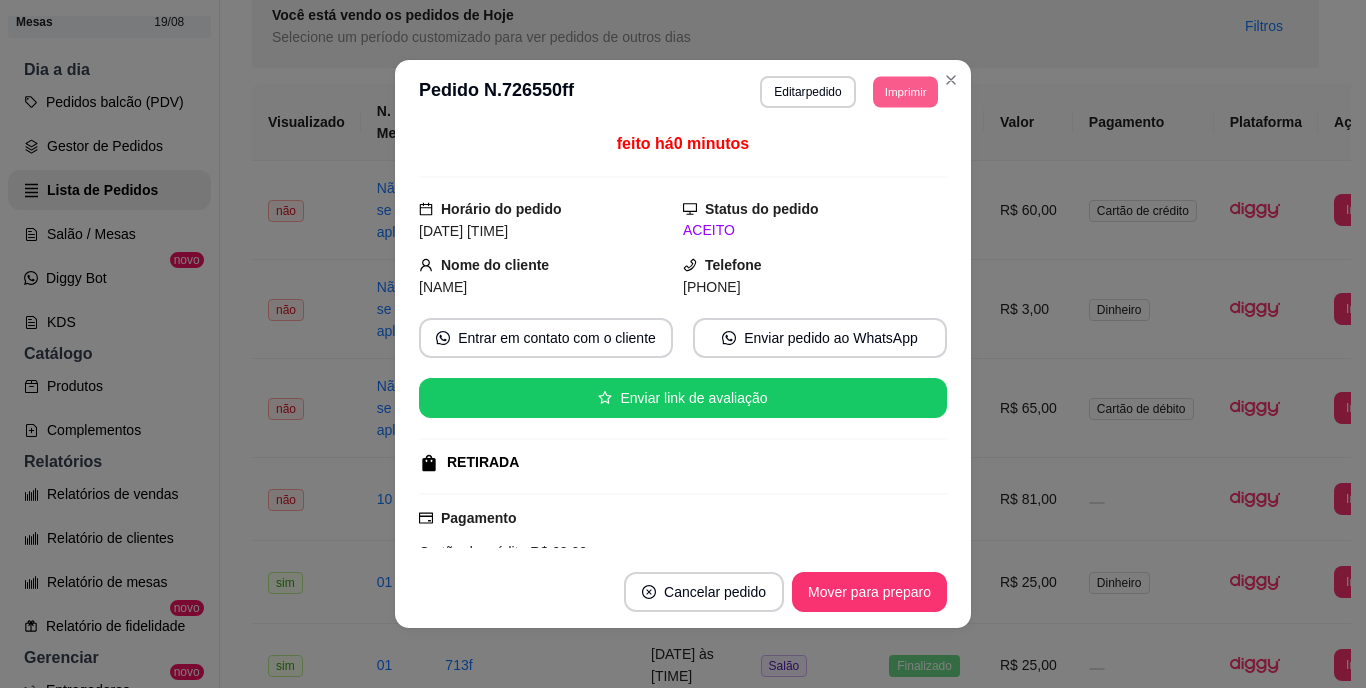 click on "Imprimir" at bounding box center (905, 91) 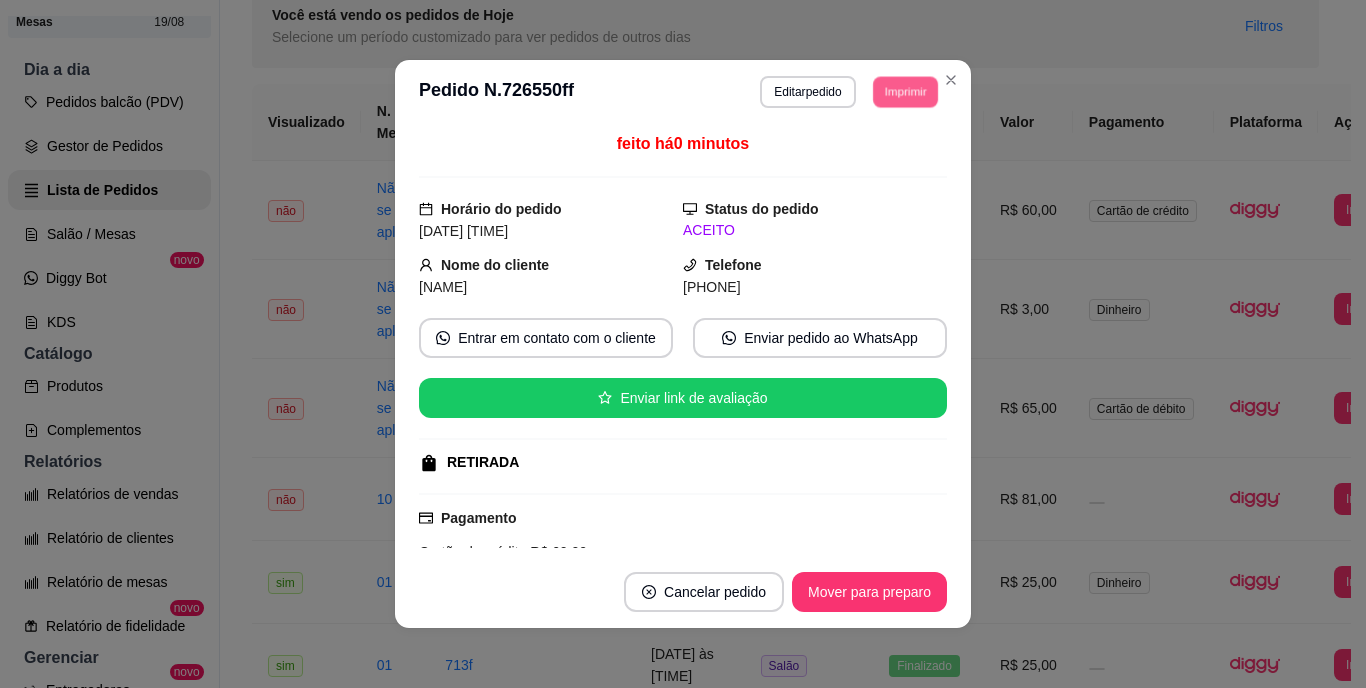click on "Imprimir" at bounding box center (905, 91) 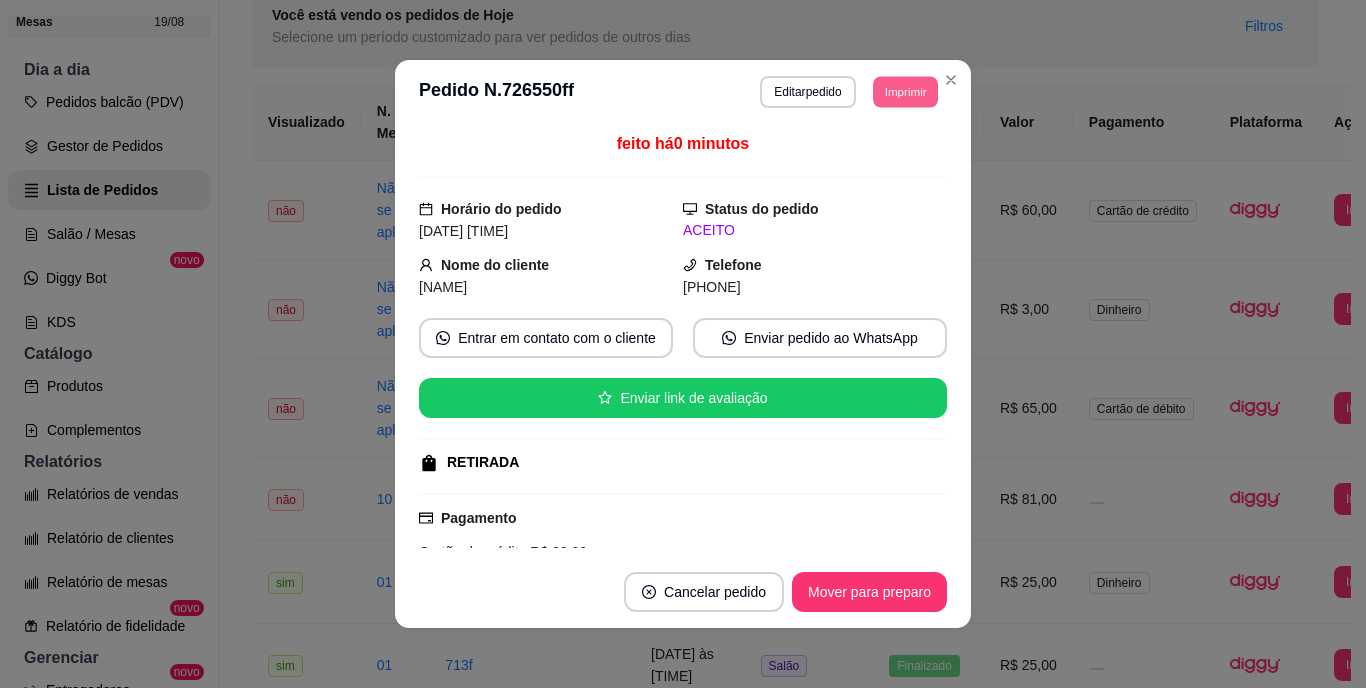 click on "Imprimir" at bounding box center [905, 91] 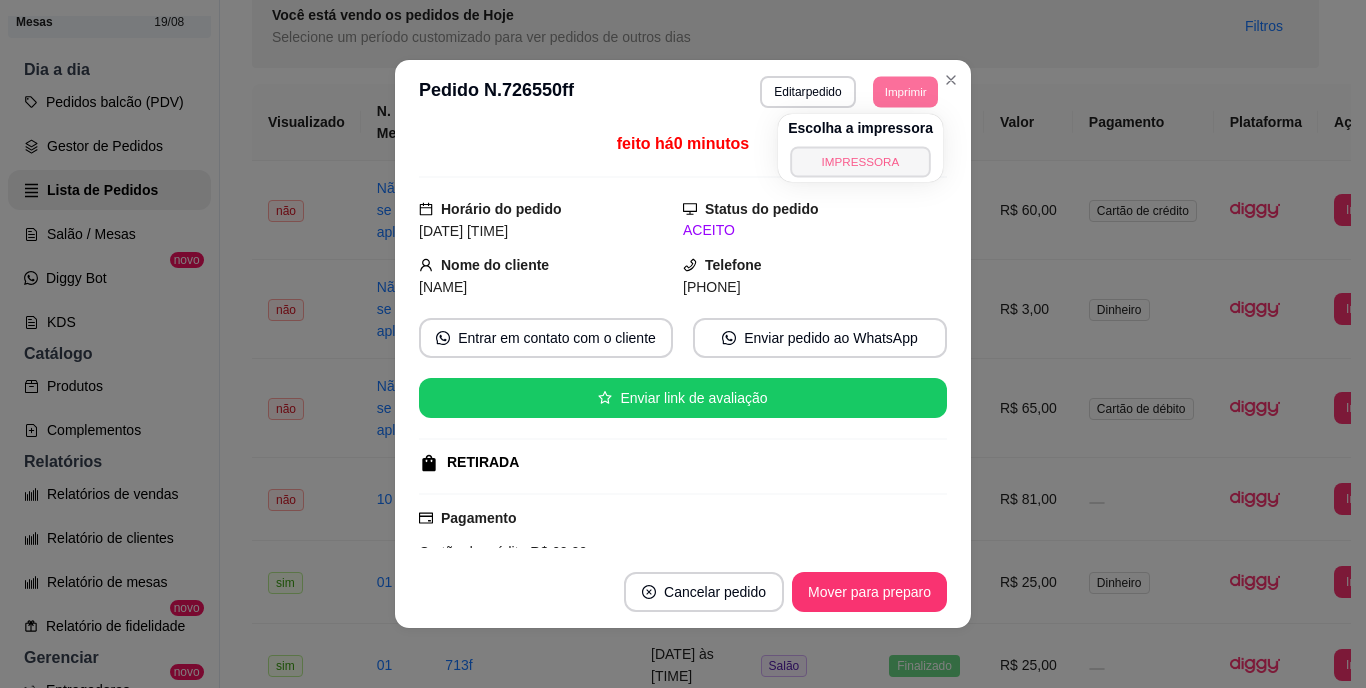 click on "IMPRESSORA" at bounding box center [860, 161] 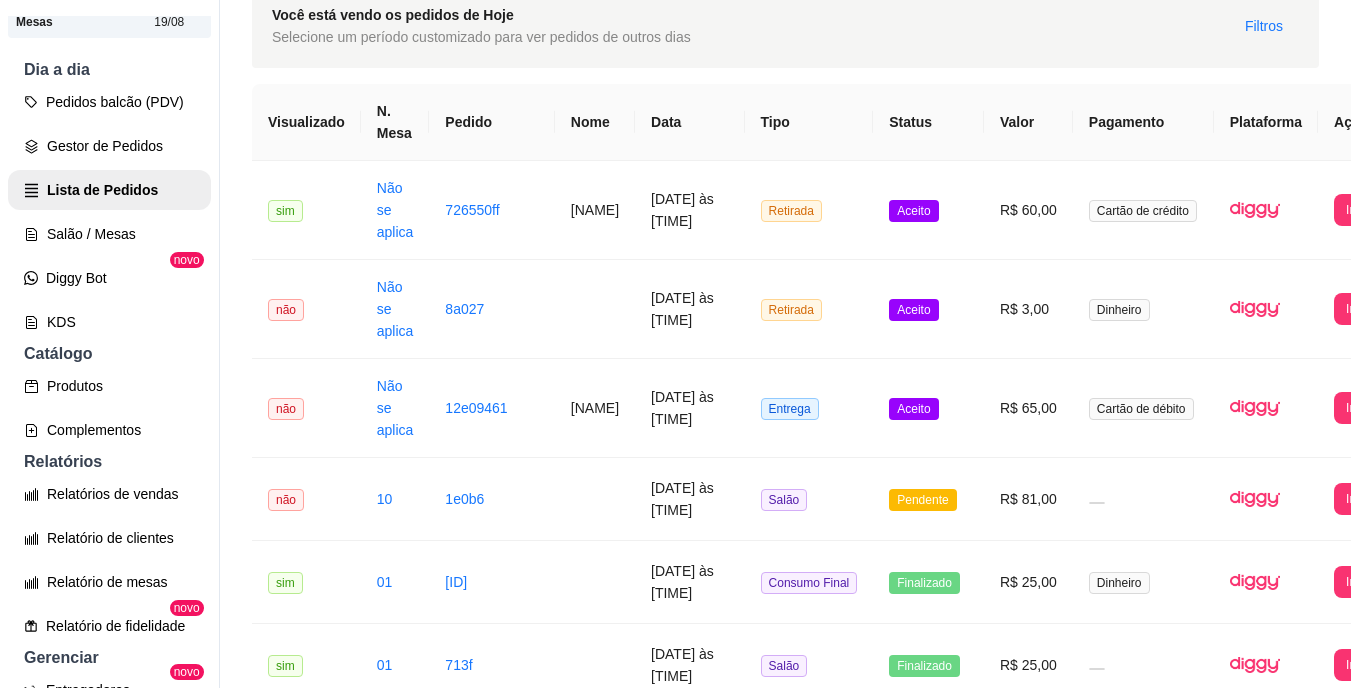 scroll, scrollTop: 96, scrollLeft: 66, axis: both 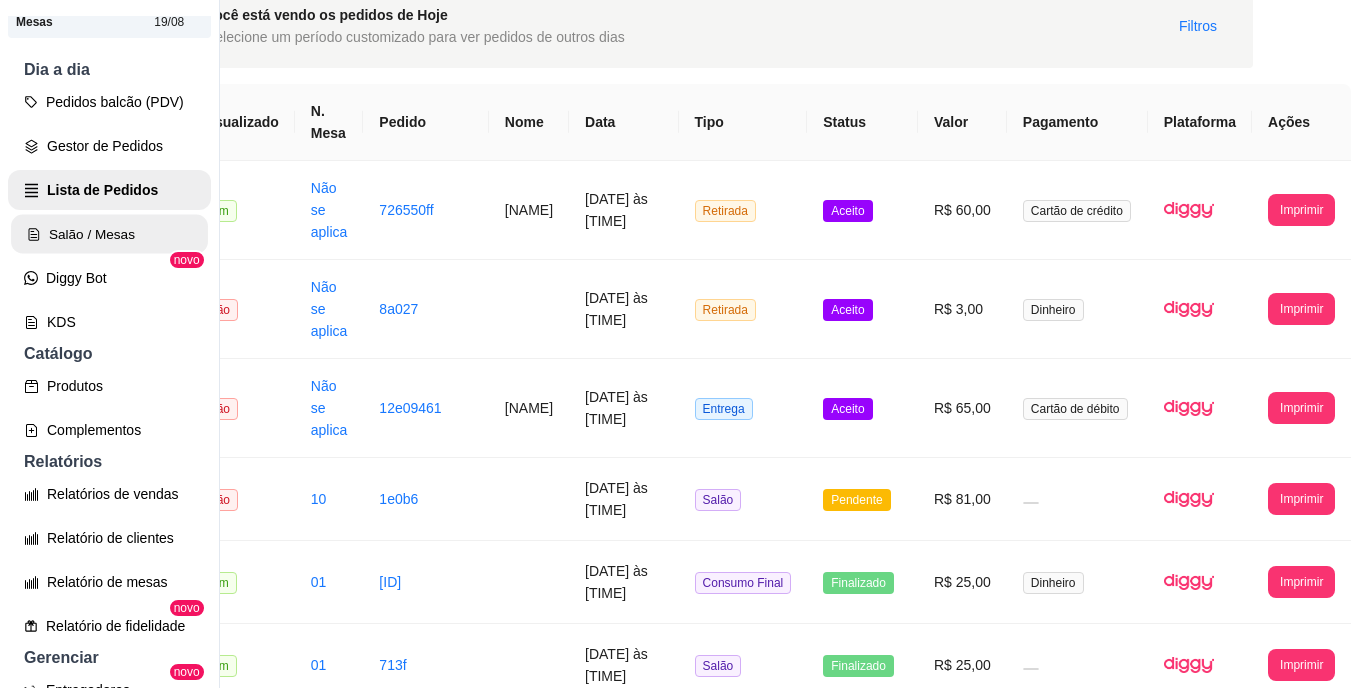 click on "Salão / Mesas" at bounding box center (109, 234) 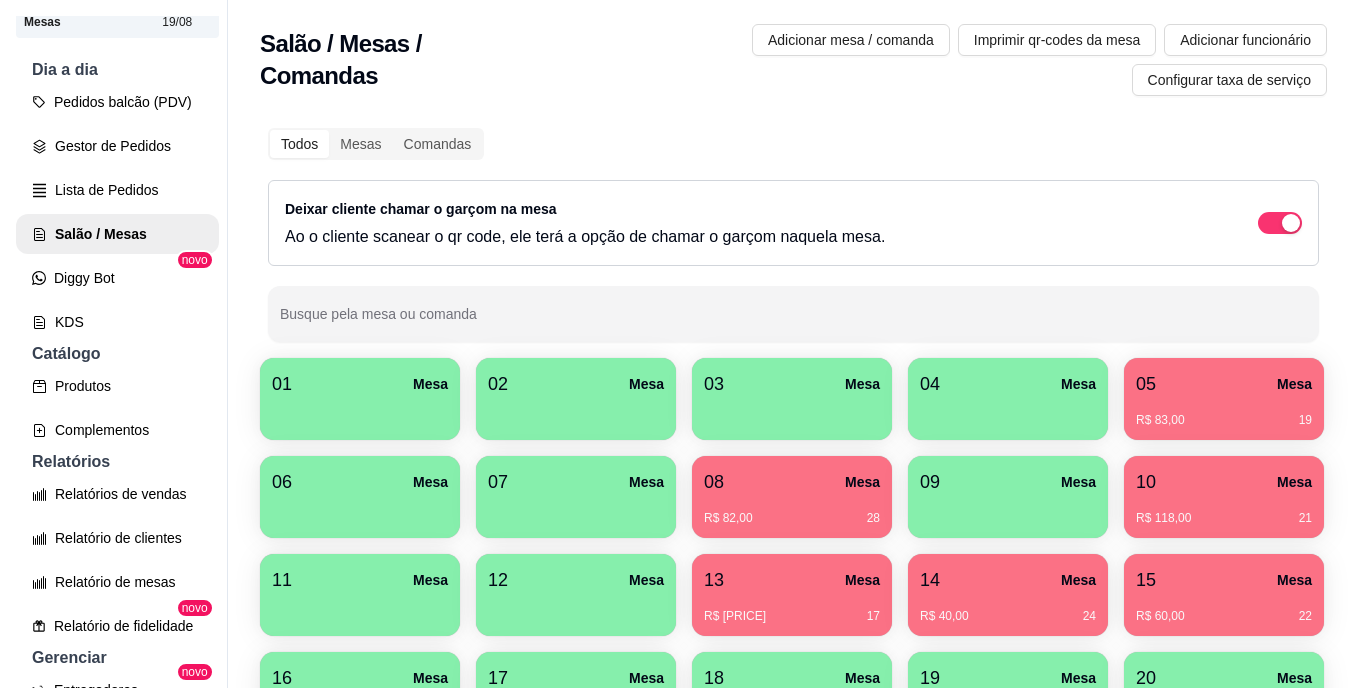 scroll, scrollTop: 200, scrollLeft: 0, axis: vertical 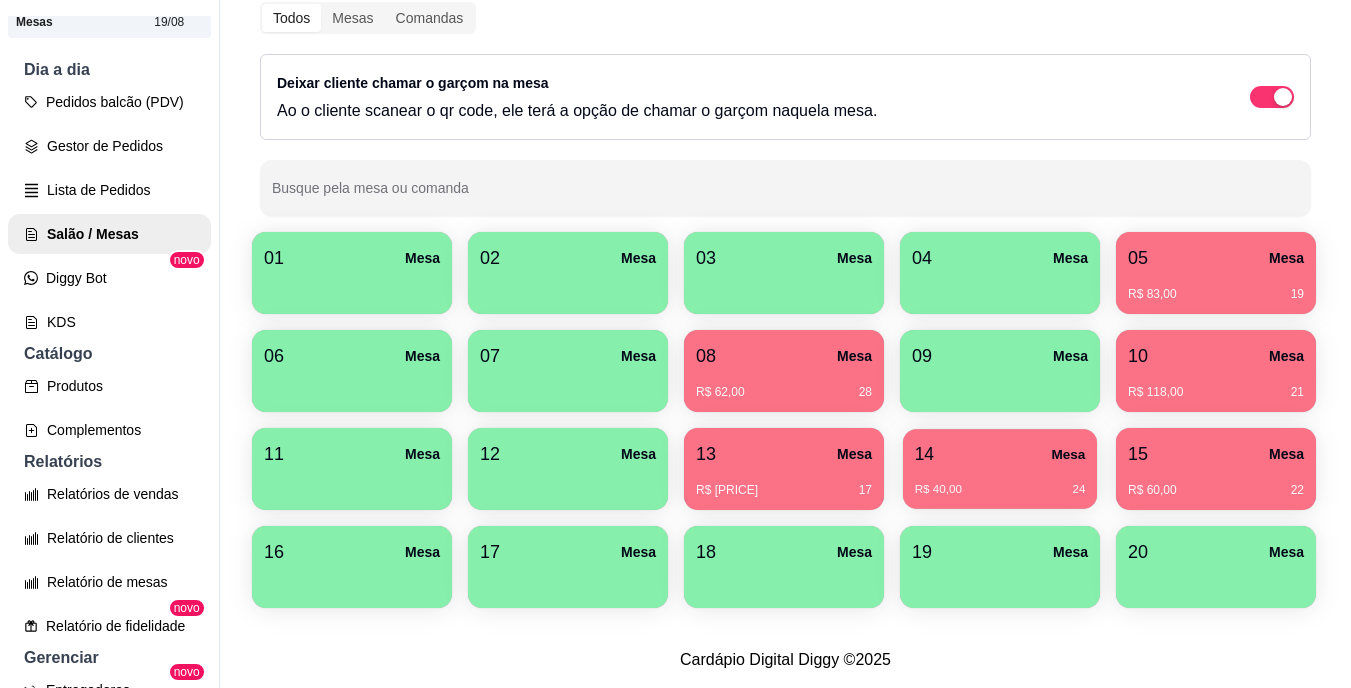 click on "14 Mesa" at bounding box center (1000, 454) 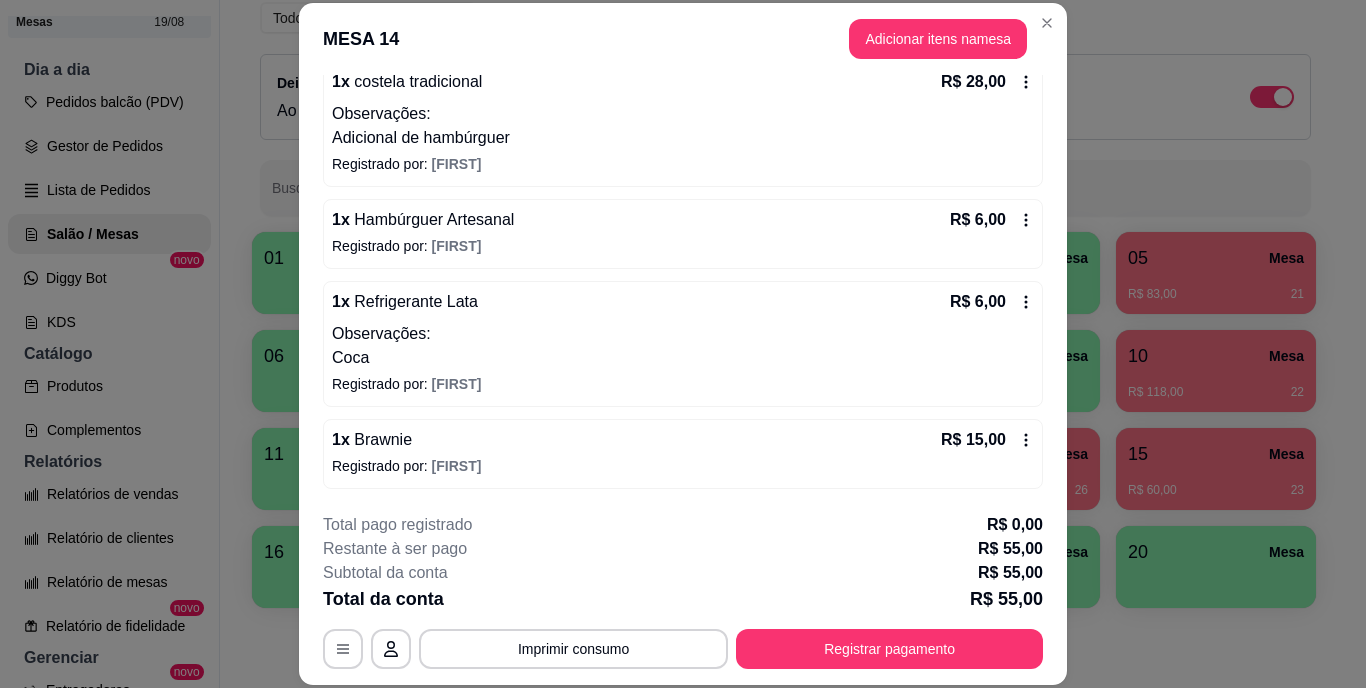 scroll, scrollTop: 0, scrollLeft: 0, axis: both 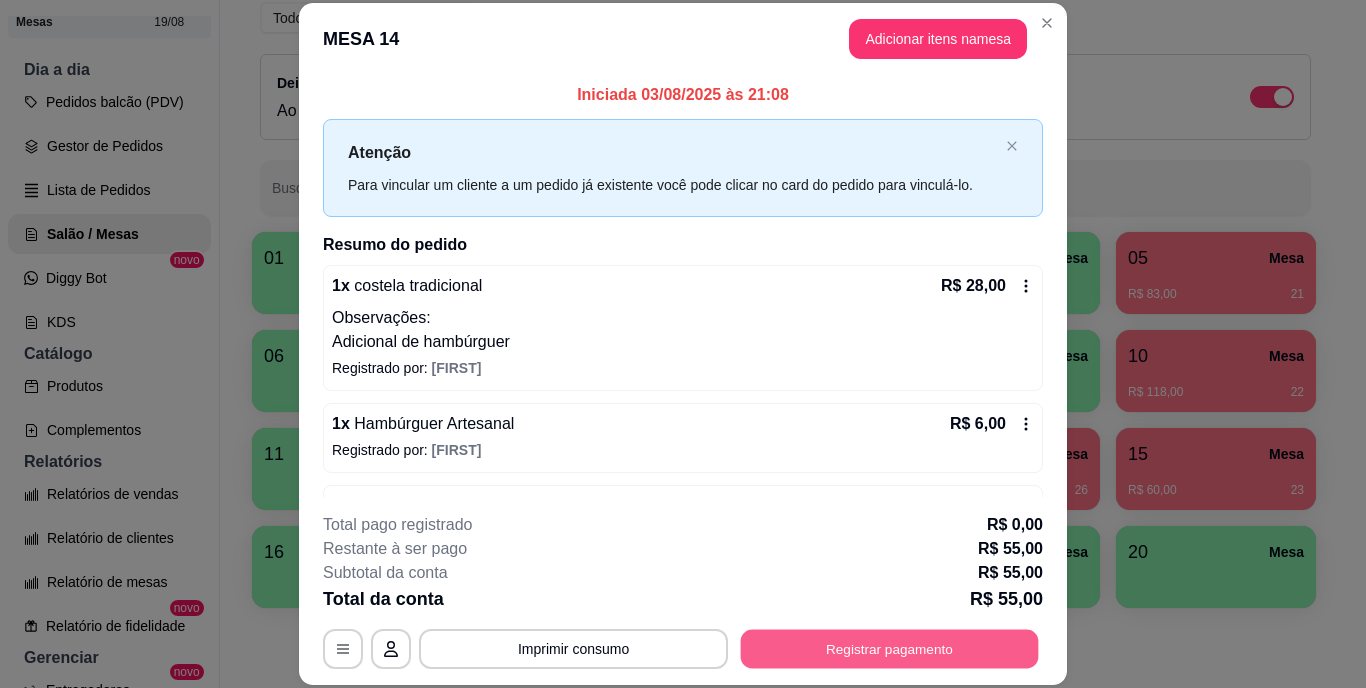 click on "Registrar pagamento" at bounding box center (890, 648) 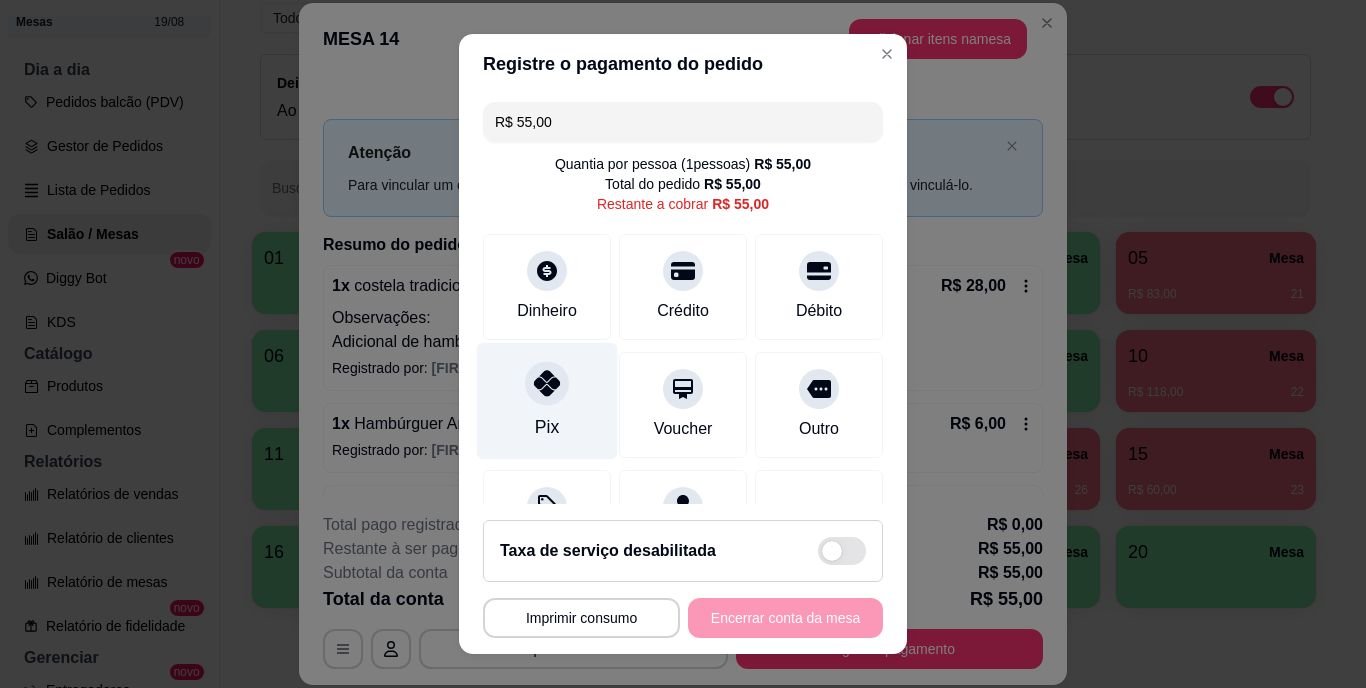 click 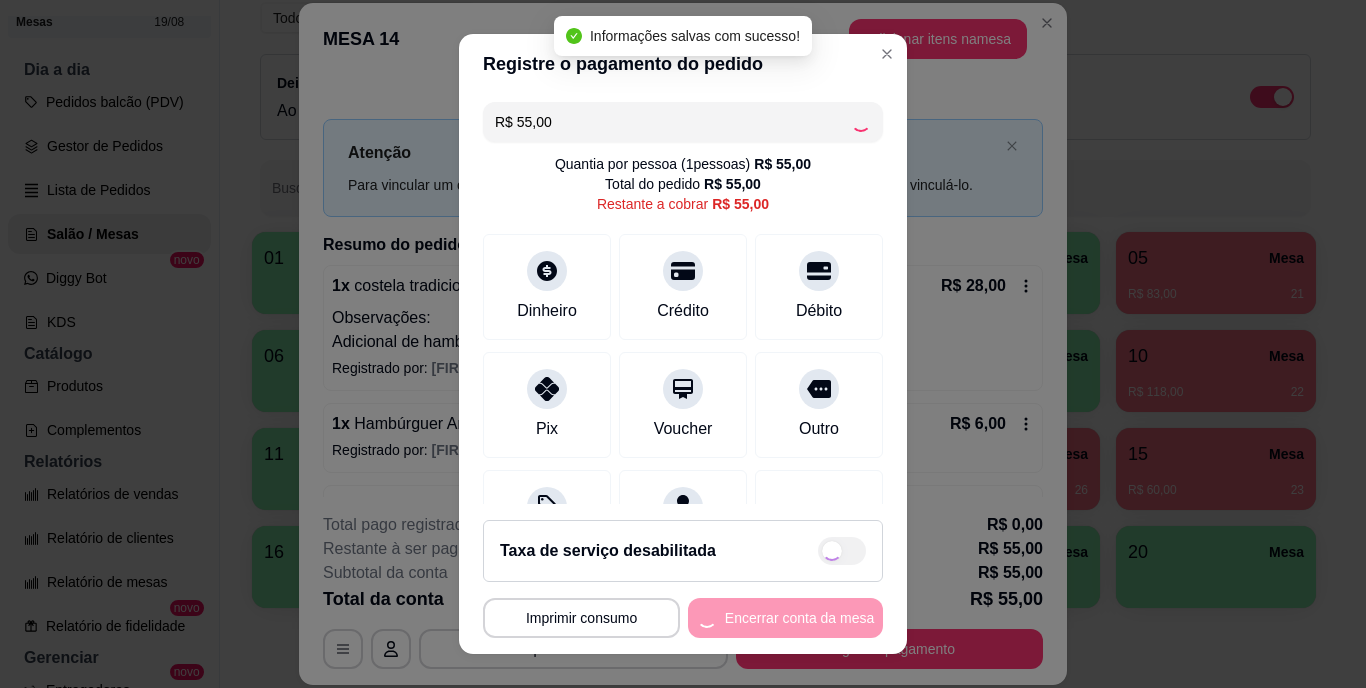 type on "R$ 0,00" 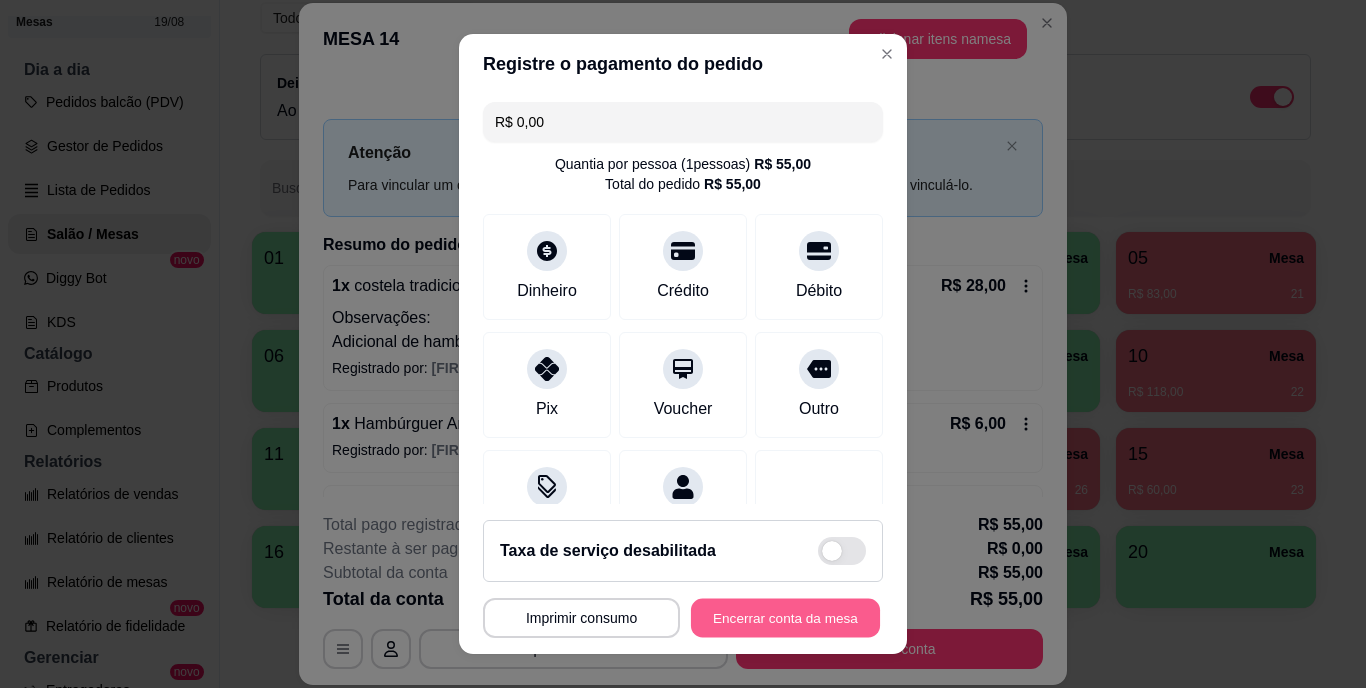 click on "Encerrar conta da mesa" at bounding box center (785, 617) 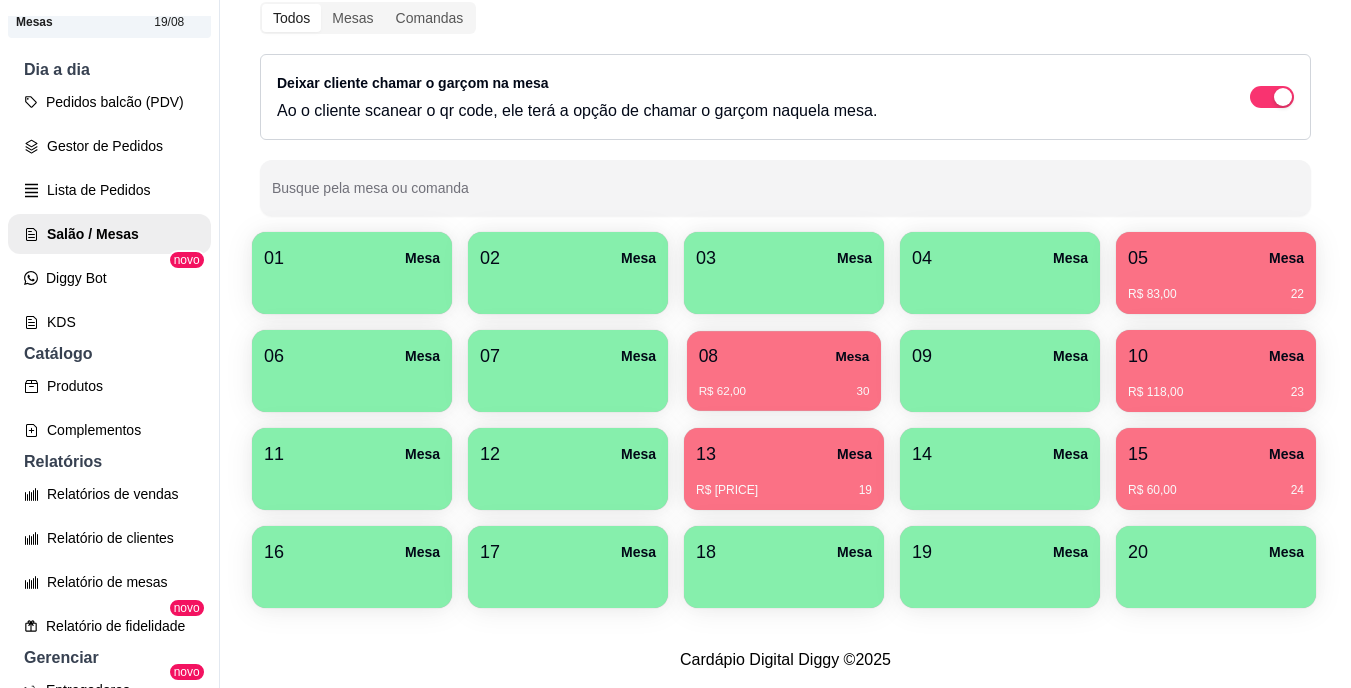 click on "08 Mesa" at bounding box center [784, 356] 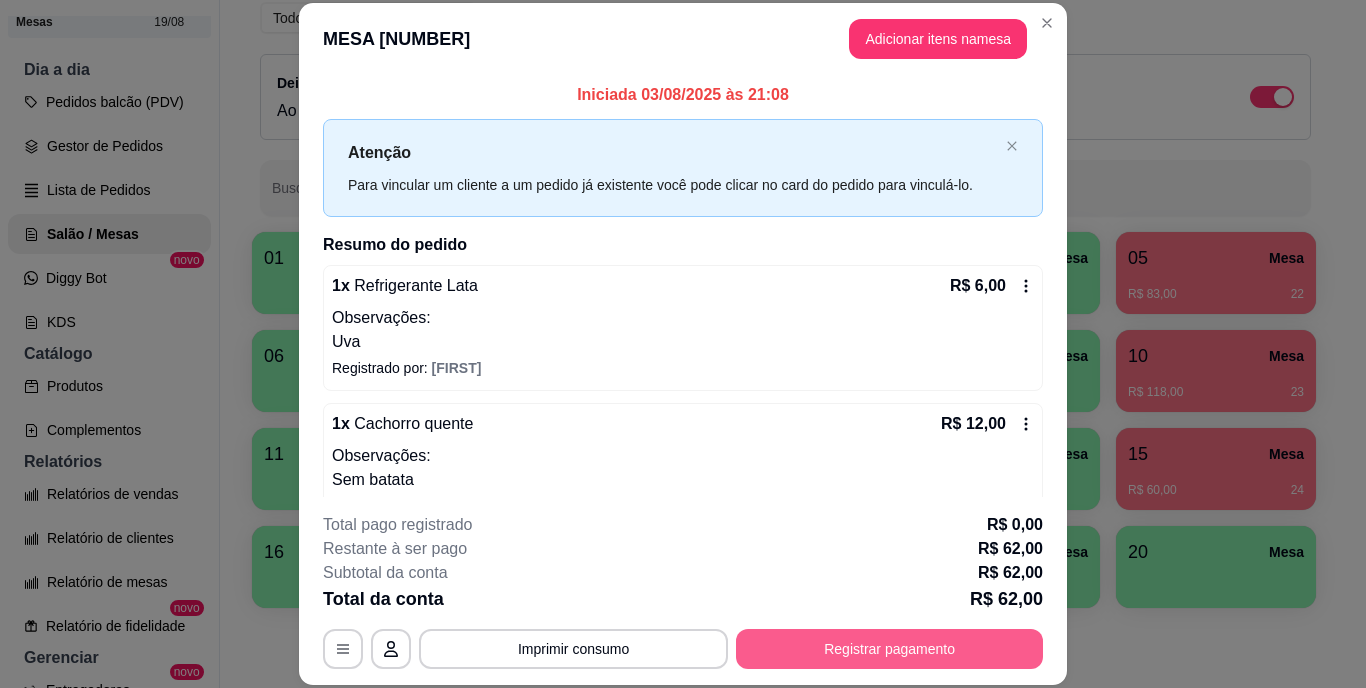 click on "Registrar pagamento" at bounding box center [889, 649] 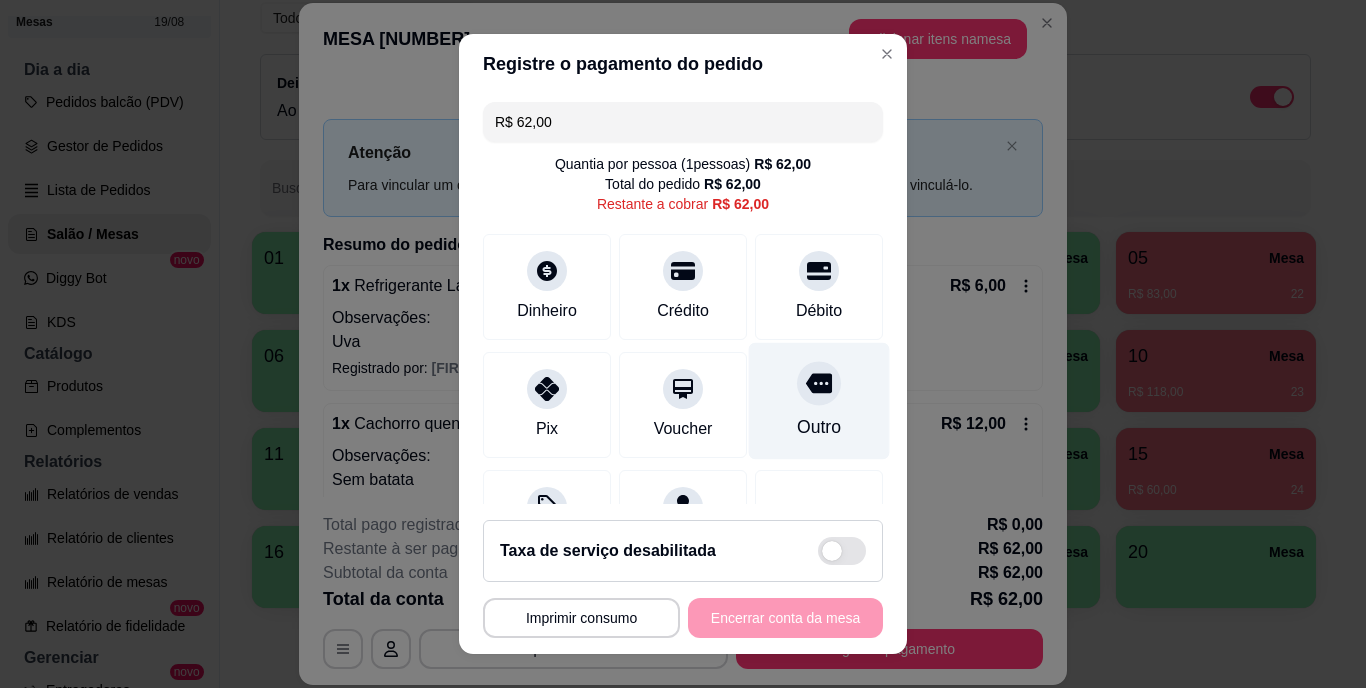 click on "Outro" at bounding box center (819, 401) 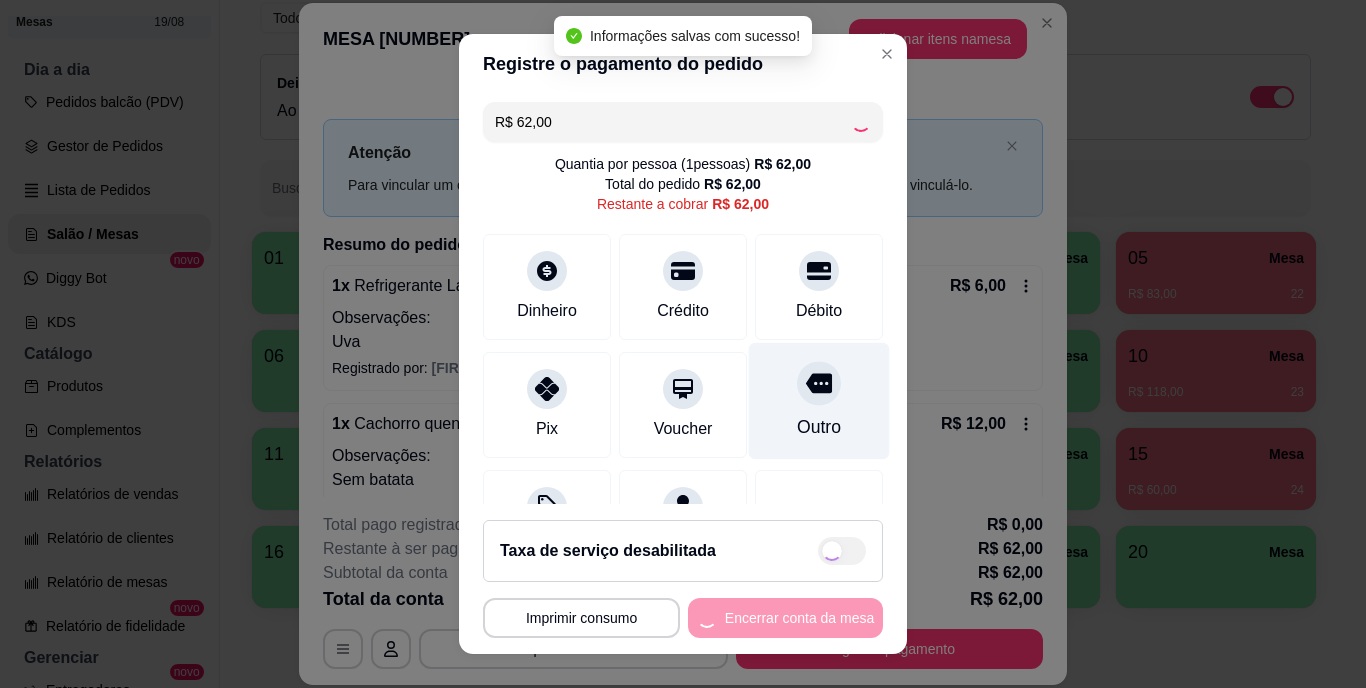 type on "R$ 0,00" 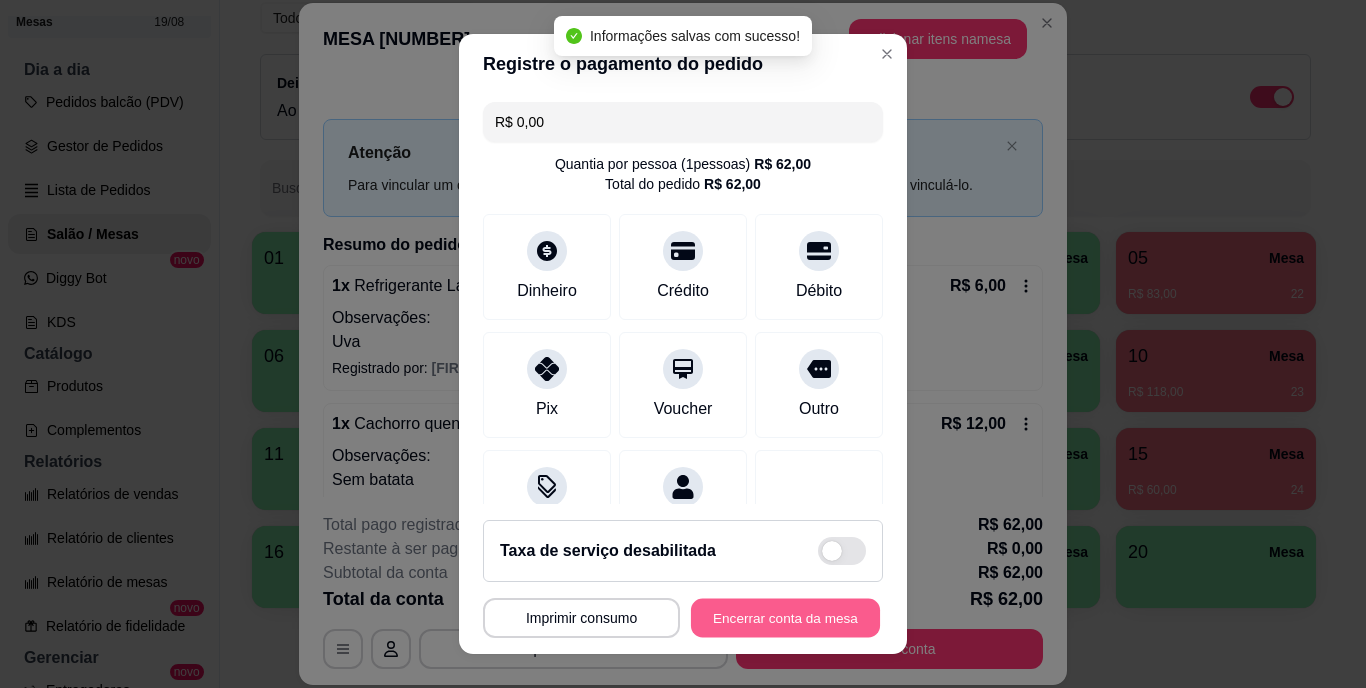 click on "Encerrar conta da mesa" at bounding box center [785, 617] 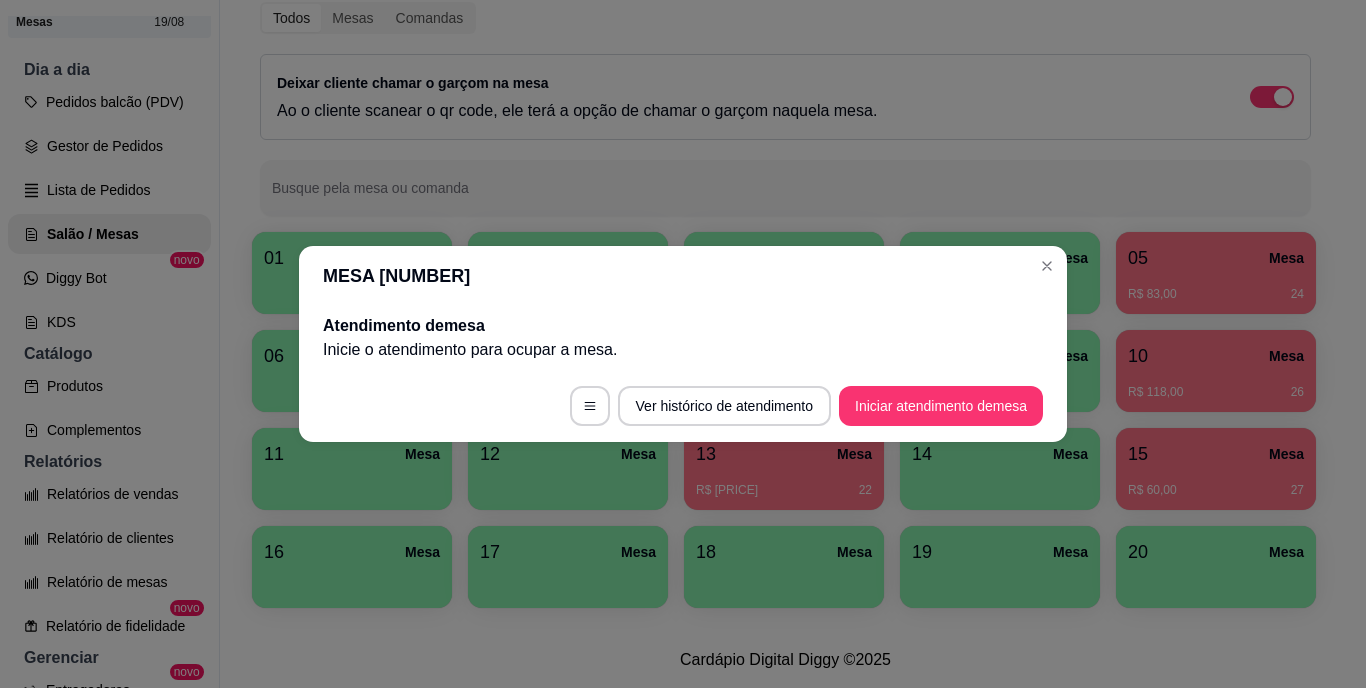 click on "MESA [NUMBER]" at bounding box center [683, 276] 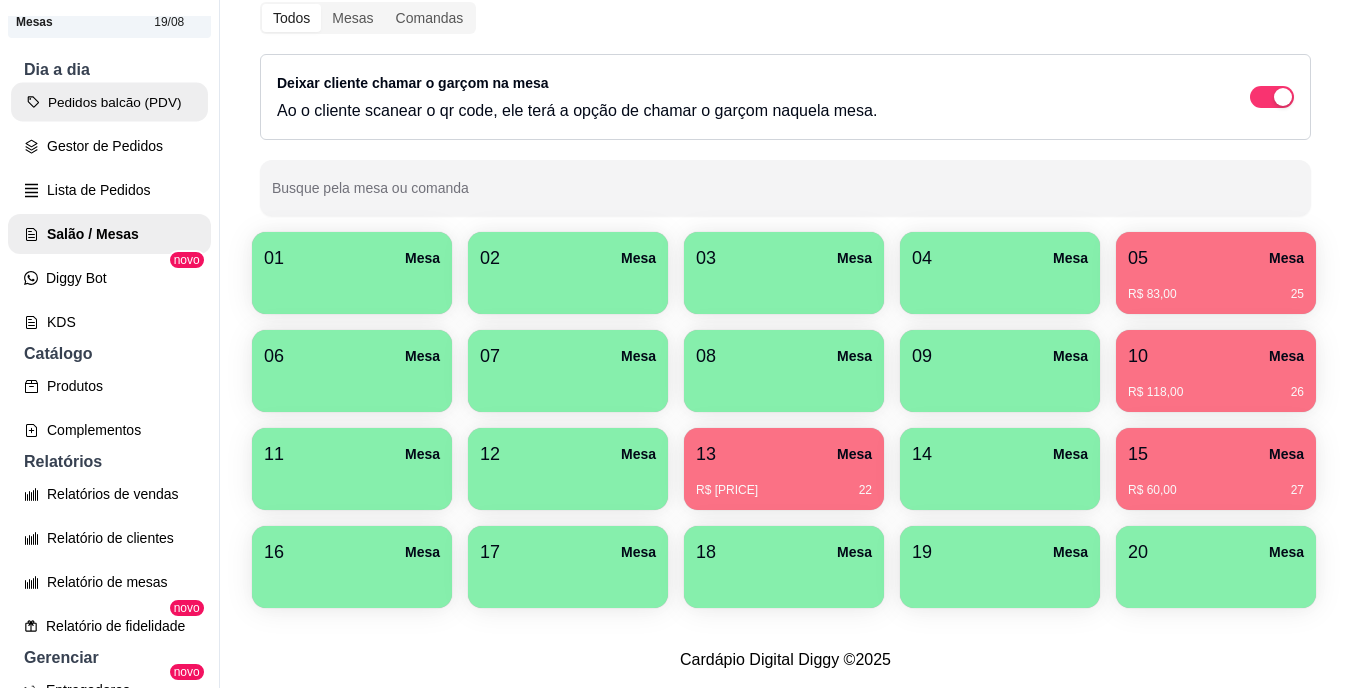 click on "Pedidos balcão (PDV)" at bounding box center [109, 102] 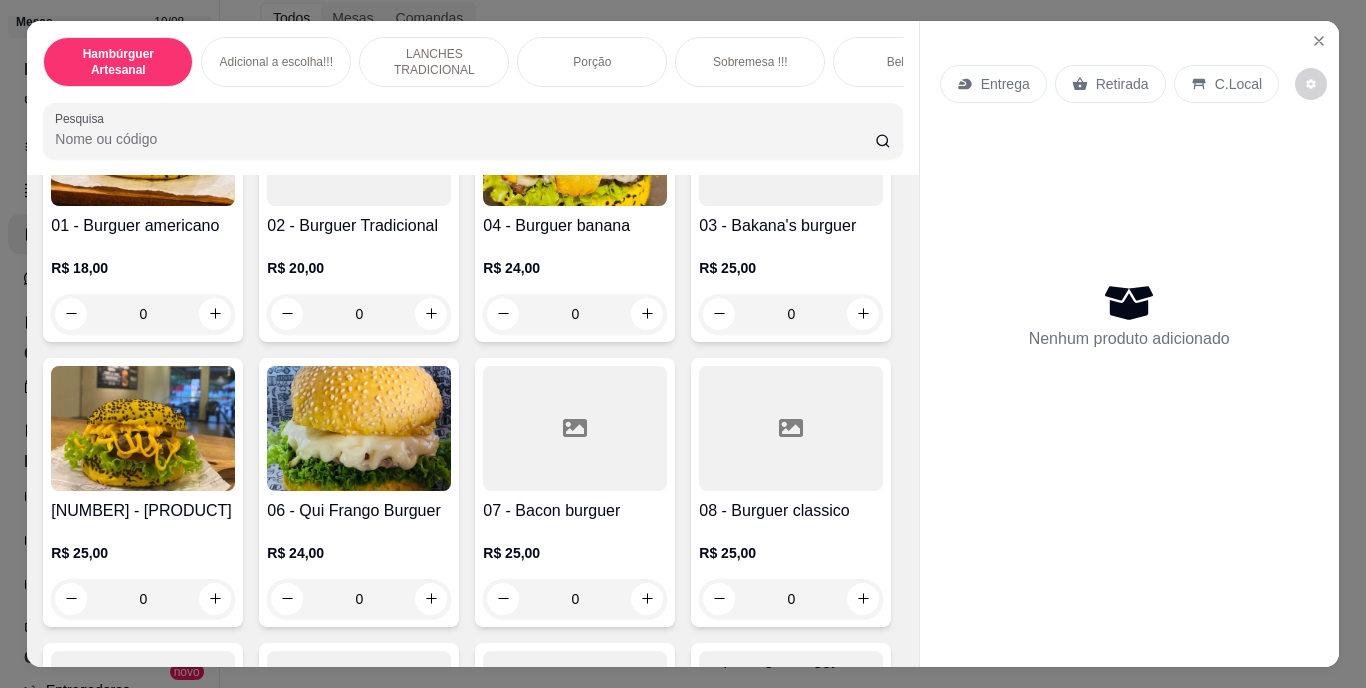 scroll, scrollTop: 233, scrollLeft: 0, axis: vertical 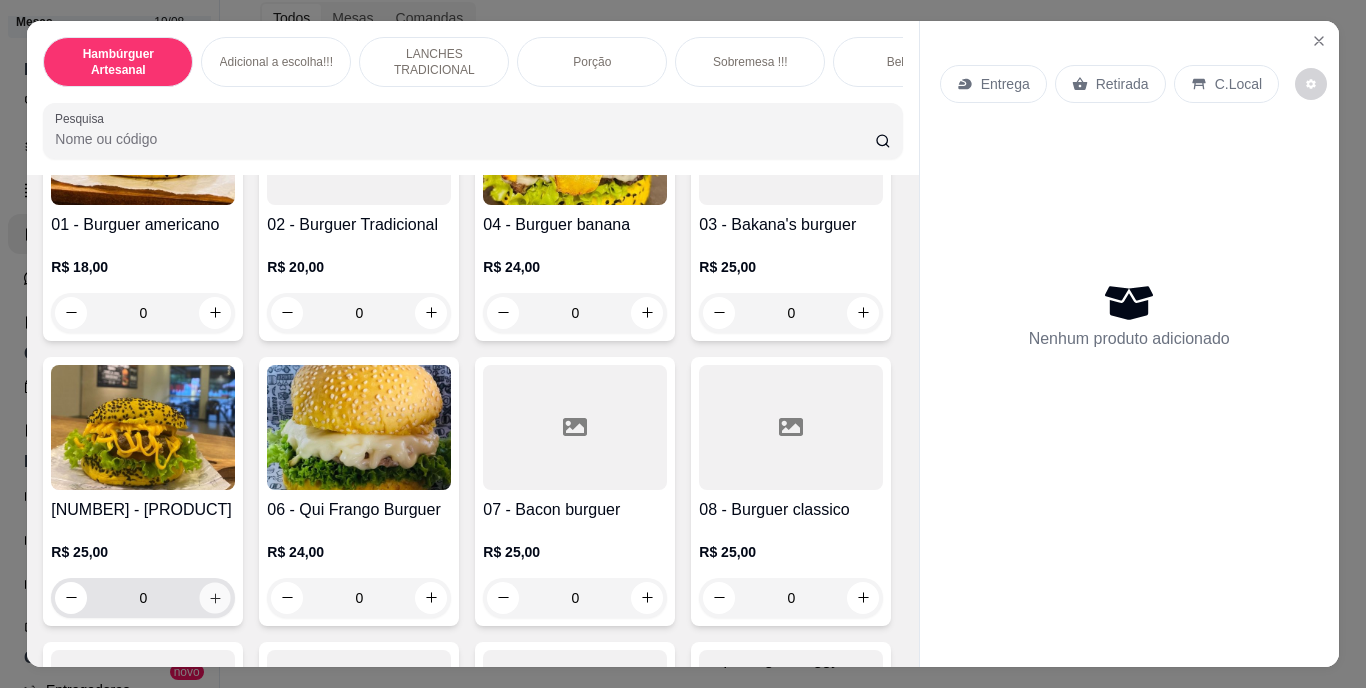 click 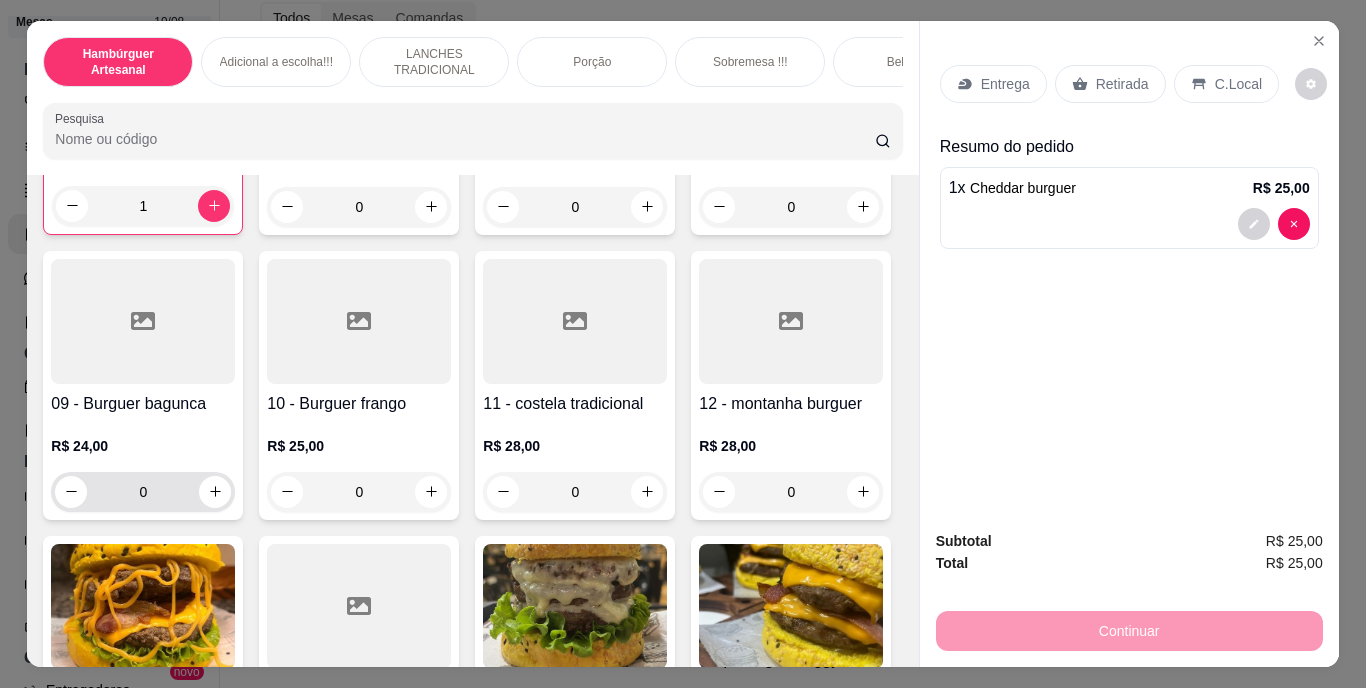 scroll, scrollTop: 658, scrollLeft: 0, axis: vertical 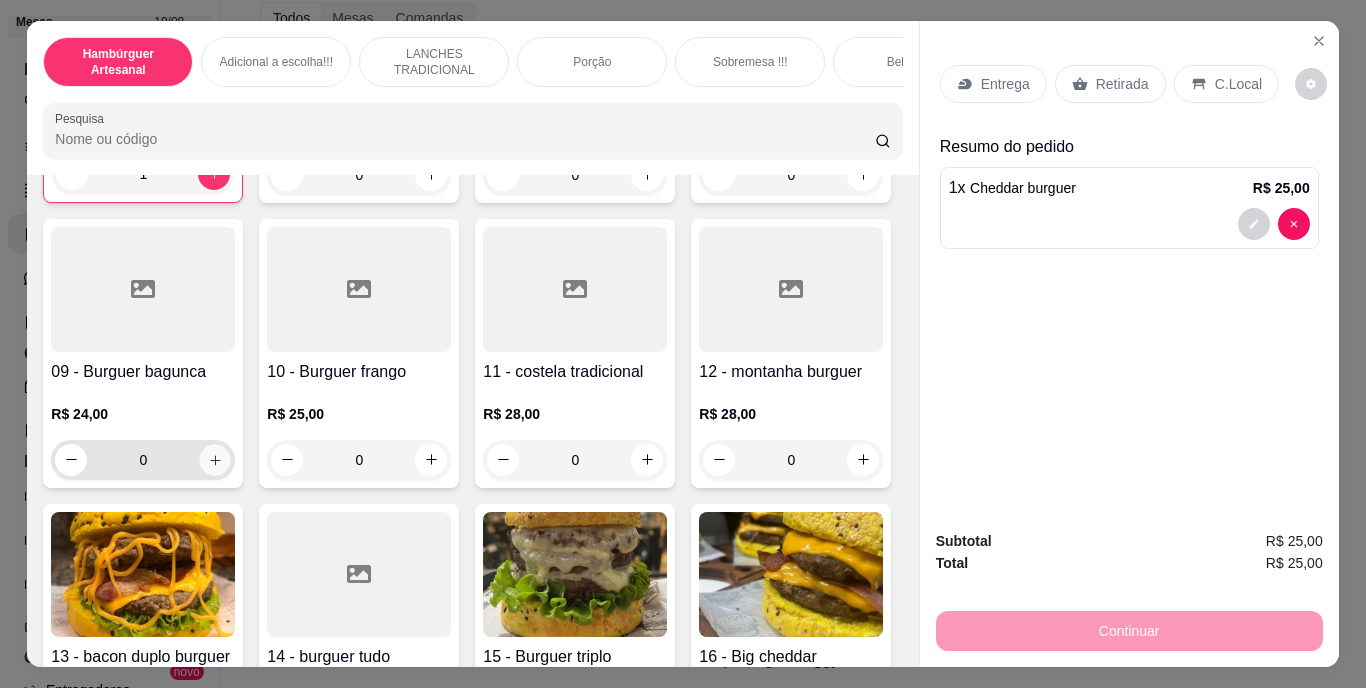 click 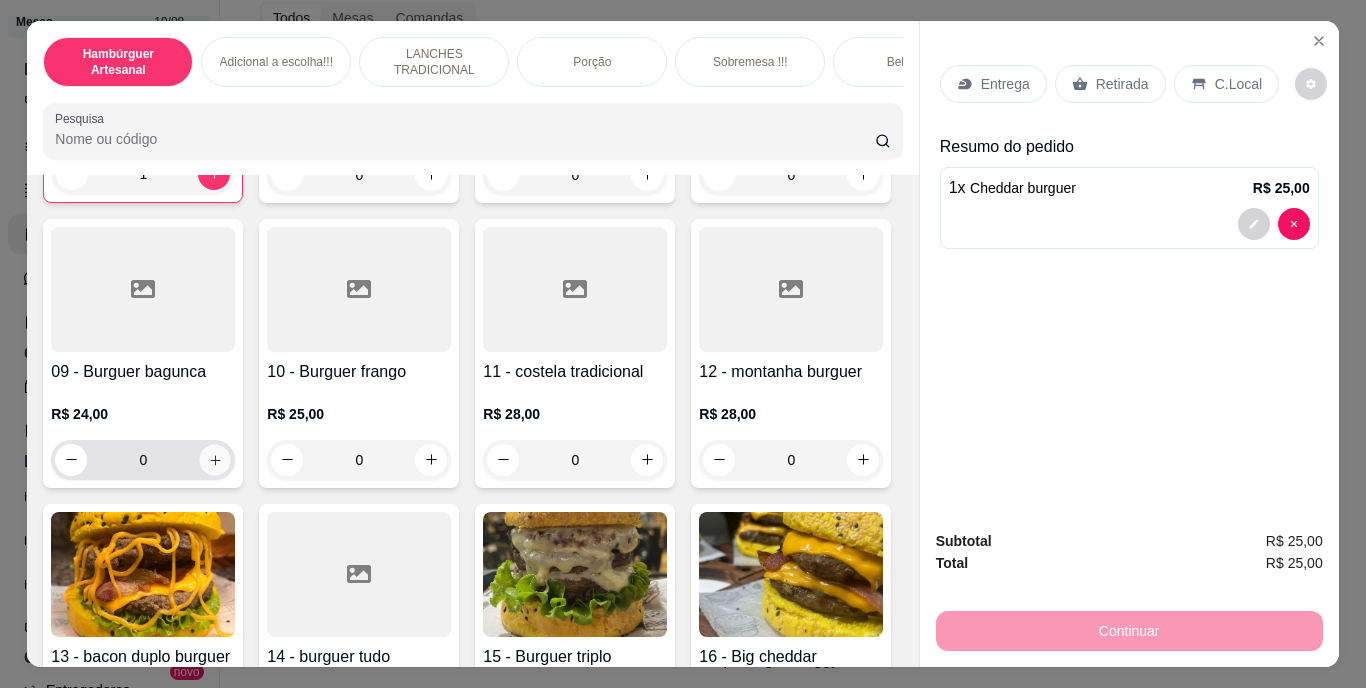 type on "1" 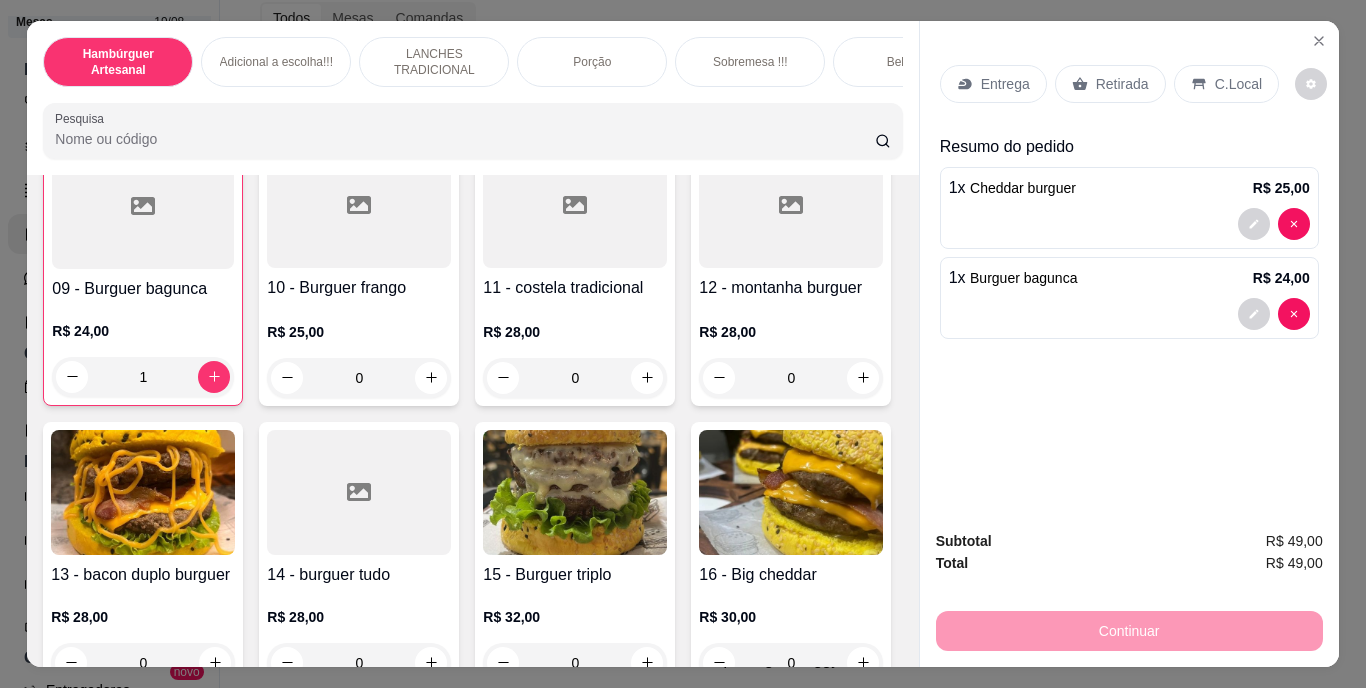 scroll, scrollTop: 743, scrollLeft: 0, axis: vertical 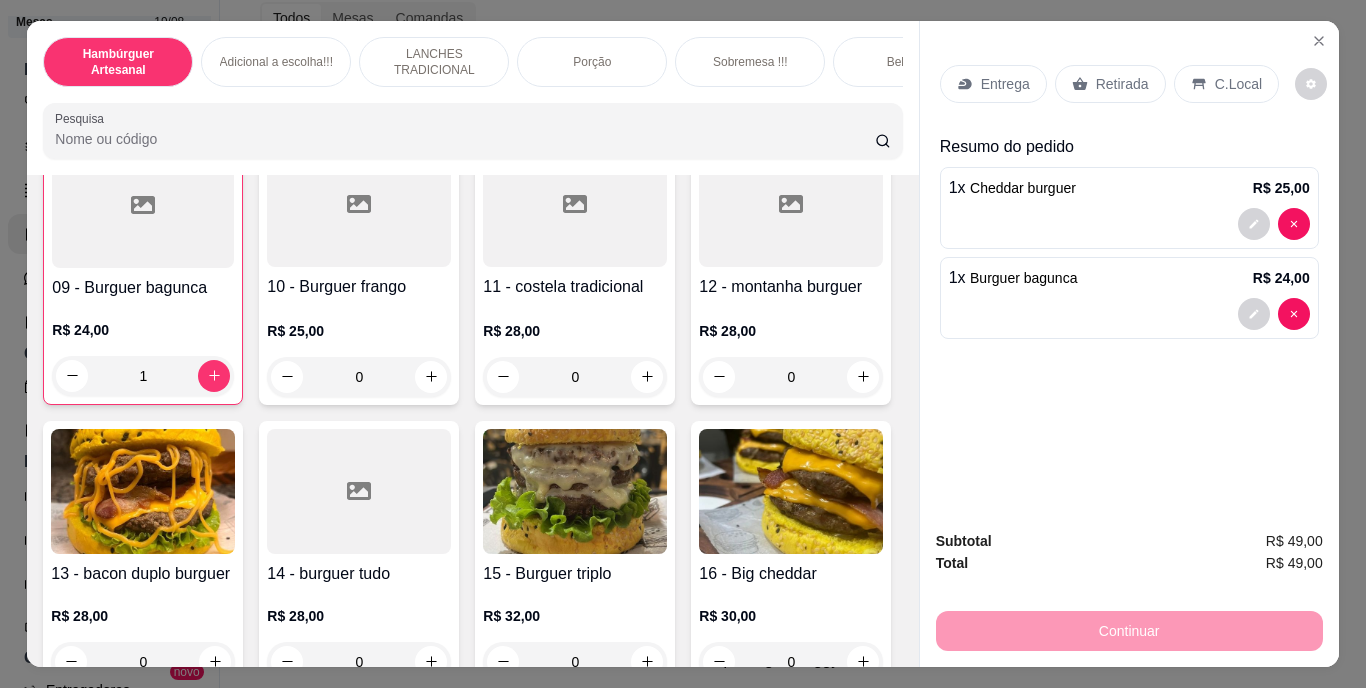 click at bounding box center (647, 89) 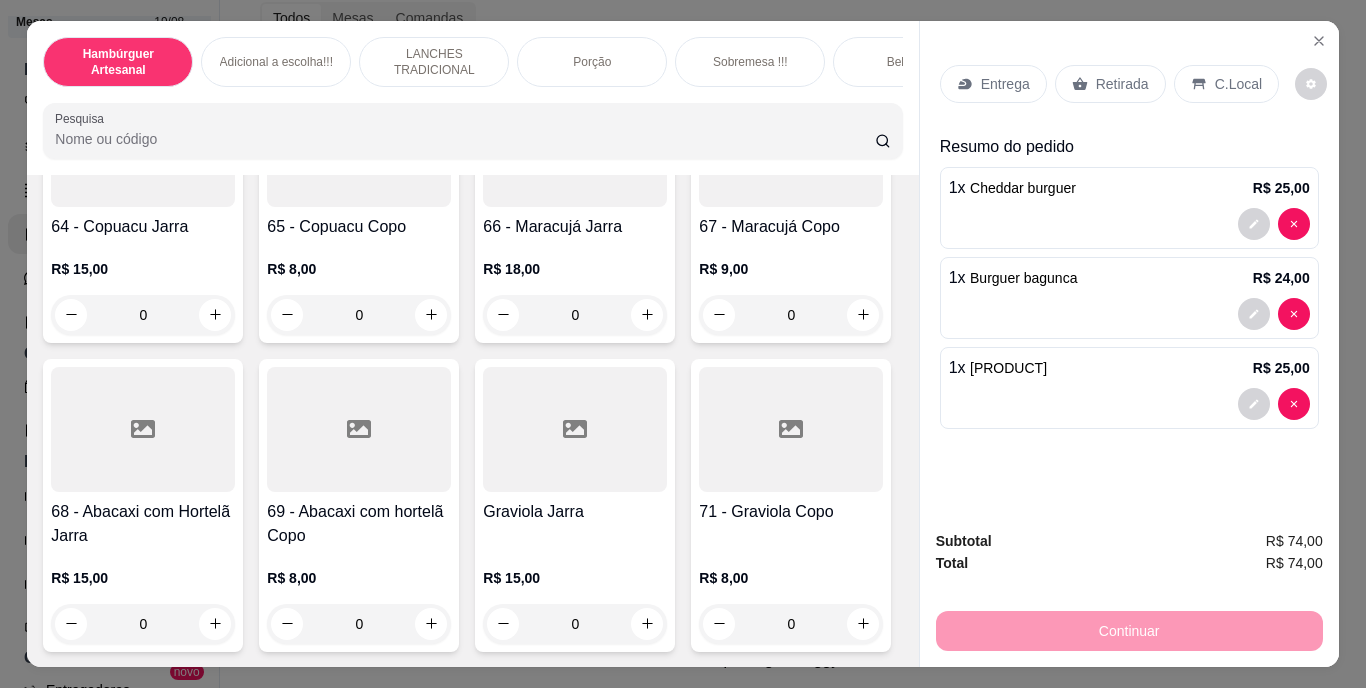 scroll, scrollTop: 8590, scrollLeft: 0, axis: vertical 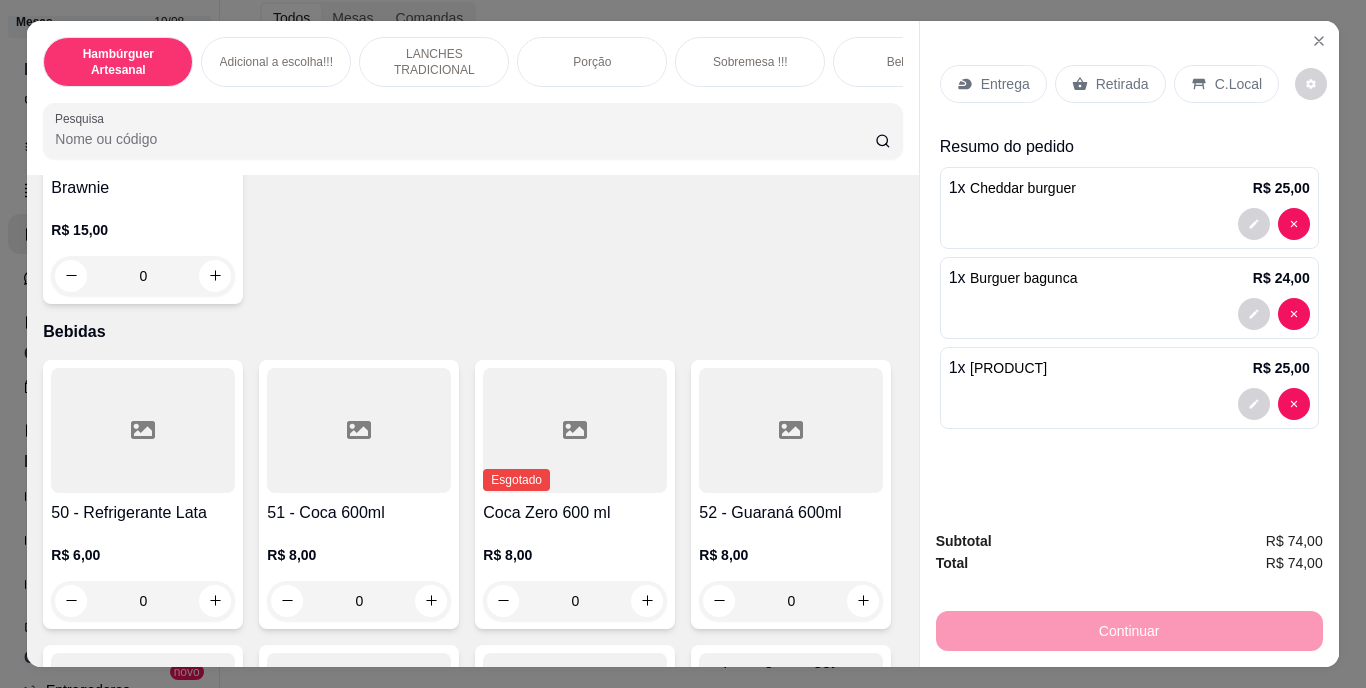click at bounding box center (215, -359) 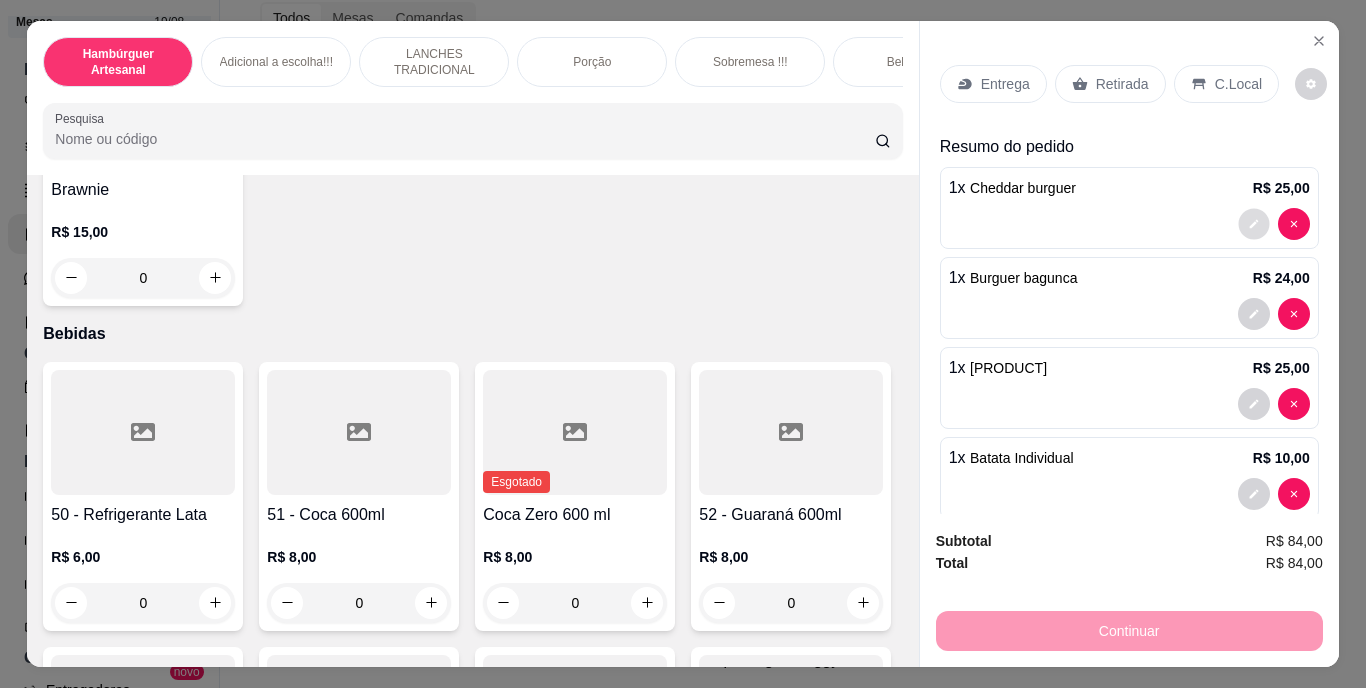 click at bounding box center (1253, 223) 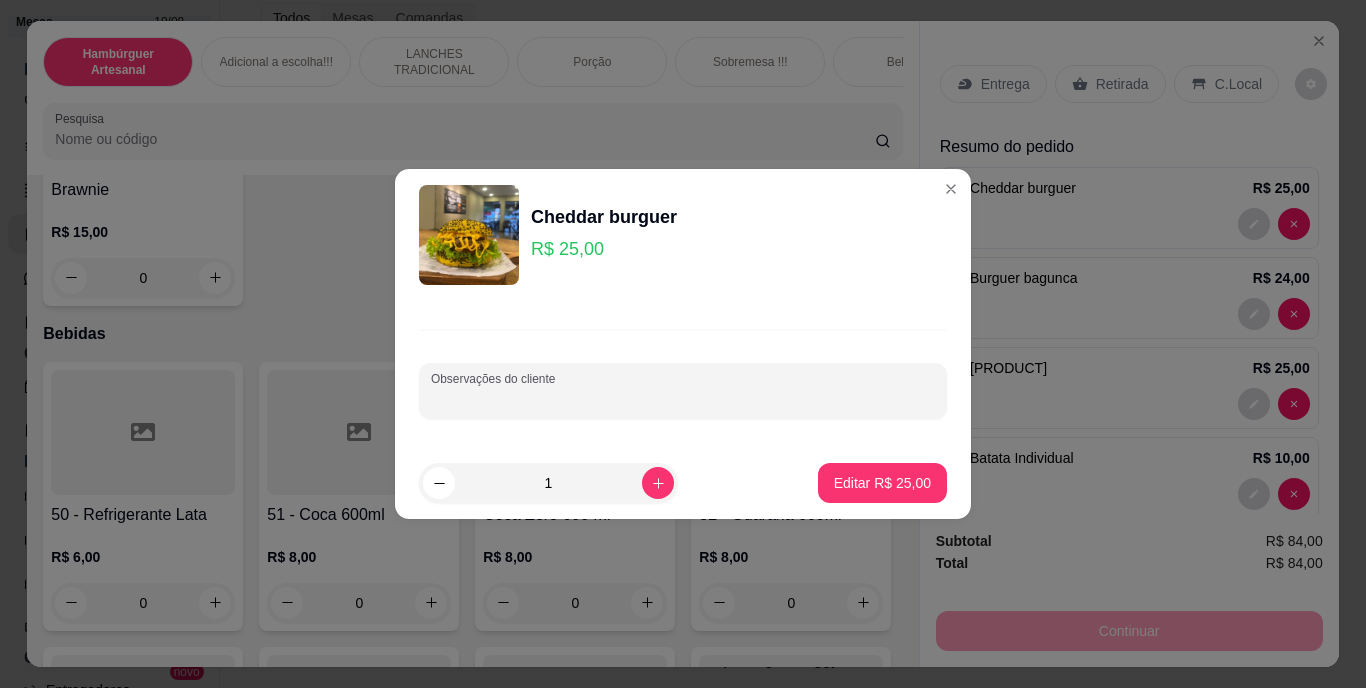 click on "Observações do cliente" at bounding box center [683, 399] 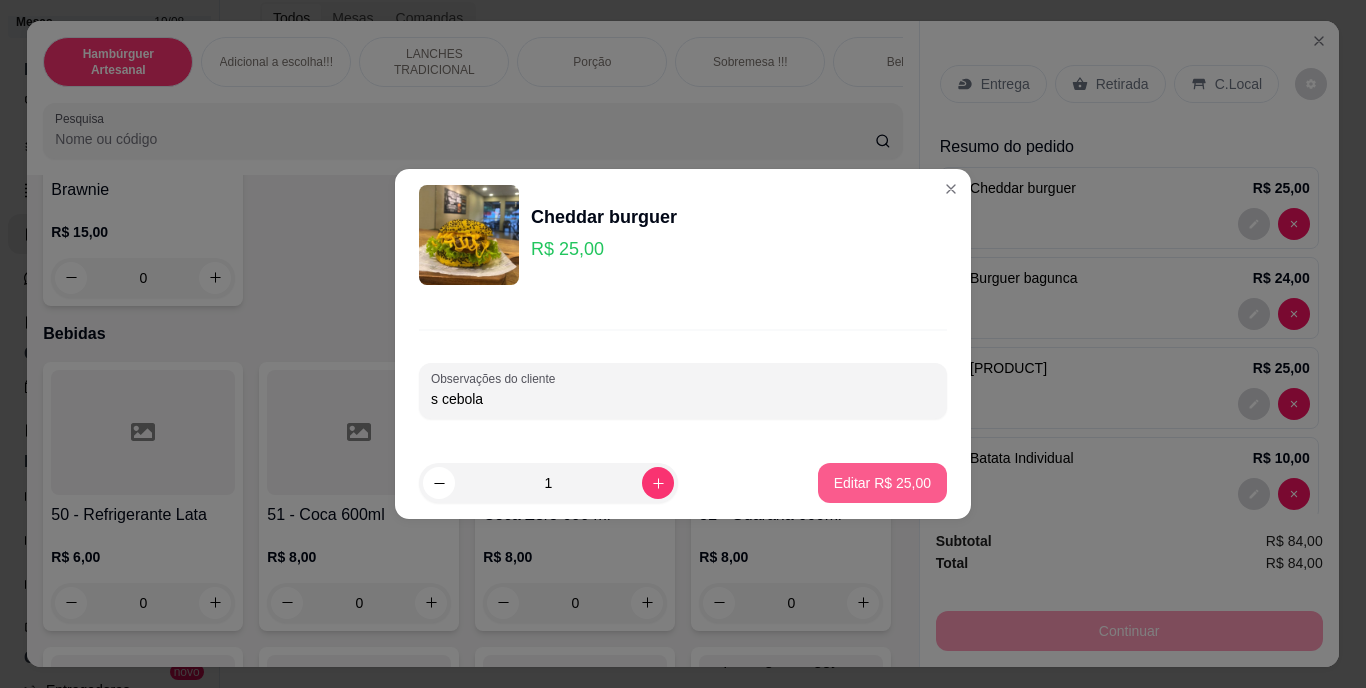 type on "s cebola" 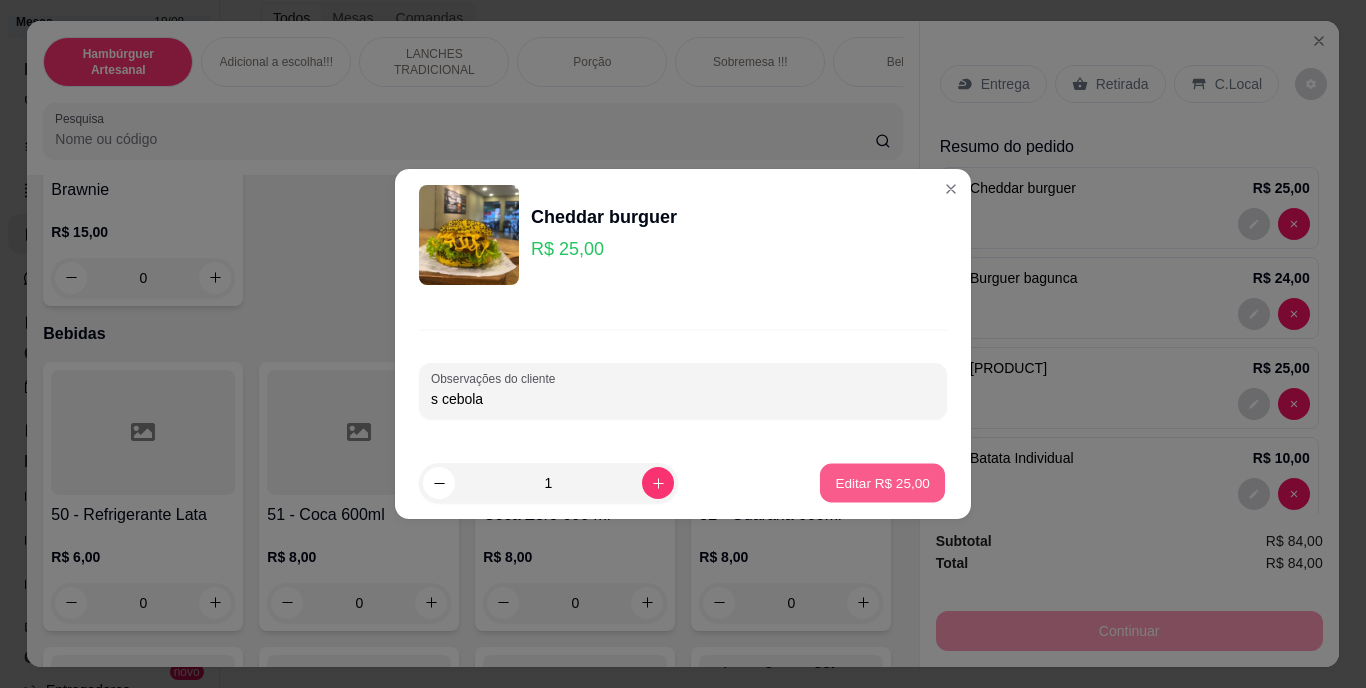 click on "Editar   R$ 25,00" at bounding box center (882, 483) 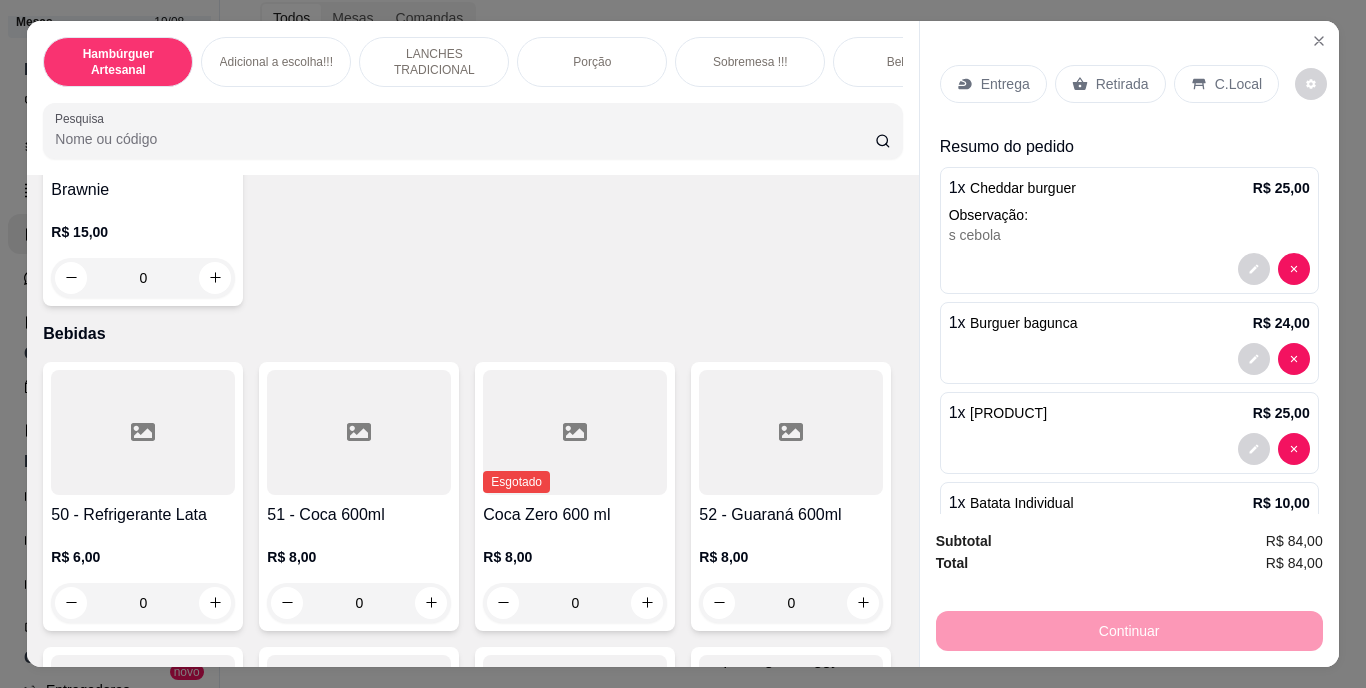 scroll, scrollTop: 4470, scrollLeft: 0, axis: vertical 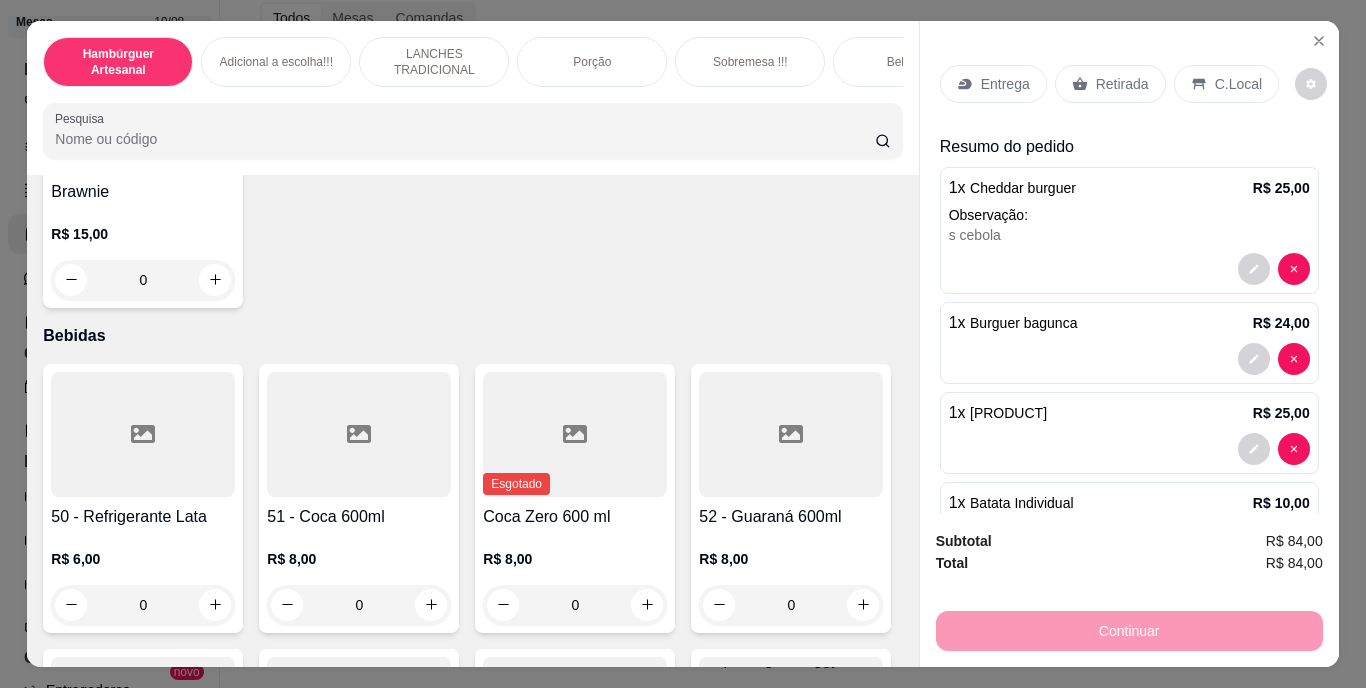 click on "Retirada" at bounding box center [1122, 84] 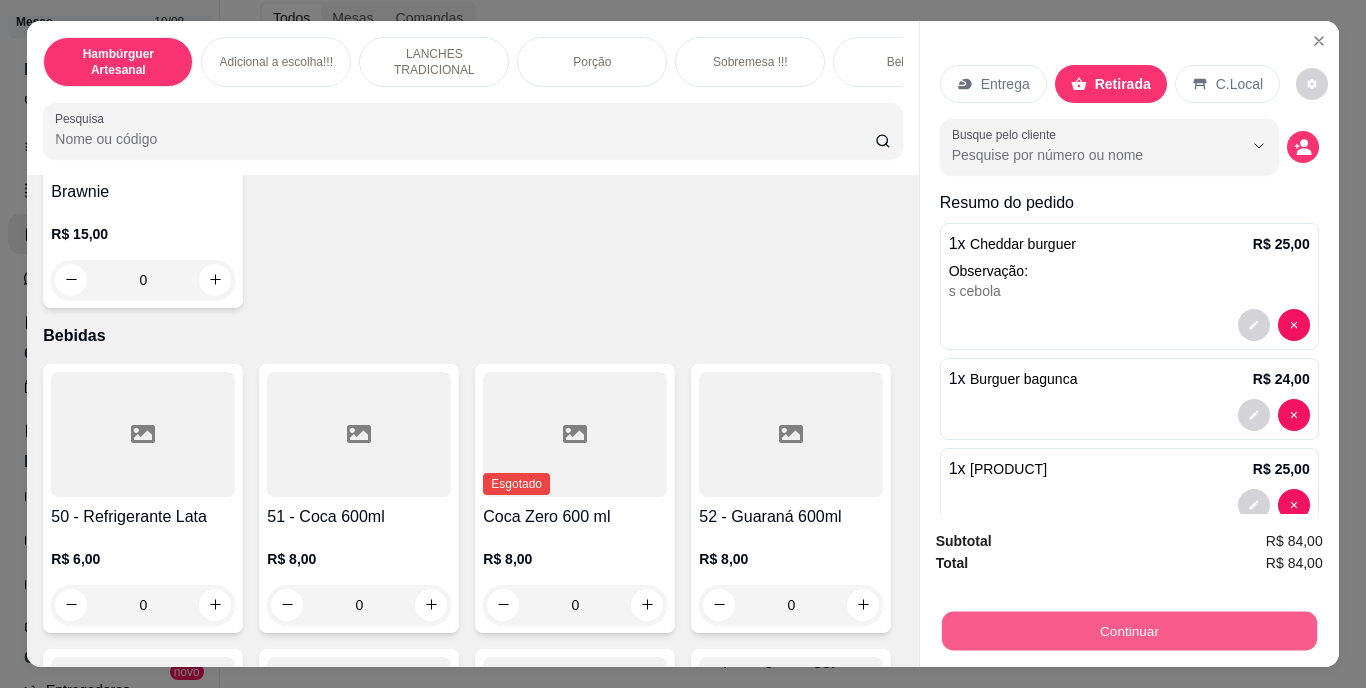 click on "Continuar" at bounding box center [1128, 631] 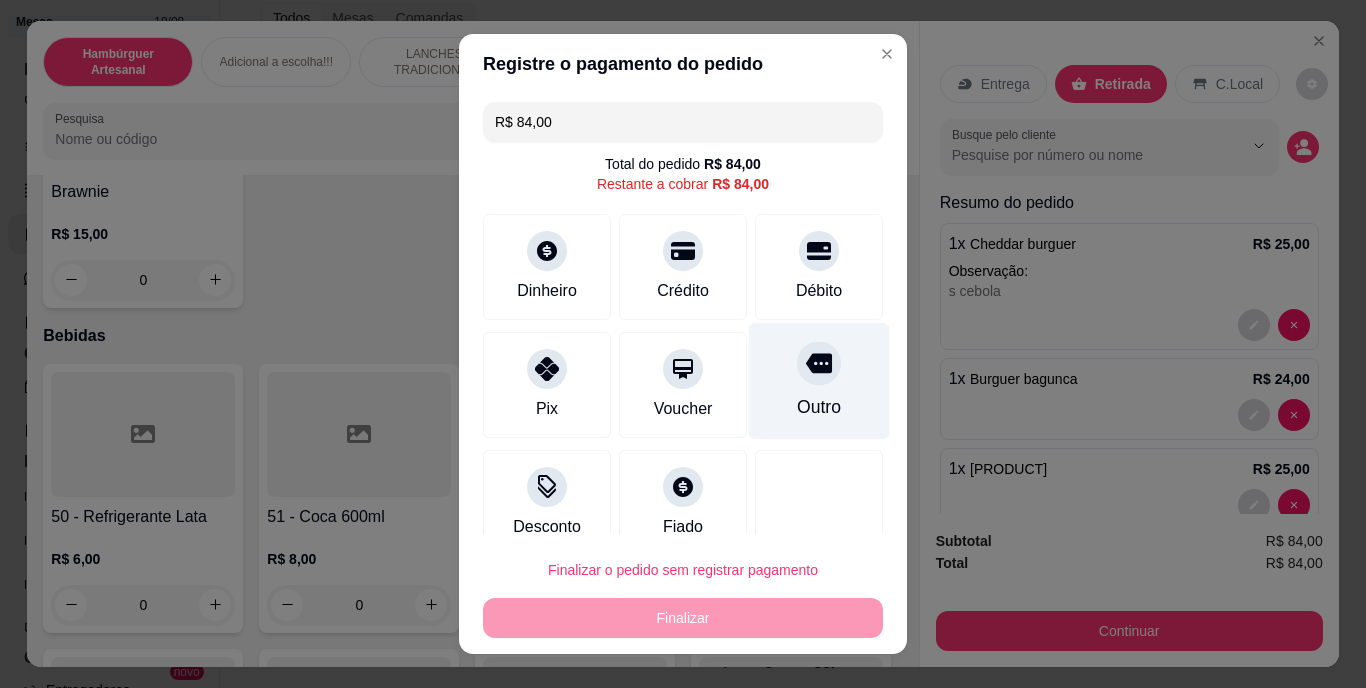 click on "Outro" at bounding box center [819, 381] 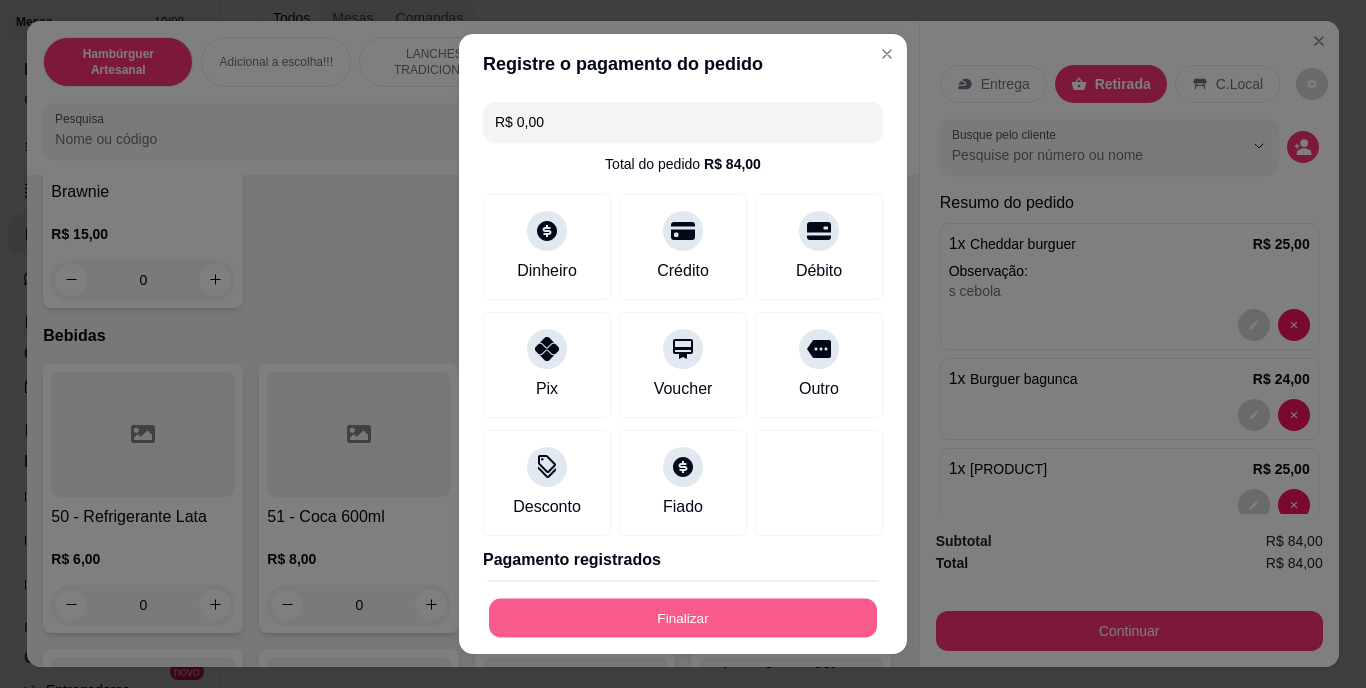 click on "Finalizar" at bounding box center [683, 617] 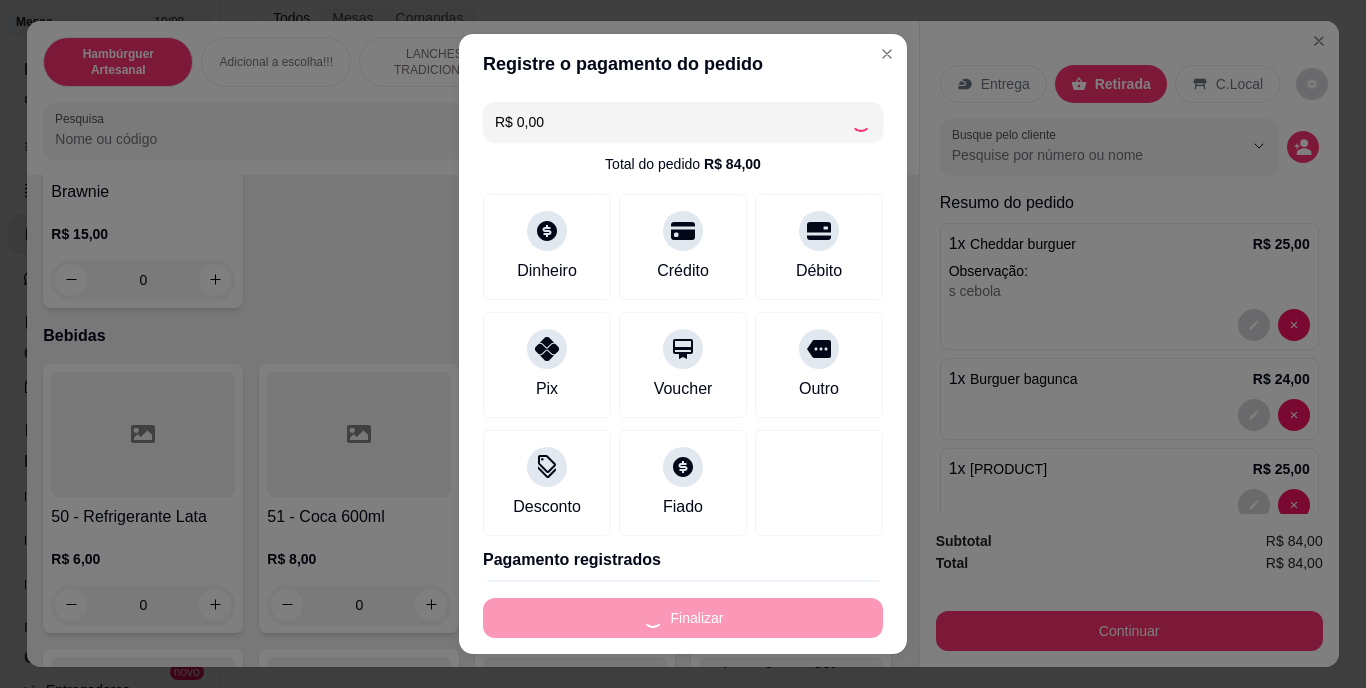 type on "0" 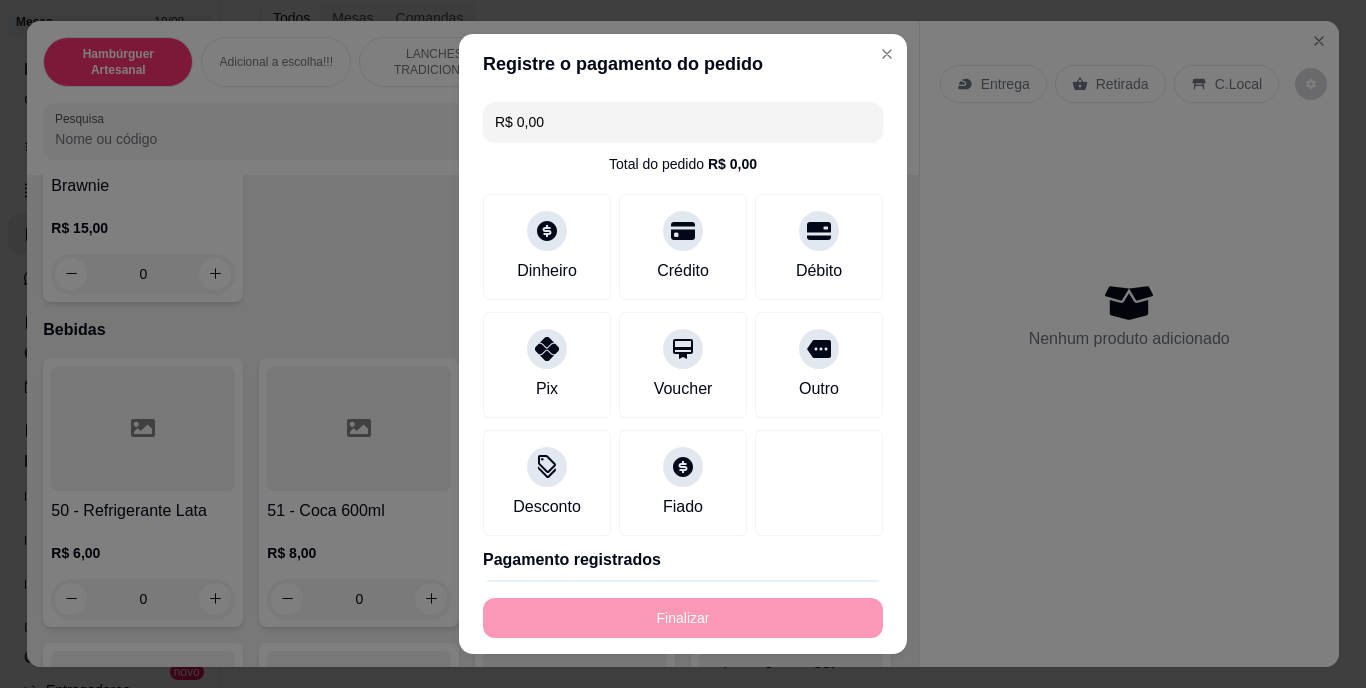 type on "-R$ [PRICE]" 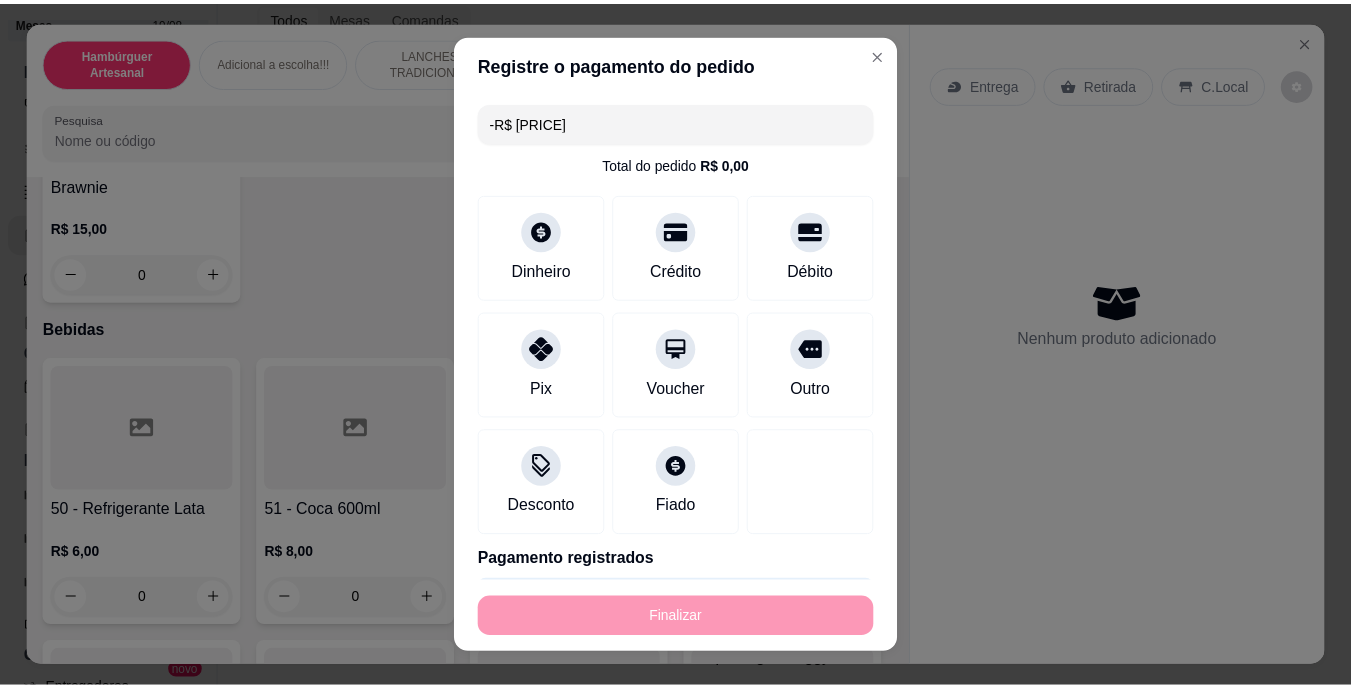 scroll, scrollTop: 4468, scrollLeft: 0, axis: vertical 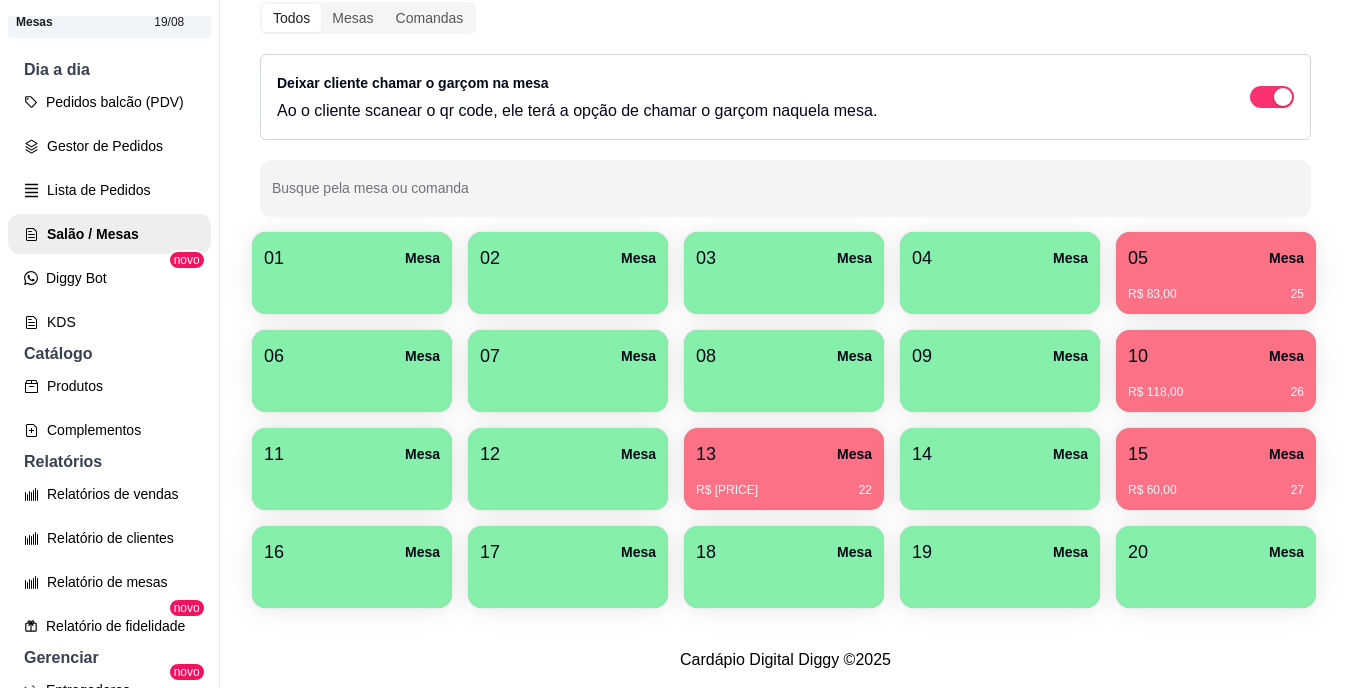 click on "05 Mesa" at bounding box center (1216, 258) 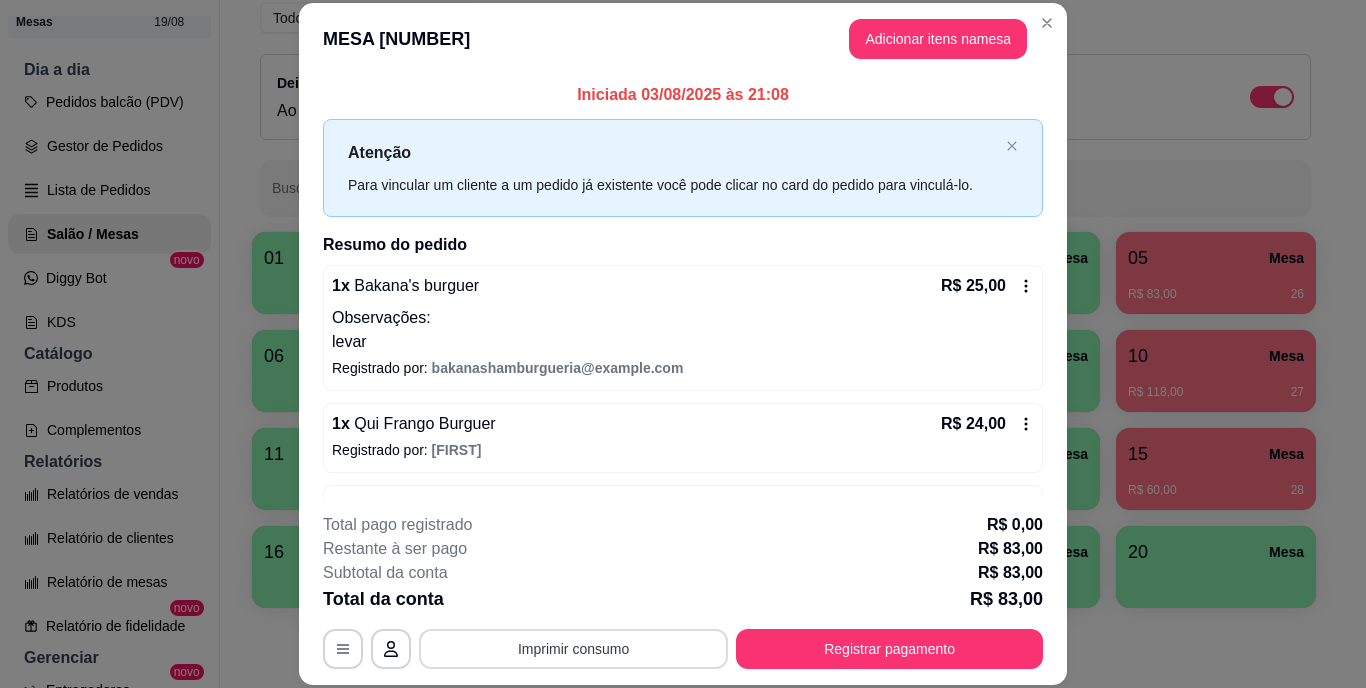 click on "Imprimir consumo" at bounding box center [573, 649] 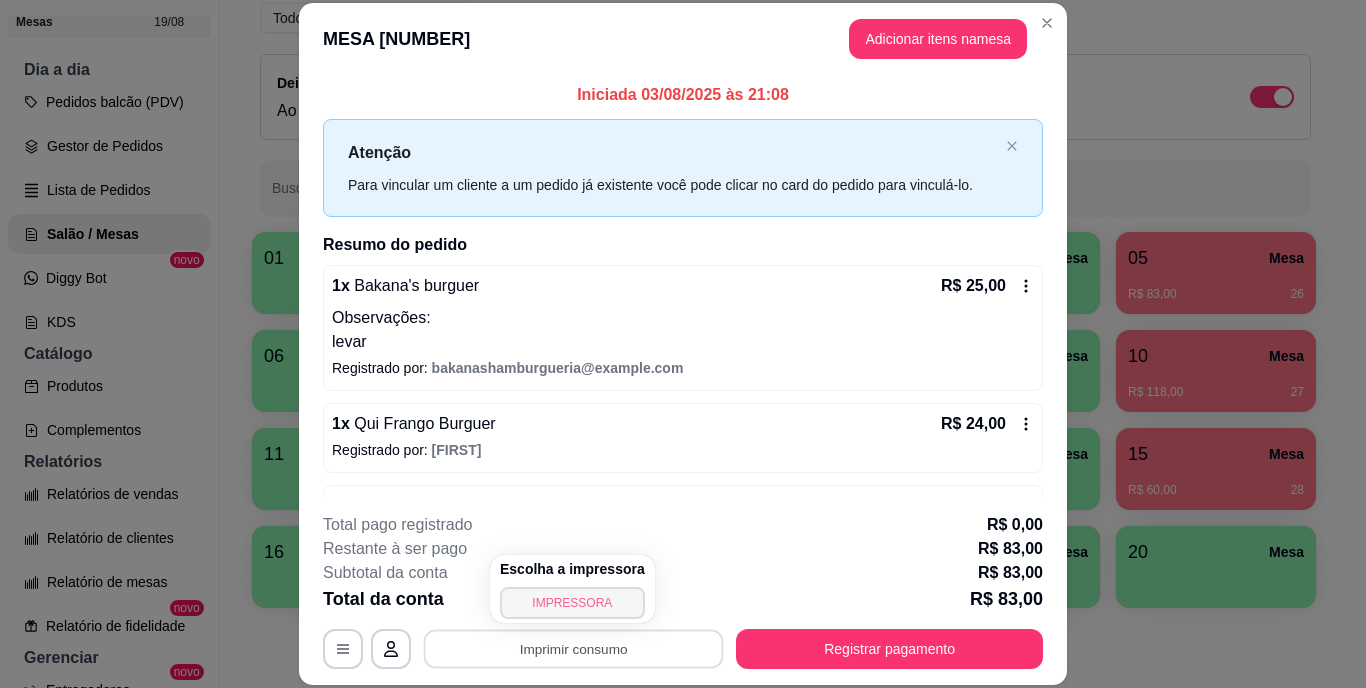 click on "IMPRESSORA" at bounding box center [572, 603] 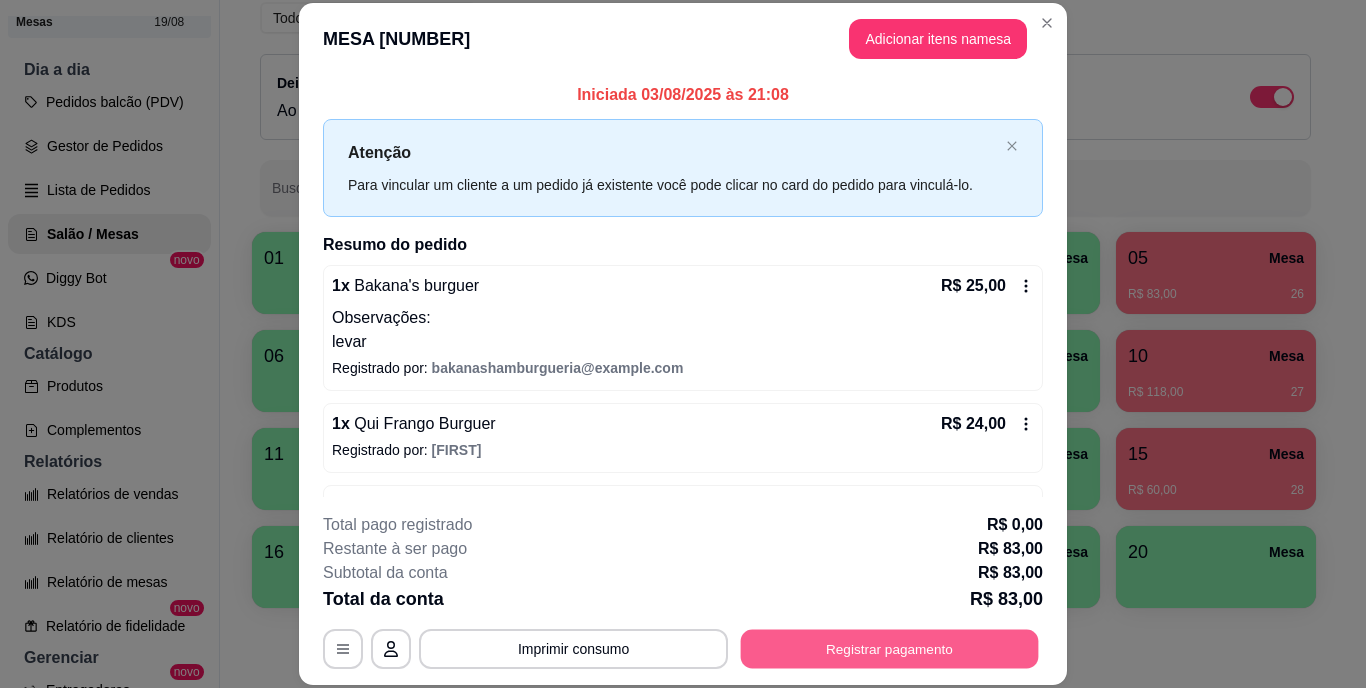 click on "Registrar pagamento" at bounding box center [890, 648] 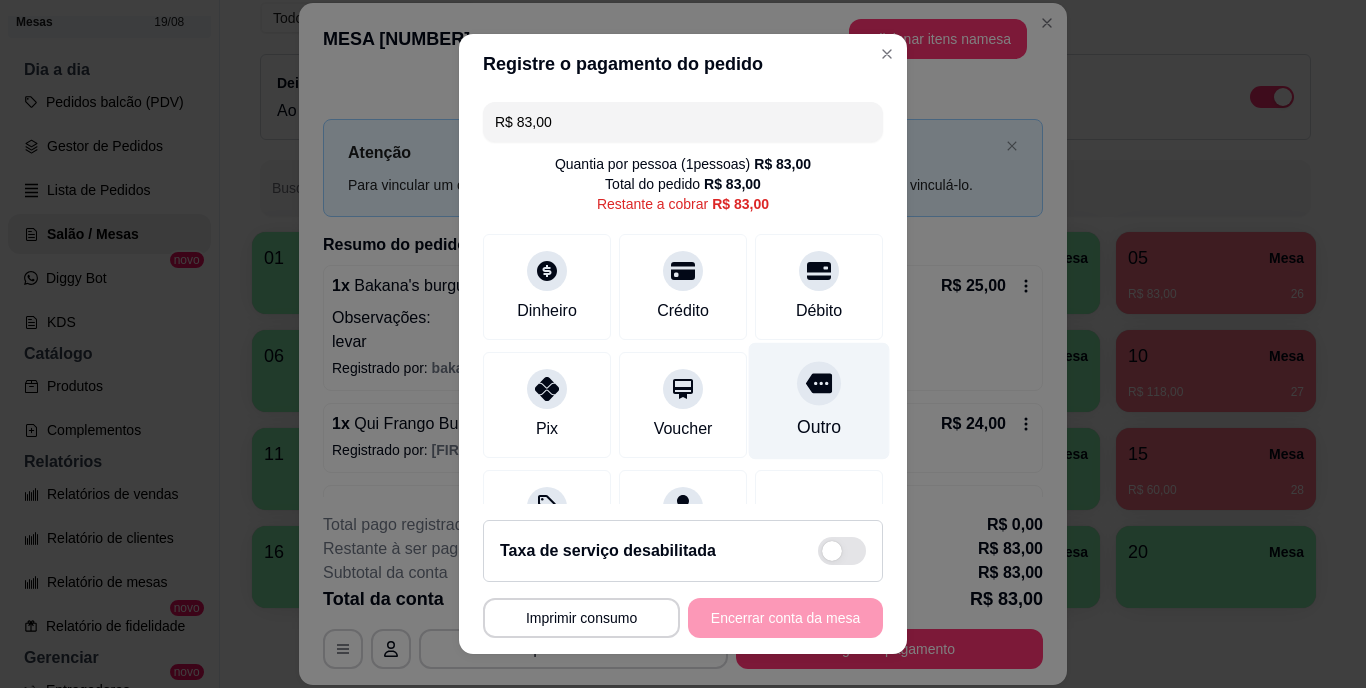 click 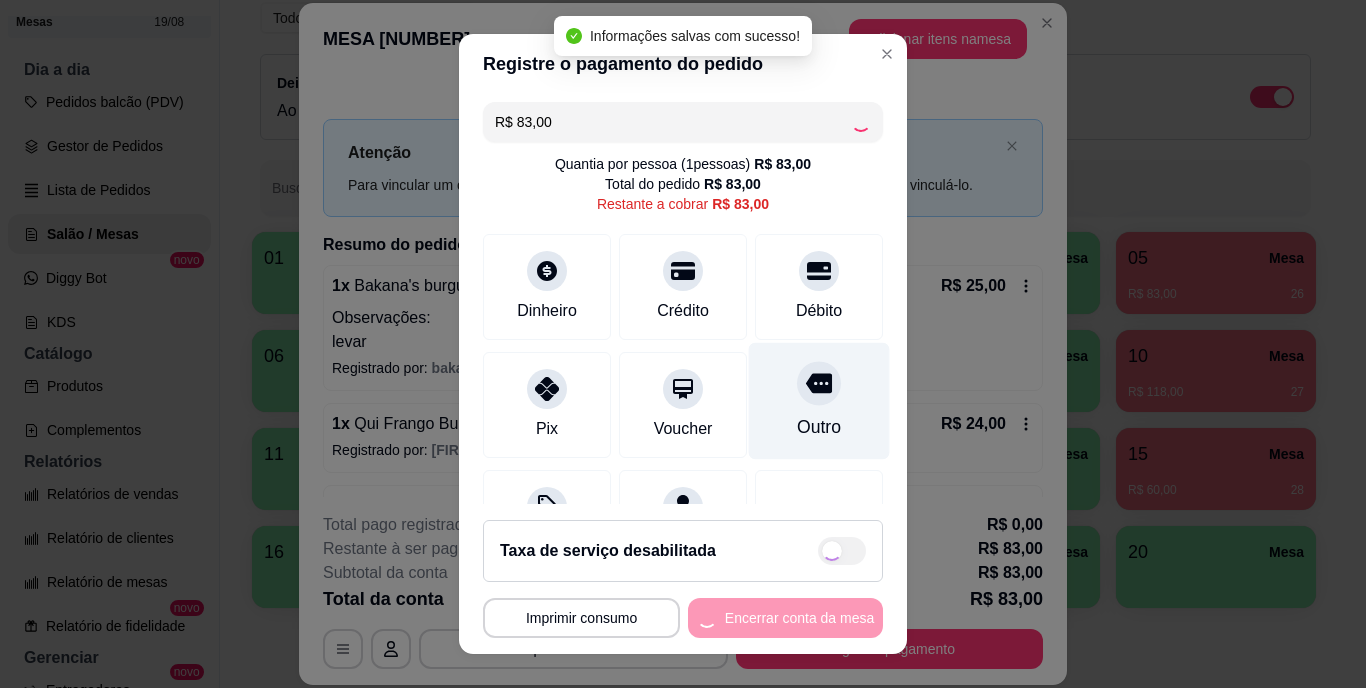 type on "R$ 0,00" 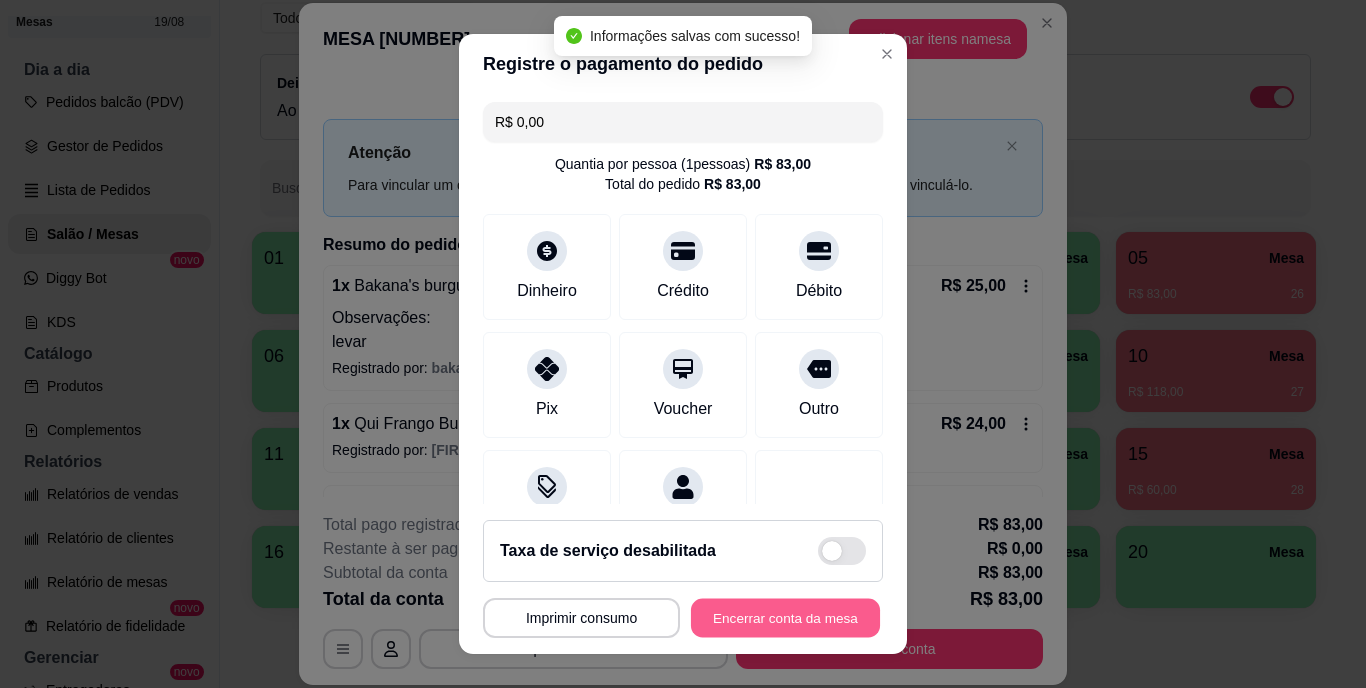 click on "Encerrar conta da mesa" at bounding box center (785, 617) 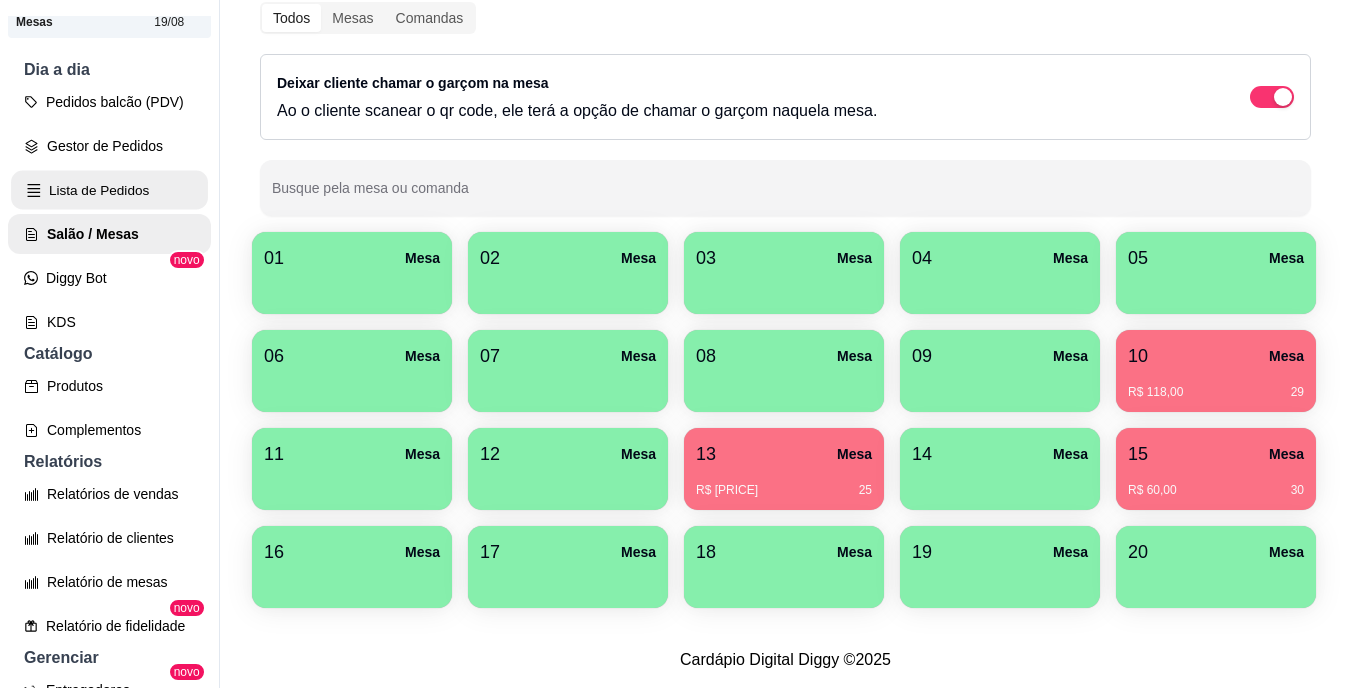 click on "Lista de Pedidos" at bounding box center [109, 190] 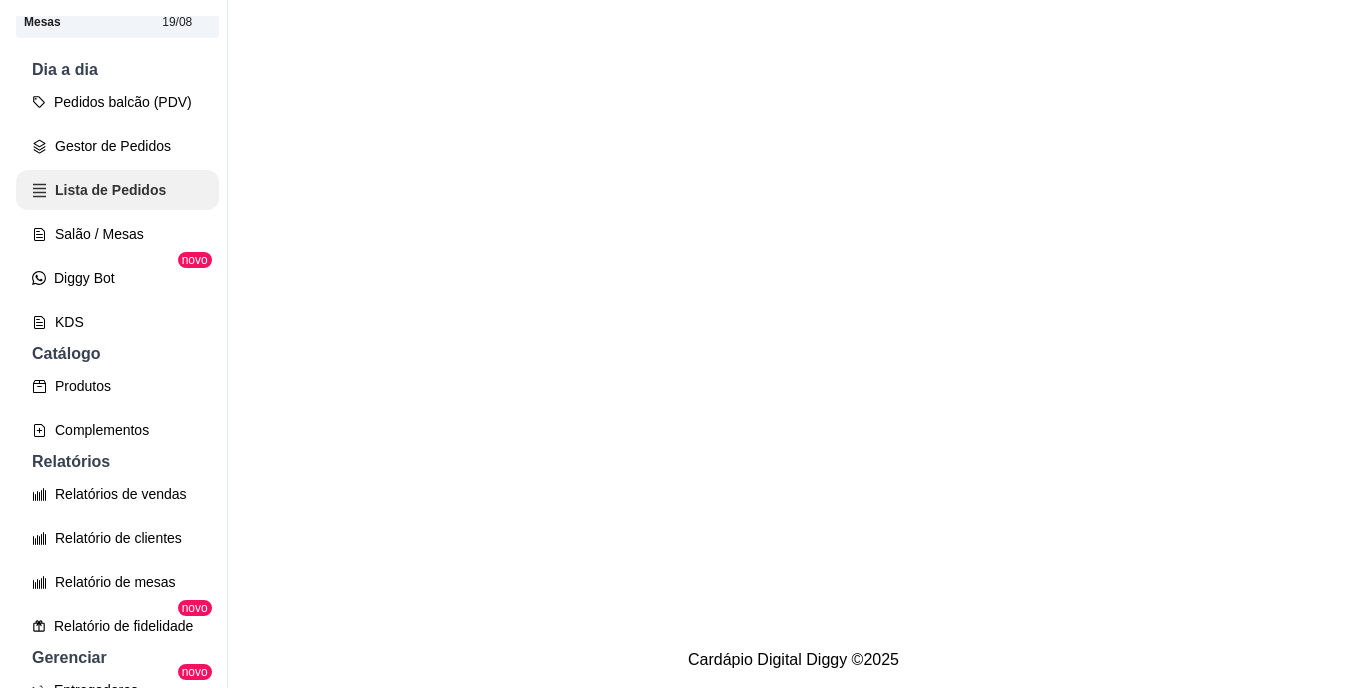 scroll, scrollTop: 0, scrollLeft: 0, axis: both 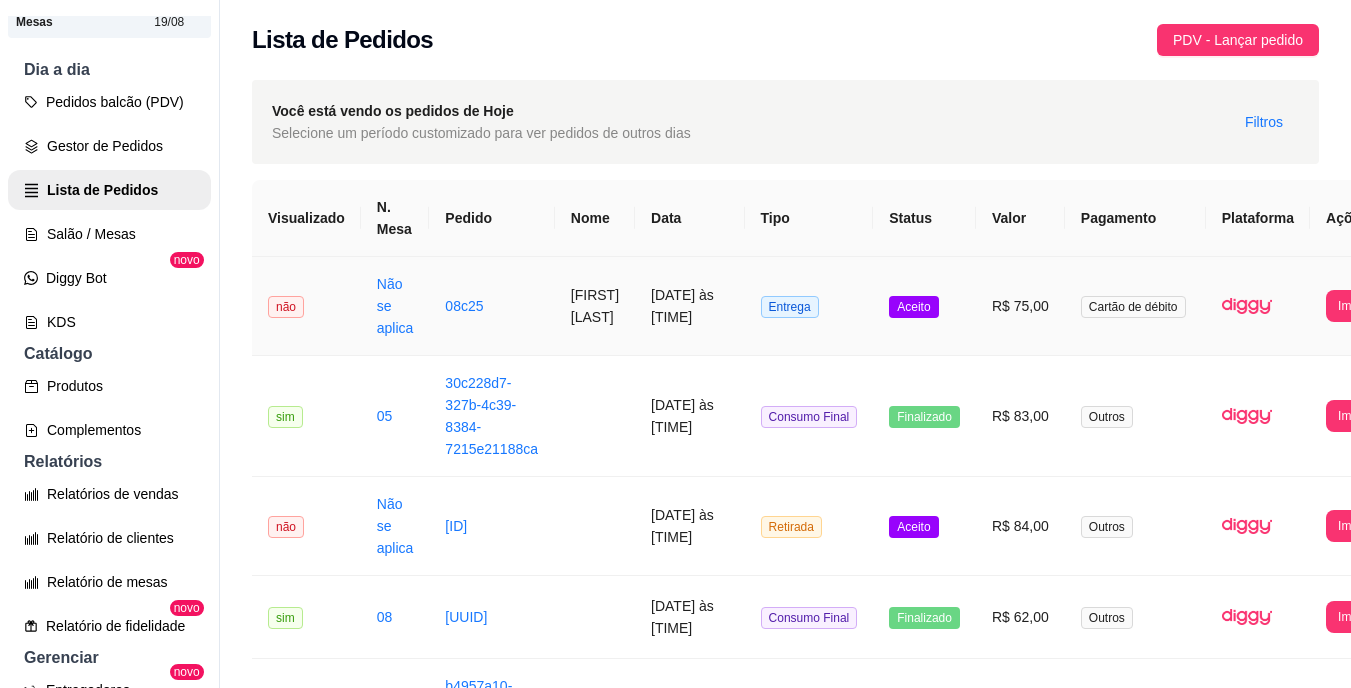 click on "[FIRST] [LAST]" at bounding box center (595, 306) 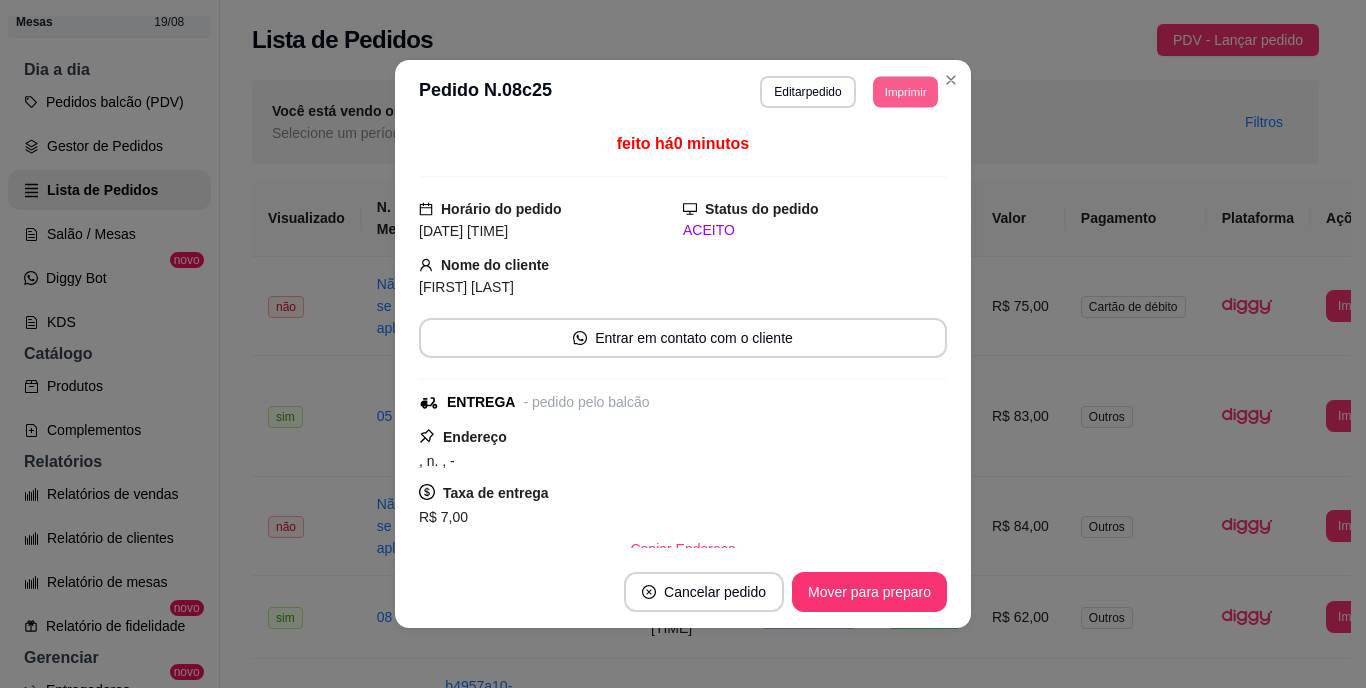 click on "Imprimir" at bounding box center (905, 91) 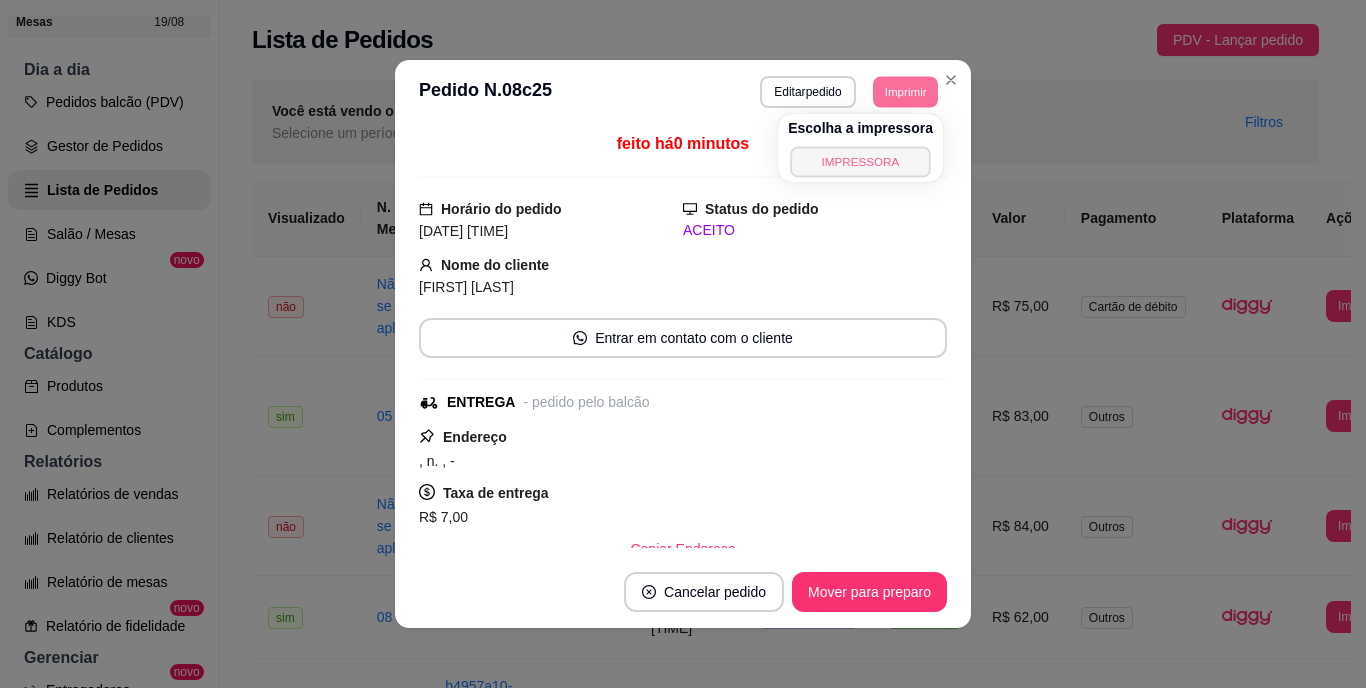 click on "IMPRESSORA" at bounding box center [860, 161] 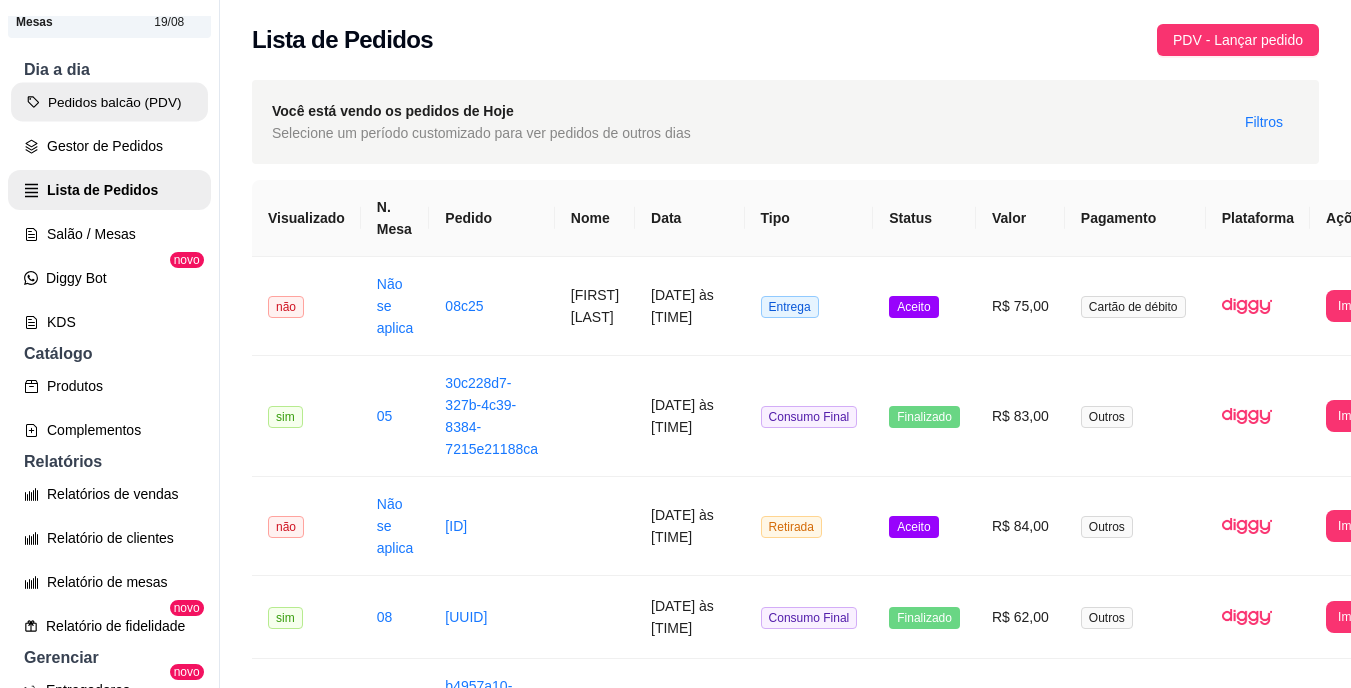 click on "Pedidos balcão (PDV)" at bounding box center [109, 102] 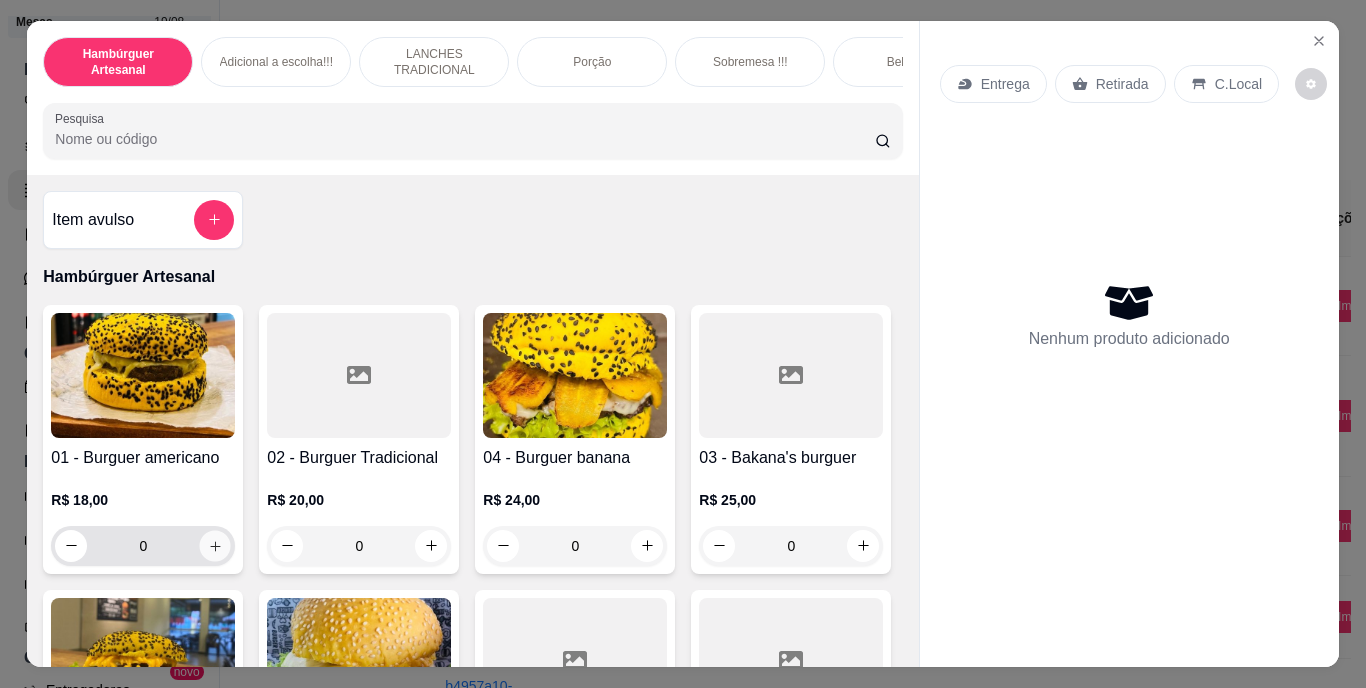 click 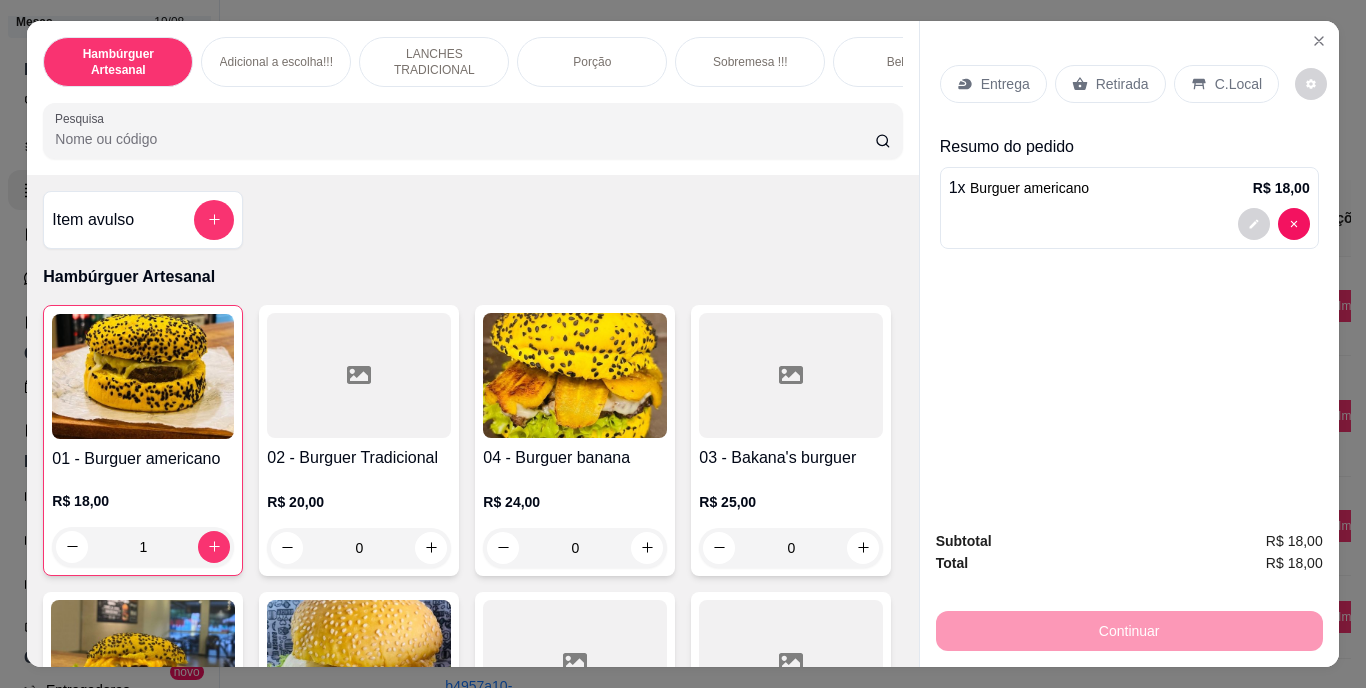 click on "Retirada" at bounding box center (1110, 84) 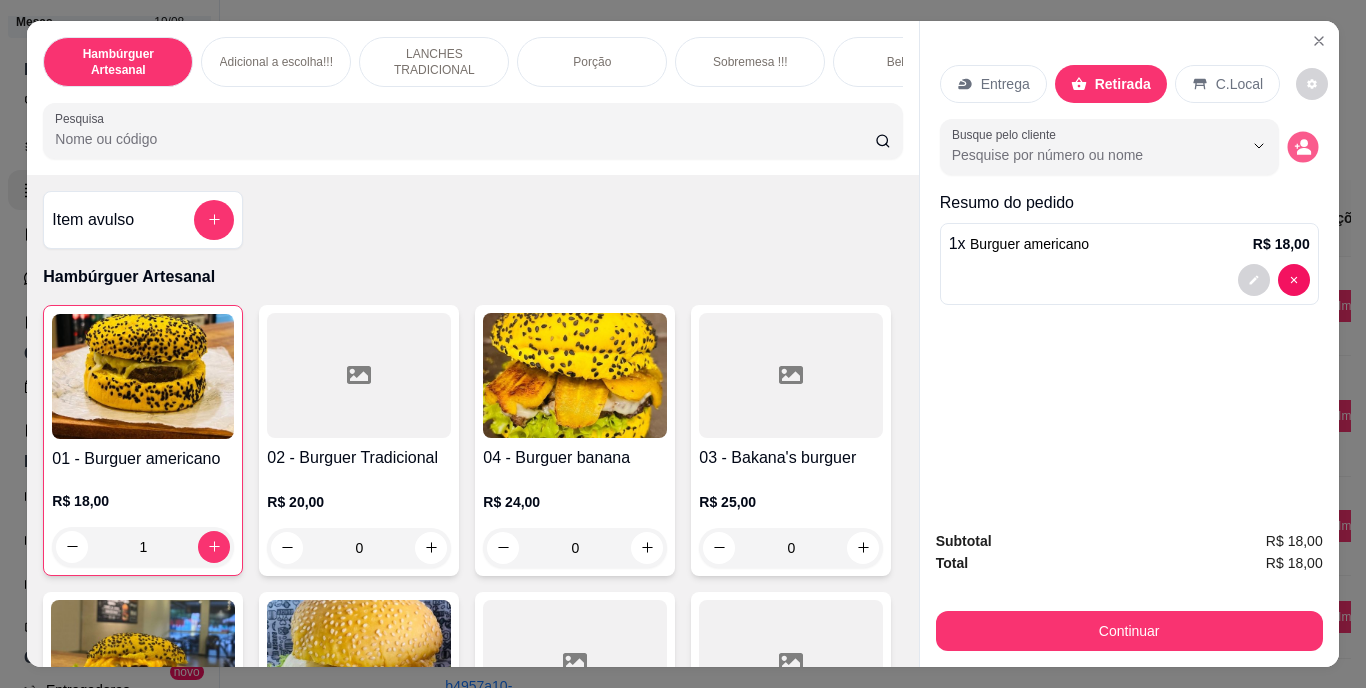 click 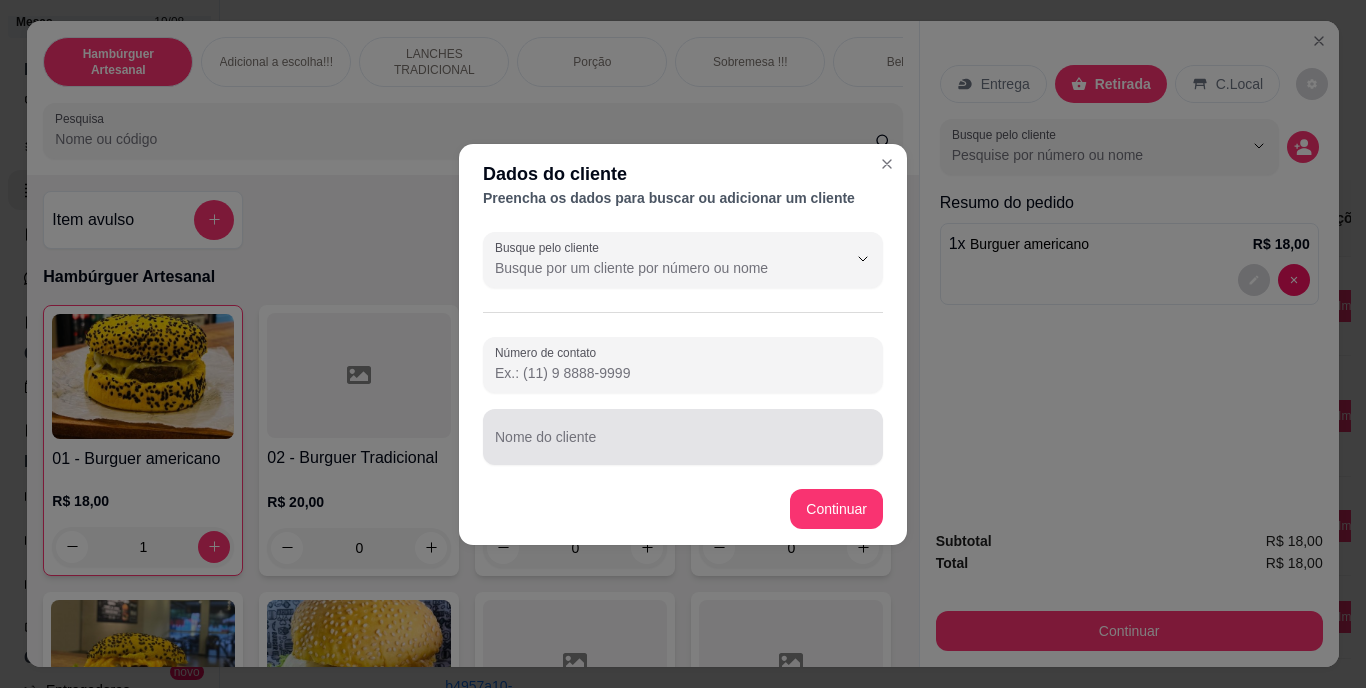 click on "Nome do cliente" at bounding box center (683, 437) 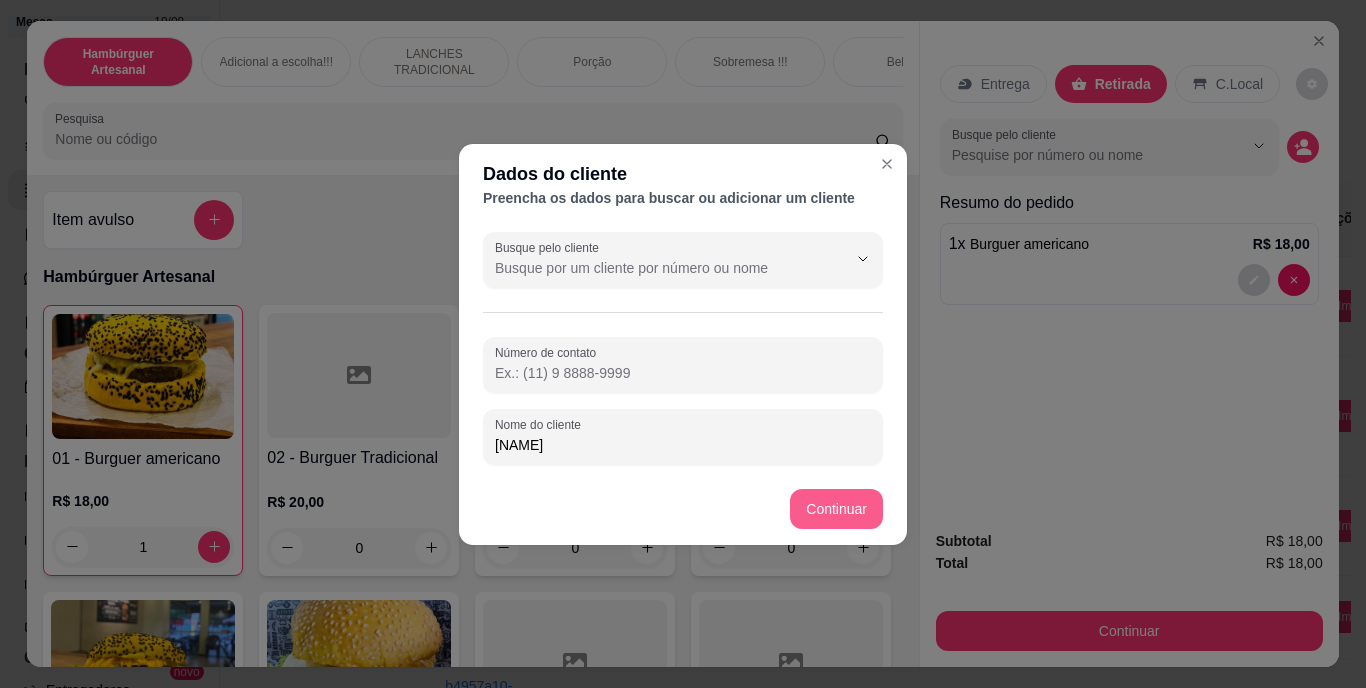 type on "[NAME]" 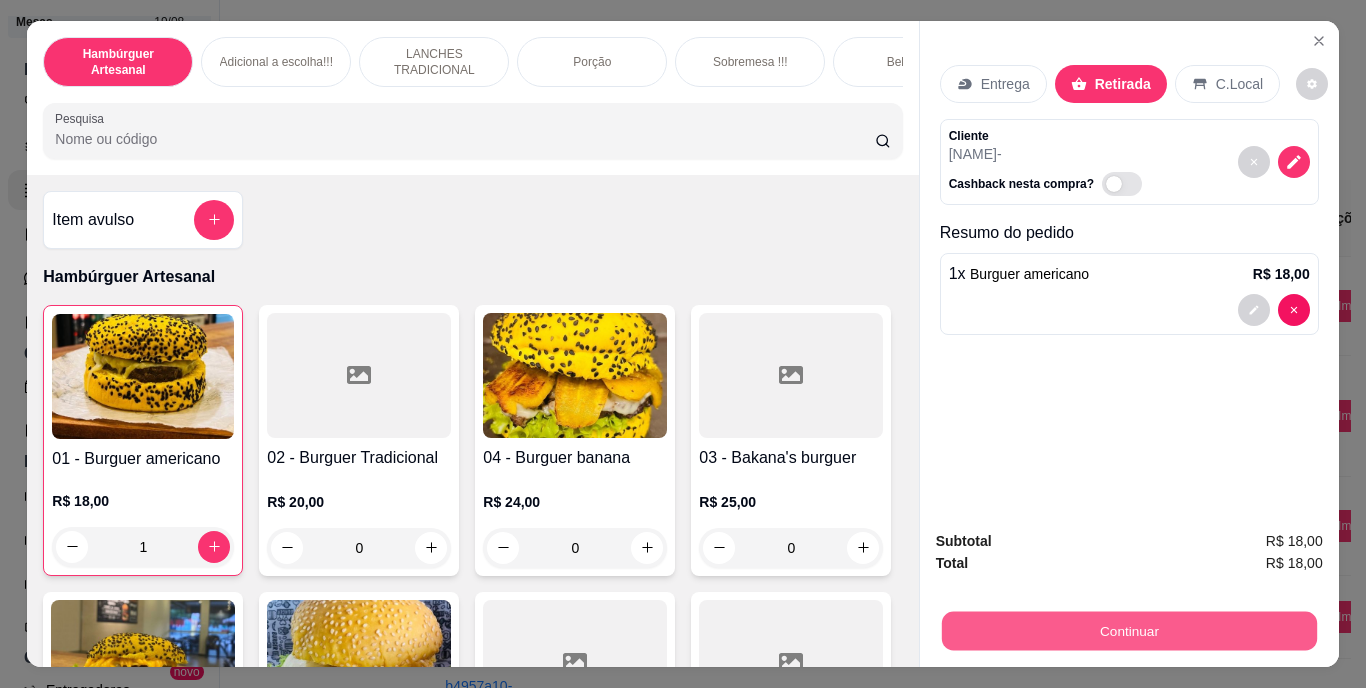 click on "Continuar" at bounding box center (1128, 631) 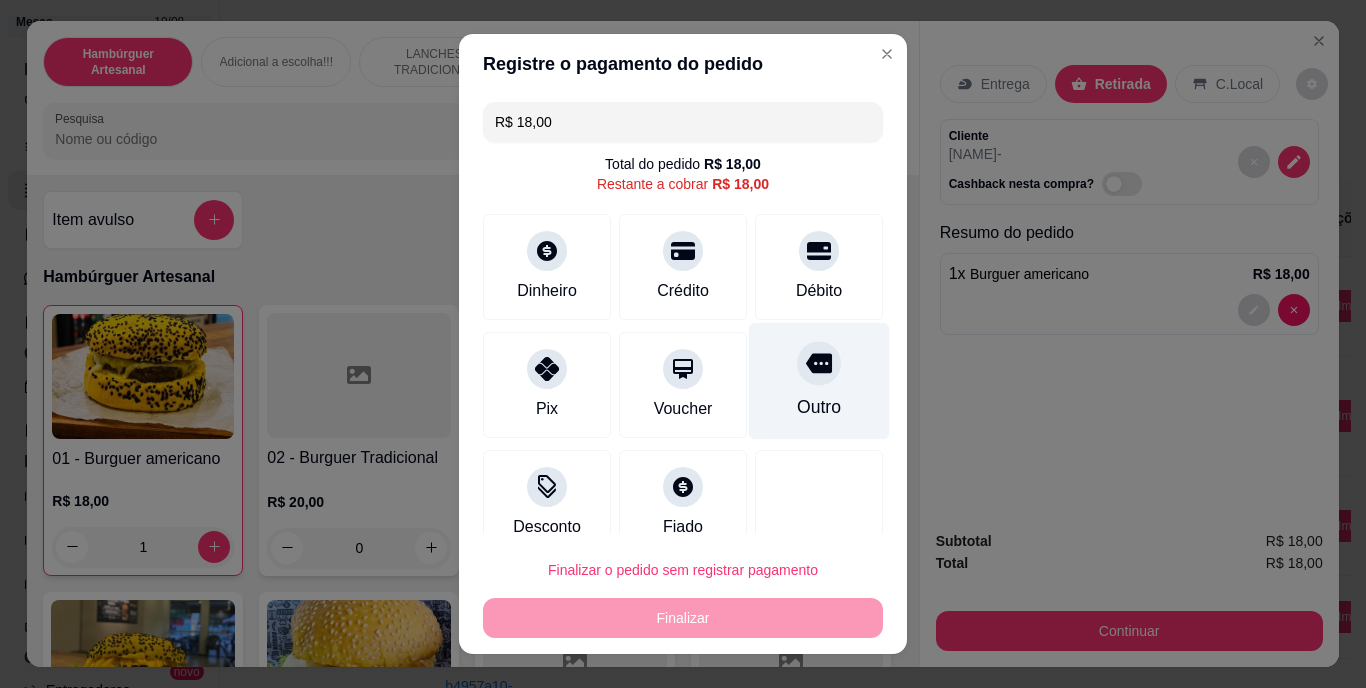 click on "Outro" at bounding box center [819, 381] 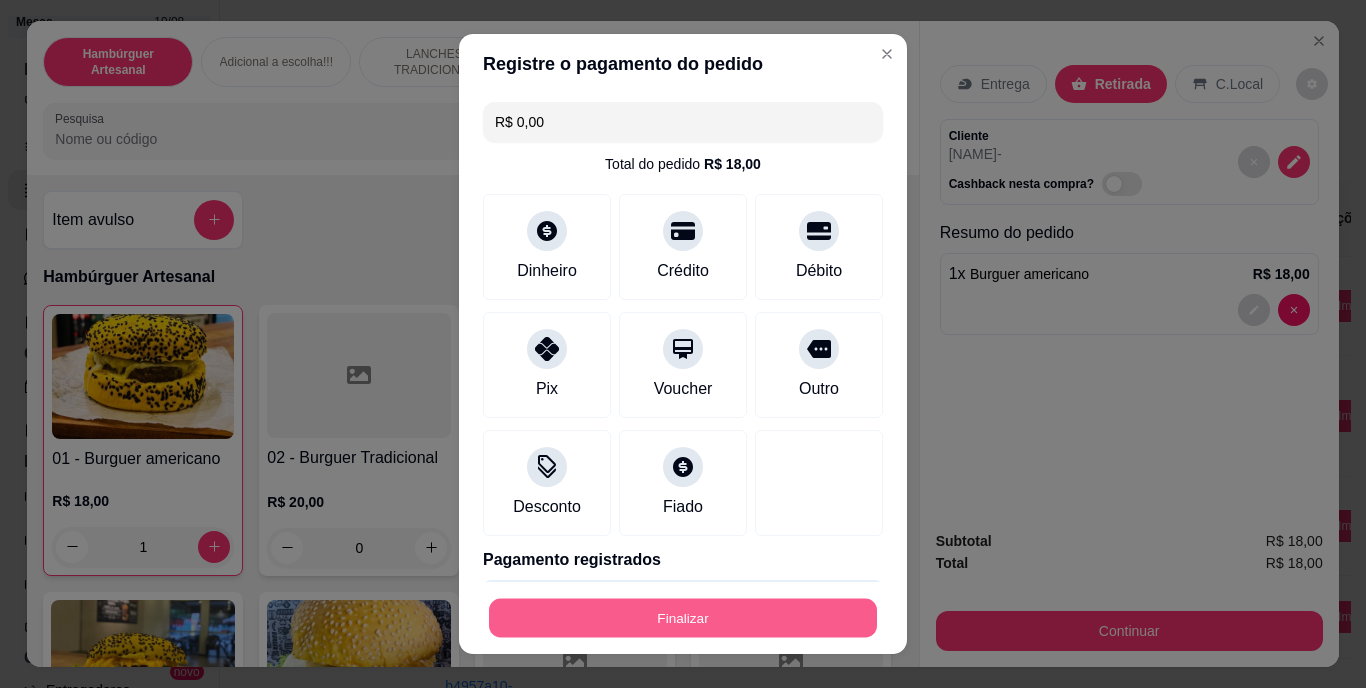 click on "Finalizar" at bounding box center (683, 617) 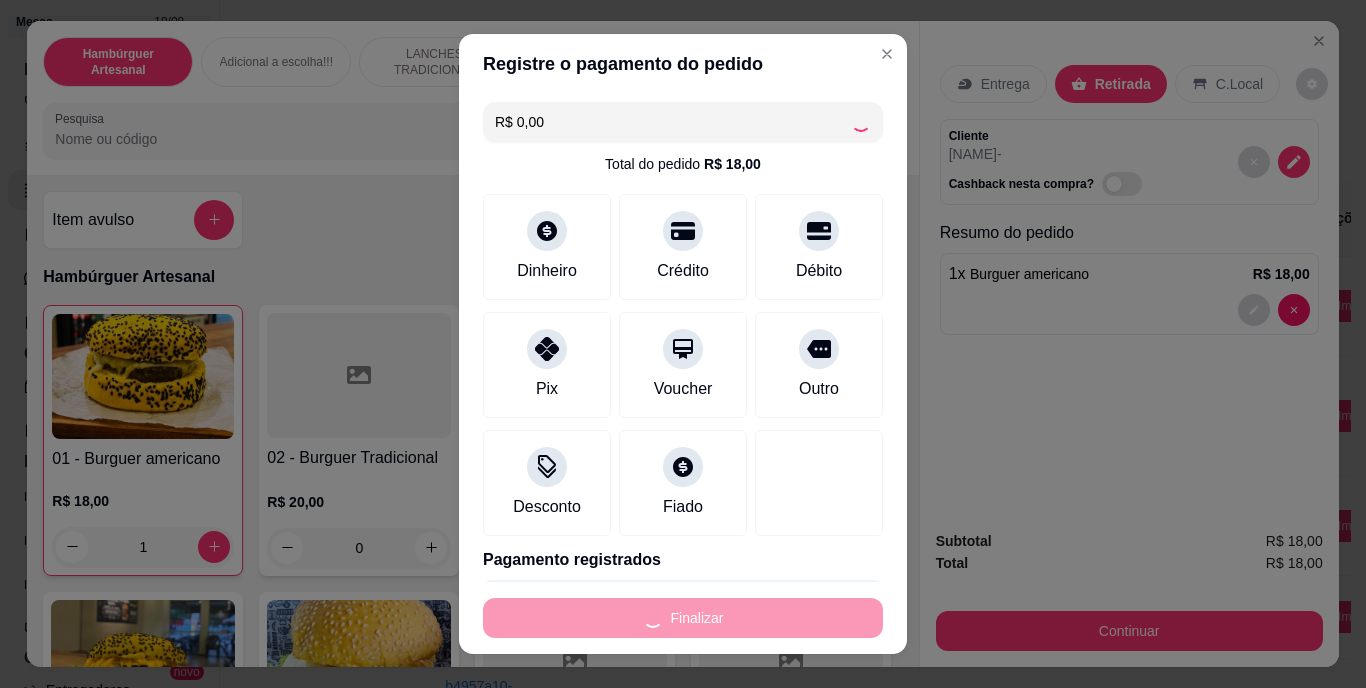 type on "0" 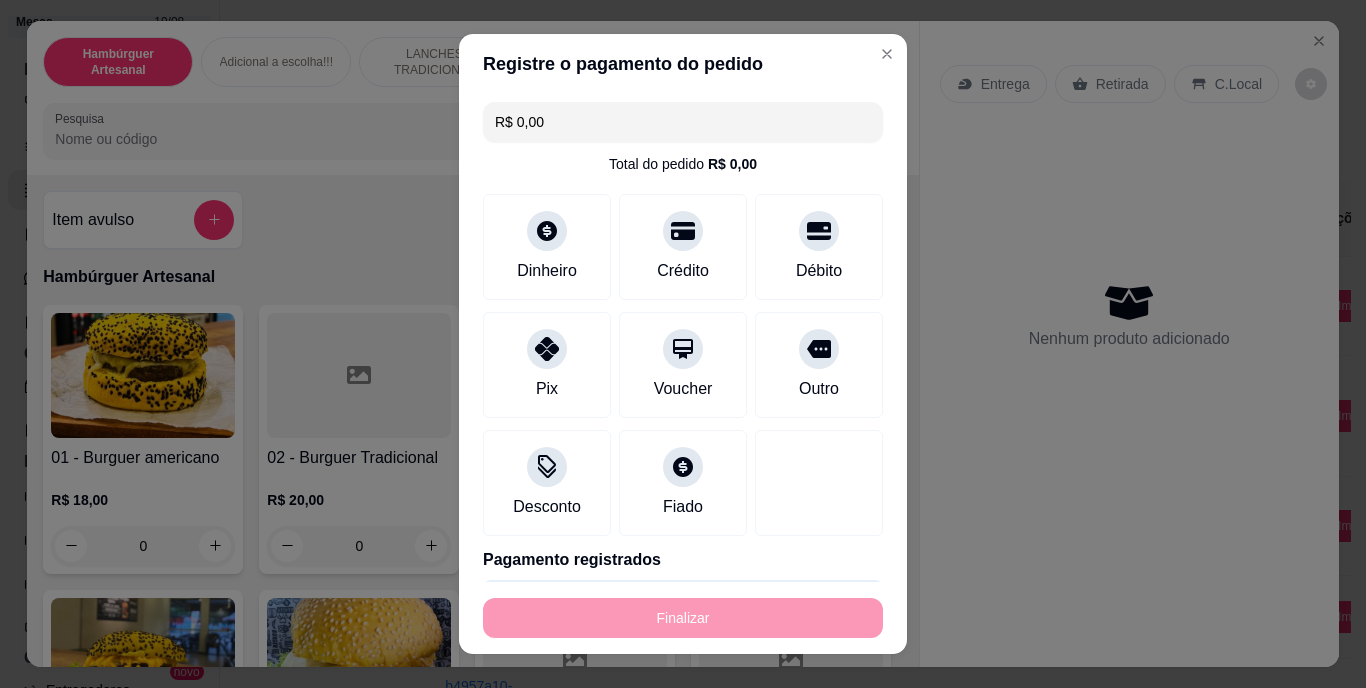 type on "-R$ 18,00" 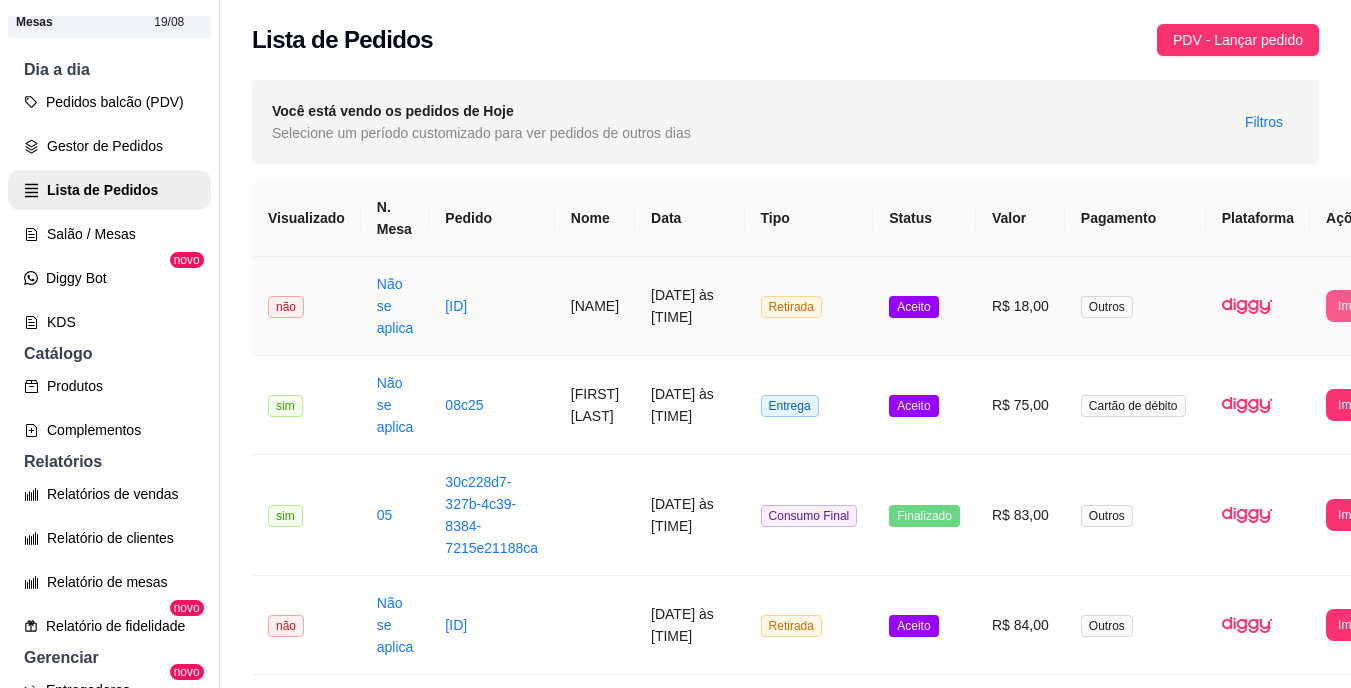 click on "Imprimir" at bounding box center [1359, 306] 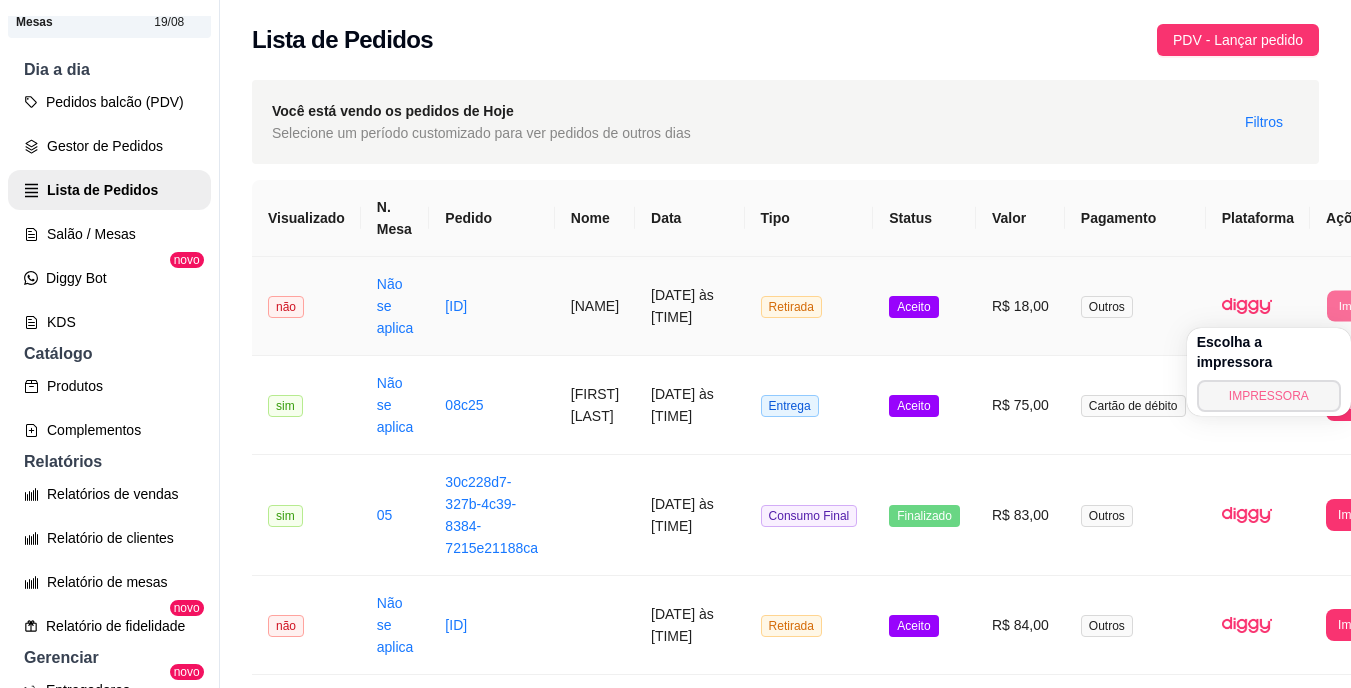 click on "IMPRESSORA" at bounding box center [1269, 396] 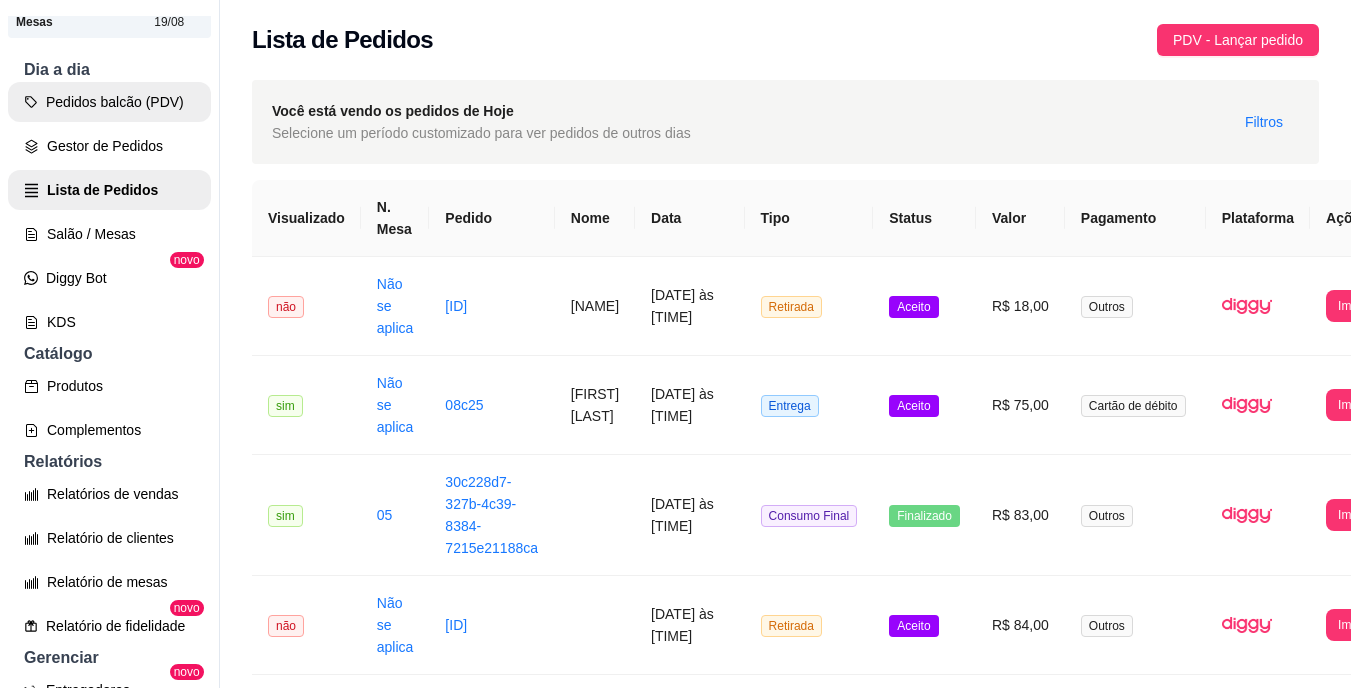 click on "Pedidos balcão (PDV)" at bounding box center [109, 102] 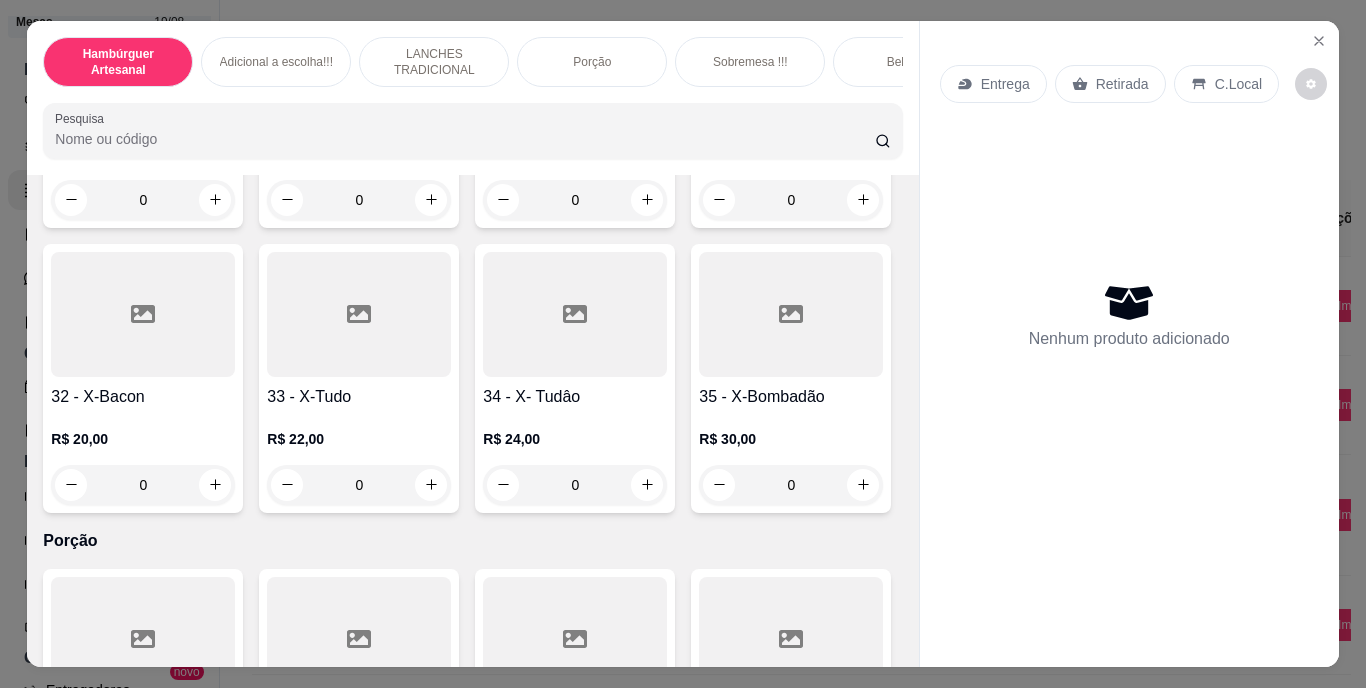 scroll, scrollTop: 3500, scrollLeft: 0, axis: vertical 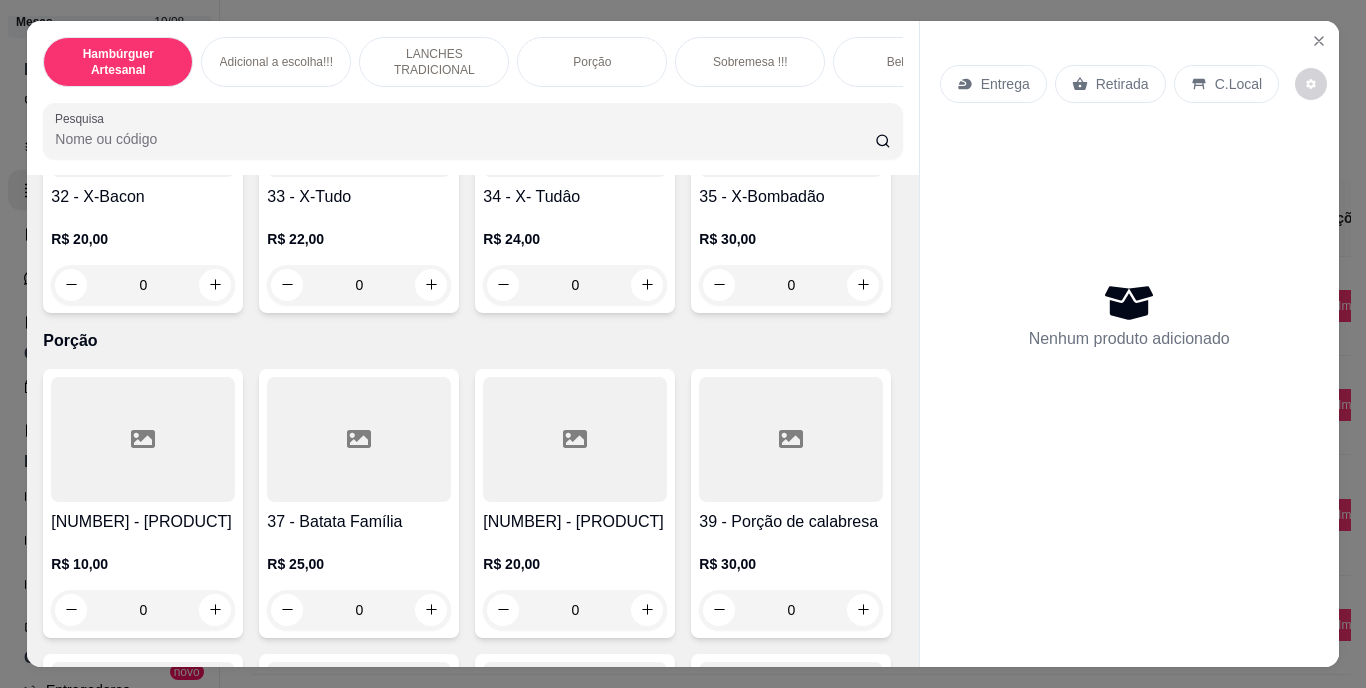 click 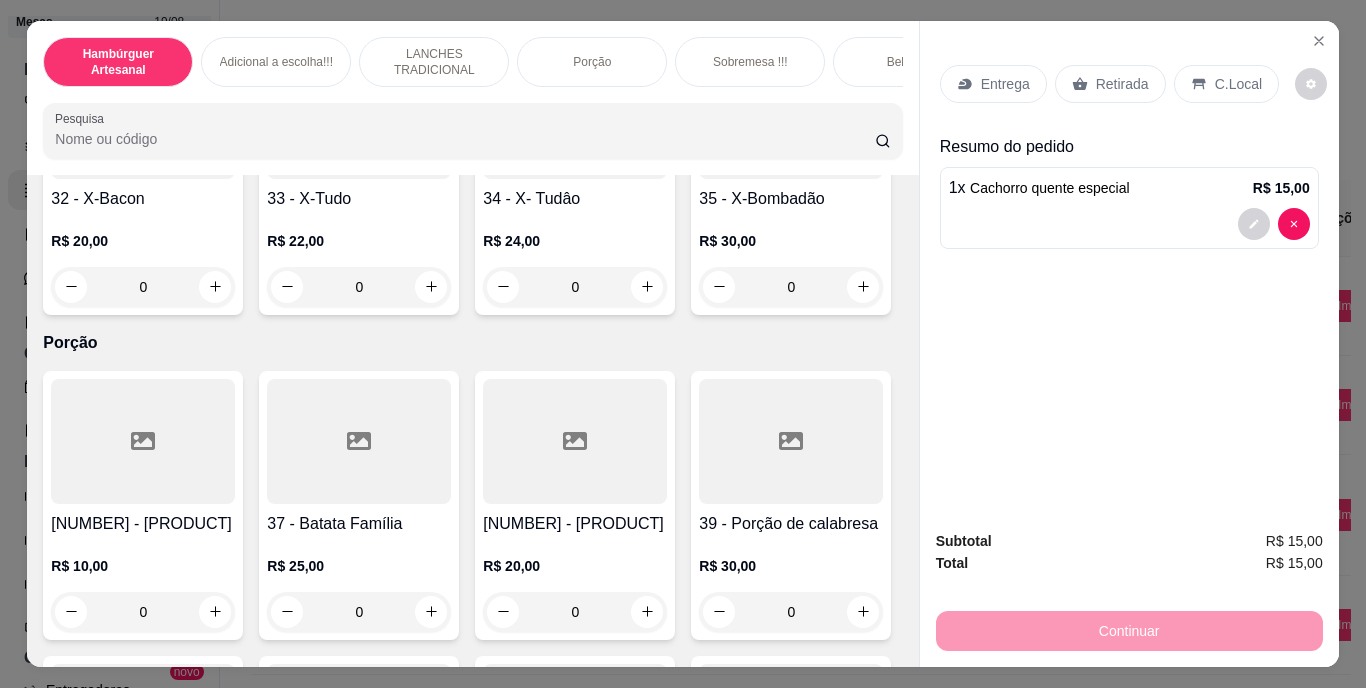 click 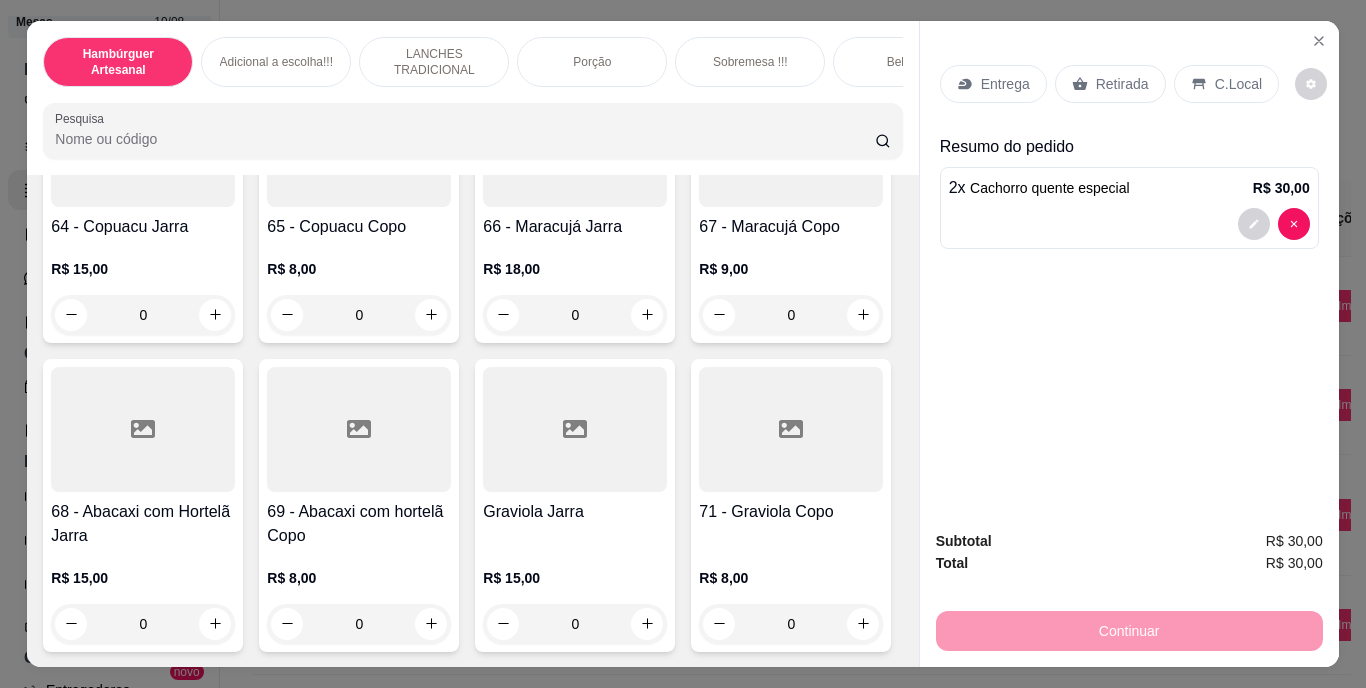 scroll, scrollTop: 8588, scrollLeft: 0, axis: vertical 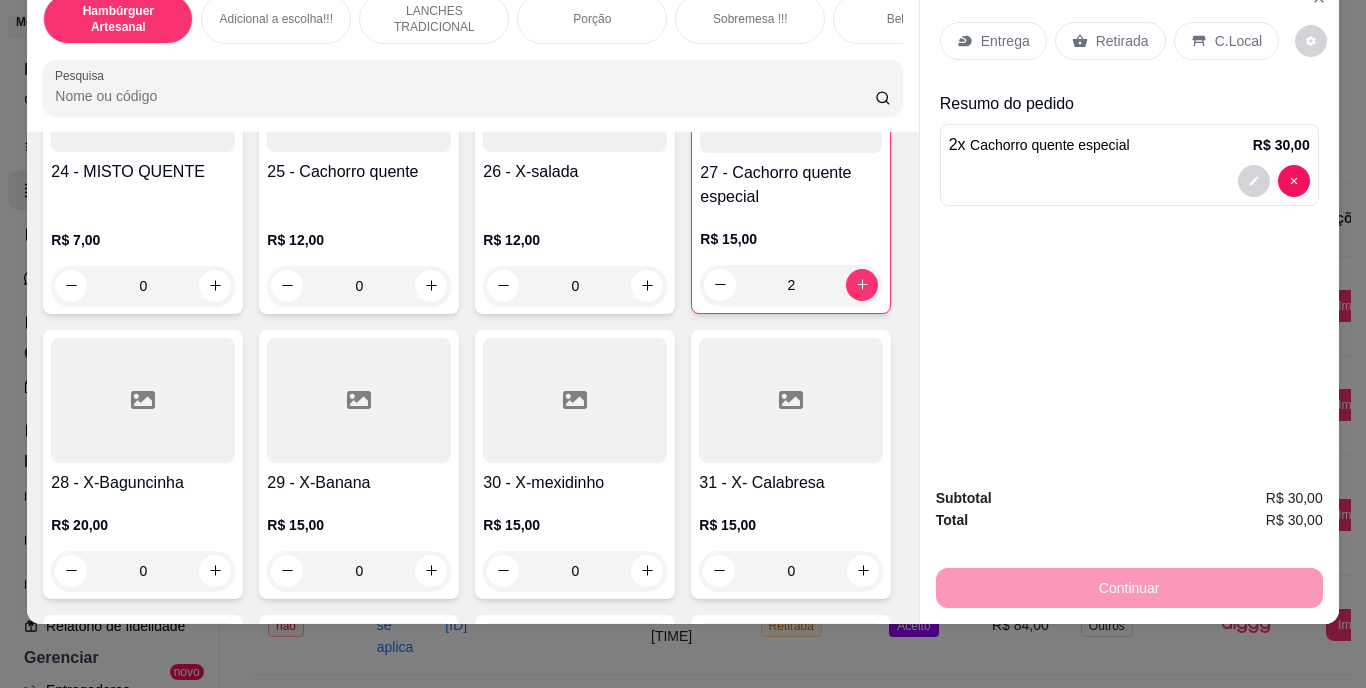 click at bounding box center [863, -351] 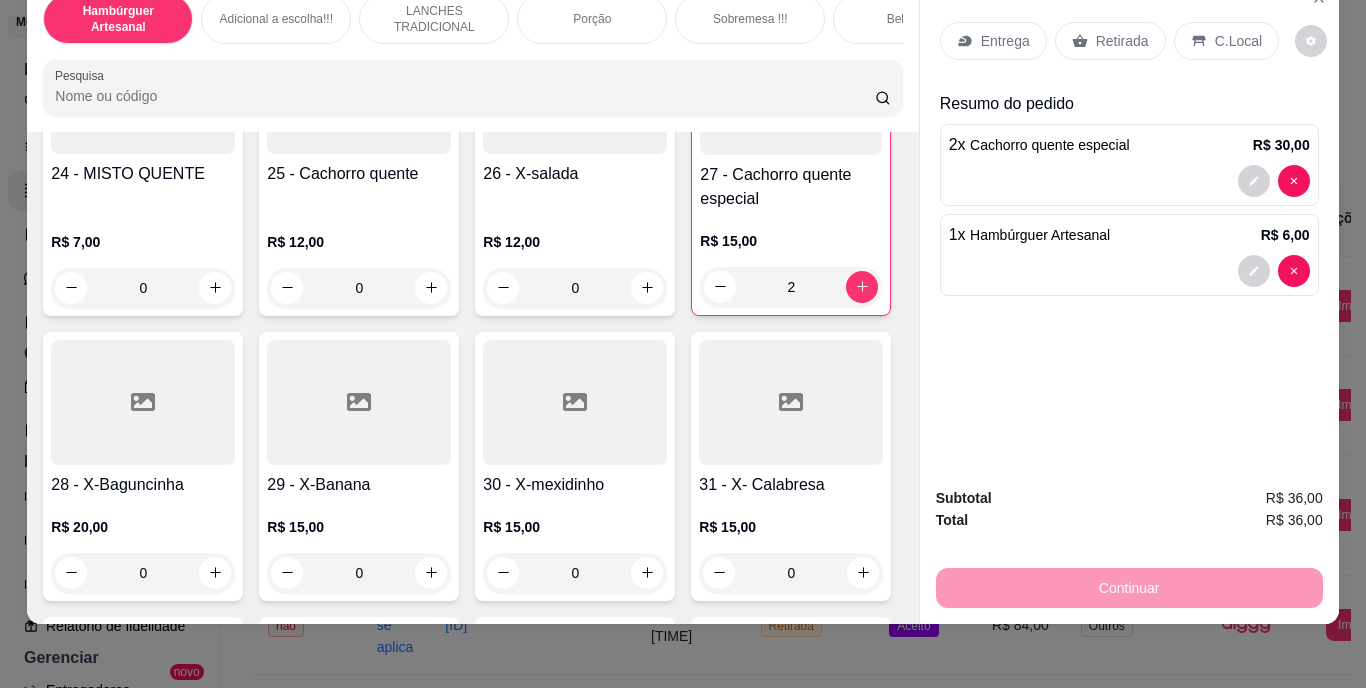 click at bounding box center (862, -349) 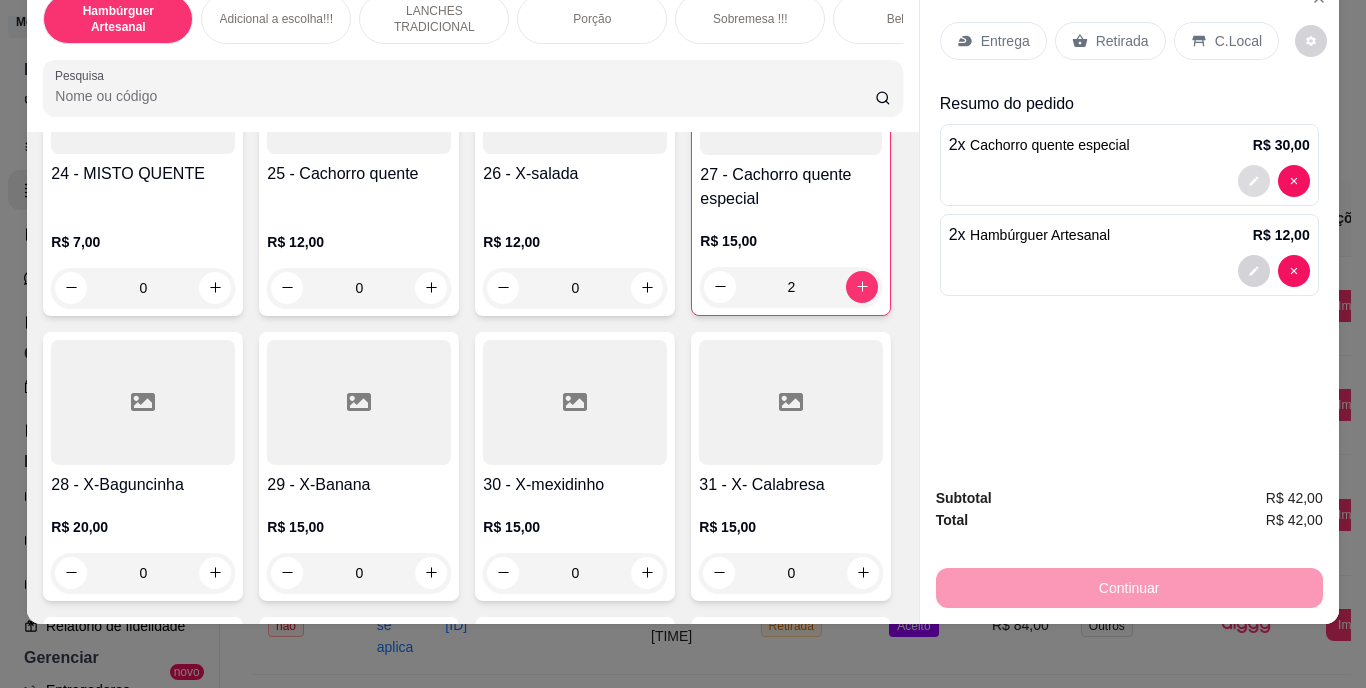 click 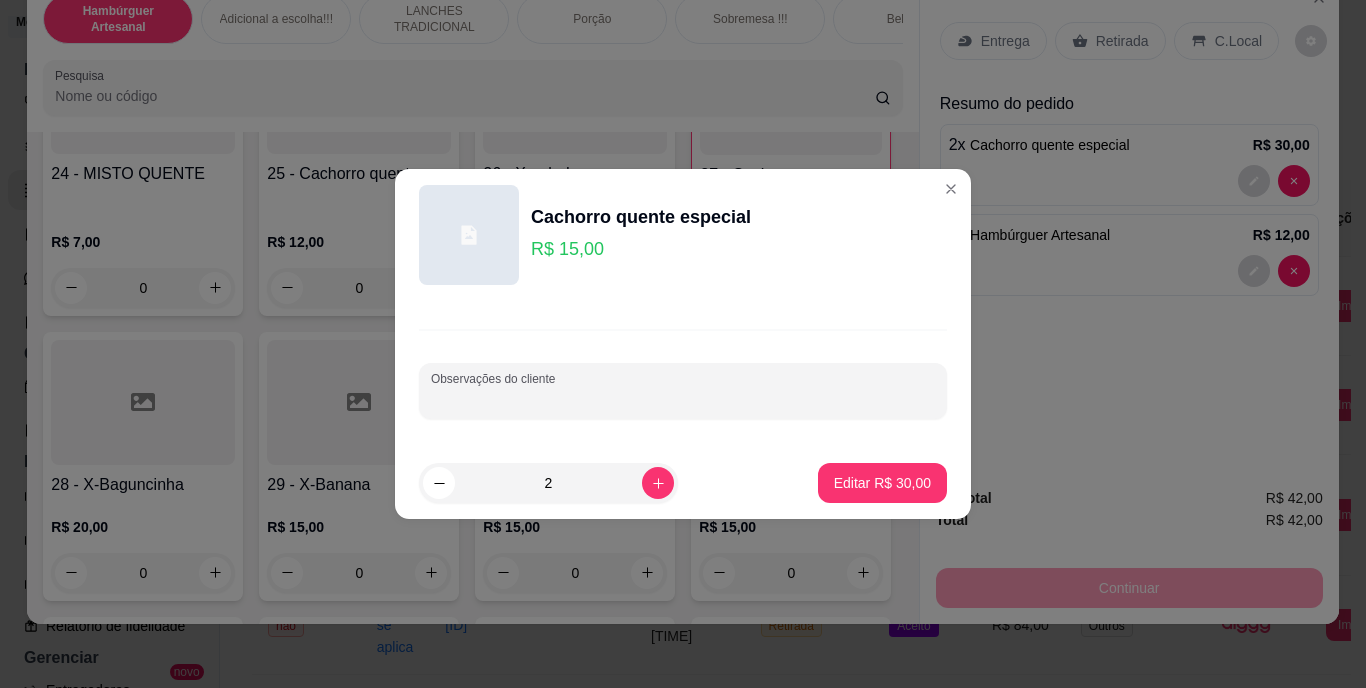 click on "Observações do cliente" at bounding box center [683, 399] 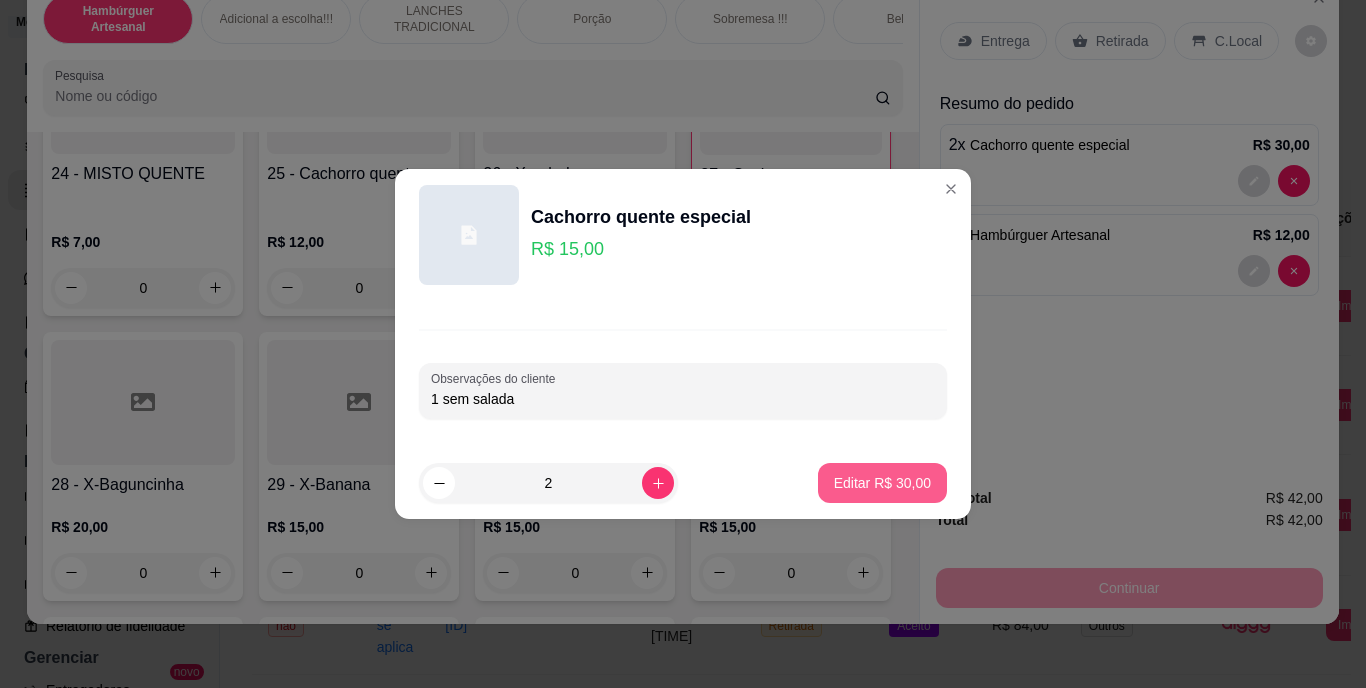 type on "1 sem salada" 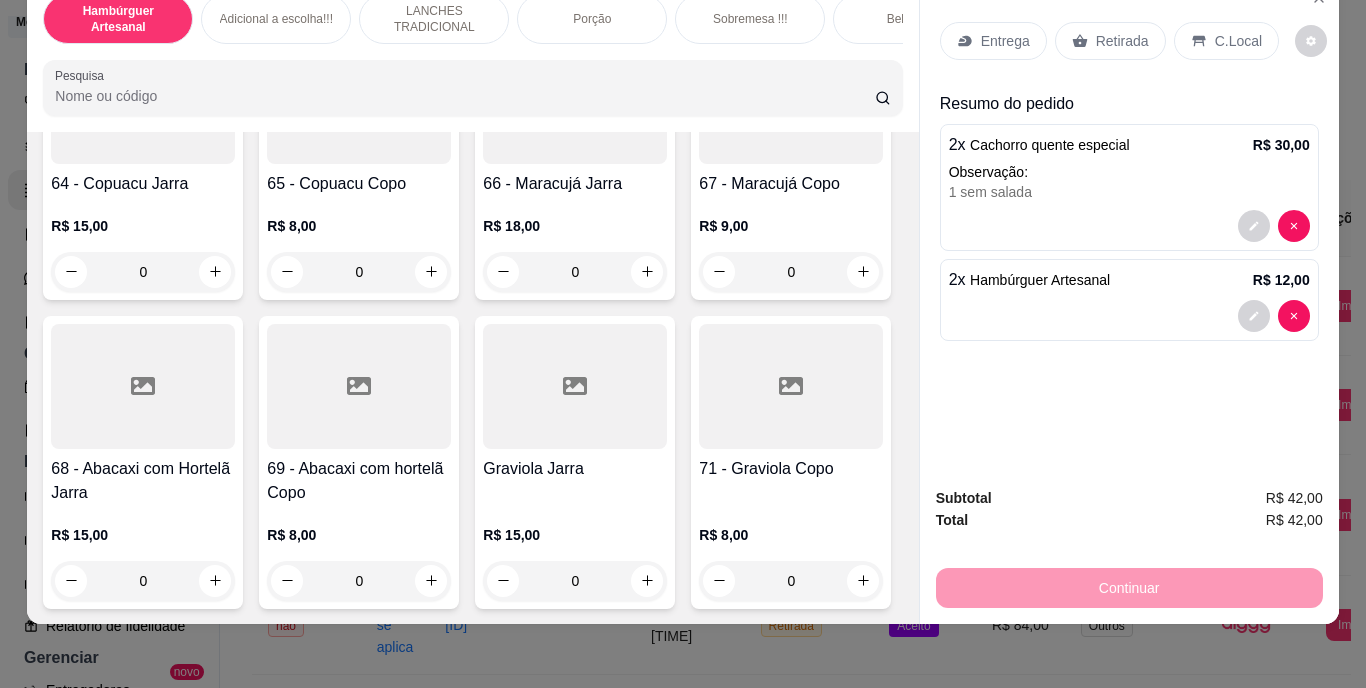 scroll, scrollTop: 7088, scrollLeft: 0, axis: vertical 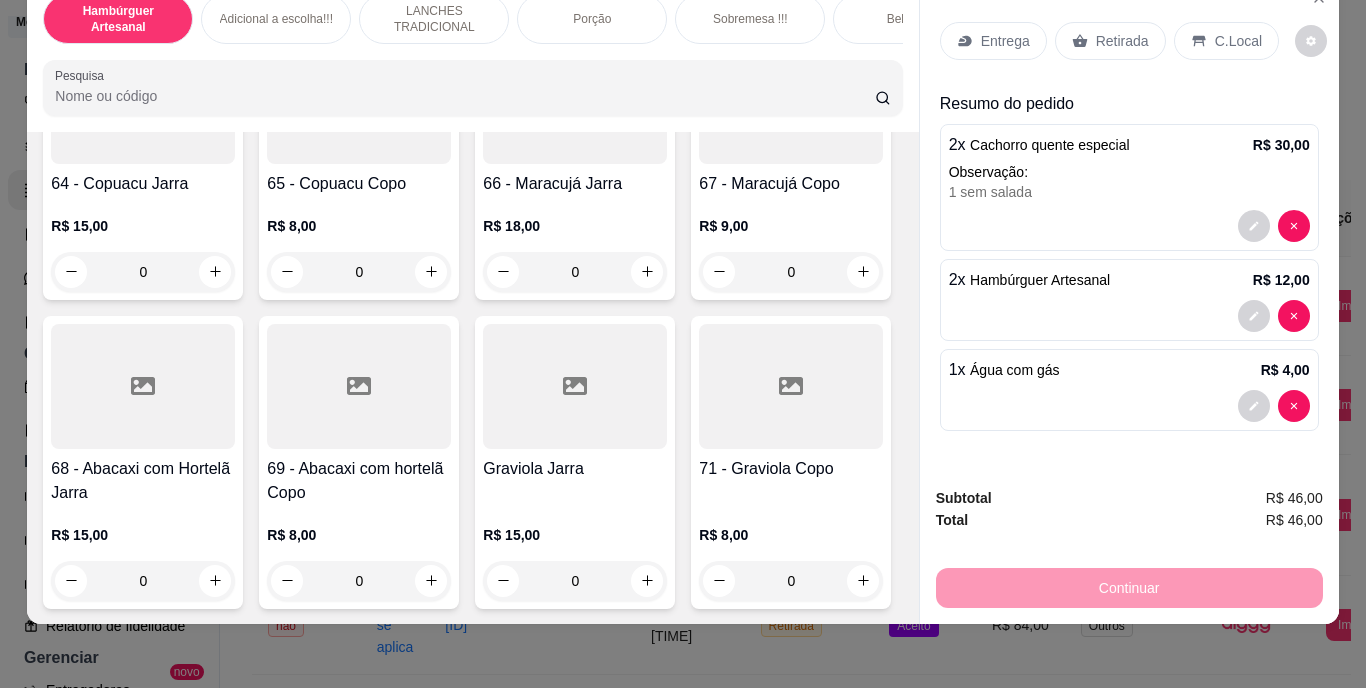 click 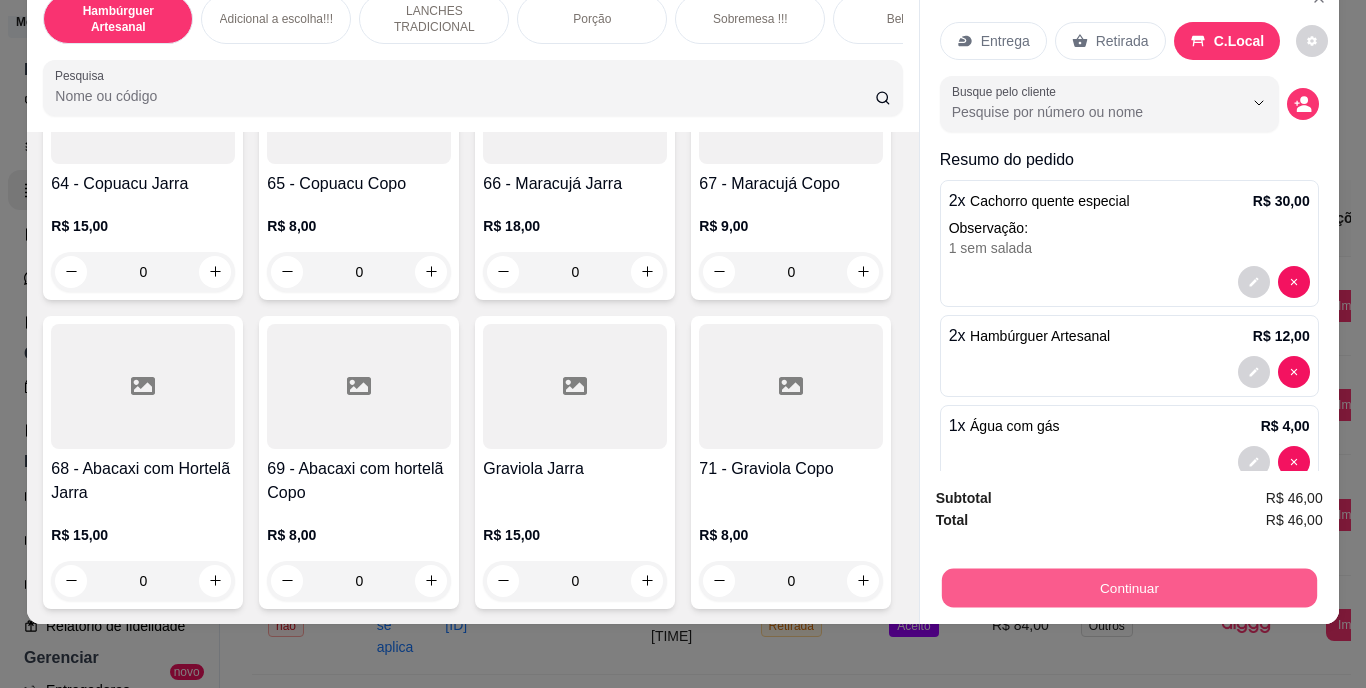 click on "Continuar" at bounding box center [1128, 588] 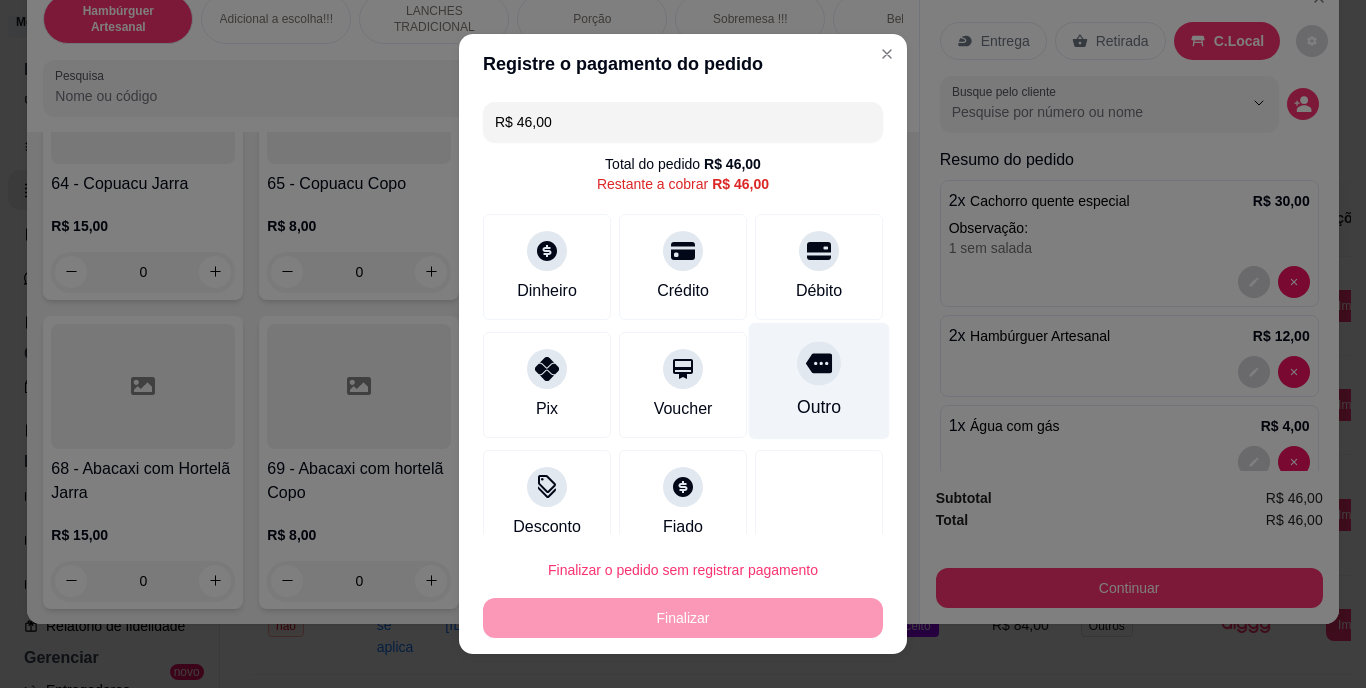 click on "Outro" at bounding box center (819, 408) 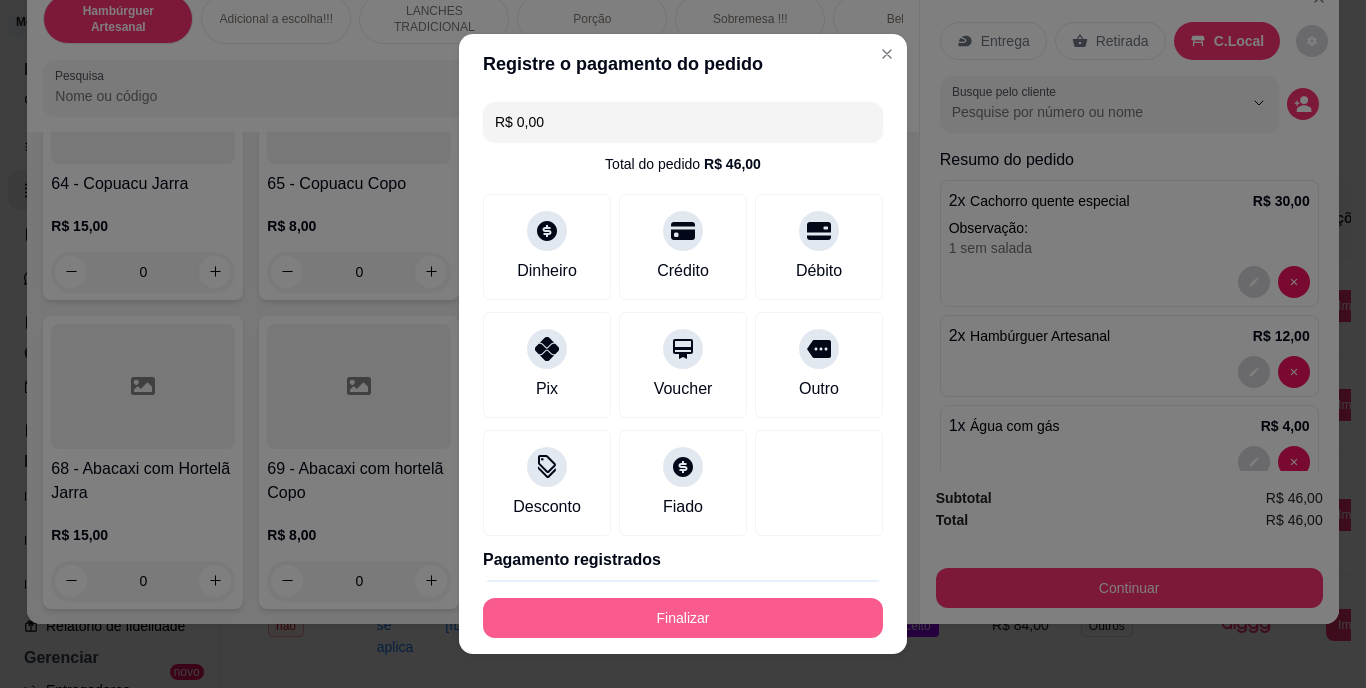 click on "Finalizar" at bounding box center (683, 618) 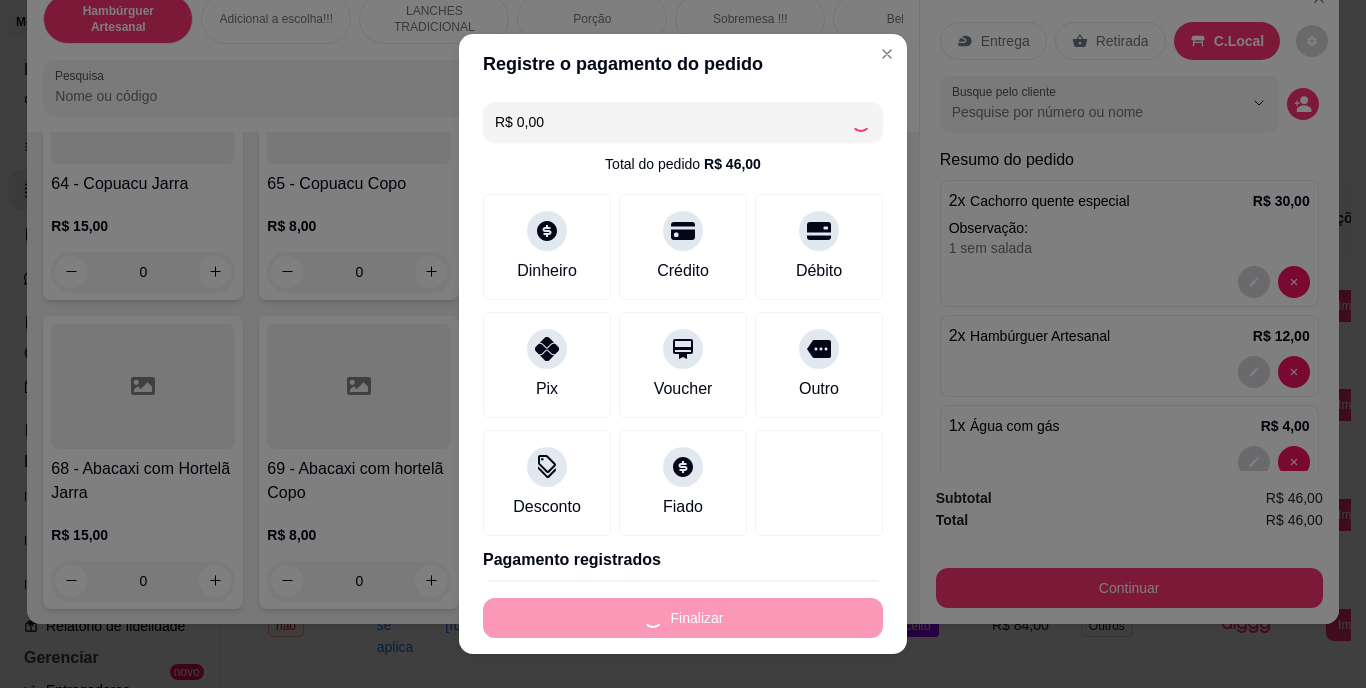 type on "0" 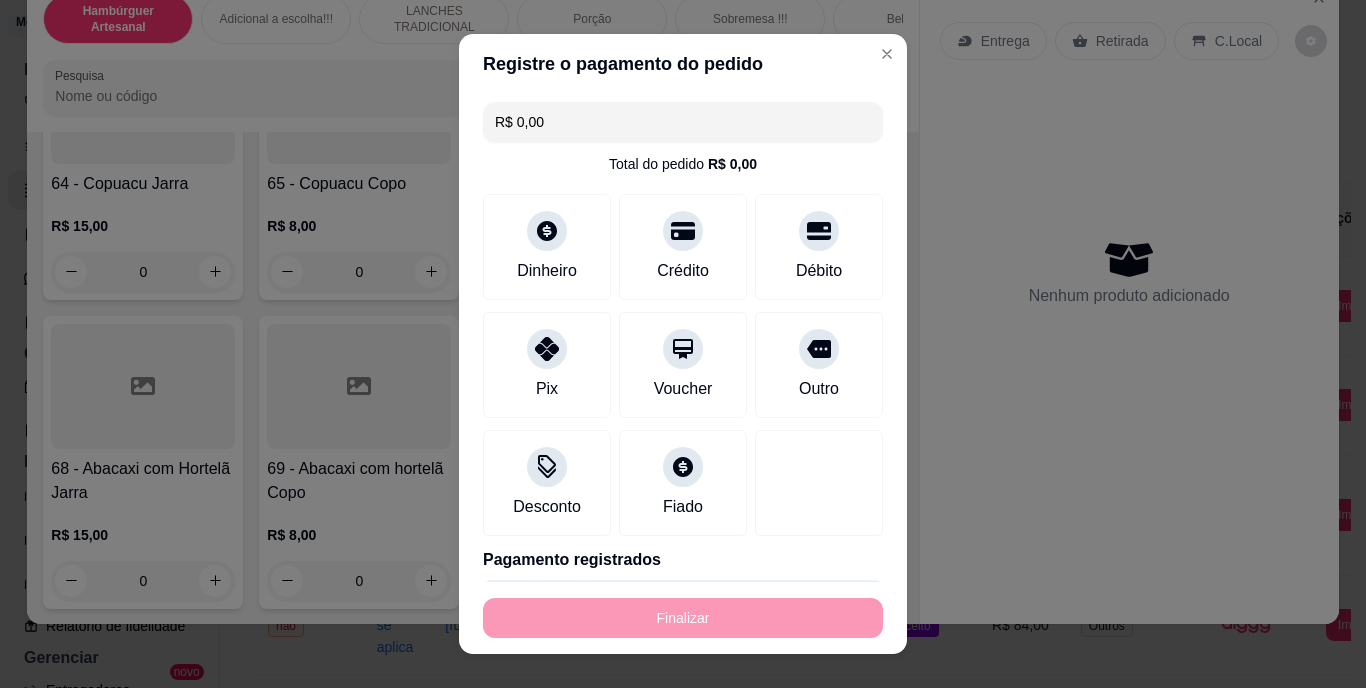 type on "-R$ [PRICE]" 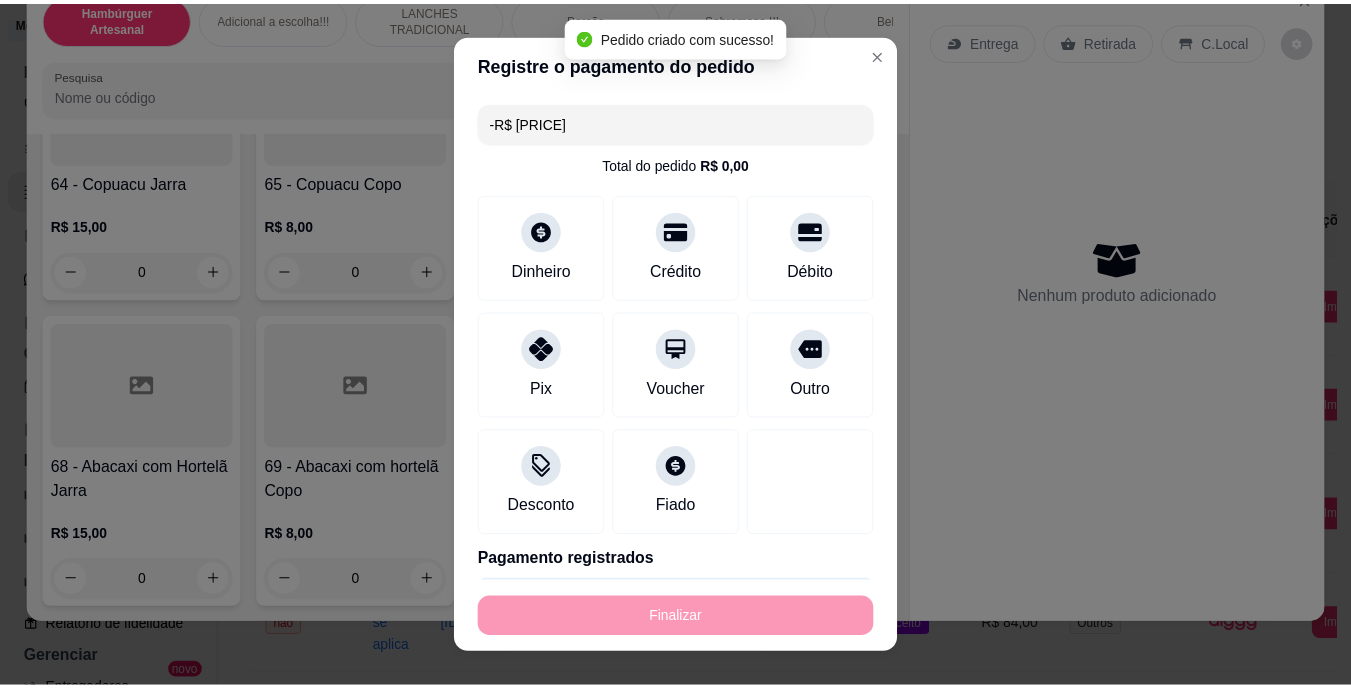 scroll, scrollTop: 7086, scrollLeft: 0, axis: vertical 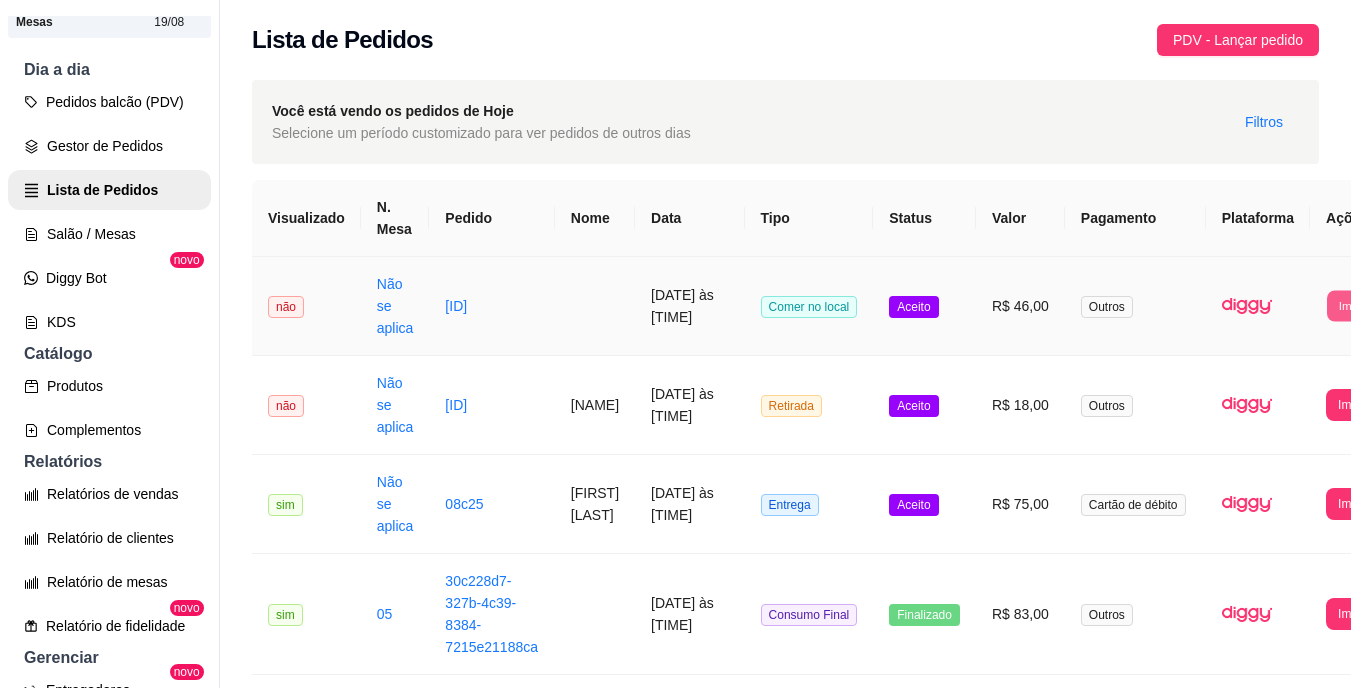 click on "Imprimir" at bounding box center [1359, 305] 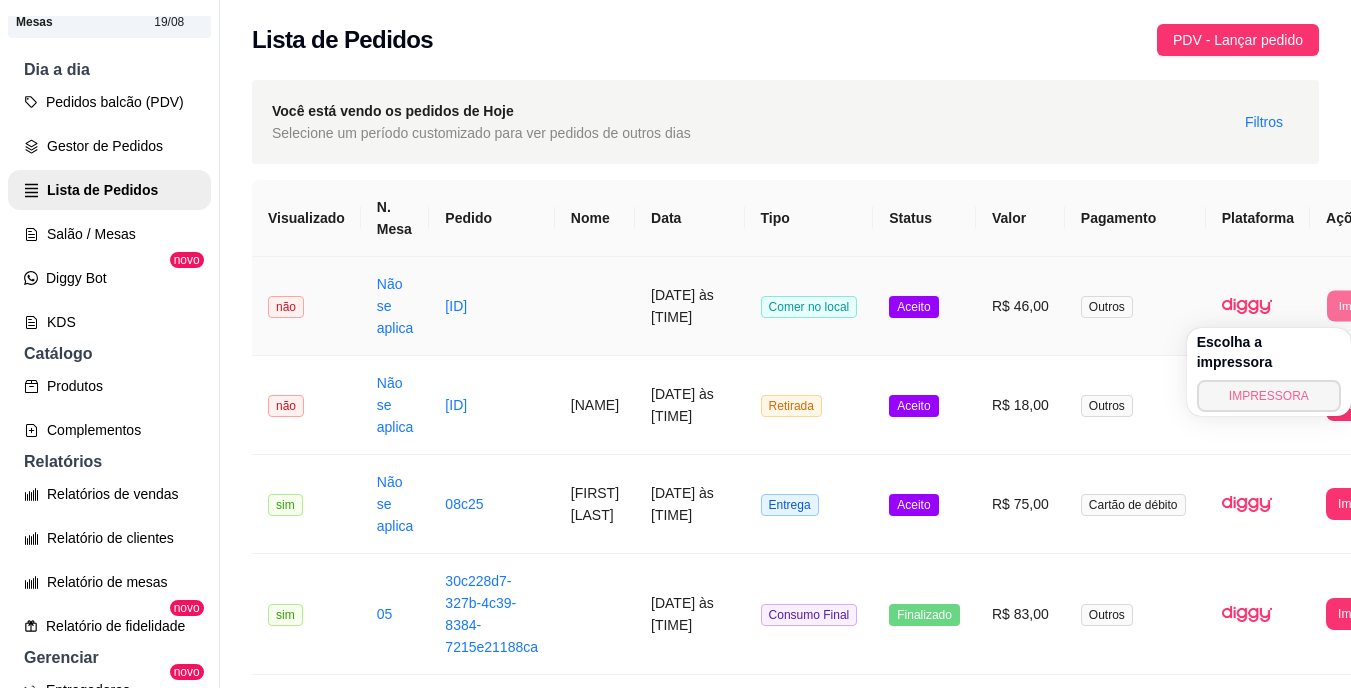 click on "IMPRESSORA" at bounding box center (1269, 396) 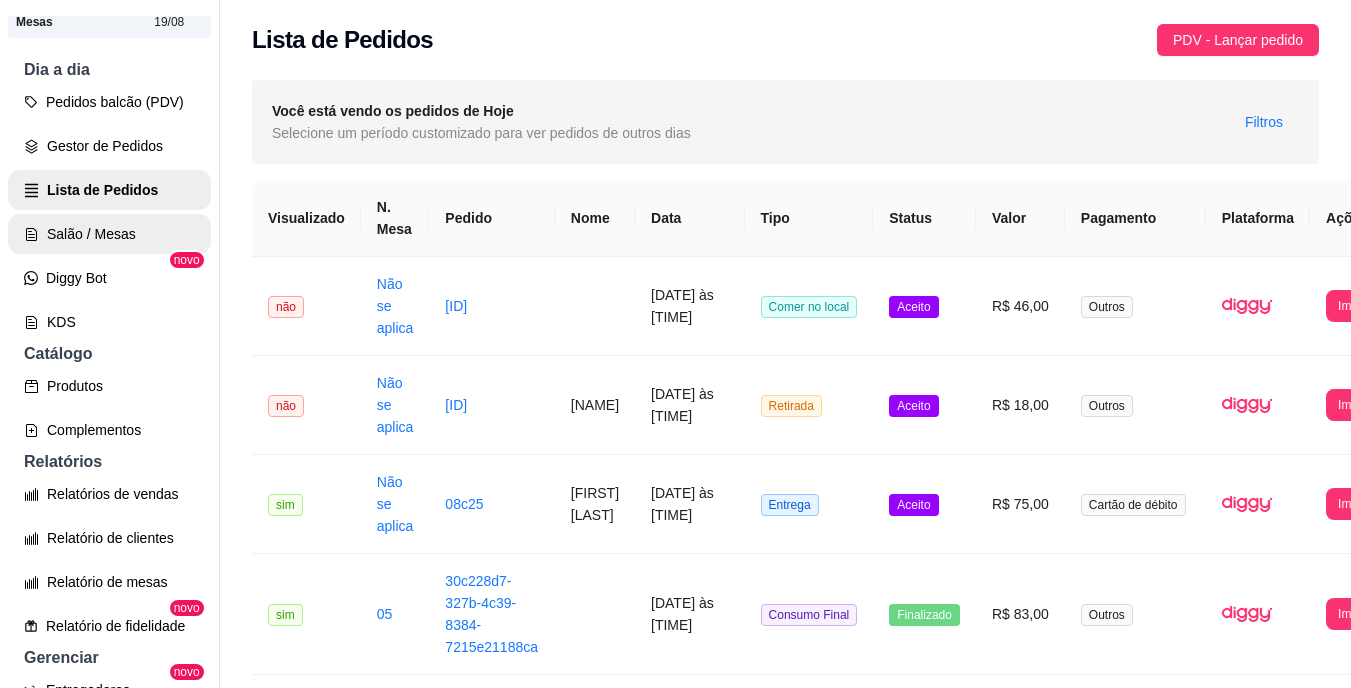 click on "Salão / Mesas" at bounding box center (109, 234) 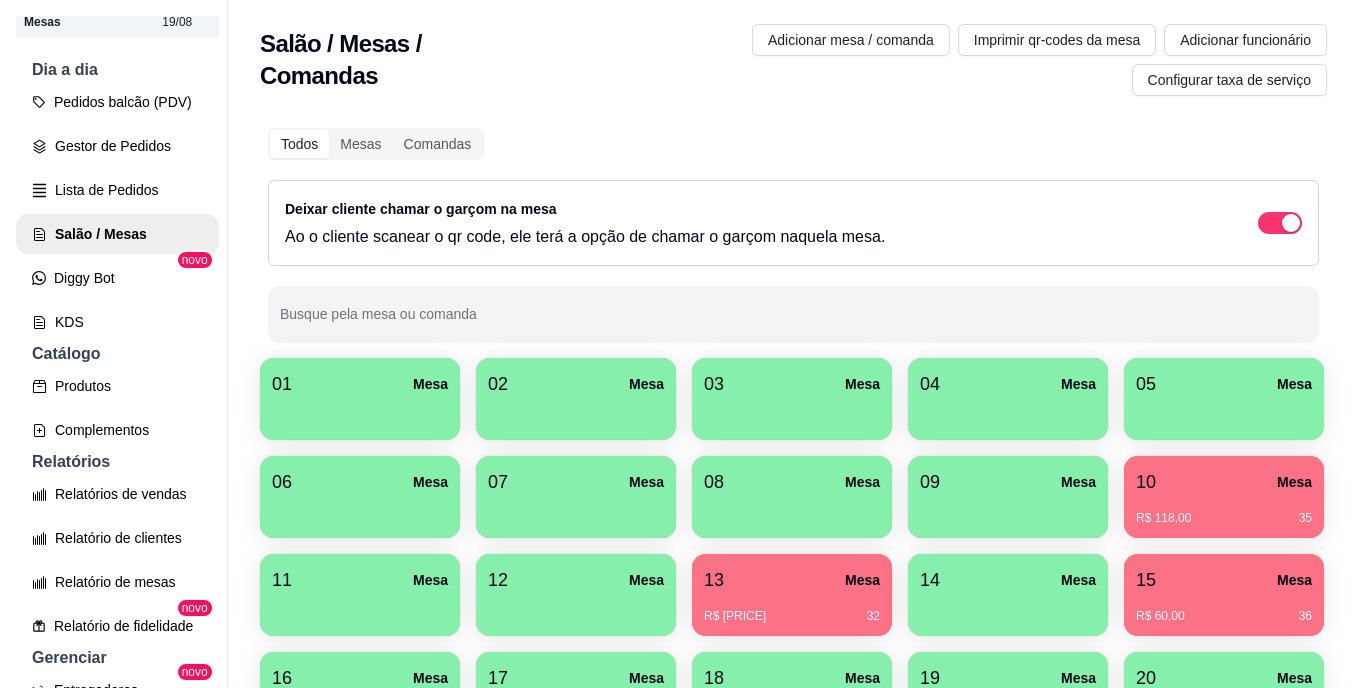 scroll, scrollTop: 239, scrollLeft: 0, axis: vertical 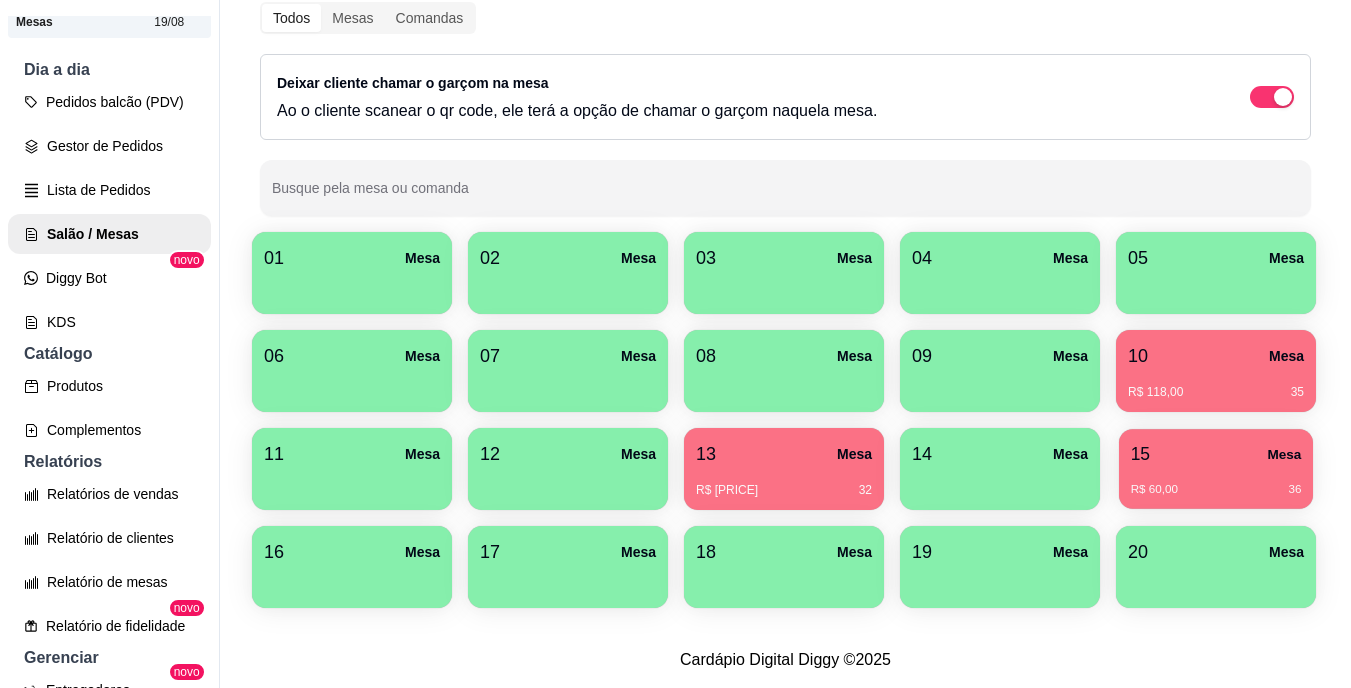 click on "R$ 60,00 [NUMBER]" at bounding box center (1216, 482) 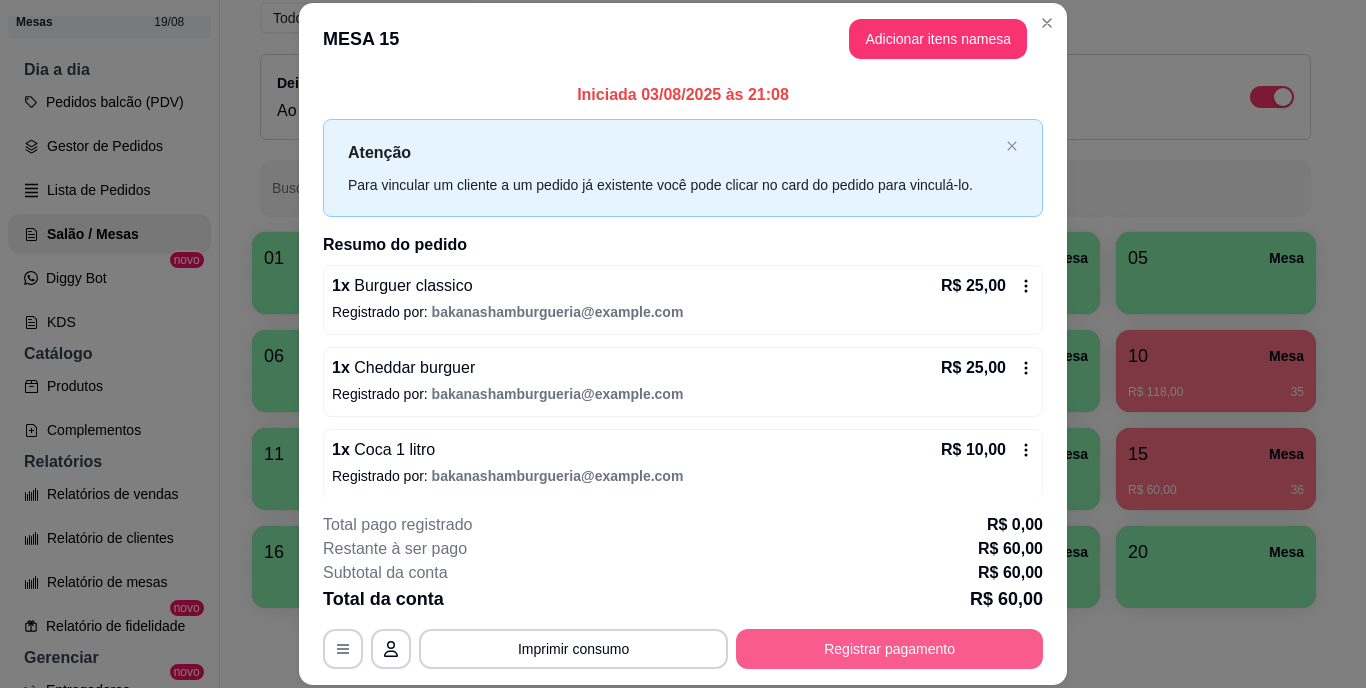 click on "Registrar pagamento" at bounding box center [889, 649] 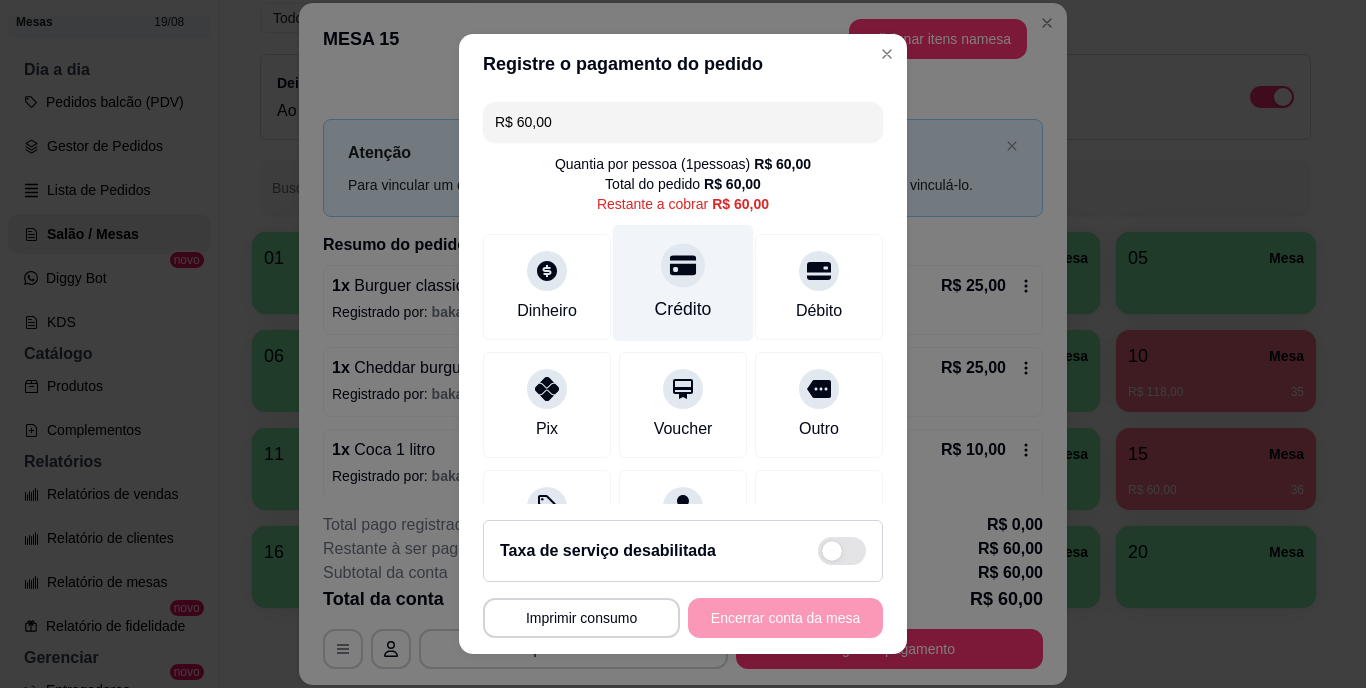 click on "Crédito" at bounding box center (683, 283) 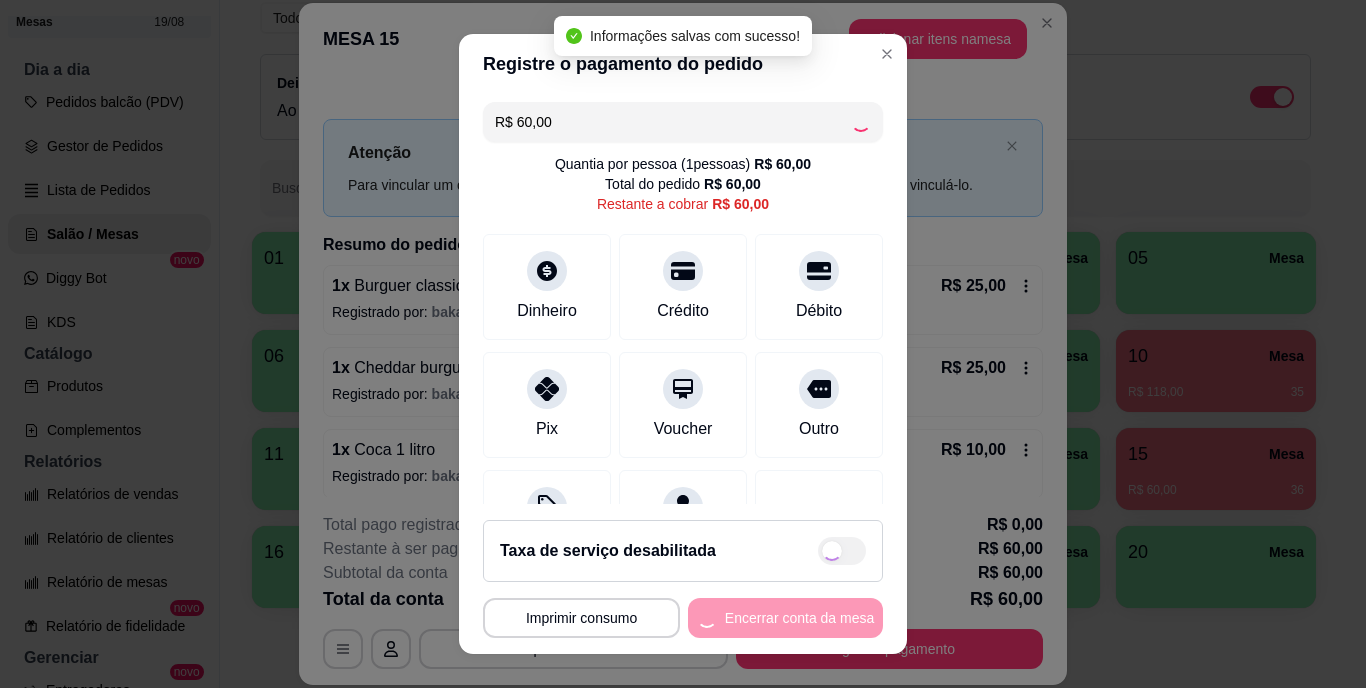 type on "R$ 0,00" 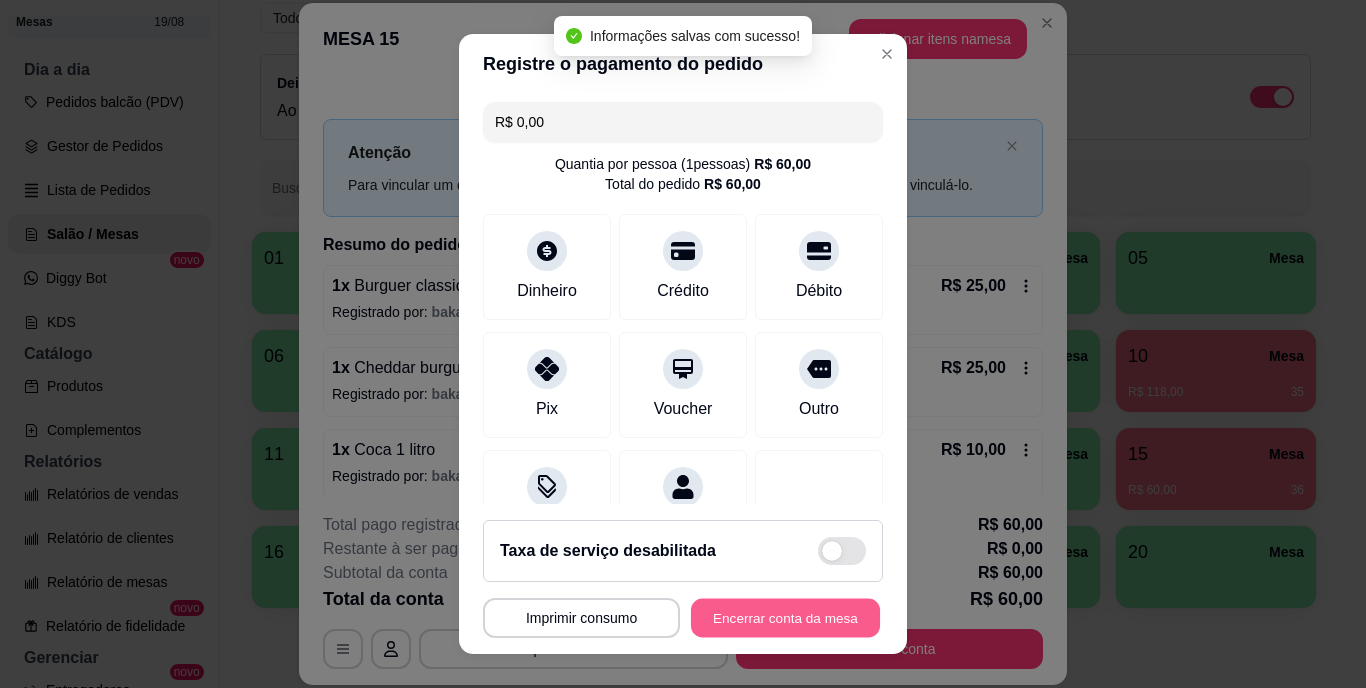 click on "Encerrar conta da mesa" at bounding box center (785, 617) 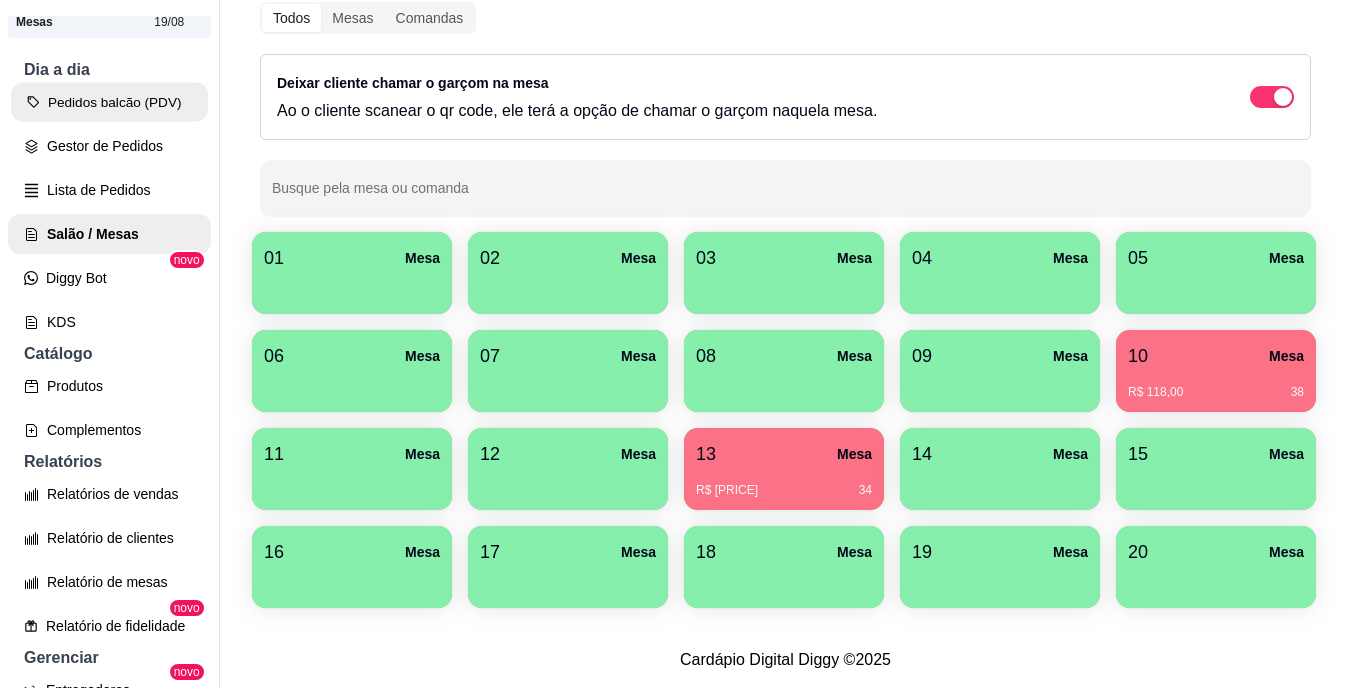 click on "Pedidos balcão (PDV)" at bounding box center (109, 102) 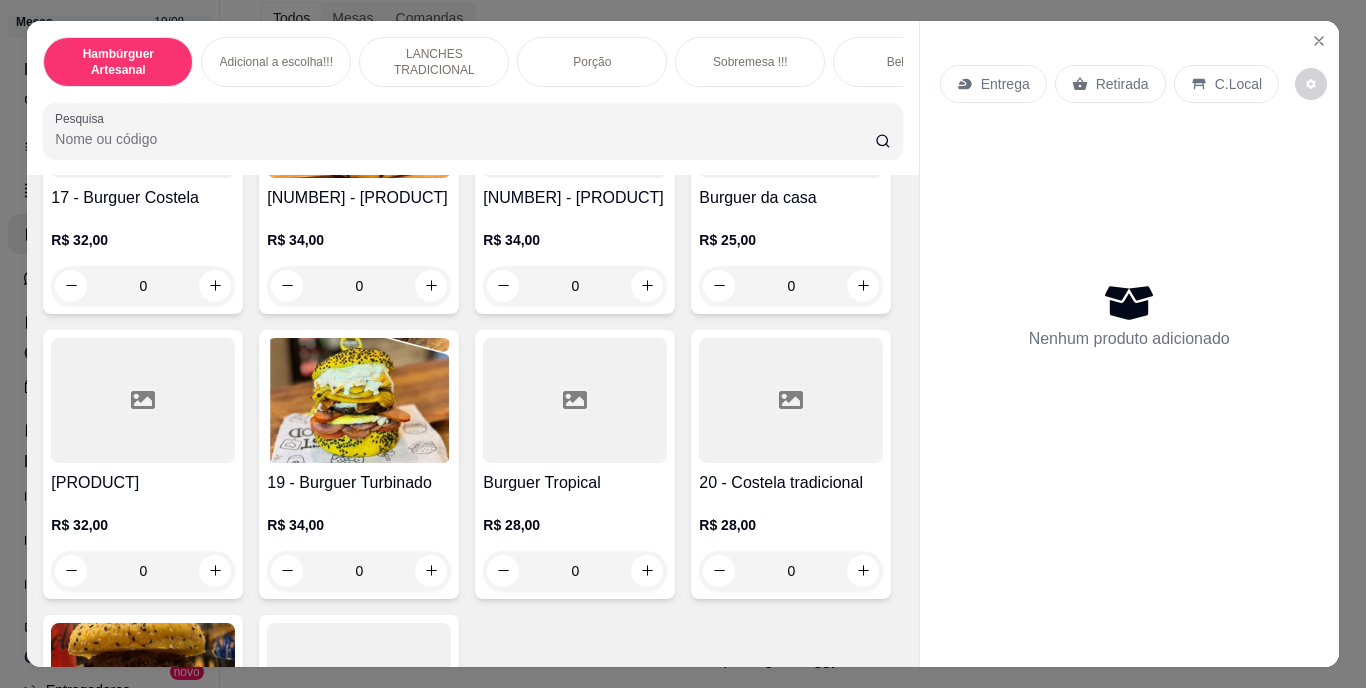 scroll, scrollTop: 1500, scrollLeft: 0, axis: vertical 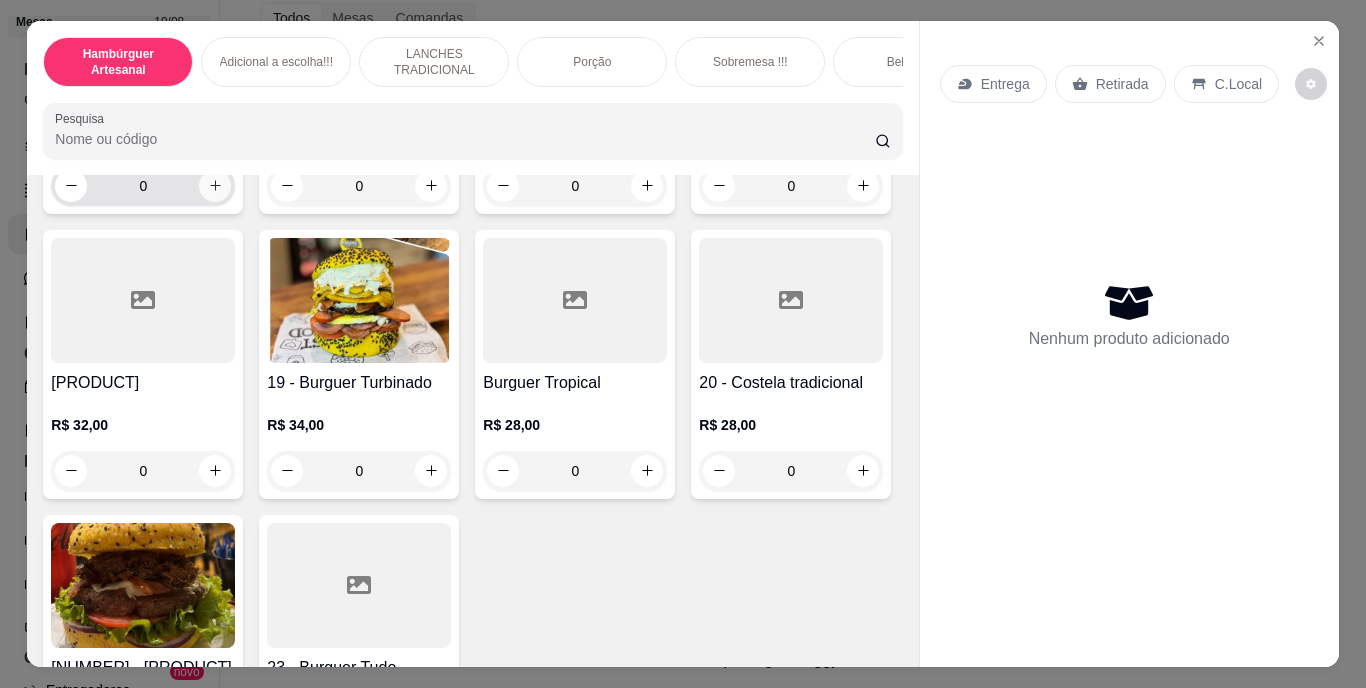 click at bounding box center (215, 186) 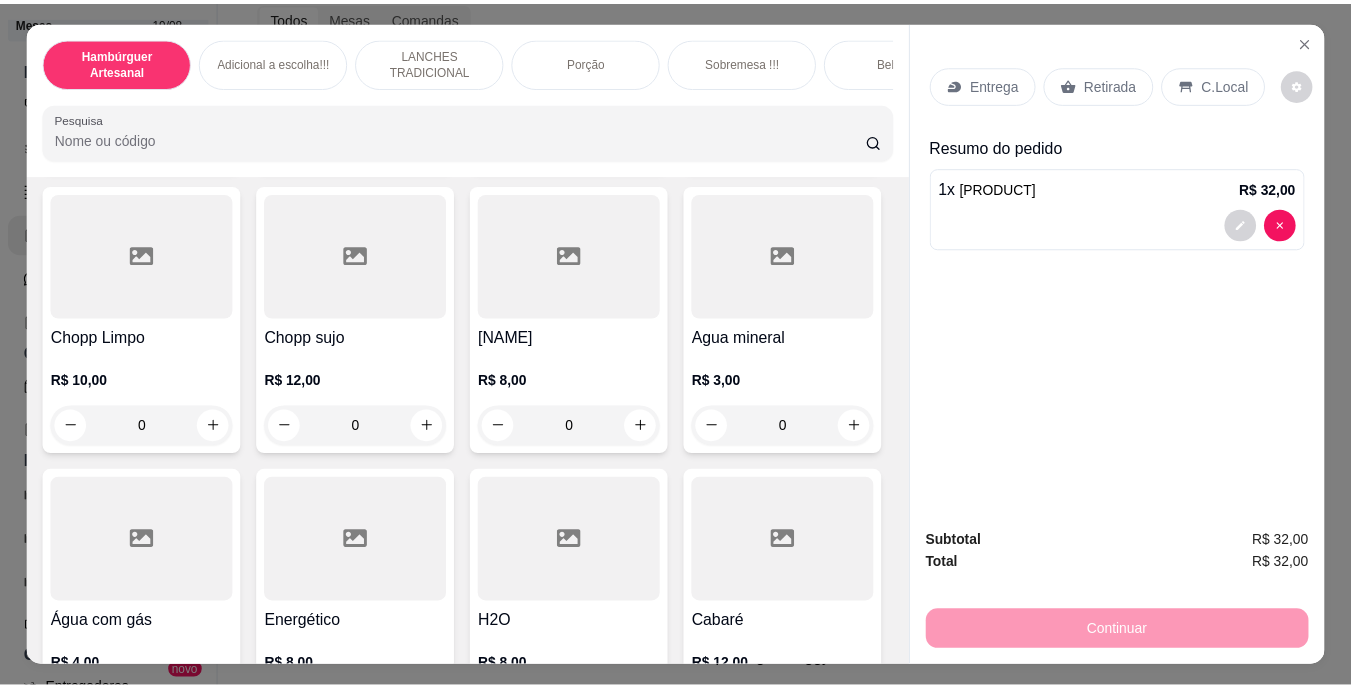 scroll, scrollTop: 5700, scrollLeft: 0, axis: vertical 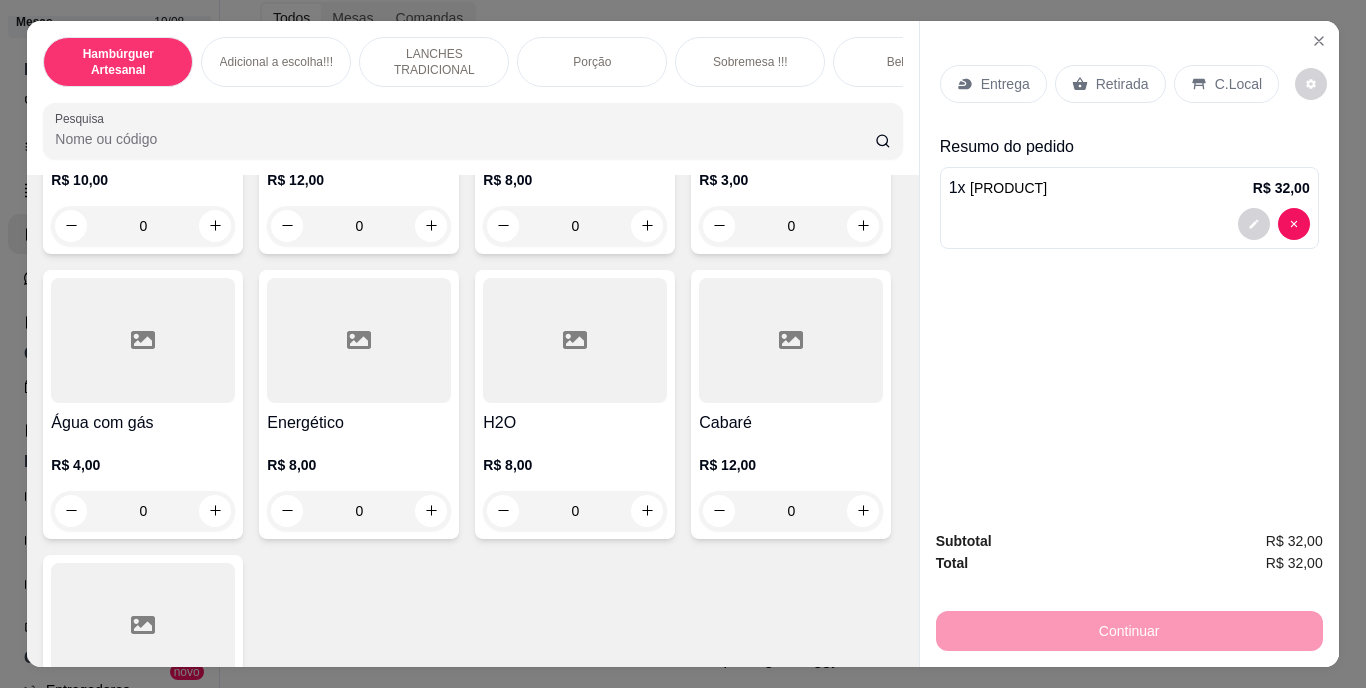 click at bounding box center [215, -629] 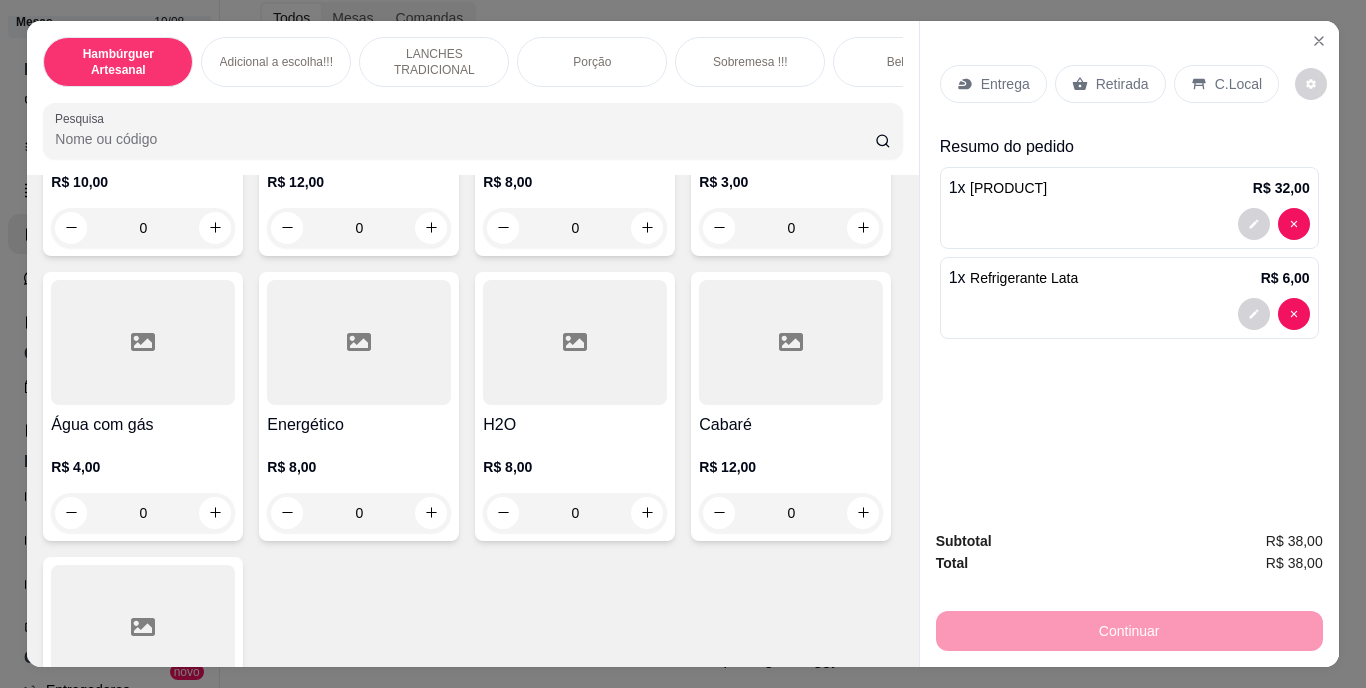 type on "1" 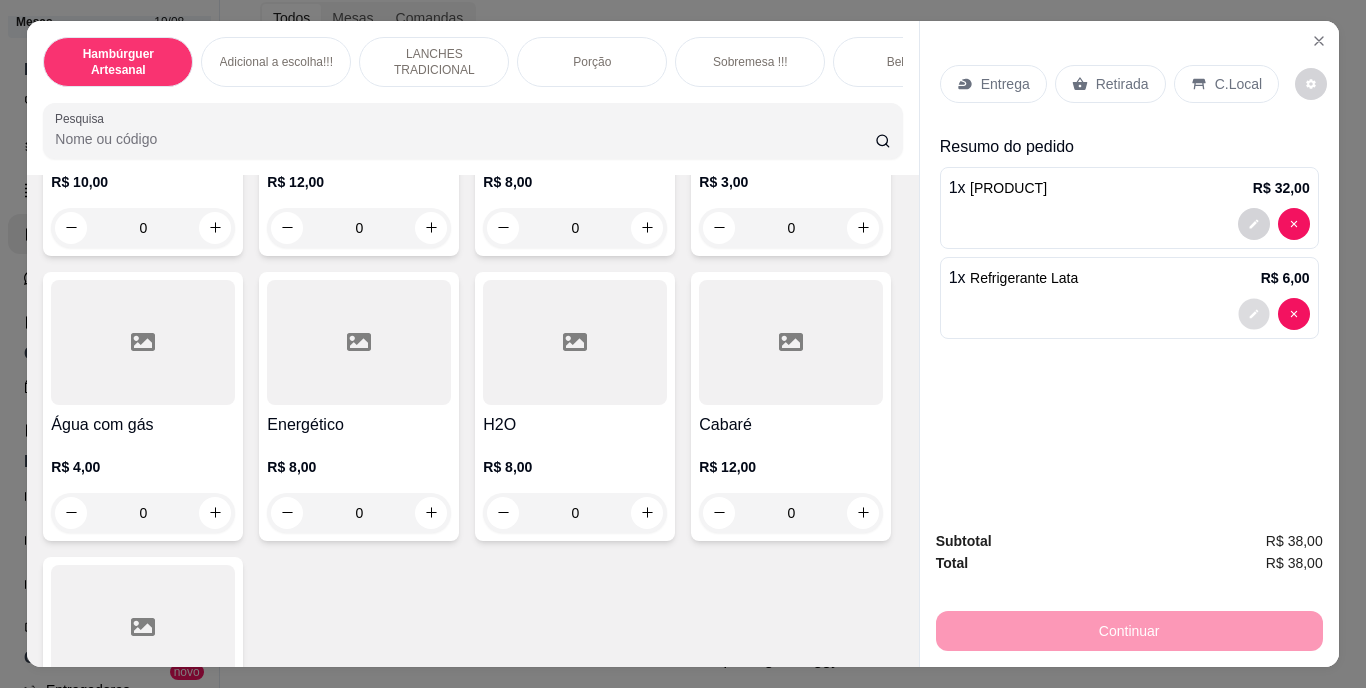 click at bounding box center [1253, 313] 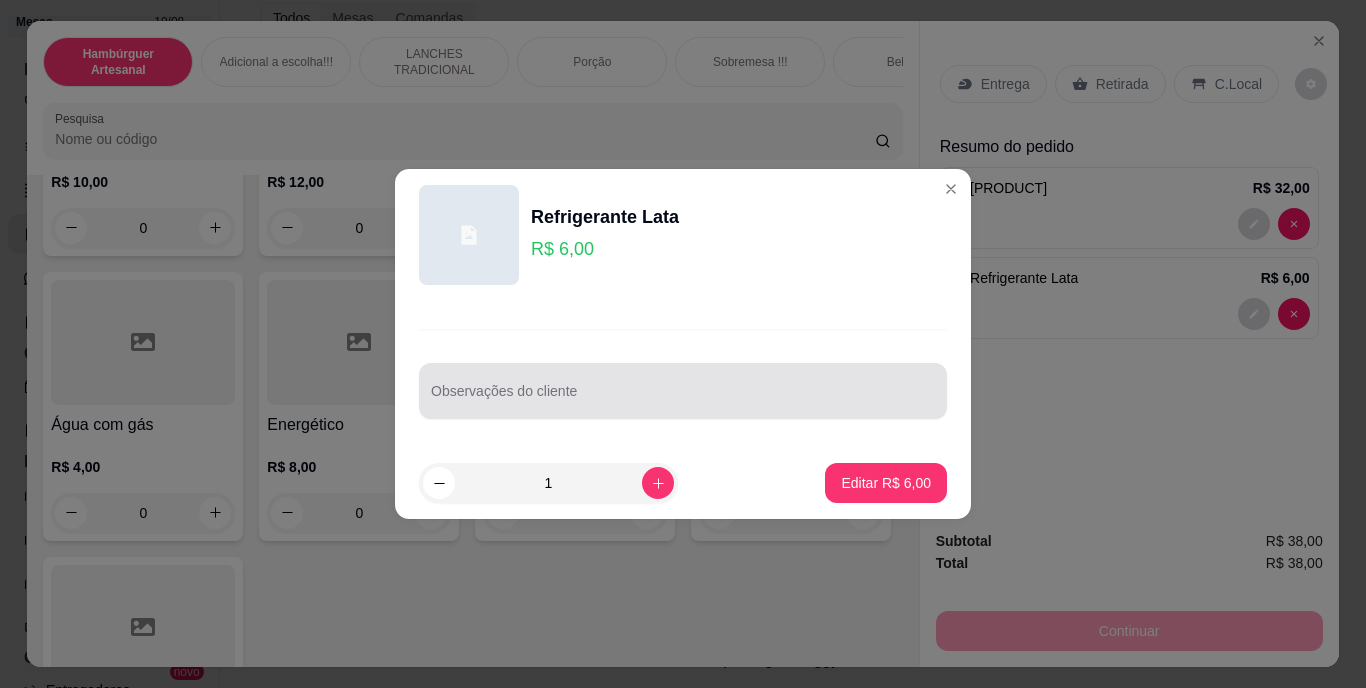 click on "Observações do cliente" at bounding box center (683, 399) 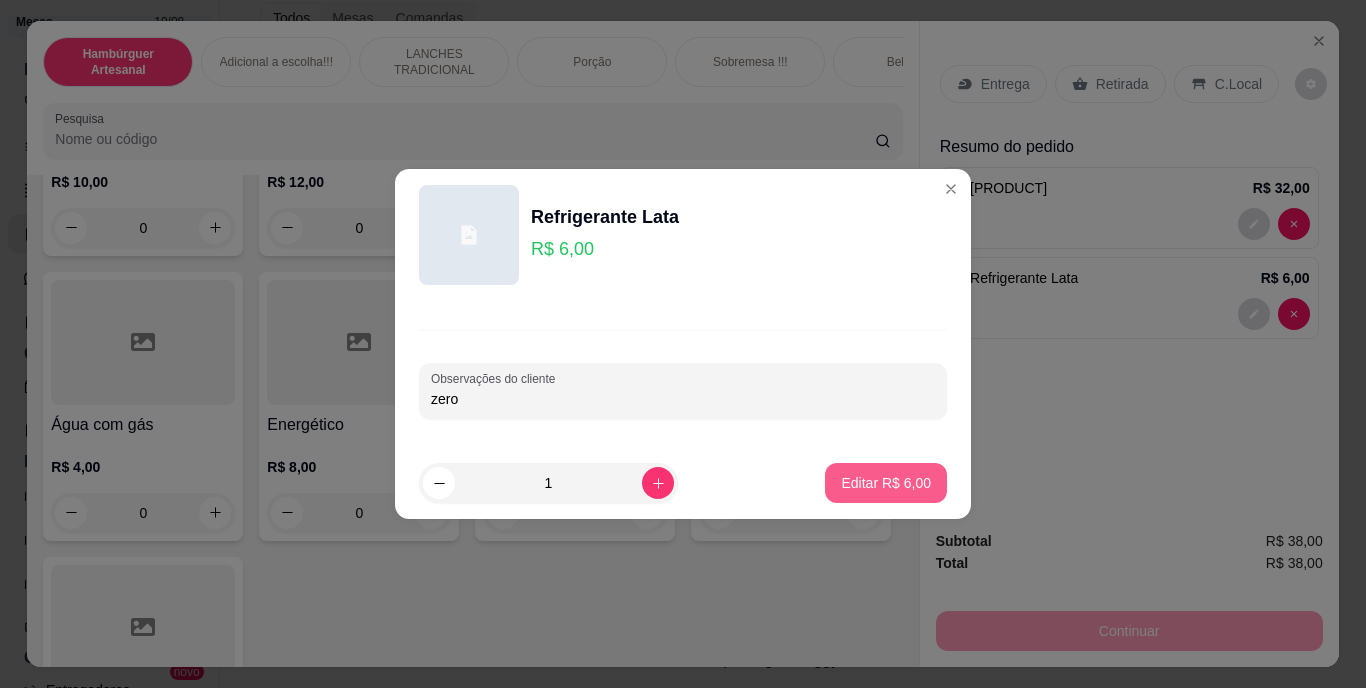 type on "zero" 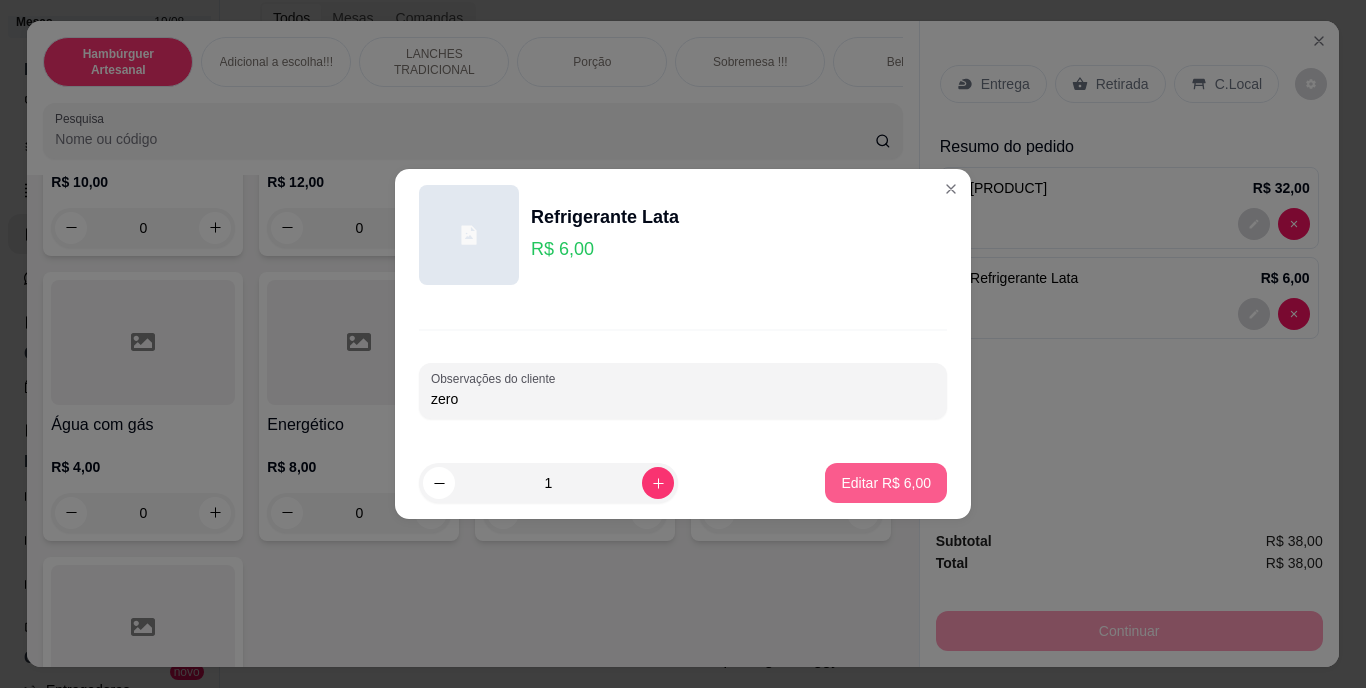 click on "Editar   R$ 6,00" at bounding box center [886, 483] 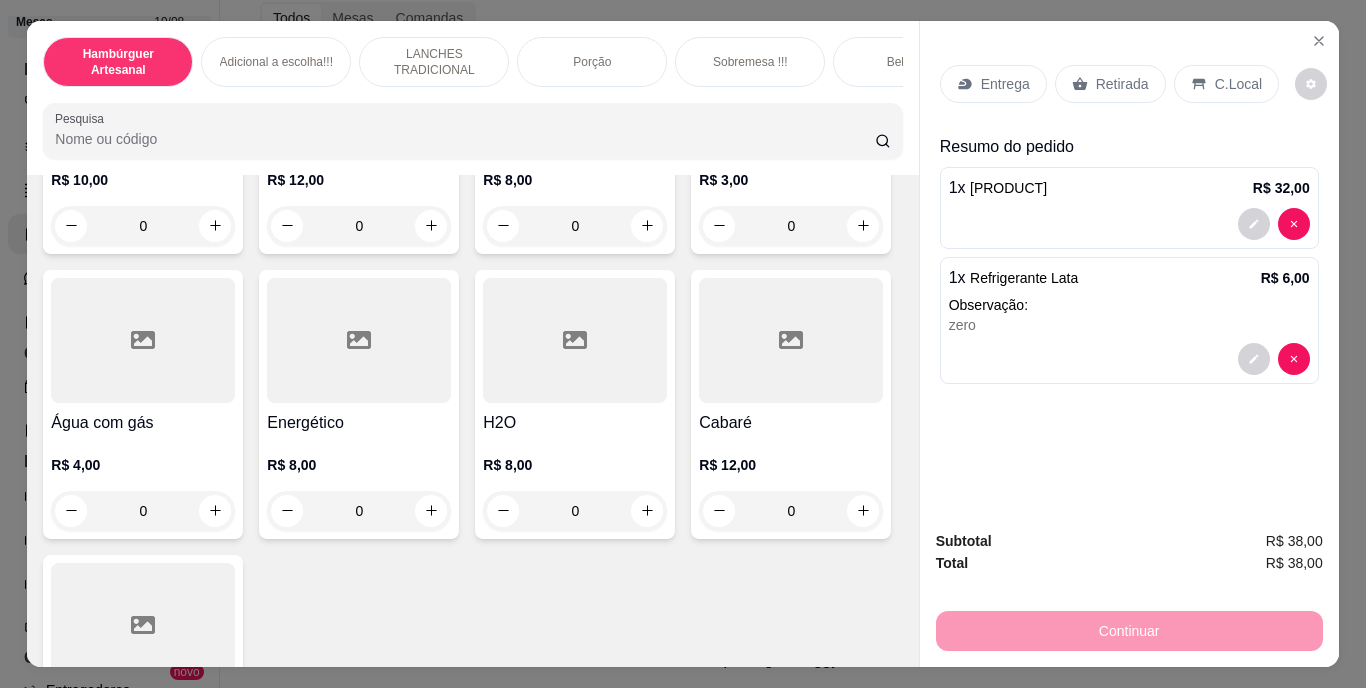 click on "Entrega" at bounding box center [1005, 84] 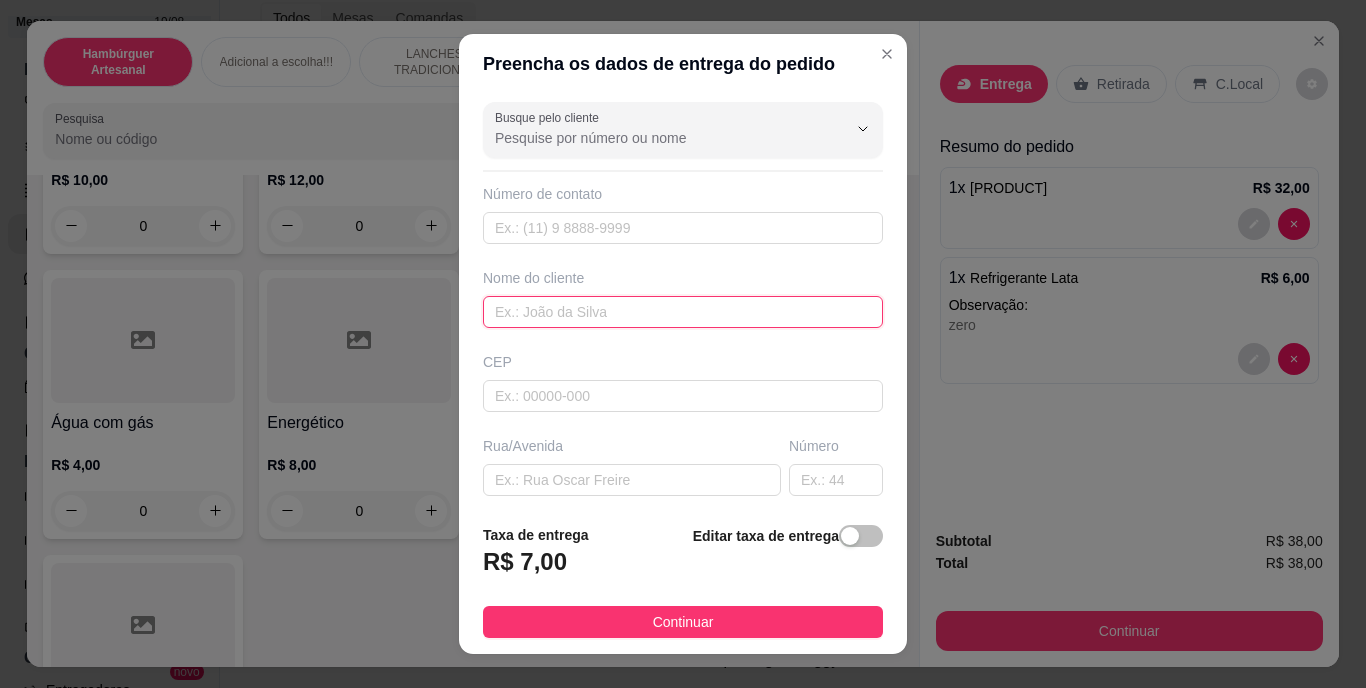 click at bounding box center (683, 312) 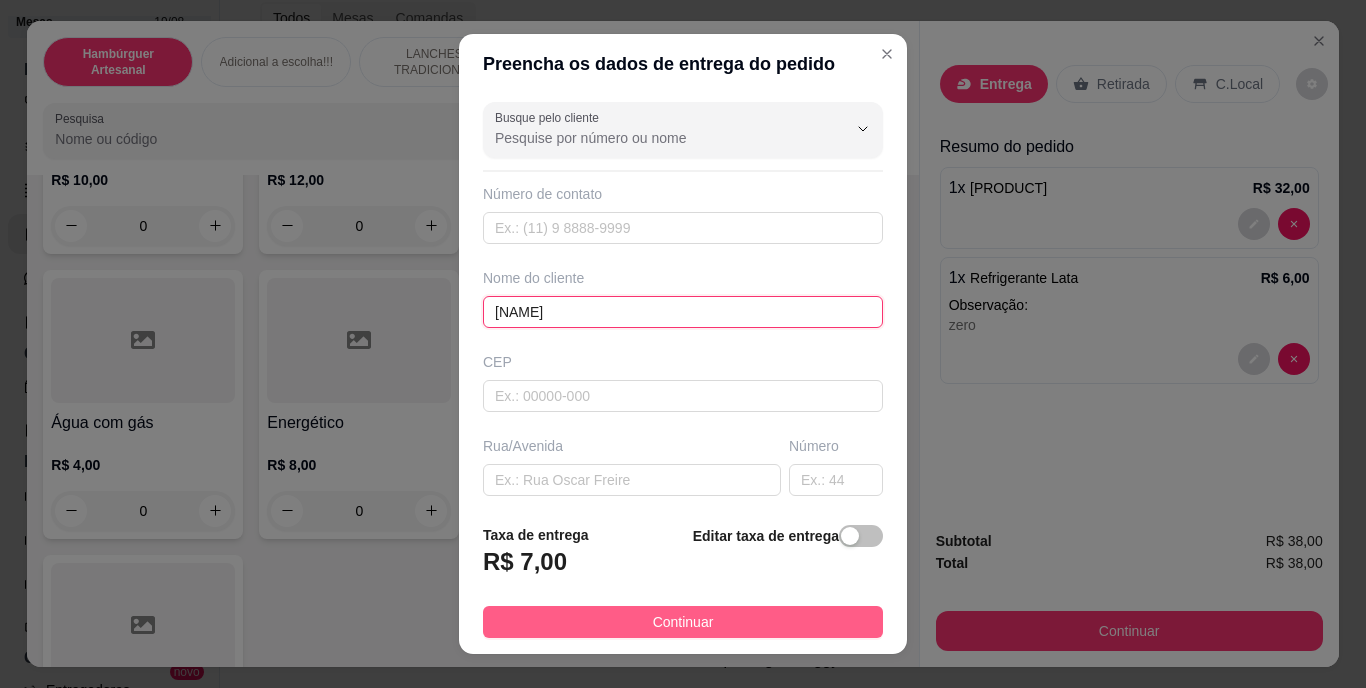 type on "[NAME]" 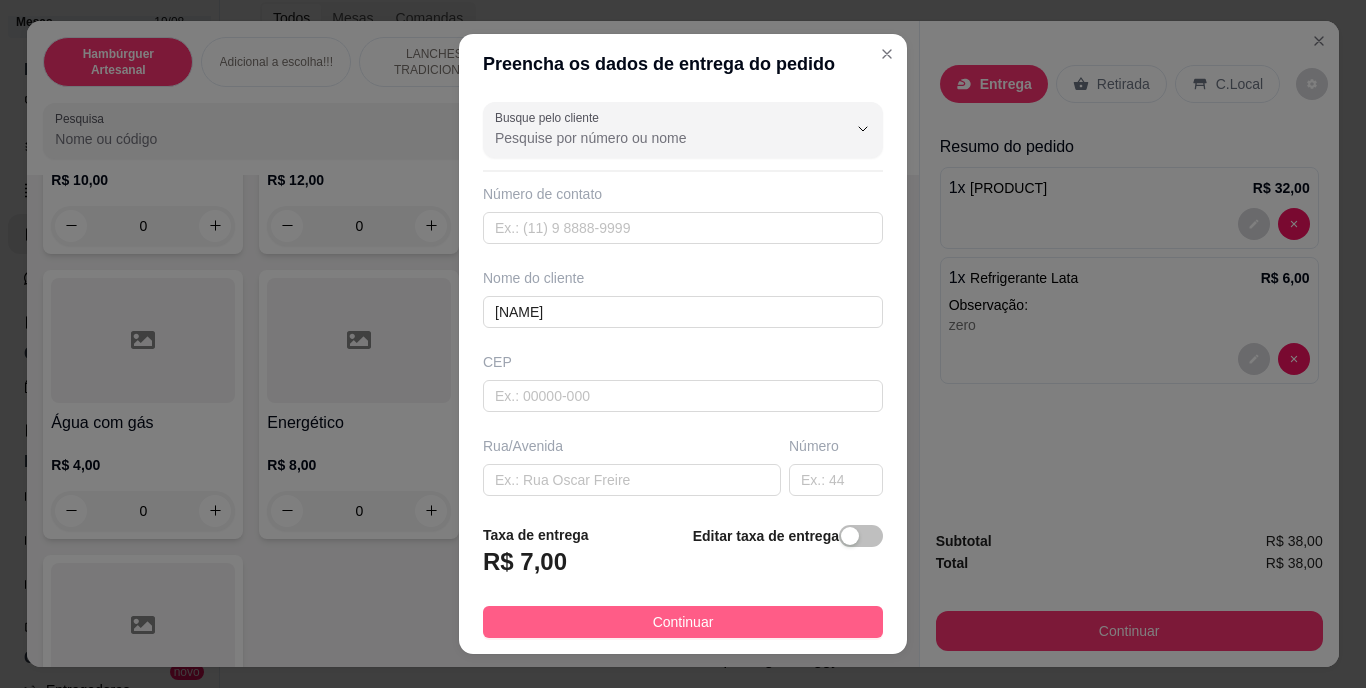 click on "Continuar" at bounding box center (683, 622) 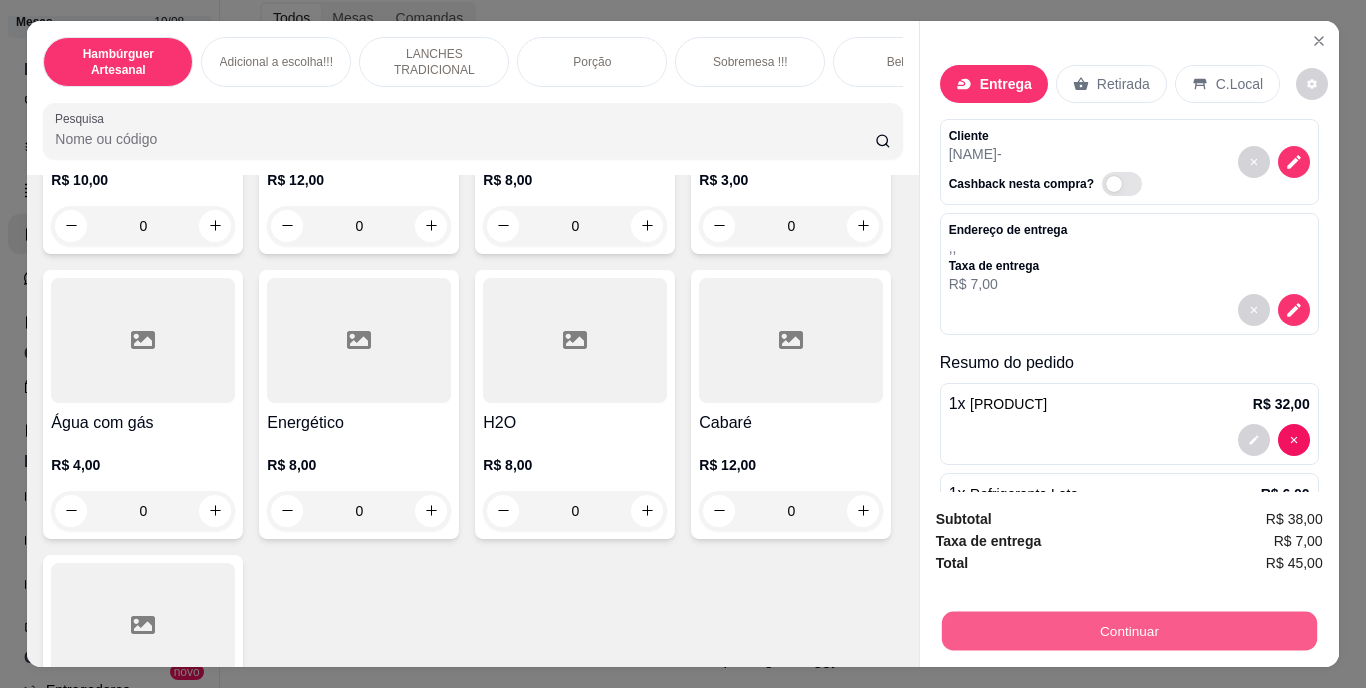 click on "Continuar" at bounding box center (1128, 631) 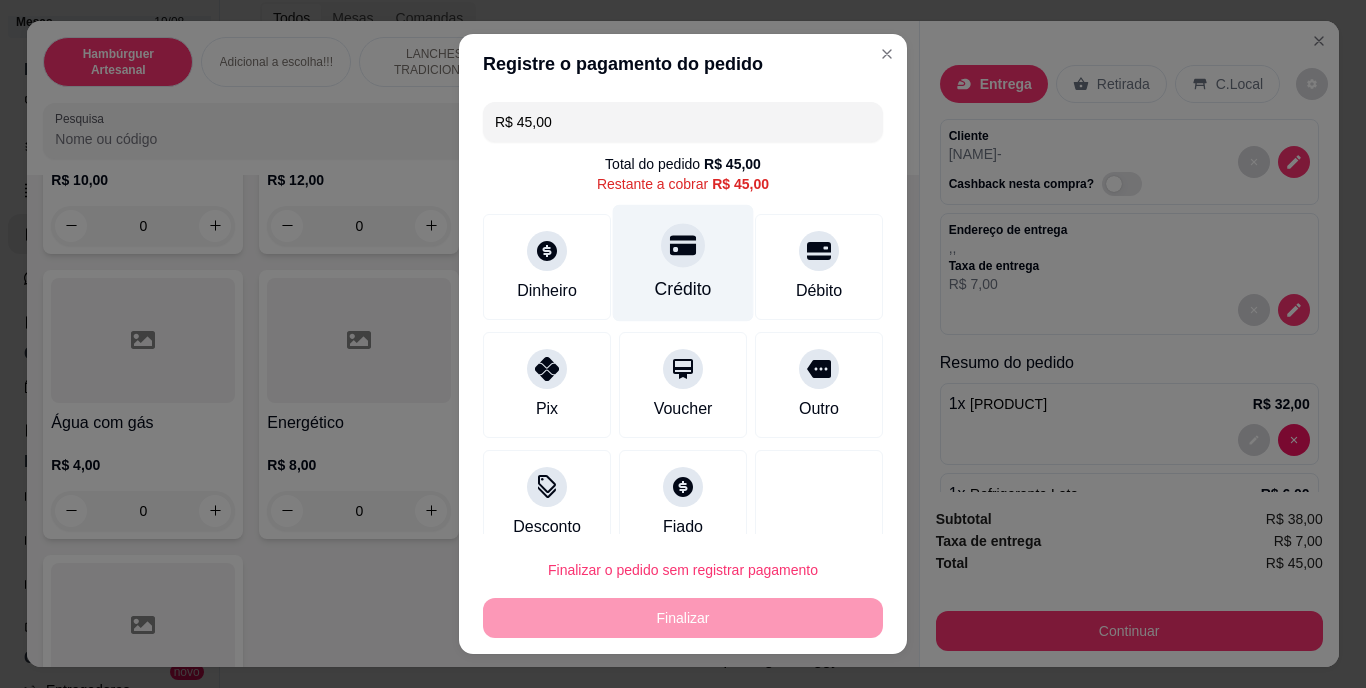 click on "Crédito" at bounding box center [683, 263] 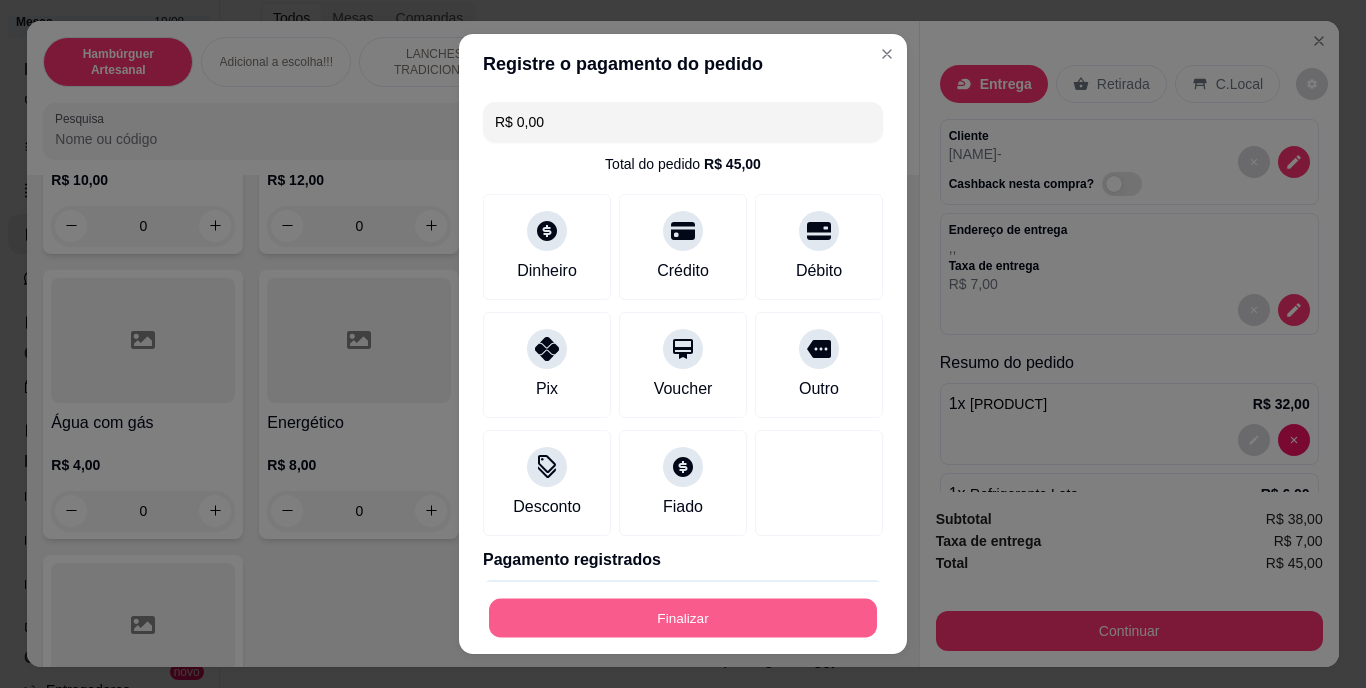 click on "Finalizar" at bounding box center [683, 617] 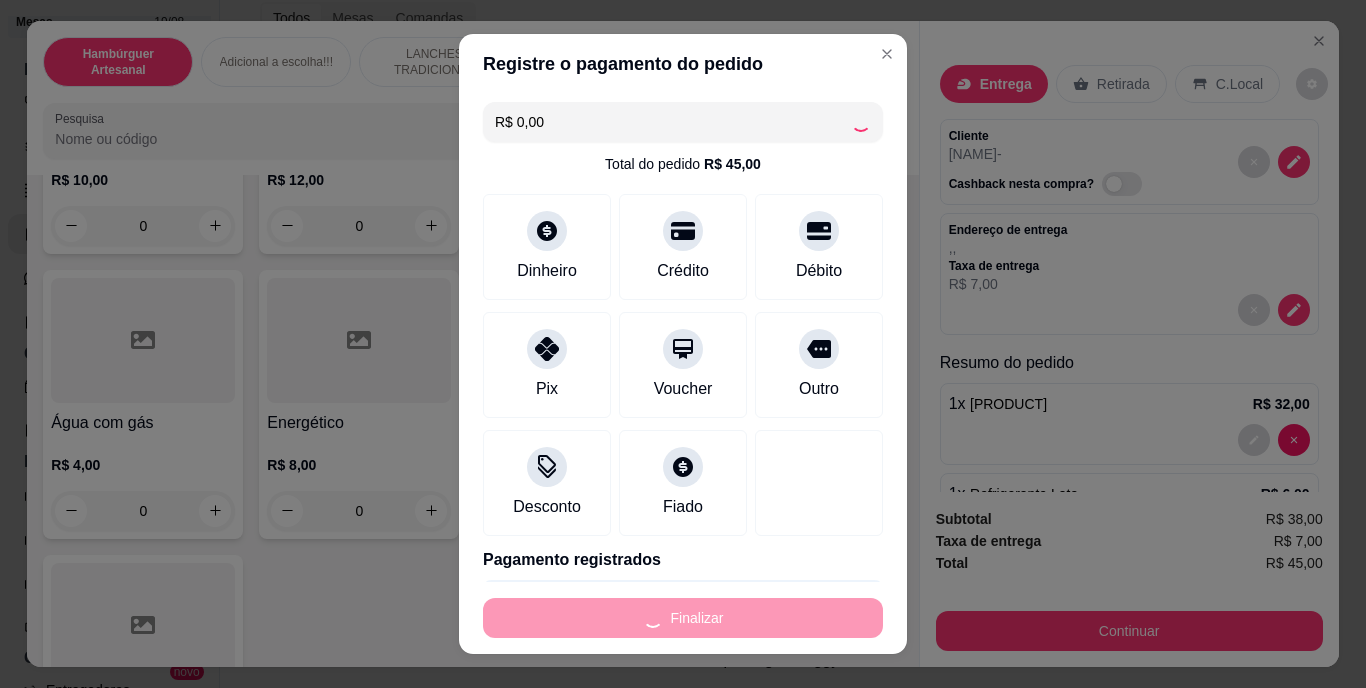 type on "0" 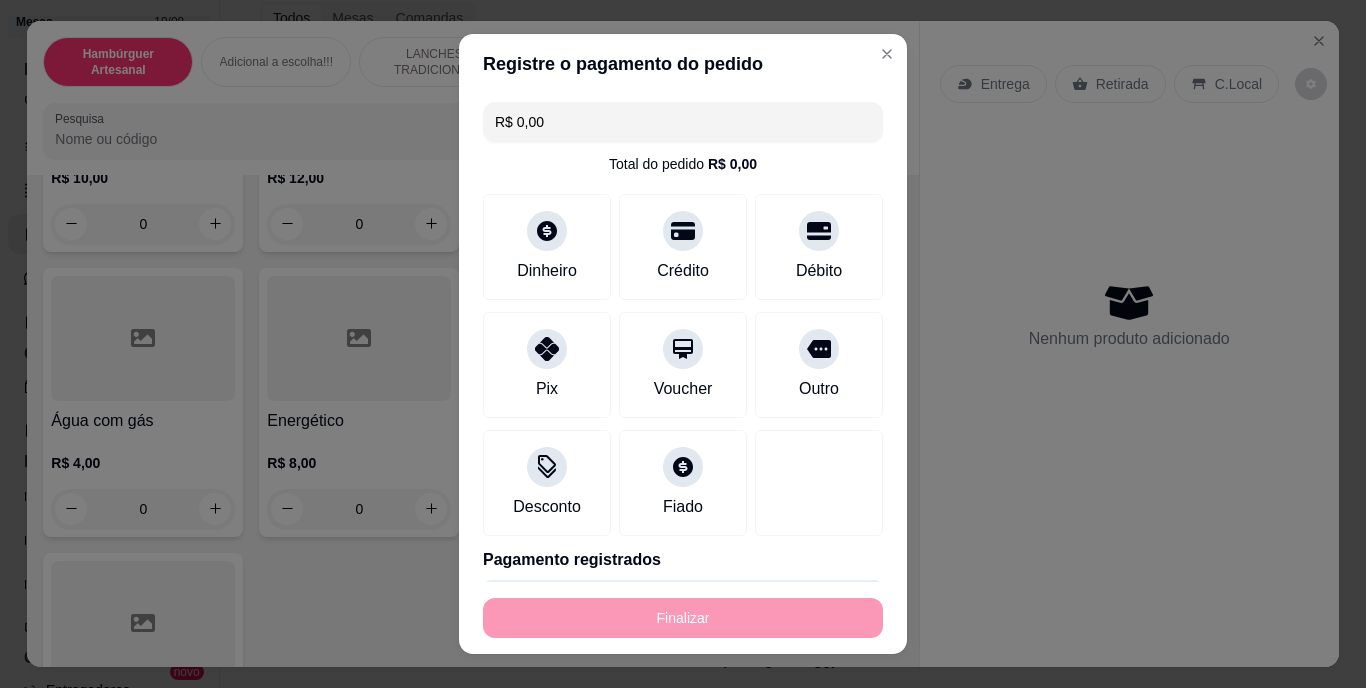 type on "-R$ 45,00" 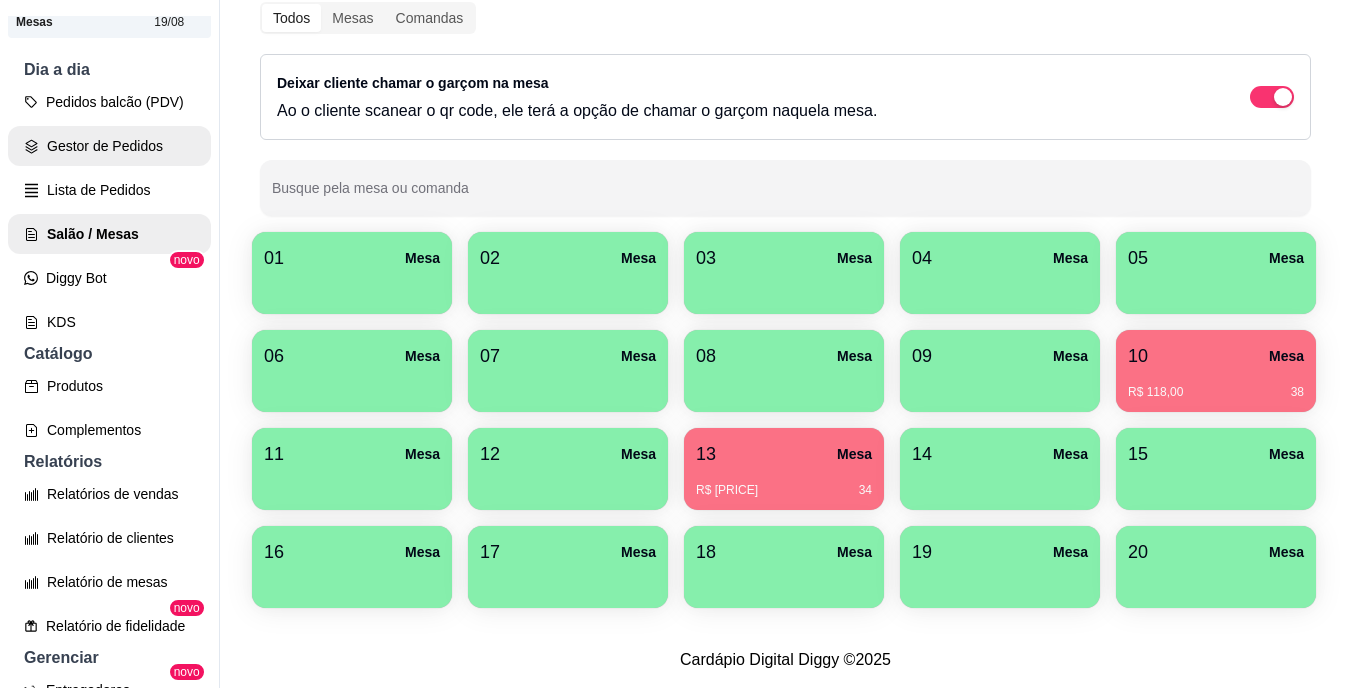 click on "Gestor de Pedidos" at bounding box center [109, 146] 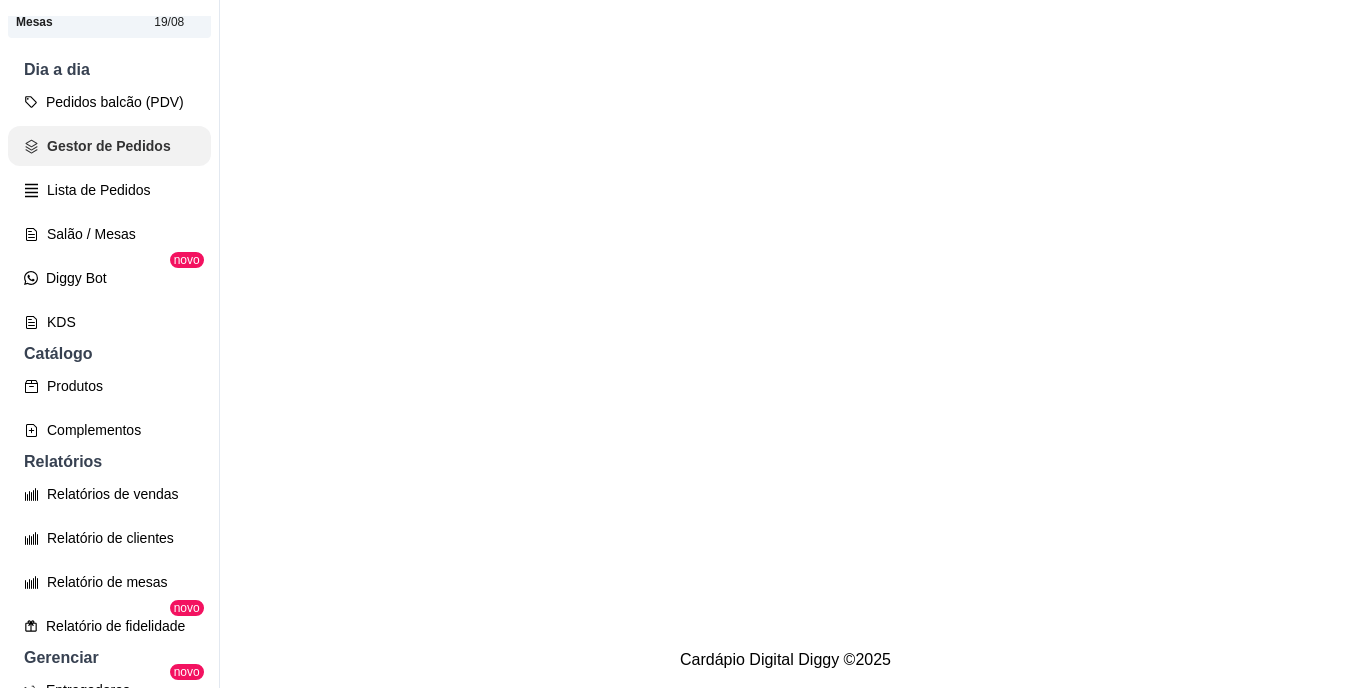 scroll, scrollTop: 0, scrollLeft: 0, axis: both 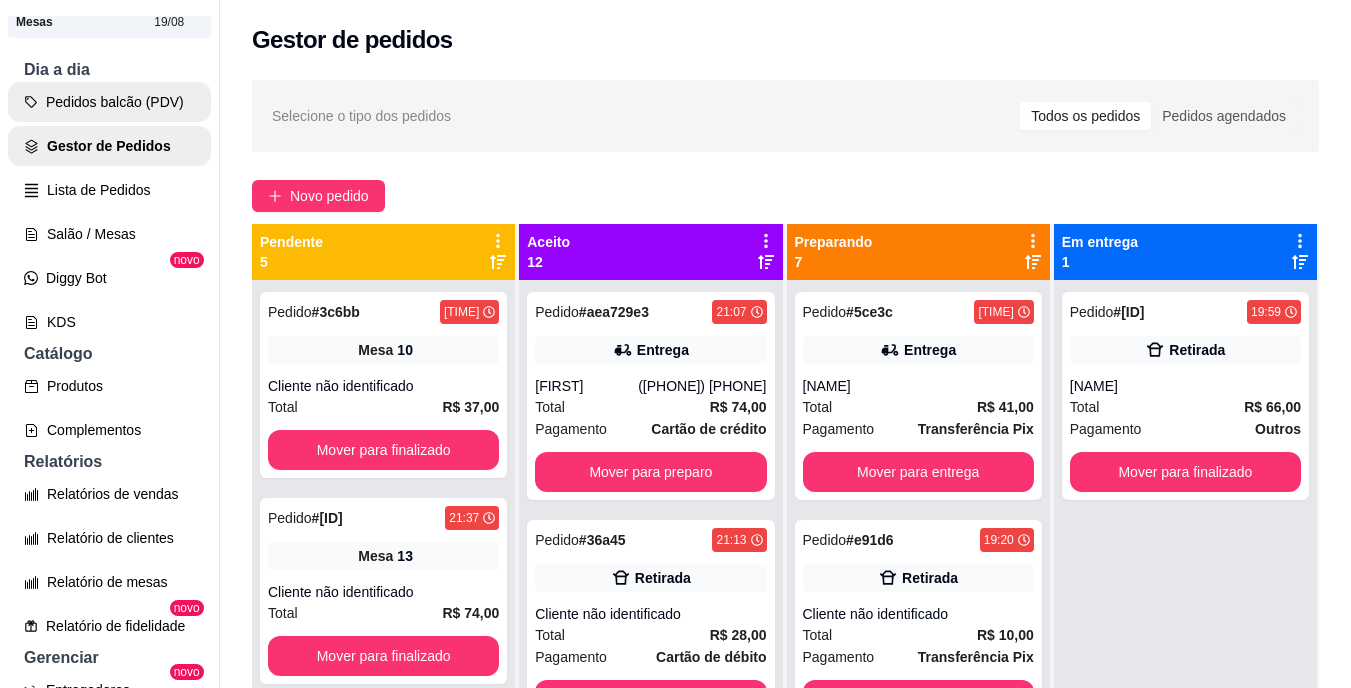 click on "Pedidos balcão (PDV)" at bounding box center (109, 102) 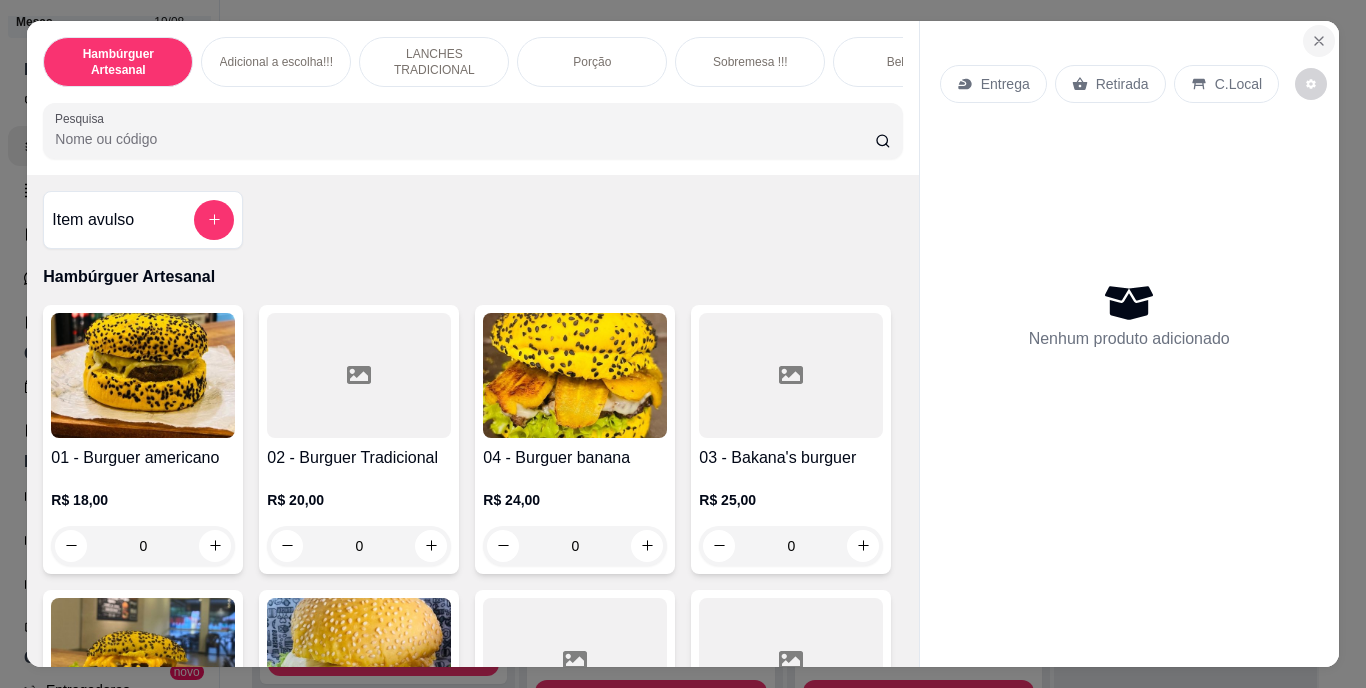 click 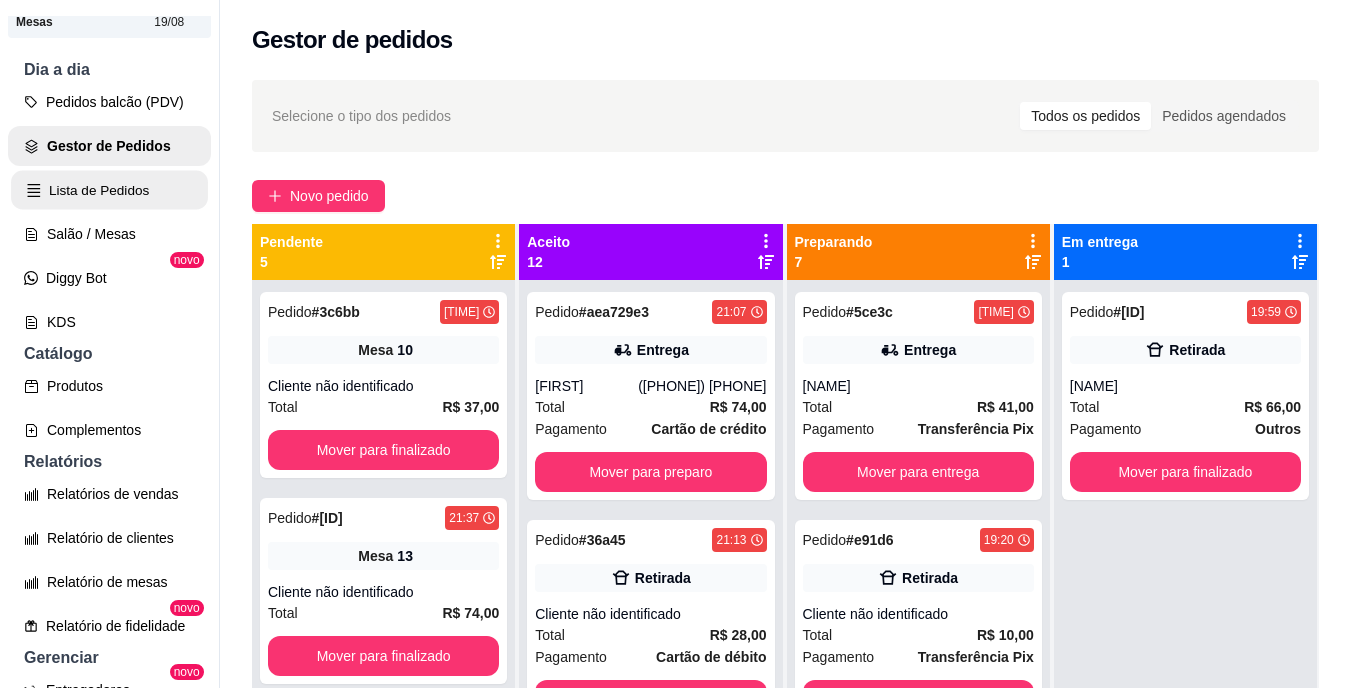 click on "Lista de Pedidos" at bounding box center (109, 190) 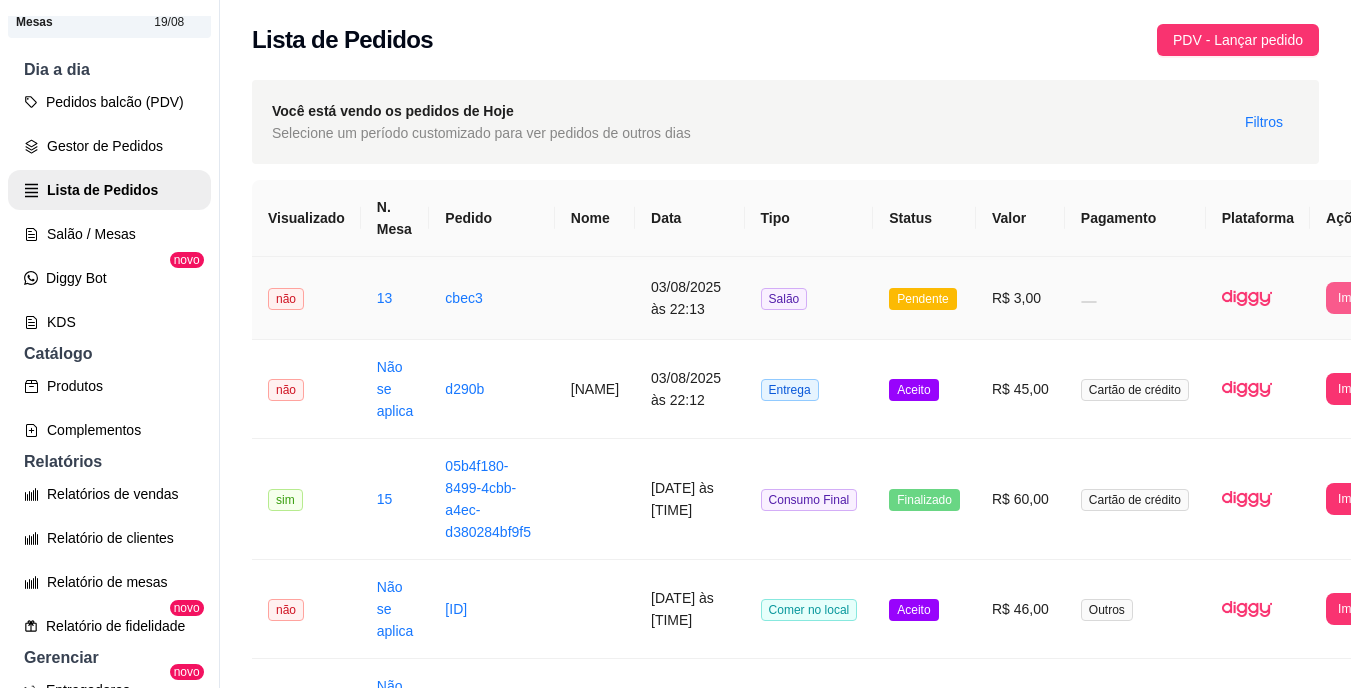 click on "Imprimir" at bounding box center [1359, 298] 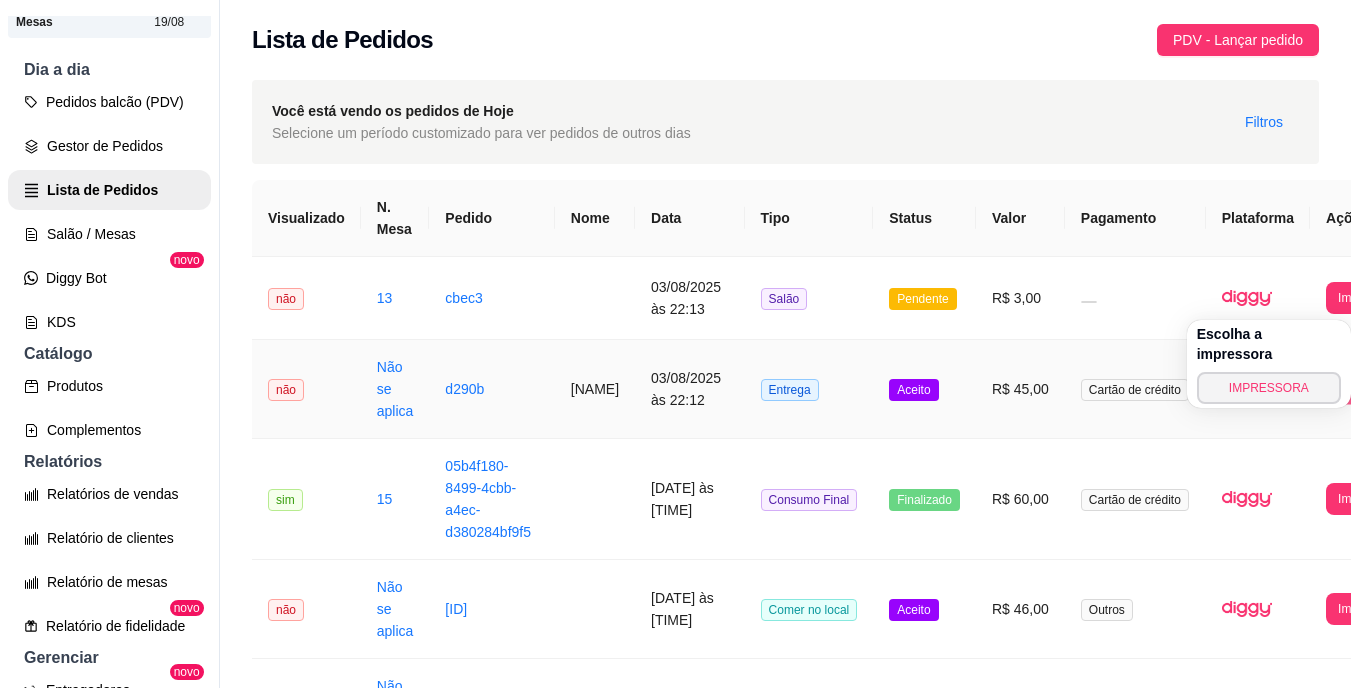 click on "Imprimir" at bounding box center (1359, 388) 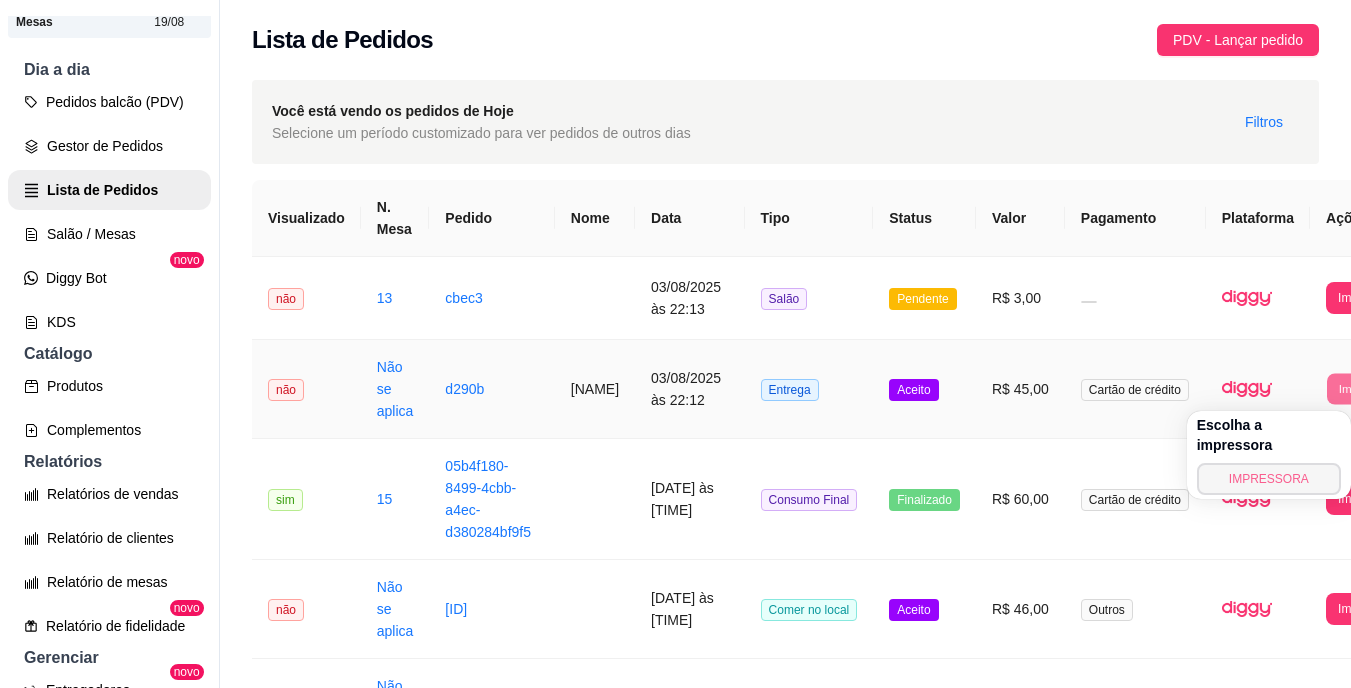 click on "IMPRESSORA" at bounding box center [1269, 479] 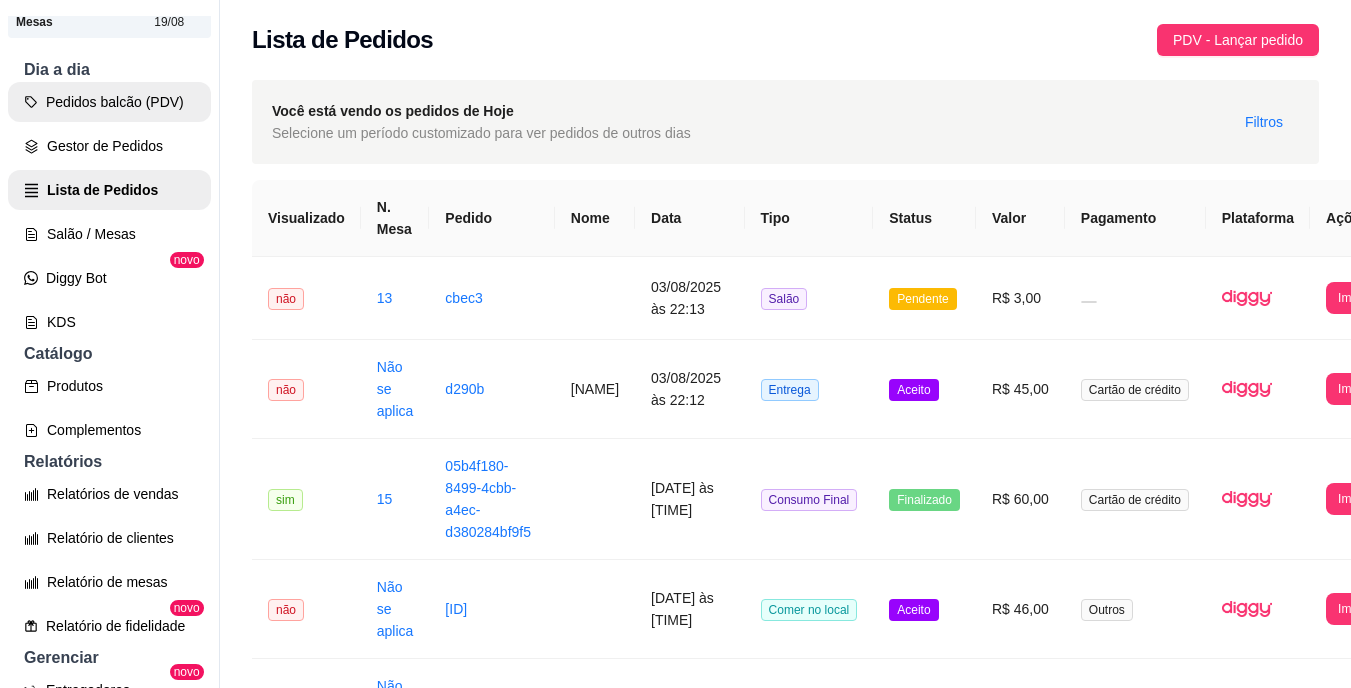 click on "Pedidos balcão (PDV)" at bounding box center [109, 102] 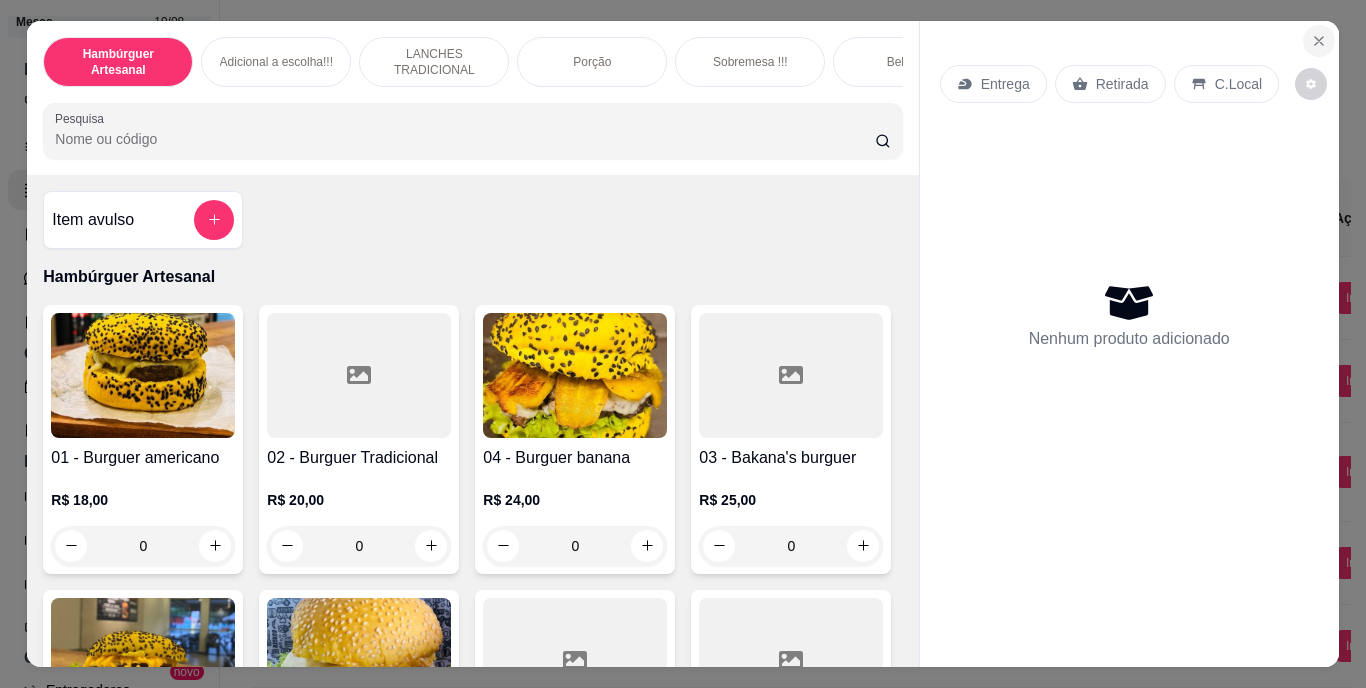 click at bounding box center (1319, 41) 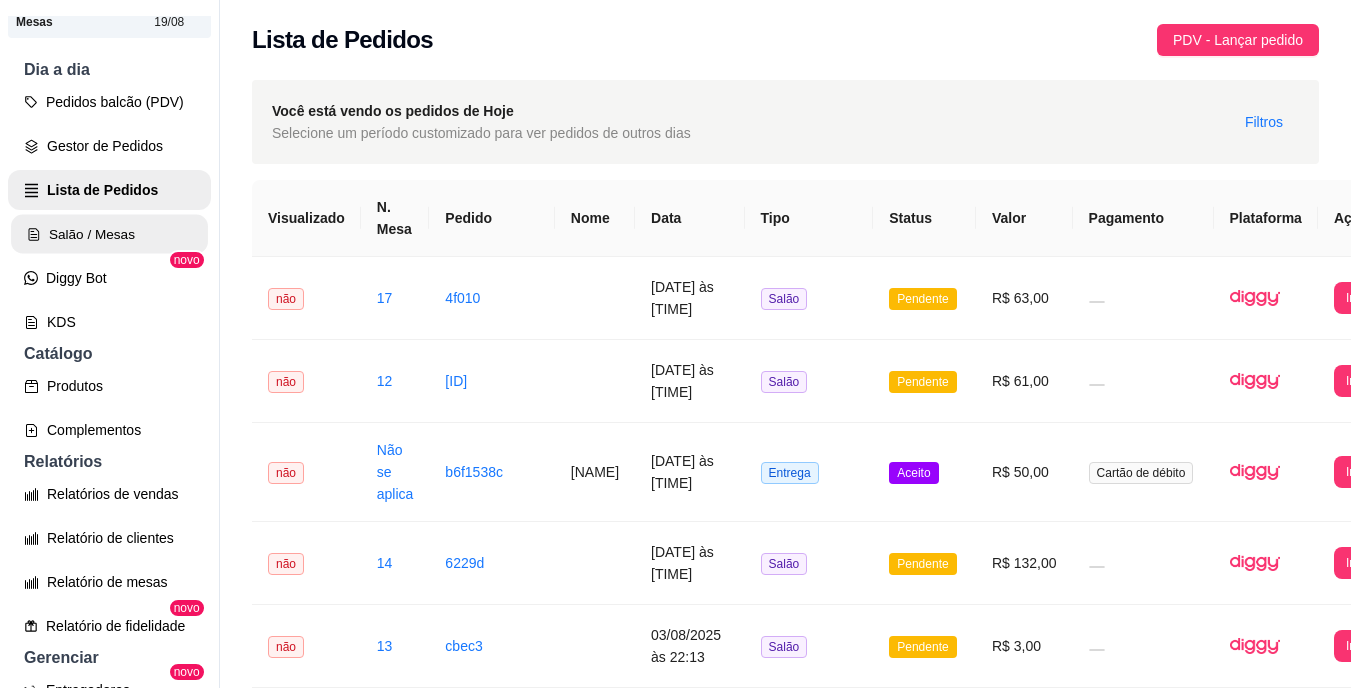 click on "Salão / Mesas" at bounding box center (109, 234) 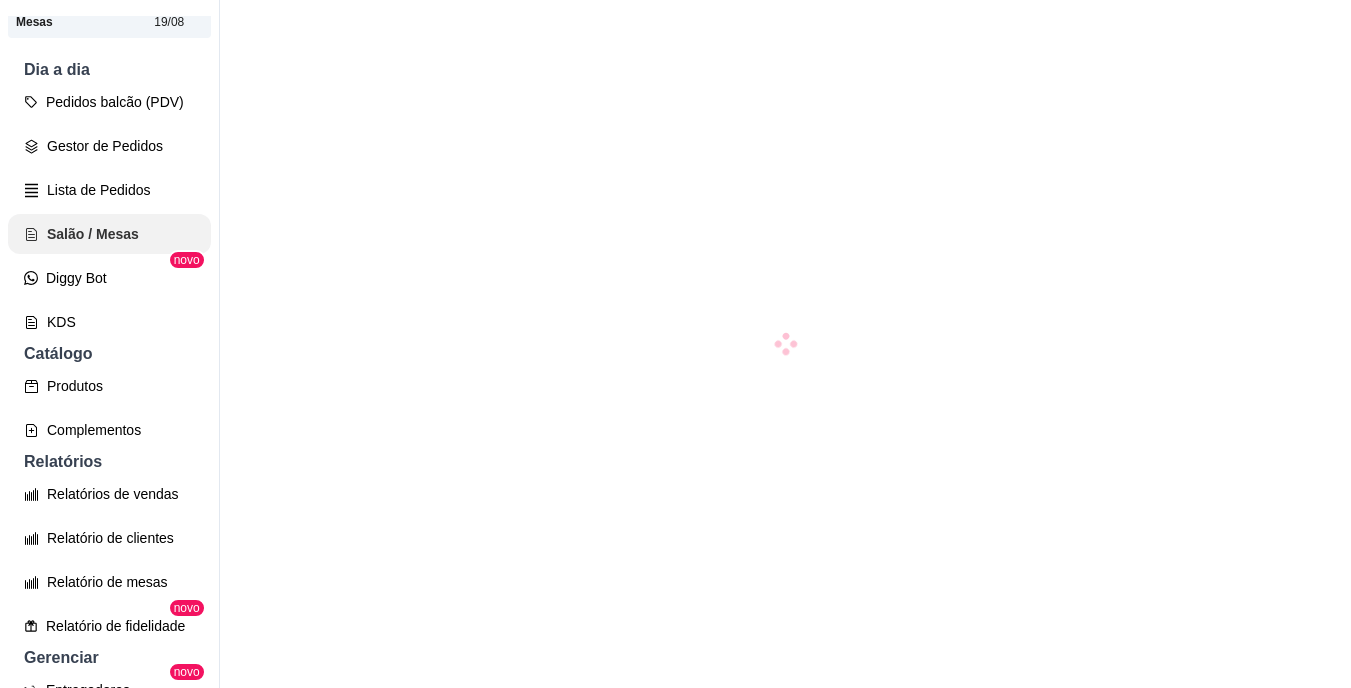 scroll, scrollTop: 300, scrollLeft: 0, axis: vertical 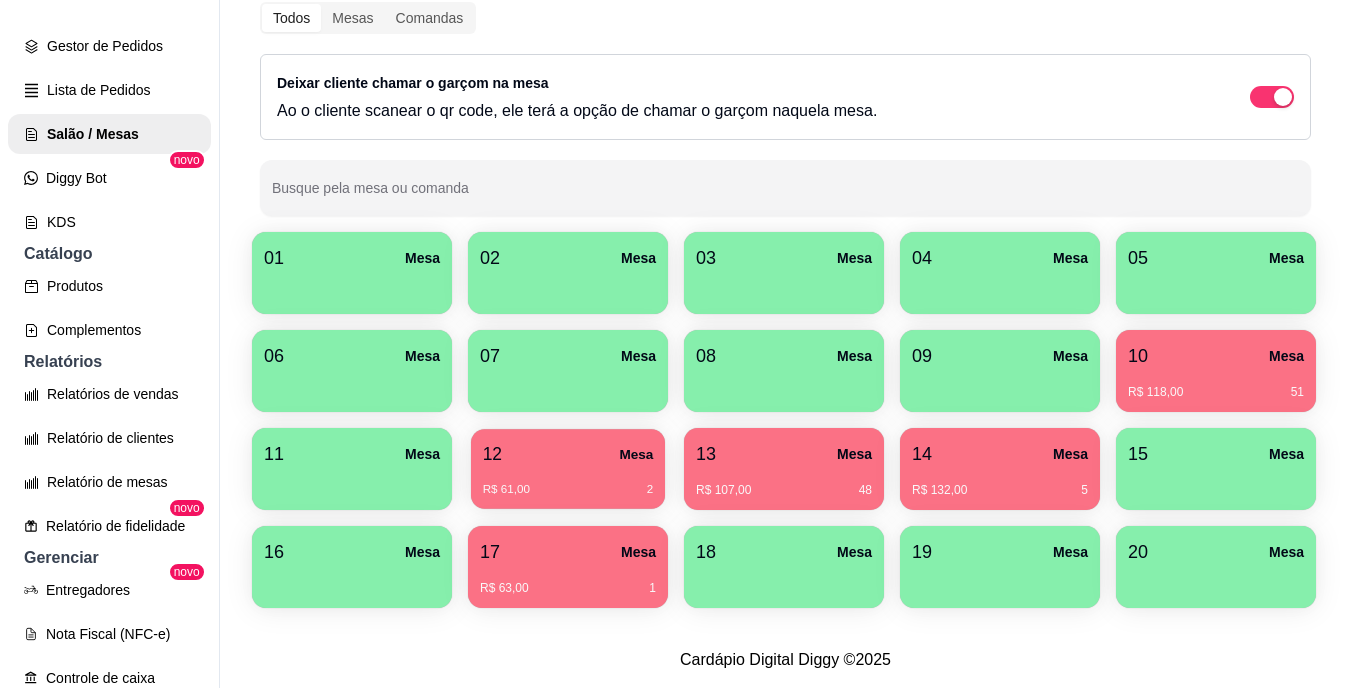 click on "12 Mesa" at bounding box center [568, 454] 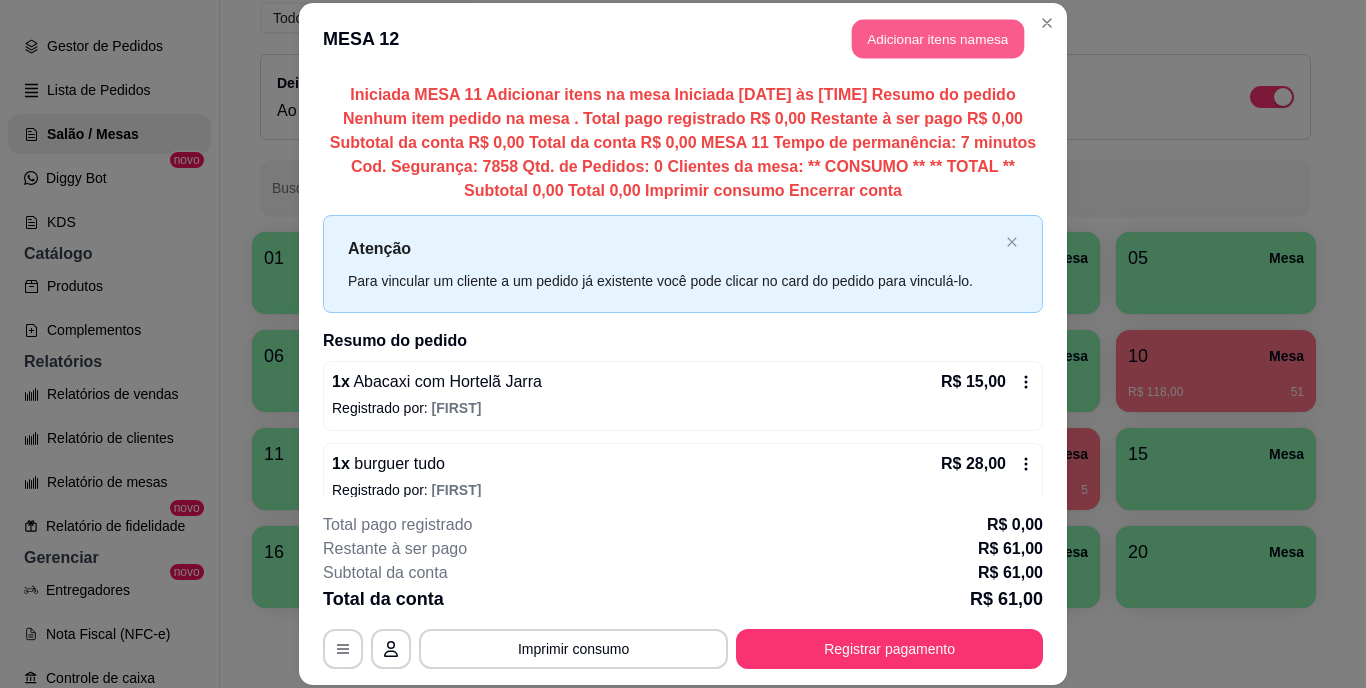 click on "Adicionar itens na  mesa" at bounding box center (938, 39) 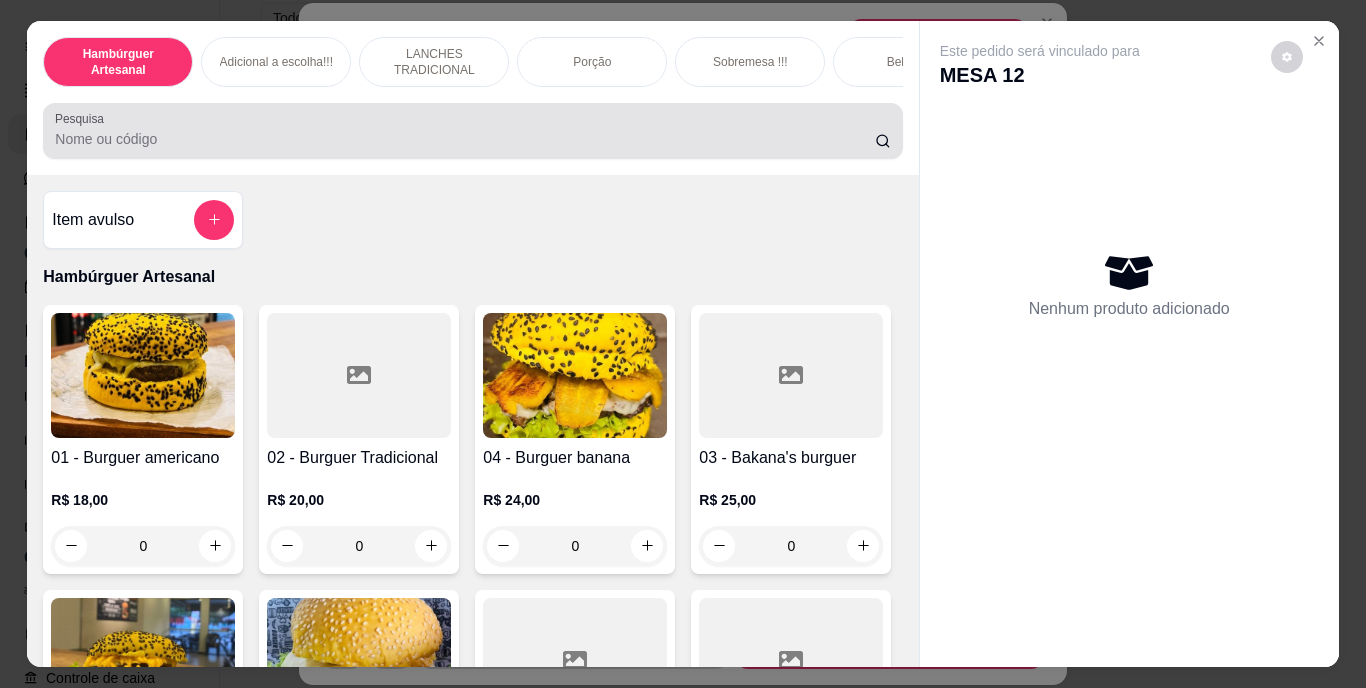 click on "Pesquisa" at bounding box center [472, 131] 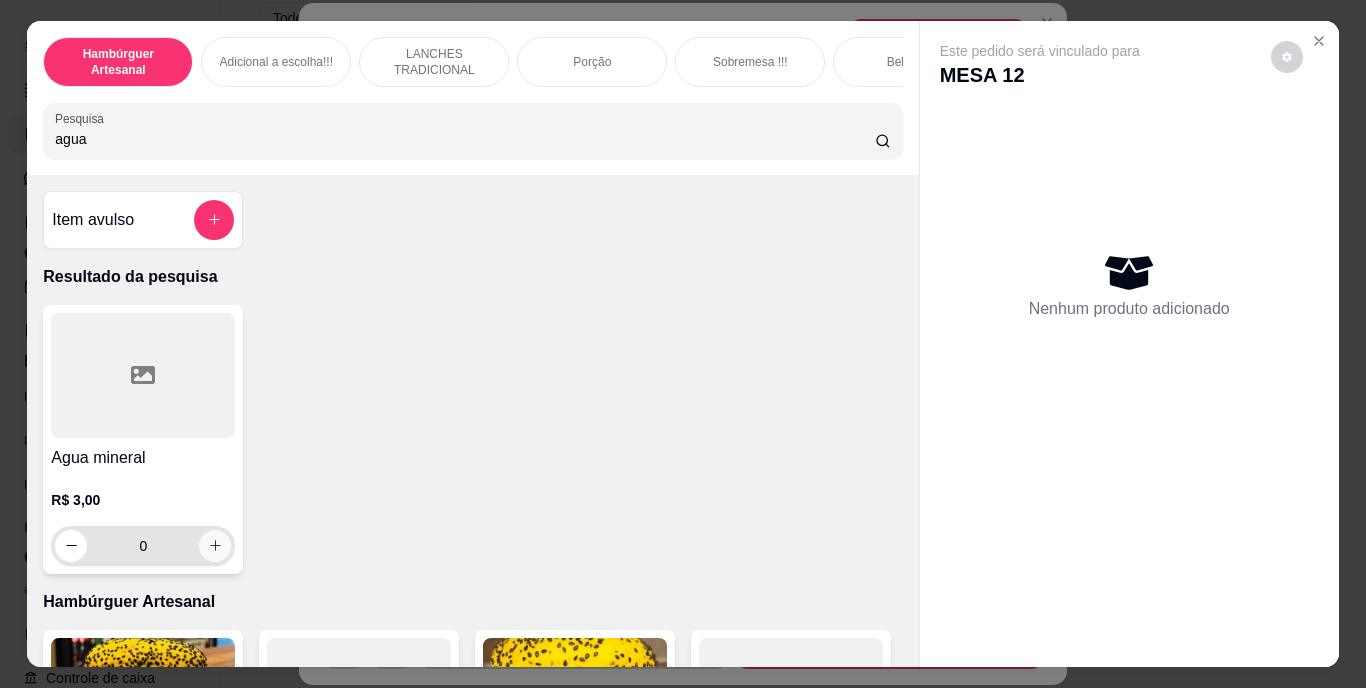 type on "agua" 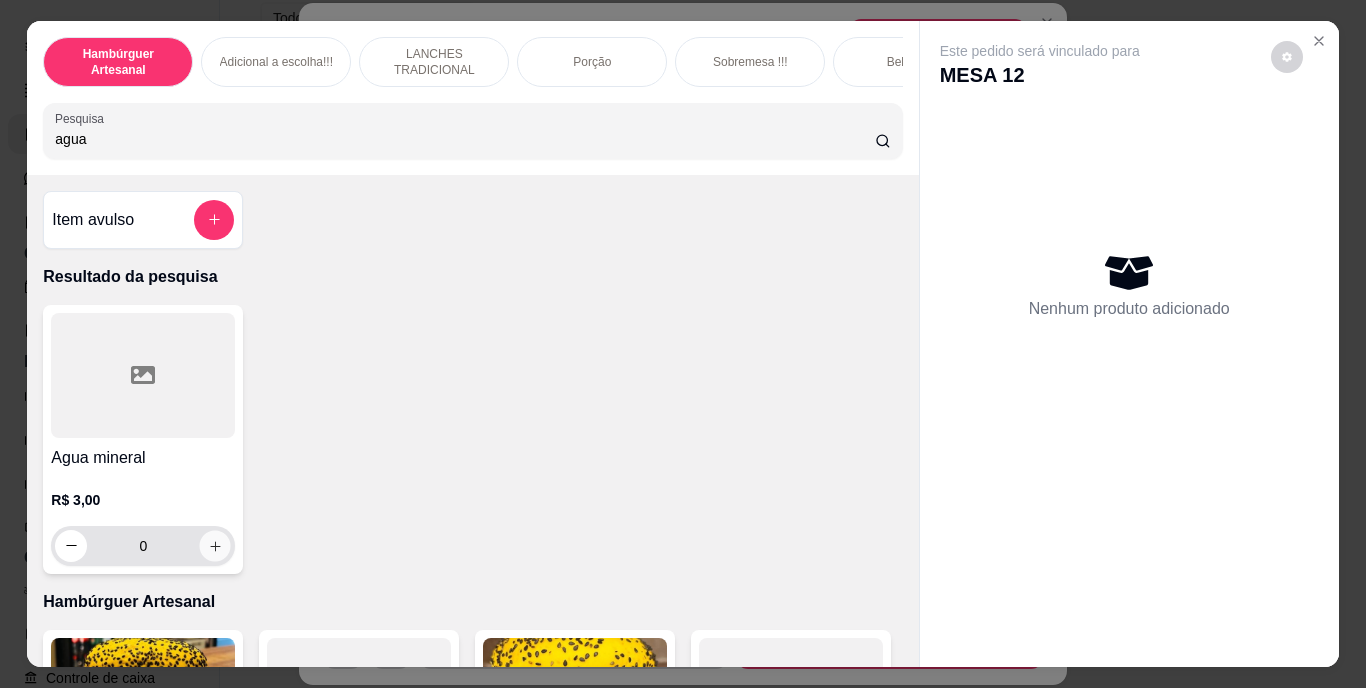 click 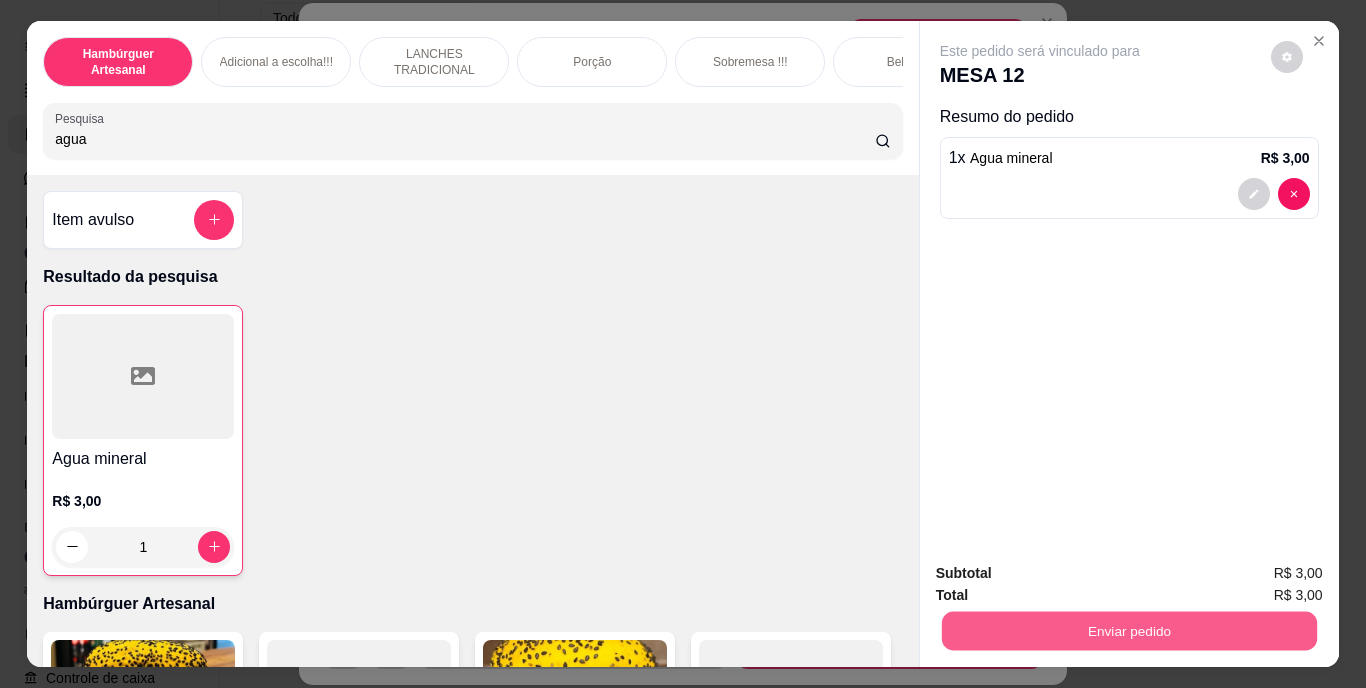 click on "Enviar pedido" at bounding box center [1128, 631] 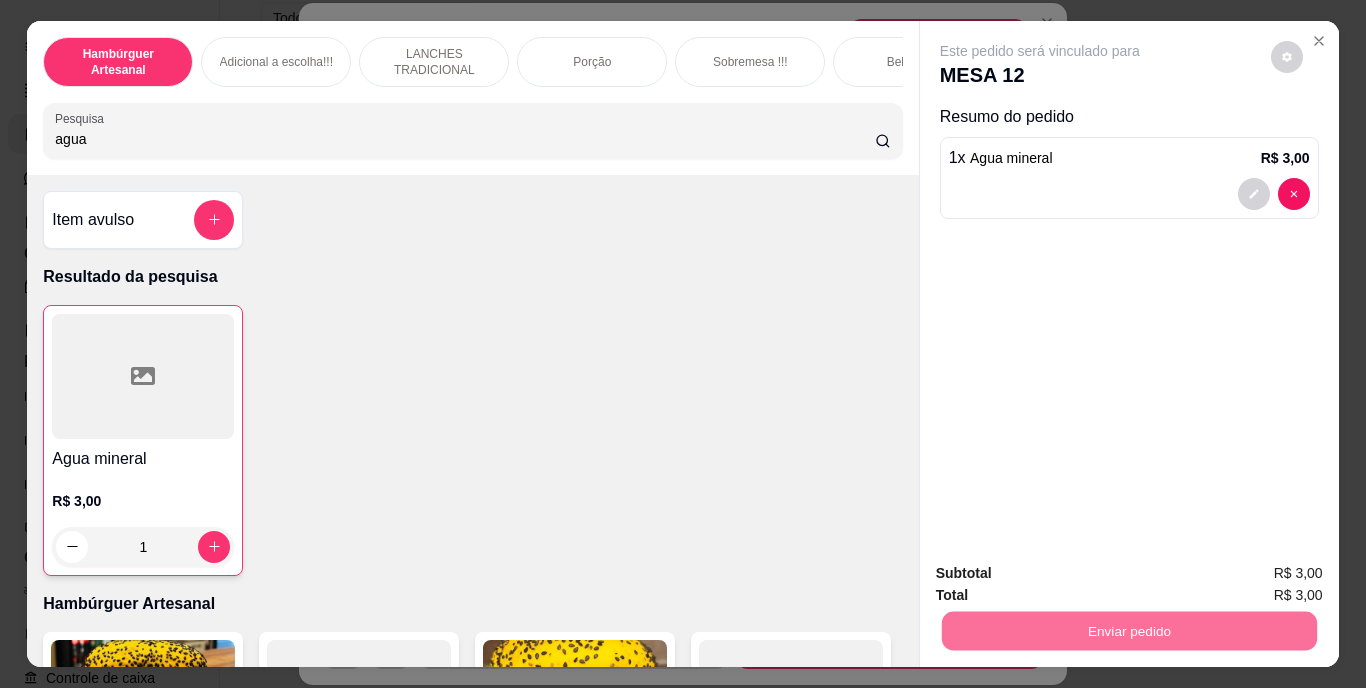 click on "Não registrar e enviar pedido" at bounding box center (1063, 574) 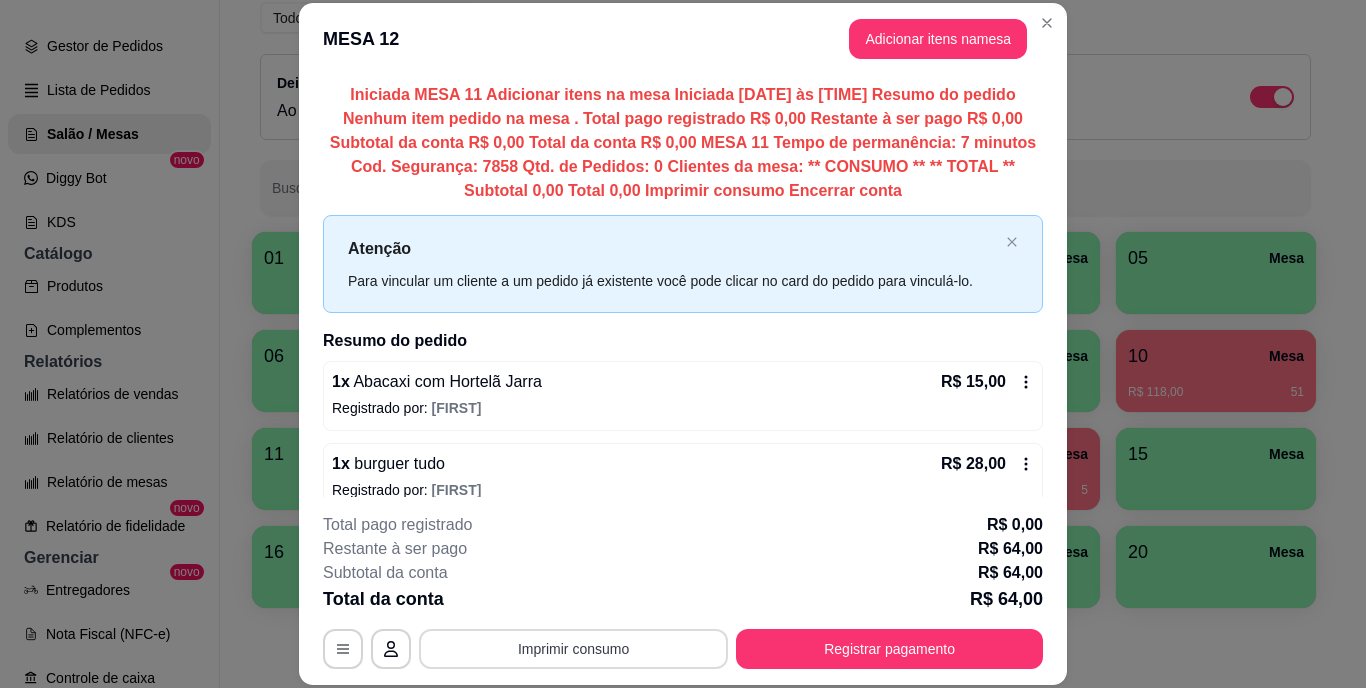 click on "Imprimir consumo" at bounding box center (573, 649) 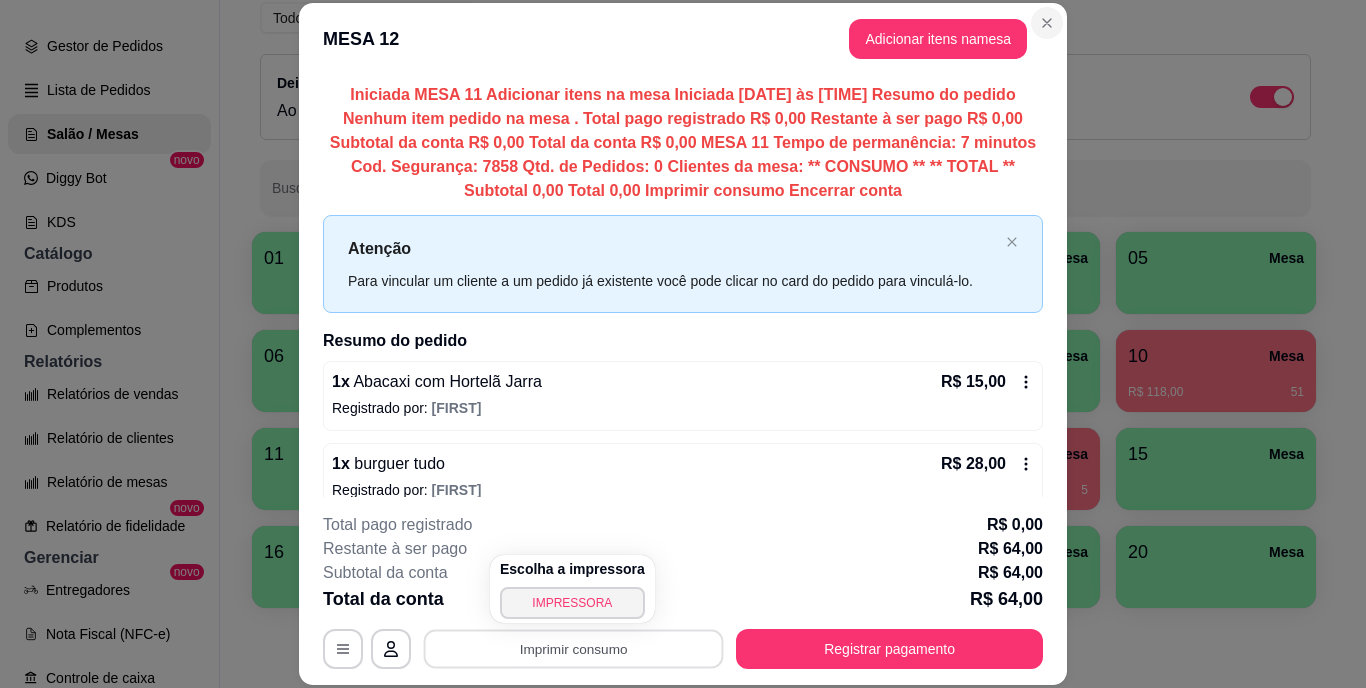 click 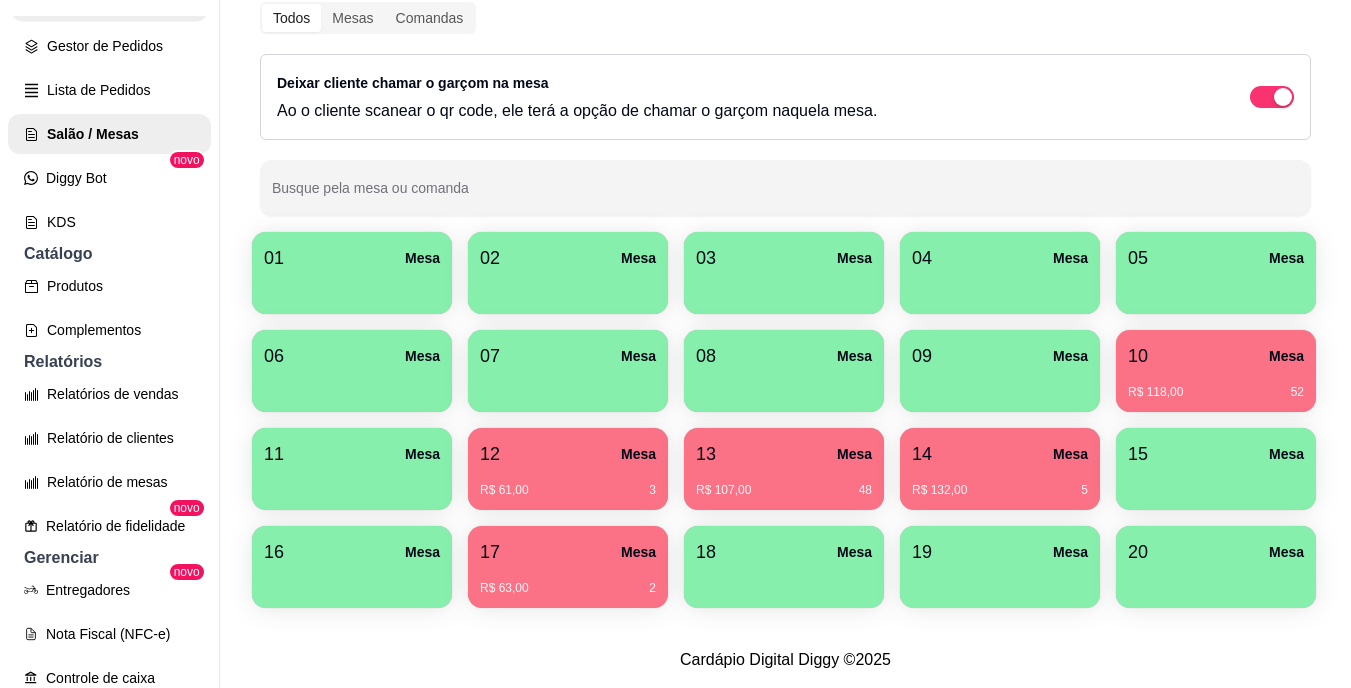 click on "Pedidos balcão (PDV)" at bounding box center (109, 2) 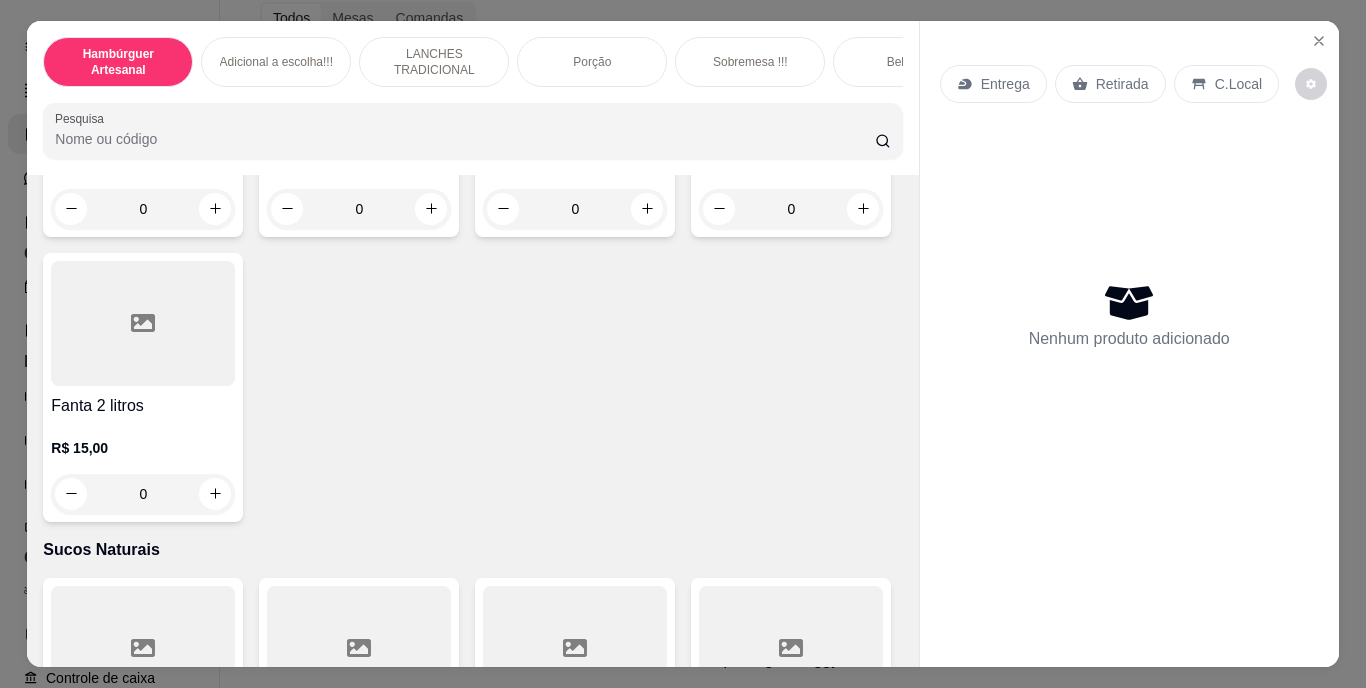 scroll, scrollTop: 6100, scrollLeft: 0, axis: vertical 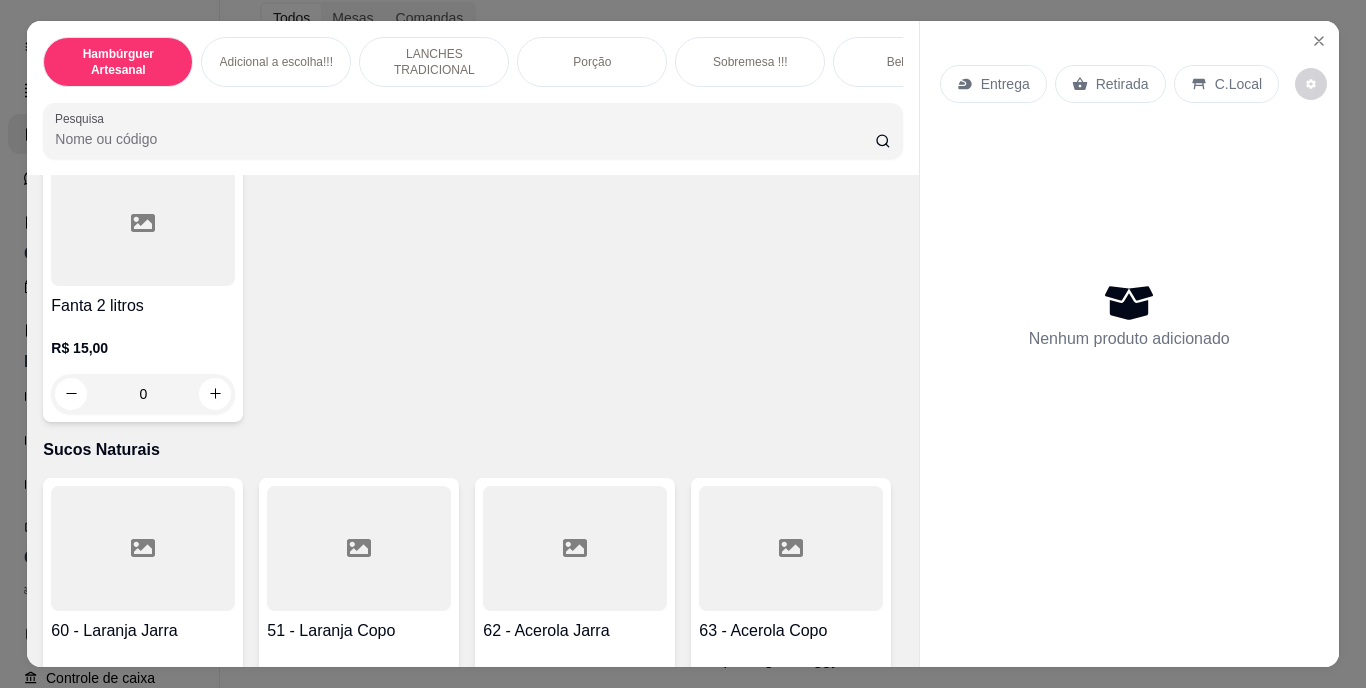 click 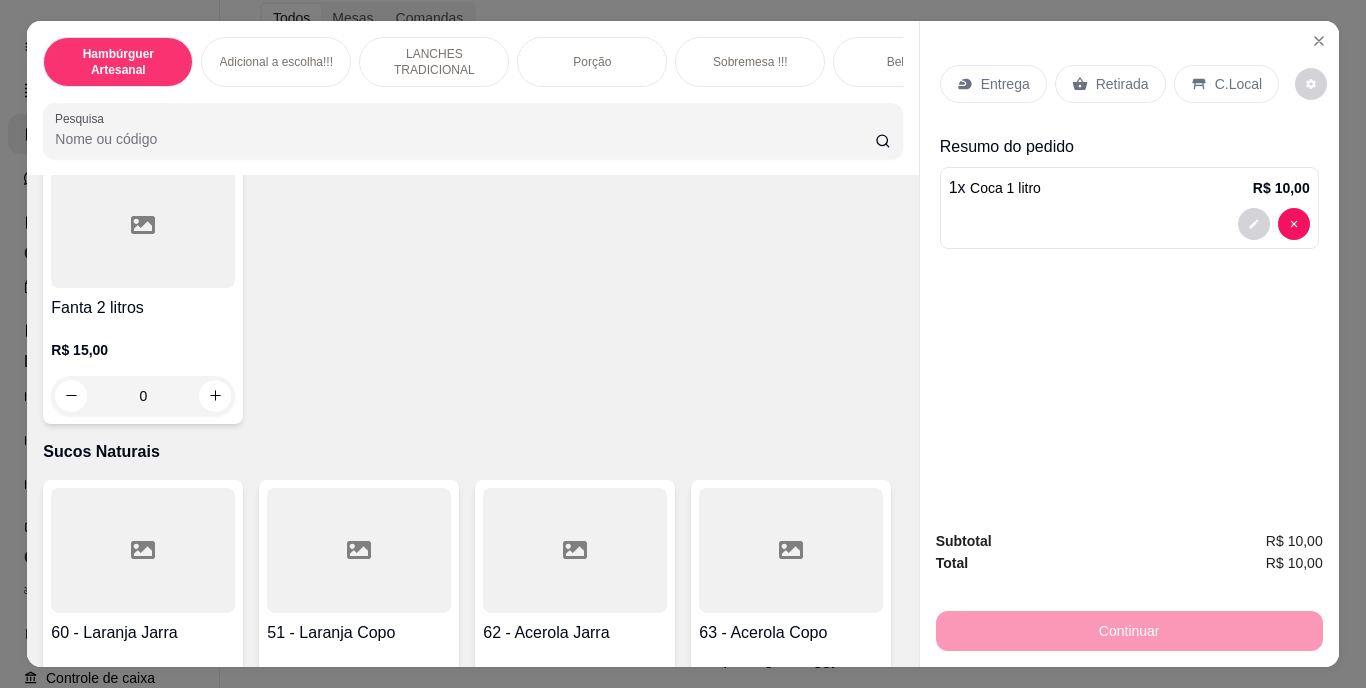 click on "Retirada" at bounding box center (1122, 84) 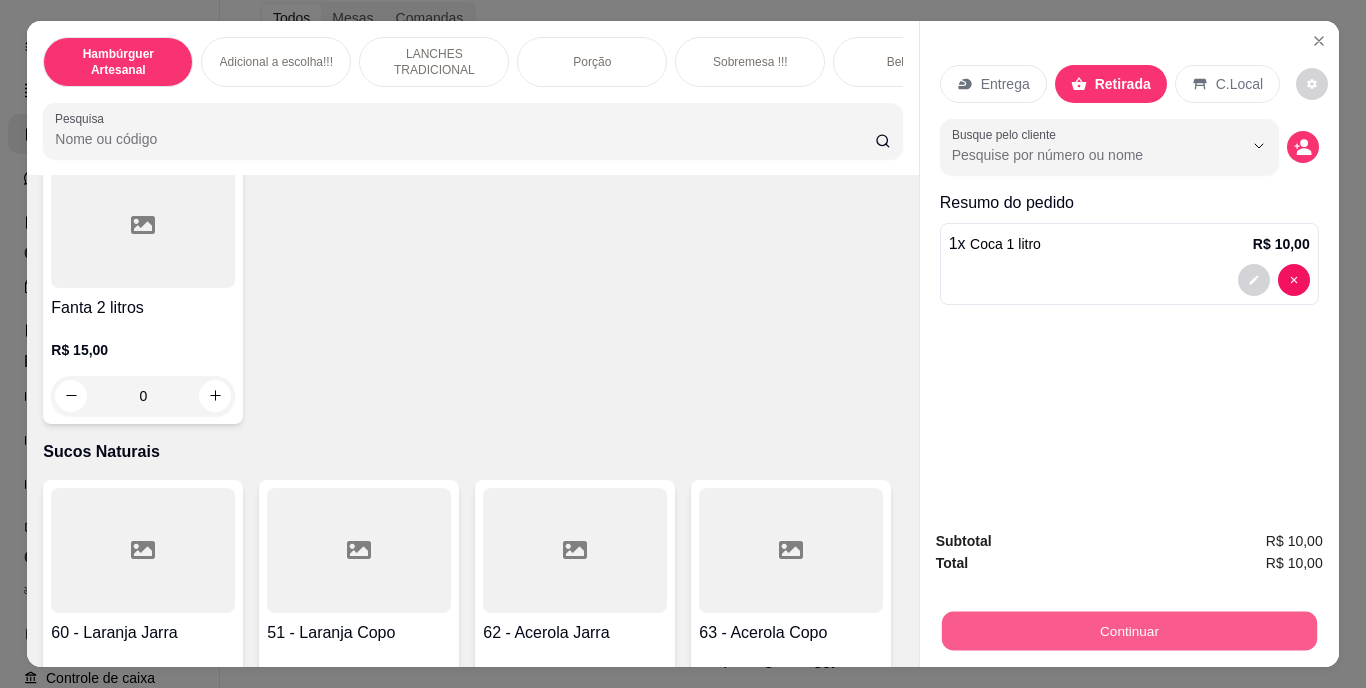 click on "Continuar" at bounding box center (1128, 631) 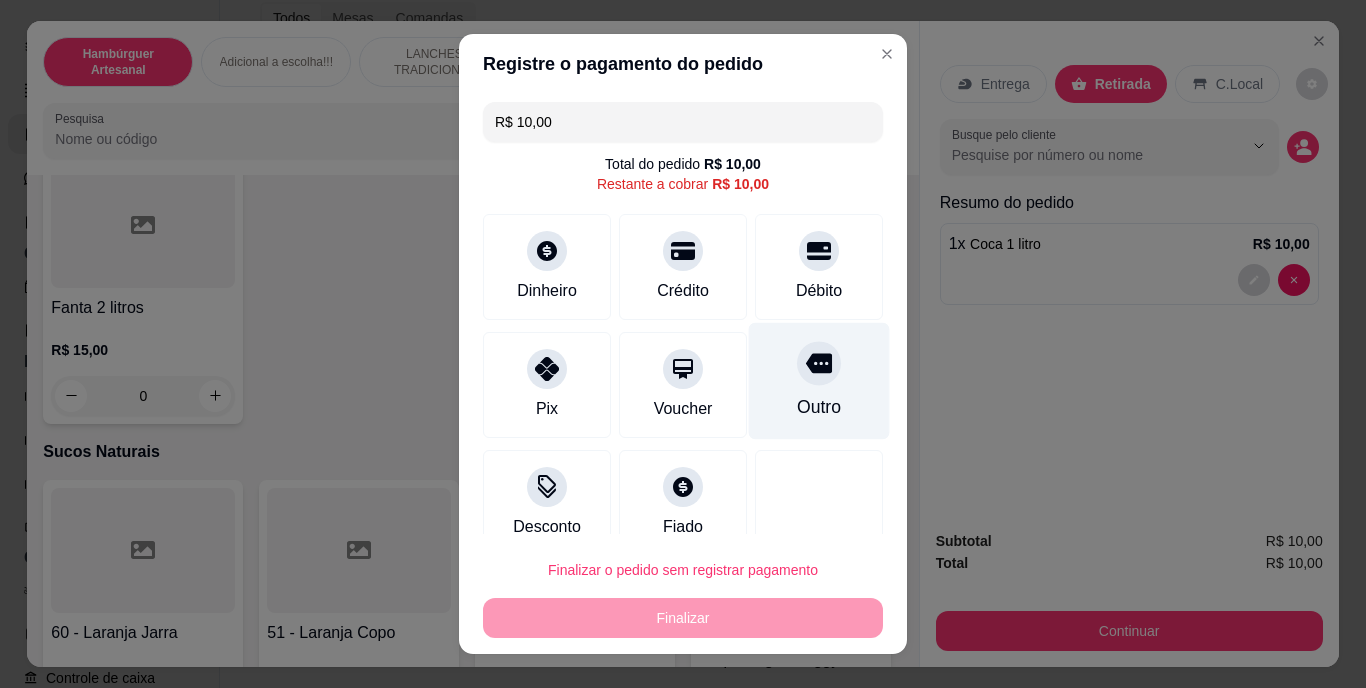 click on "Outro" at bounding box center (819, 381) 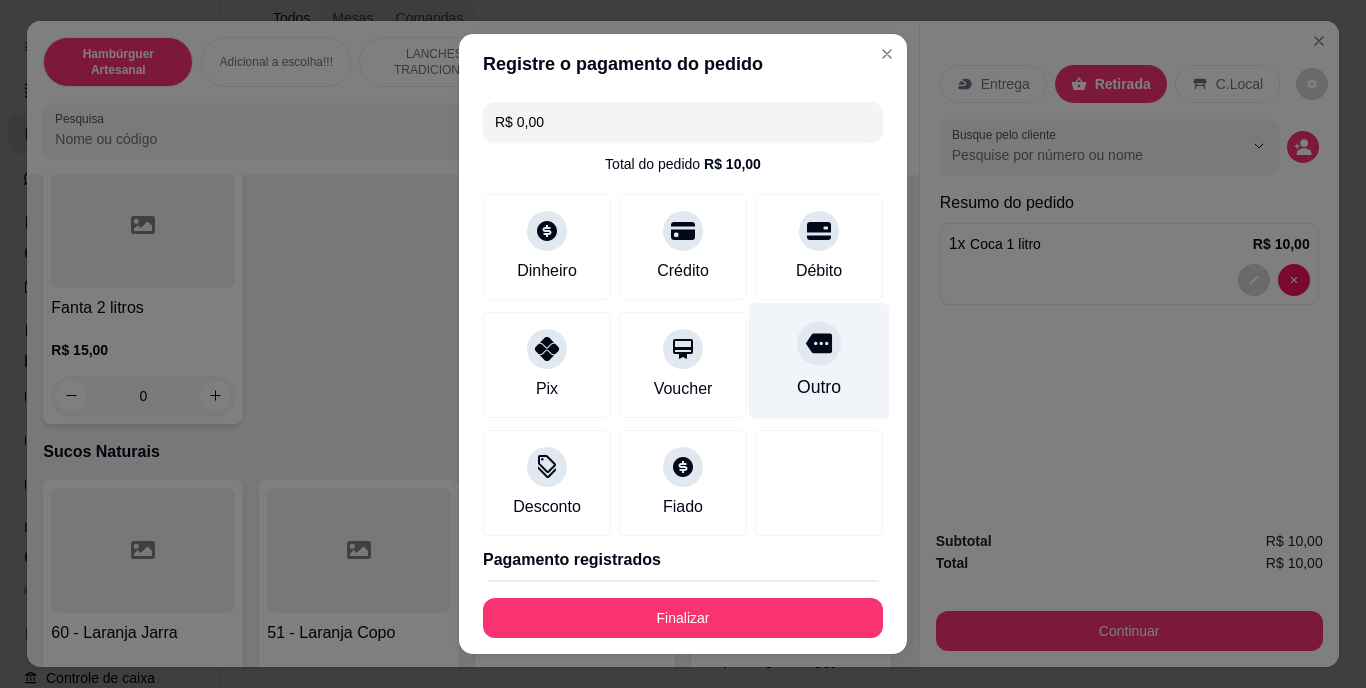 type on "R$ 0,00" 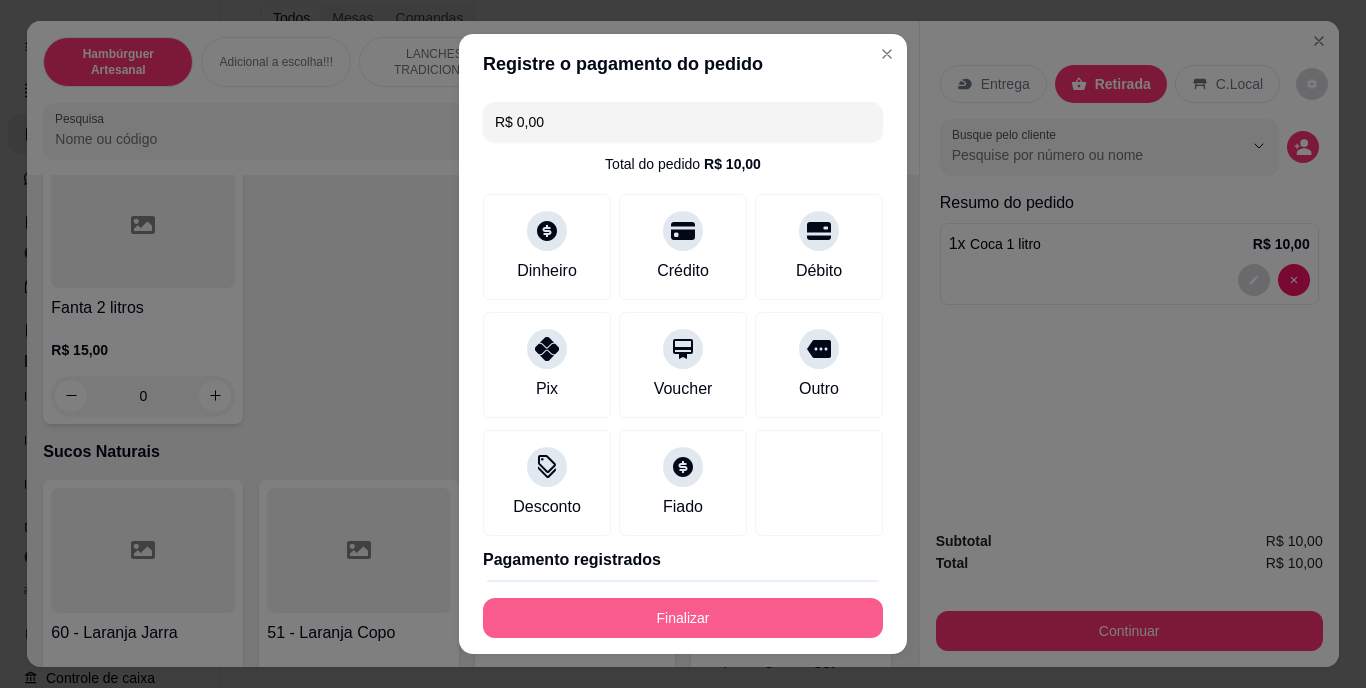 click on "Finalizar" at bounding box center [683, 618] 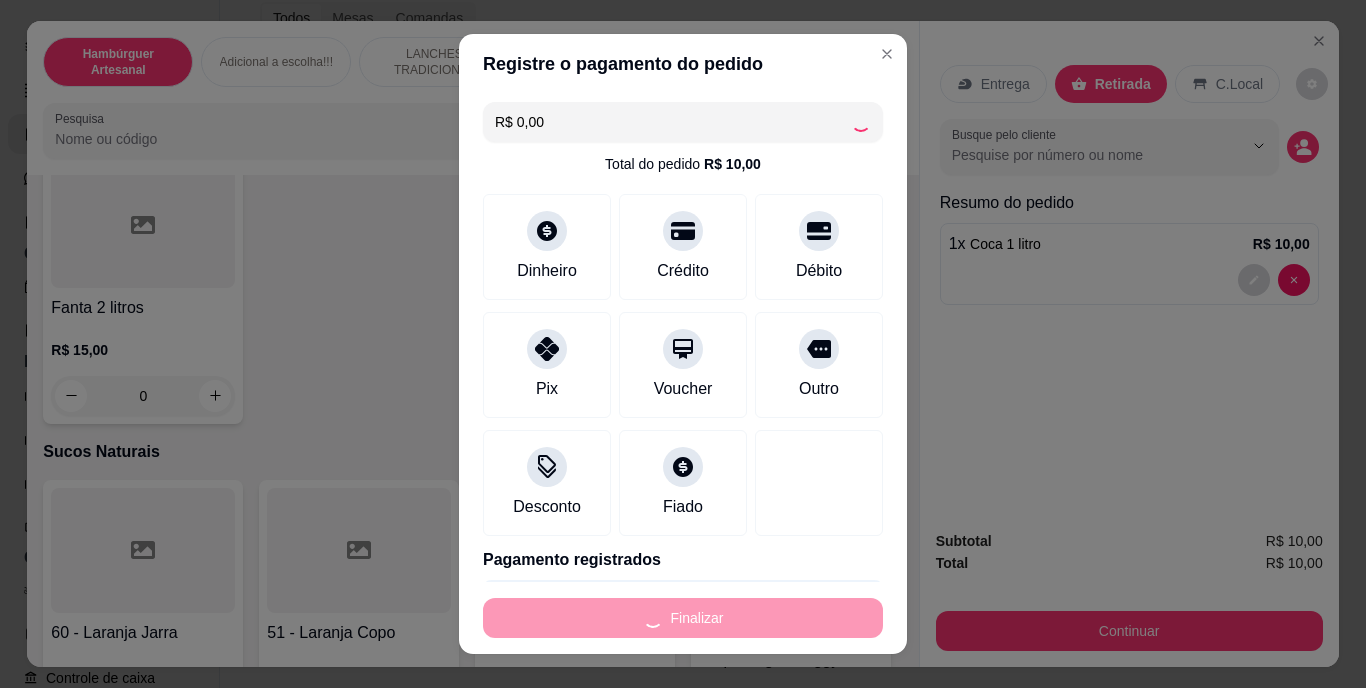 type on "0" 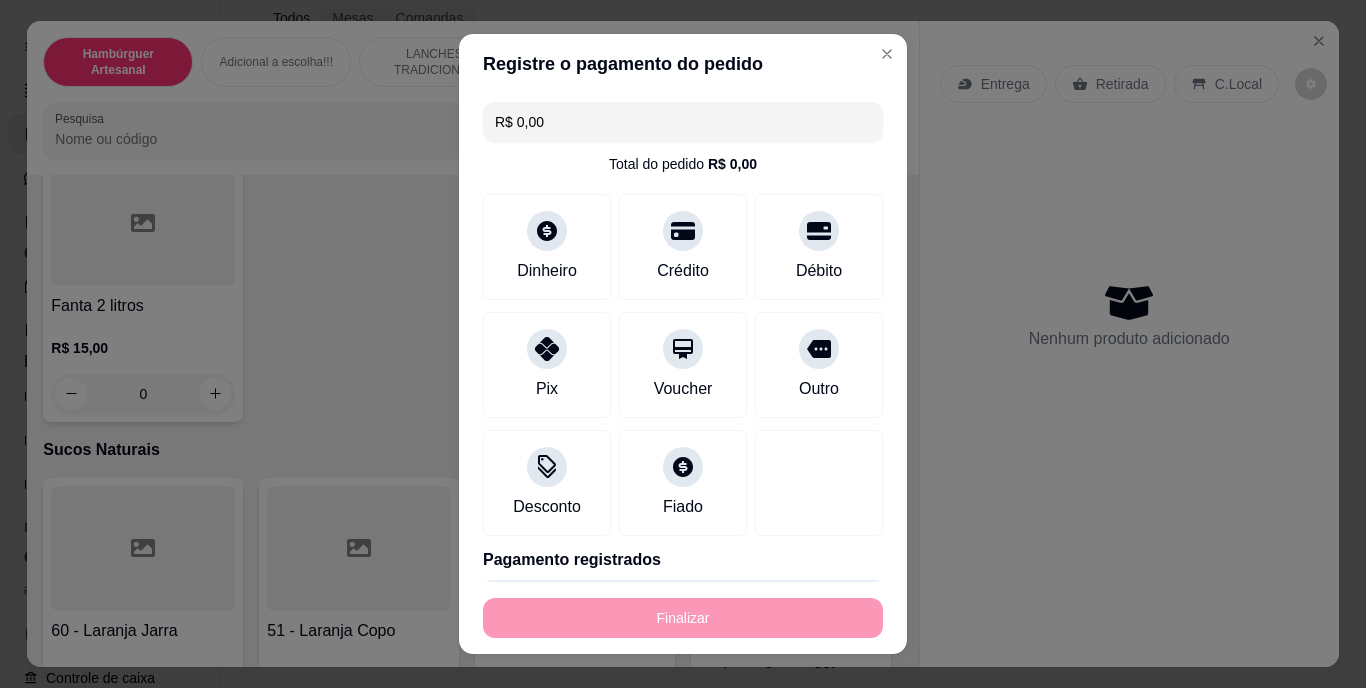 type on "-R$ 10,00" 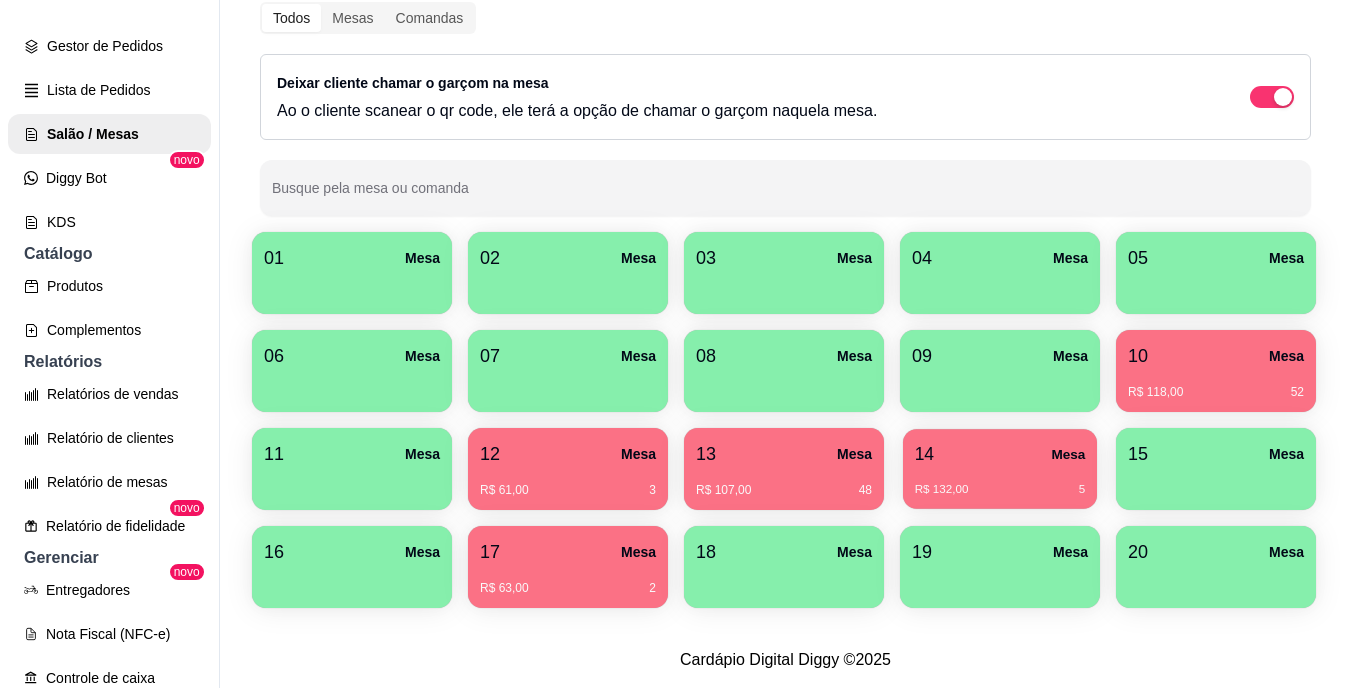 click on "14 Mesa" at bounding box center [1000, 454] 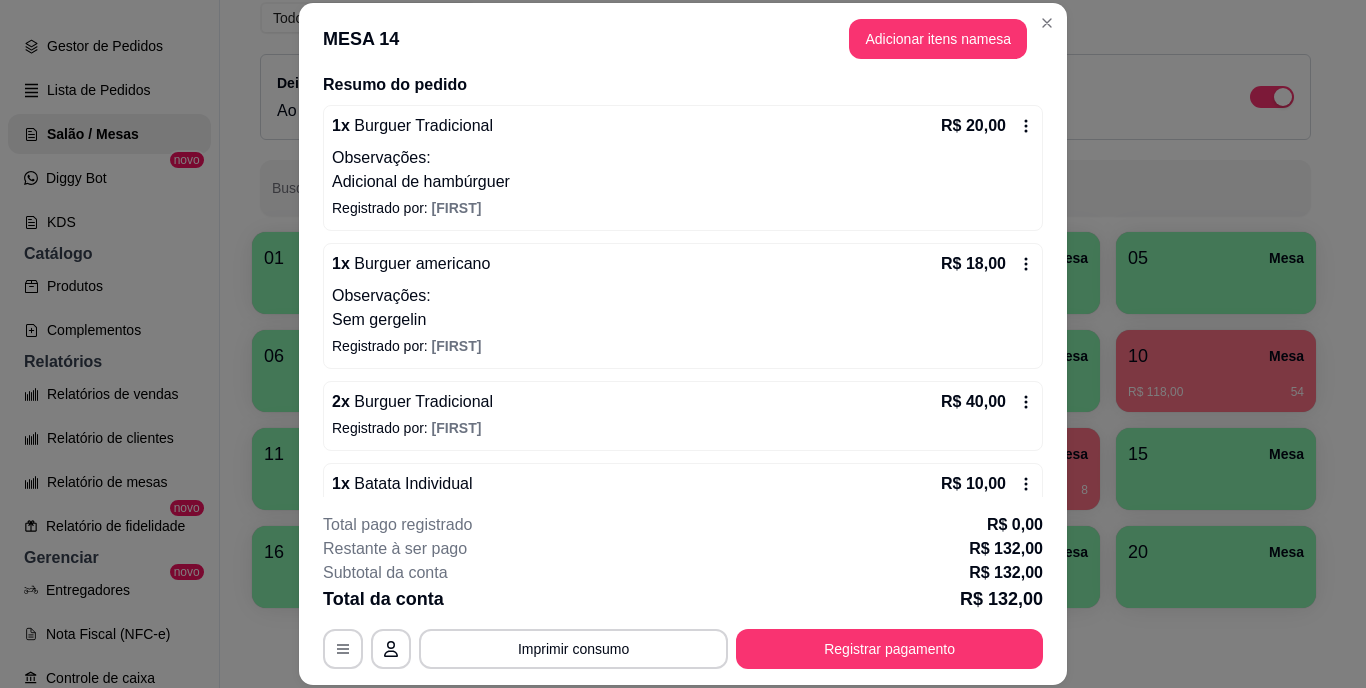 scroll, scrollTop: 257, scrollLeft: 0, axis: vertical 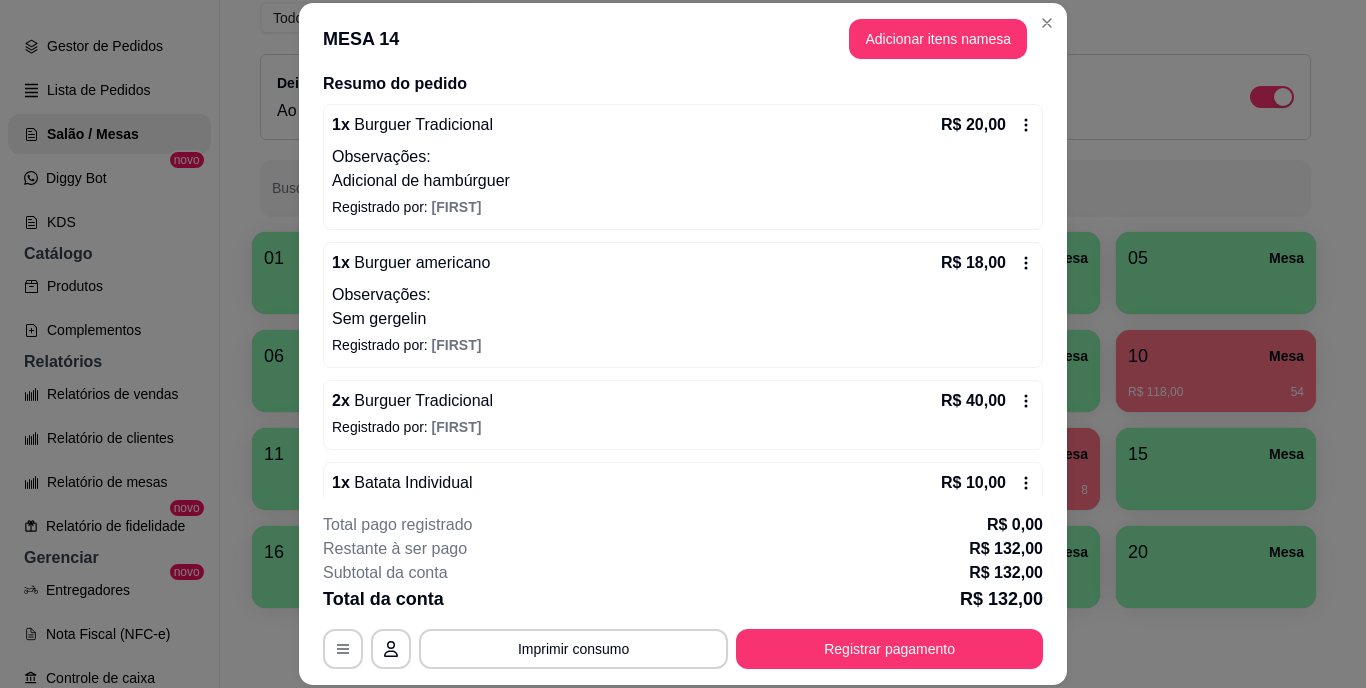 click 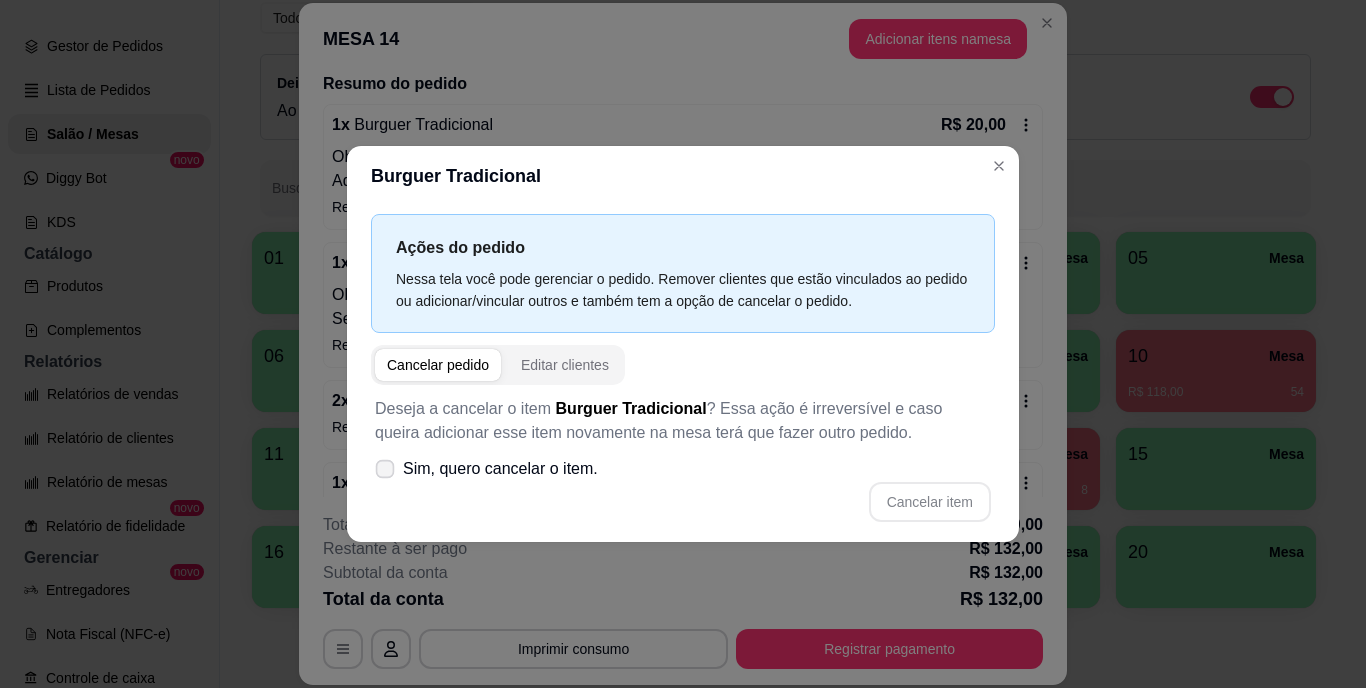 click on "Sim, quero cancelar o item." at bounding box center [500, 469] 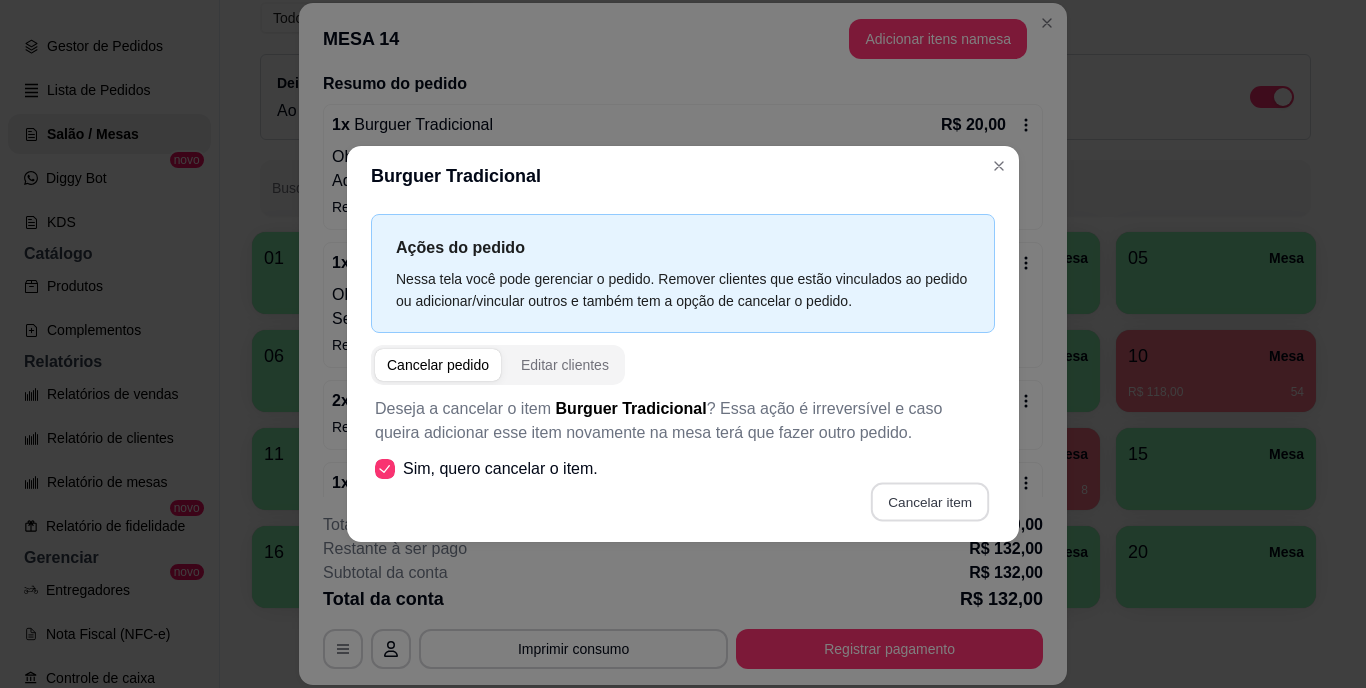 click on "Cancelar item" at bounding box center [929, 502] 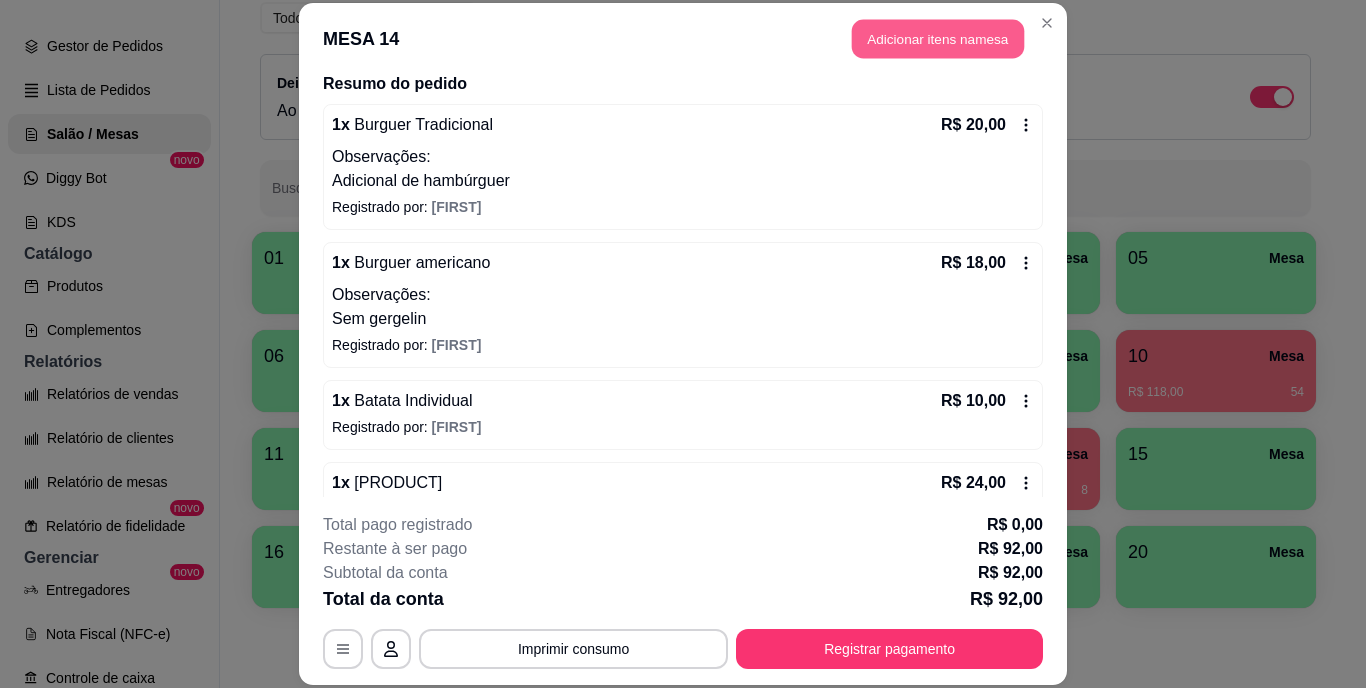 click on "Adicionar itens na  mesa" at bounding box center (938, 39) 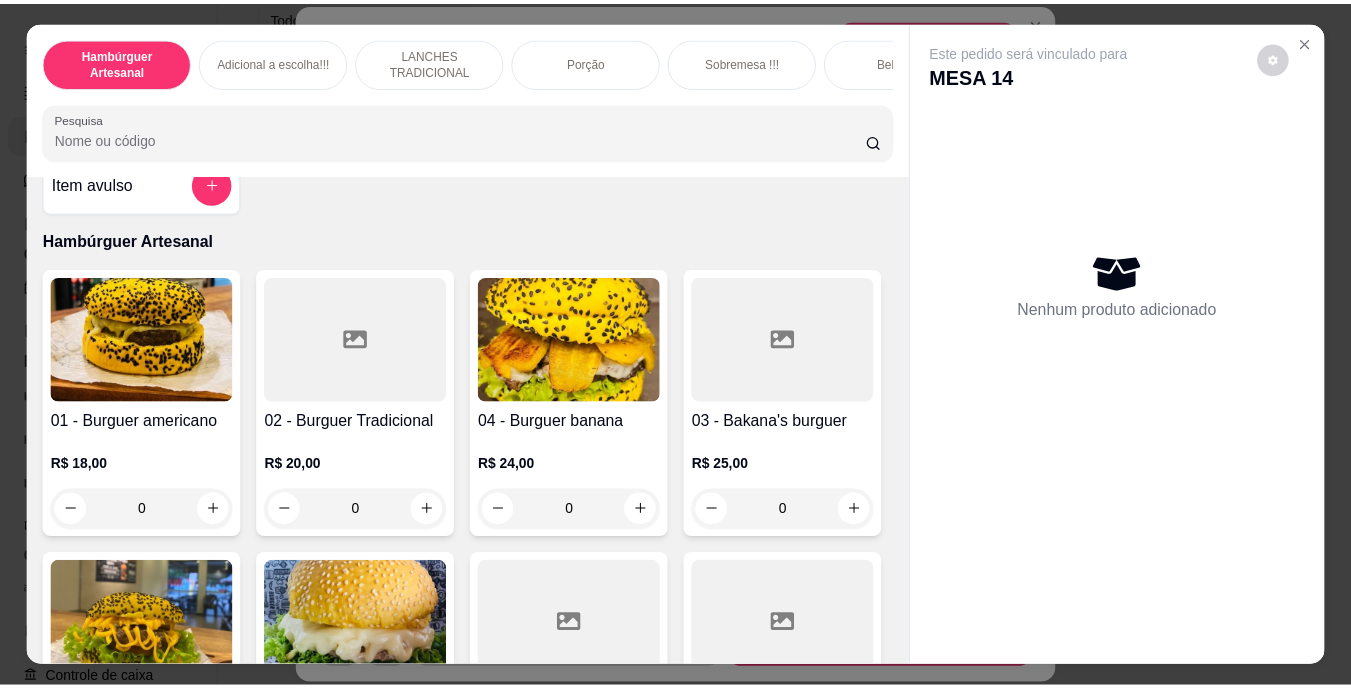scroll, scrollTop: 51, scrollLeft: 0, axis: vertical 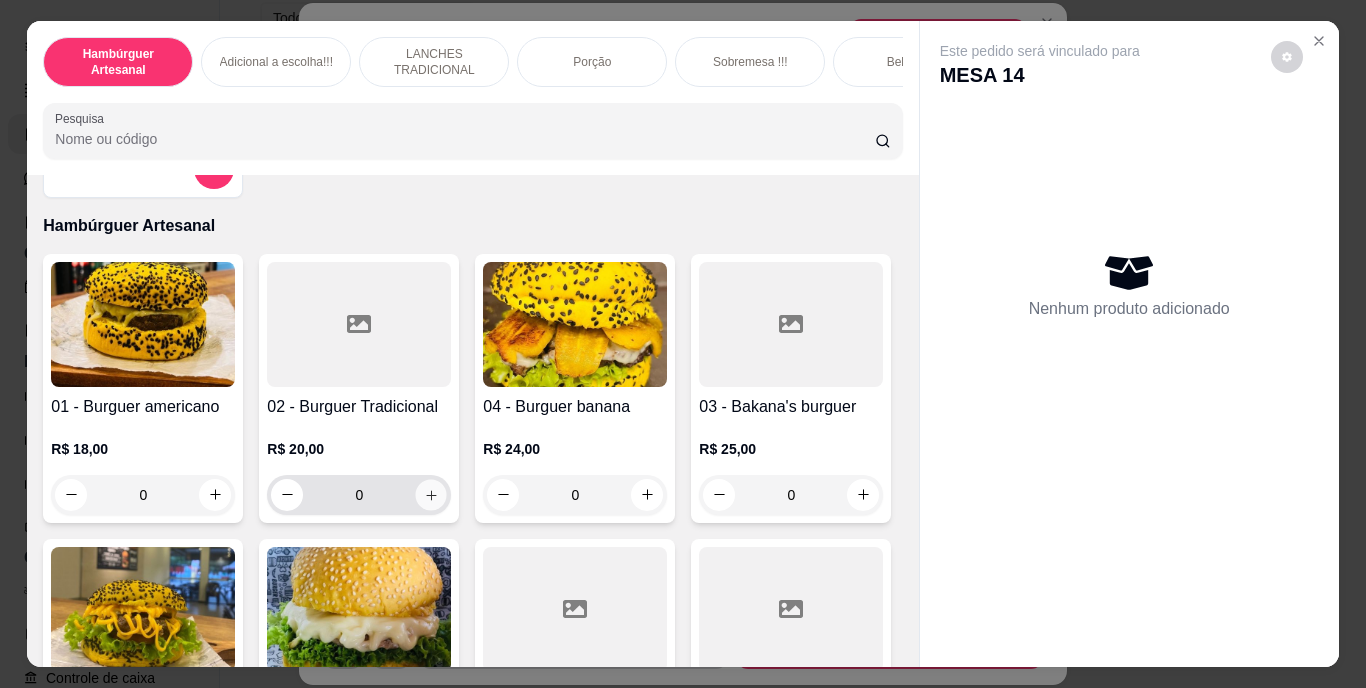 click 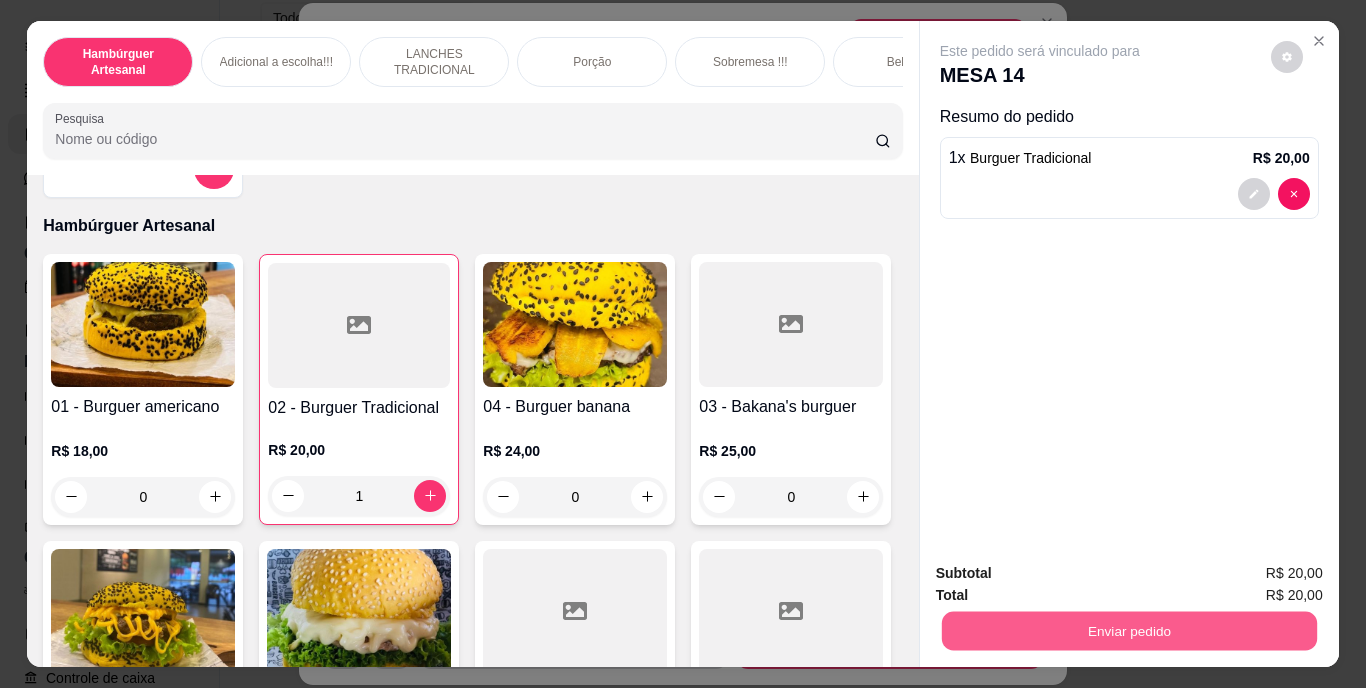click on "Enviar pedido" at bounding box center (1128, 631) 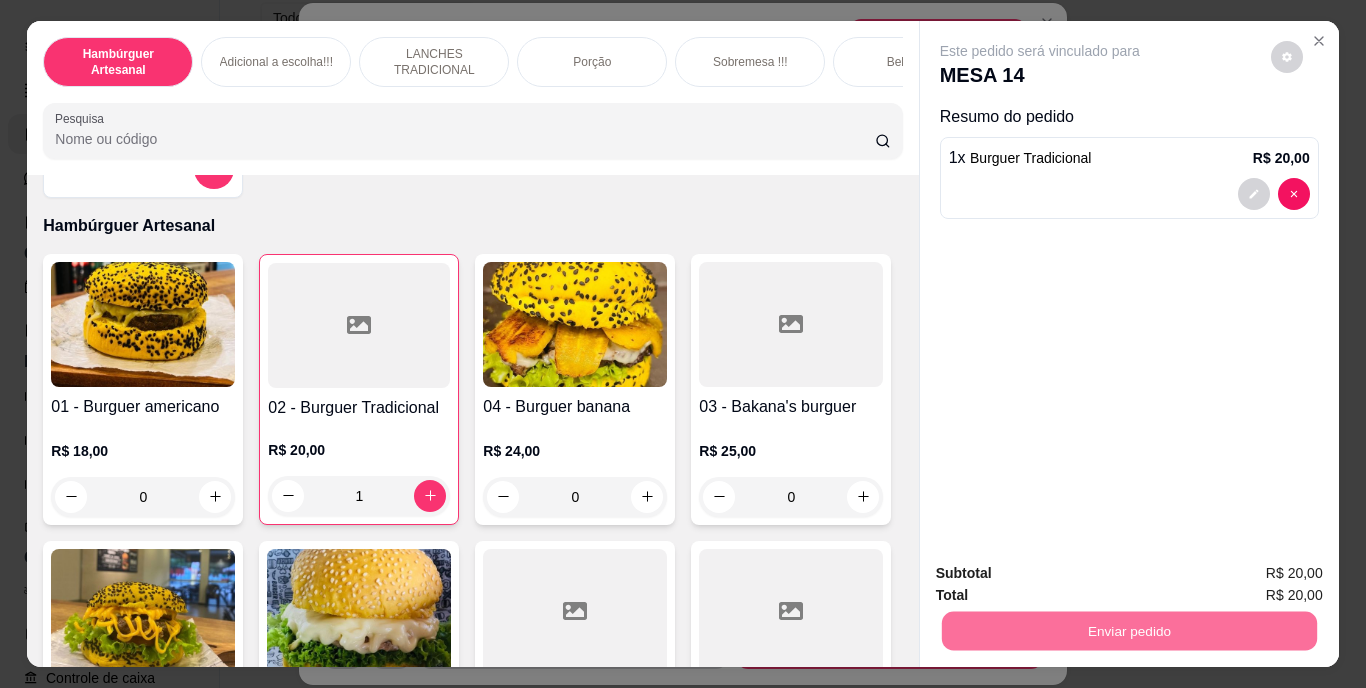 click on "Não registrar e enviar pedido" at bounding box center [1063, 574] 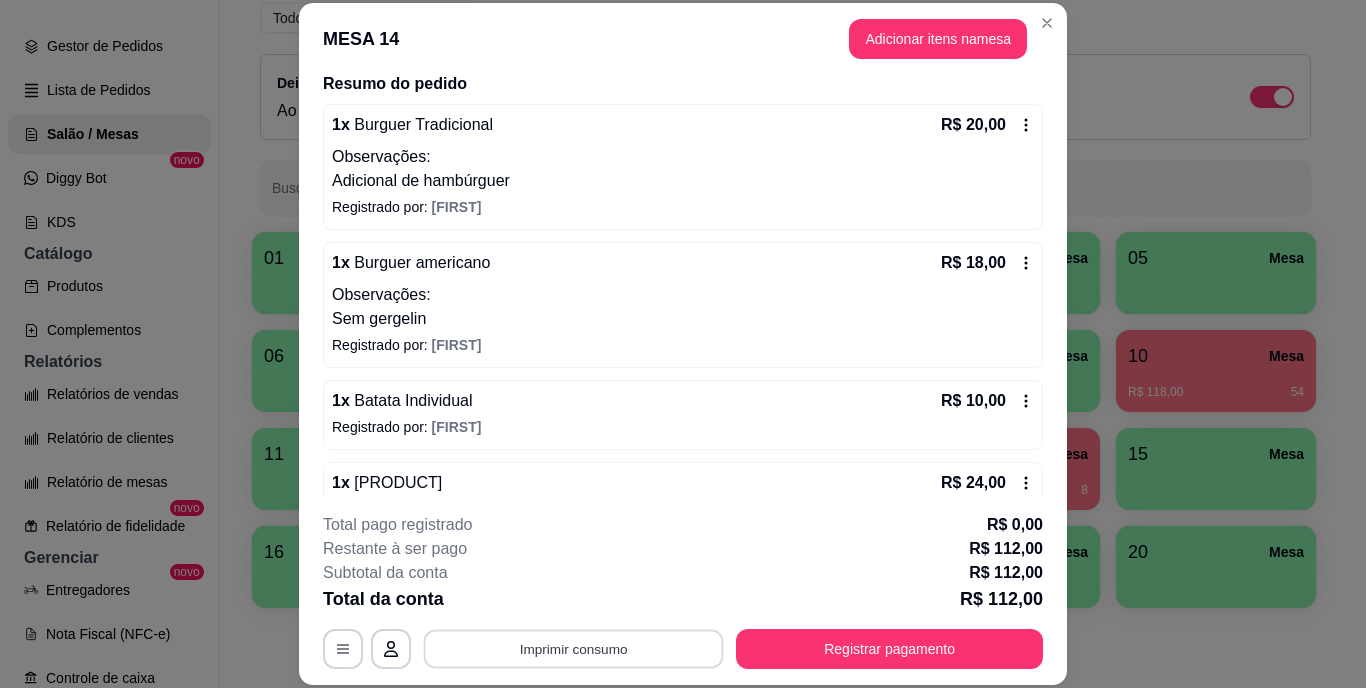 click on "Imprimir consumo" at bounding box center [574, 648] 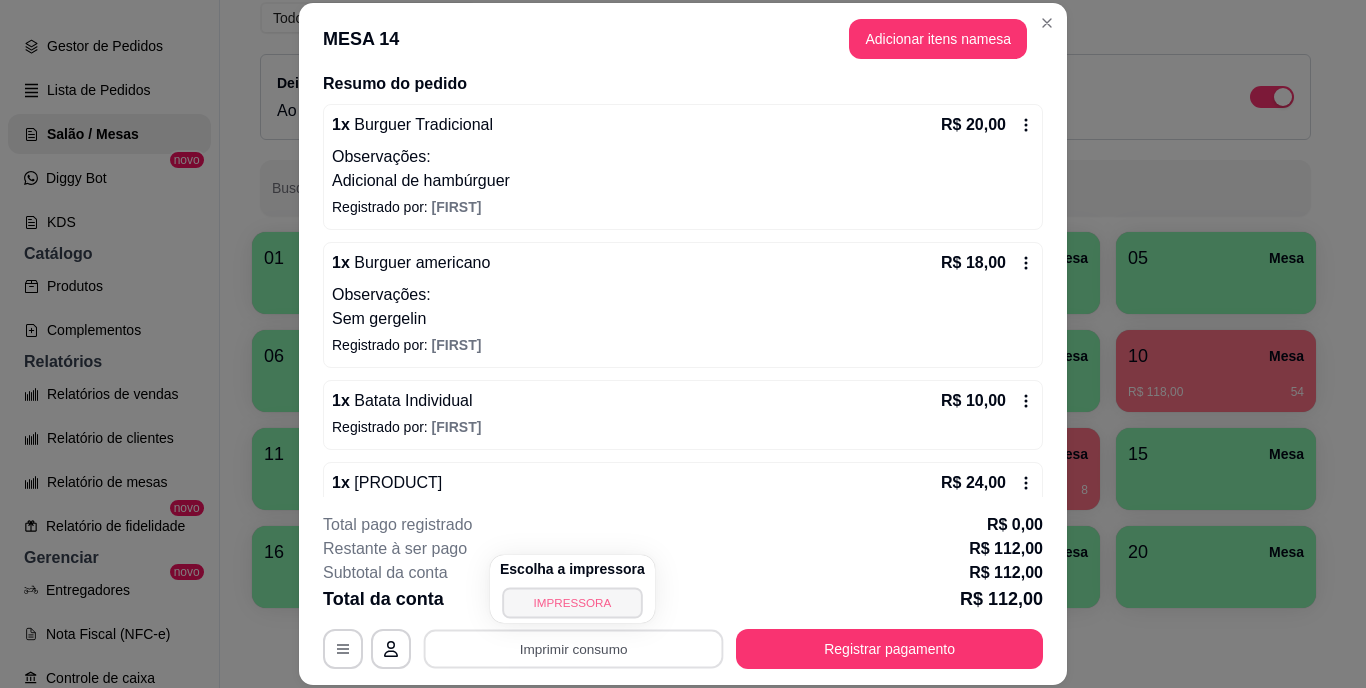 click on "IMPRESSORA" at bounding box center (572, 602) 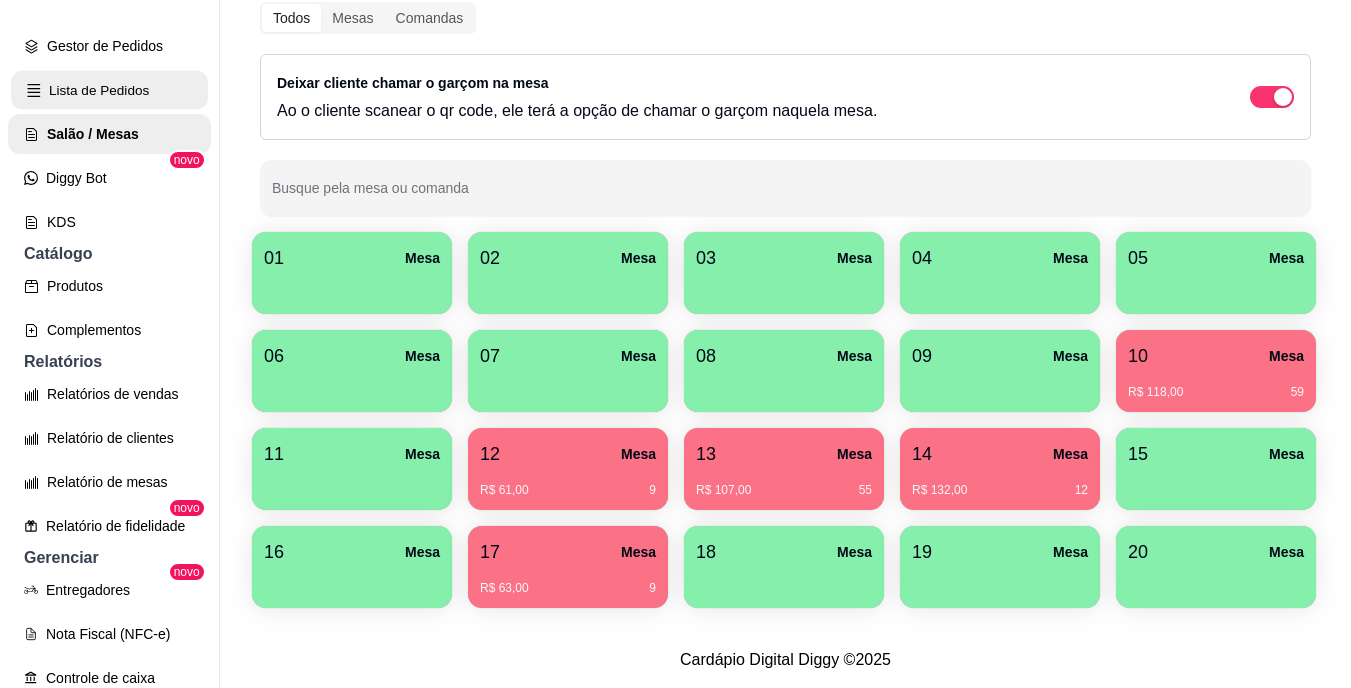 click on "Lista de Pedidos" at bounding box center (109, 90) 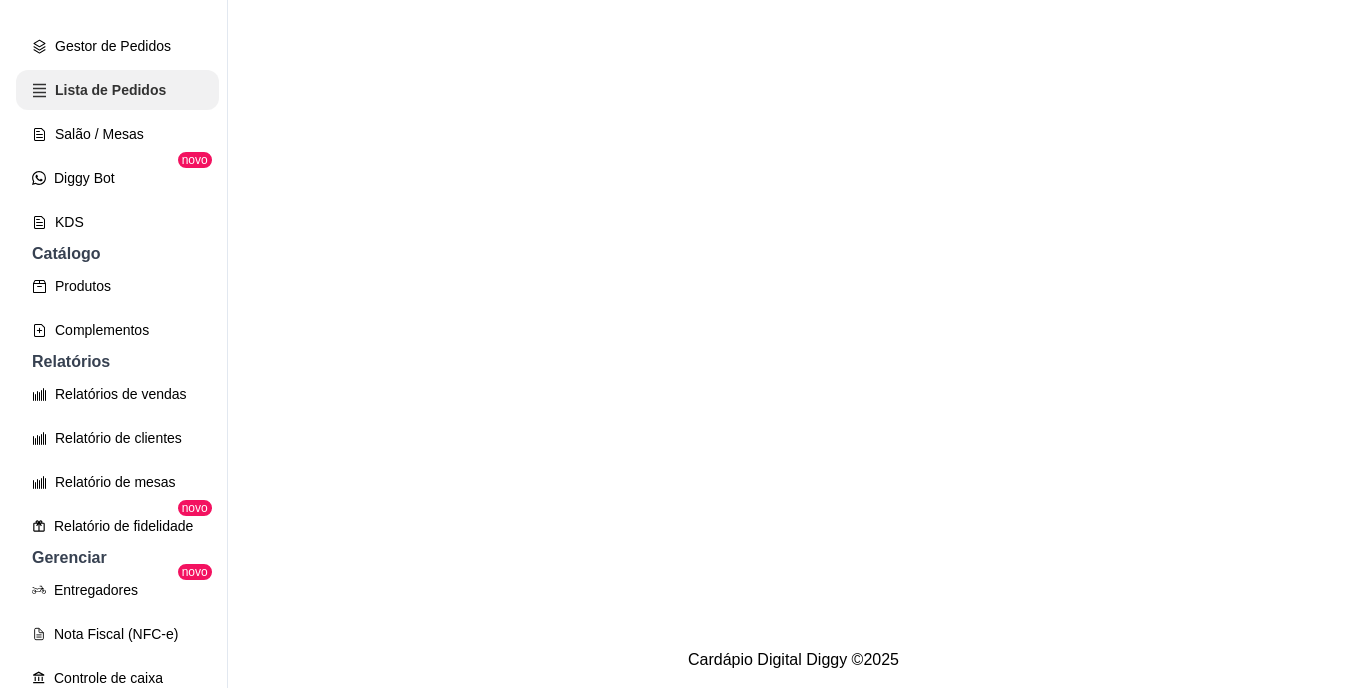scroll, scrollTop: 0, scrollLeft: 0, axis: both 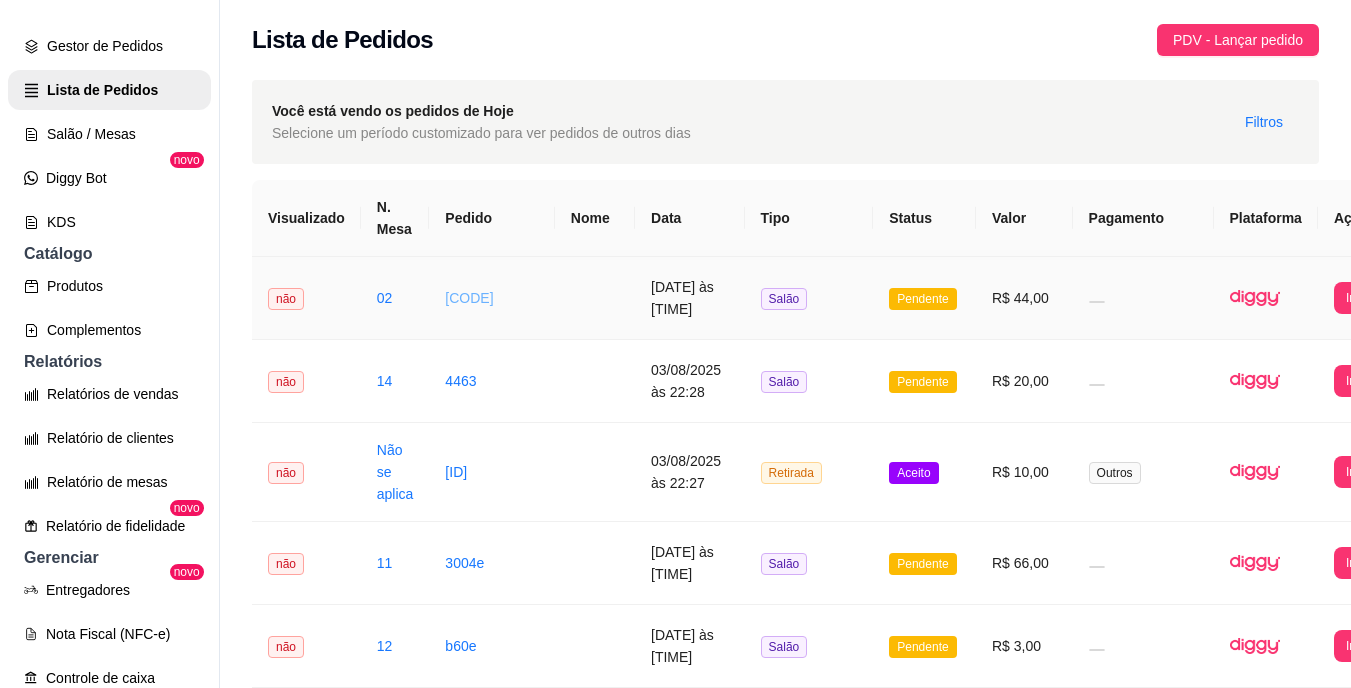 click on "[CODE]" at bounding box center [469, 298] 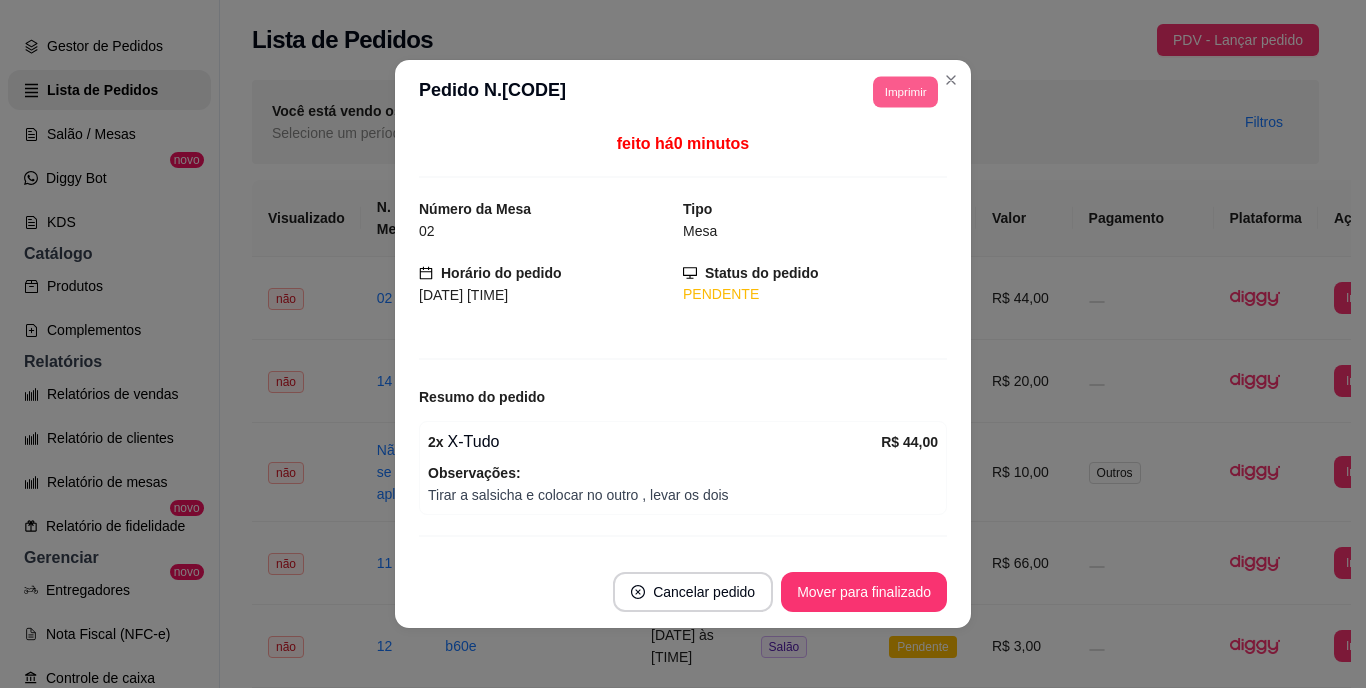 click on "Imprimir" at bounding box center [905, 91] 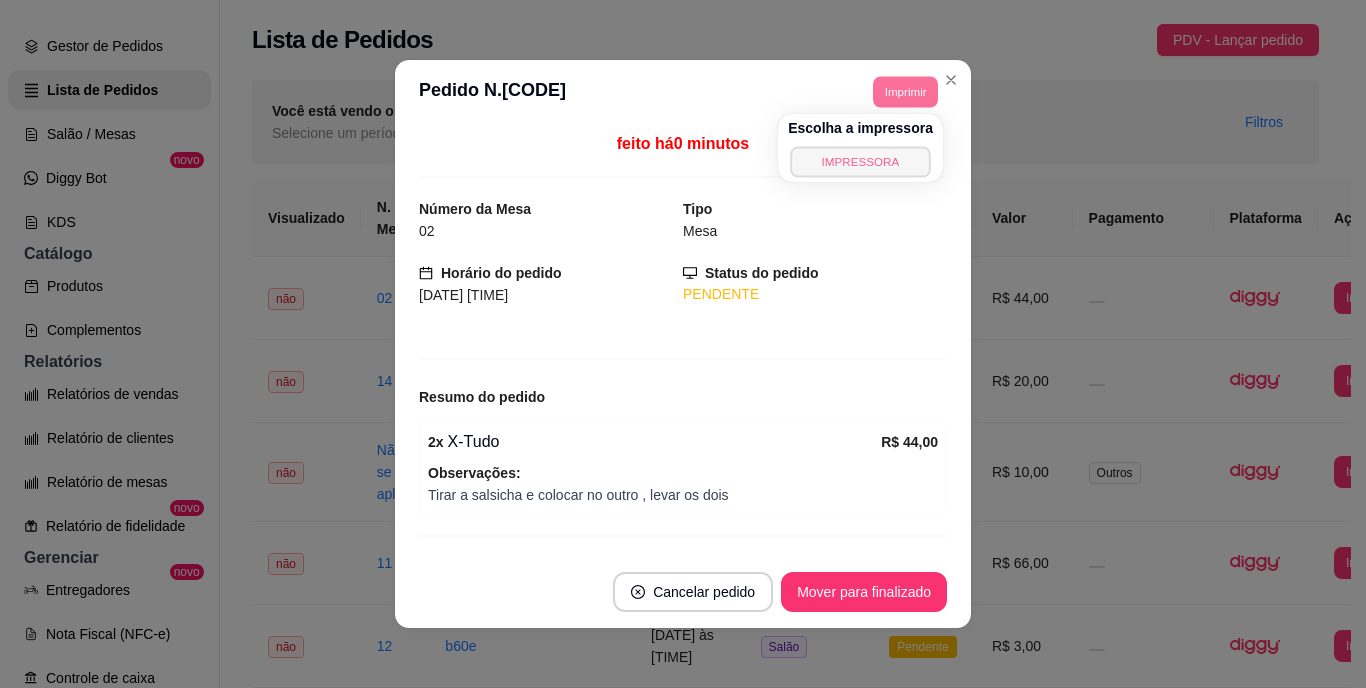 click on "IMPRESSORA" at bounding box center [860, 161] 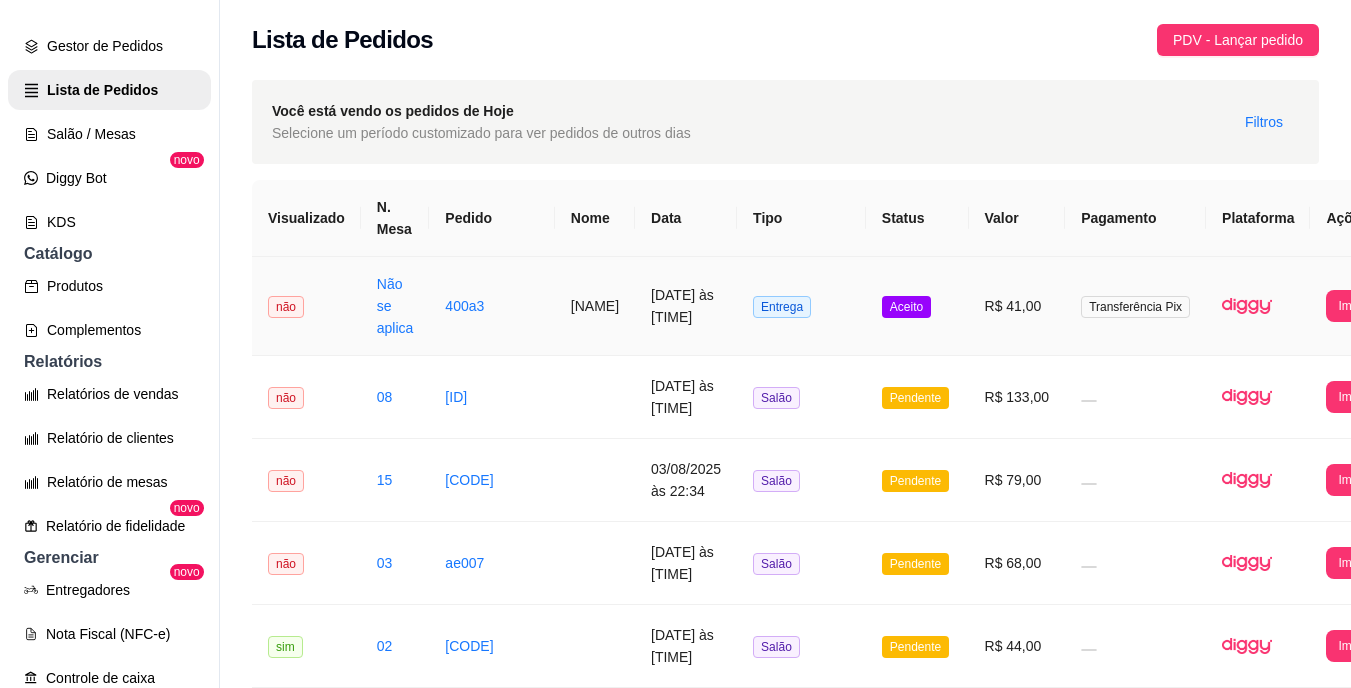 click on "[DATE] às [TIME]" at bounding box center (686, 306) 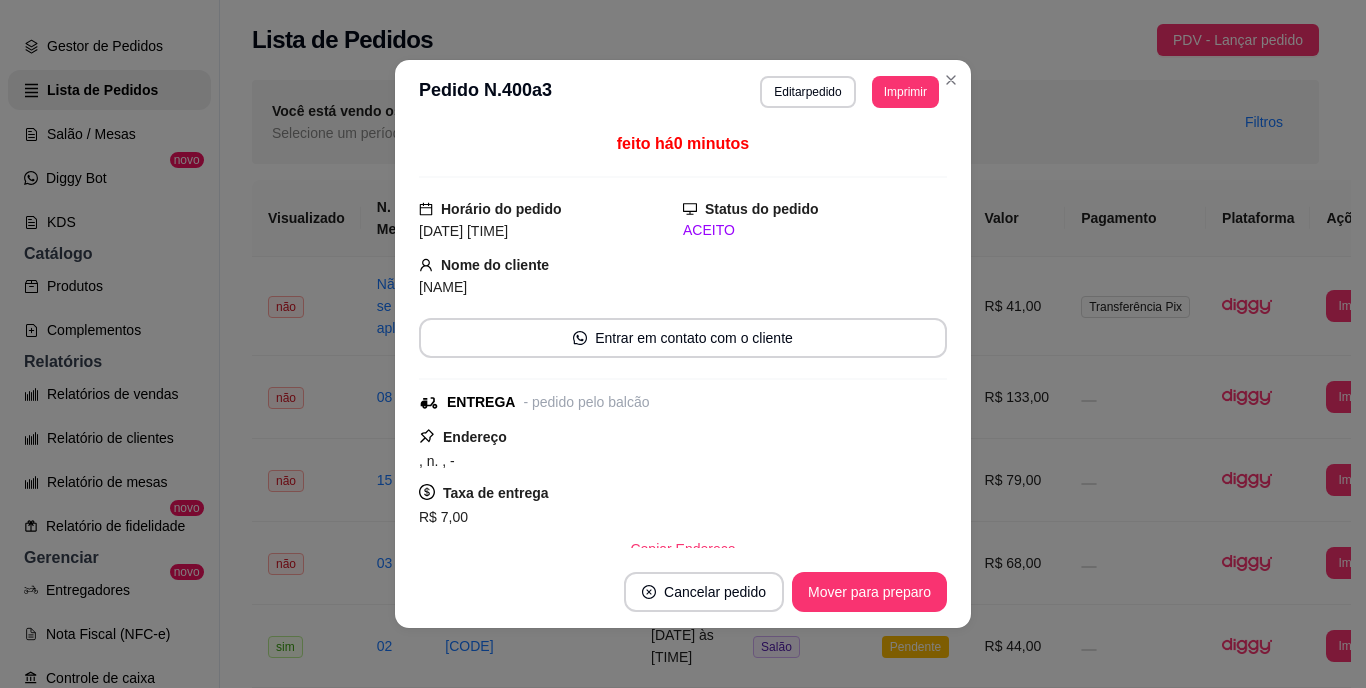 click on "**********" at bounding box center (683, 92) 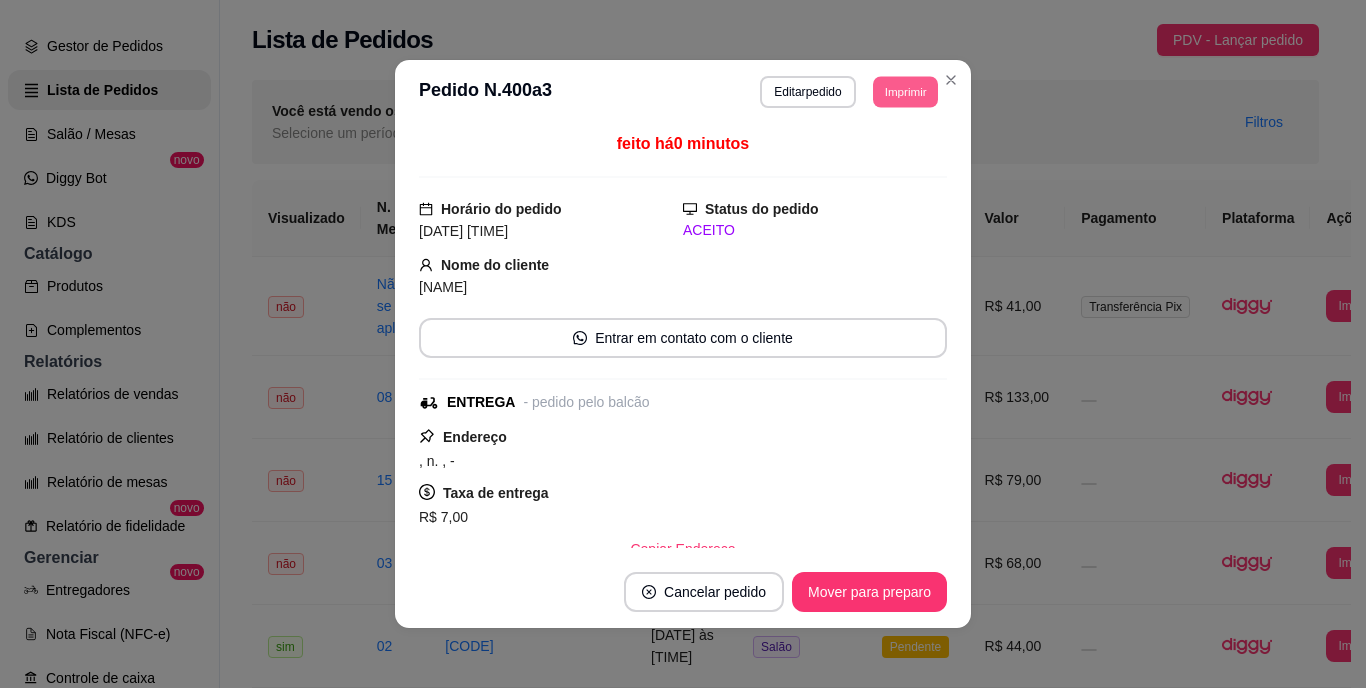 click on "Imprimir" at bounding box center (905, 91) 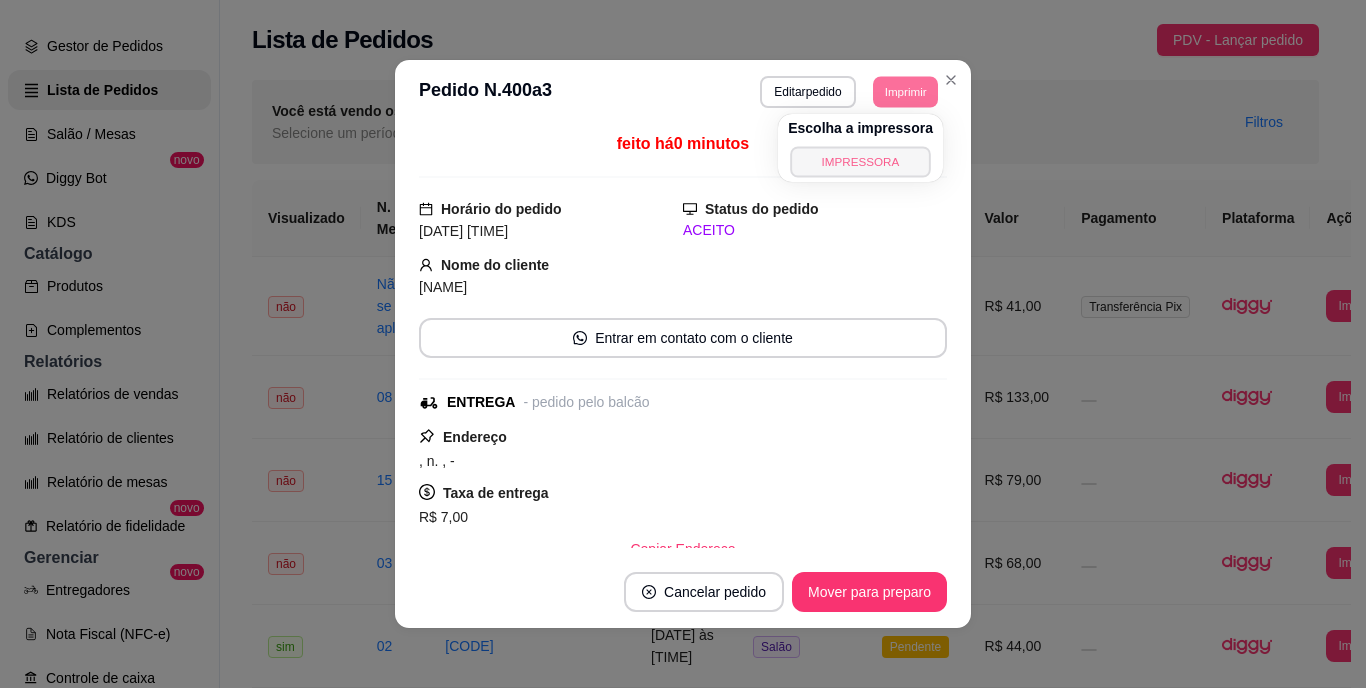 click on "IMPRESSORA" at bounding box center [860, 161] 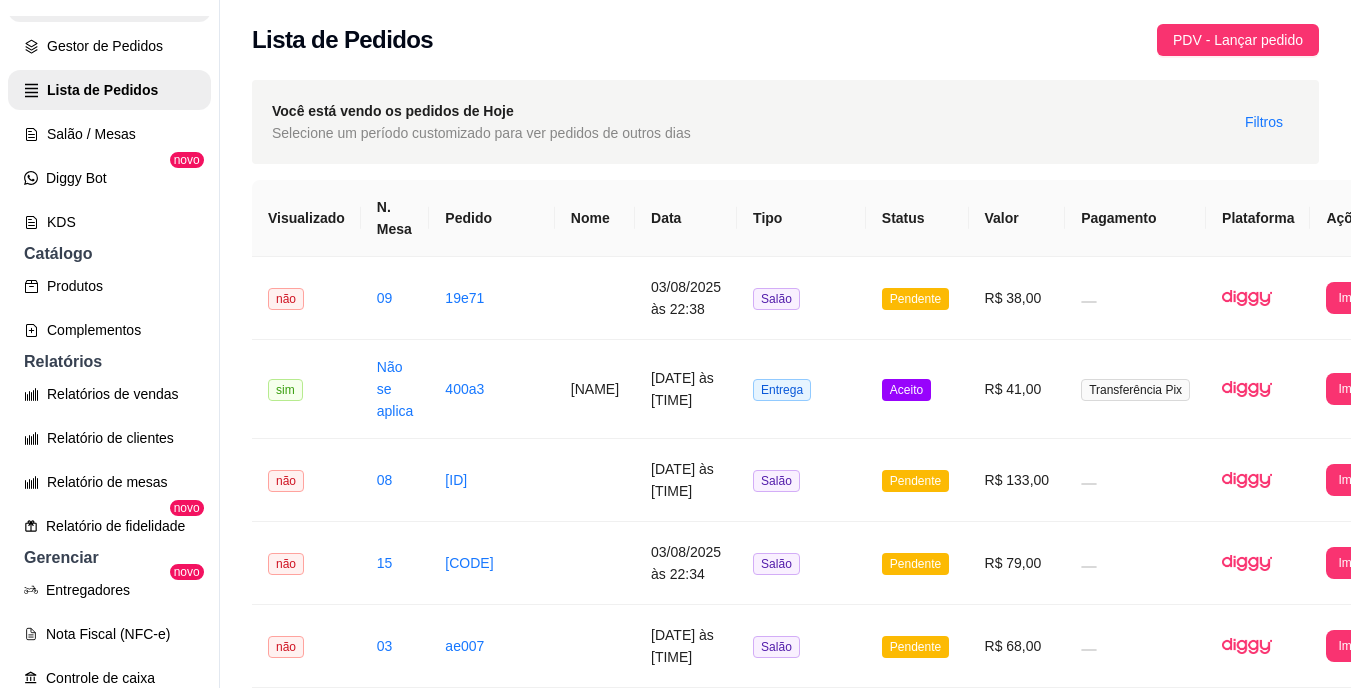 click on "Pedidos balcão (PDV)" at bounding box center [109, 2] 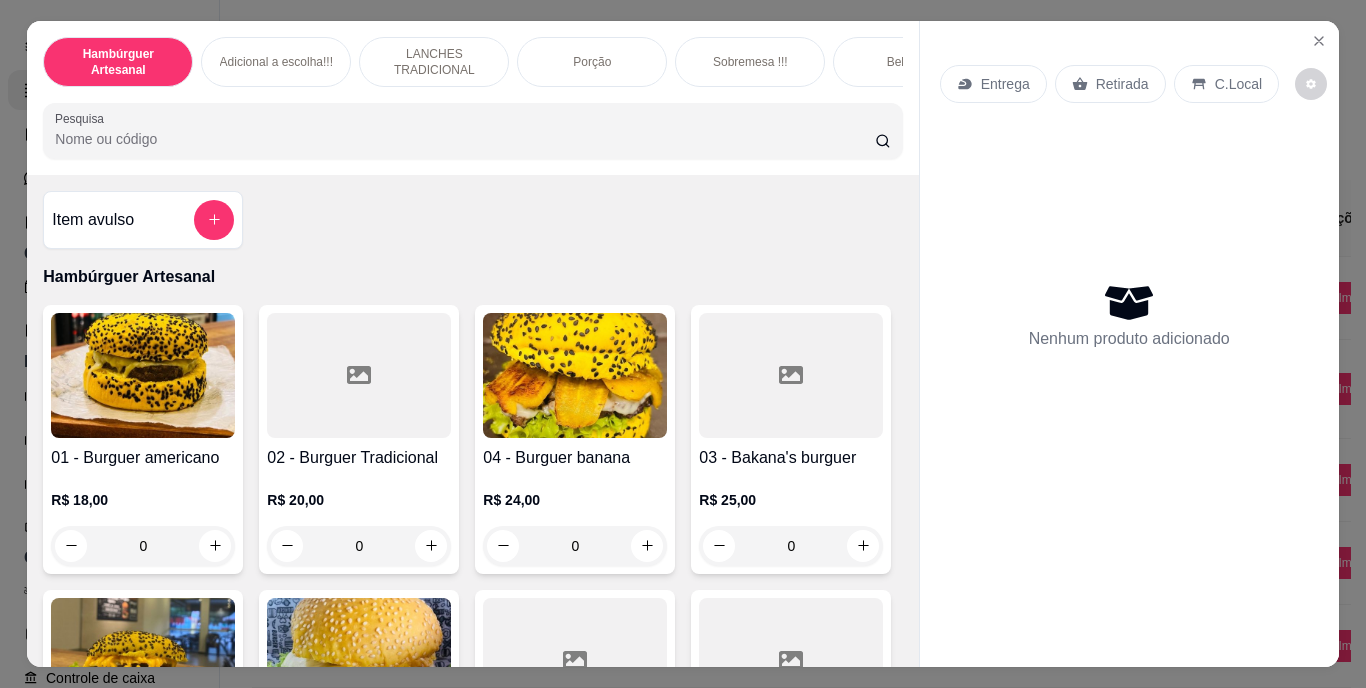 scroll, scrollTop: 51, scrollLeft: 0, axis: vertical 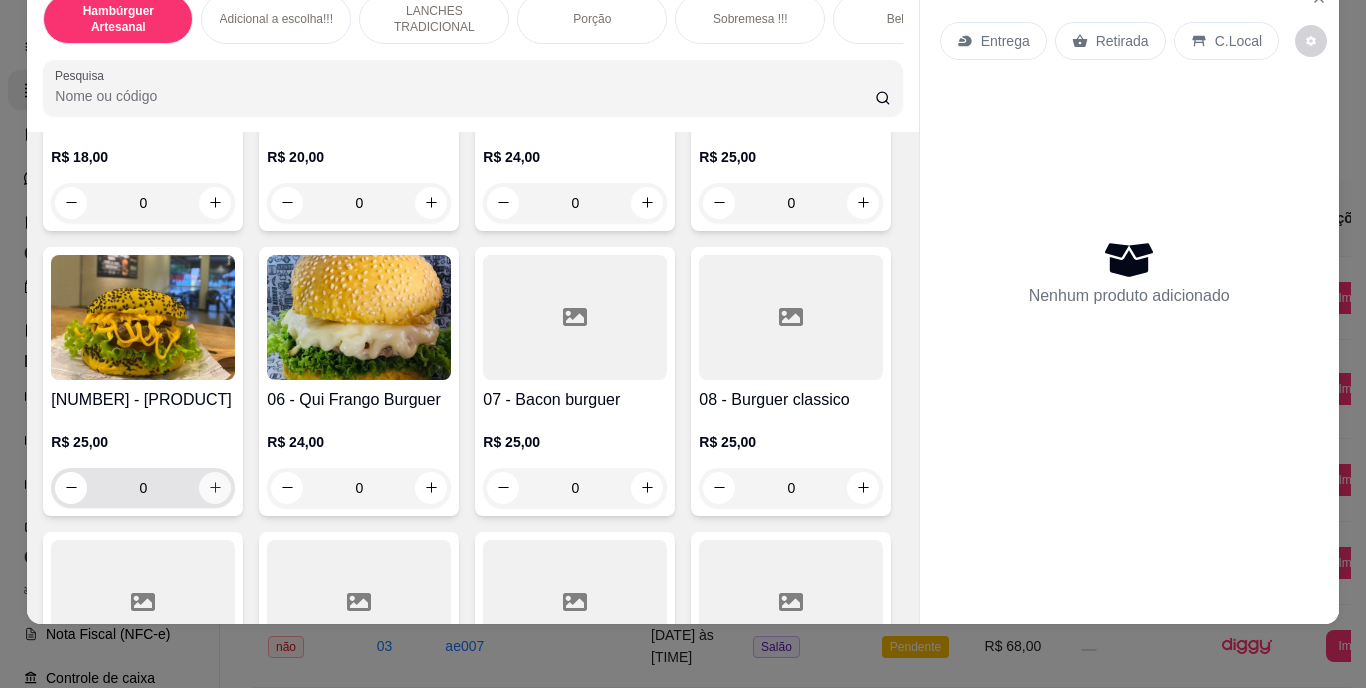 click 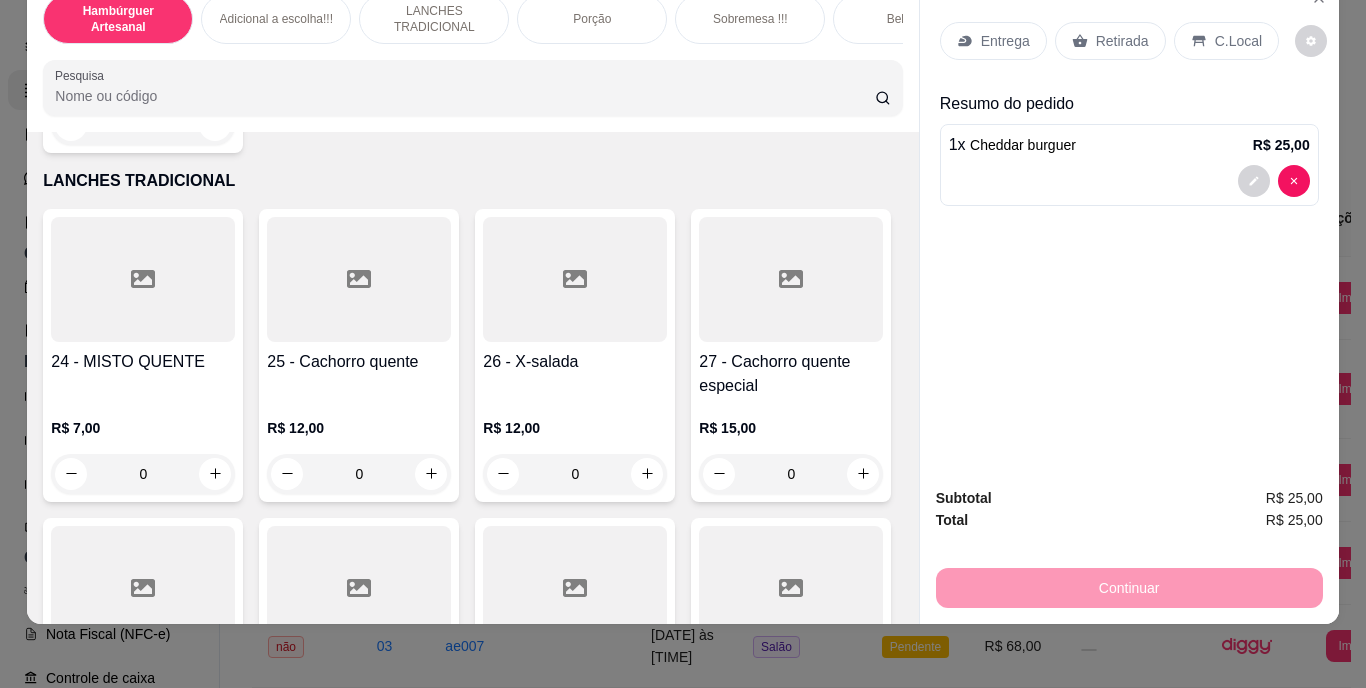 scroll, scrollTop: 2800, scrollLeft: 0, axis: vertical 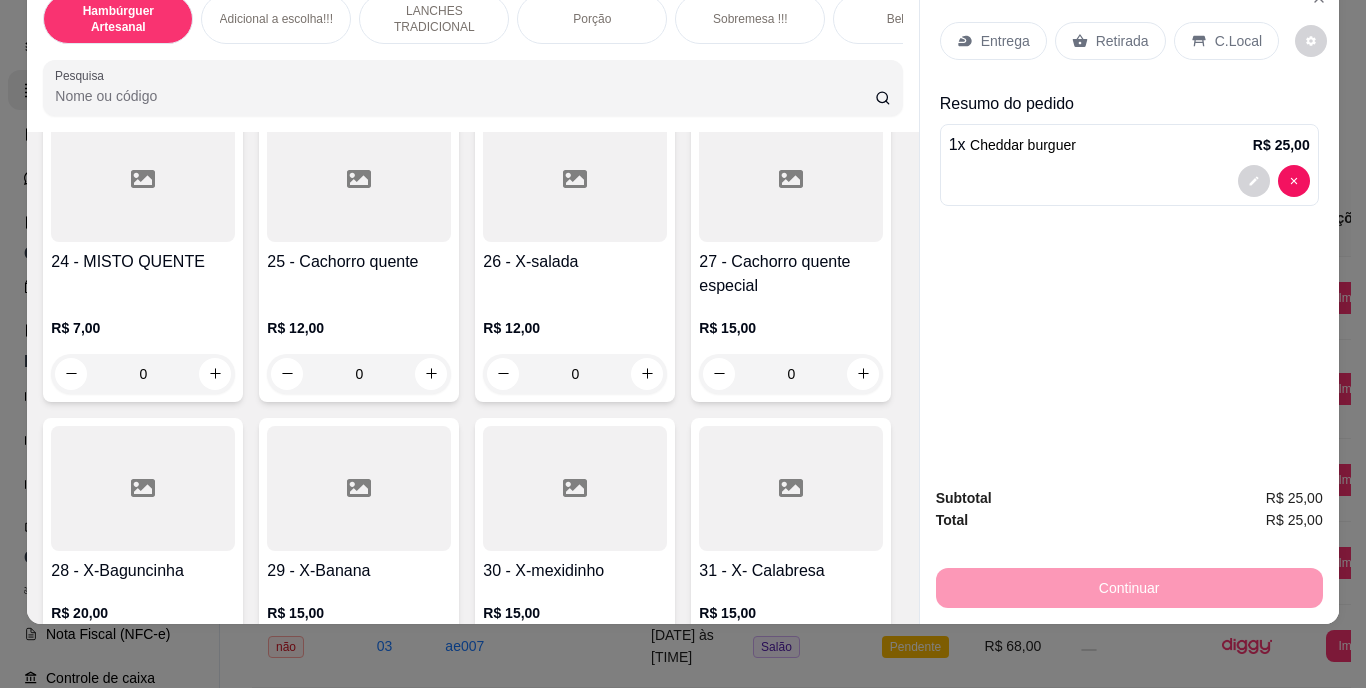 click on "0" at bounding box center [143, -260] 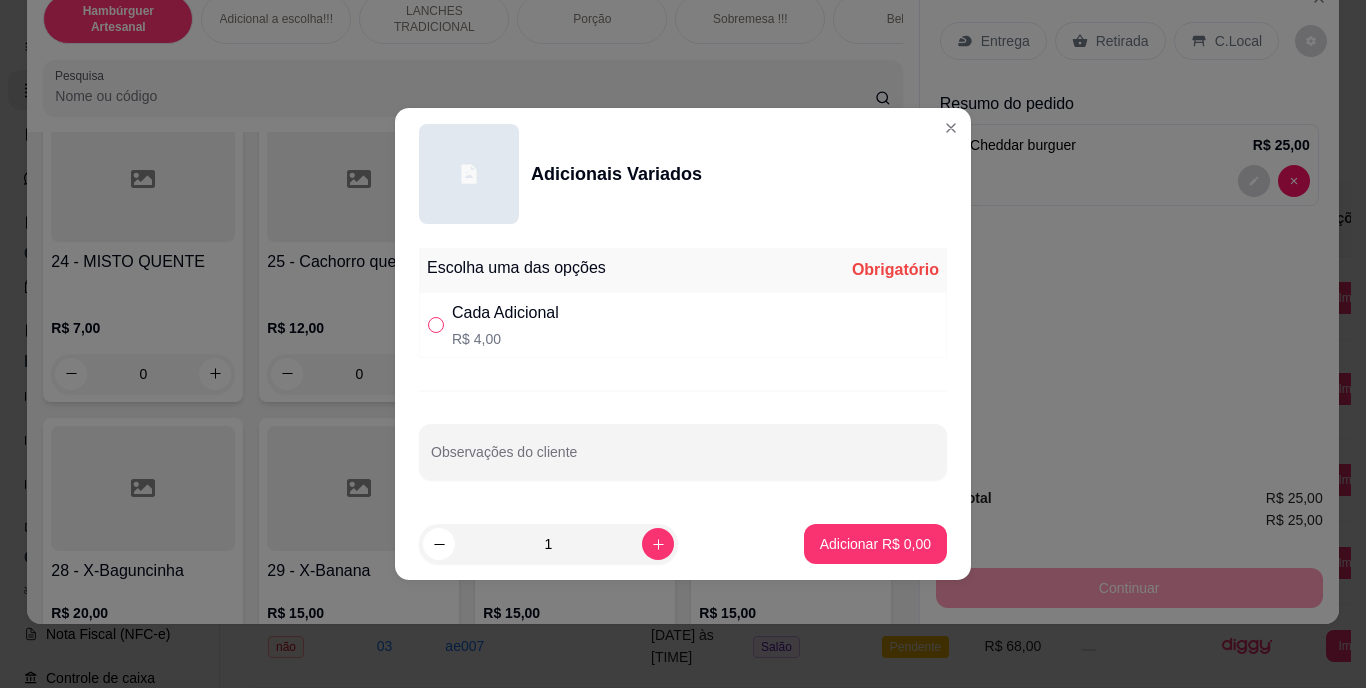 click at bounding box center (436, 325) 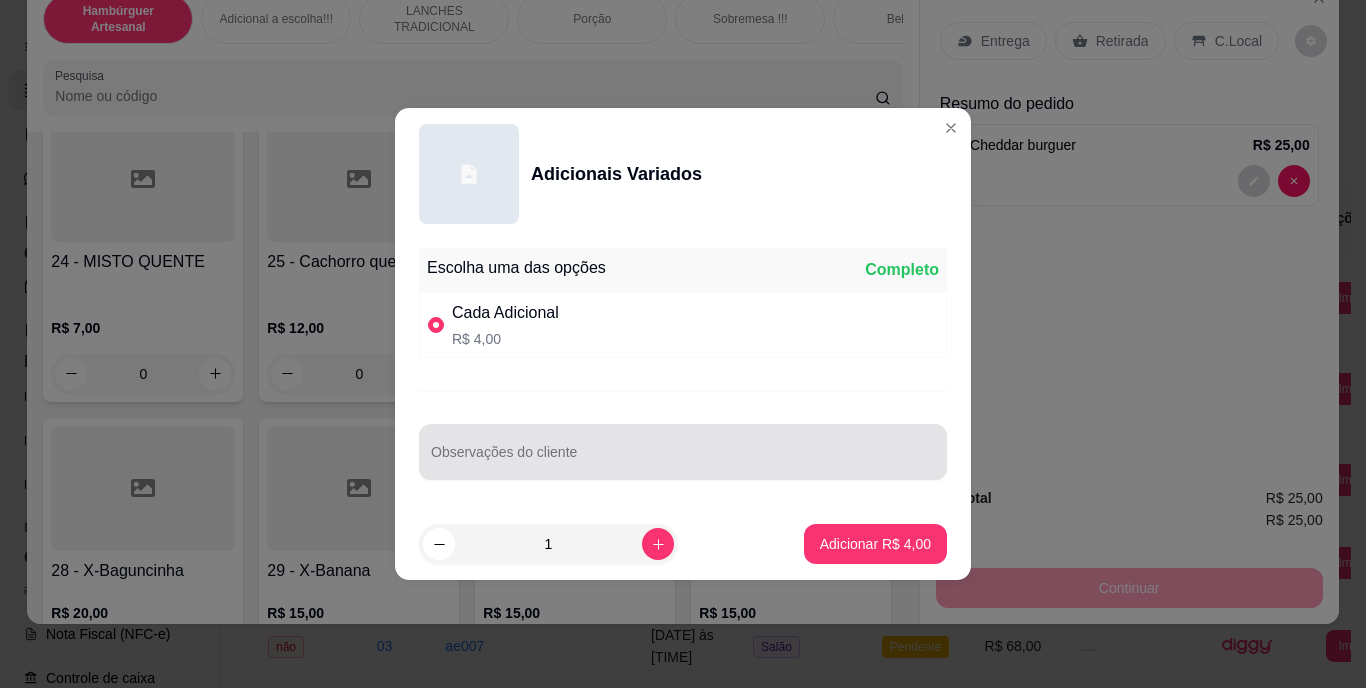 click at bounding box center (683, 452) 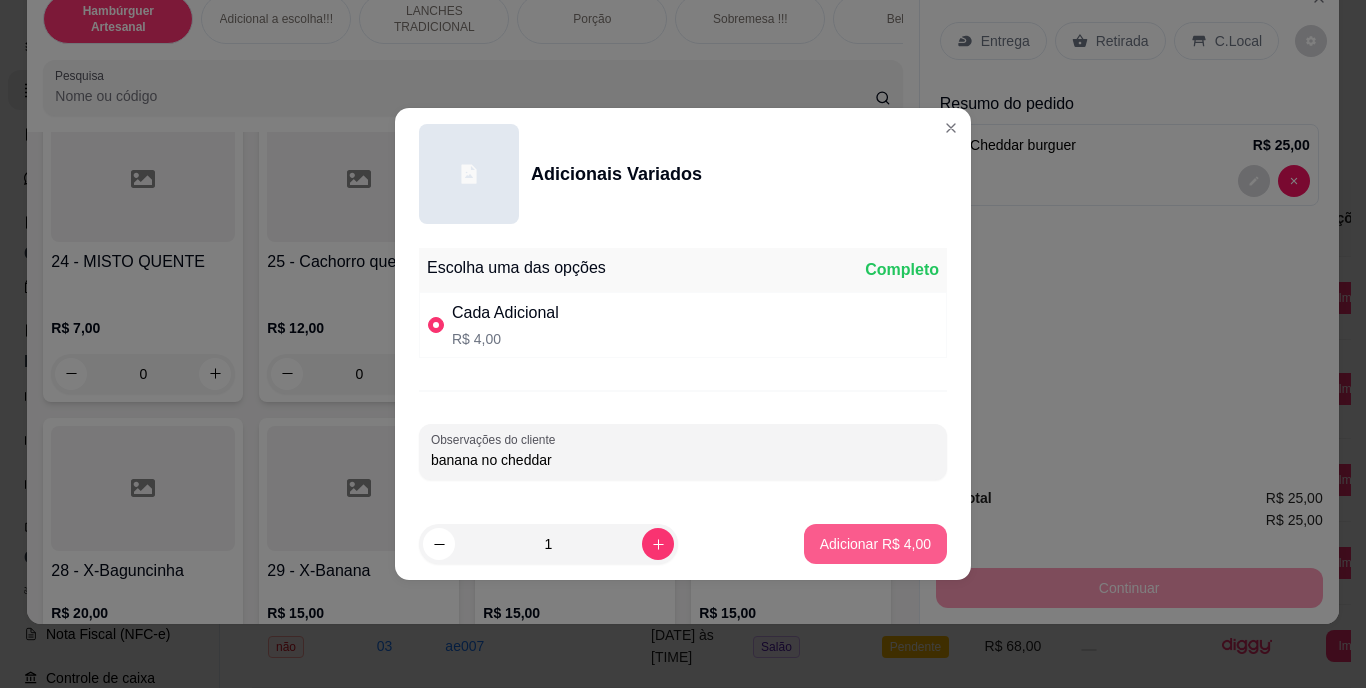 type on "banana no cheddar" 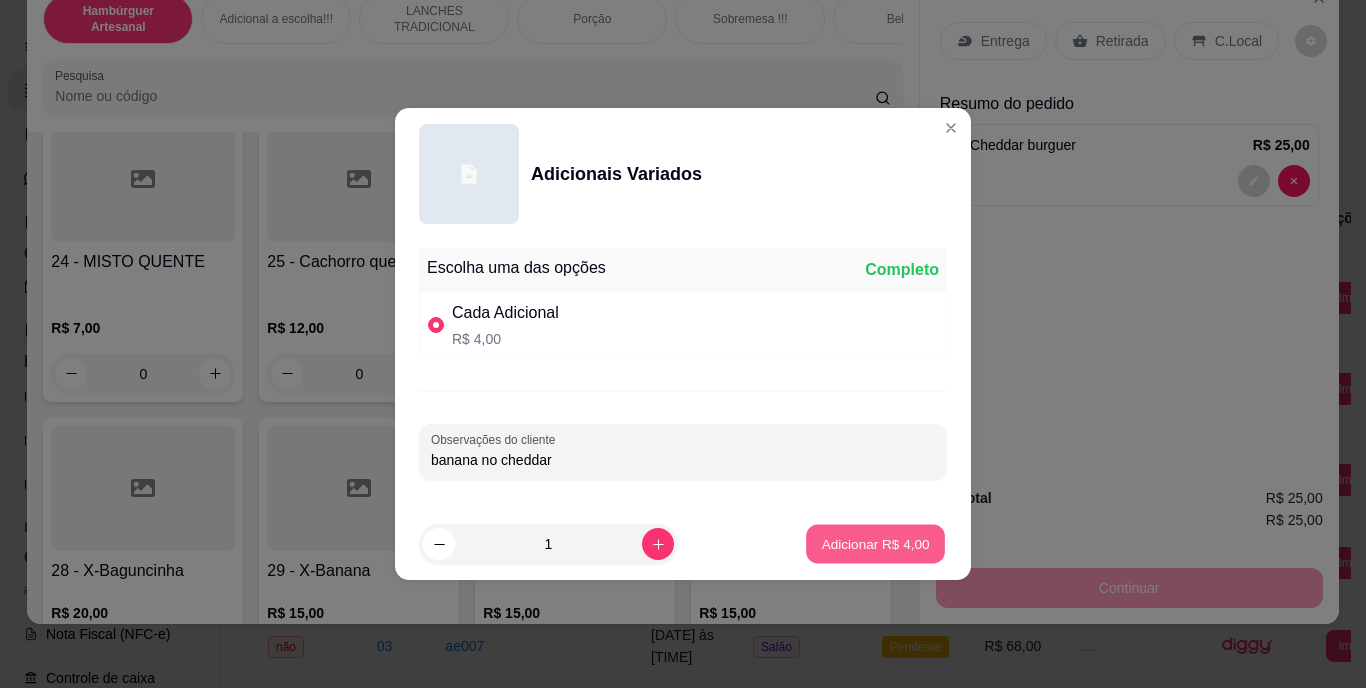 click on "Adicionar   R$ 4,00" at bounding box center (875, 544) 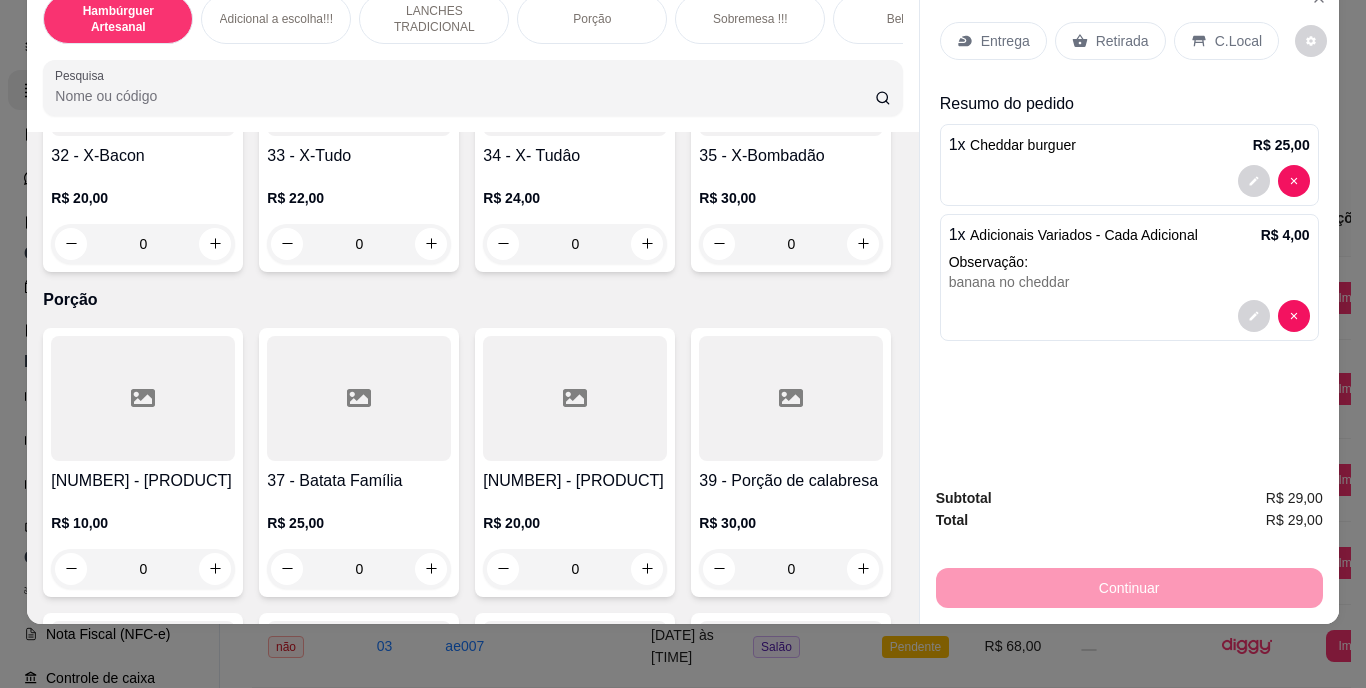 scroll, scrollTop: 3700, scrollLeft: 0, axis: vertical 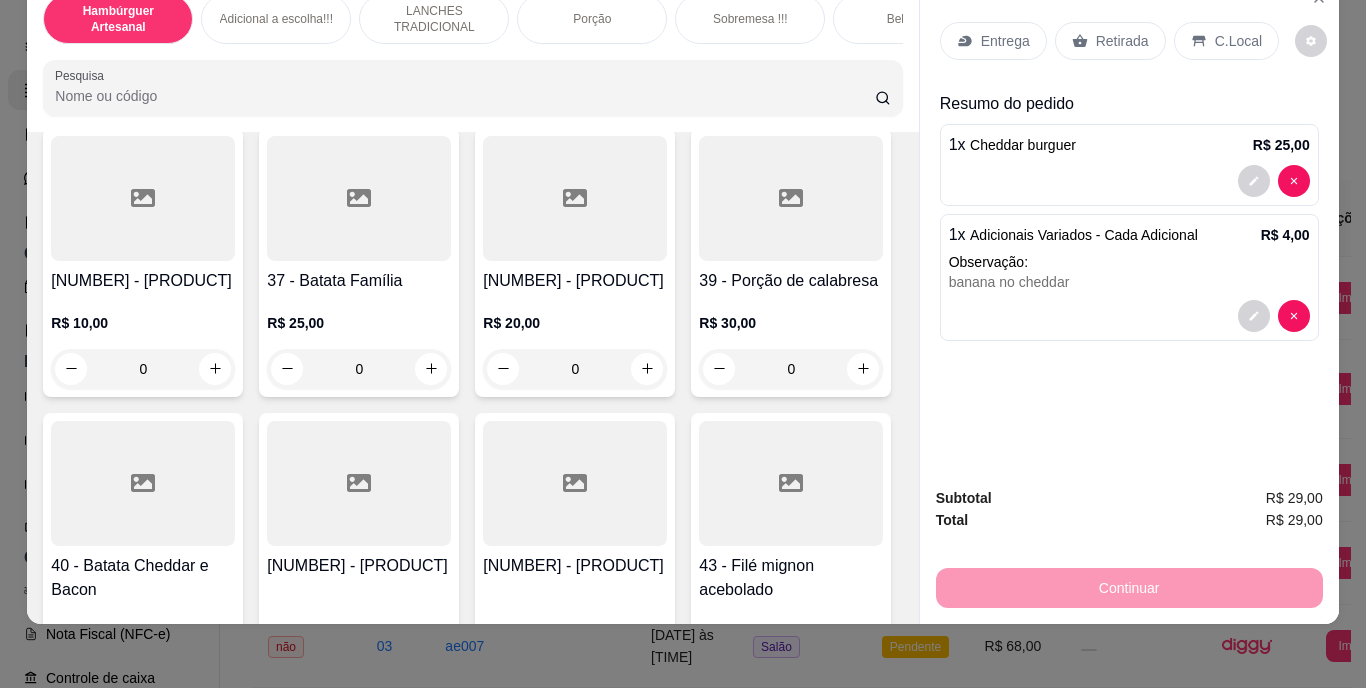 click 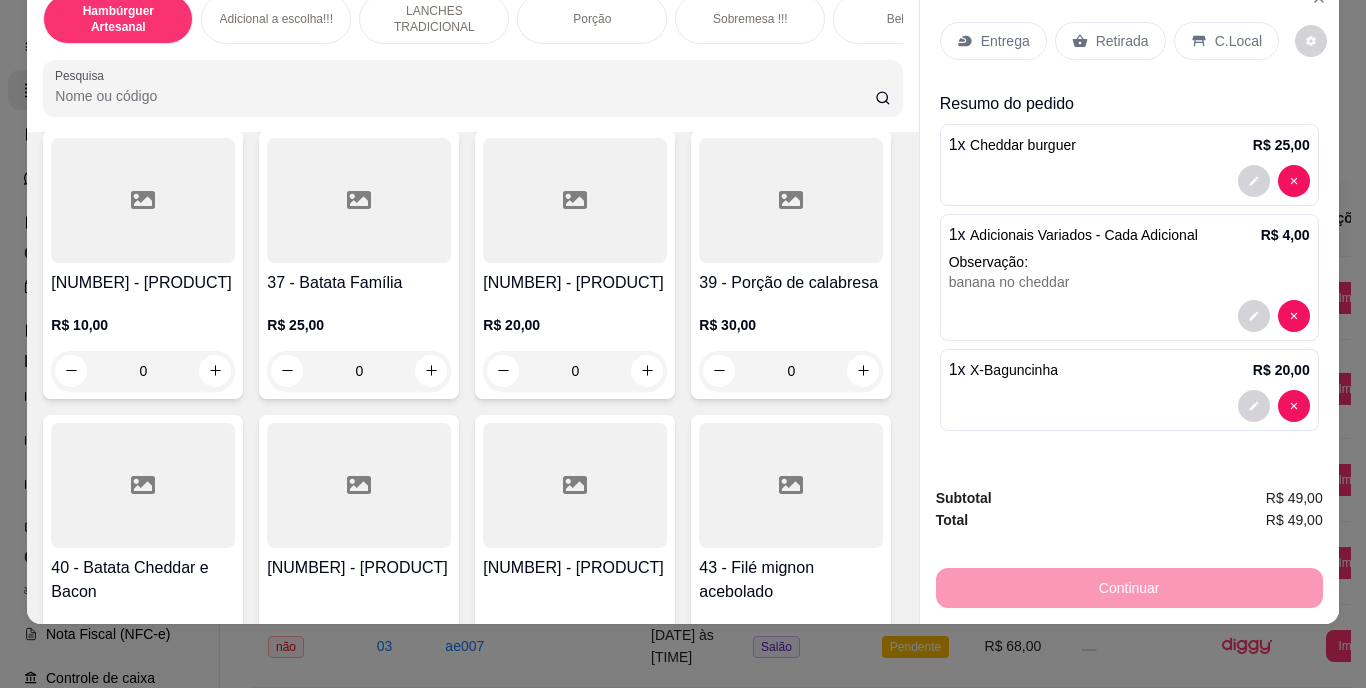 click on "Entrega" at bounding box center (1005, 41) 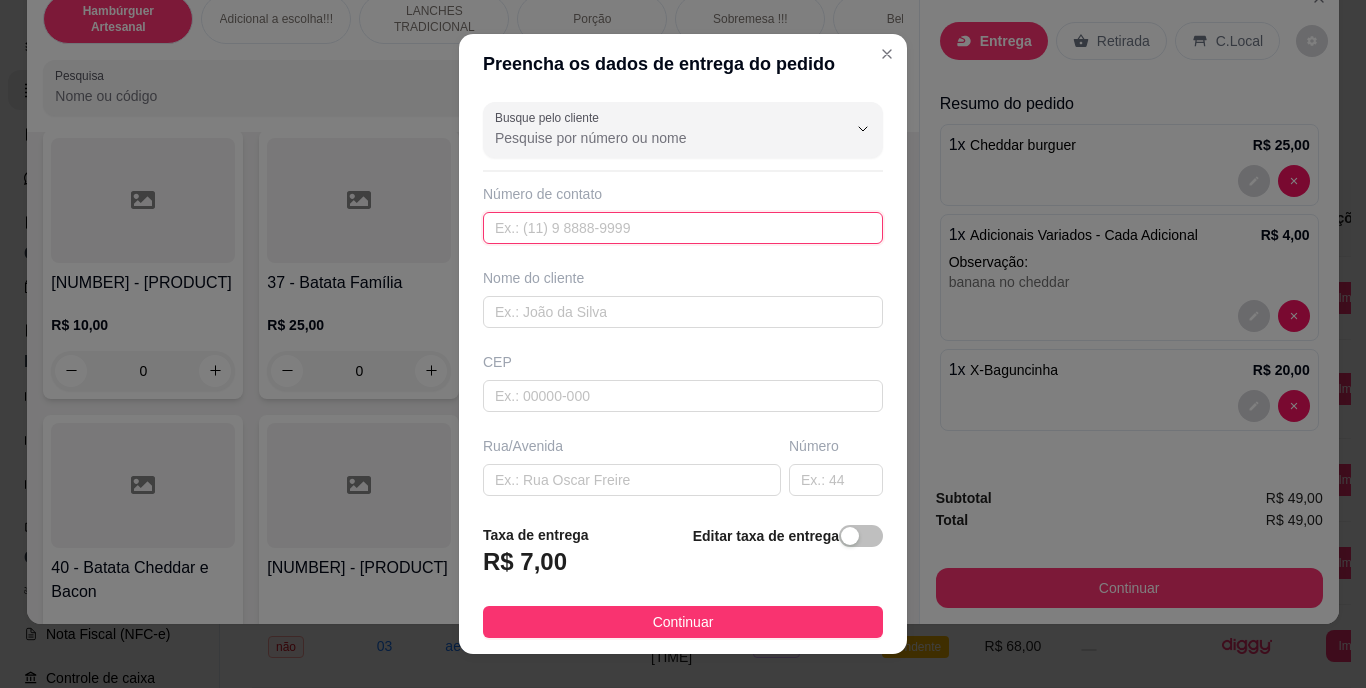 click at bounding box center [683, 228] 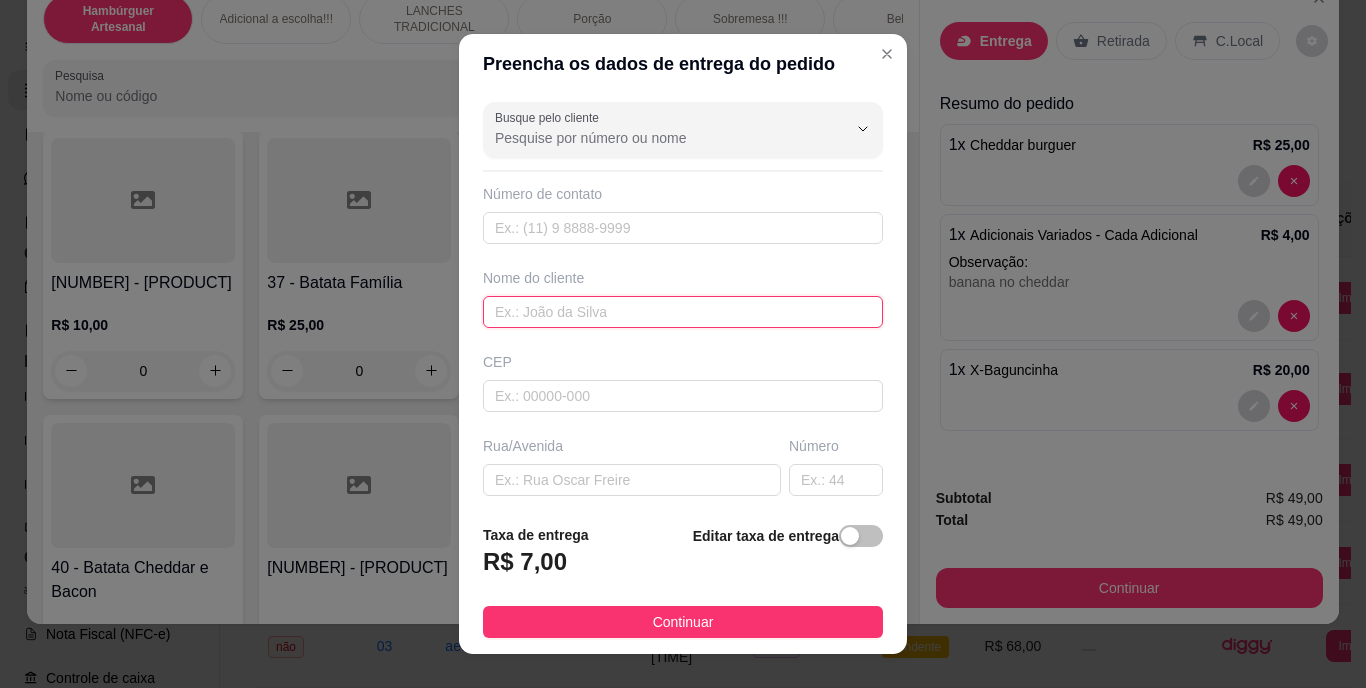 click at bounding box center [683, 312] 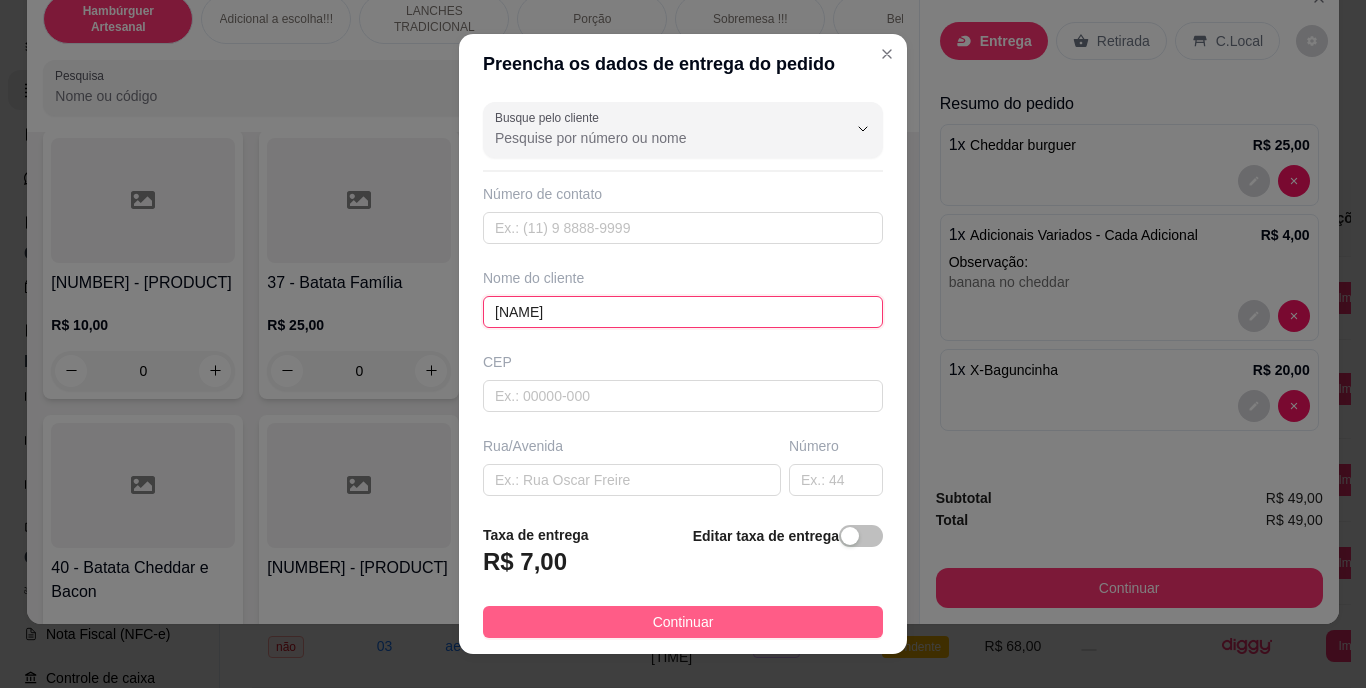 type on "[NAME]" 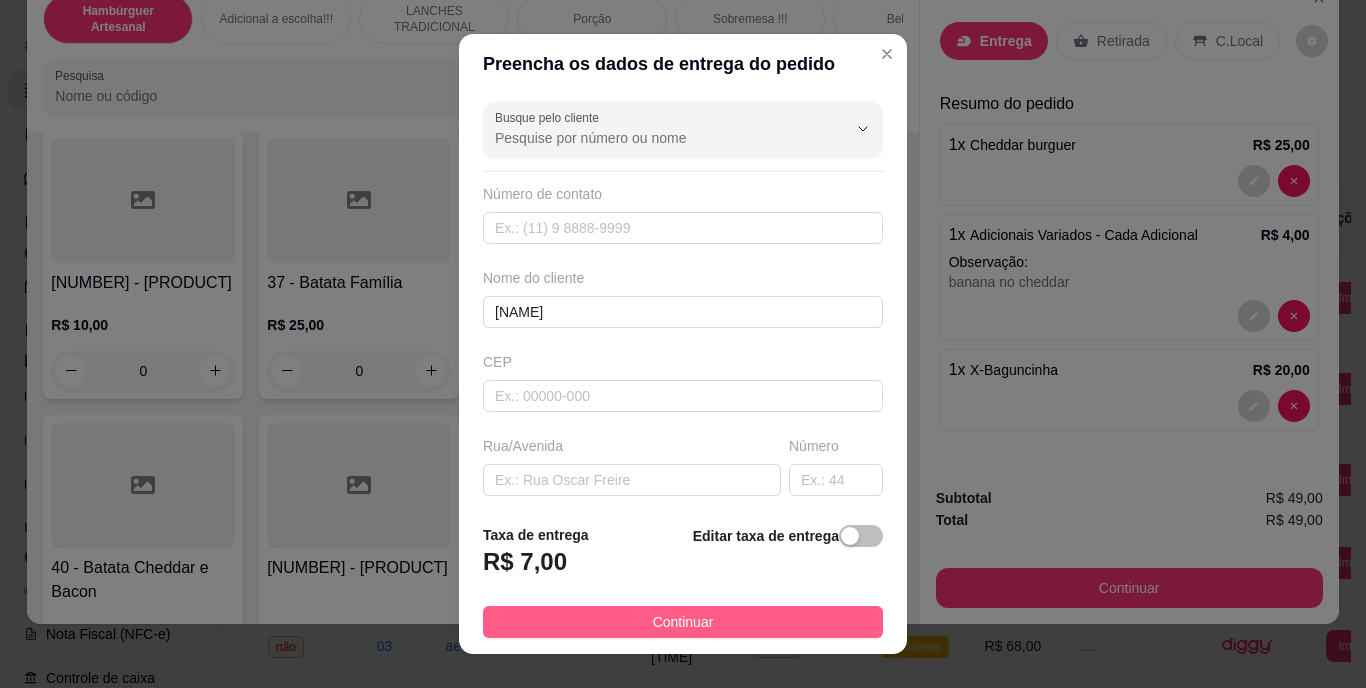 click on "Continuar" at bounding box center [683, 622] 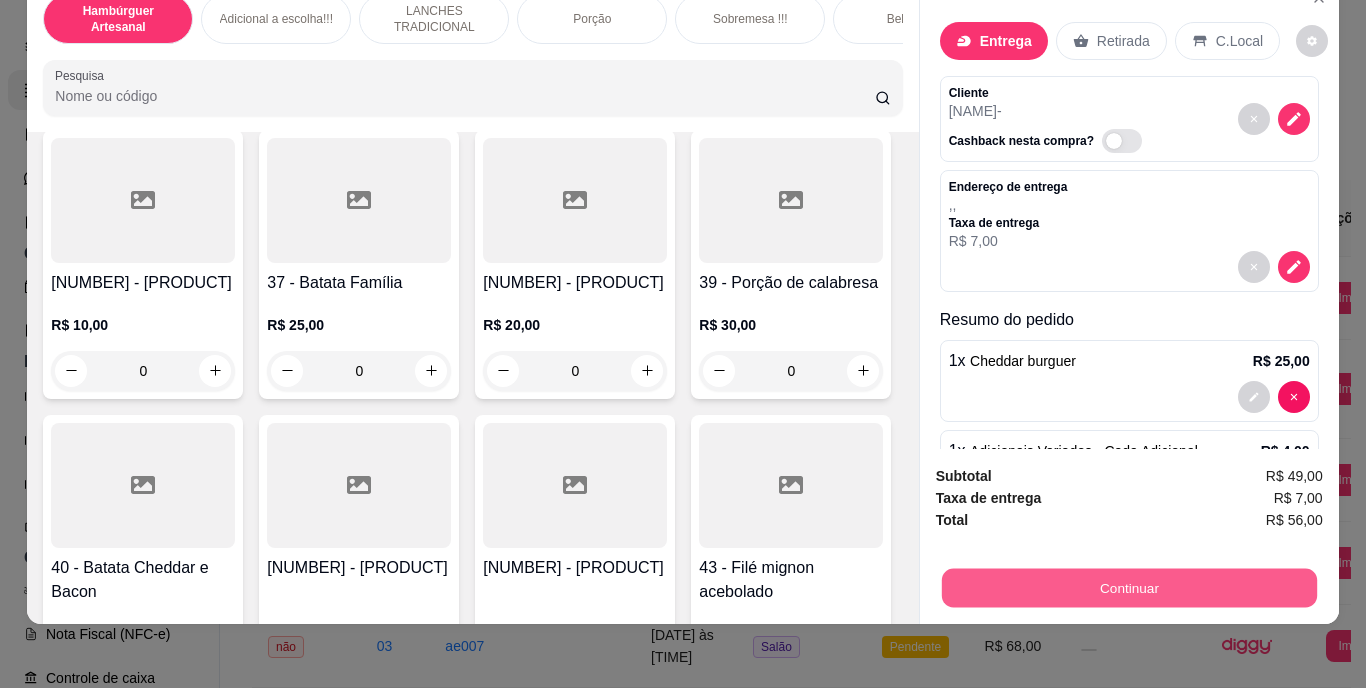 click on "Continuar" at bounding box center (1128, 588) 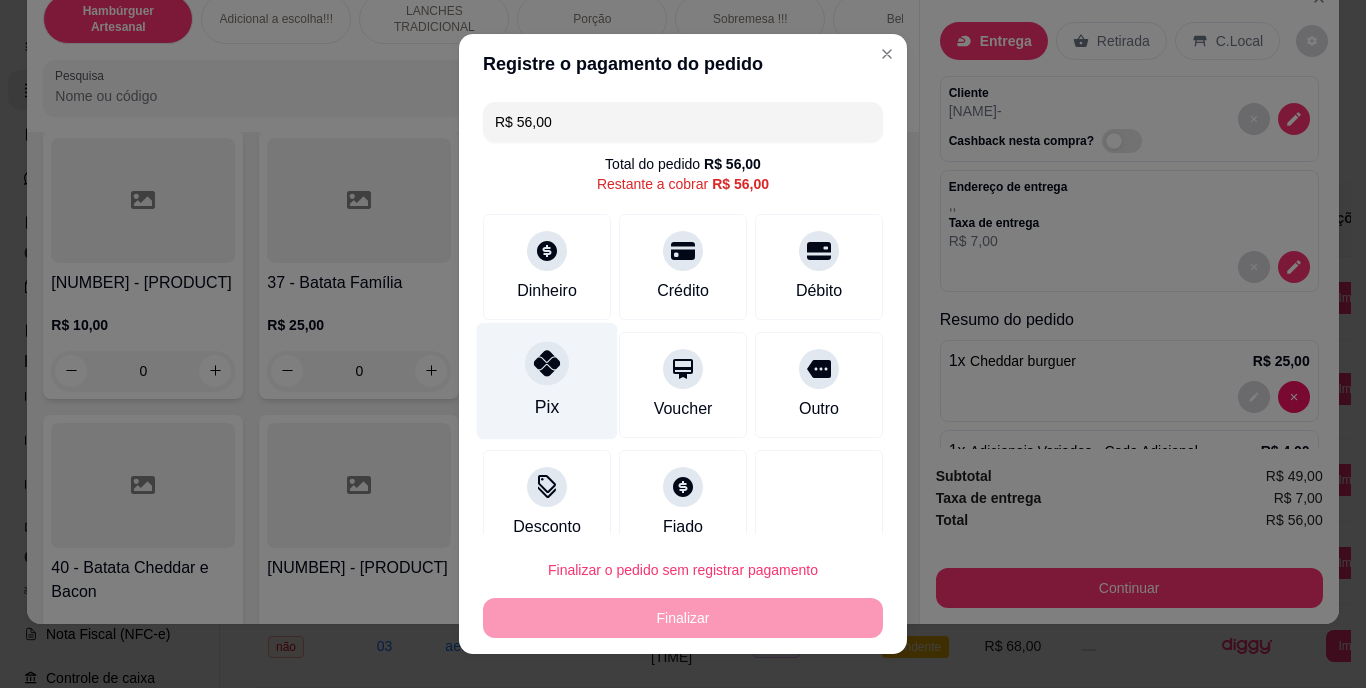 click 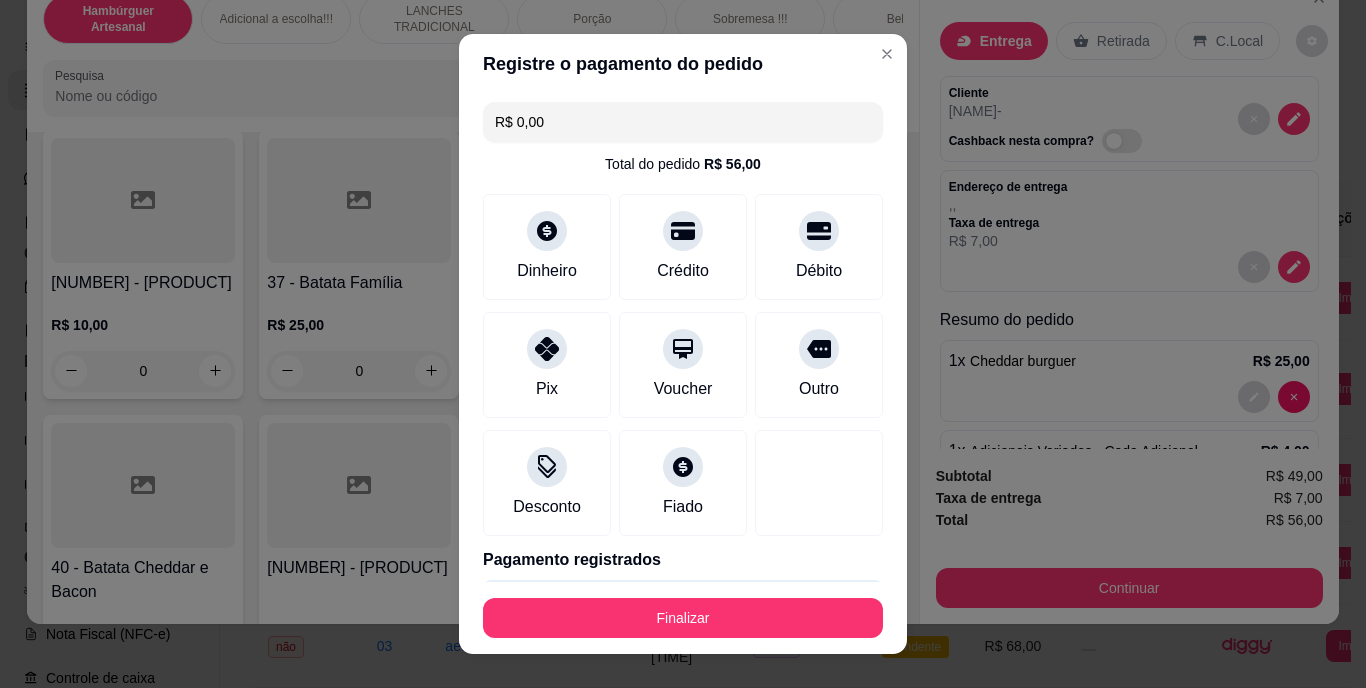 click on "Finalizar" at bounding box center (683, 618) 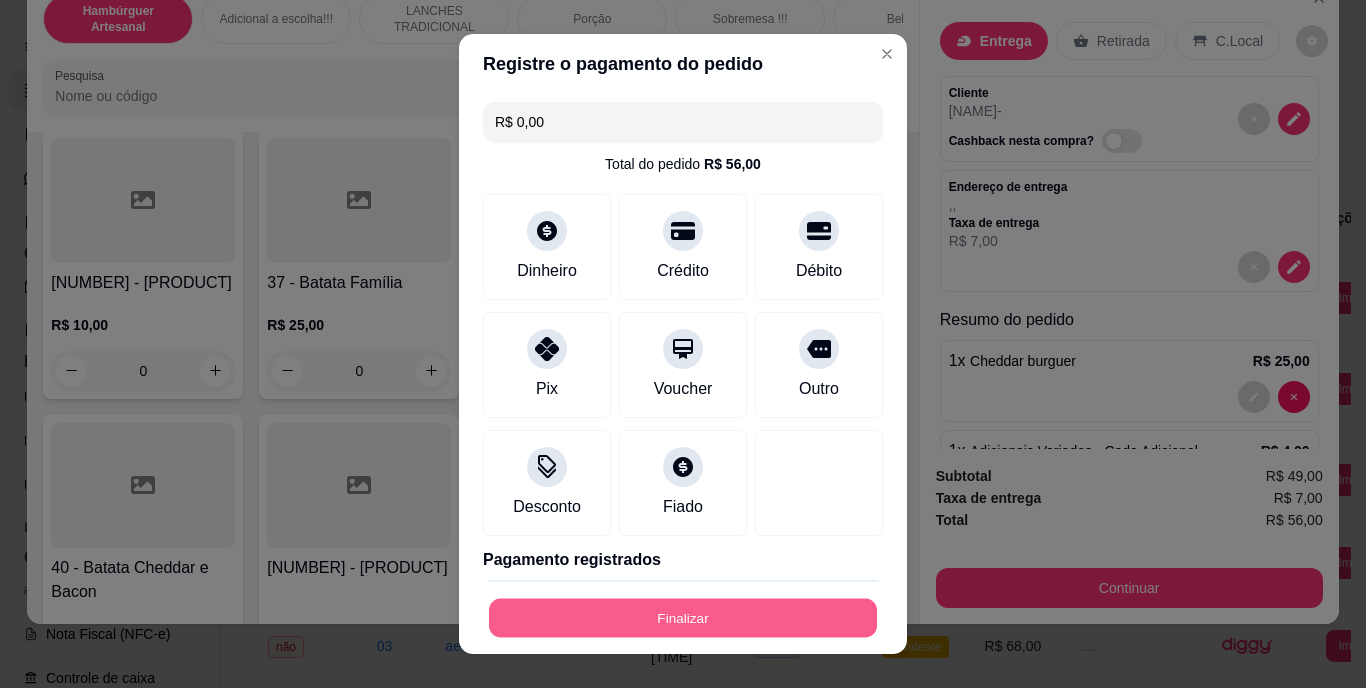 click on "Finalizar" at bounding box center [683, 617] 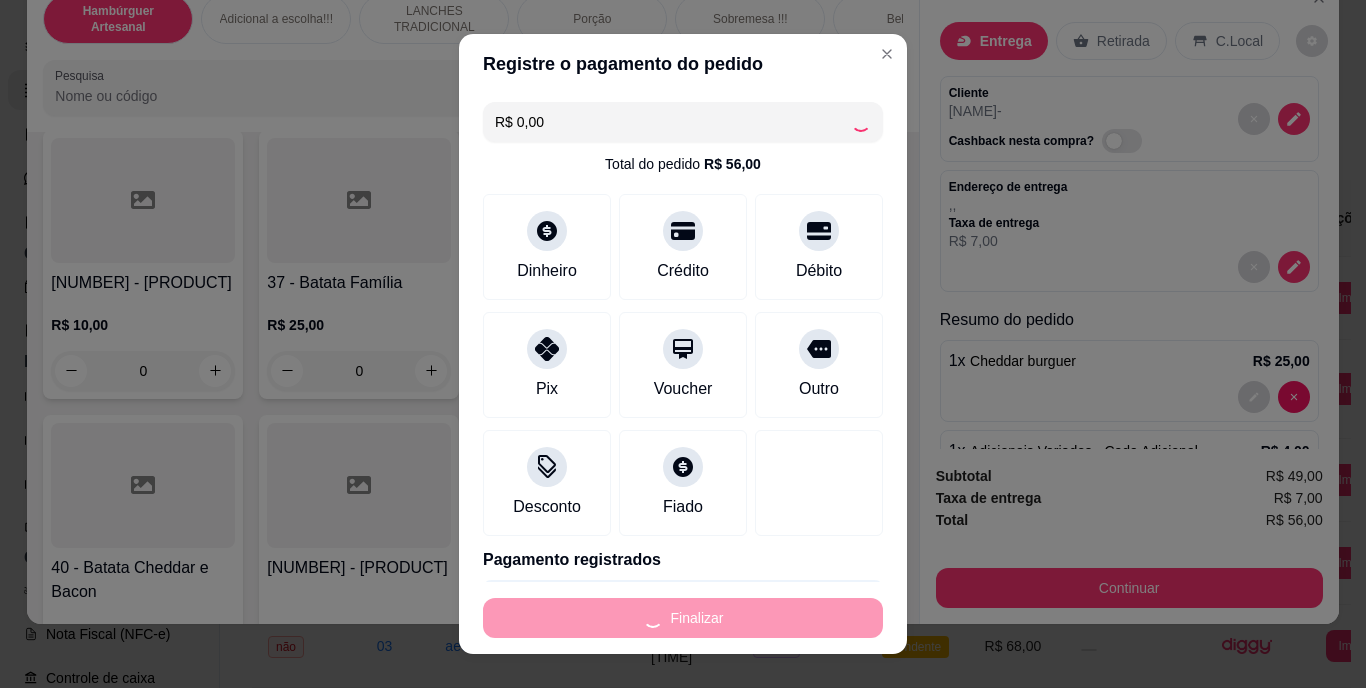 type on "0" 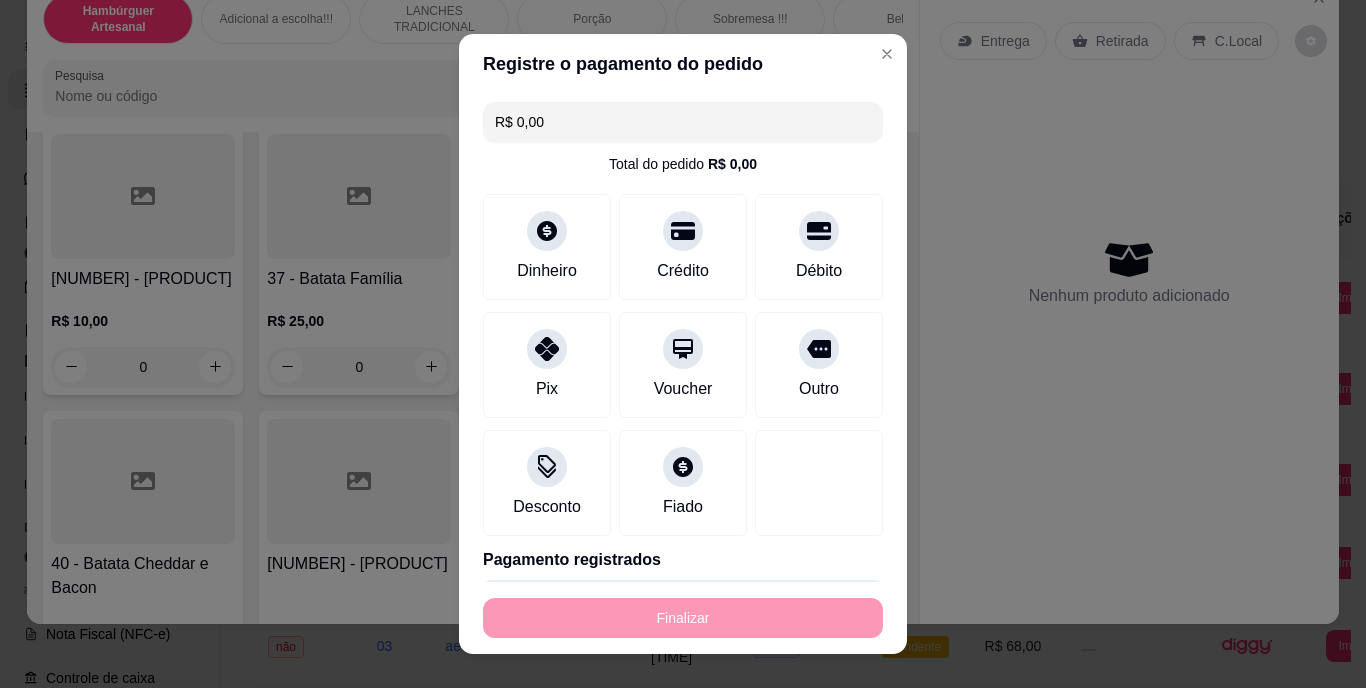 type on "-R$ 56,00" 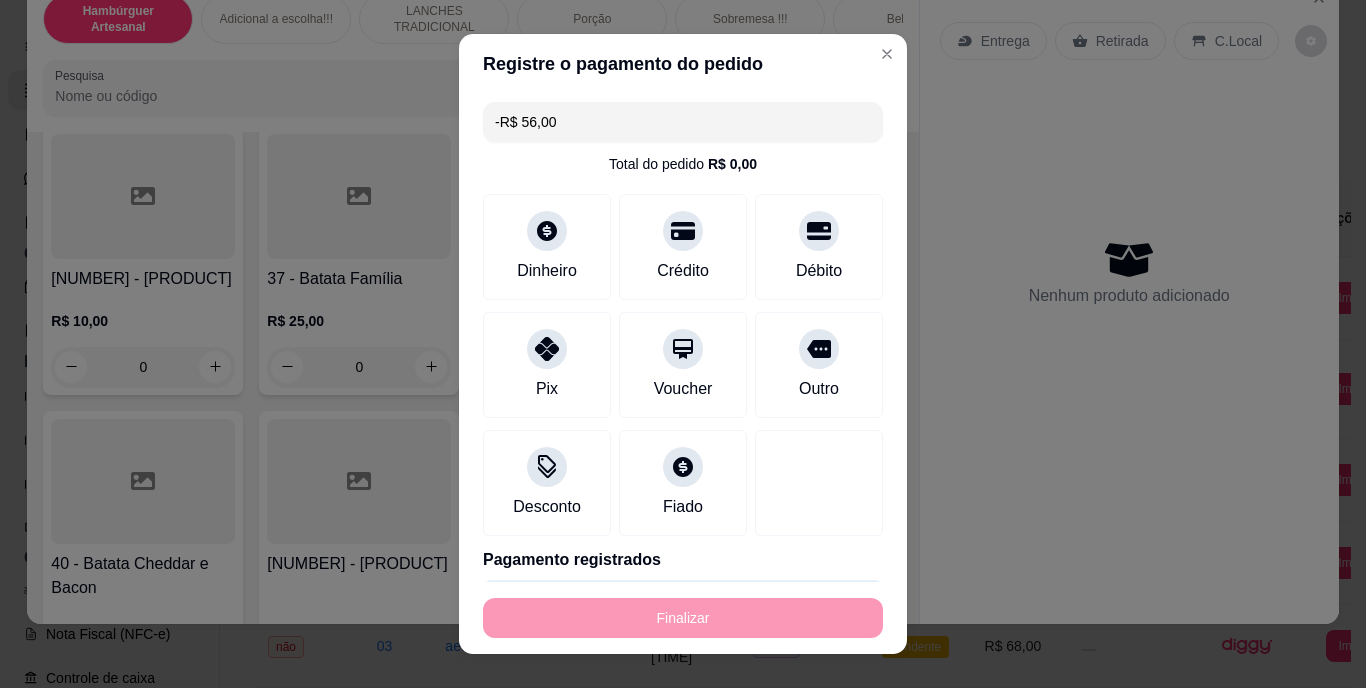 scroll, scrollTop: 3698, scrollLeft: 0, axis: vertical 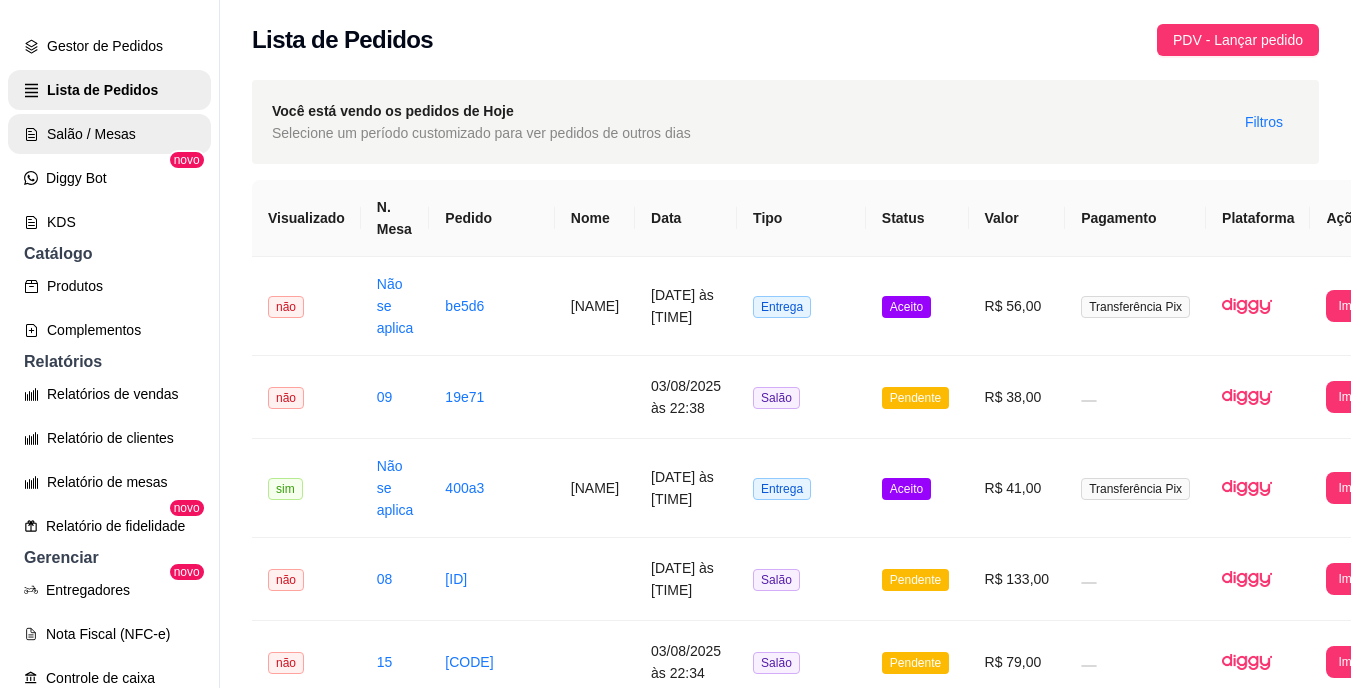 click on "Salão / Mesas" at bounding box center (109, 134) 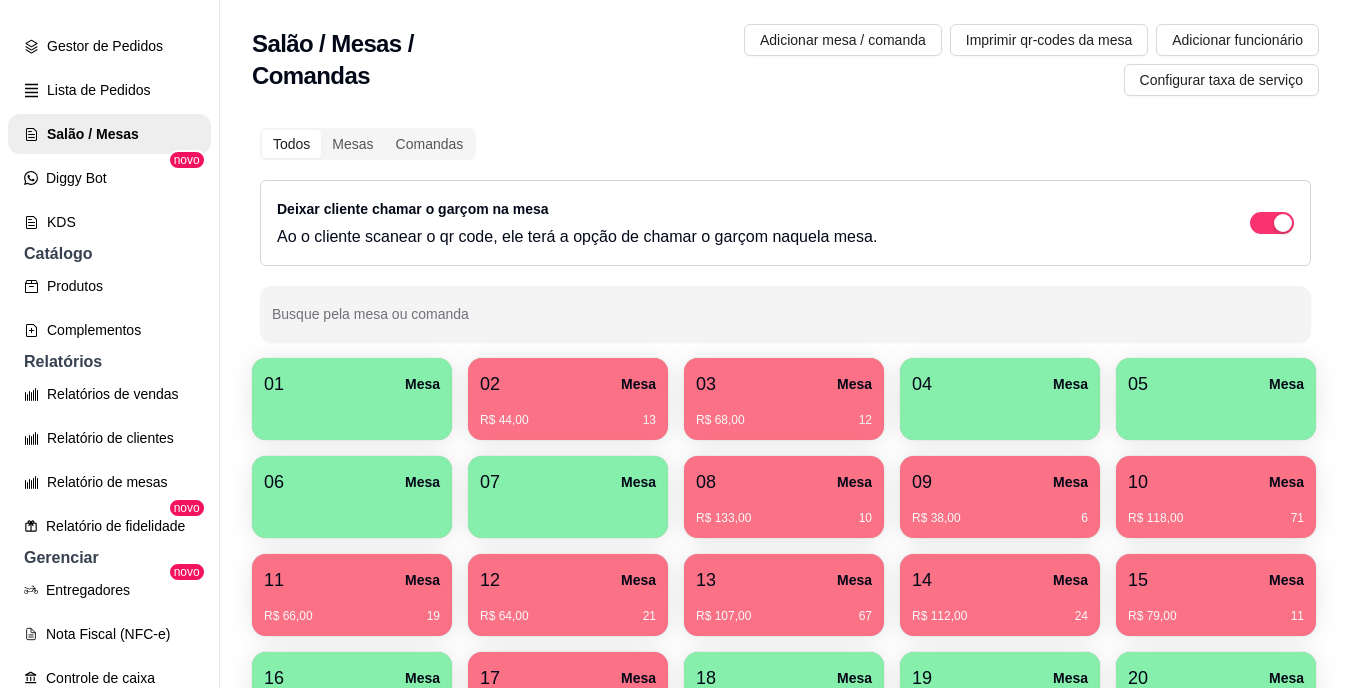 click on "10 Mesa" at bounding box center [1216, 482] 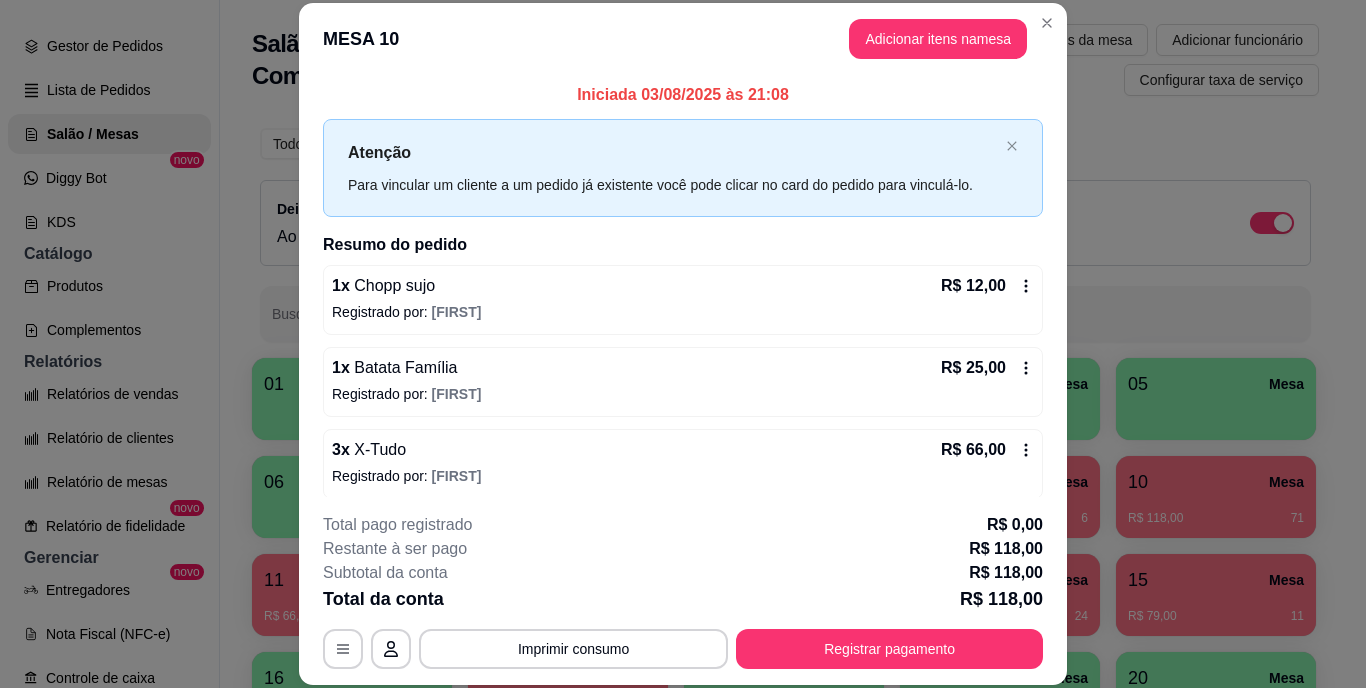 scroll, scrollTop: 92, scrollLeft: 0, axis: vertical 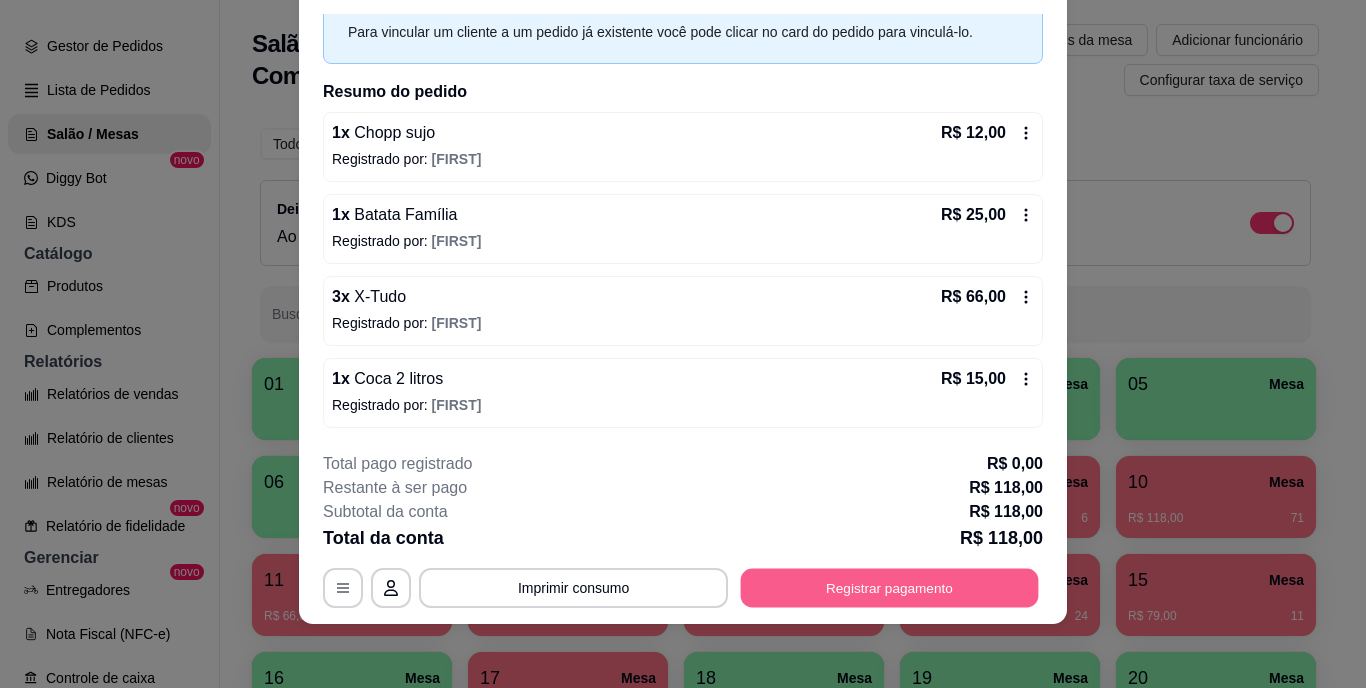 click on "Registrar pagamento" at bounding box center (890, 587) 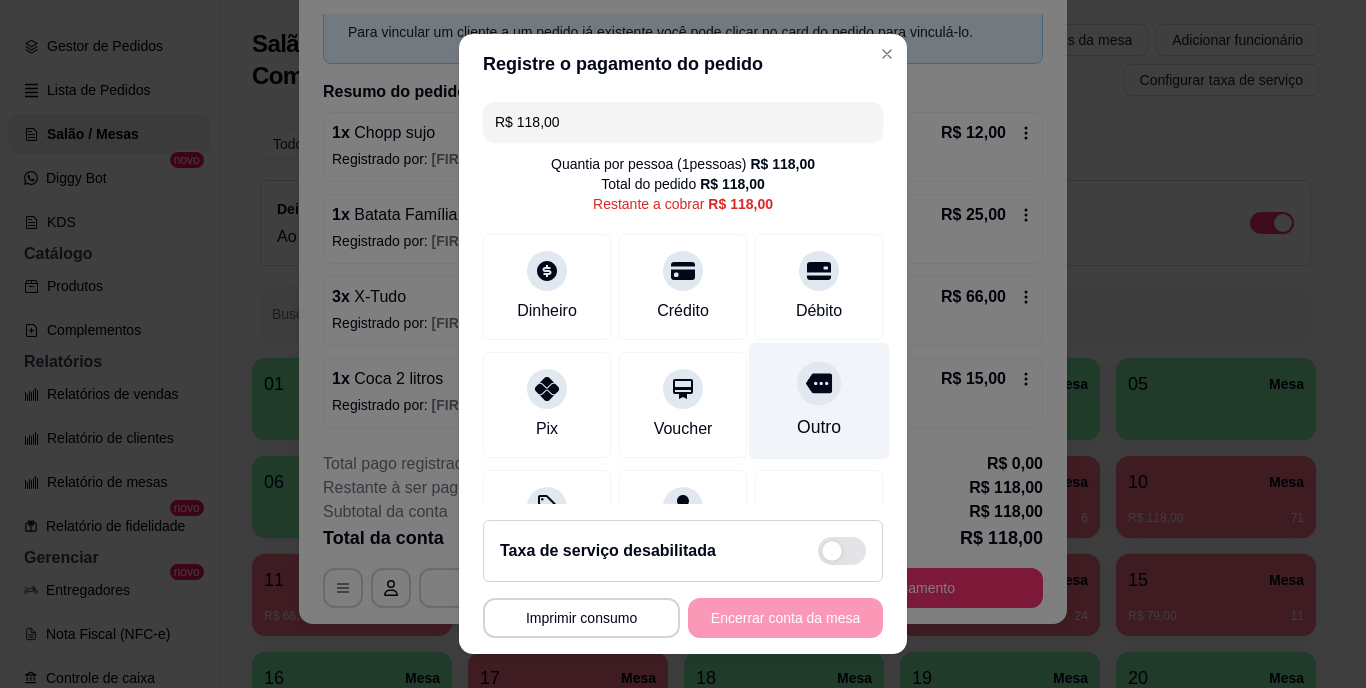 click on "Outro" at bounding box center (819, 401) 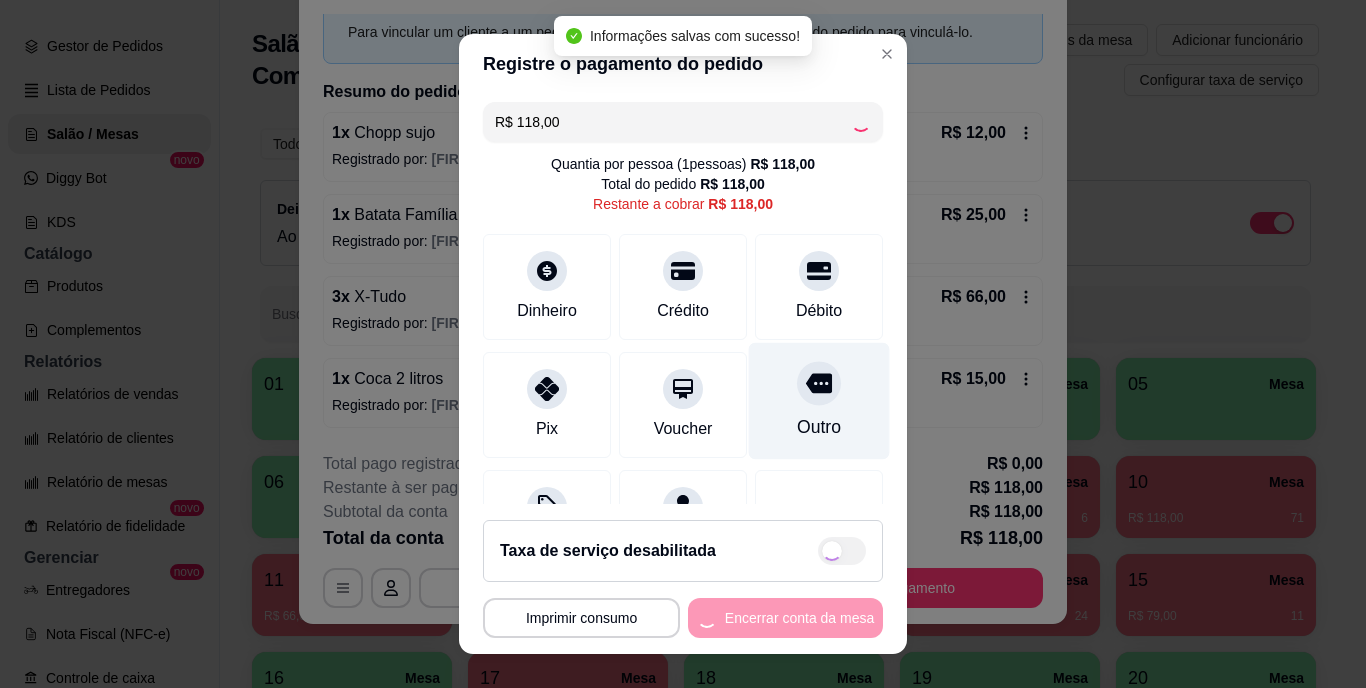 type on "R$ 0,00" 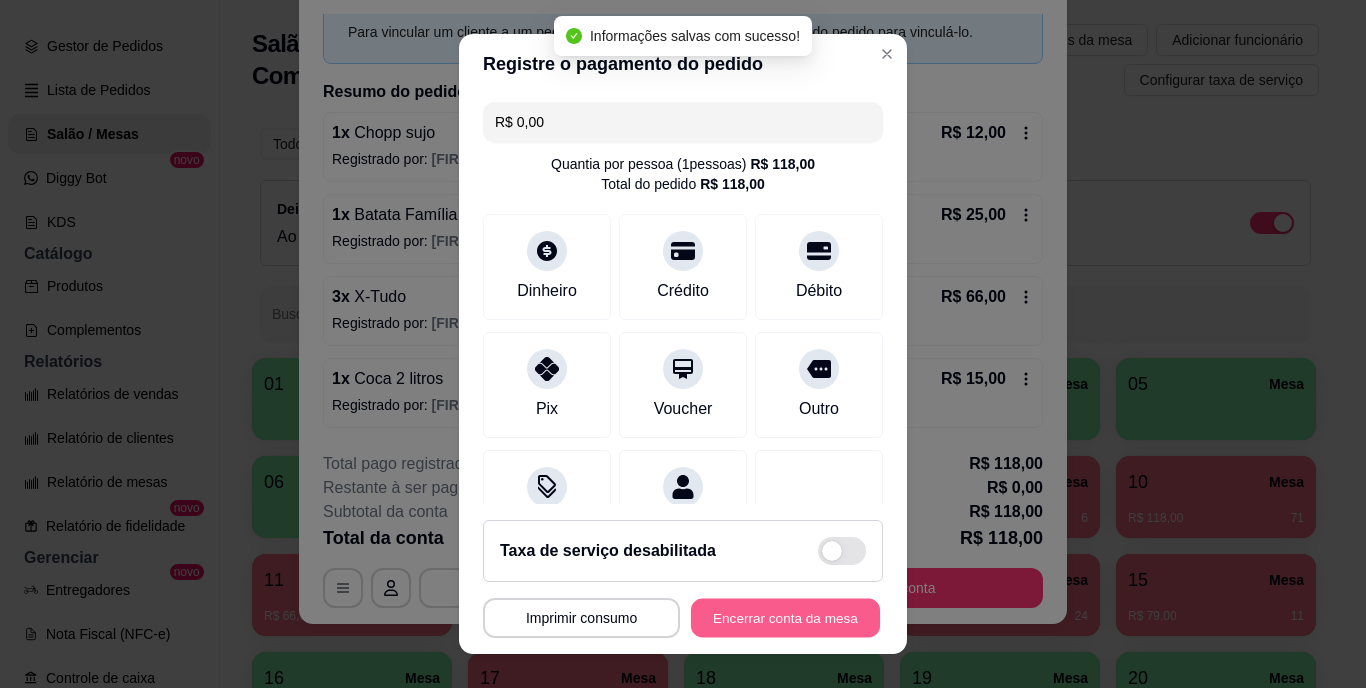 click on "Encerrar conta da mesa" at bounding box center [785, 617] 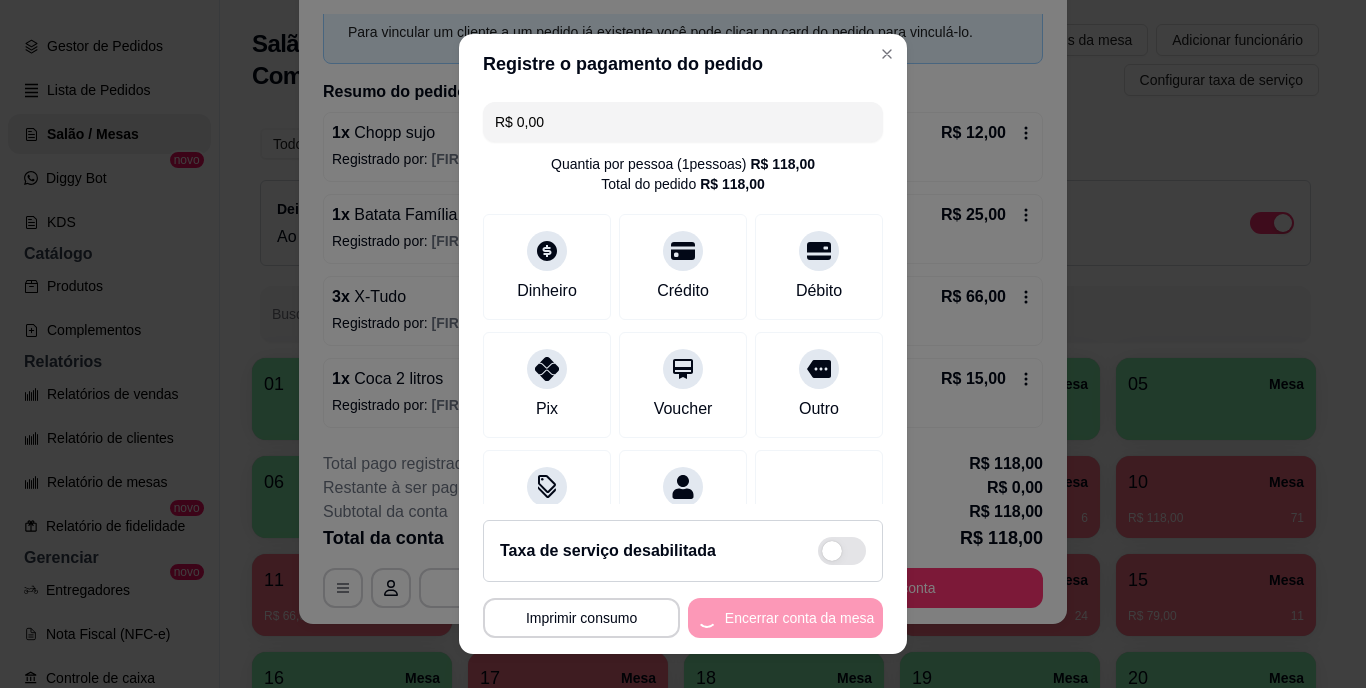 scroll, scrollTop: 0, scrollLeft: 0, axis: both 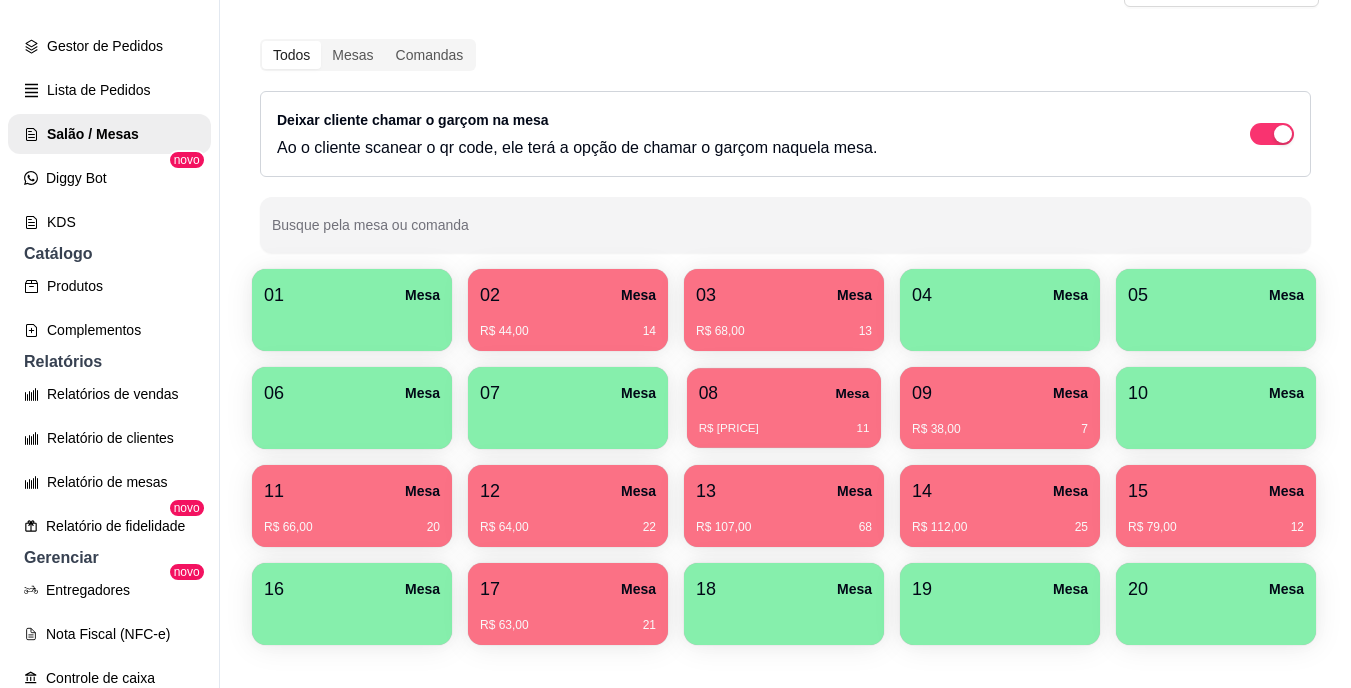 click on "08 Mesa R$ 192,00 11" at bounding box center [784, 408] 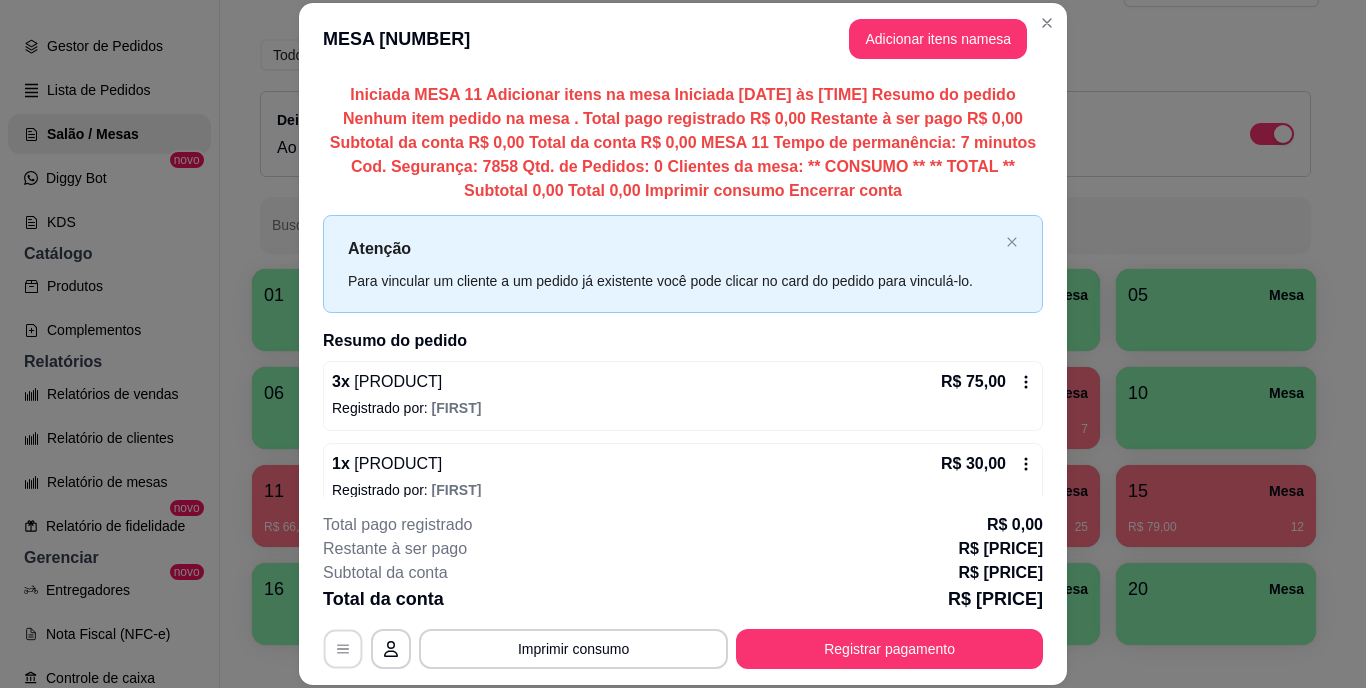 click at bounding box center (343, 648) 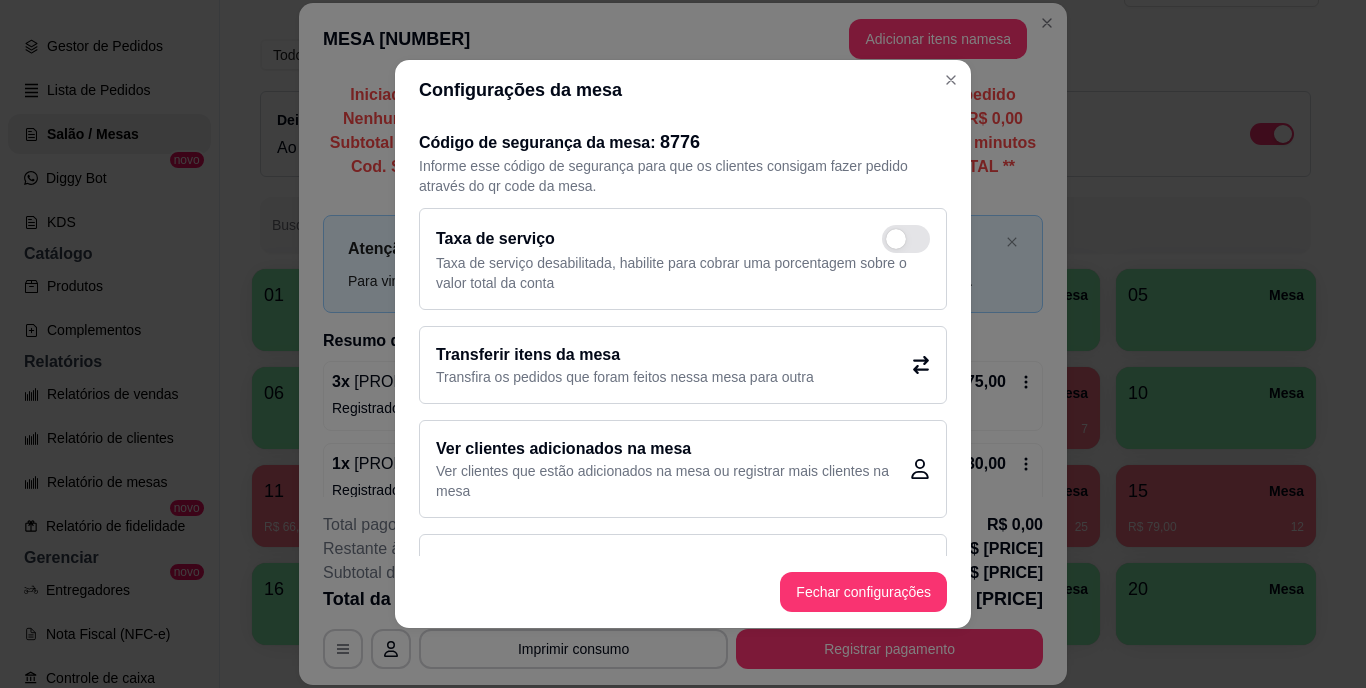 click on "Transferir itens da mesa Transfira os pedidos que foram feitos nessa mesa para outra" at bounding box center [683, 365] 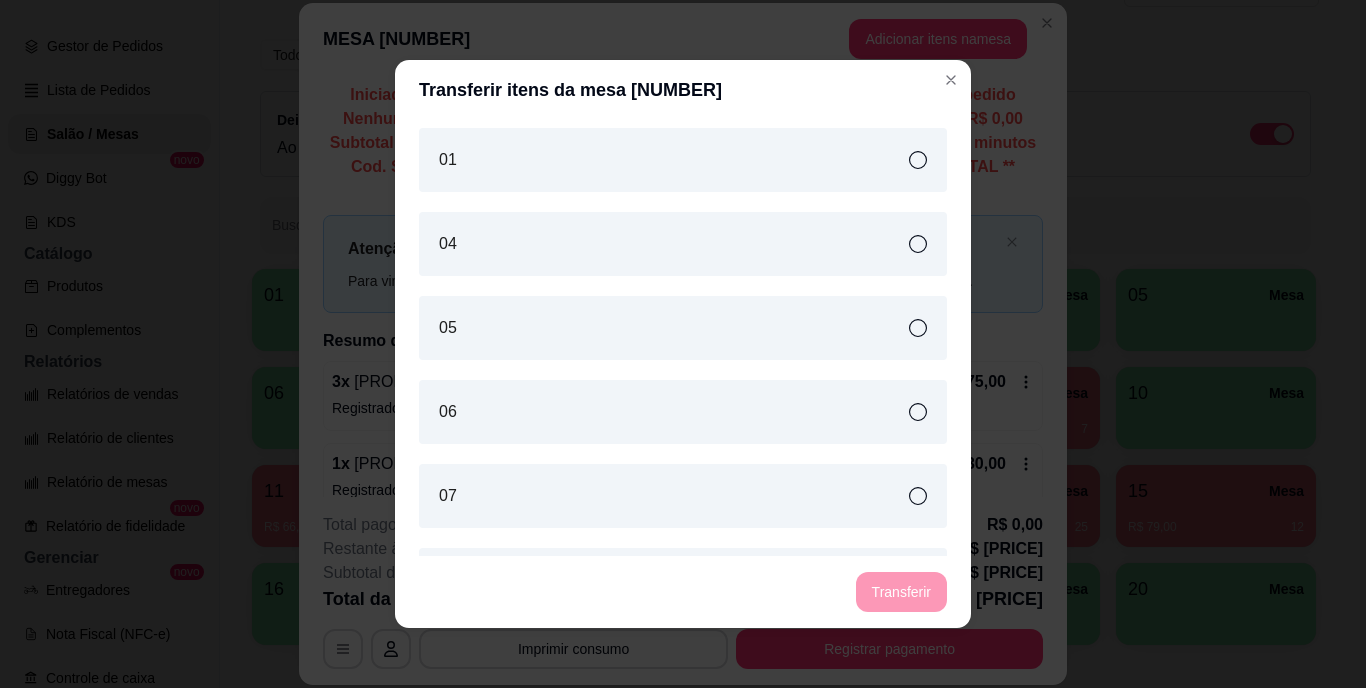 click on "05" at bounding box center [683, 328] 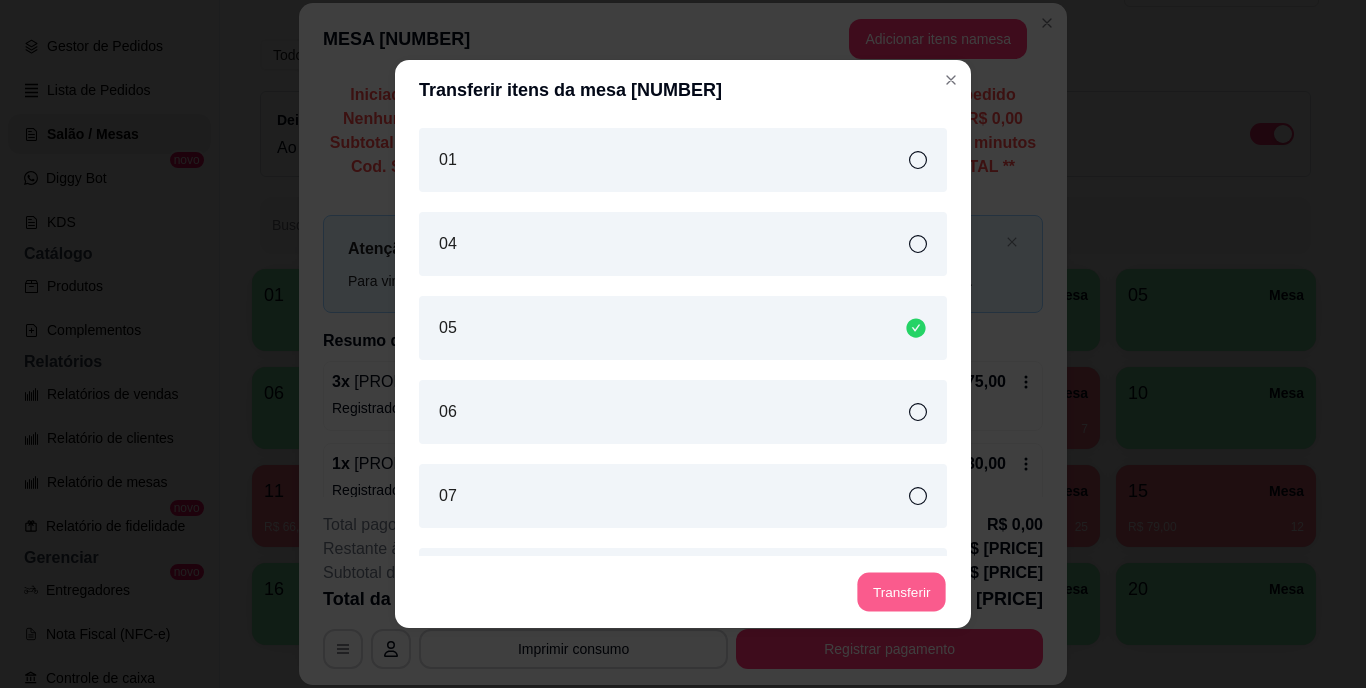 click on "Transferir" at bounding box center (901, 592) 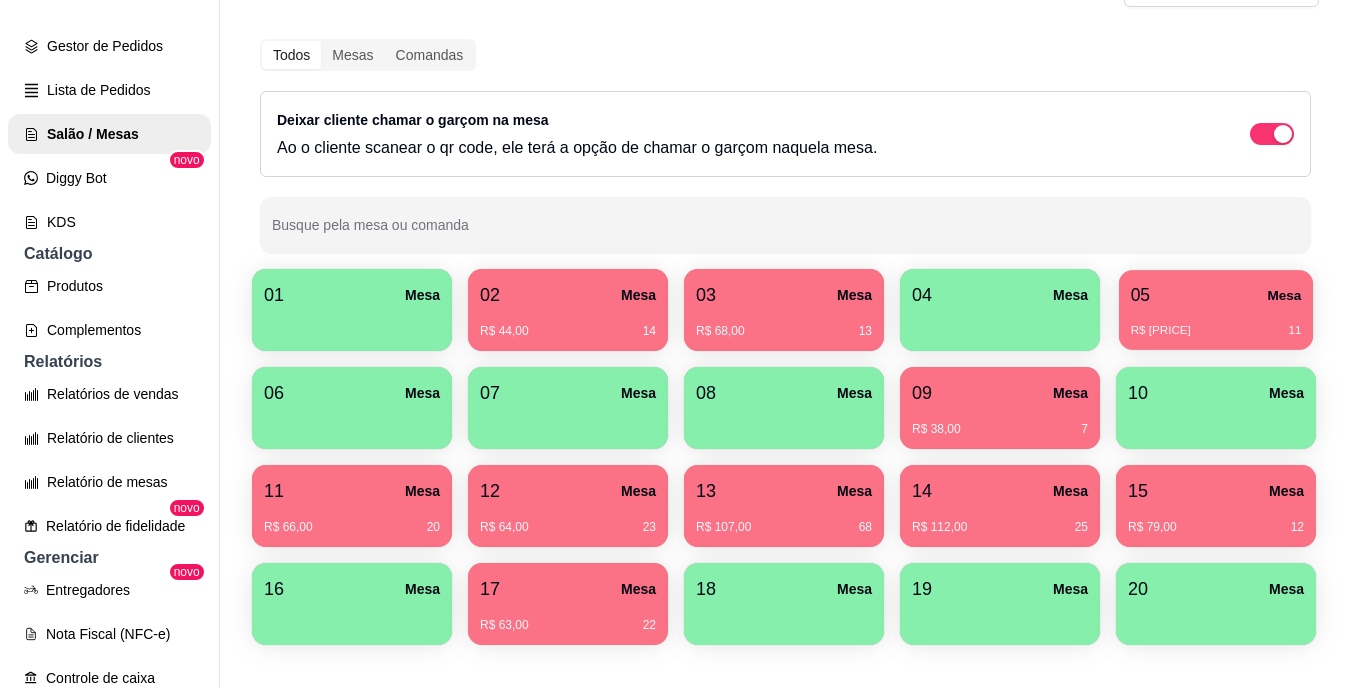 click on "05 Mesa" at bounding box center (1216, 295) 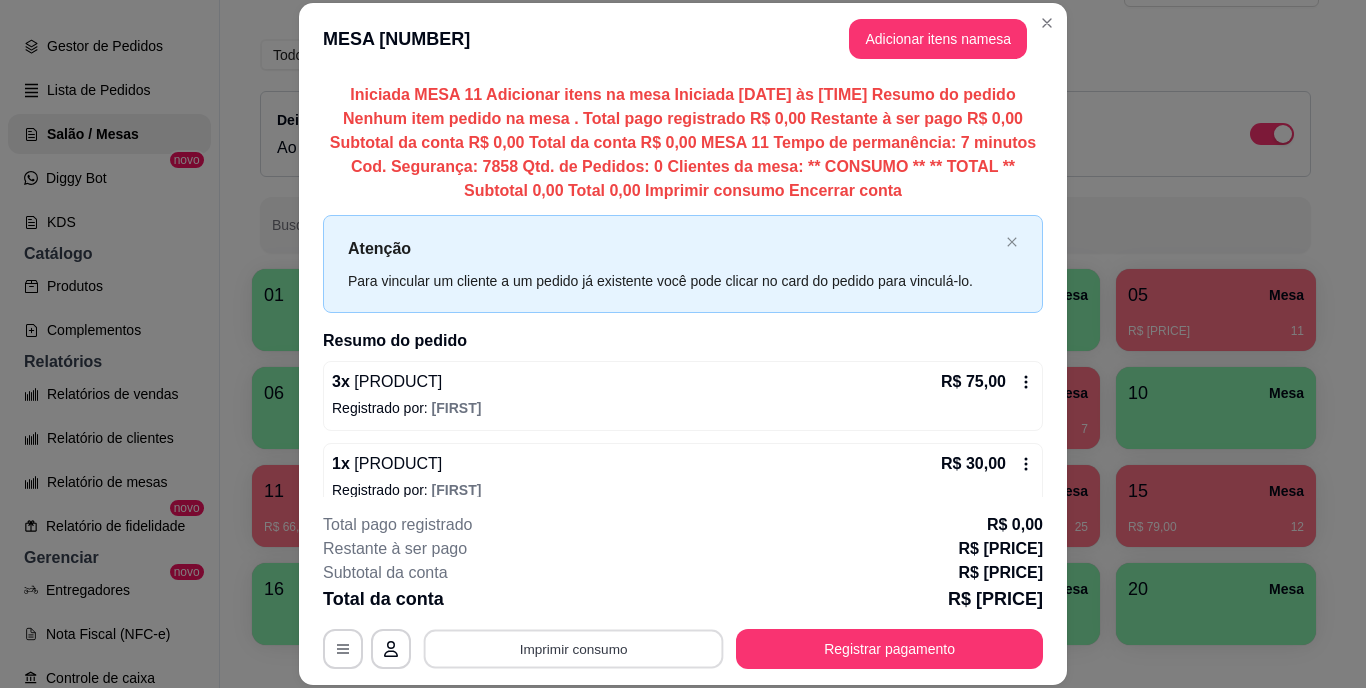click on "Imprimir consumo" at bounding box center [574, 648] 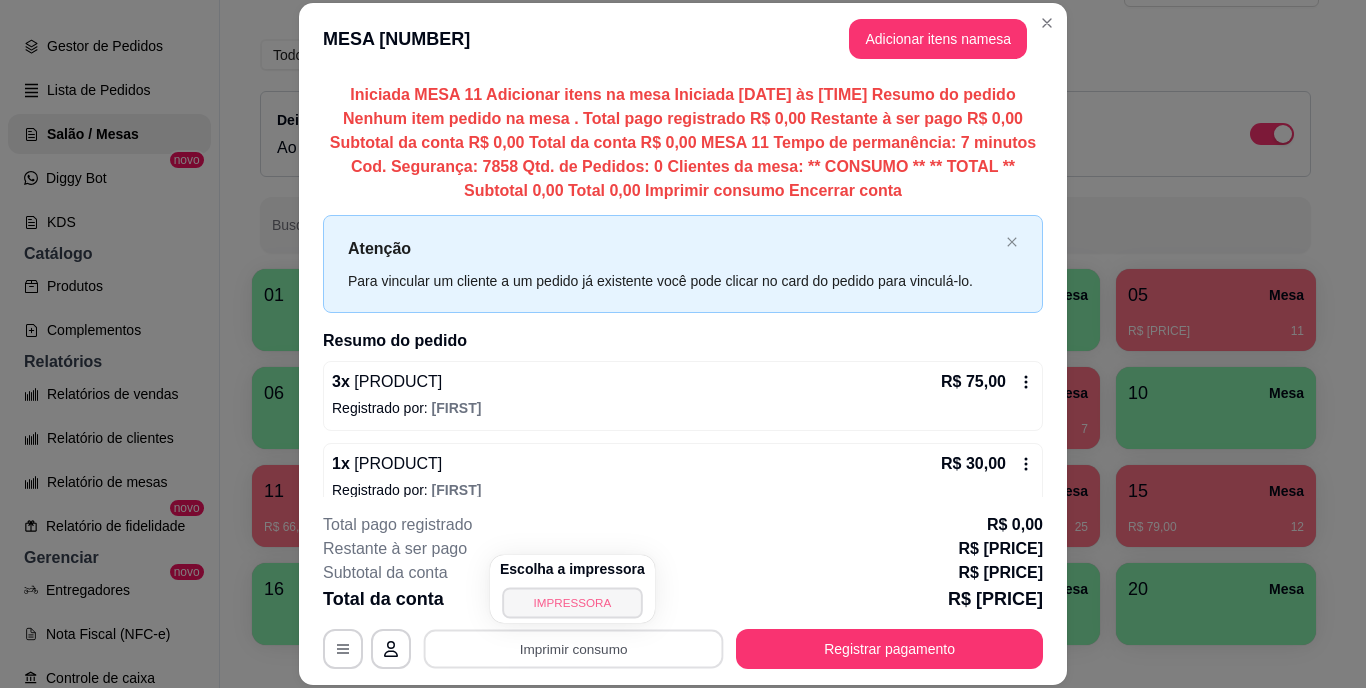 click on "IMPRESSORA" at bounding box center (572, 602) 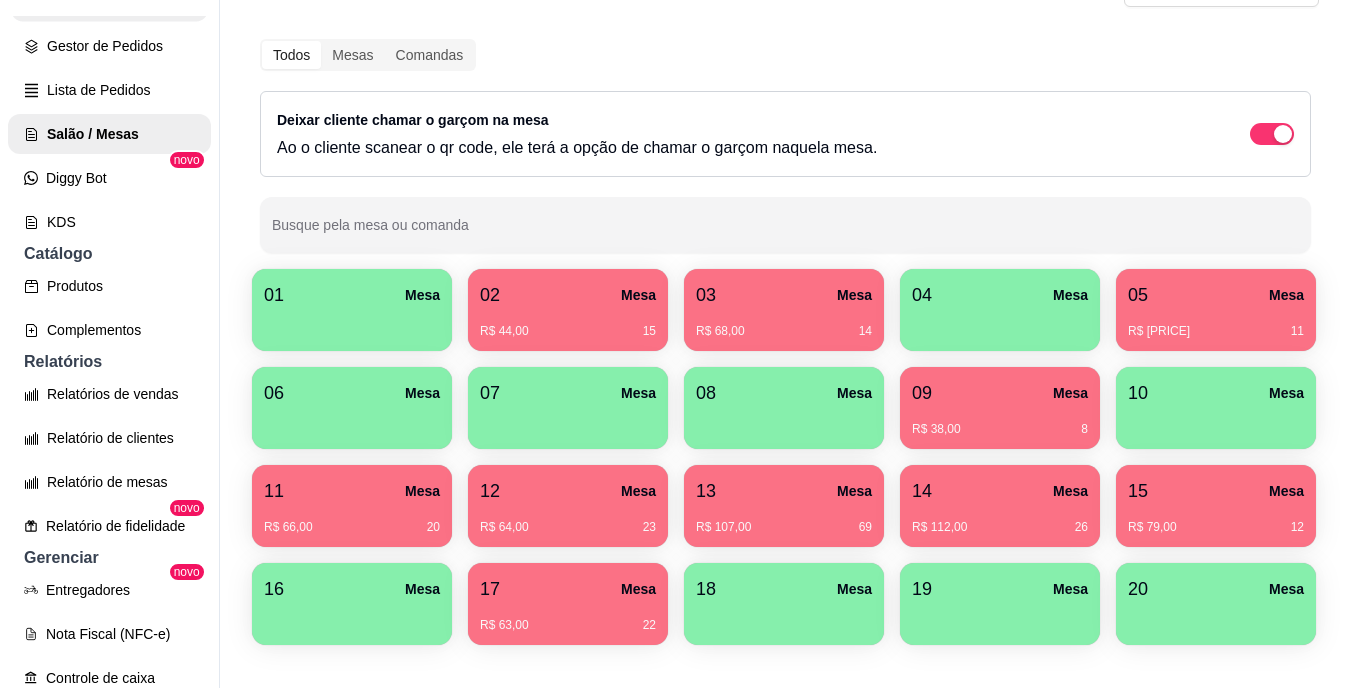 click on "Pedidos balcão (PDV)" at bounding box center [109, 2] 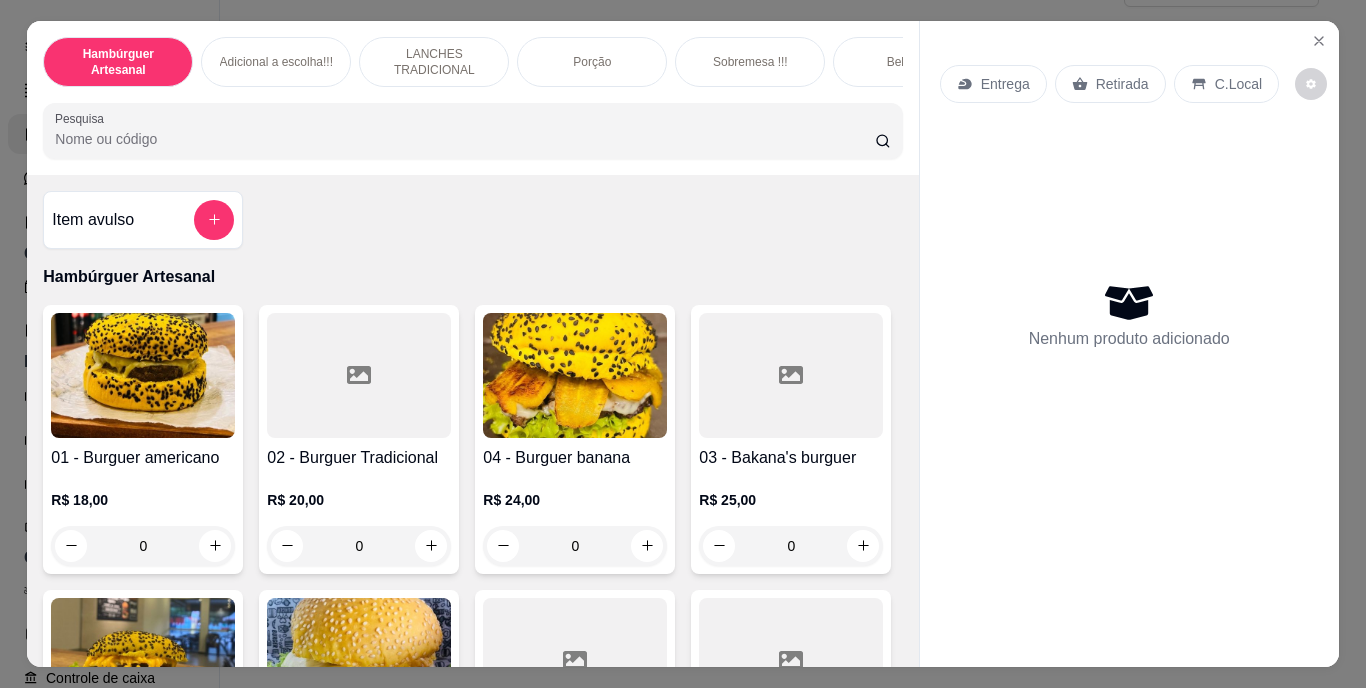 click on "Pesquisa" at bounding box center (465, 139) 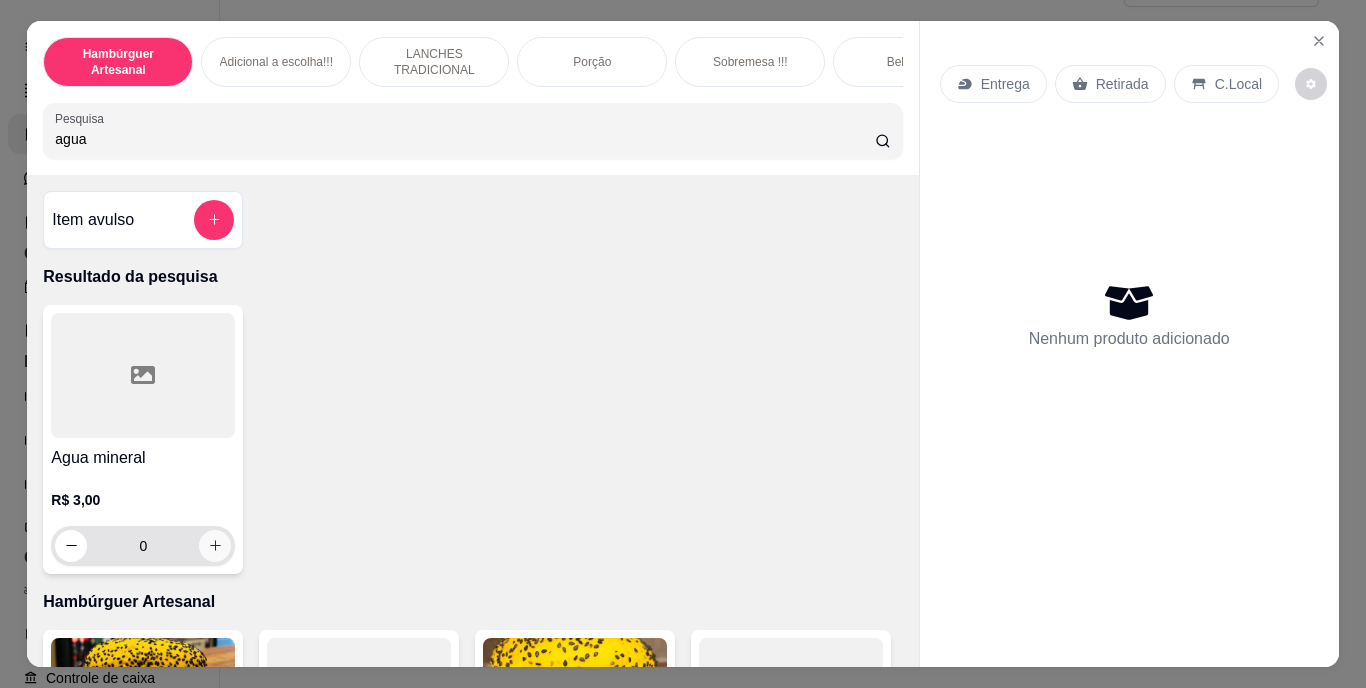 type on "agua" 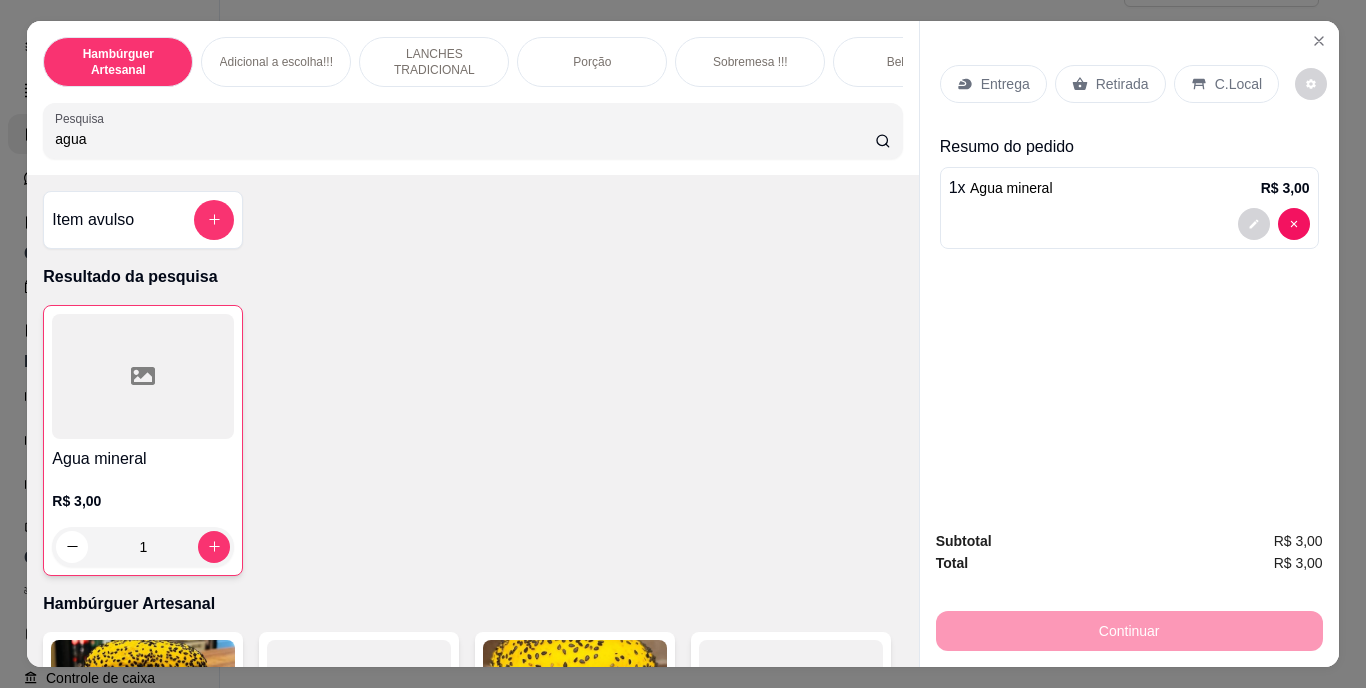 click on "Retirada" at bounding box center [1110, 84] 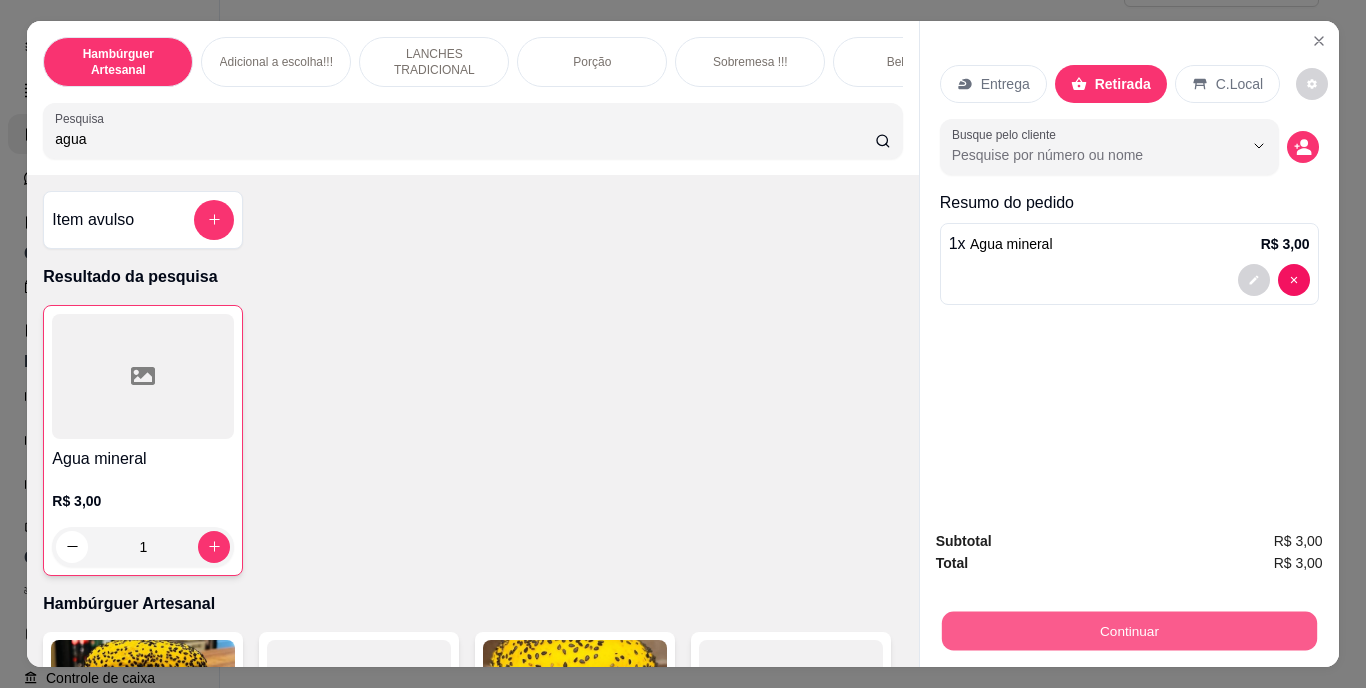 click on "Continuar" at bounding box center [1128, 631] 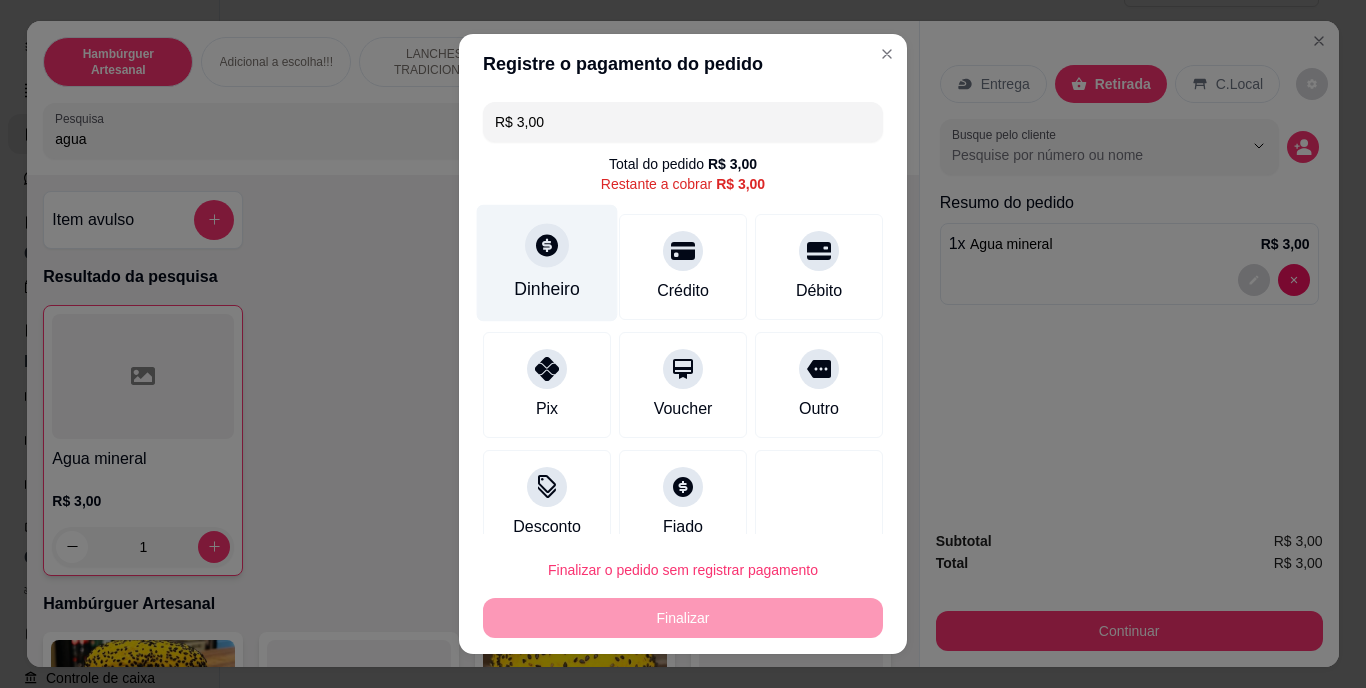 click on "Dinheiro" at bounding box center [547, 263] 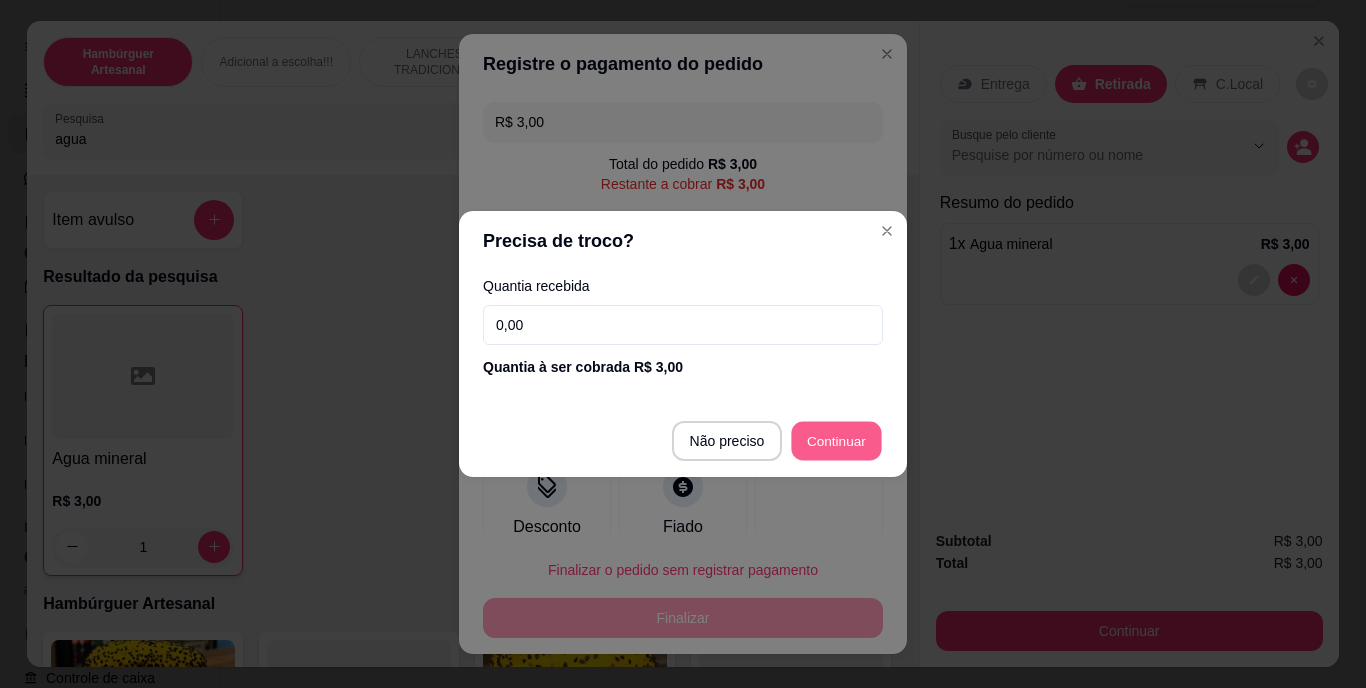 type on "R$ 0,00" 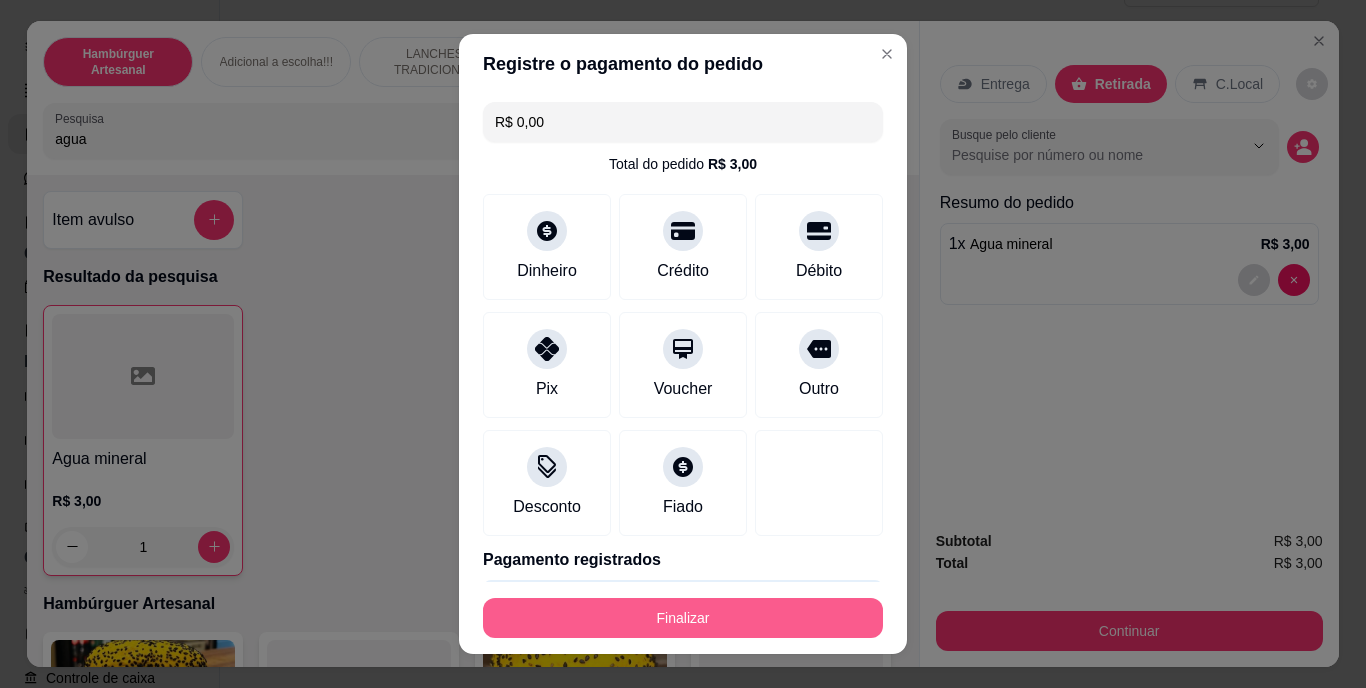 click on "Finalizar" at bounding box center (683, 618) 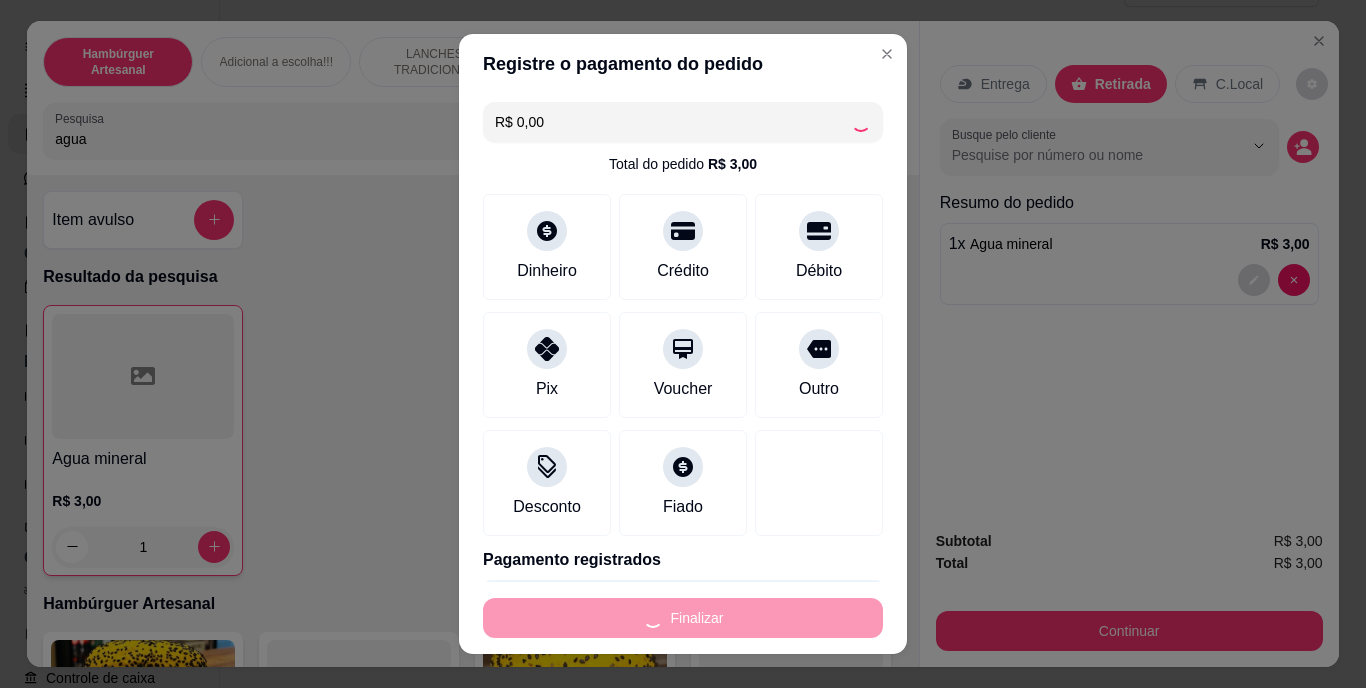 type on "0" 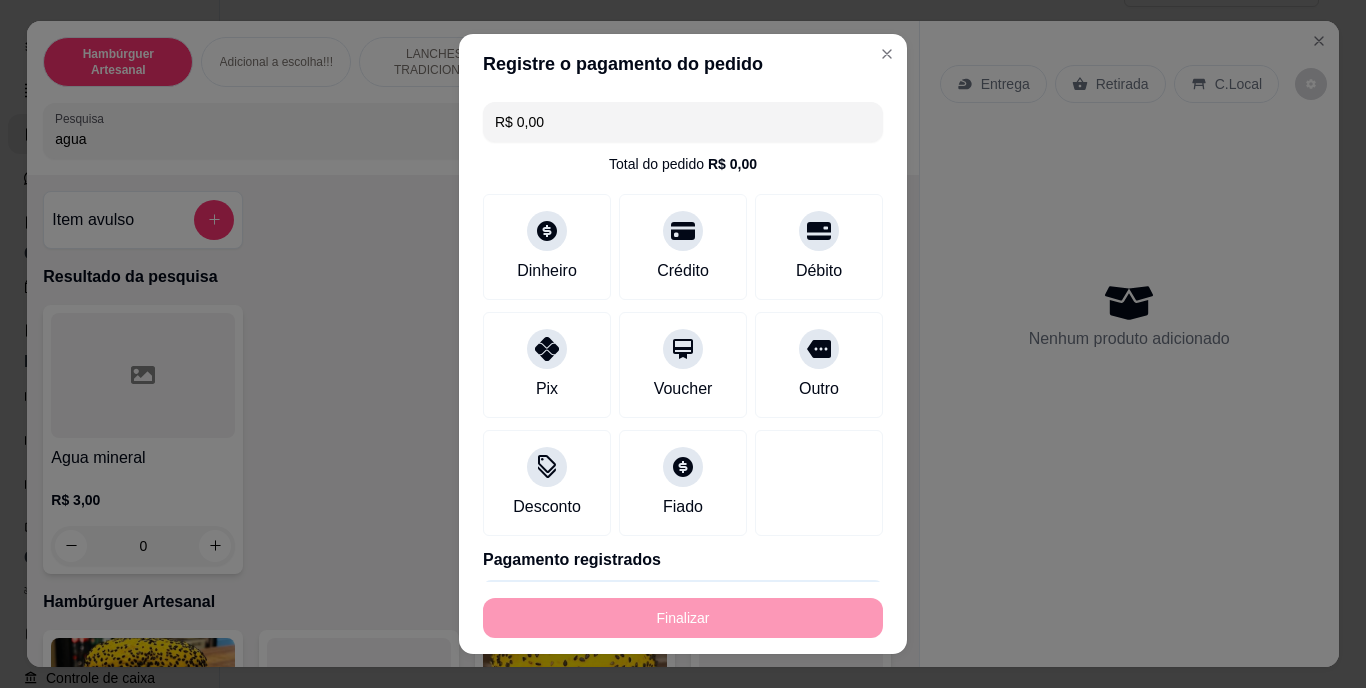 type on "-R$ 3,00" 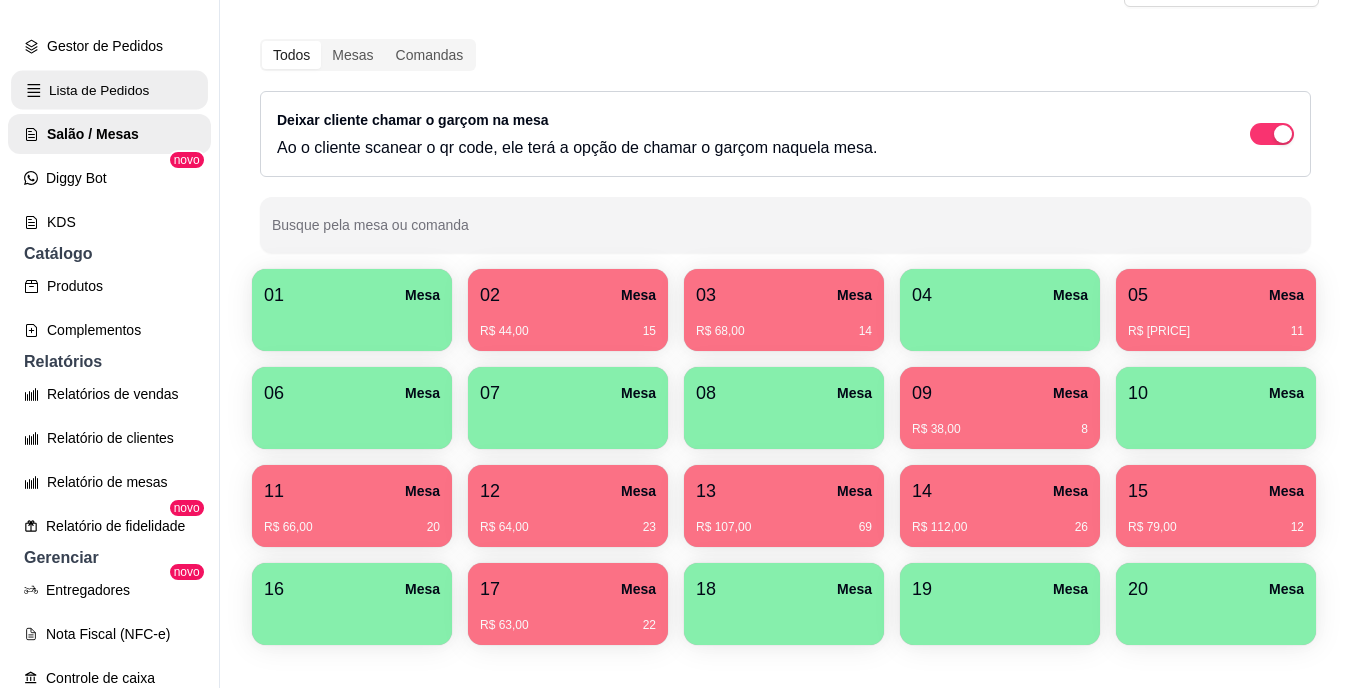 click on "Lista de Pedidos" at bounding box center [109, 90] 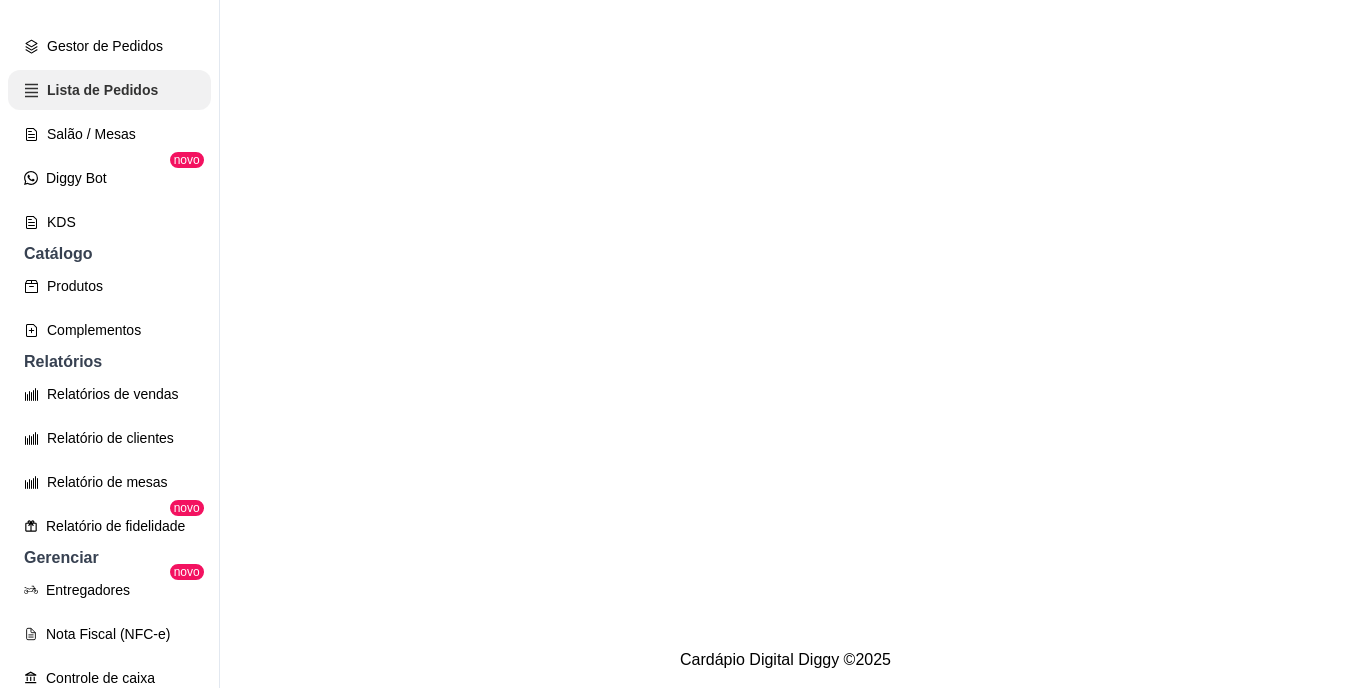 scroll, scrollTop: 0, scrollLeft: 0, axis: both 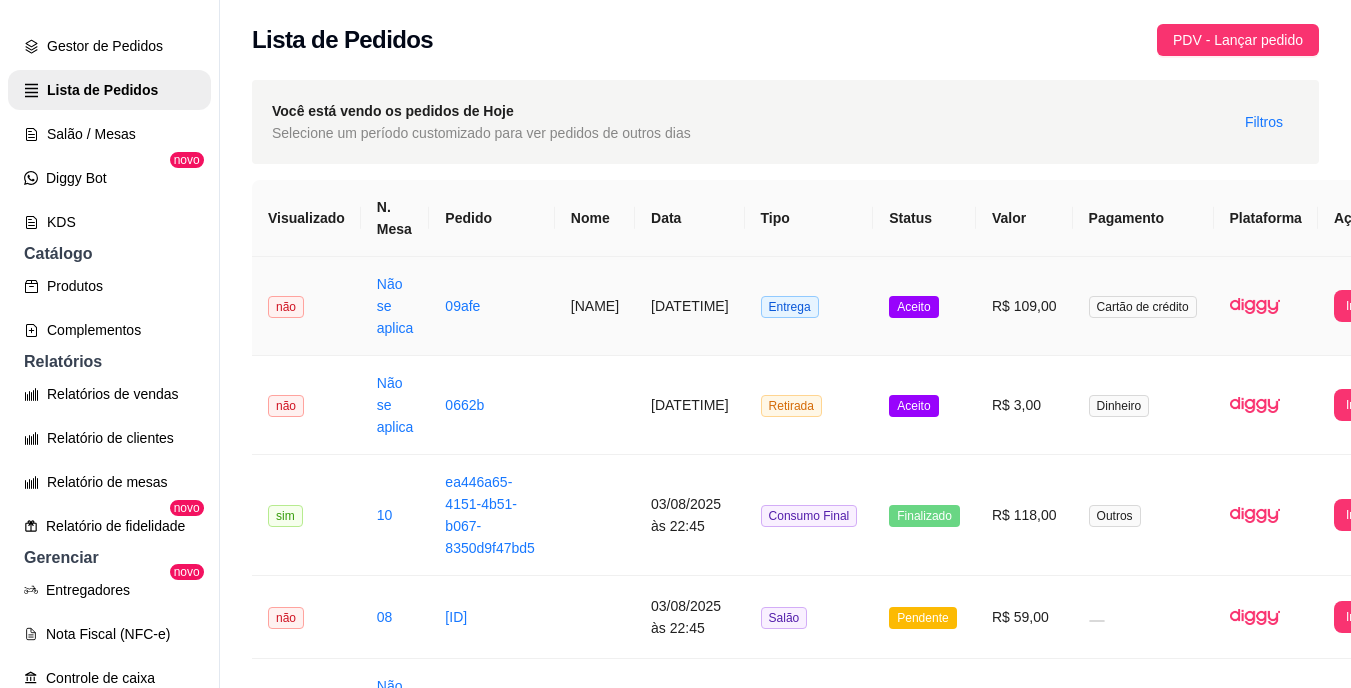 click on "[DATETIME]" at bounding box center [690, 306] 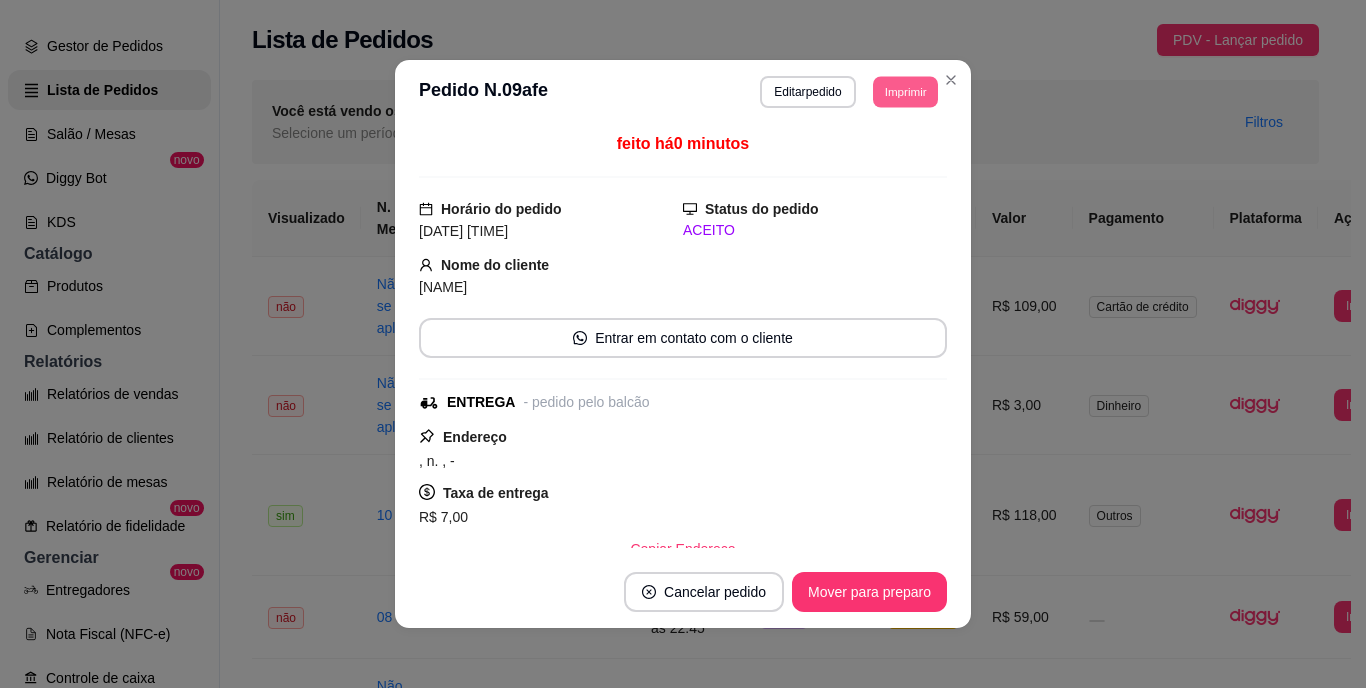 click on "Imprimir" at bounding box center [905, 91] 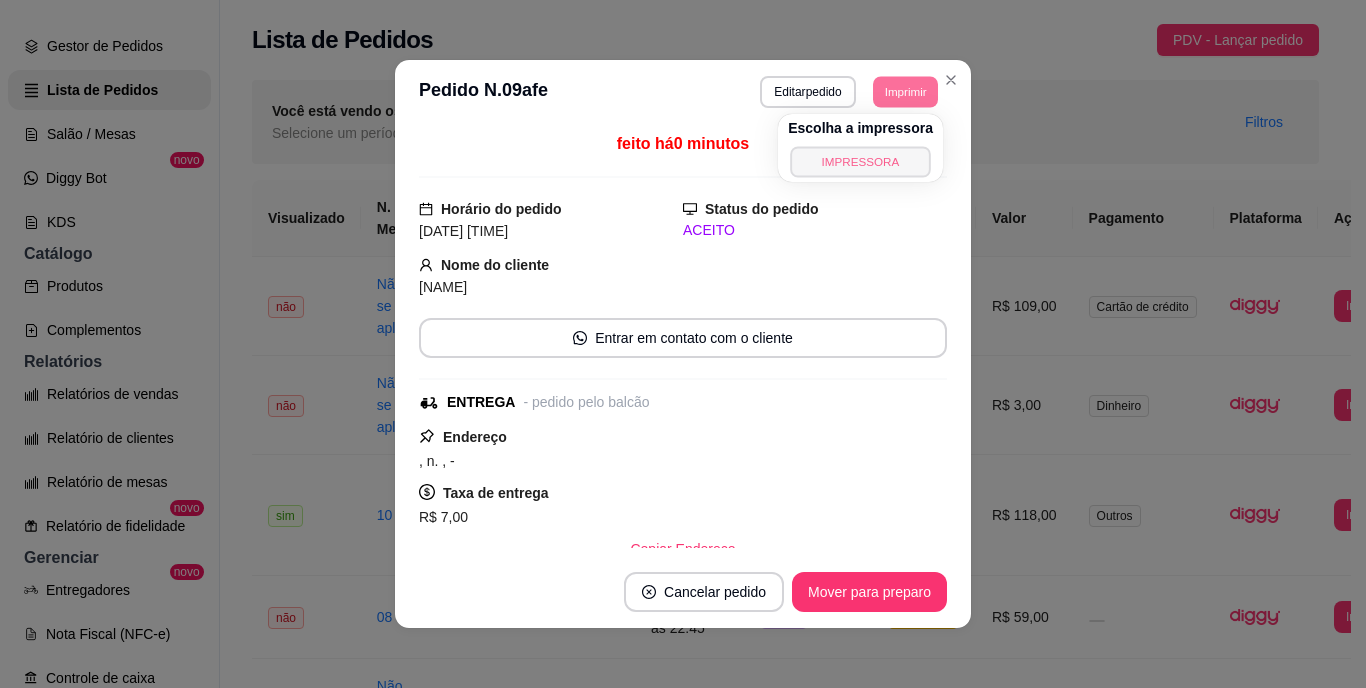 click on "IMPRESSORA" at bounding box center [860, 161] 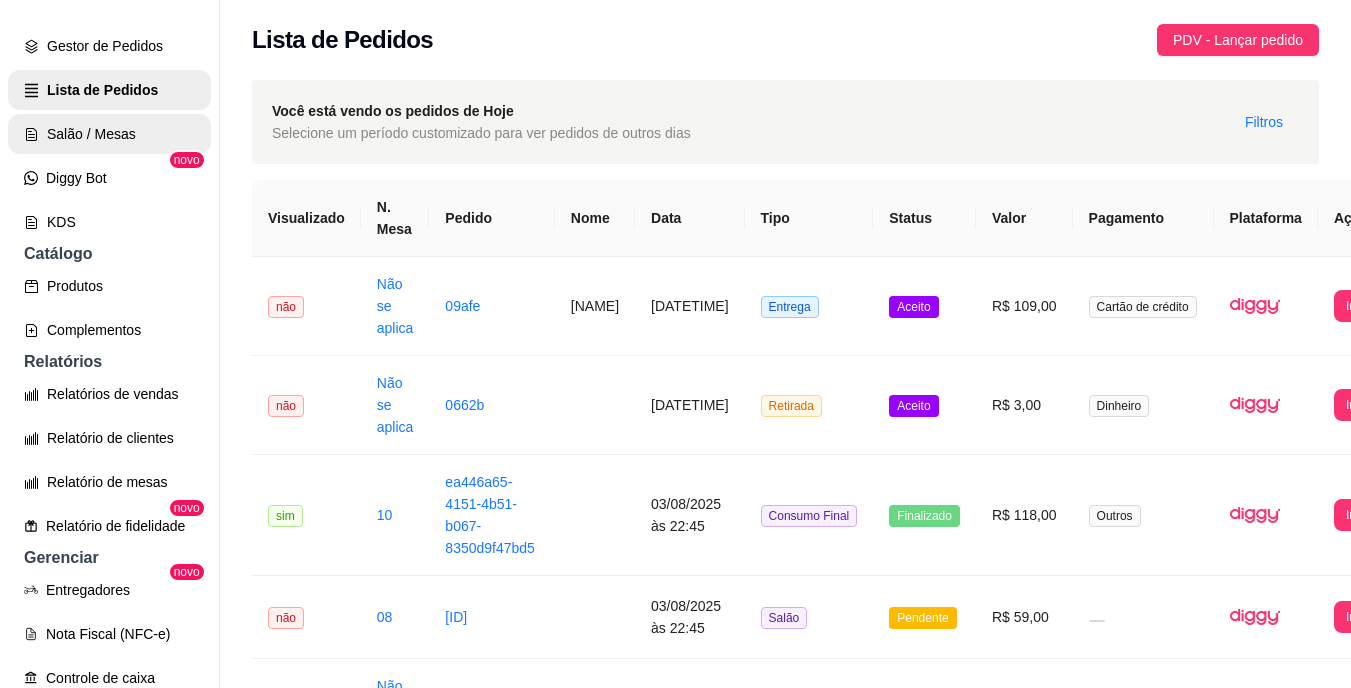click on "Salão / Mesas" at bounding box center [109, 134] 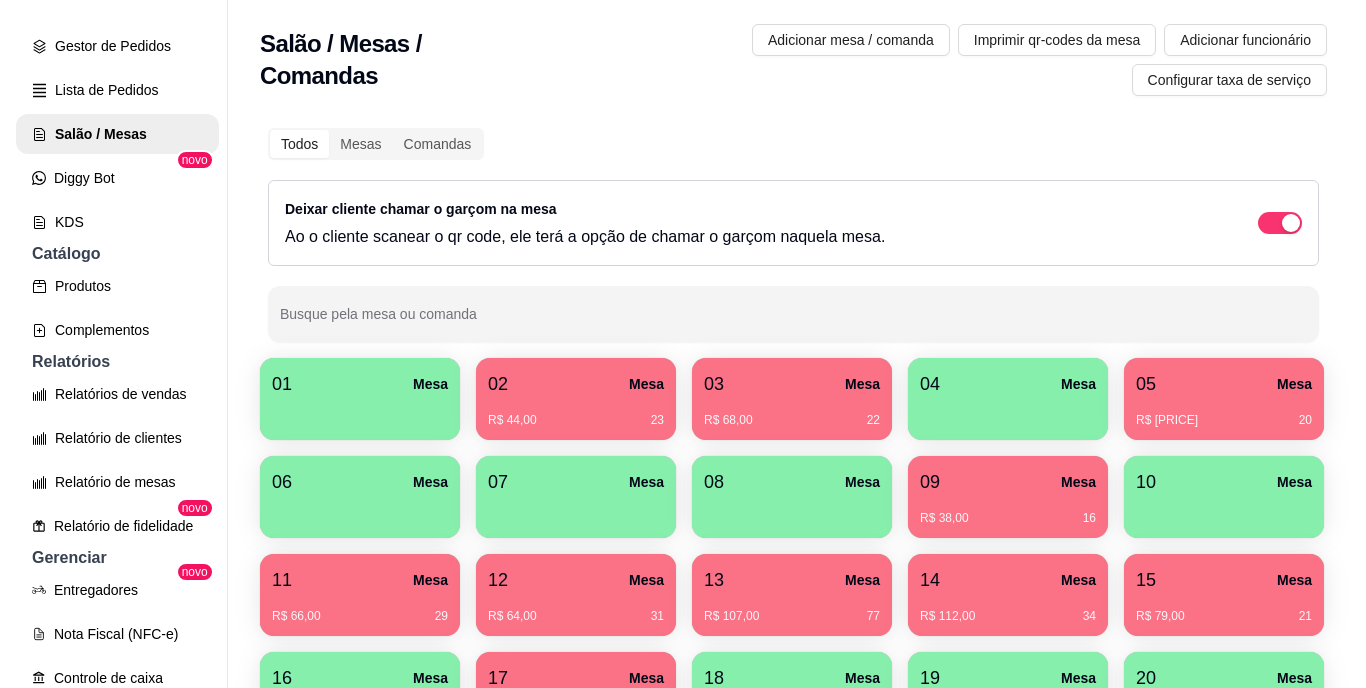scroll, scrollTop: 239, scrollLeft: 0, axis: vertical 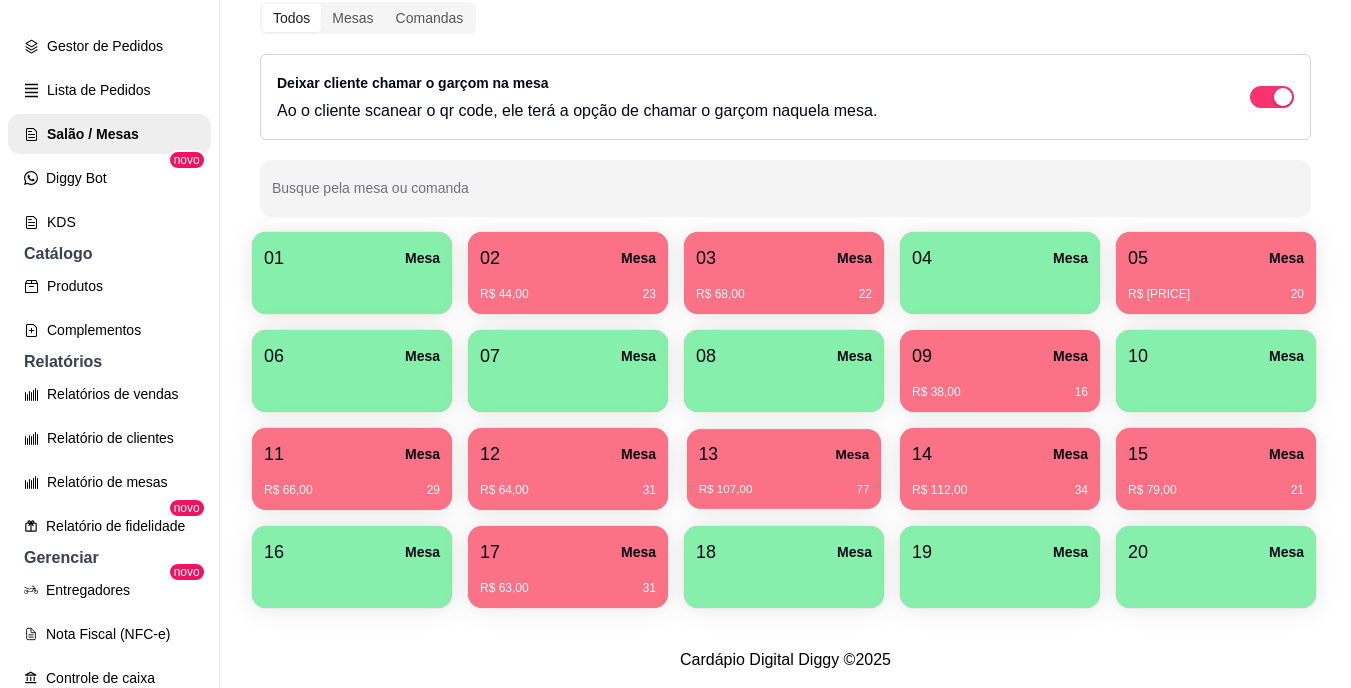 click on "13 Mesa" at bounding box center [784, 454] 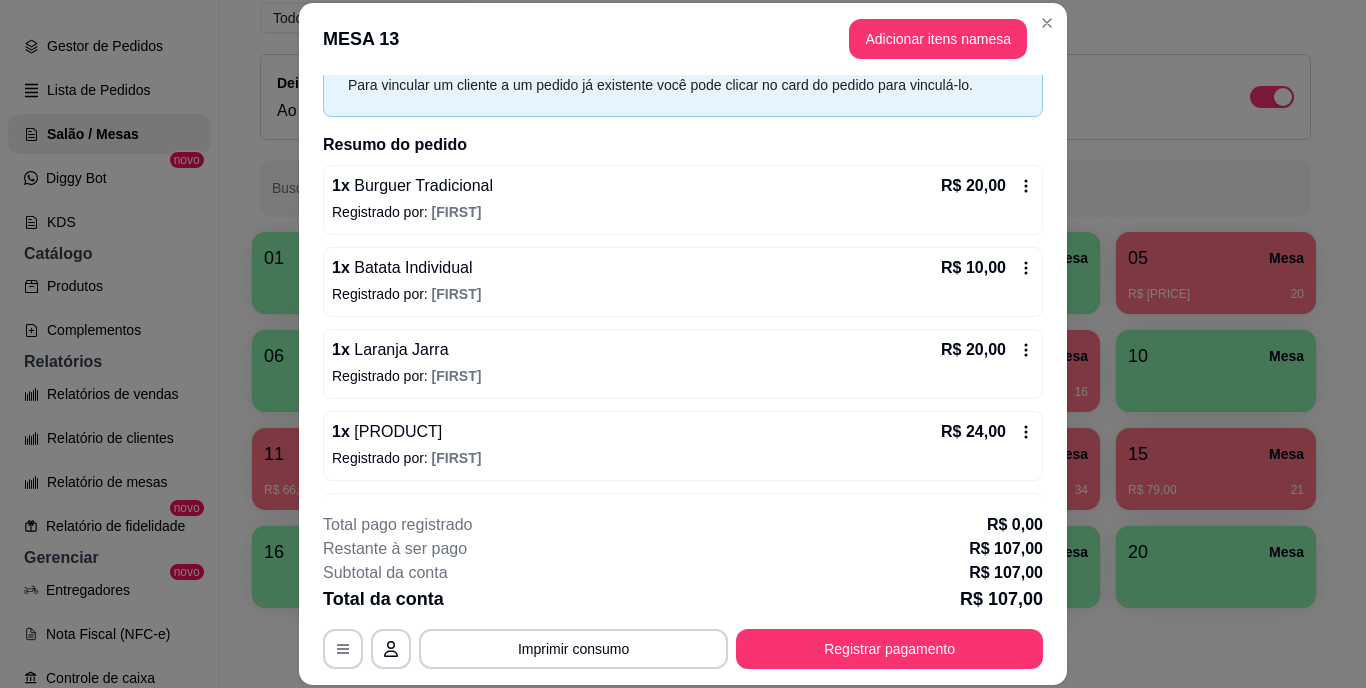 scroll, scrollTop: 200, scrollLeft: 0, axis: vertical 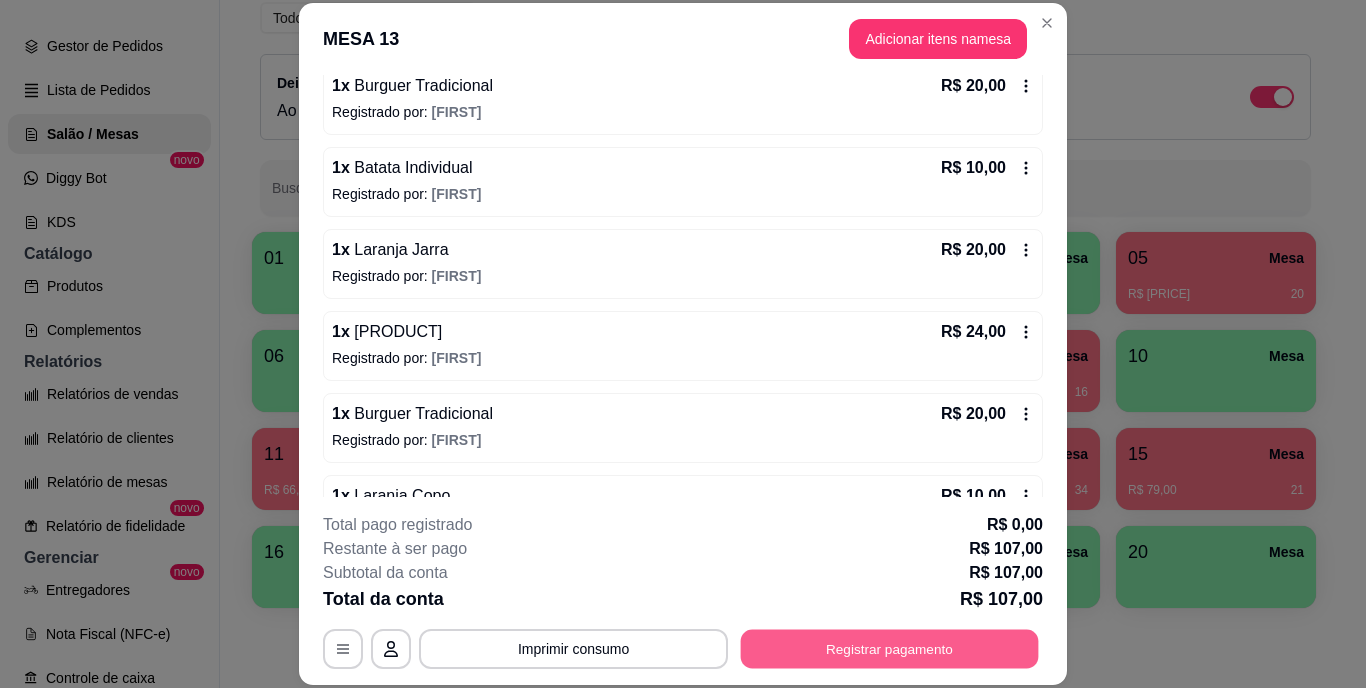 click on "Registrar pagamento" at bounding box center (890, 648) 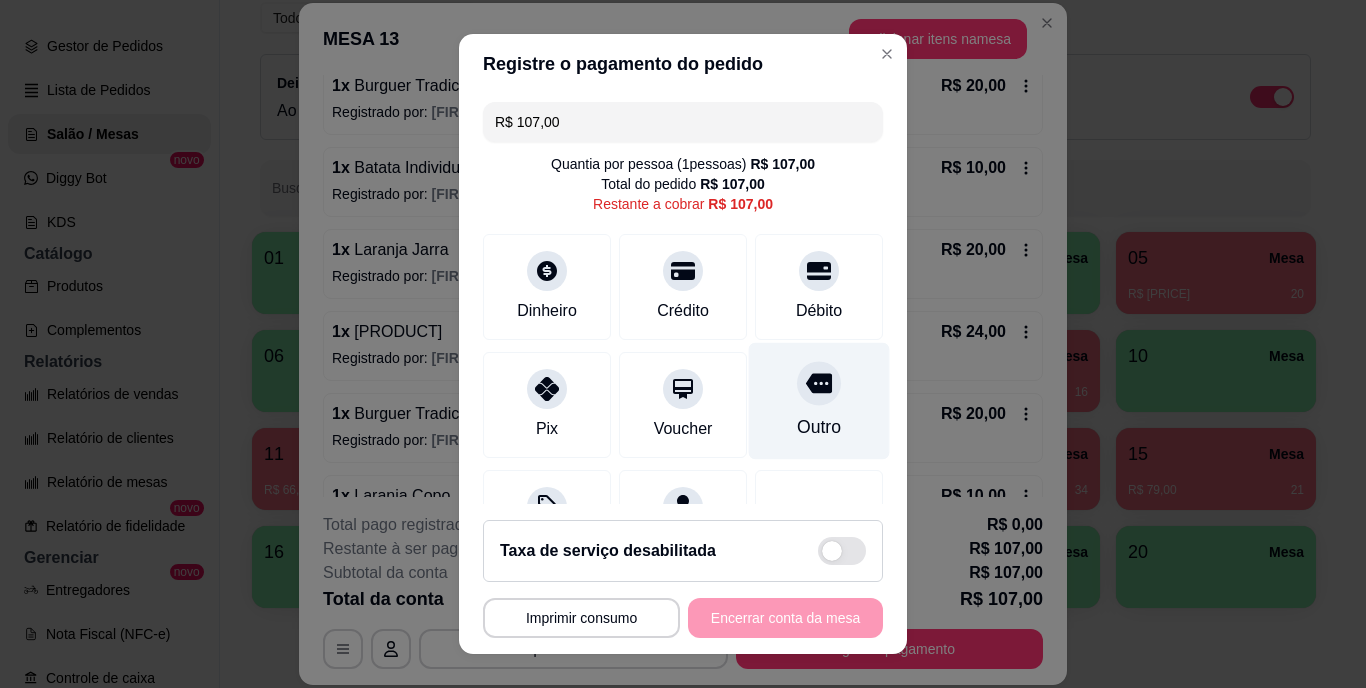 click on "Outro" at bounding box center [819, 401] 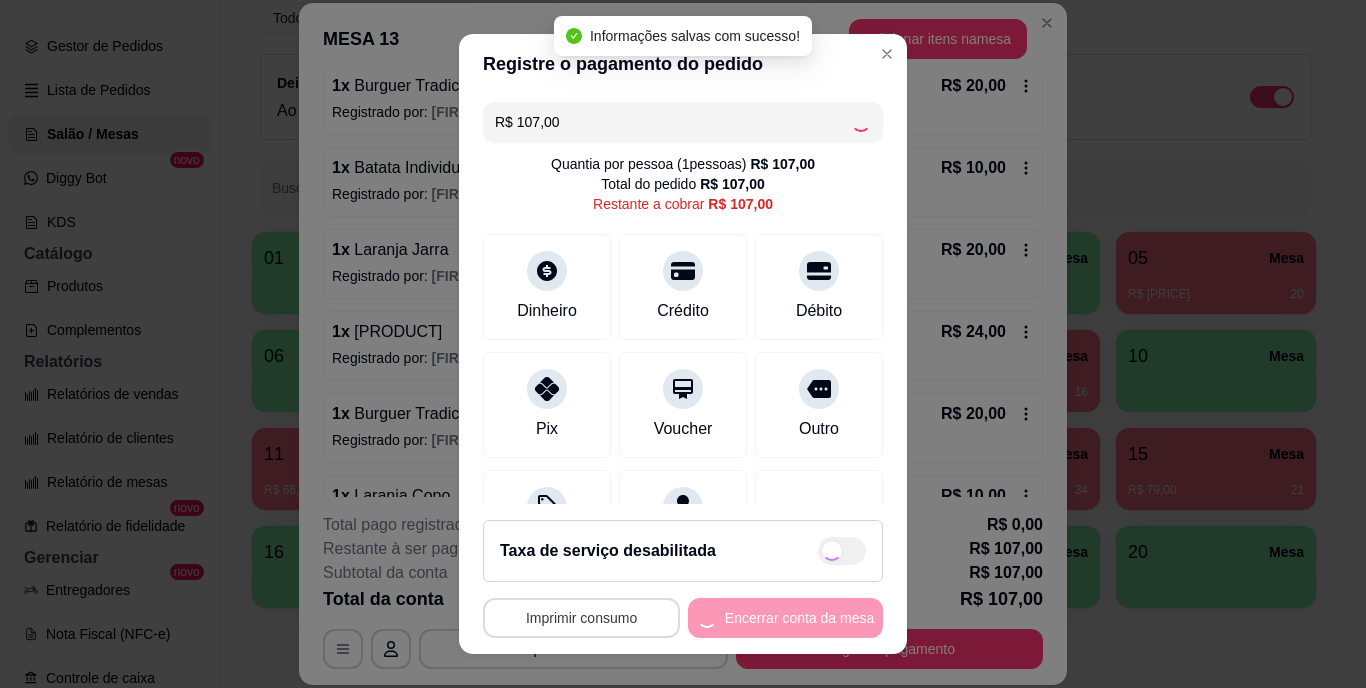 type on "R$ 0,00" 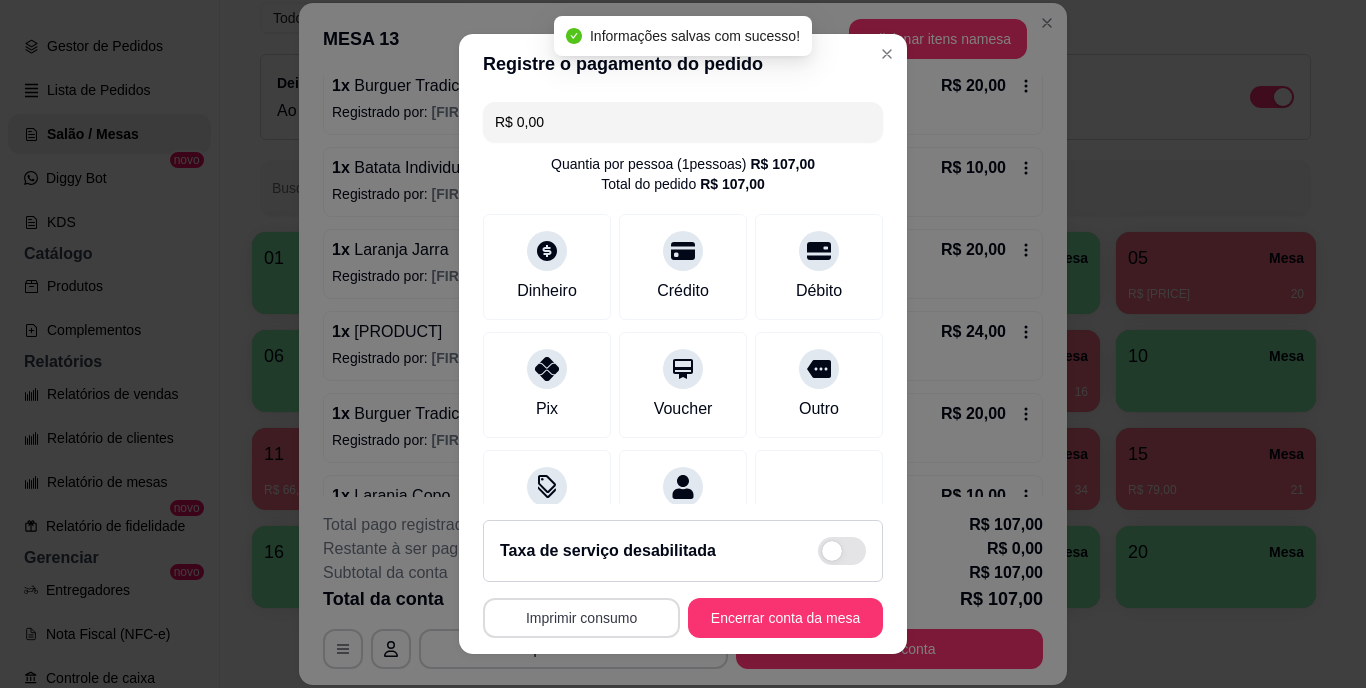 click on "Imprimir consumo" at bounding box center [581, 618] 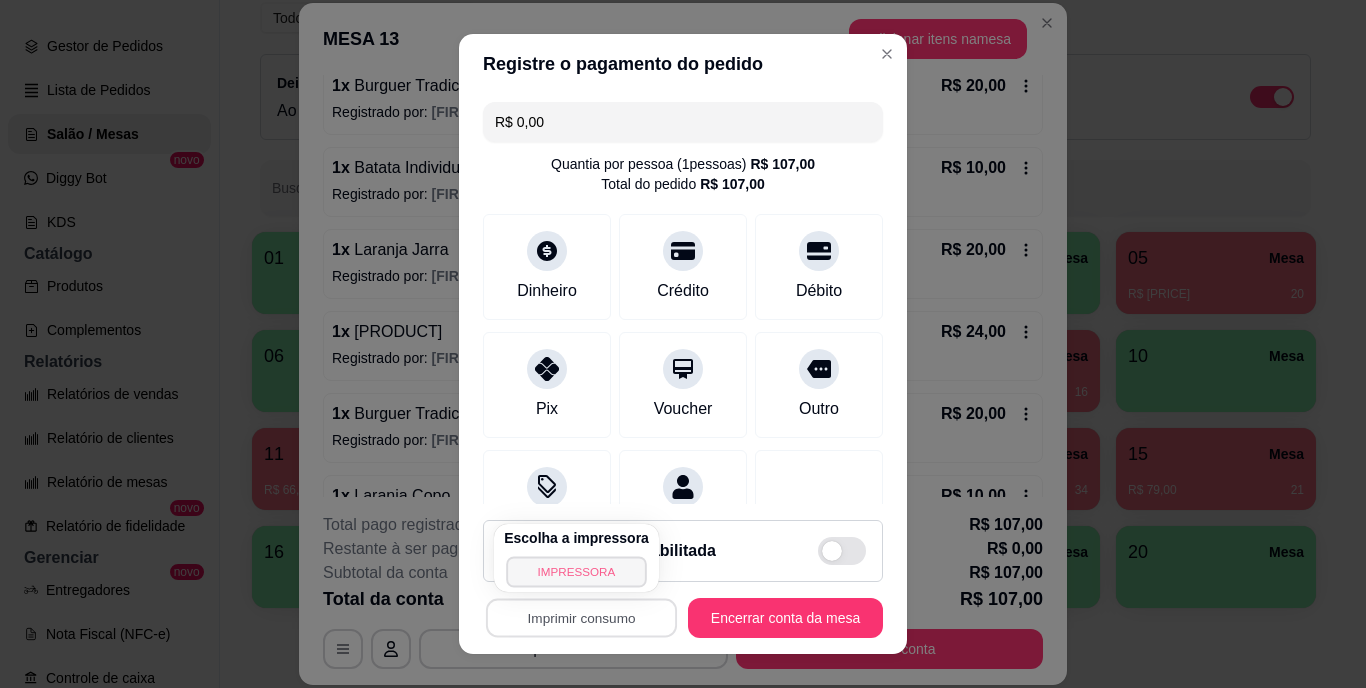 click on "IMPRESSORA" at bounding box center [576, 571] 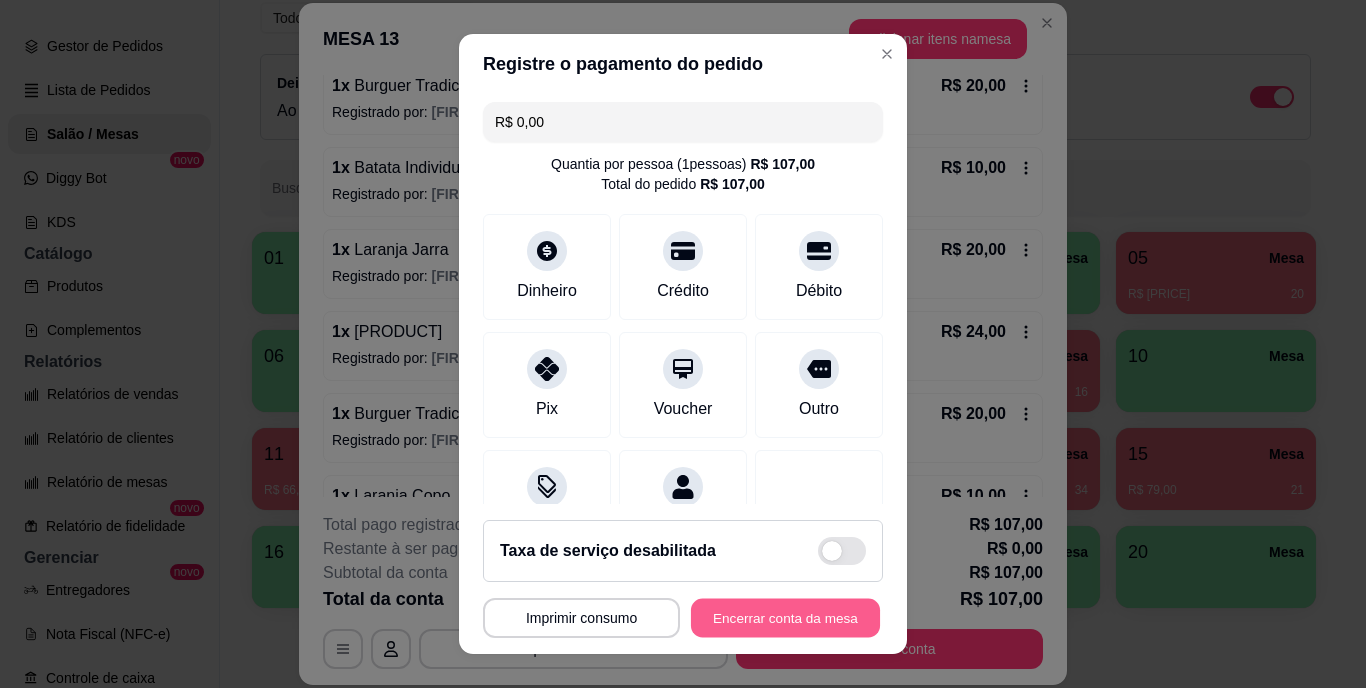 click on "Encerrar conta da mesa" at bounding box center [785, 617] 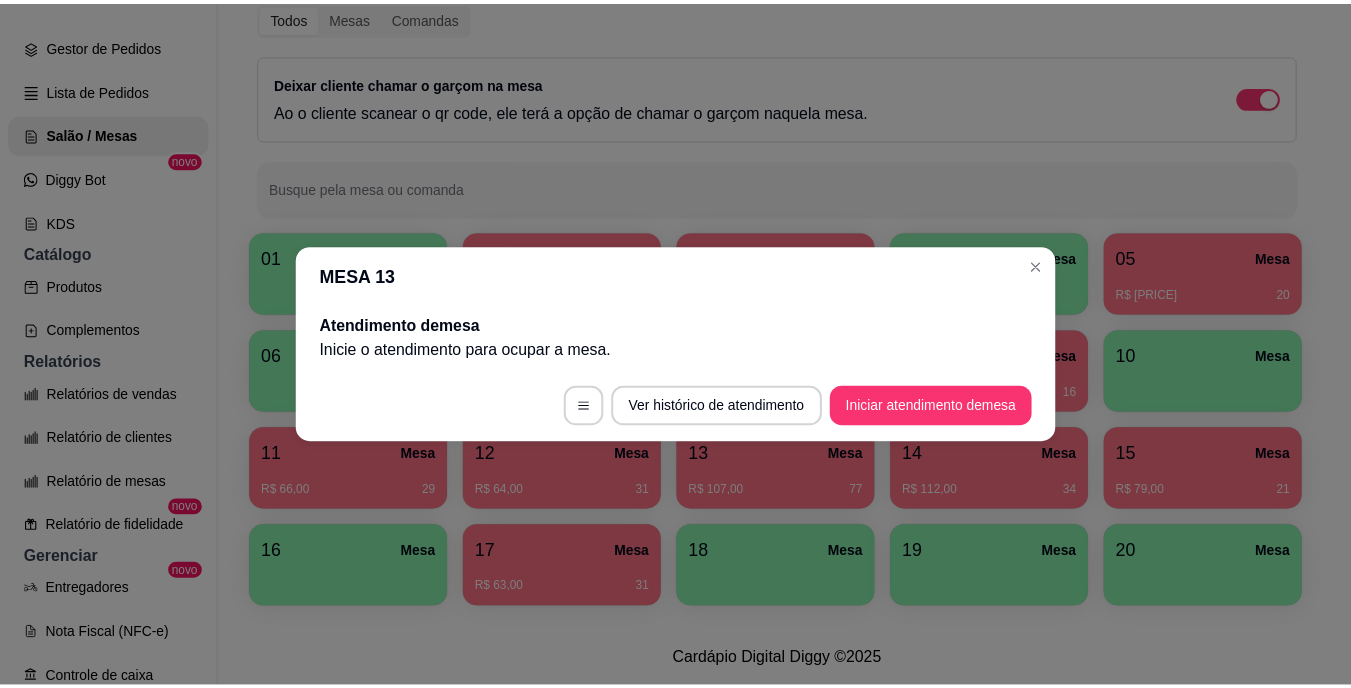 scroll, scrollTop: 0, scrollLeft: 0, axis: both 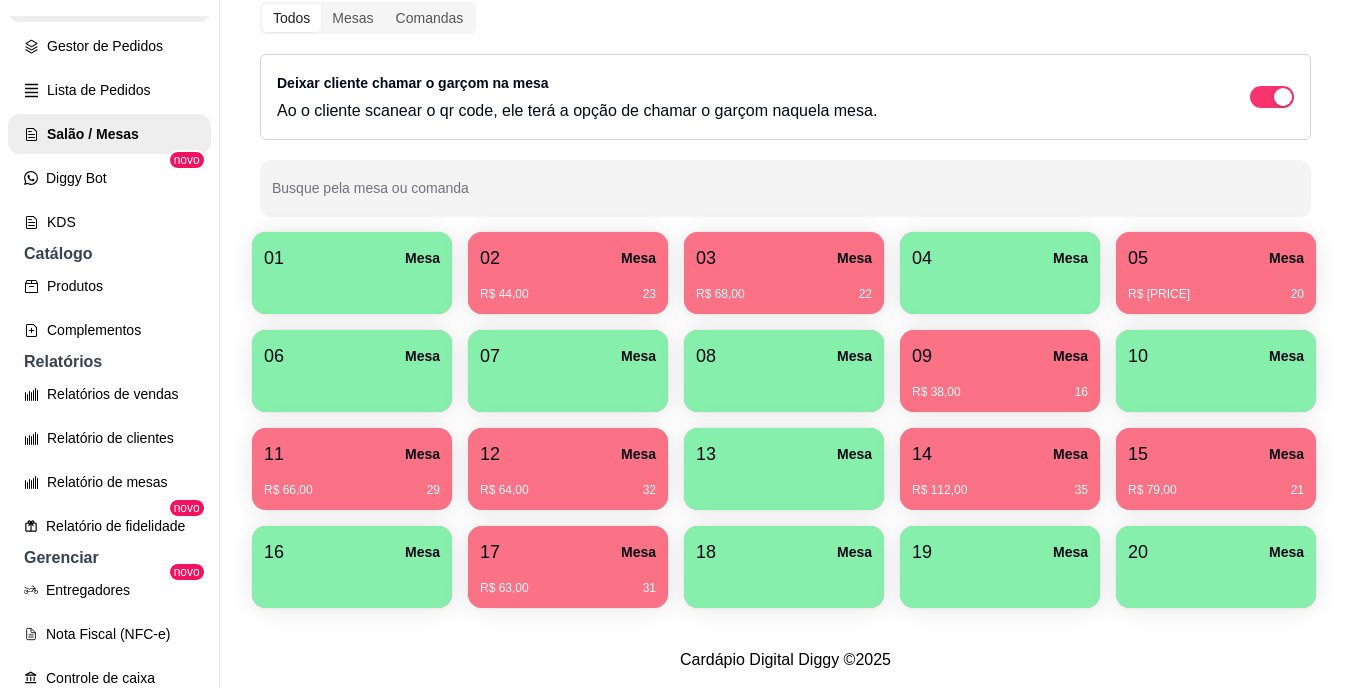 click on "Pedidos balcão (PDV)" at bounding box center [109, 2] 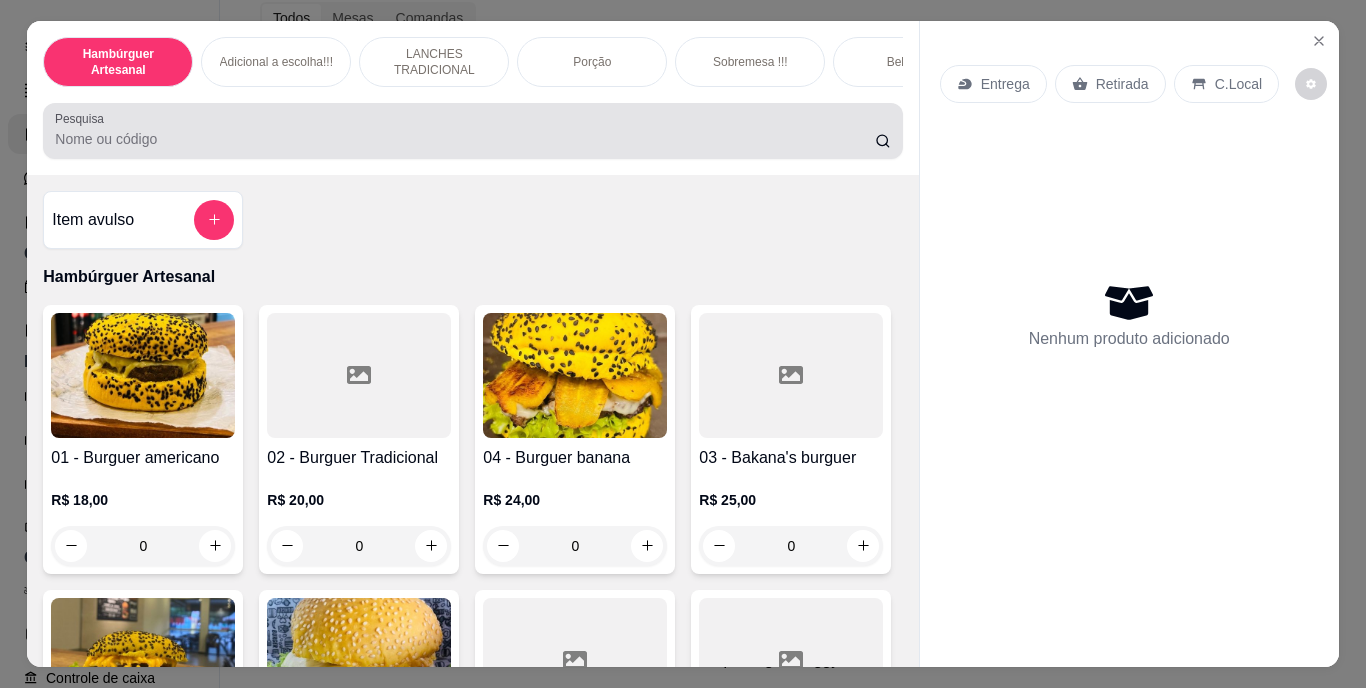 click at bounding box center [472, 131] 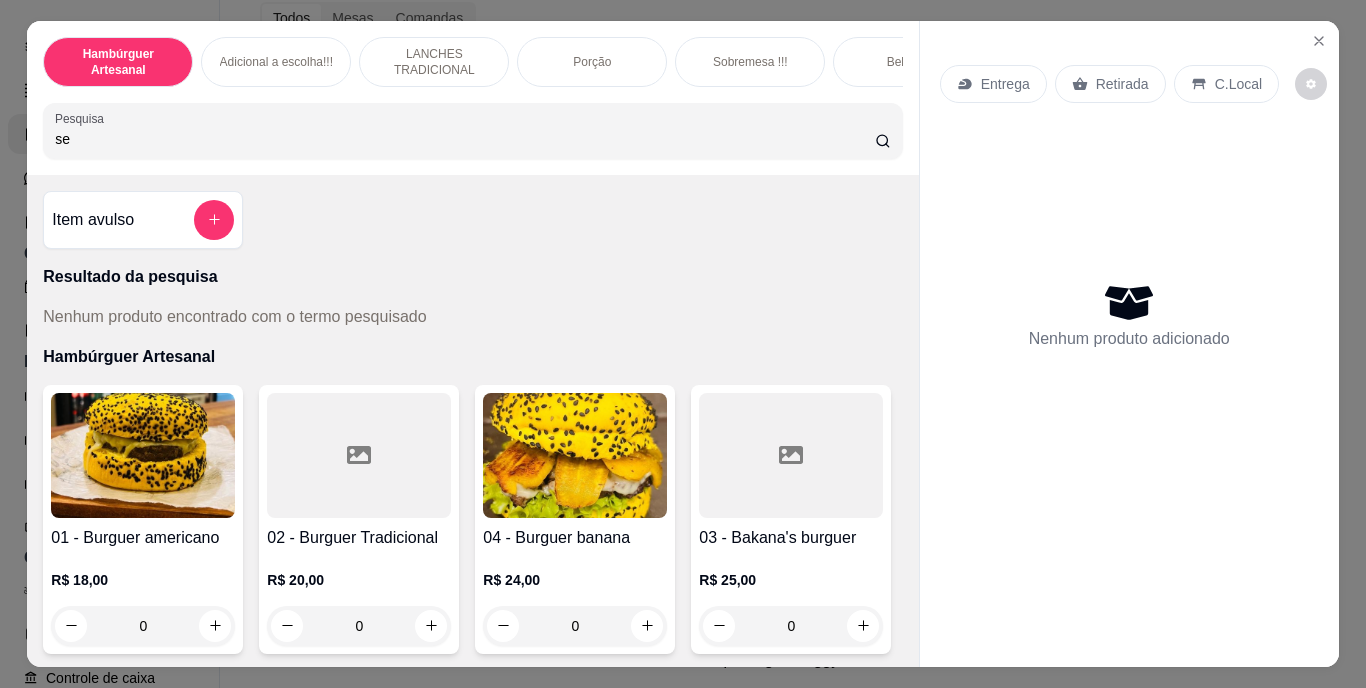 type on "s" 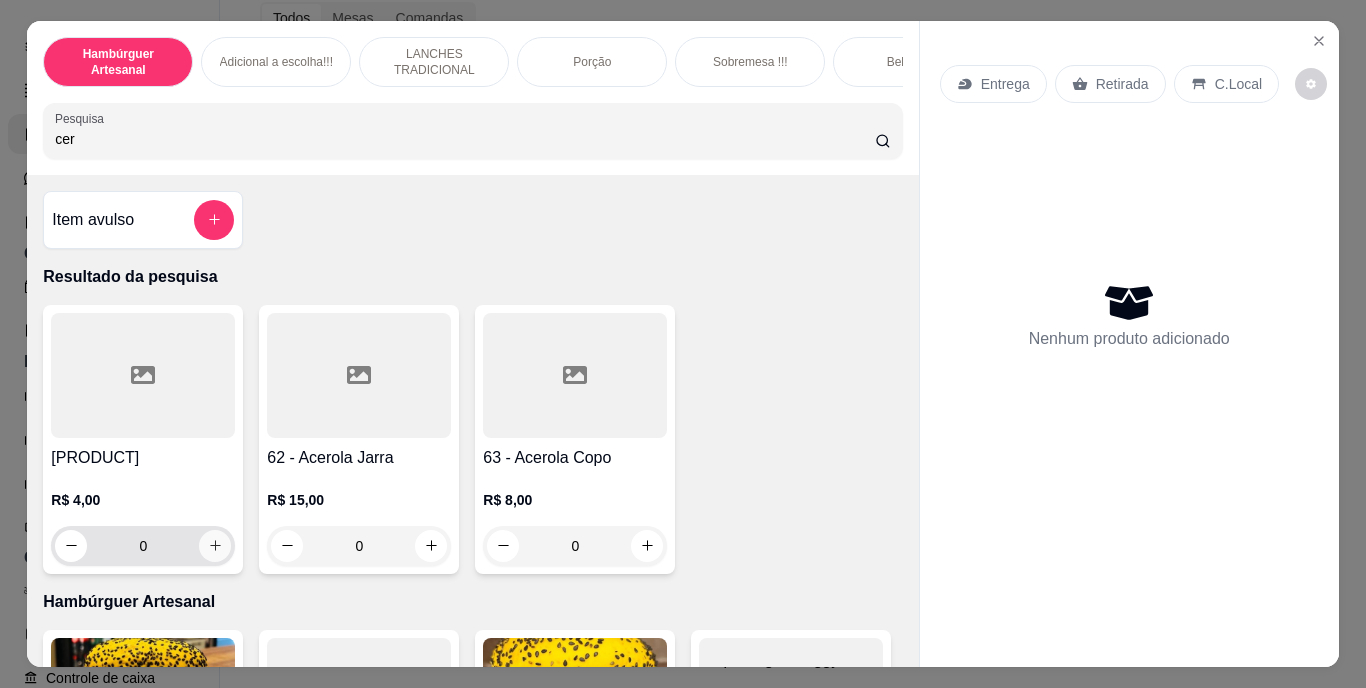 type on "cer" 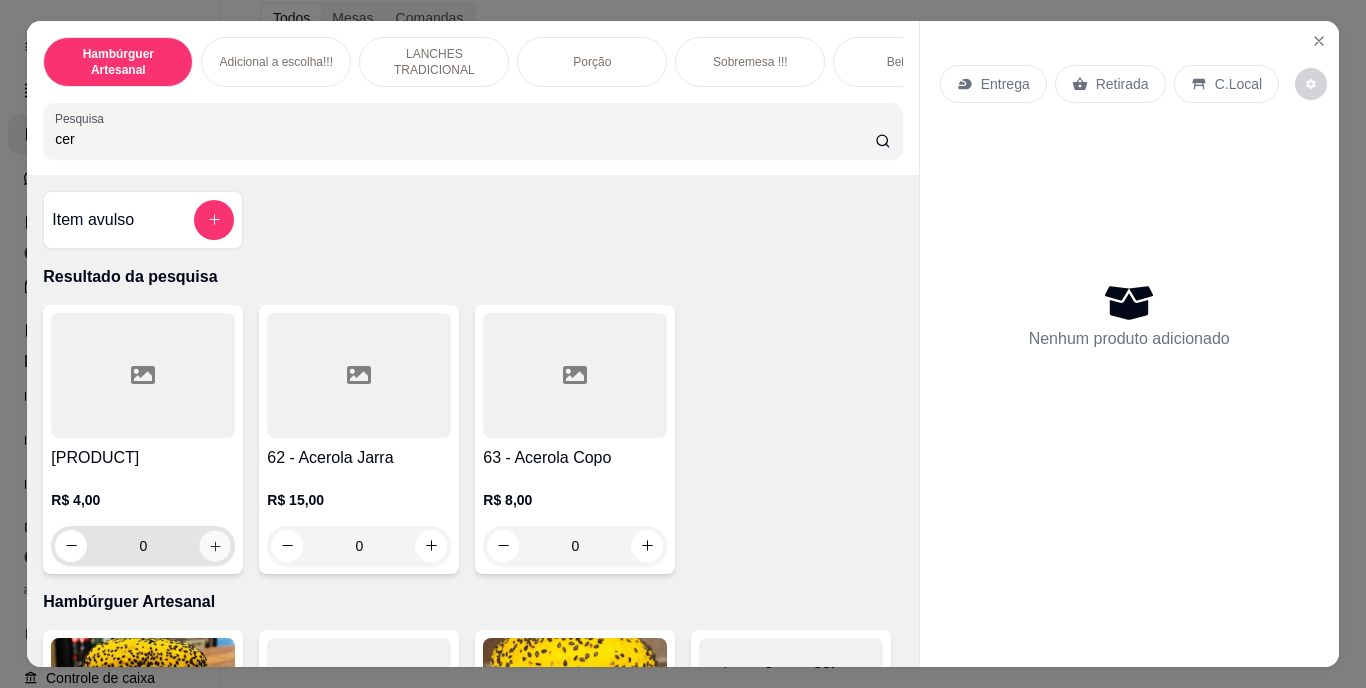 click at bounding box center (215, 545) 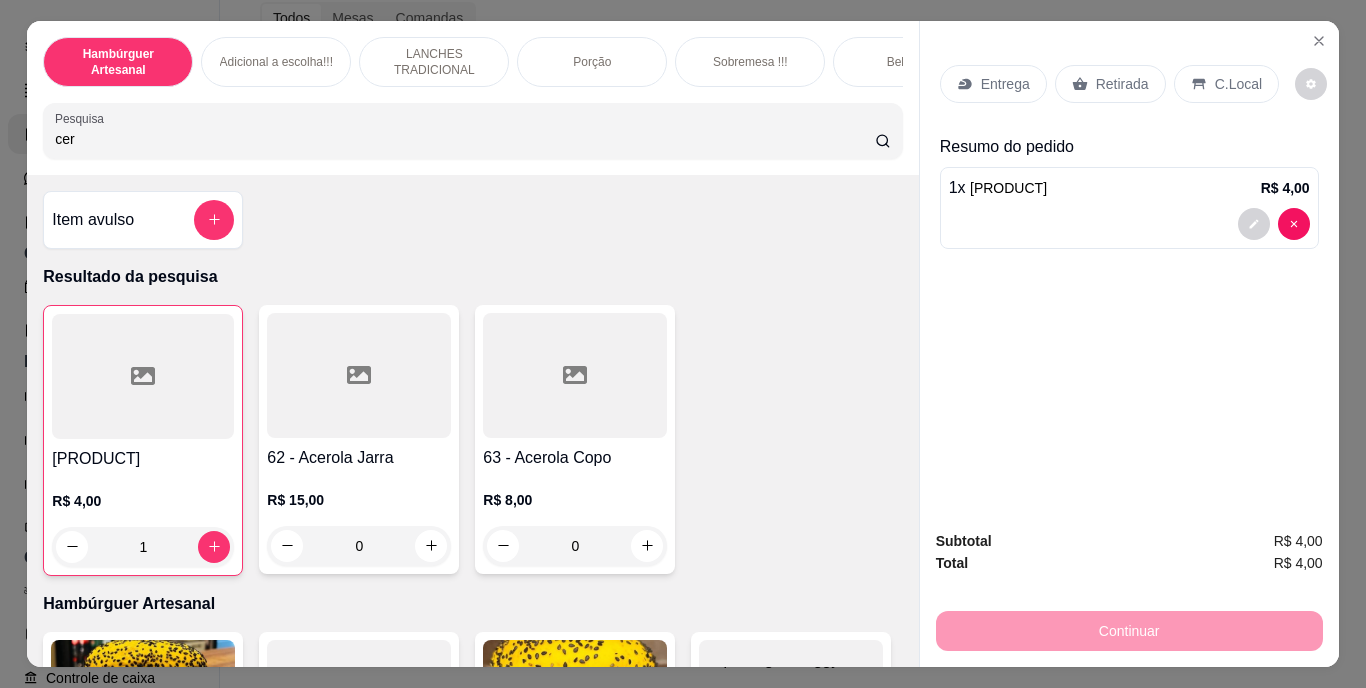 click on "Retirada" at bounding box center (1122, 84) 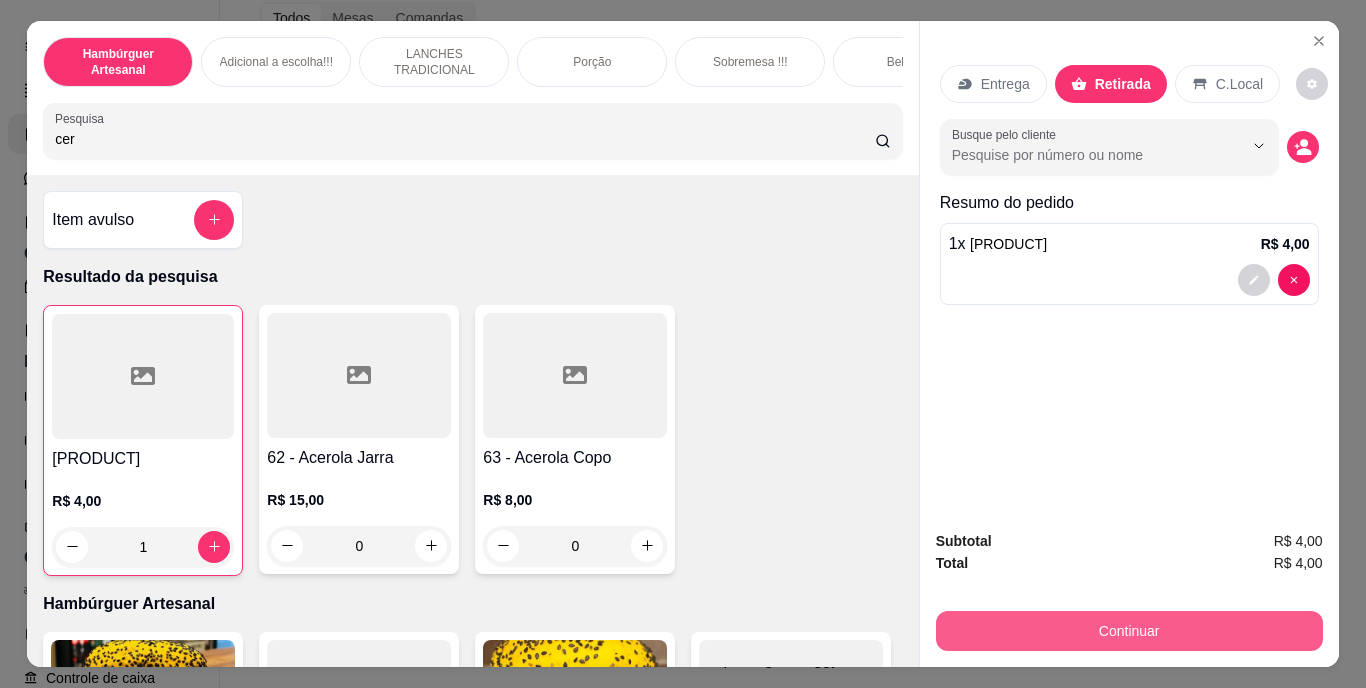 click on "Continuar" at bounding box center (1129, 631) 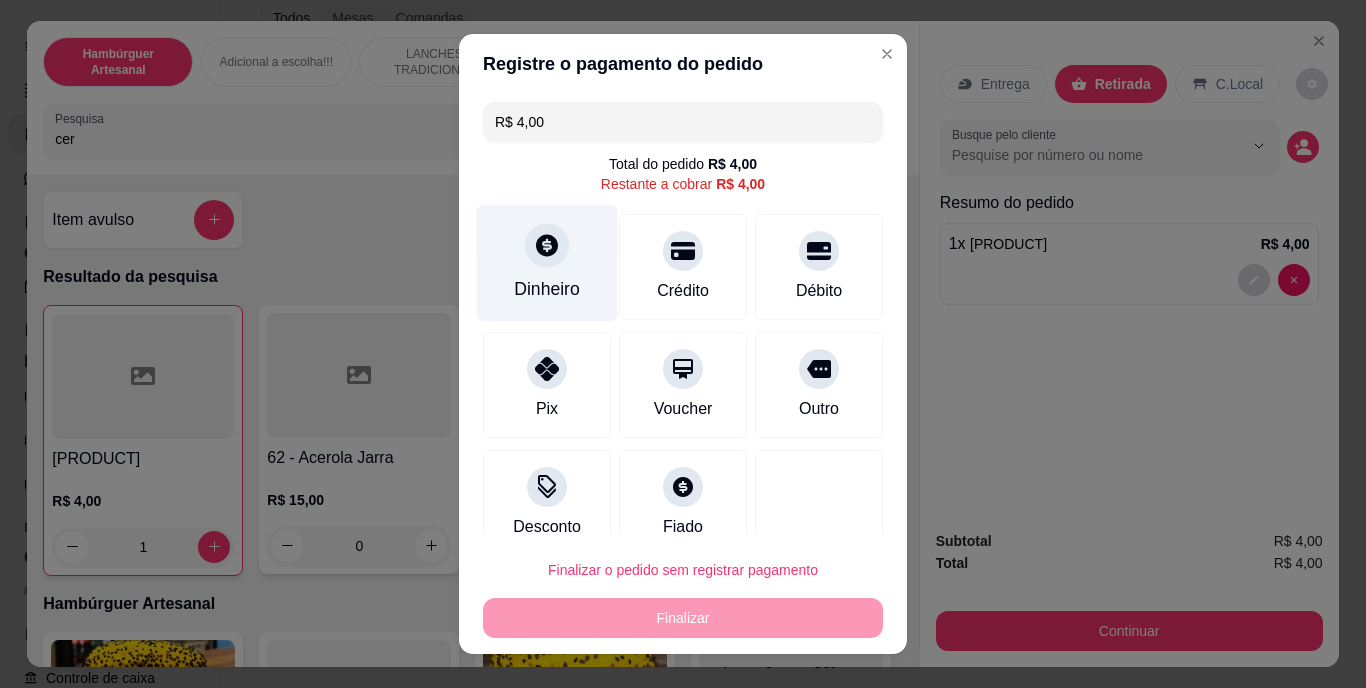 click on "Dinheiro" at bounding box center [547, 263] 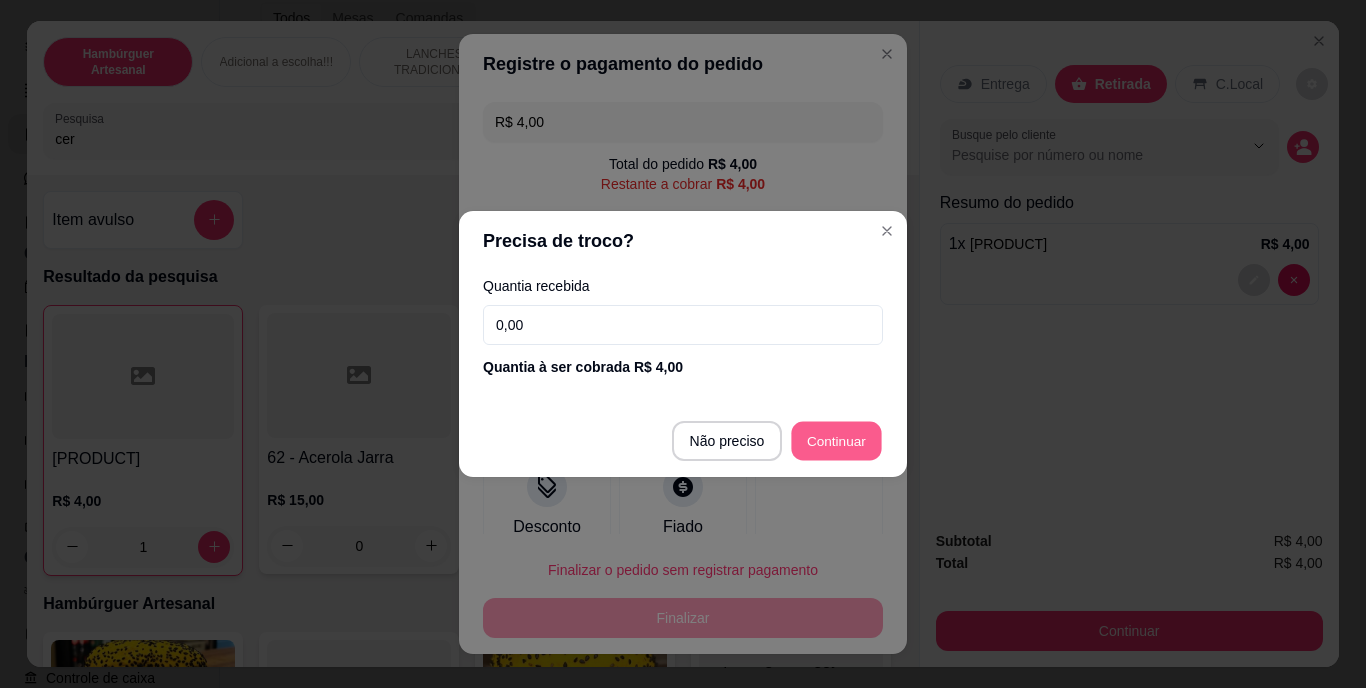 type on "R$ 0,00" 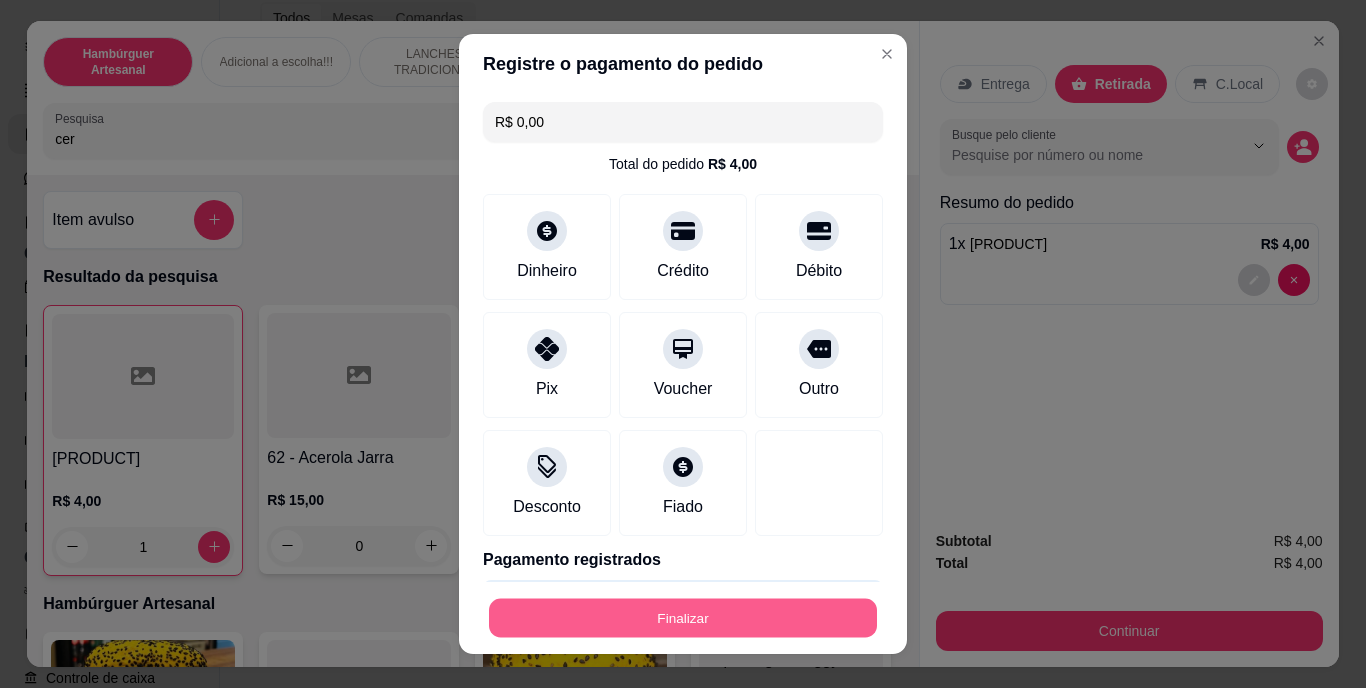 click on "Finalizar" at bounding box center [683, 617] 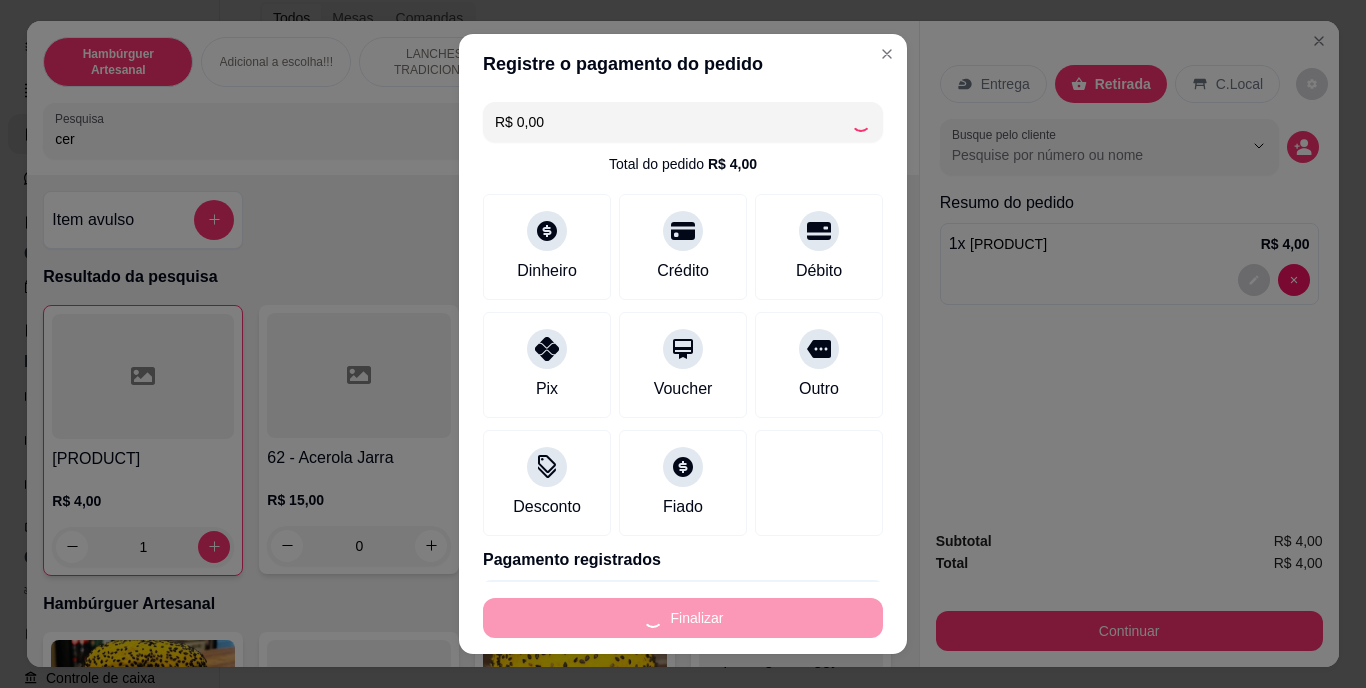 type on "0" 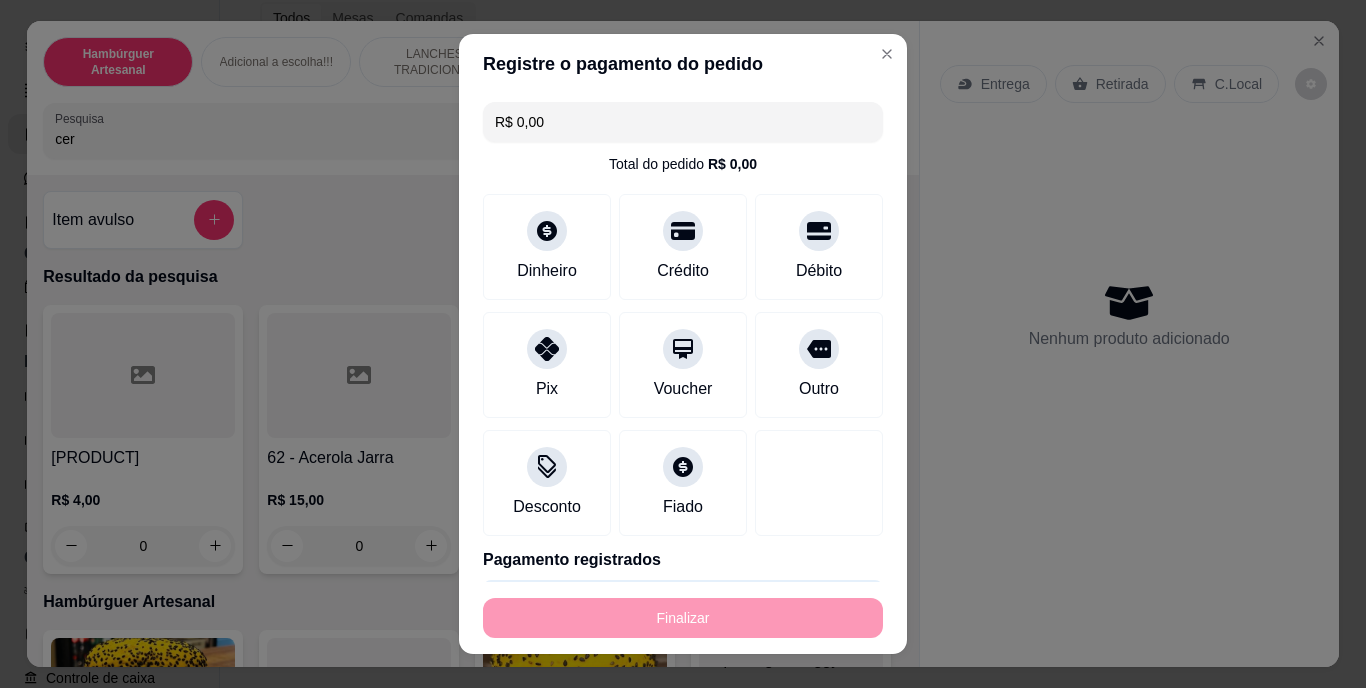 type on "-R$ [PRICE]" 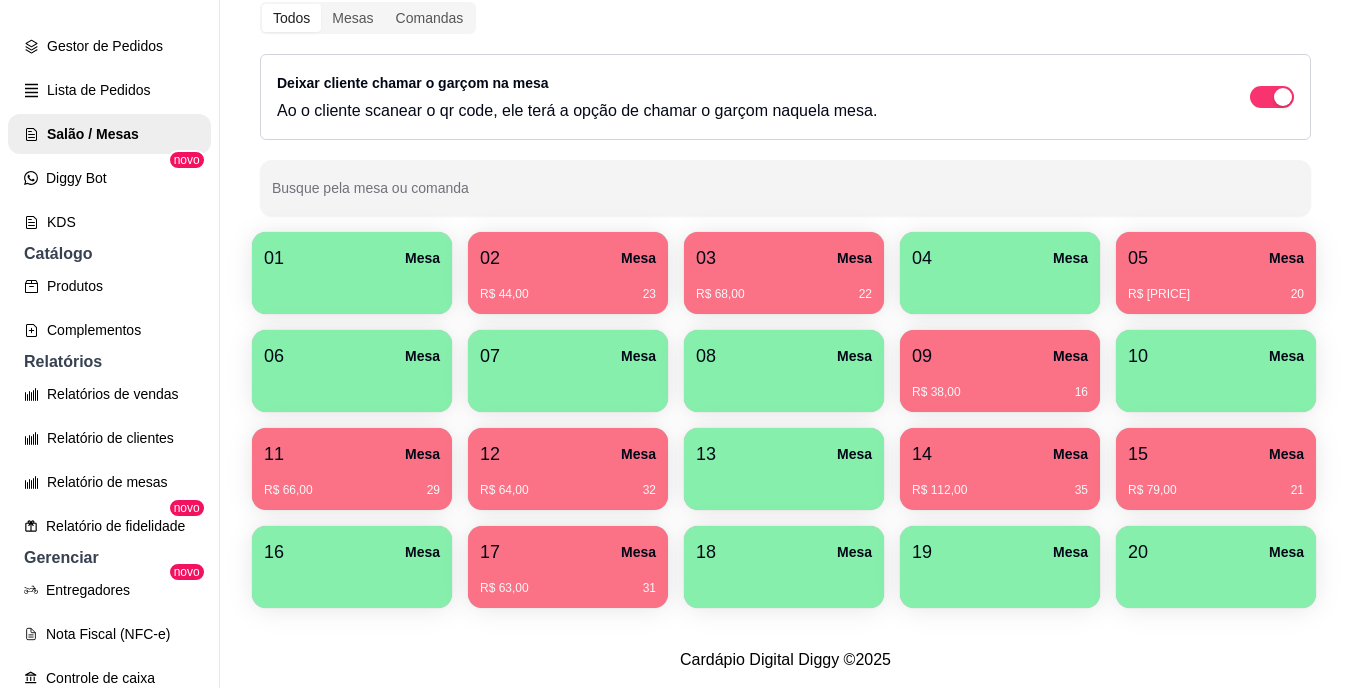 click on "03 Mesa" at bounding box center (784, 258) 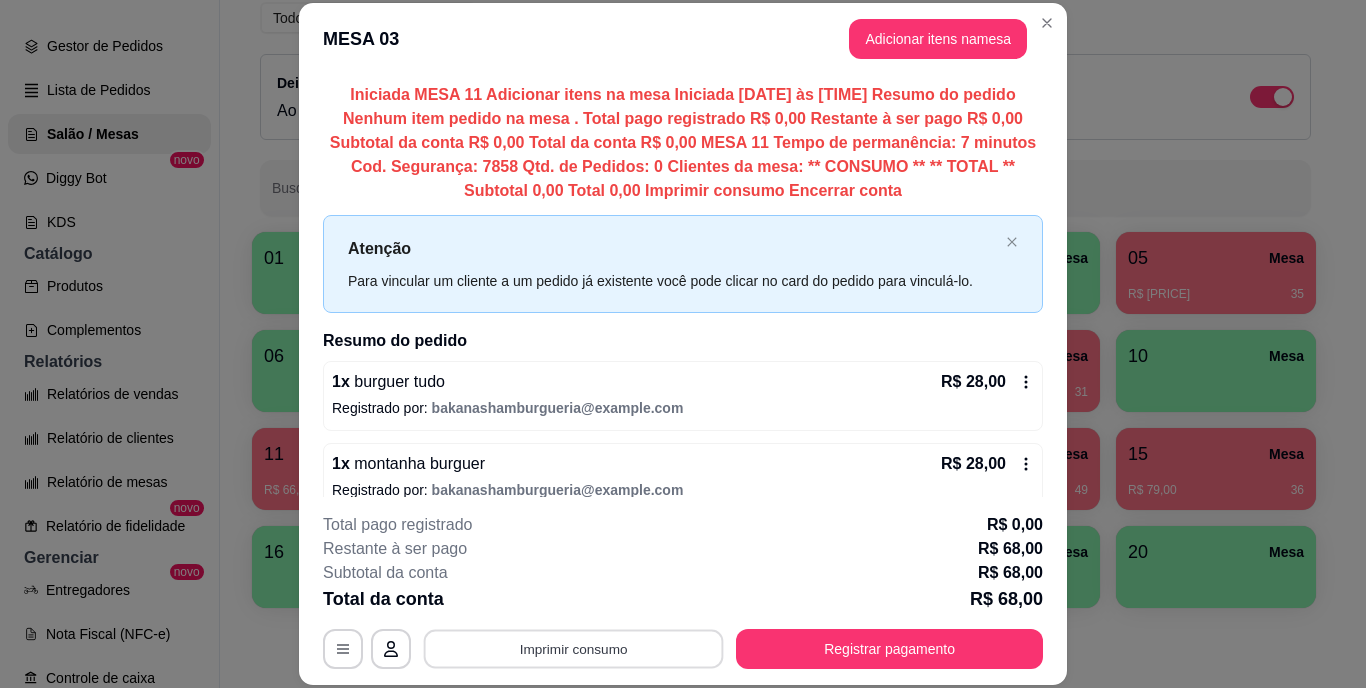 click on "Imprimir consumo" at bounding box center [574, 648] 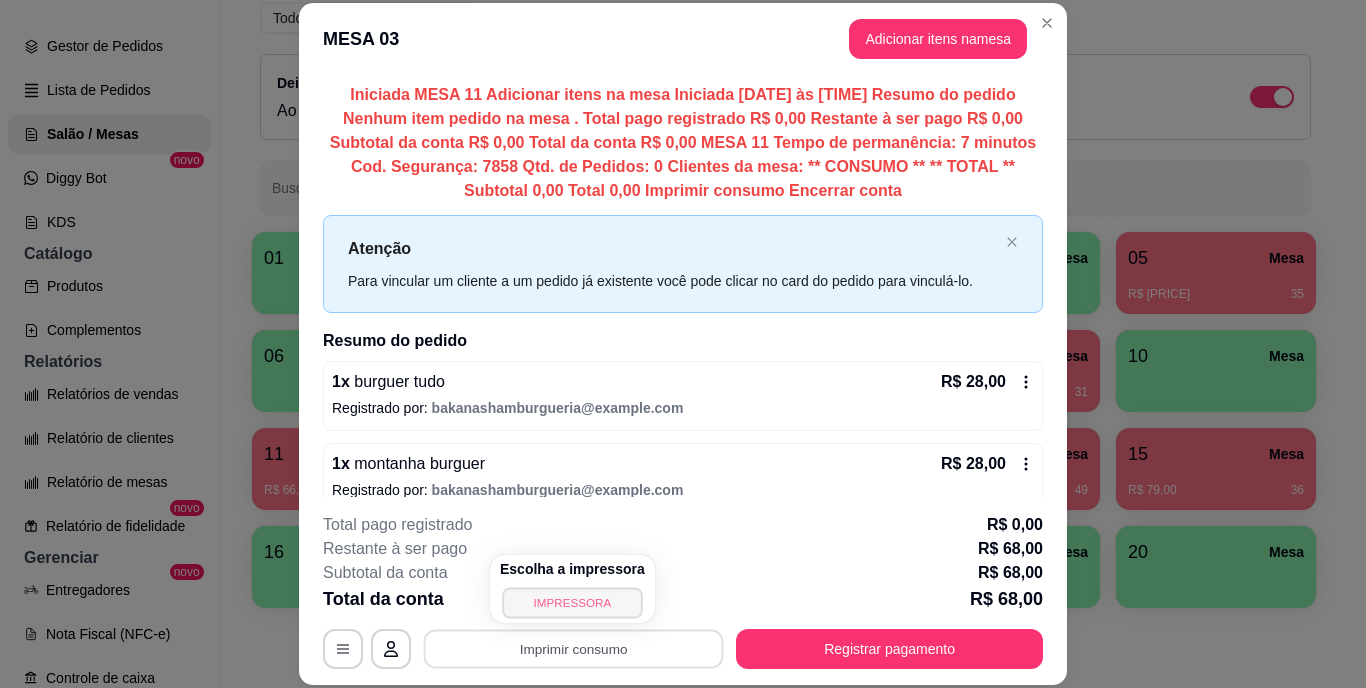 click on "IMPRESSORA" at bounding box center [572, 602] 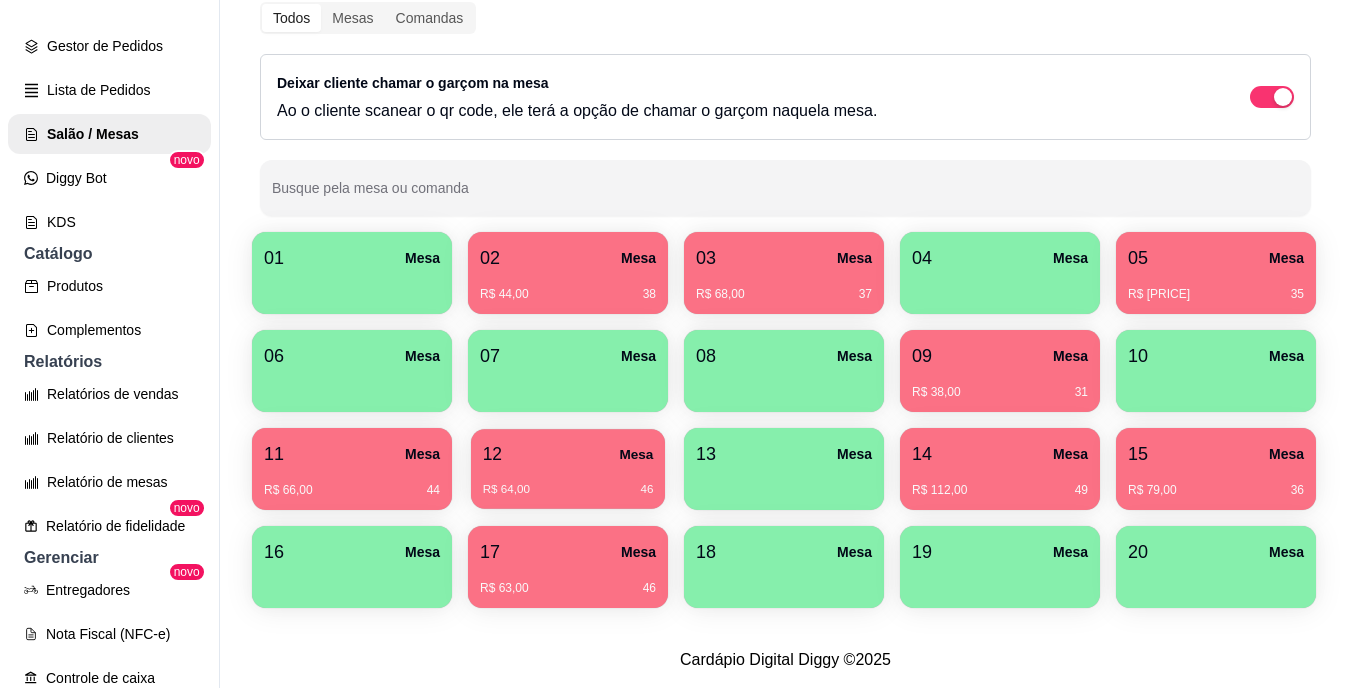 click on "R$ 64,00 46" at bounding box center (568, 482) 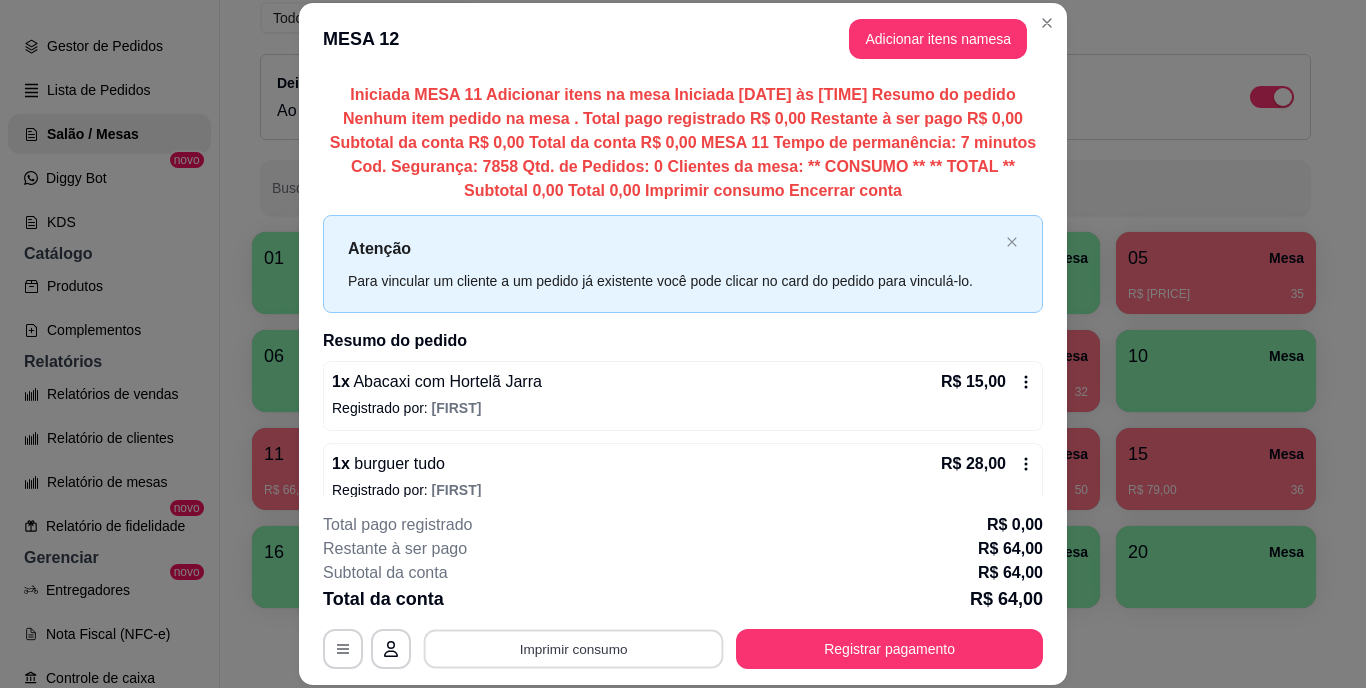 click on "Imprimir consumo" at bounding box center (574, 648) 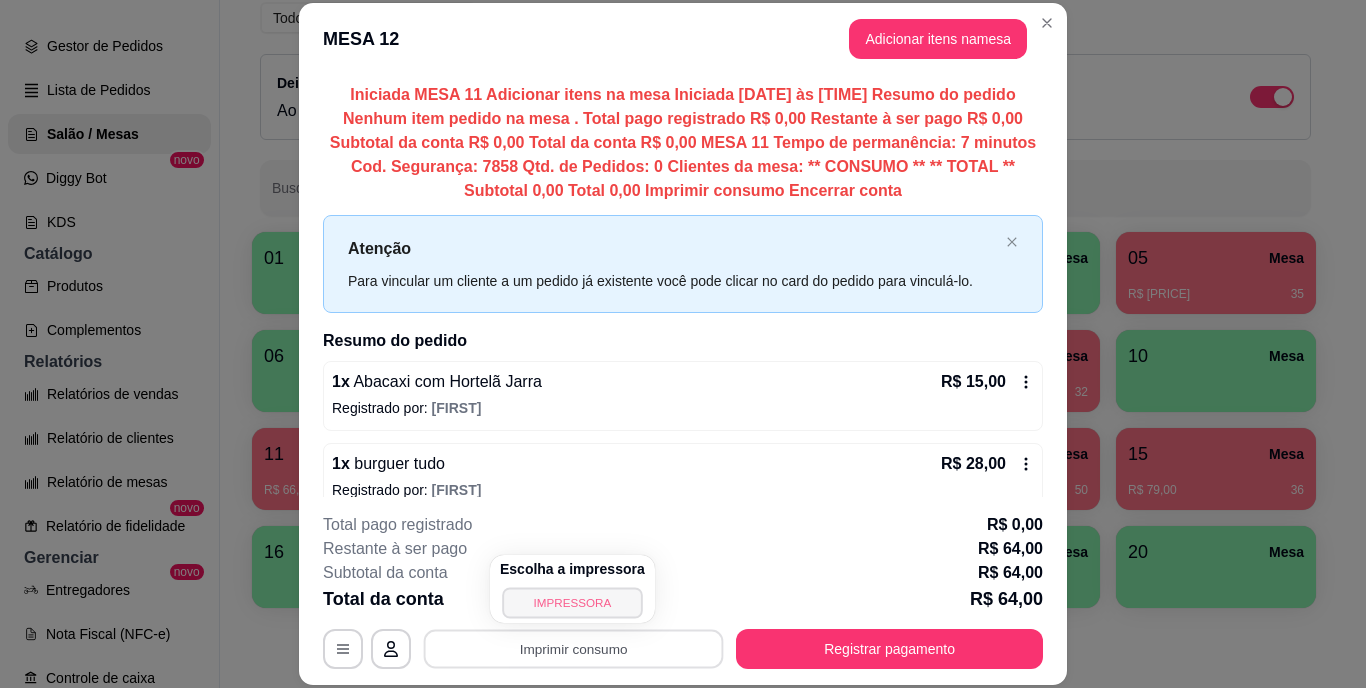 click on "IMPRESSORA" at bounding box center (572, 602) 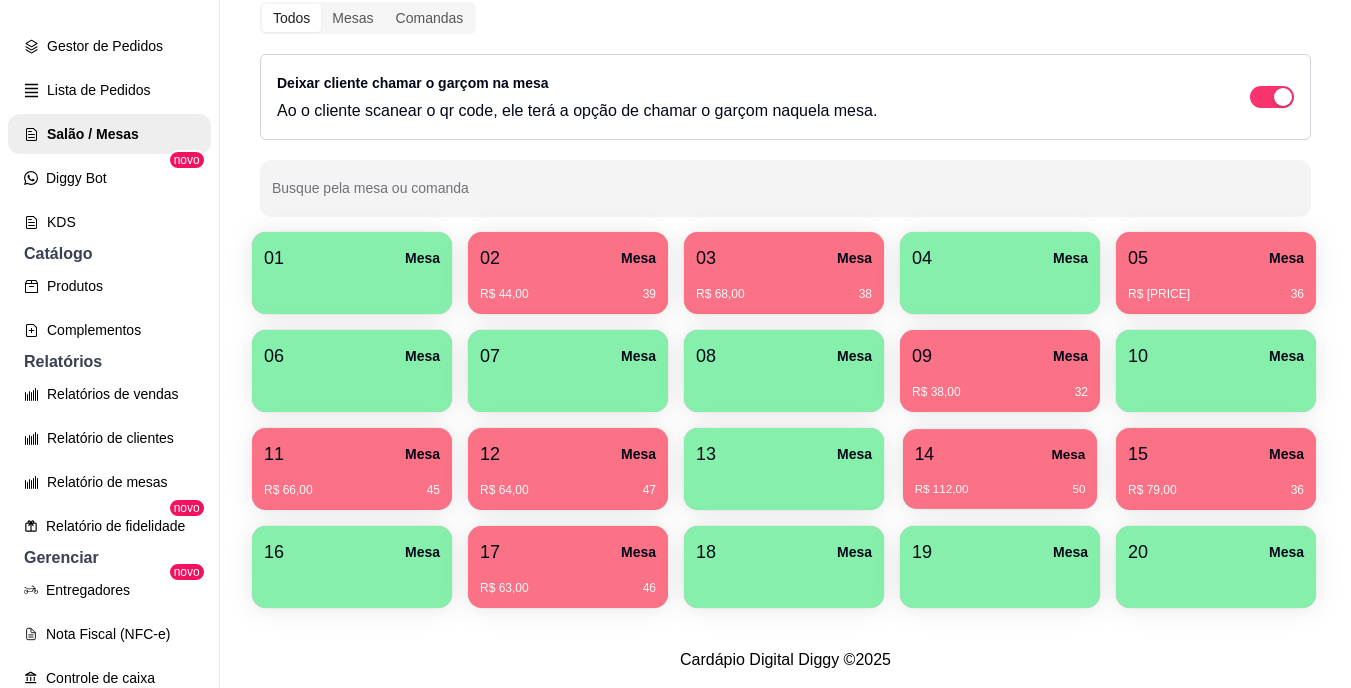 click on "R$ 112,00 50" at bounding box center [1000, 482] 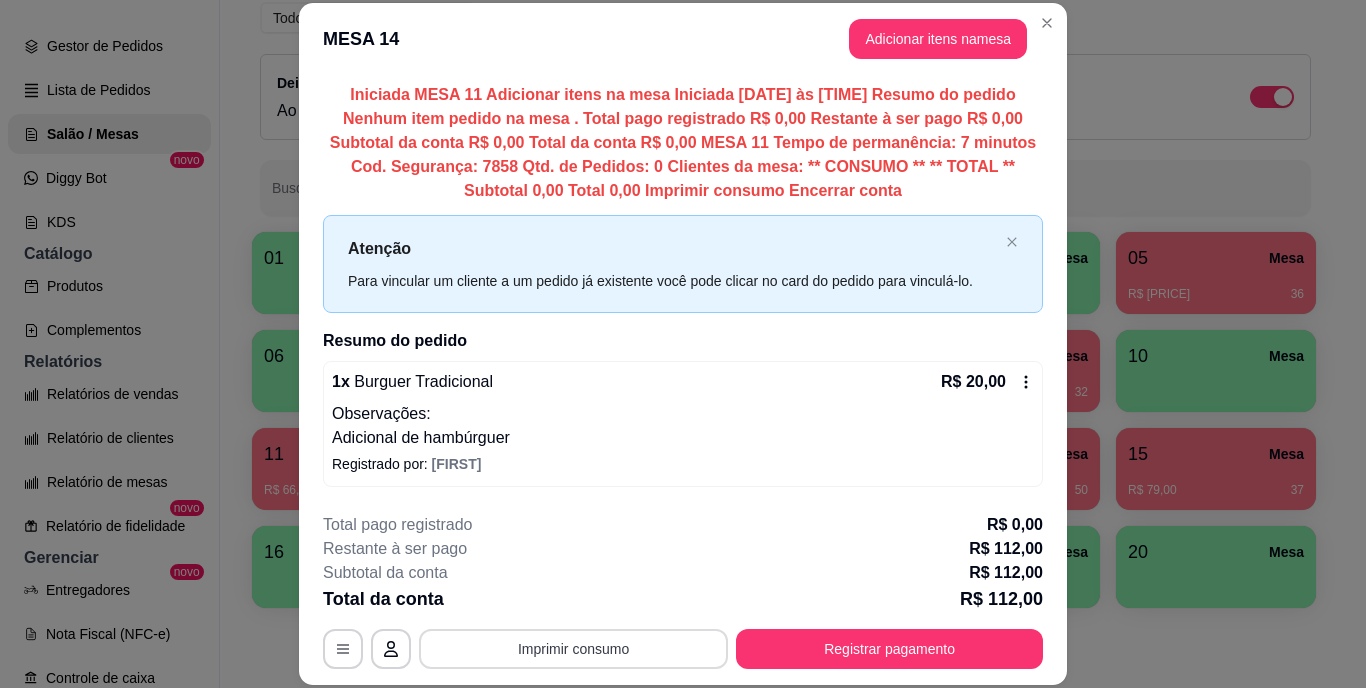 click on "Imprimir consumo" at bounding box center [573, 649] 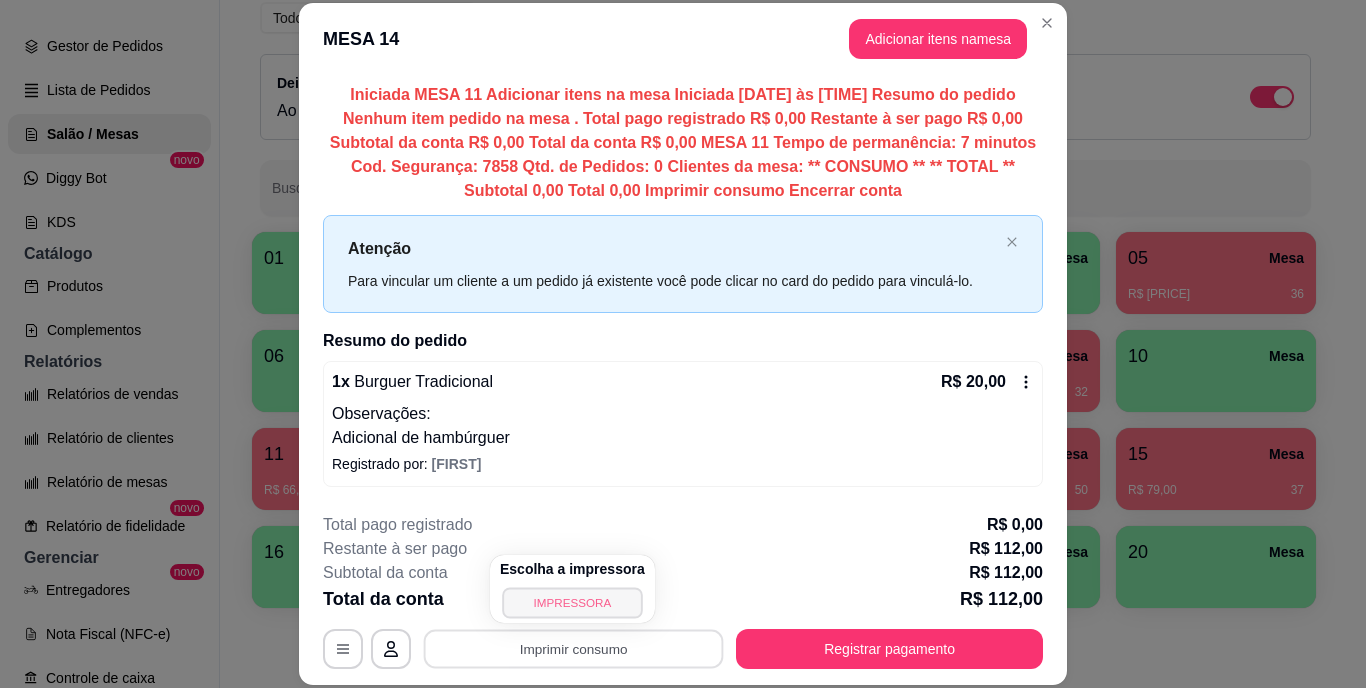 click on "IMPRESSORA" at bounding box center [572, 602] 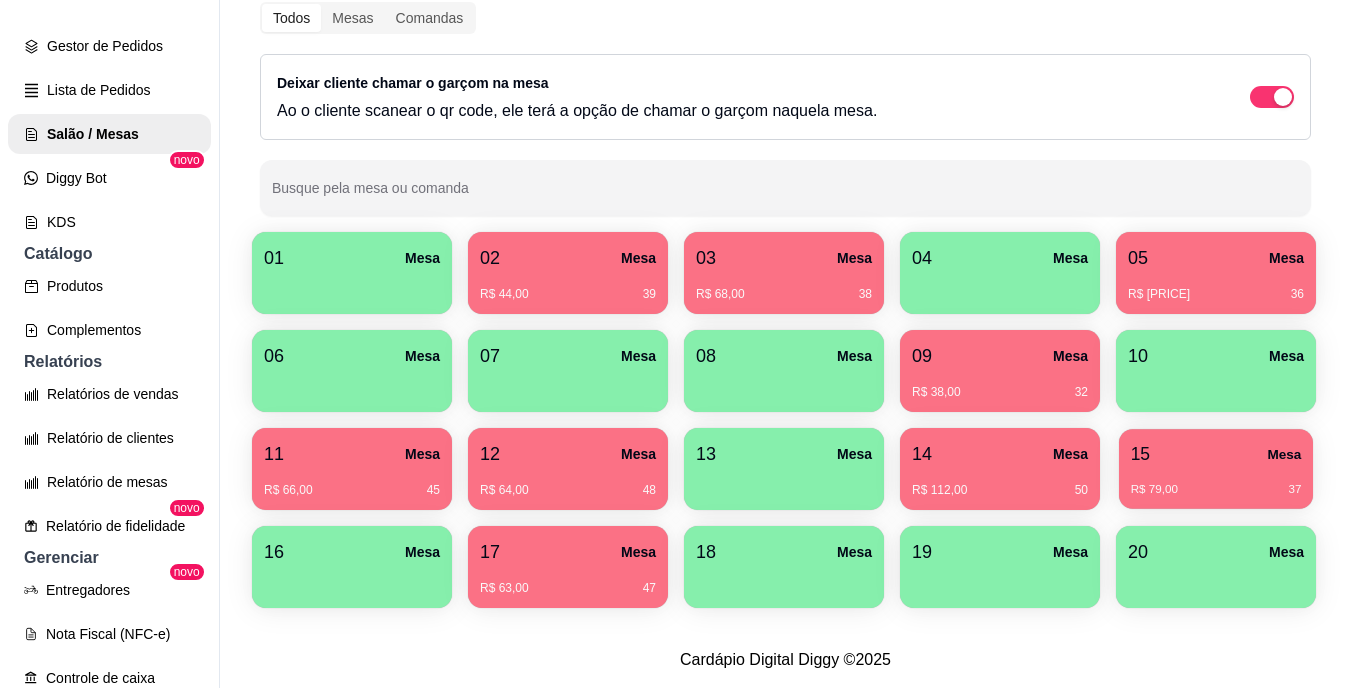 click on "15" at bounding box center [1140, 454] 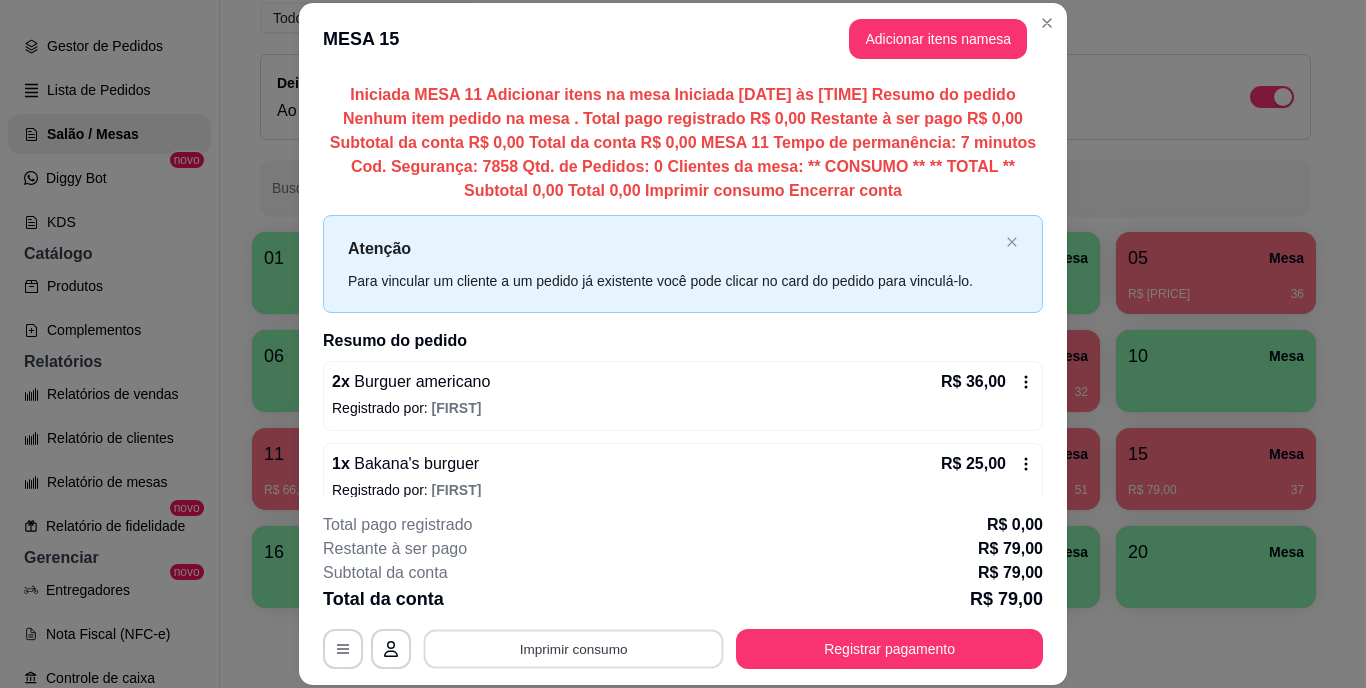 click on "Imprimir consumo" at bounding box center (574, 648) 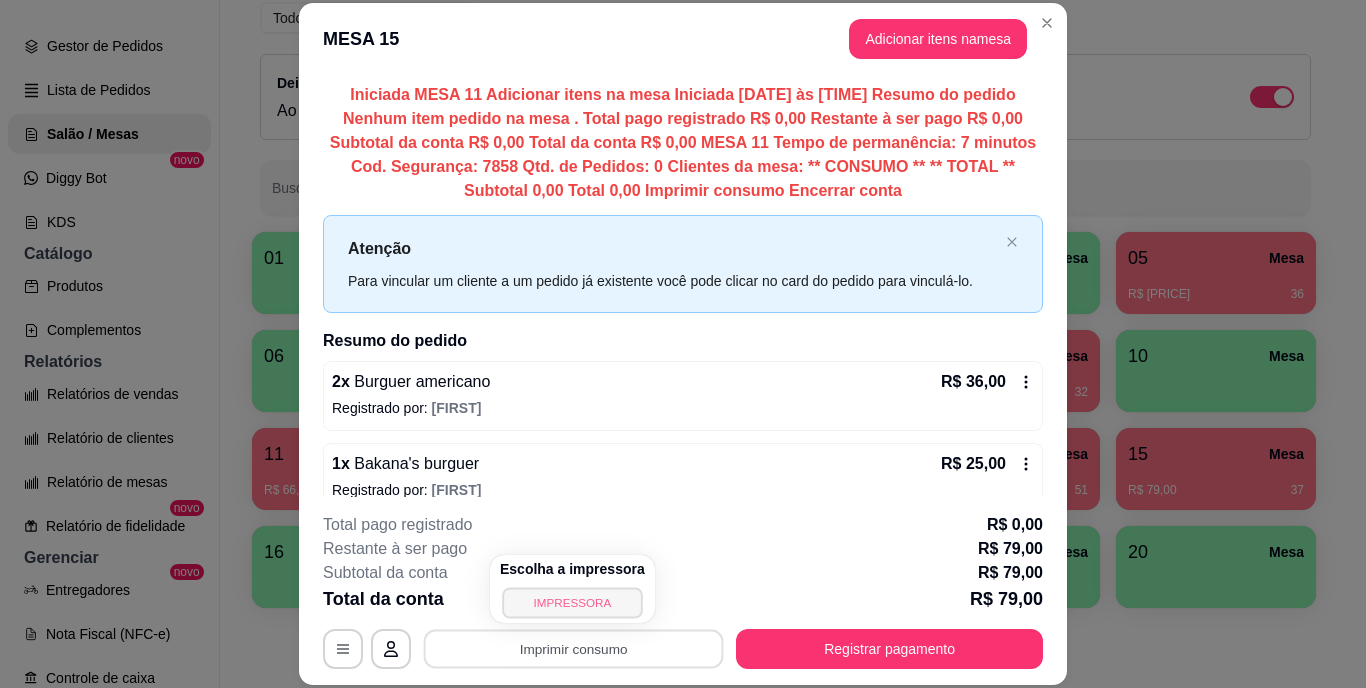 click on "IMPRESSORA" at bounding box center (572, 602) 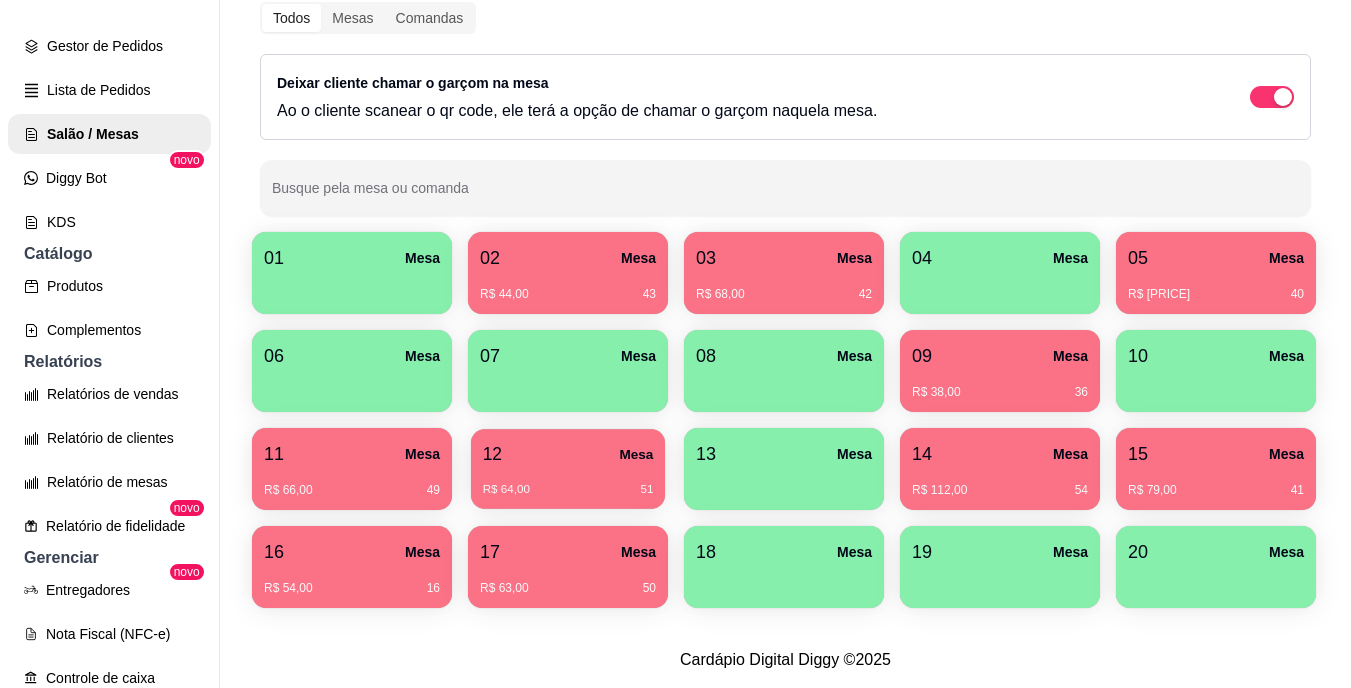 click on "12 Mesa" at bounding box center [568, 454] 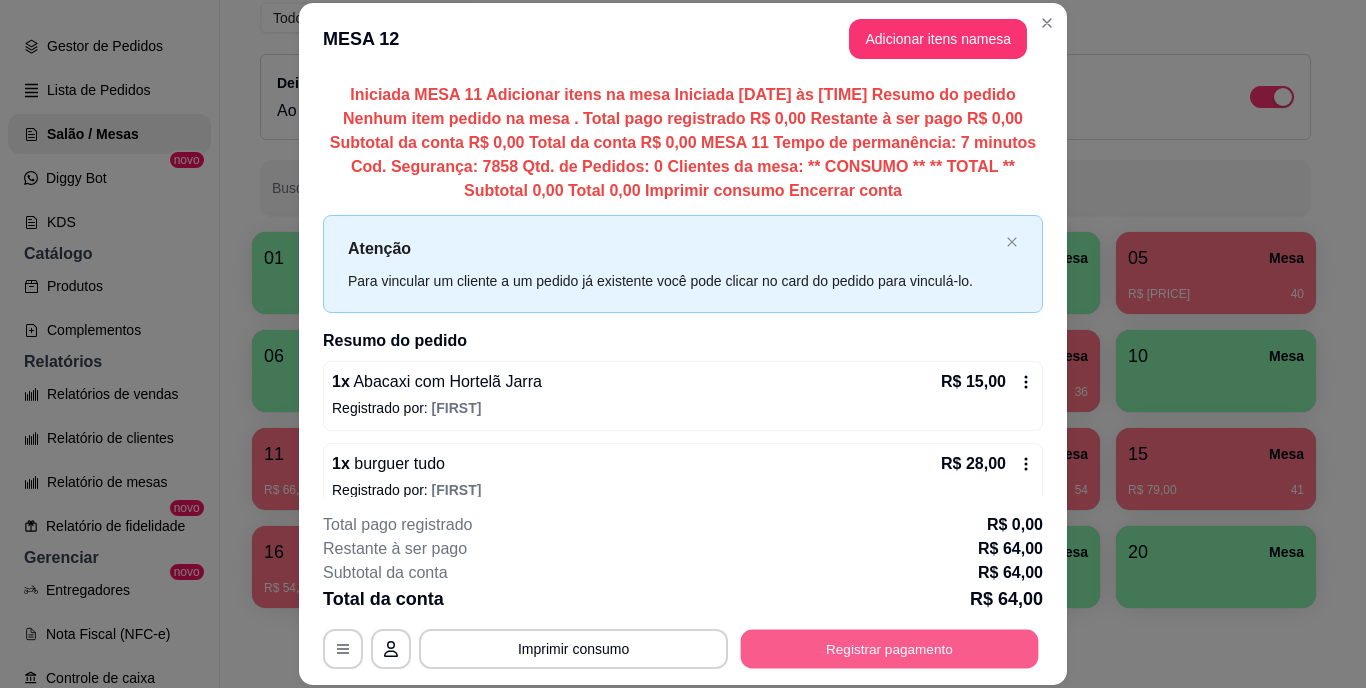 click on "Registrar pagamento" at bounding box center (890, 648) 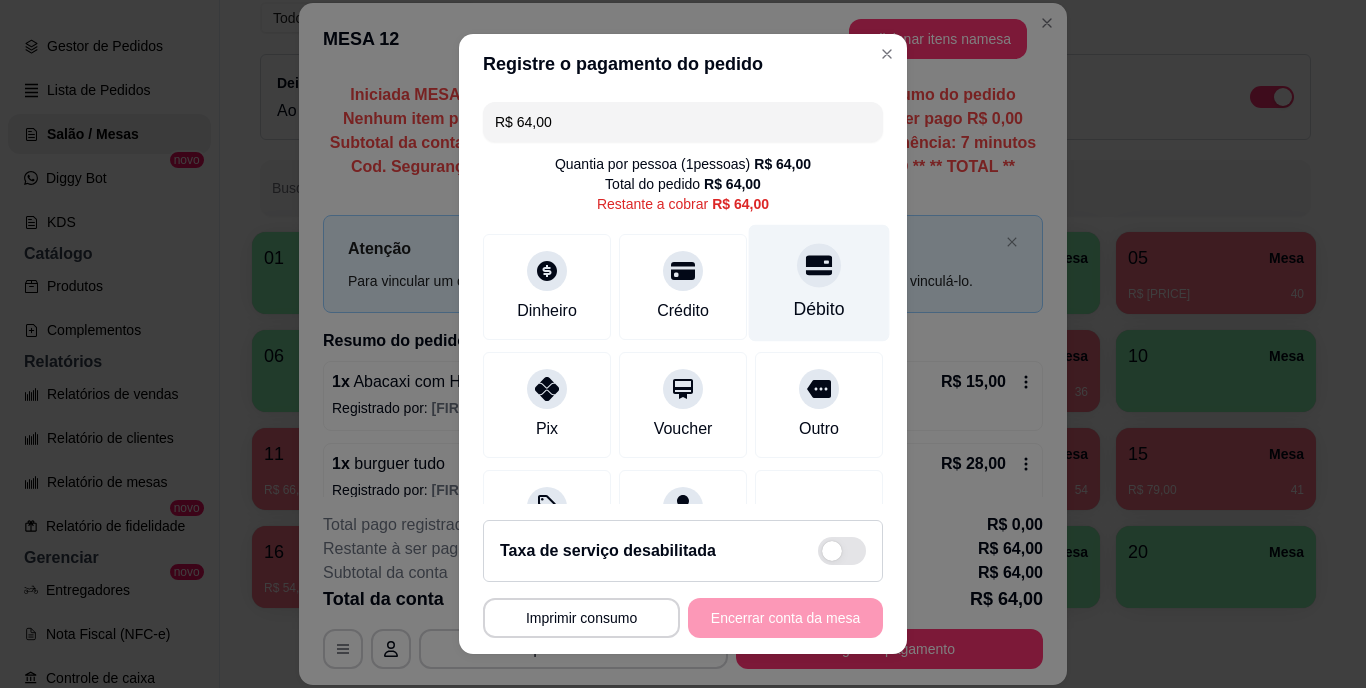 click at bounding box center (819, 266) 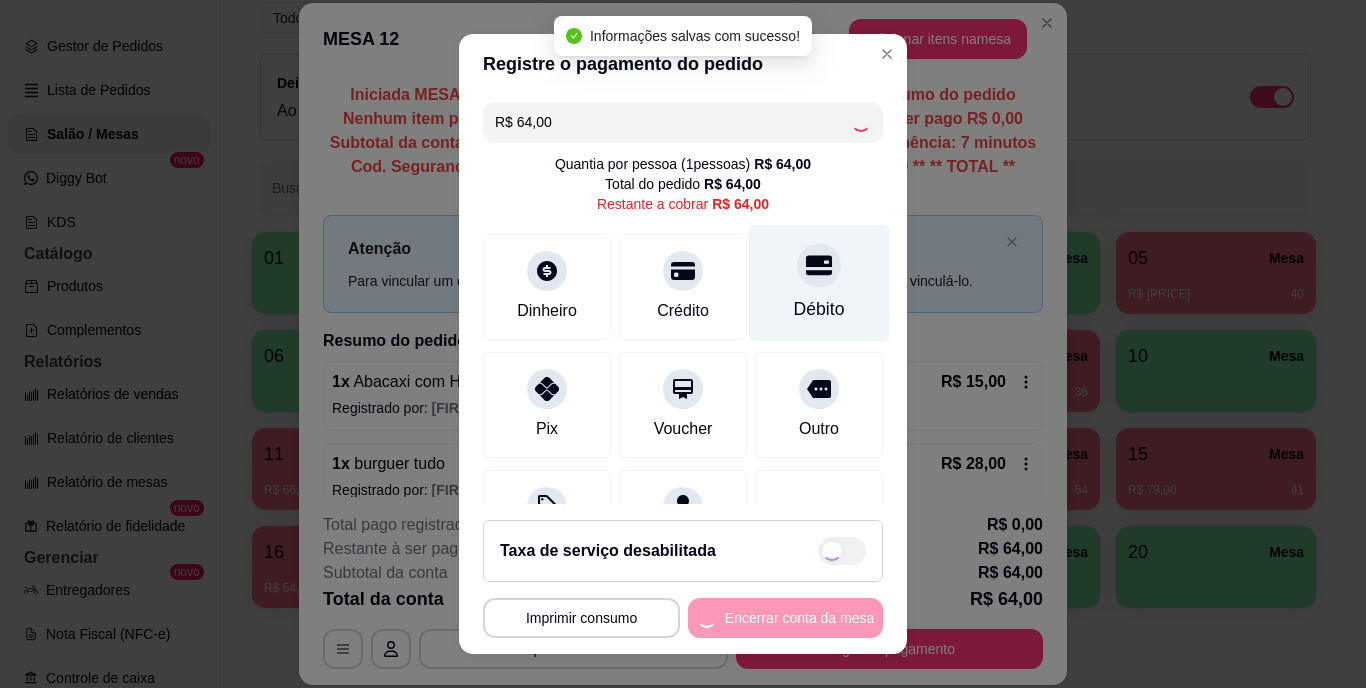 type on "R$ 0,00" 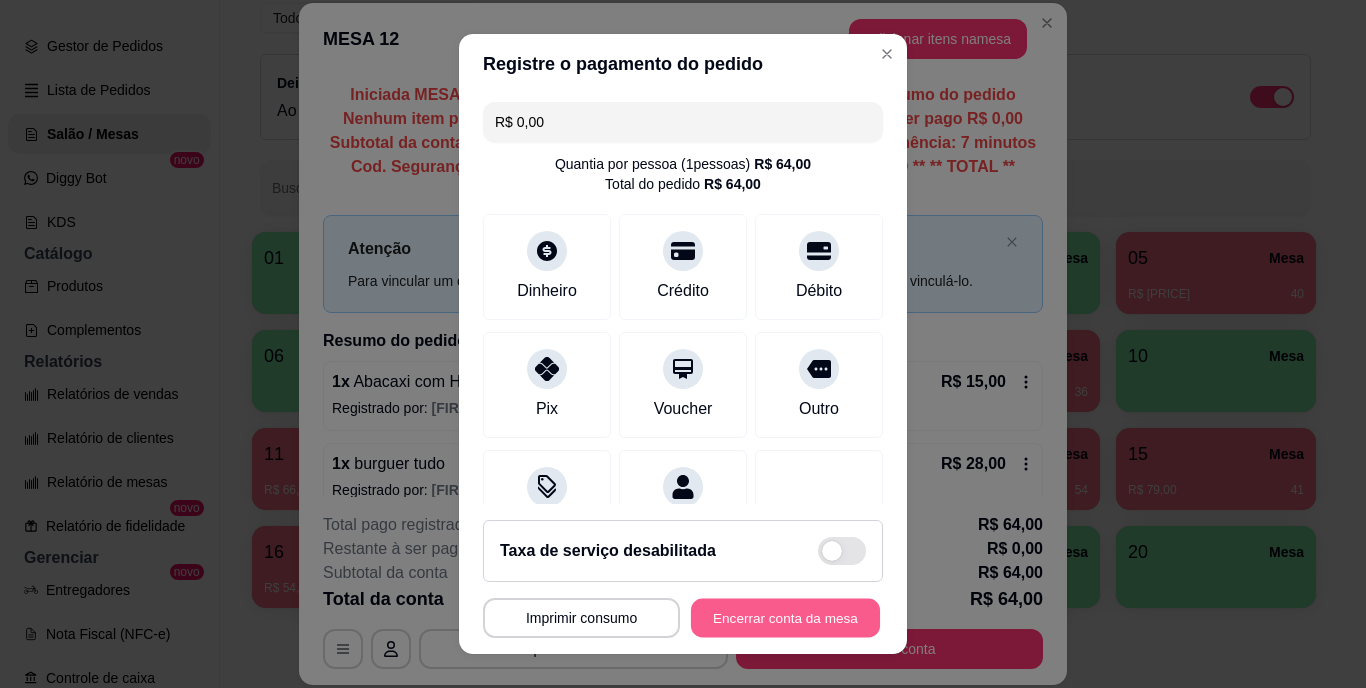 click on "Encerrar conta da mesa" at bounding box center [785, 617] 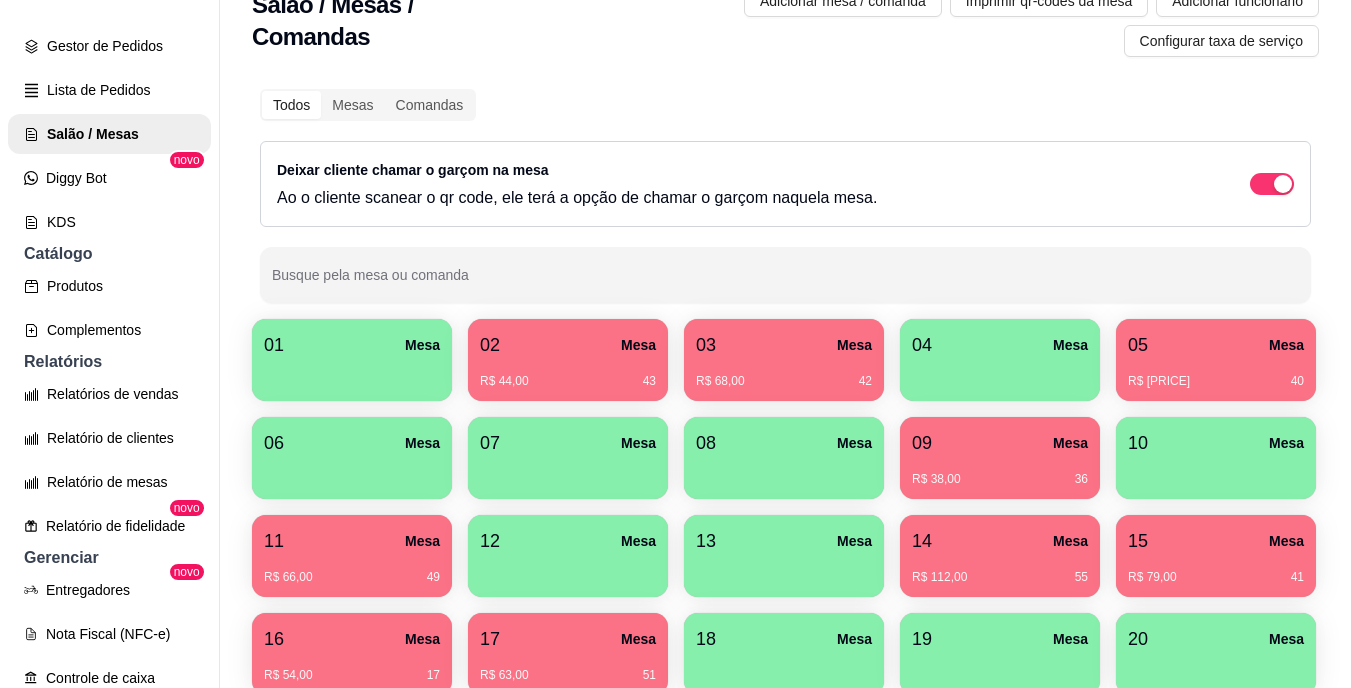 scroll, scrollTop: 0, scrollLeft: 0, axis: both 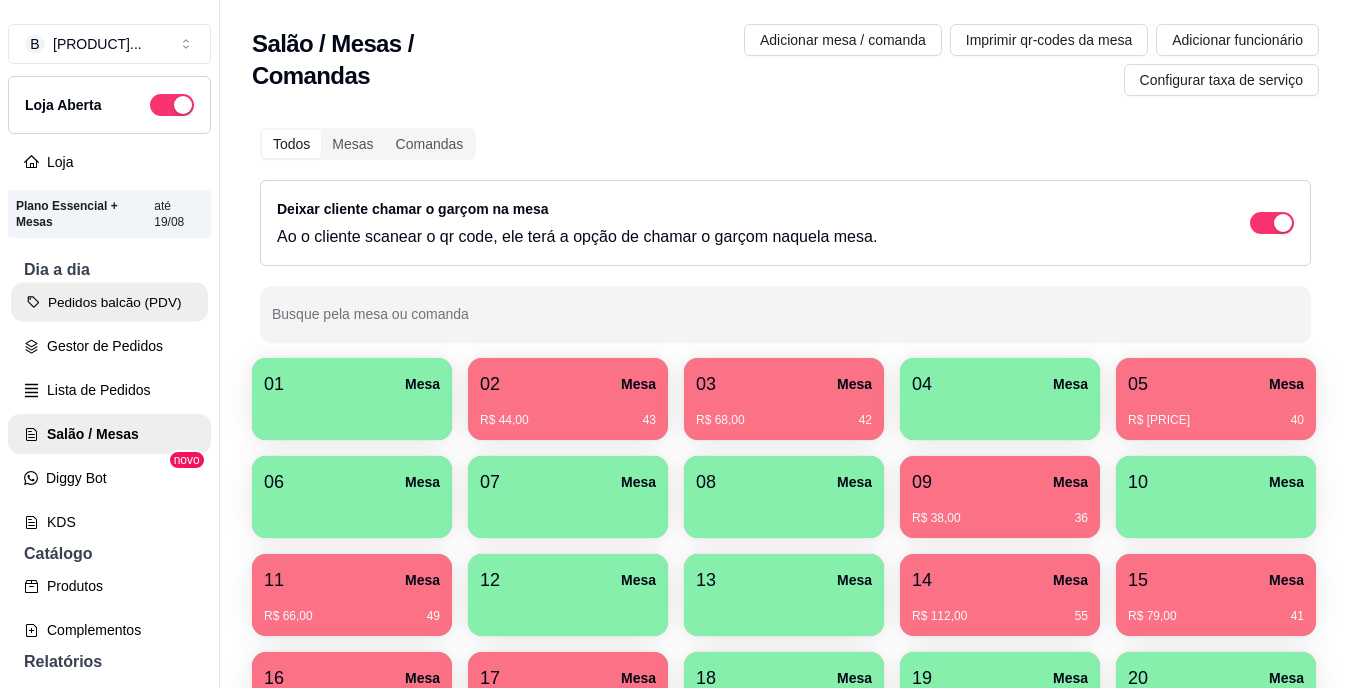 click on "Pedidos balcão (PDV)" at bounding box center [109, 302] 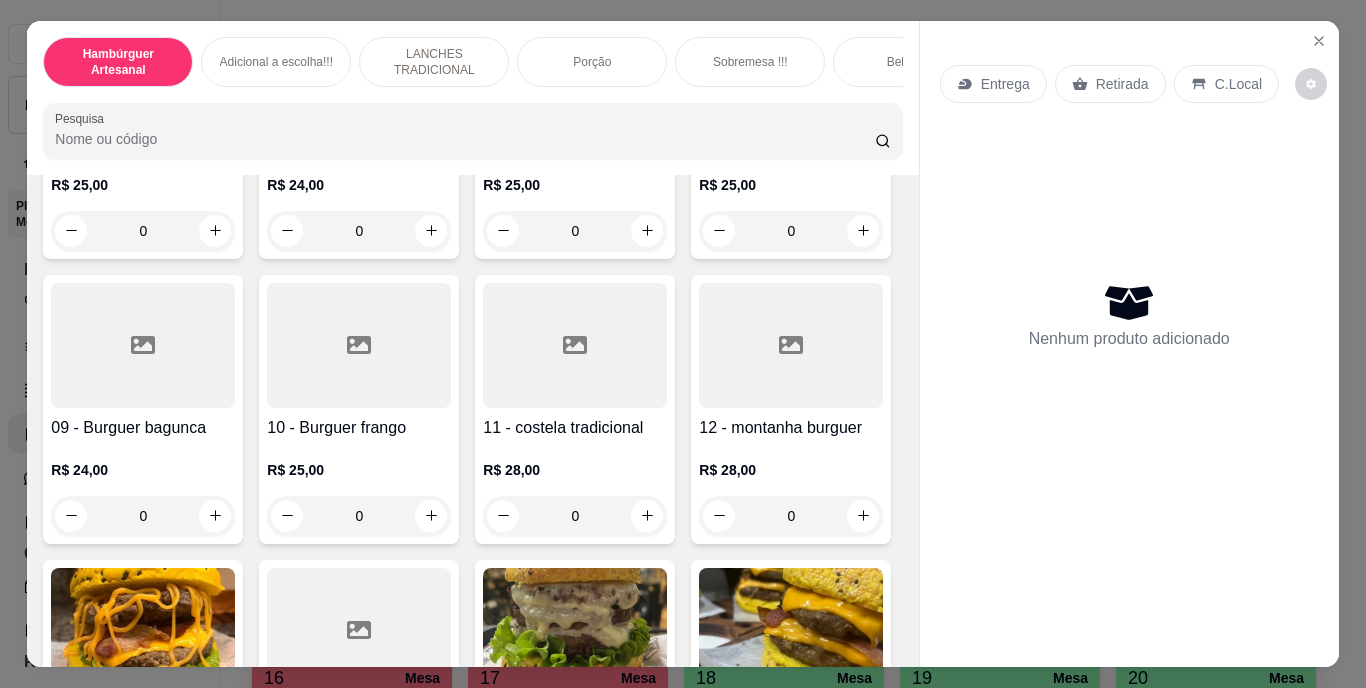 scroll, scrollTop: 700, scrollLeft: 0, axis: vertical 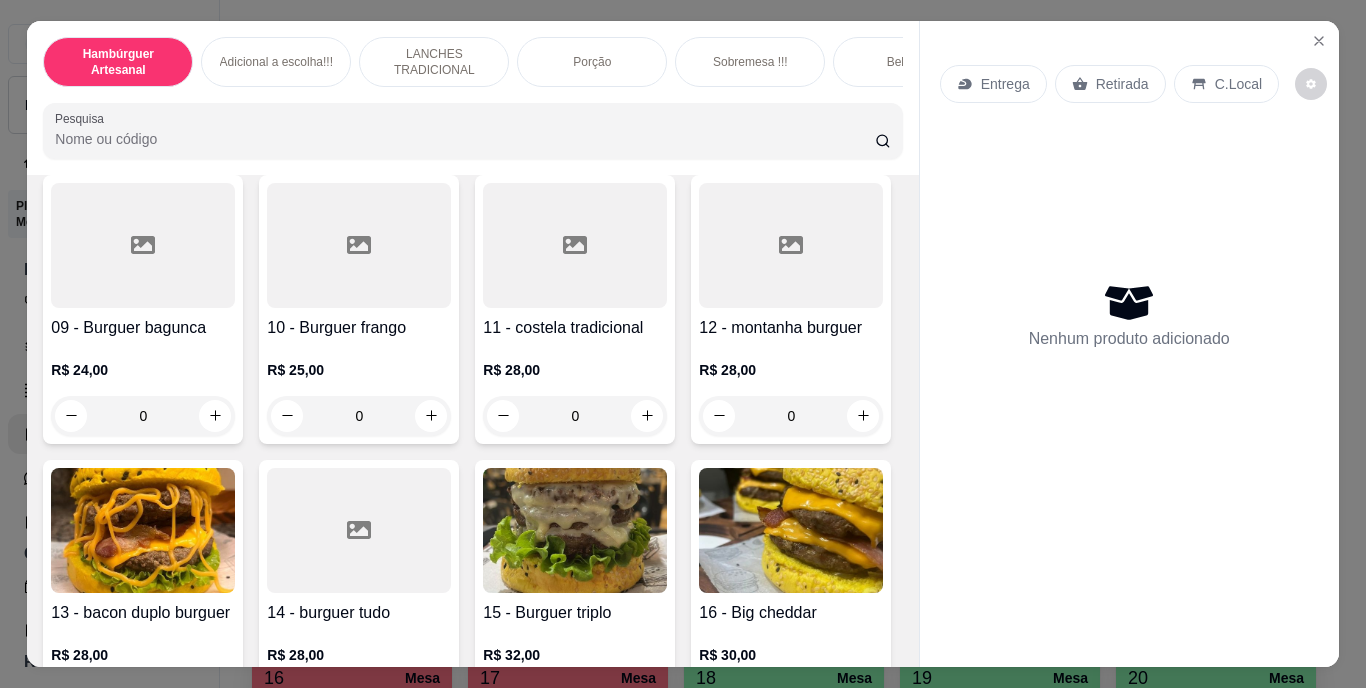 click at bounding box center [863, 130] 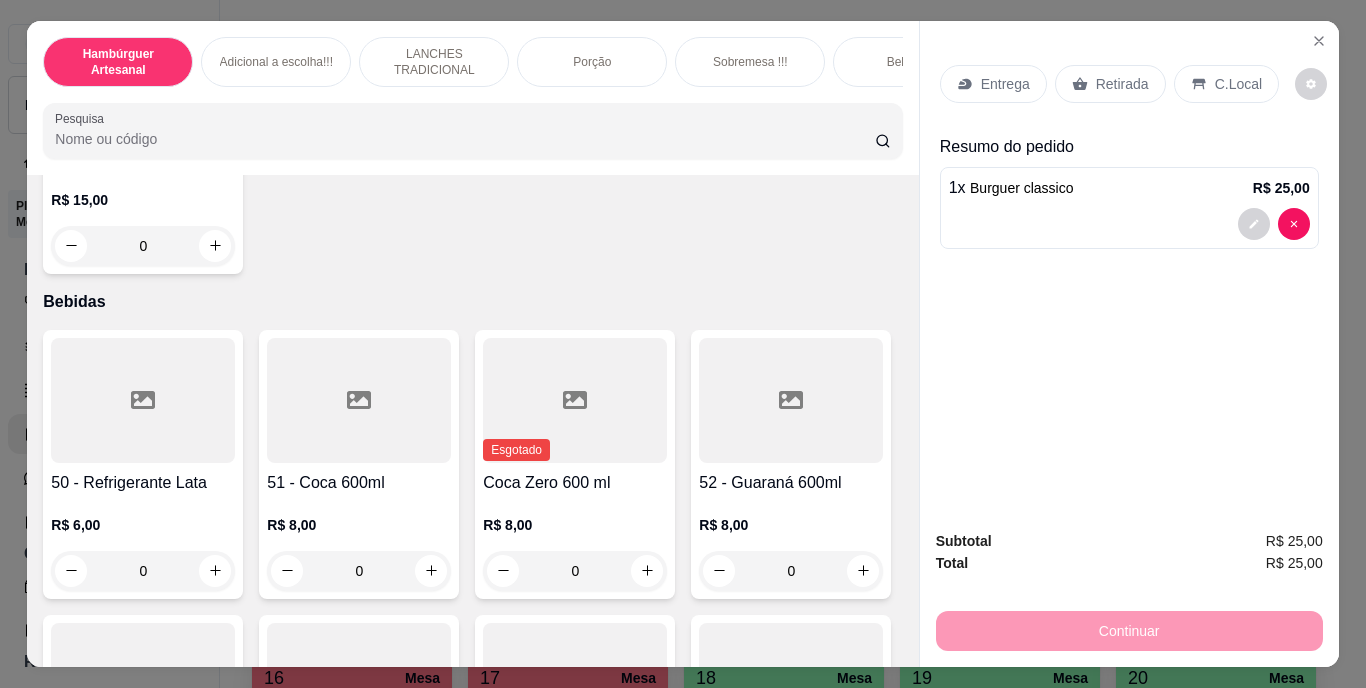 scroll, scrollTop: 4600, scrollLeft: 0, axis: vertical 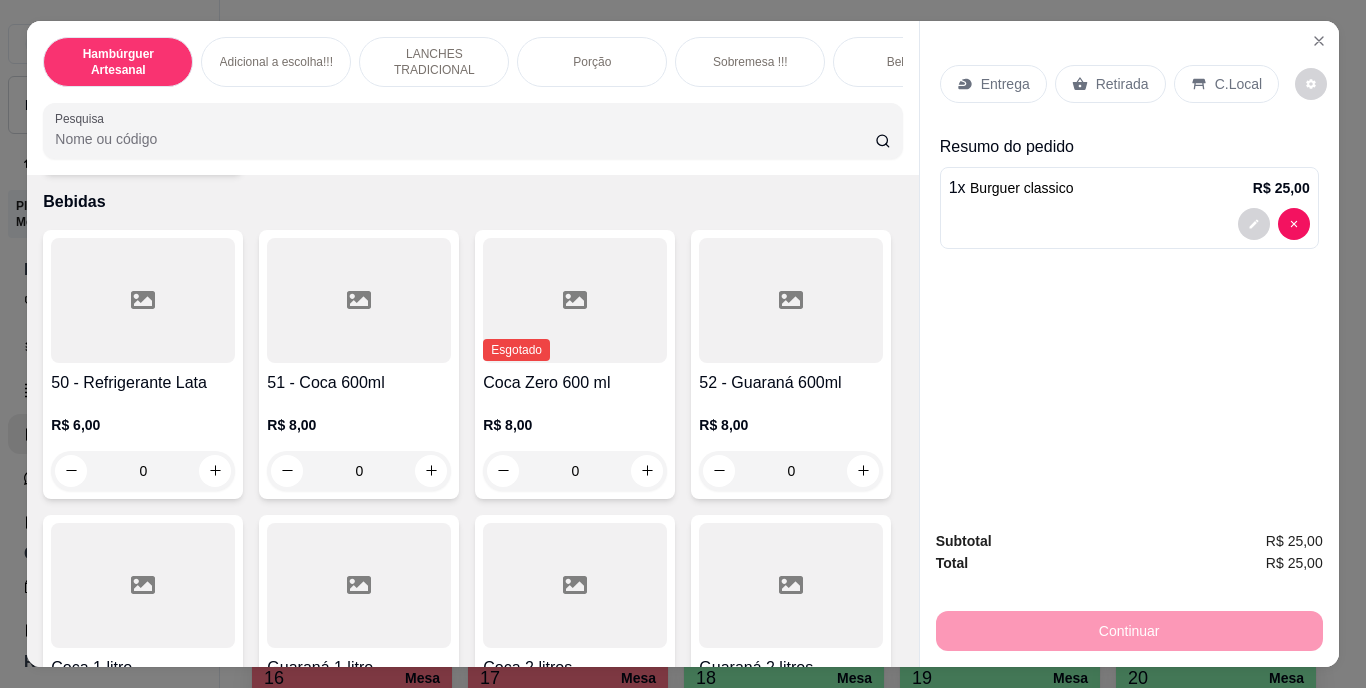 click at bounding box center [215, -489] 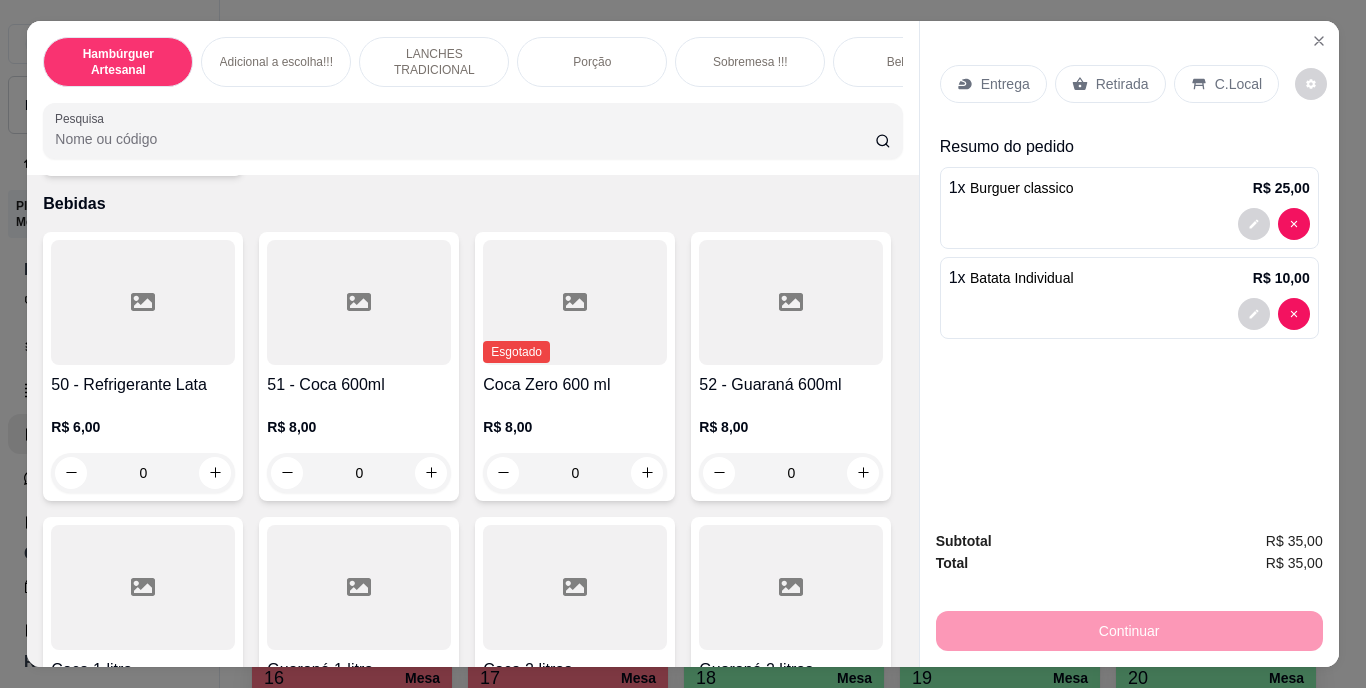 scroll, scrollTop: 4601, scrollLeft: 0, axis: vertical 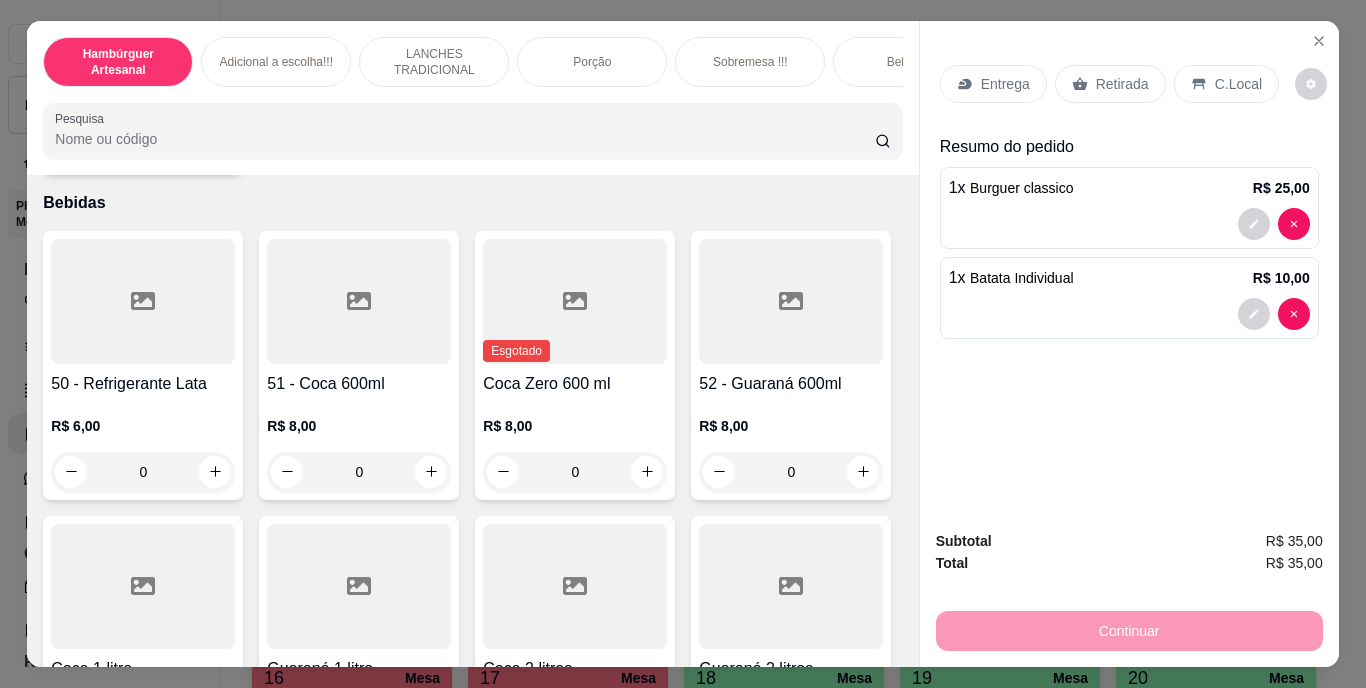 click on "Entrega" at bounding box center (1005, 84) 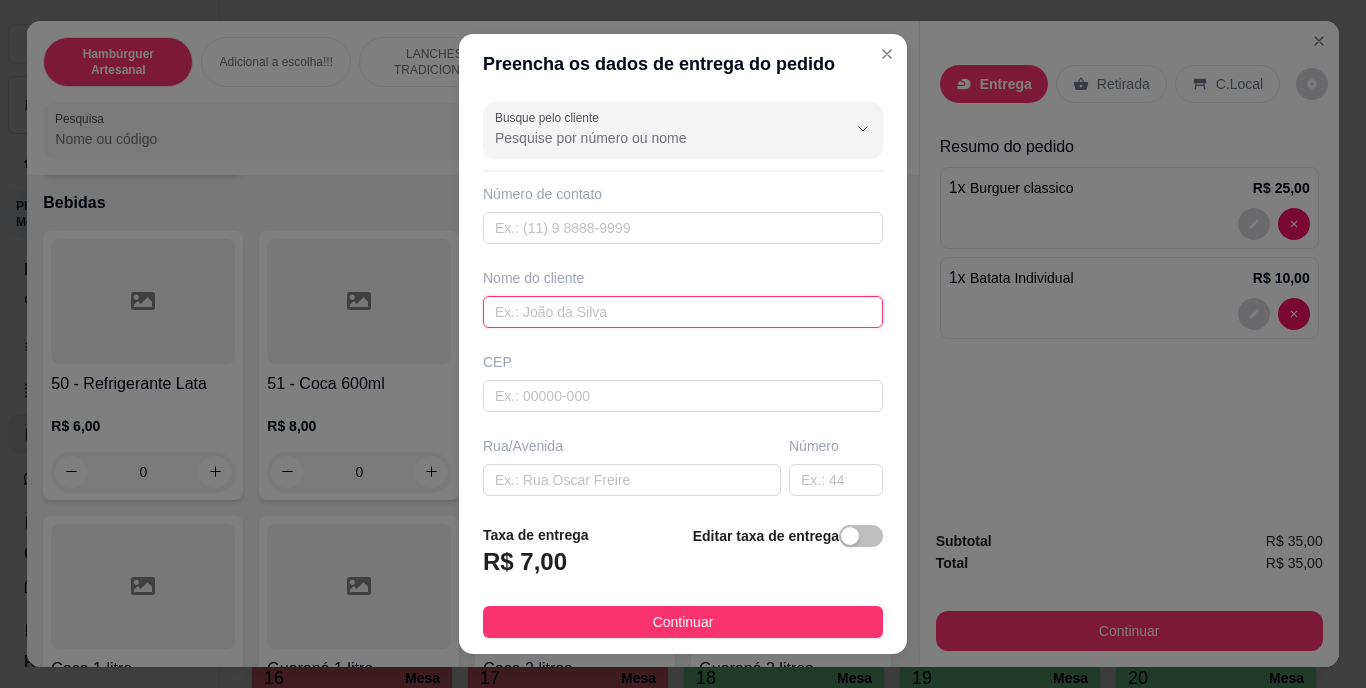 click at bounding box center [683, 312] 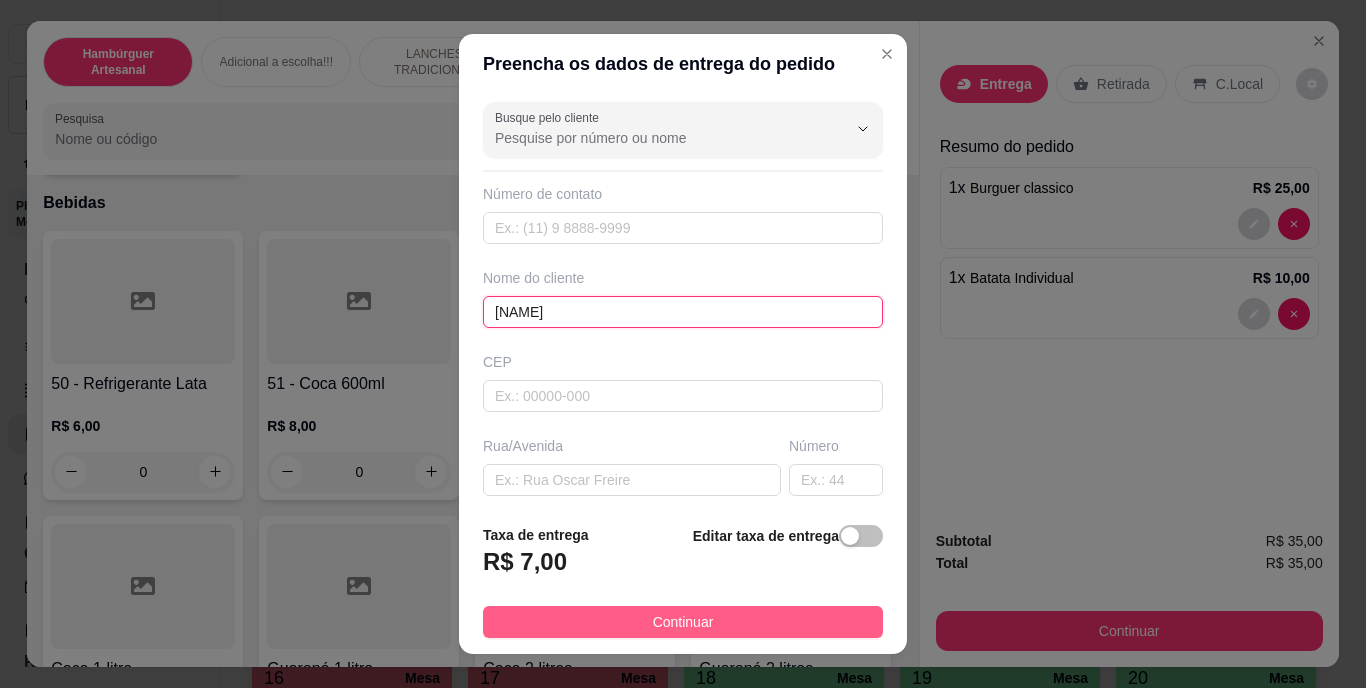 type on "[NAME]" 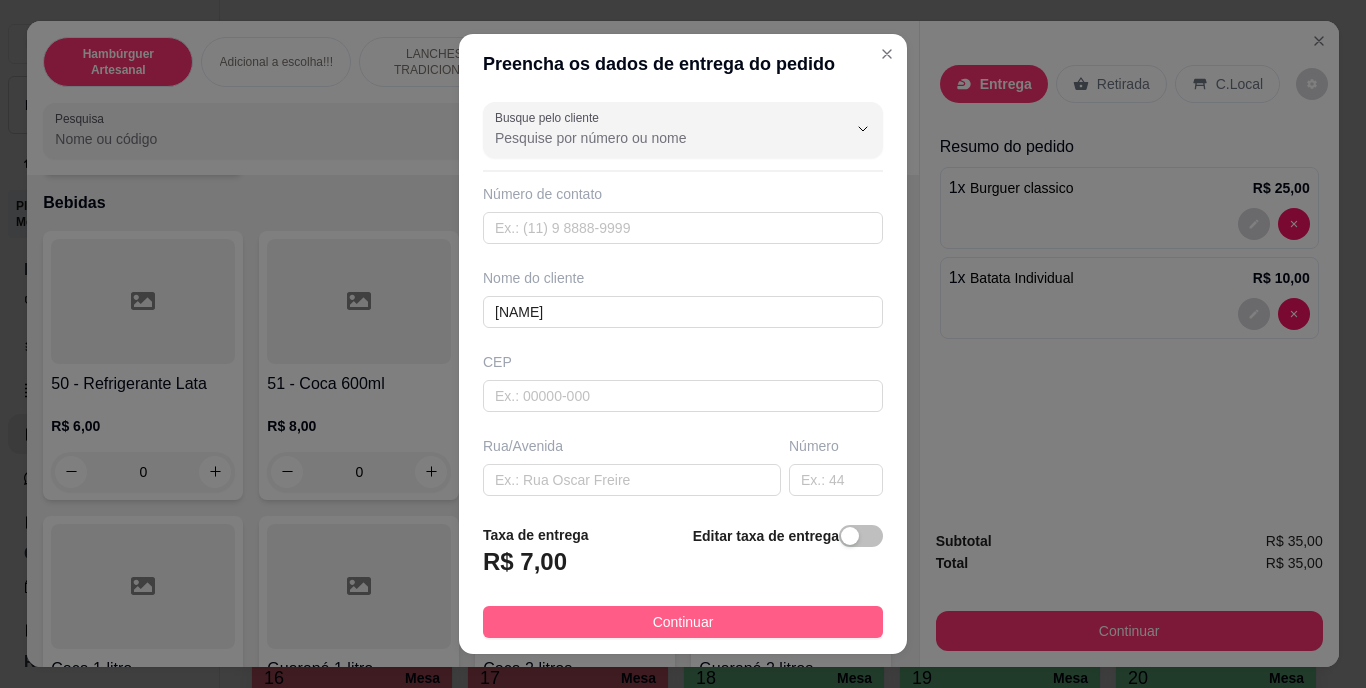 click on "Continuar" at bounding box center [683, 622] 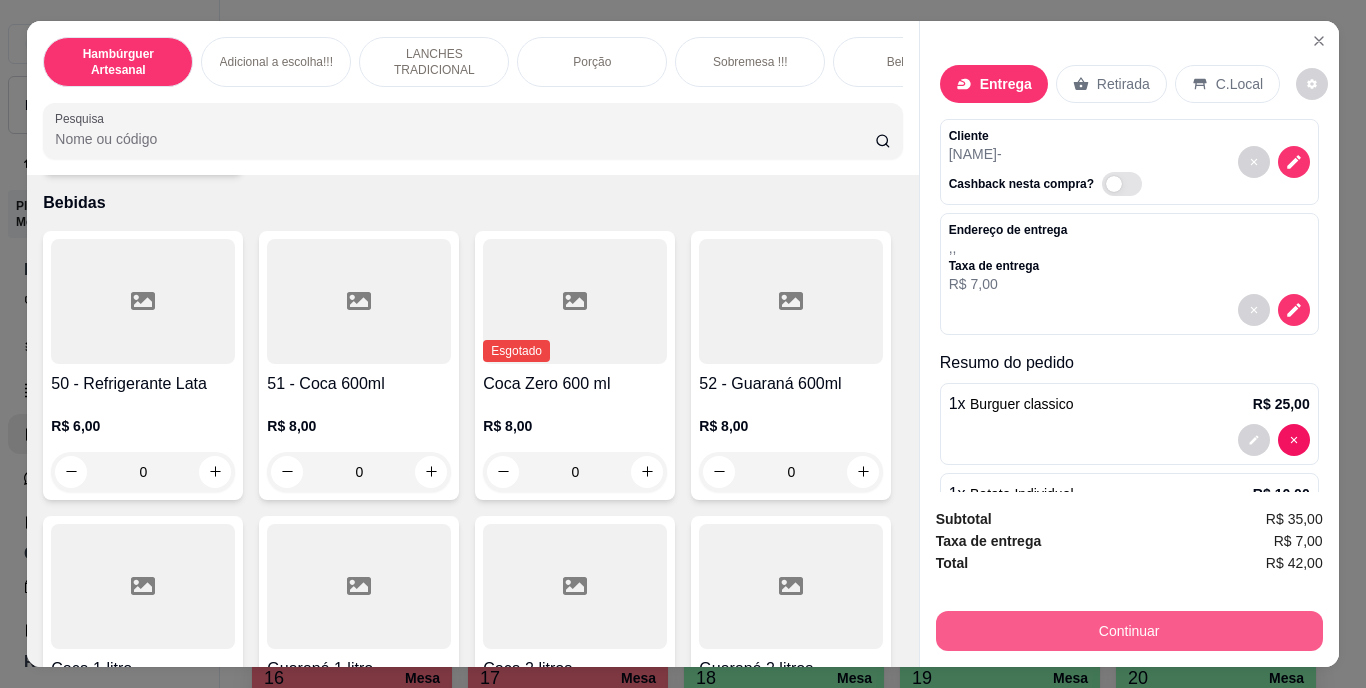click on "Continuar" at bounding box center (1129, 631) 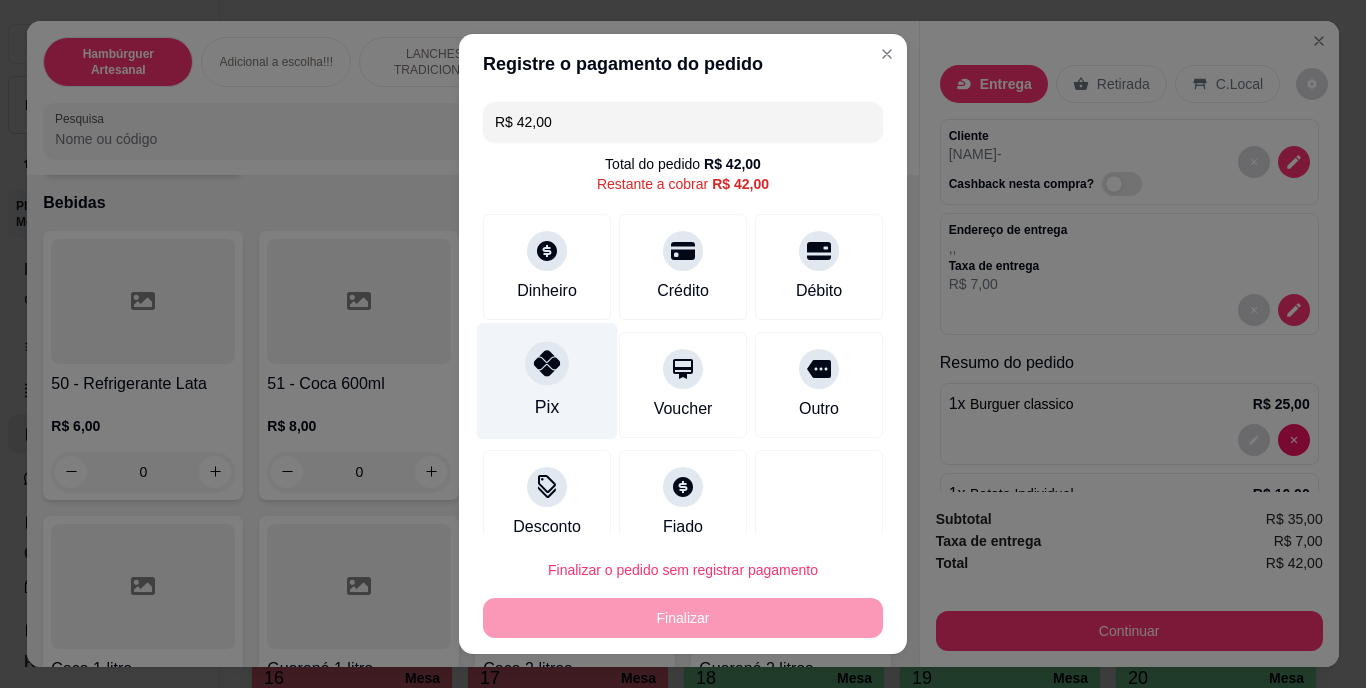 click 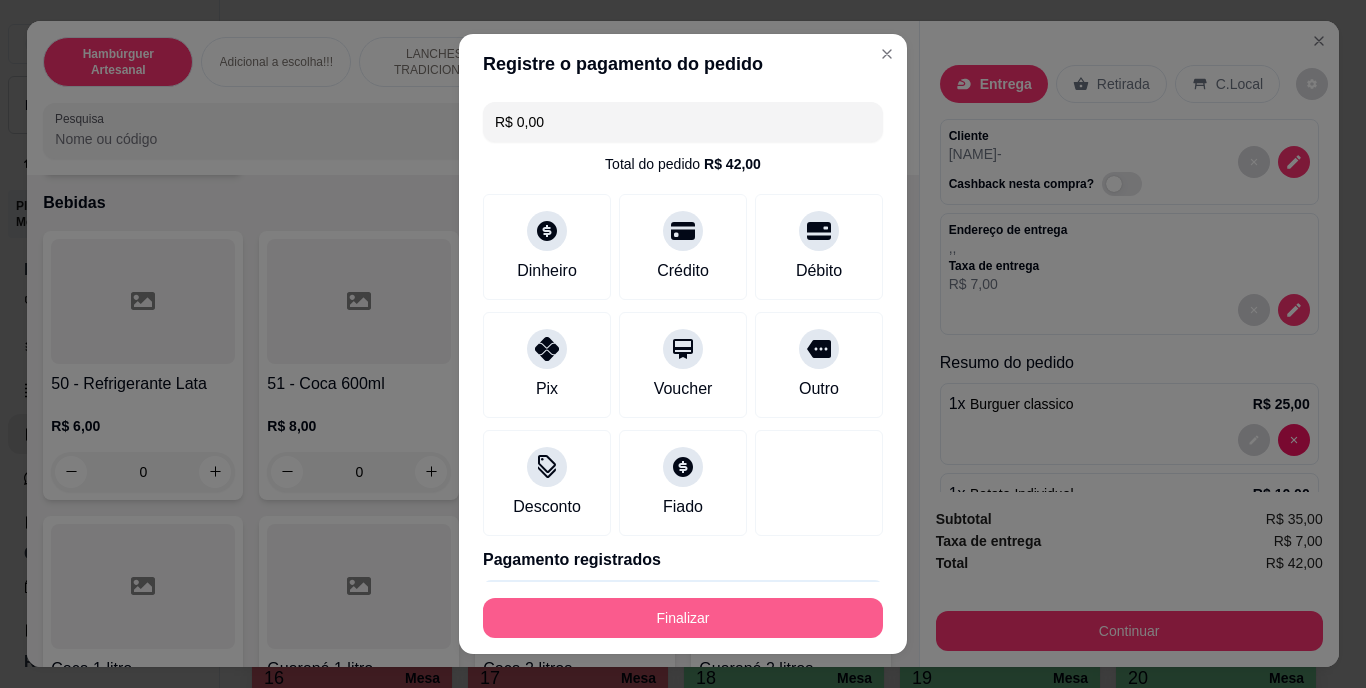 click on "Finalizar" at bounding box center [683, 618] 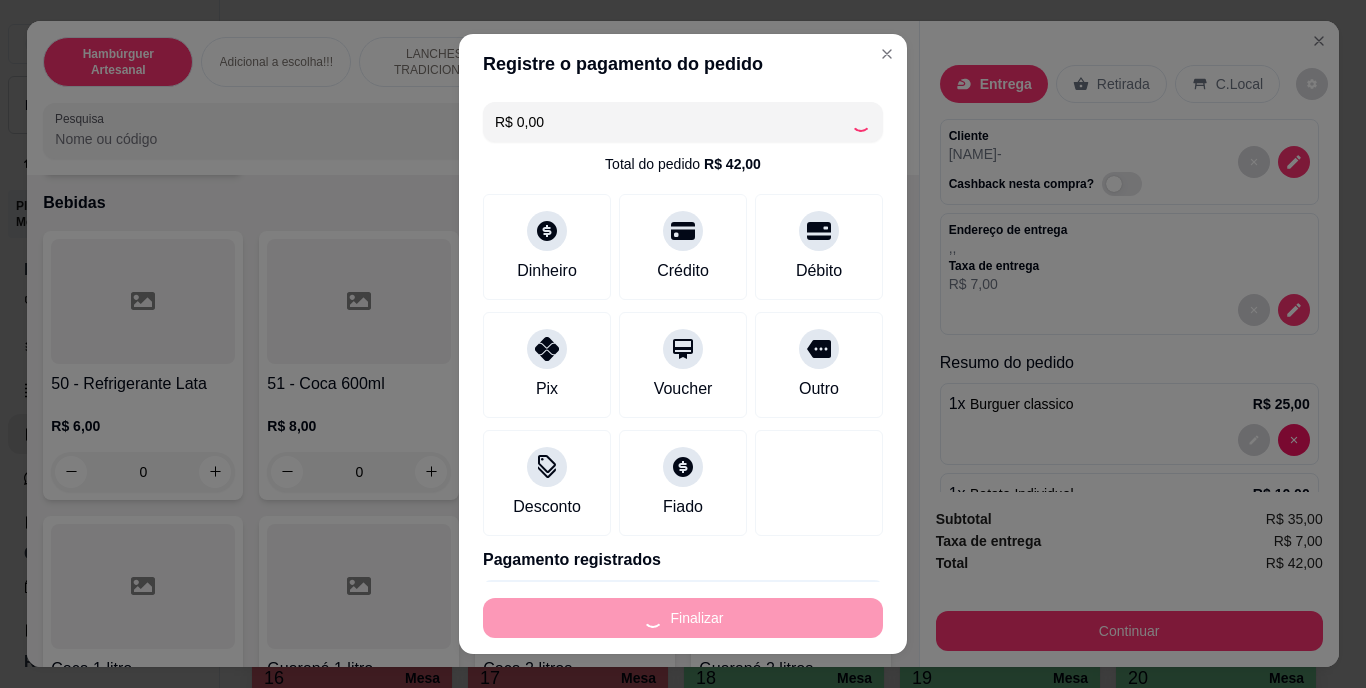 type on "0" 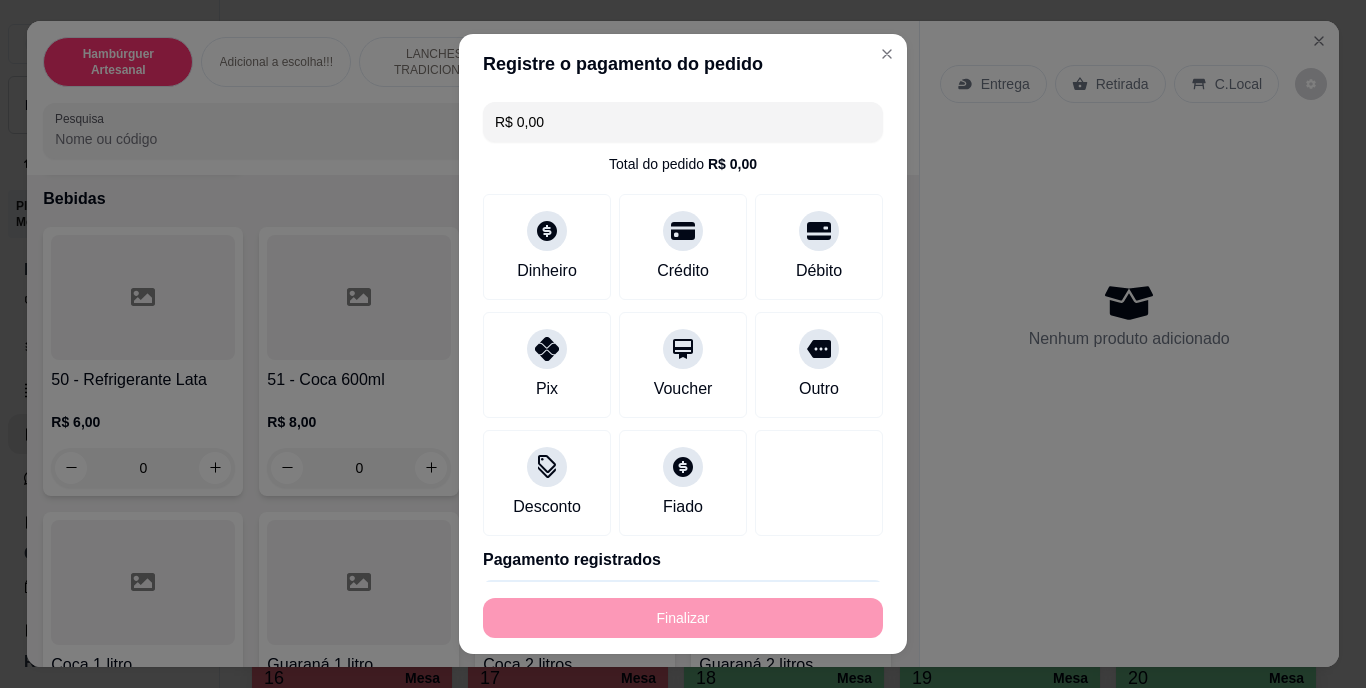 type on "-R$ 42,00" 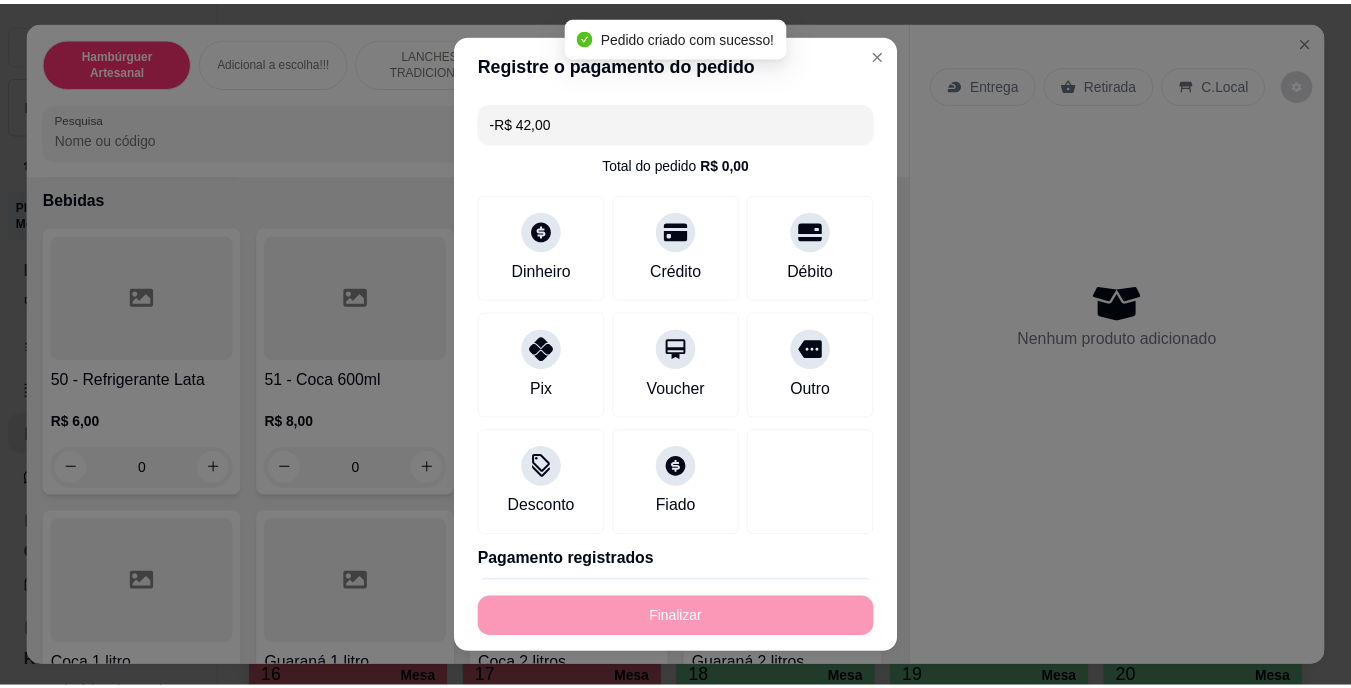 scroll, scrollTop: 4598, scrollLeft: 0, axis: vertical 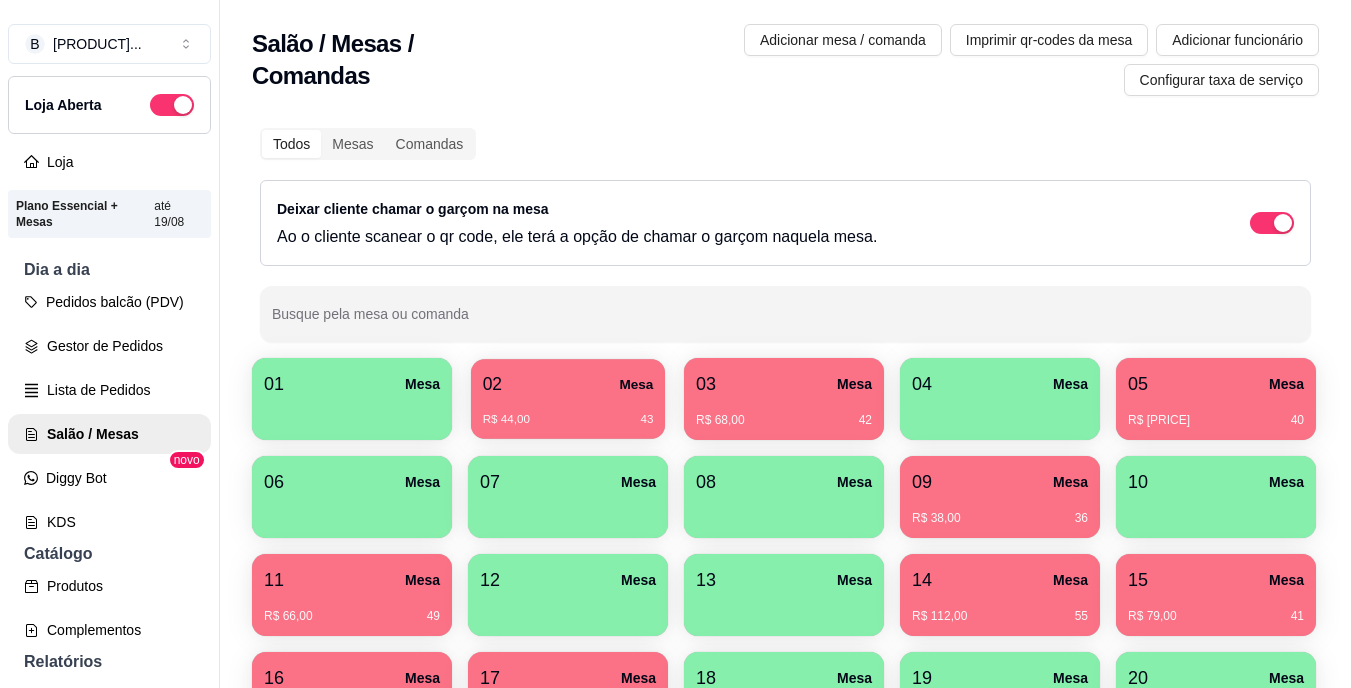 click on "R$ [PRICE] [NUMBER]" at bounding box center [568, 412] 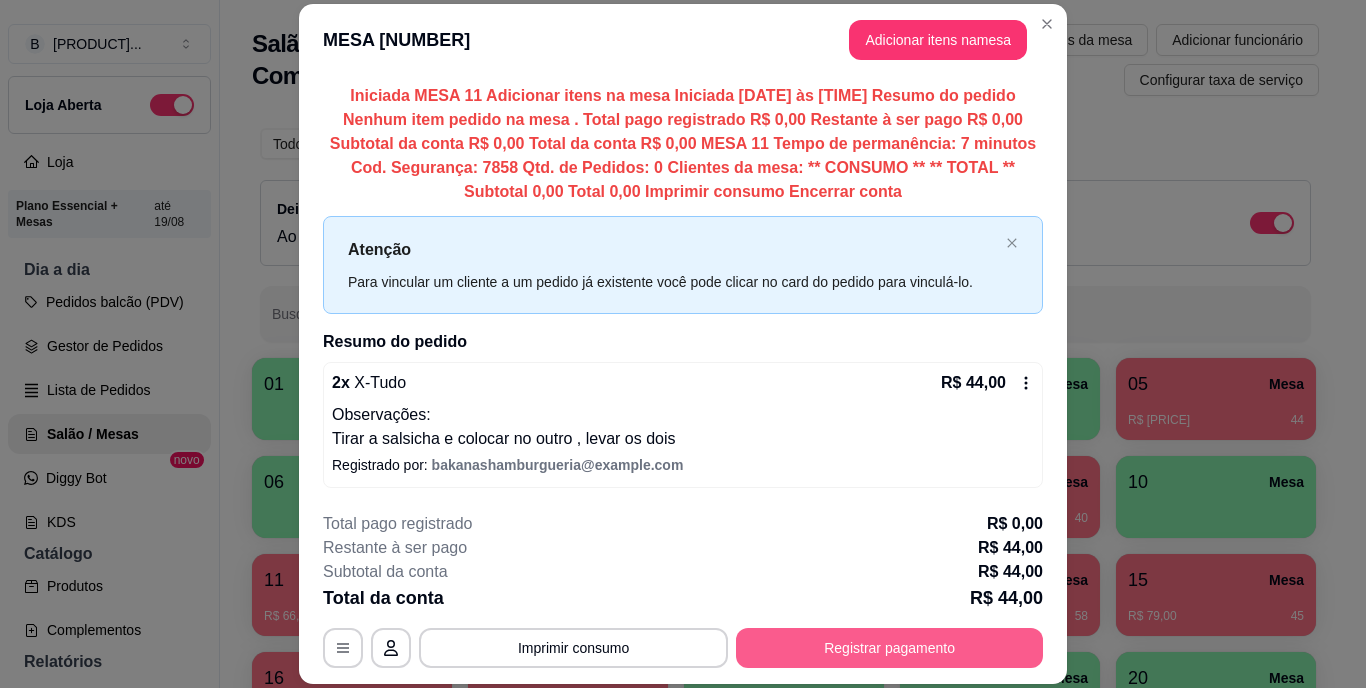 click on "Registrar pagamento" at bounding box center [889, 648] 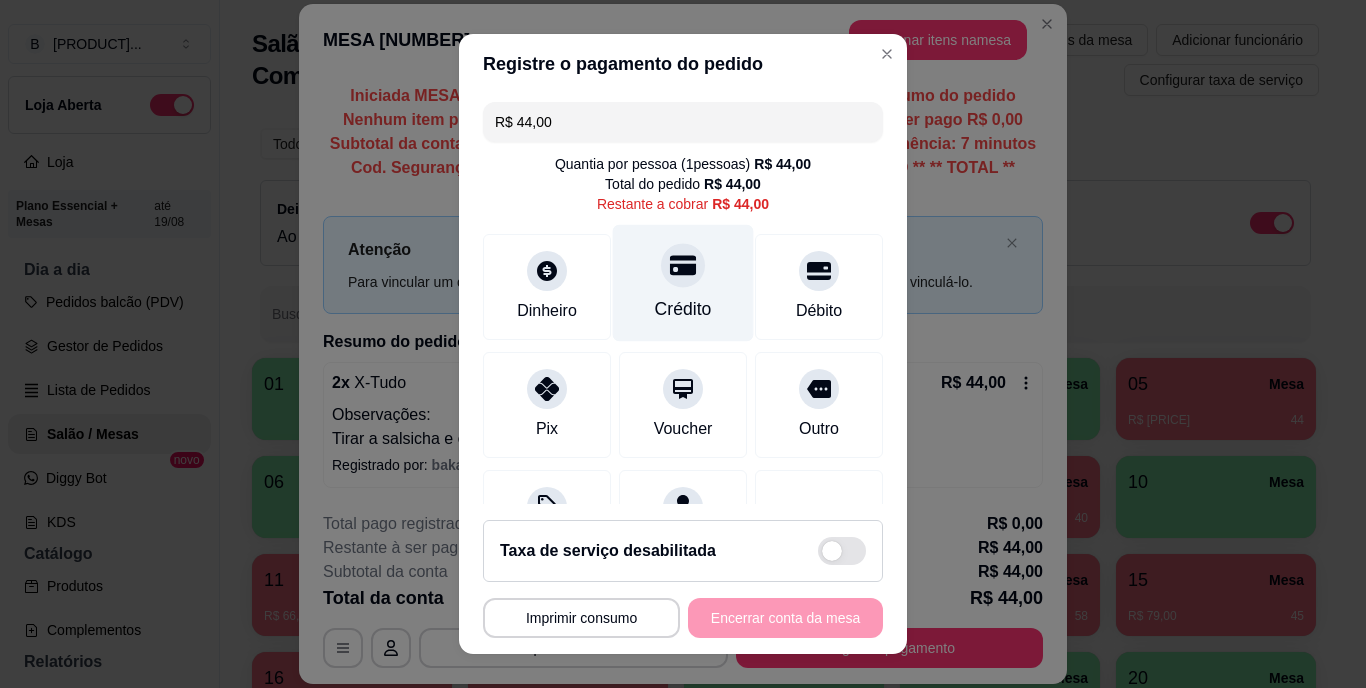 click 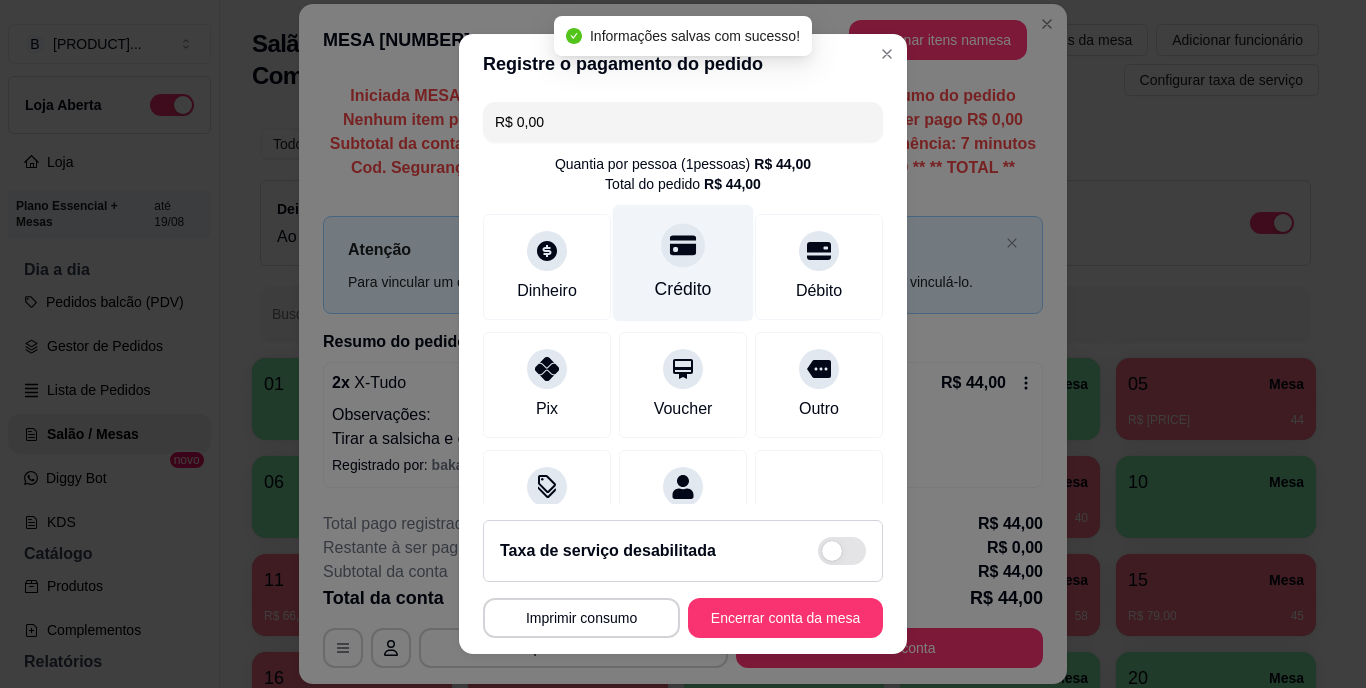 type on "R$ 0,00" 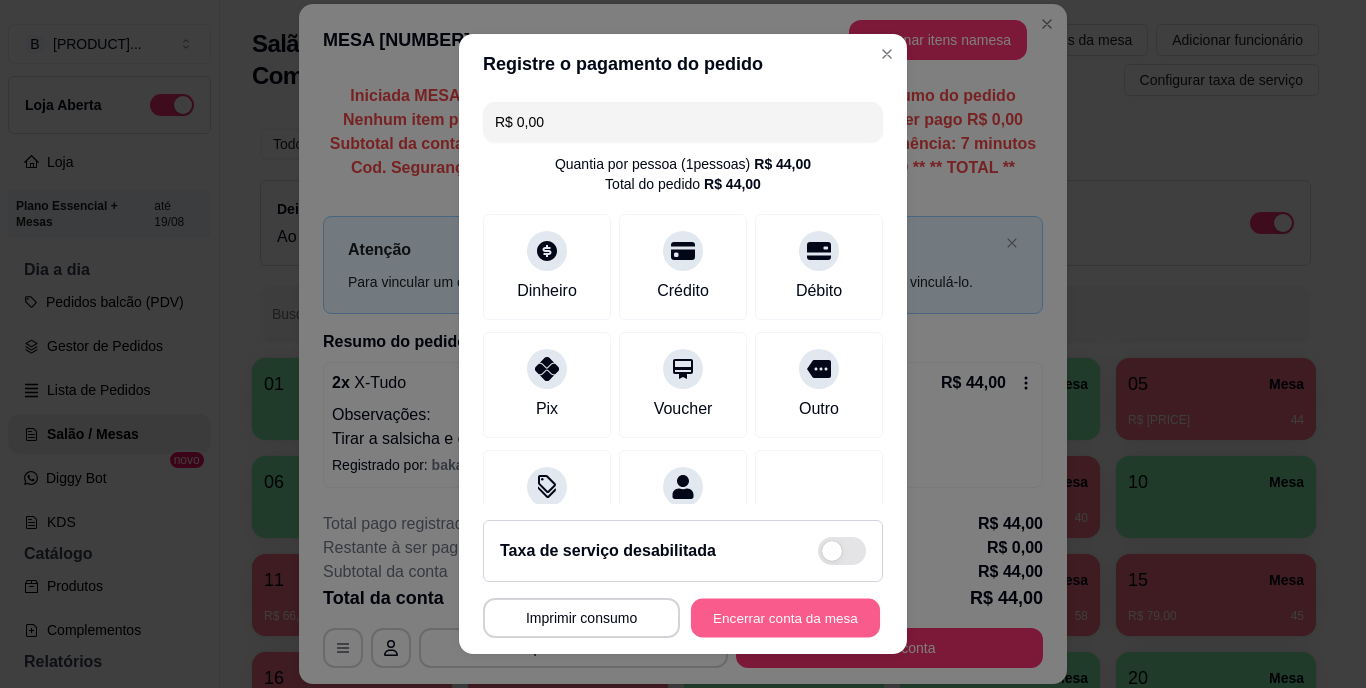 click on "Encerrar conta da mesa" at bounding box center [785, 617] 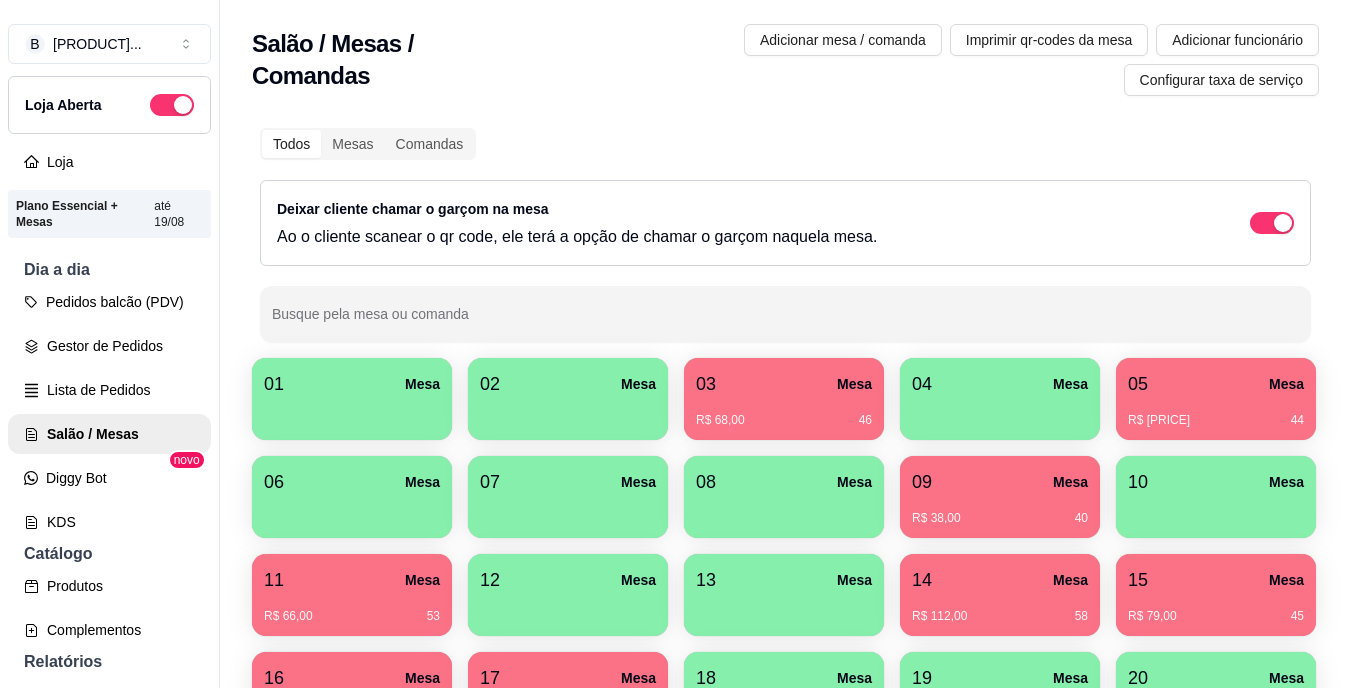 scroll, scrollTop: 239, scrollLeft: 0, axis: vertical 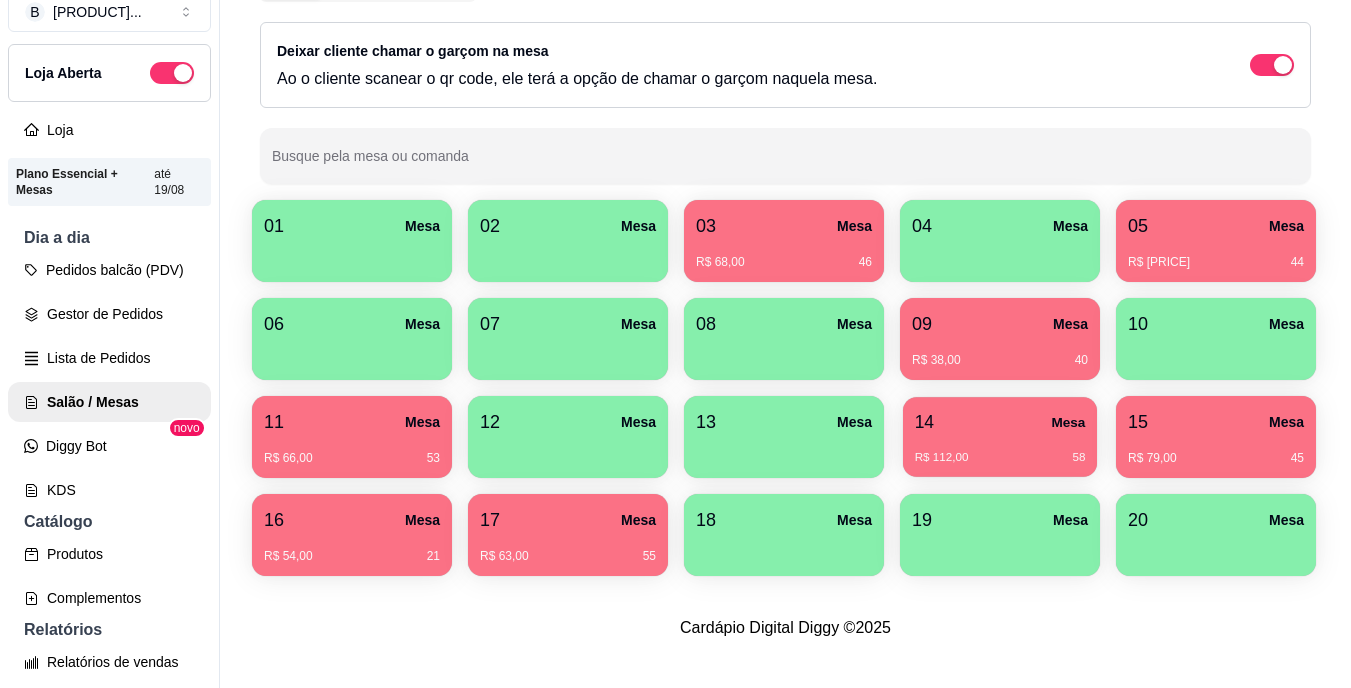 click on "R$ 112,00 [NUMBER]" at bounding box center [1000, 450] 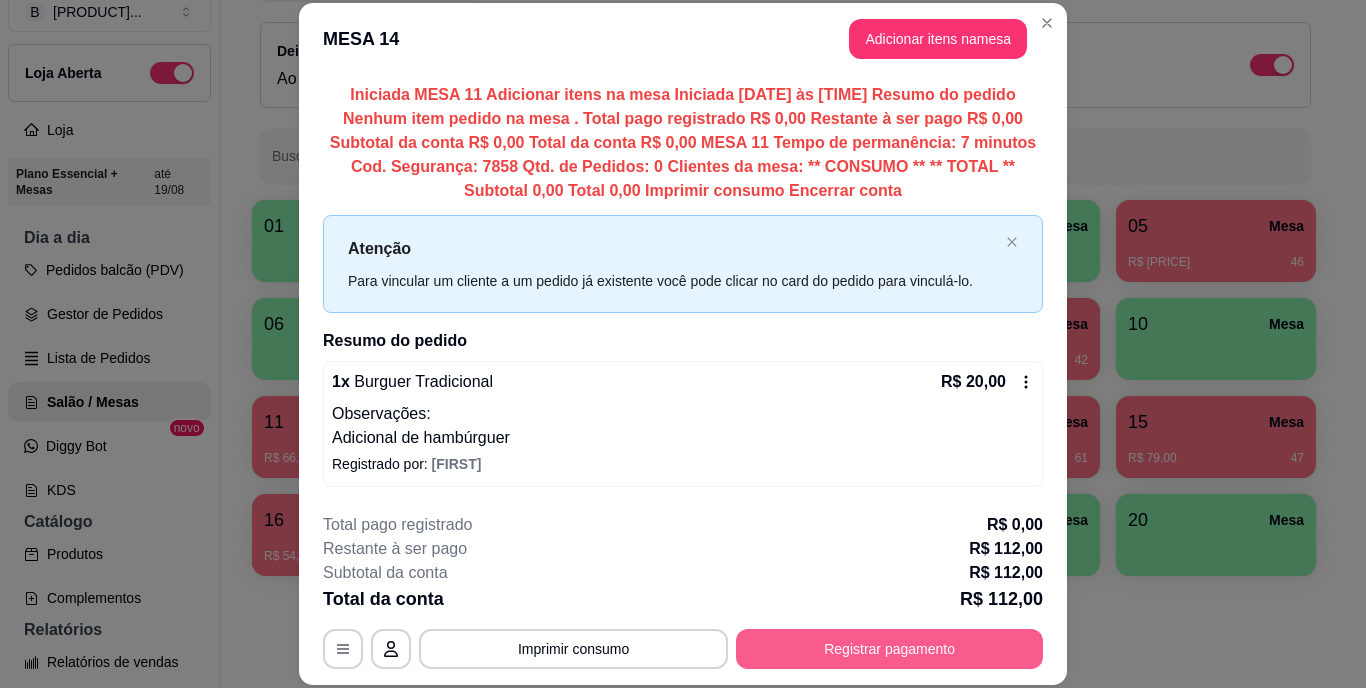 click on "Registrar pagamento" at bounding box center [889, 649] 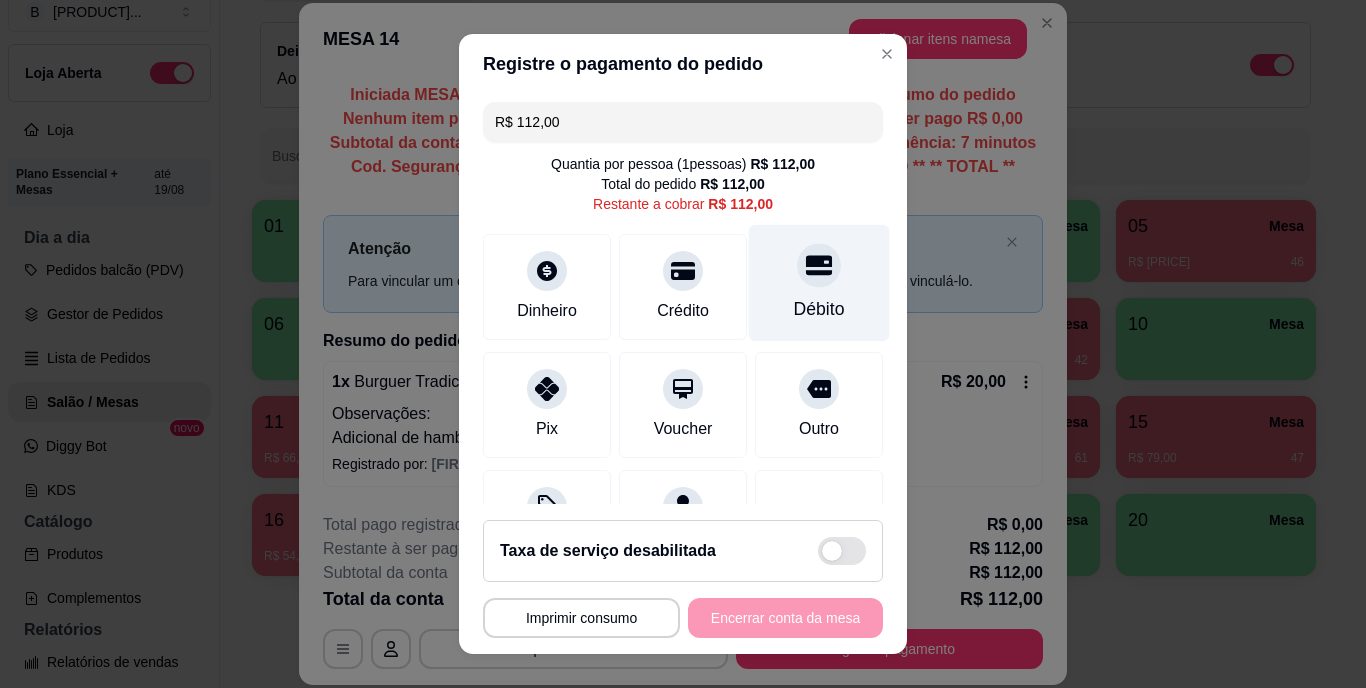click at bounding box center (819, 266) 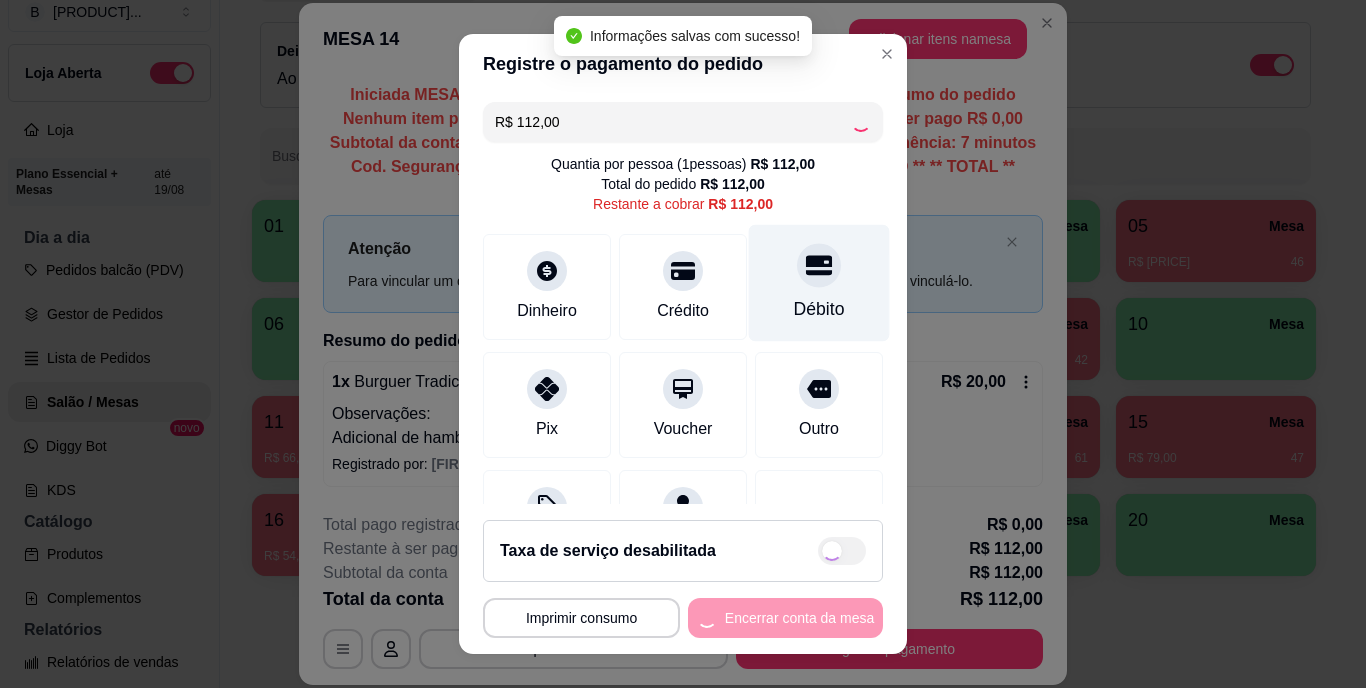 type on "R$ 0,00" 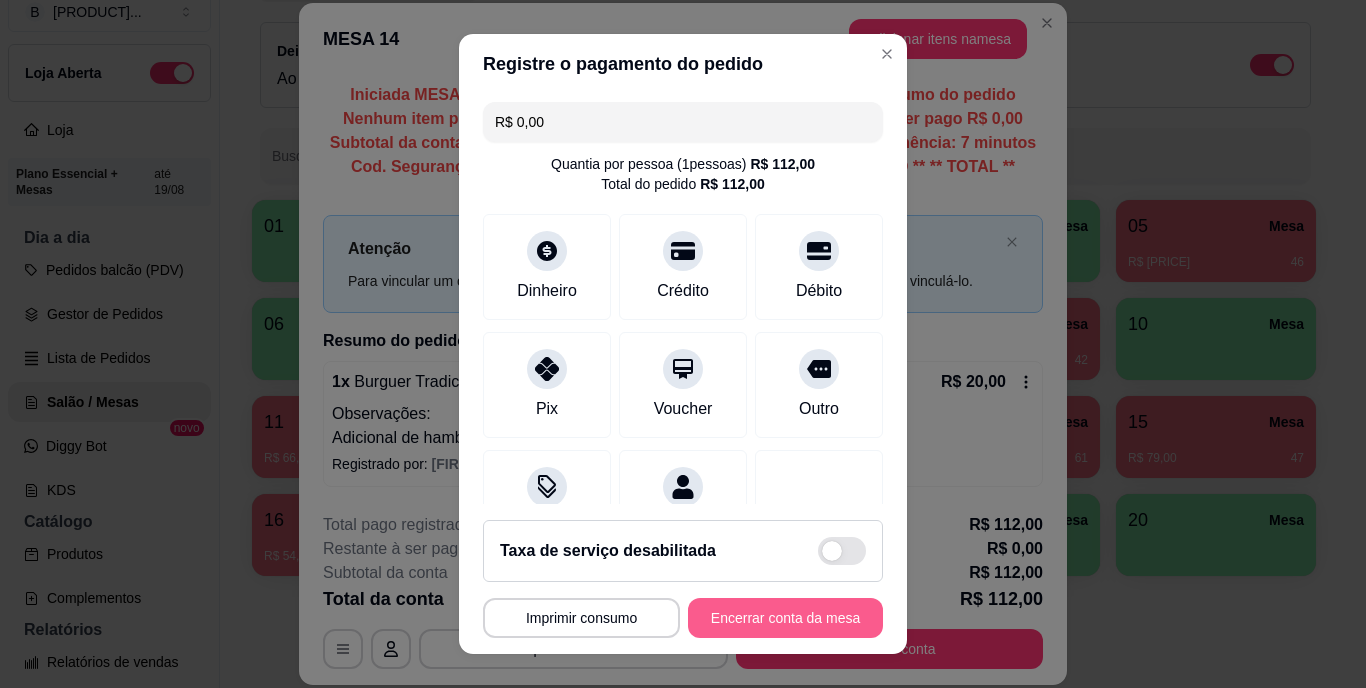 click on "Encerrar conta da mesa" at bounding box center (785, 618) 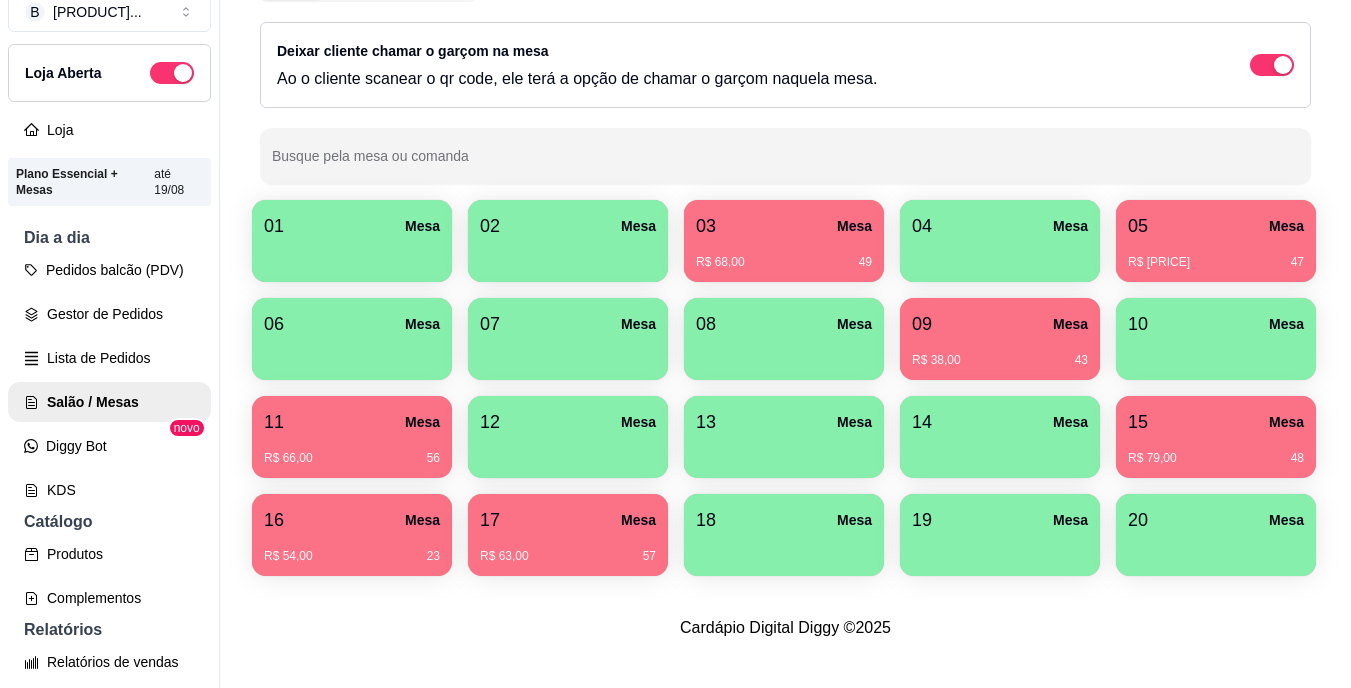 click on "17 Mesa R$ 63,00 57" at bounding box center [568, 535] 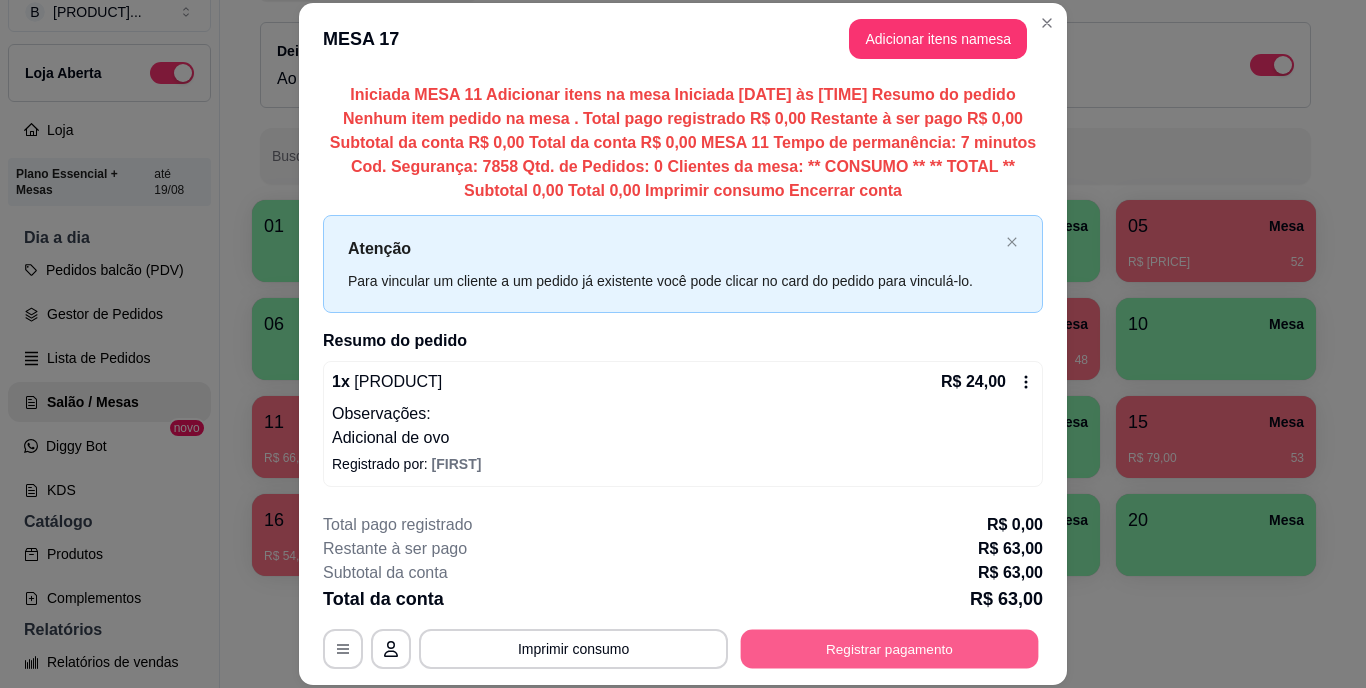 click on "Registrar pagamento" at bounding box center (890, 648) 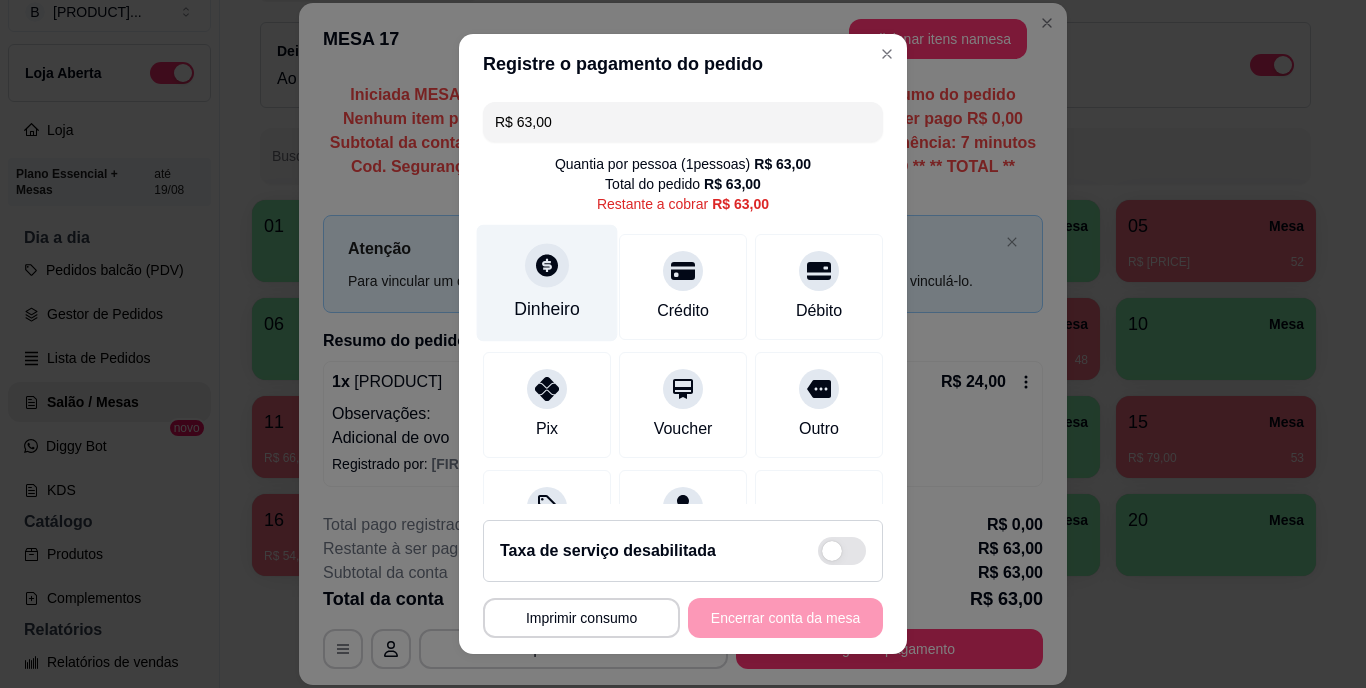 click on "Dinheiro" at bounding box center (547, 283) 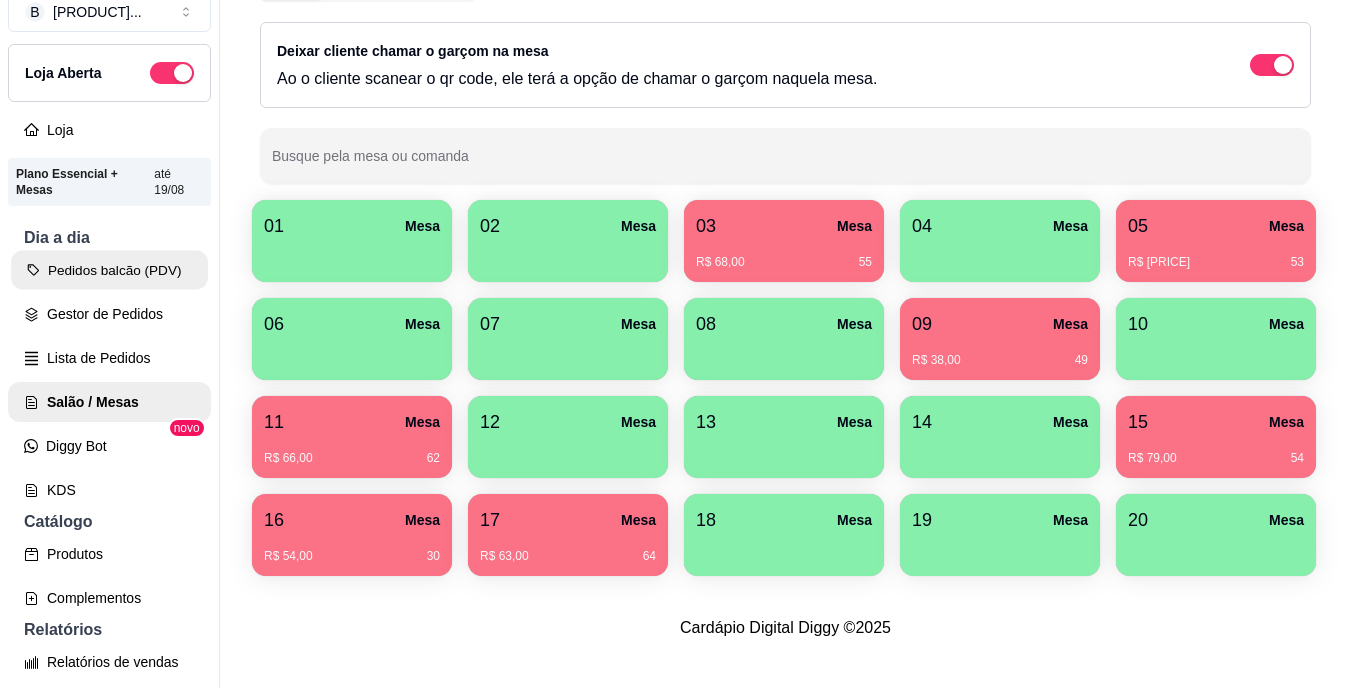 click on "Pedidos balcão (PDV)" at bounding box center (109, 270) 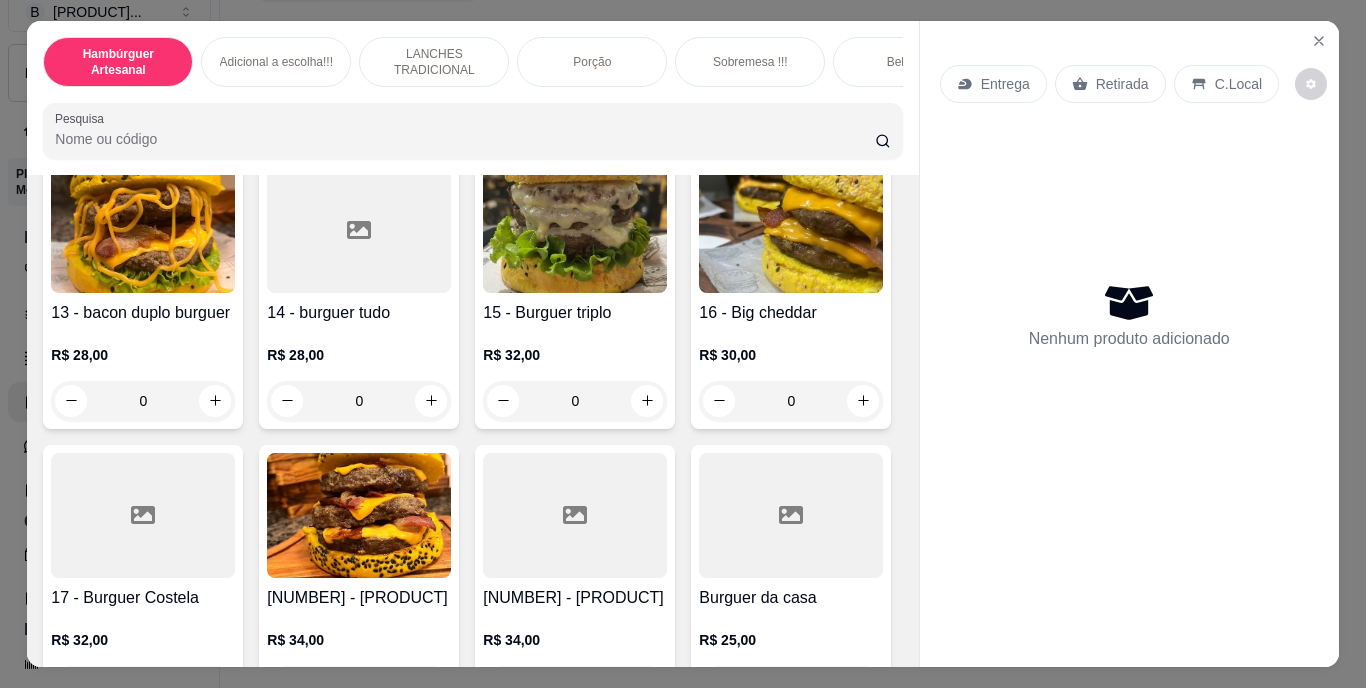 scroll, scrollTop: 1200, scrollLeft: 0, axis: vertical 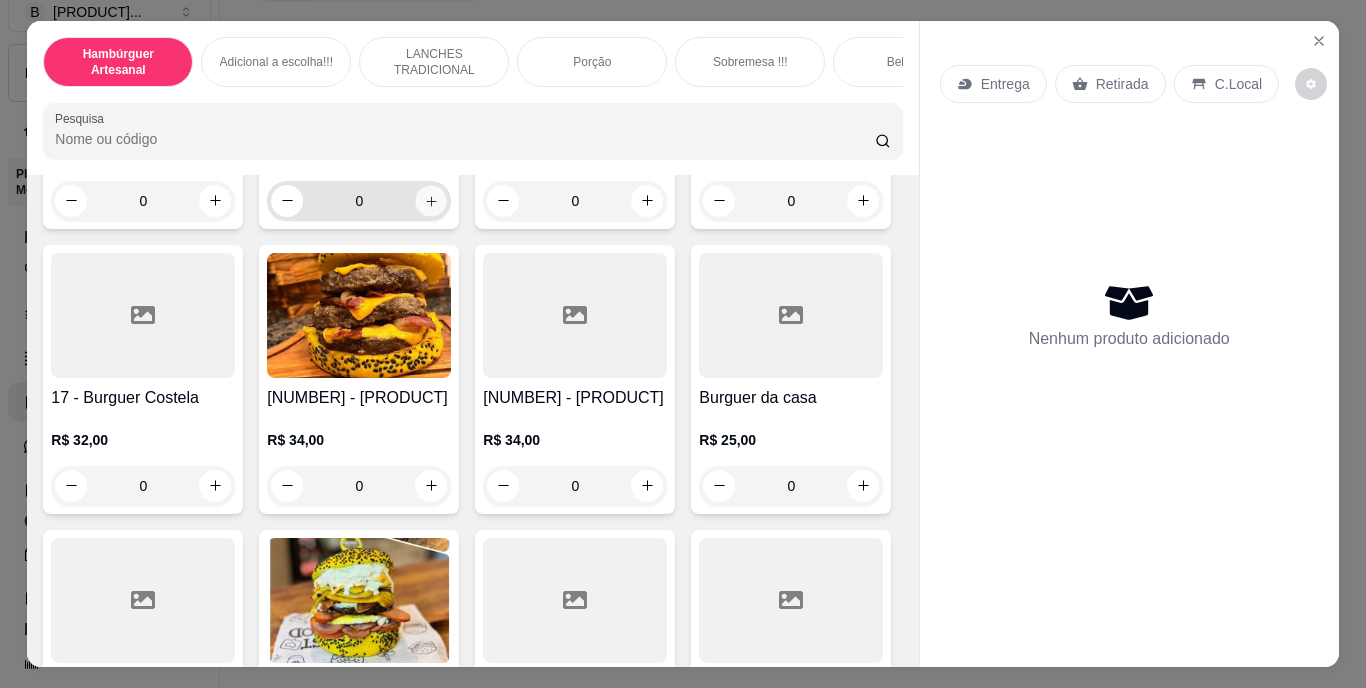 click at bounding box center (431, 200) 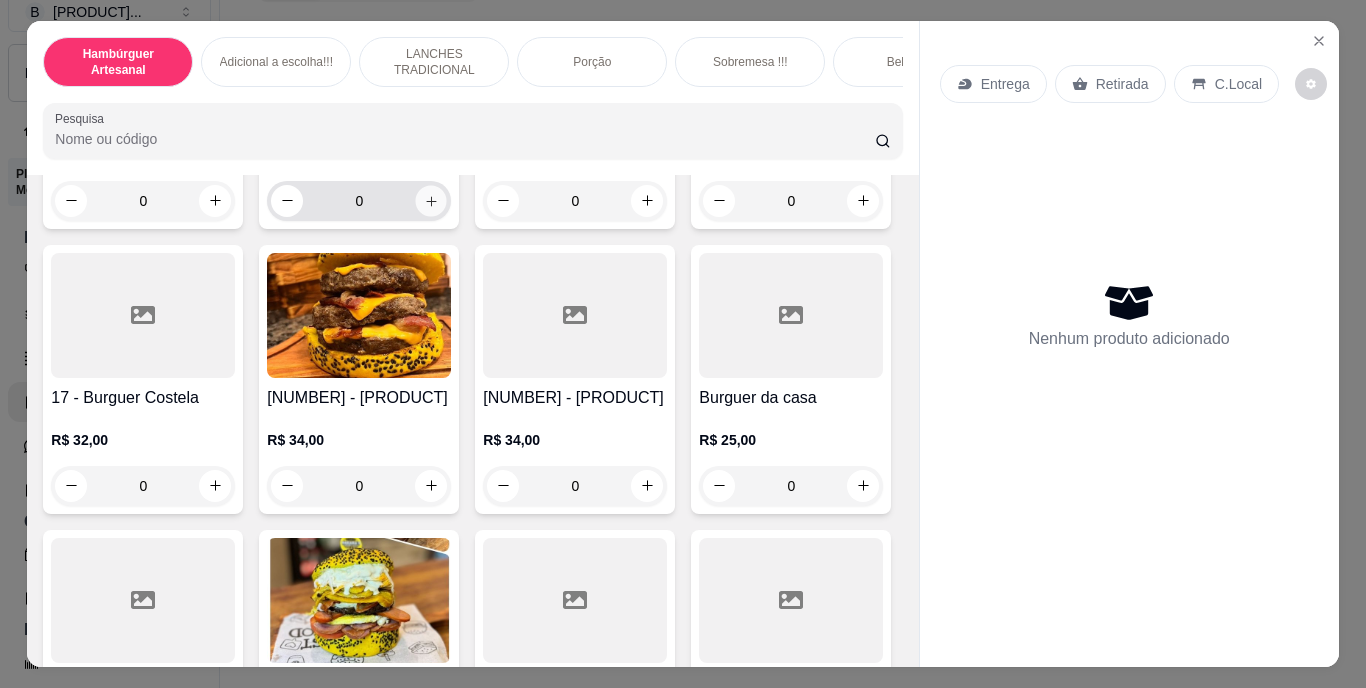 type on "1" 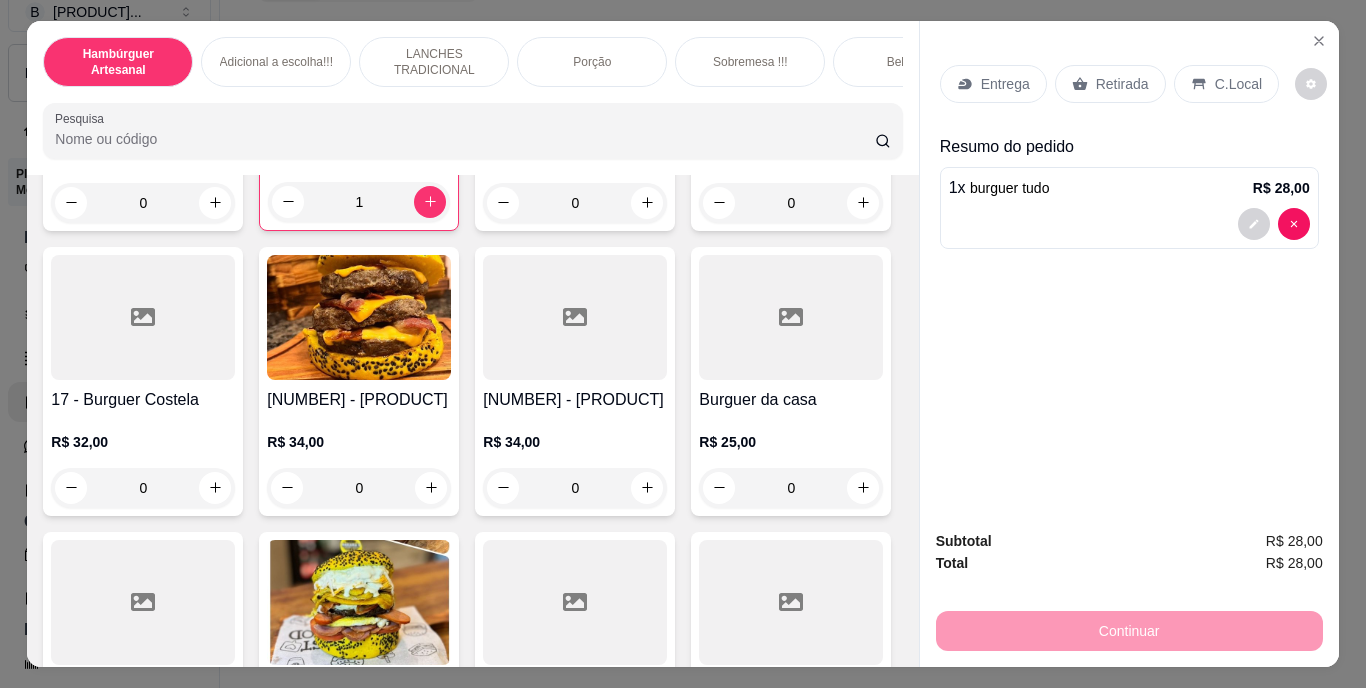 click on "Retirada" at bounding box center (1122, 84) 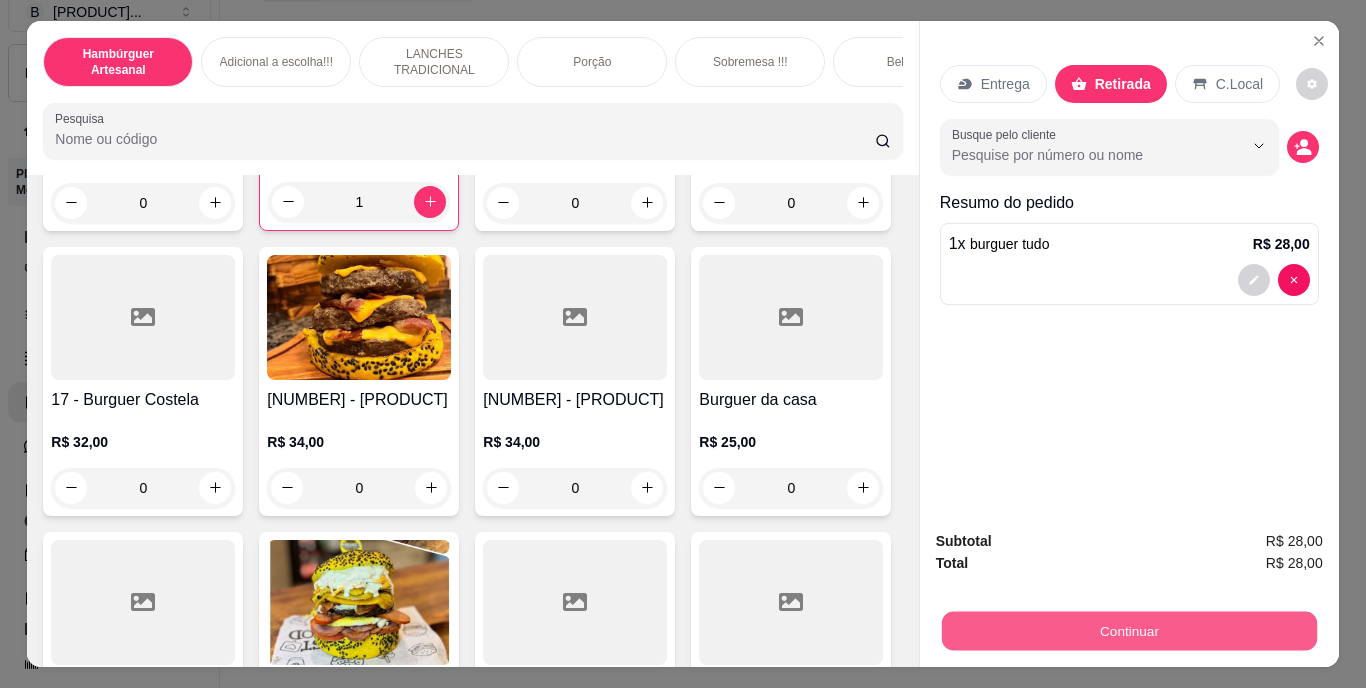 click on "Continuar" at bounding box center [1128, 631] 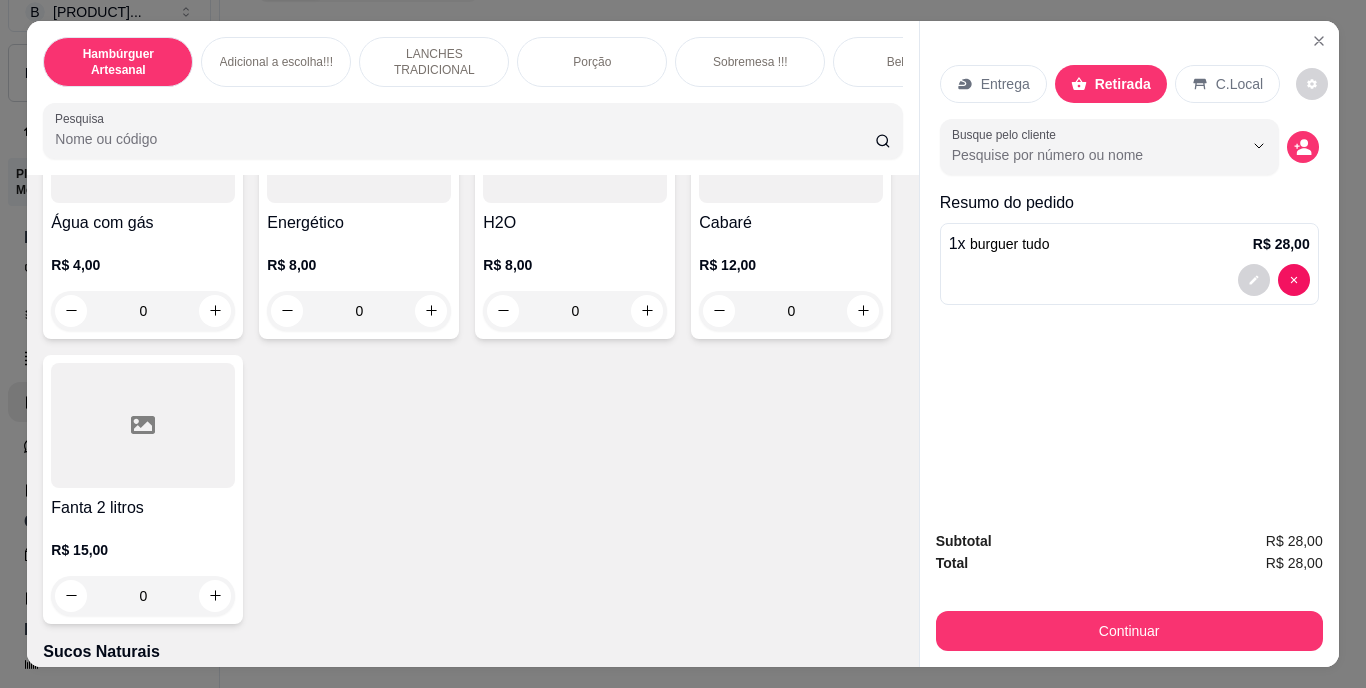 scroll, scrollTop: 6000, scrollLeft: 0, axis: vertical 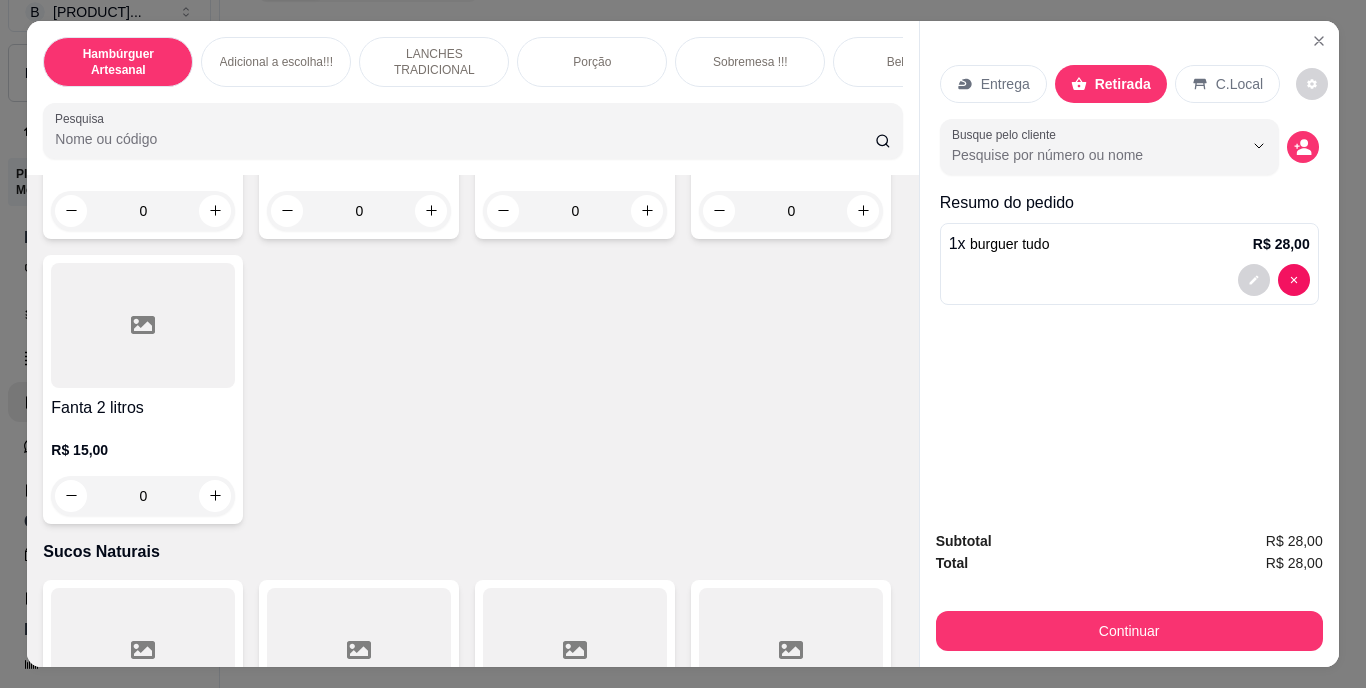 click at bounding box center [431, -645] 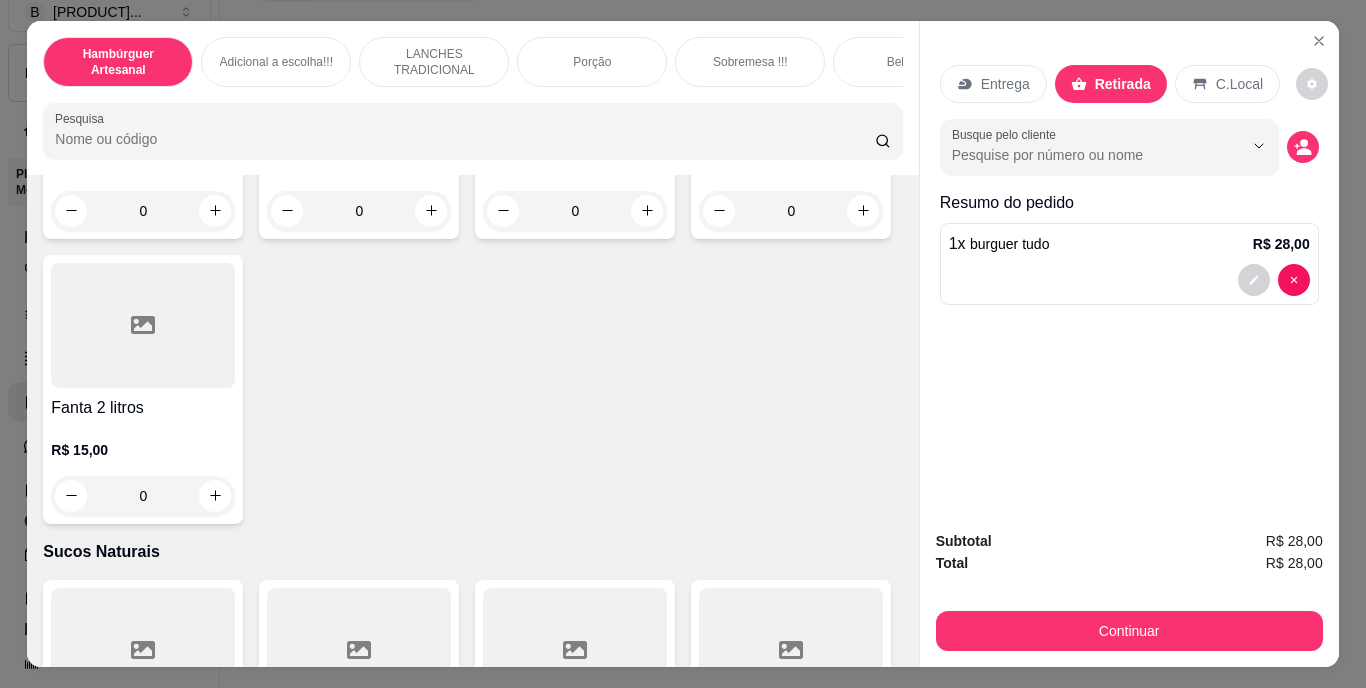 type on "1" 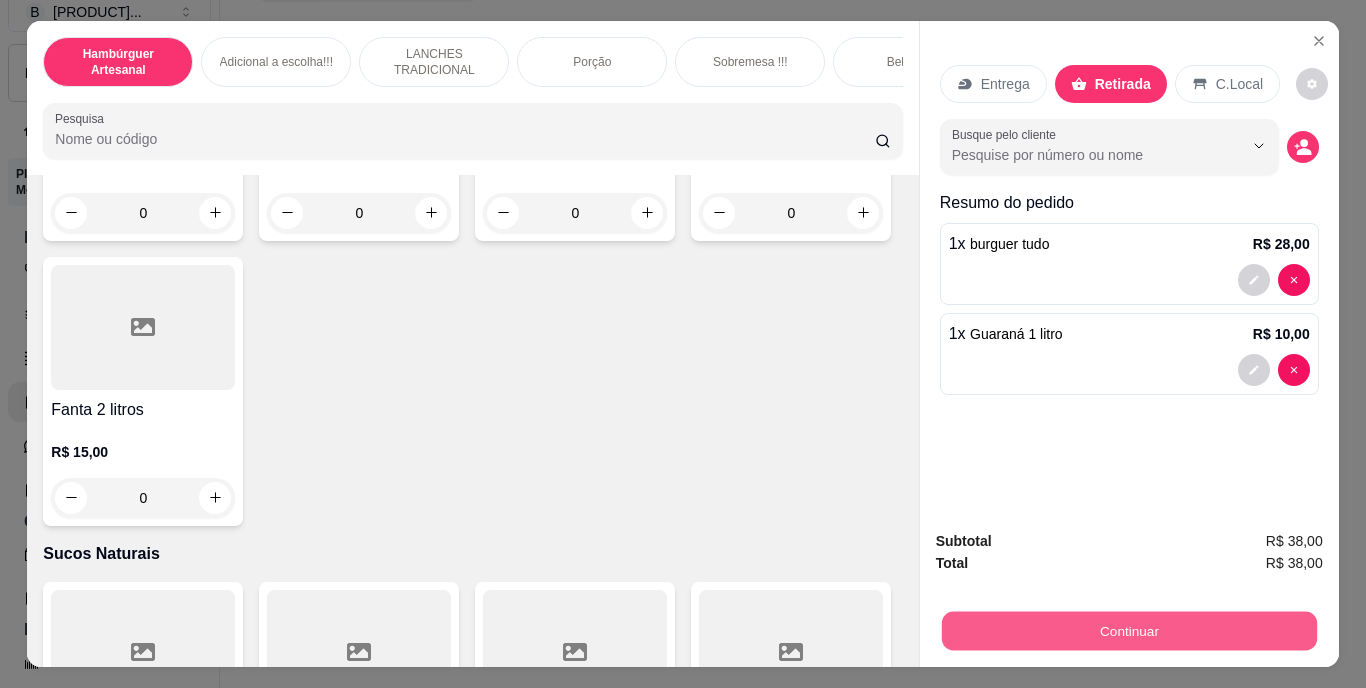 click on "Continuar" at bounding box center (1128, 631) 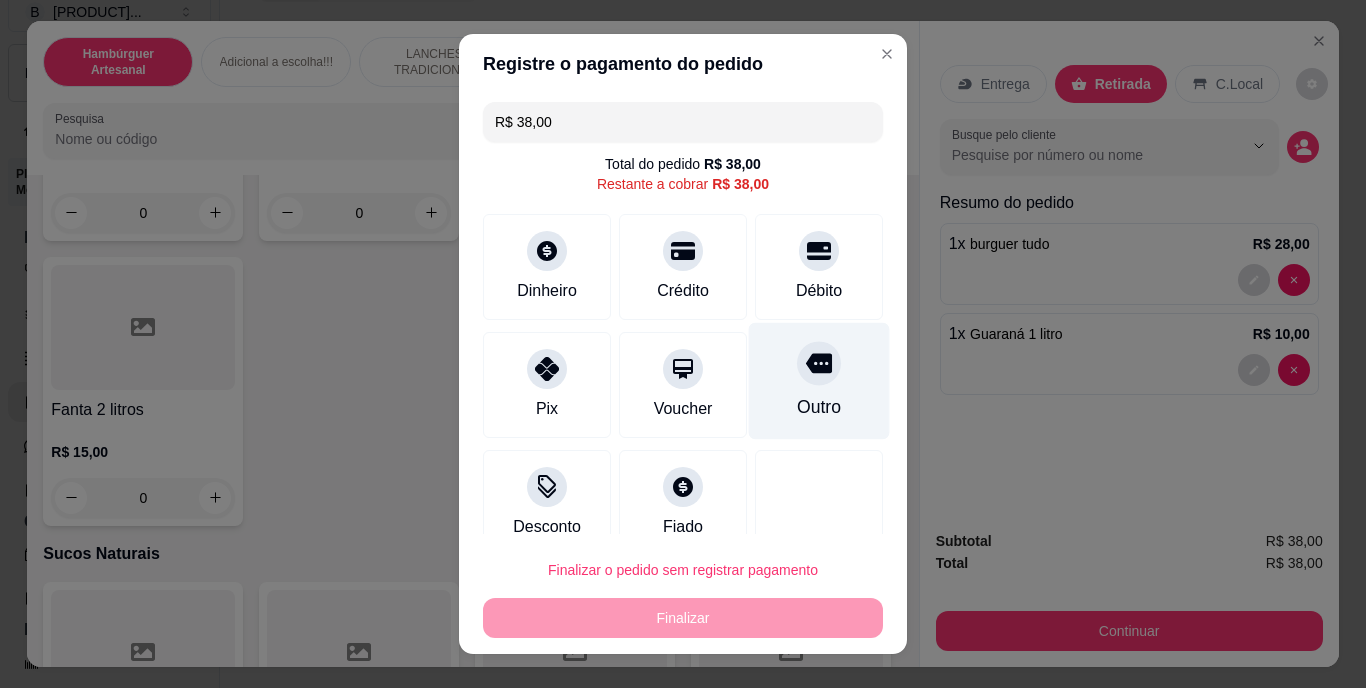 click at bounding box center [819, 364] 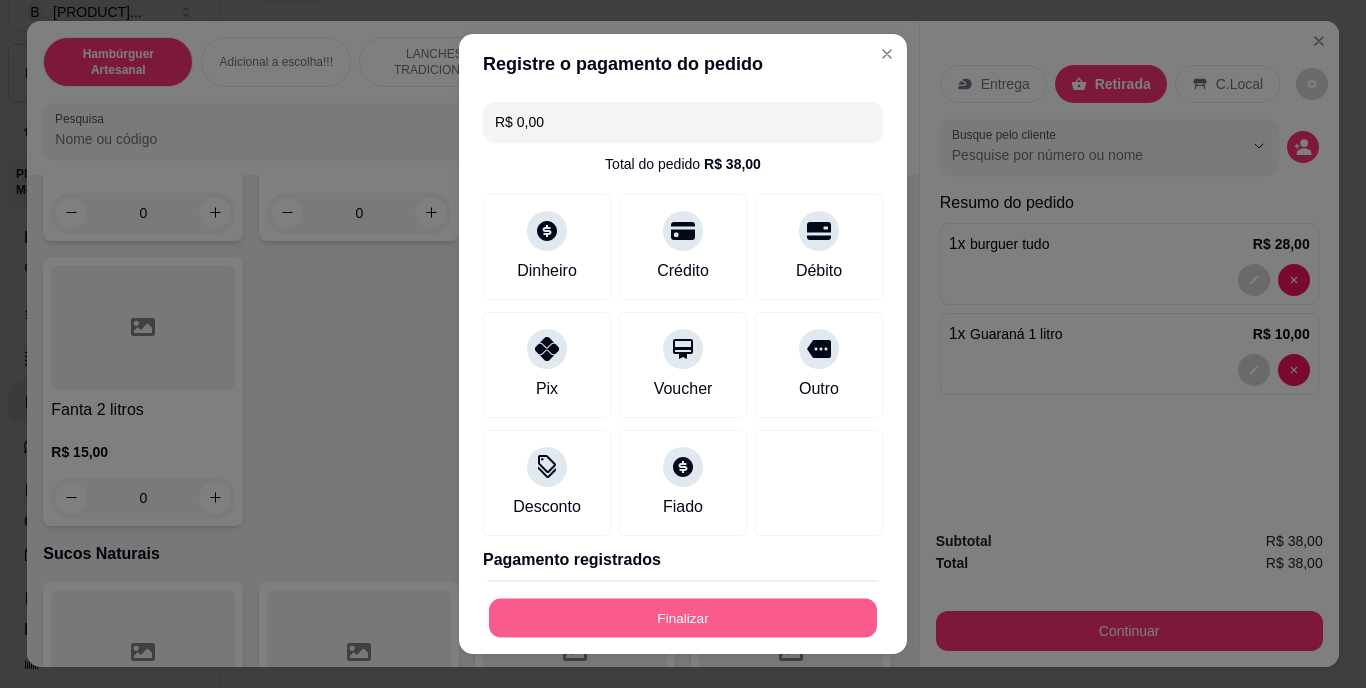 click on "Finalizar" at bounding box center [683, 617] 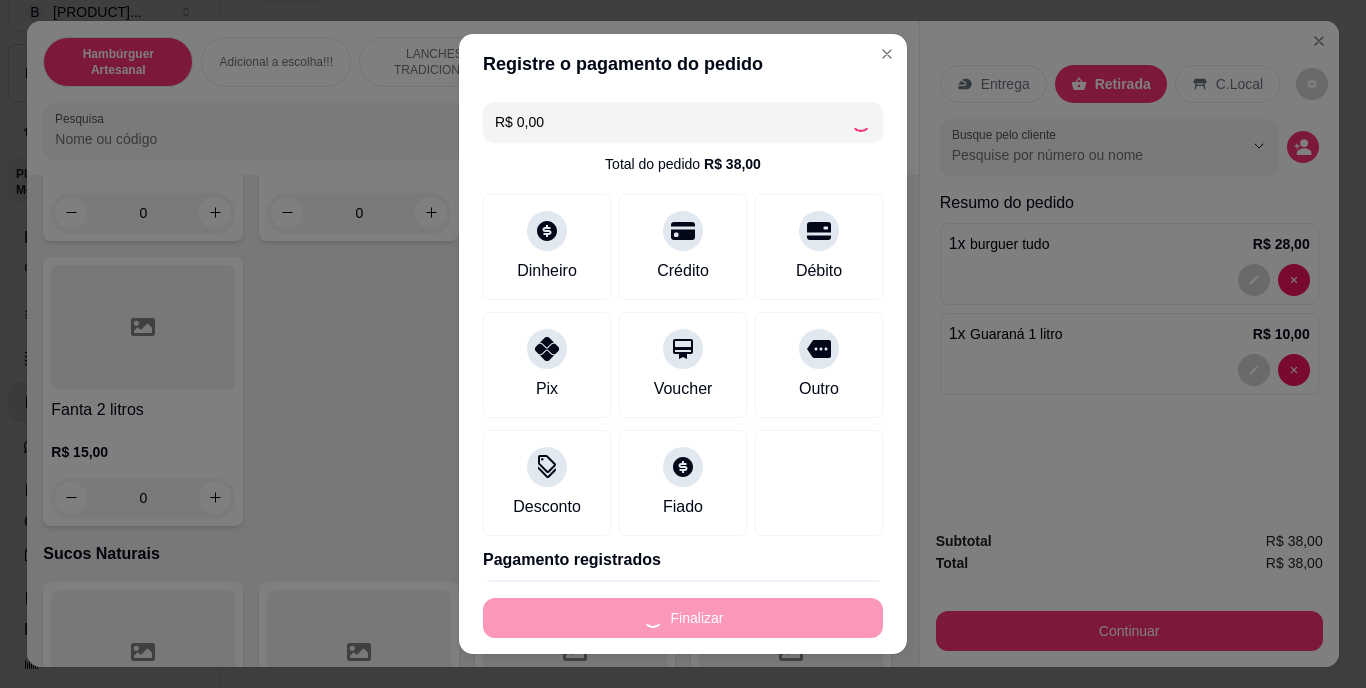 type on "0" 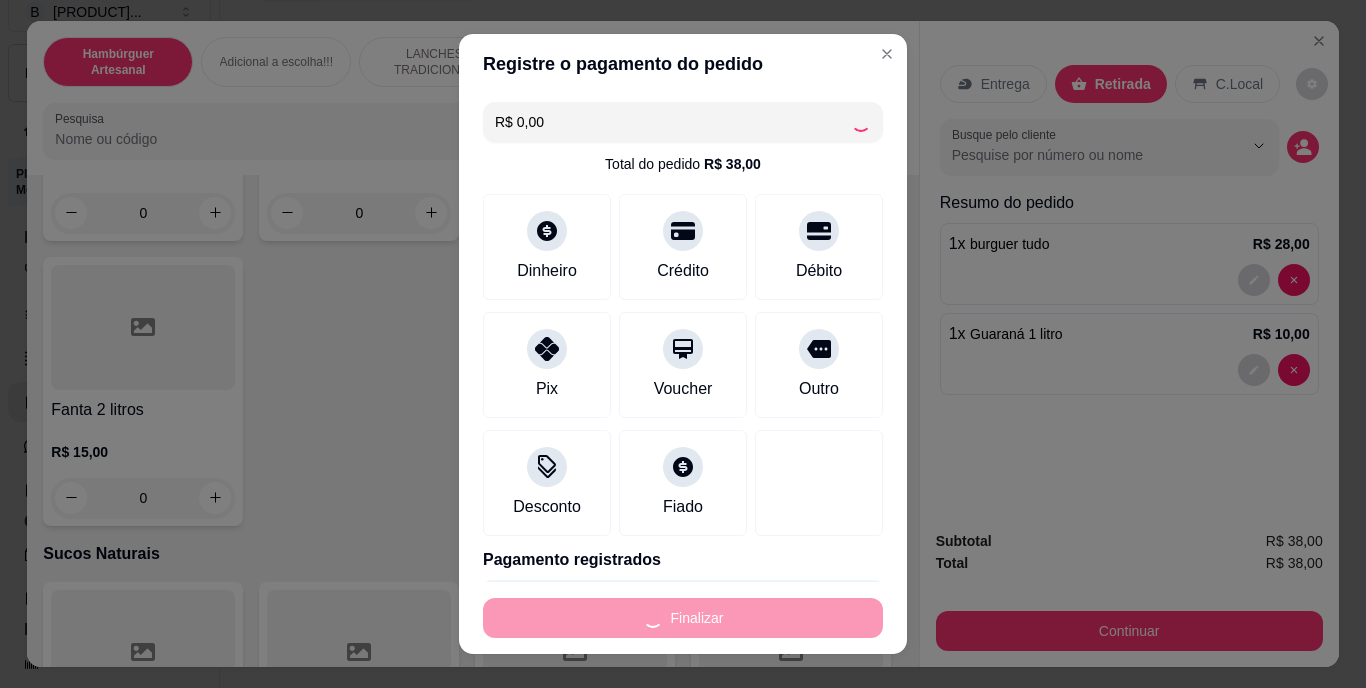 type on "0" 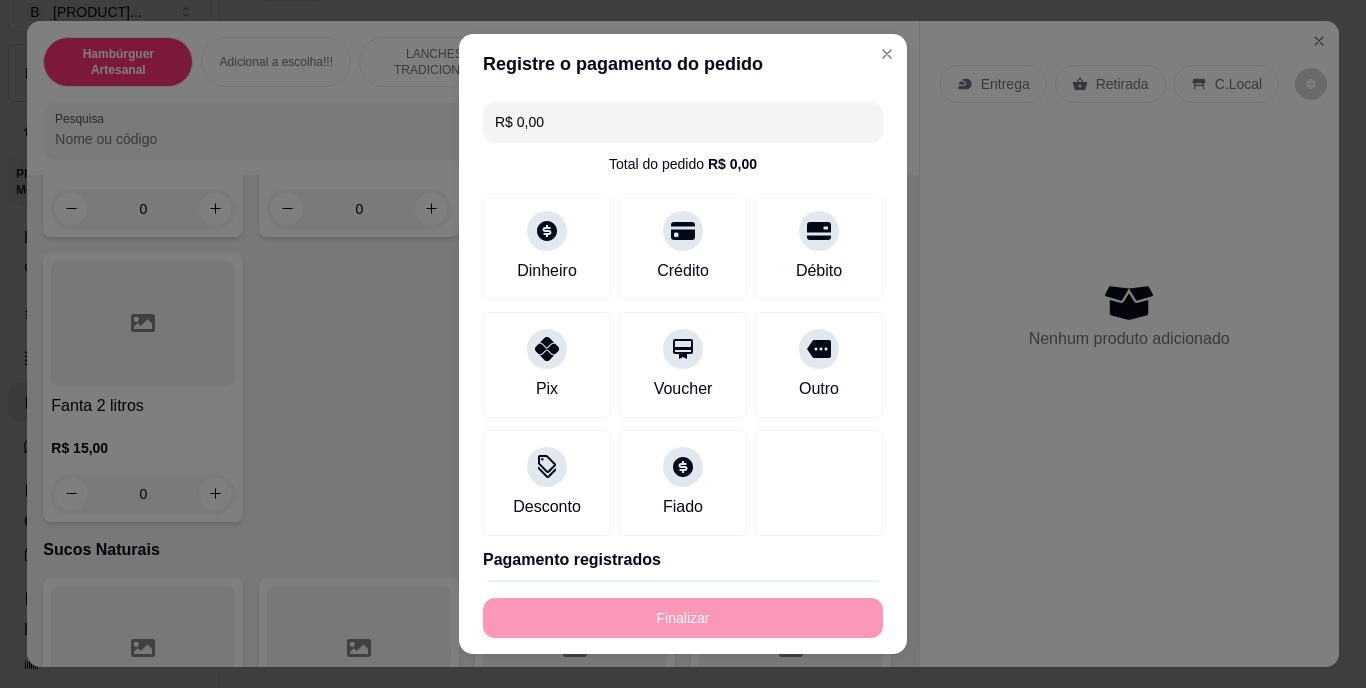 type on "-R$ [PRICE]" 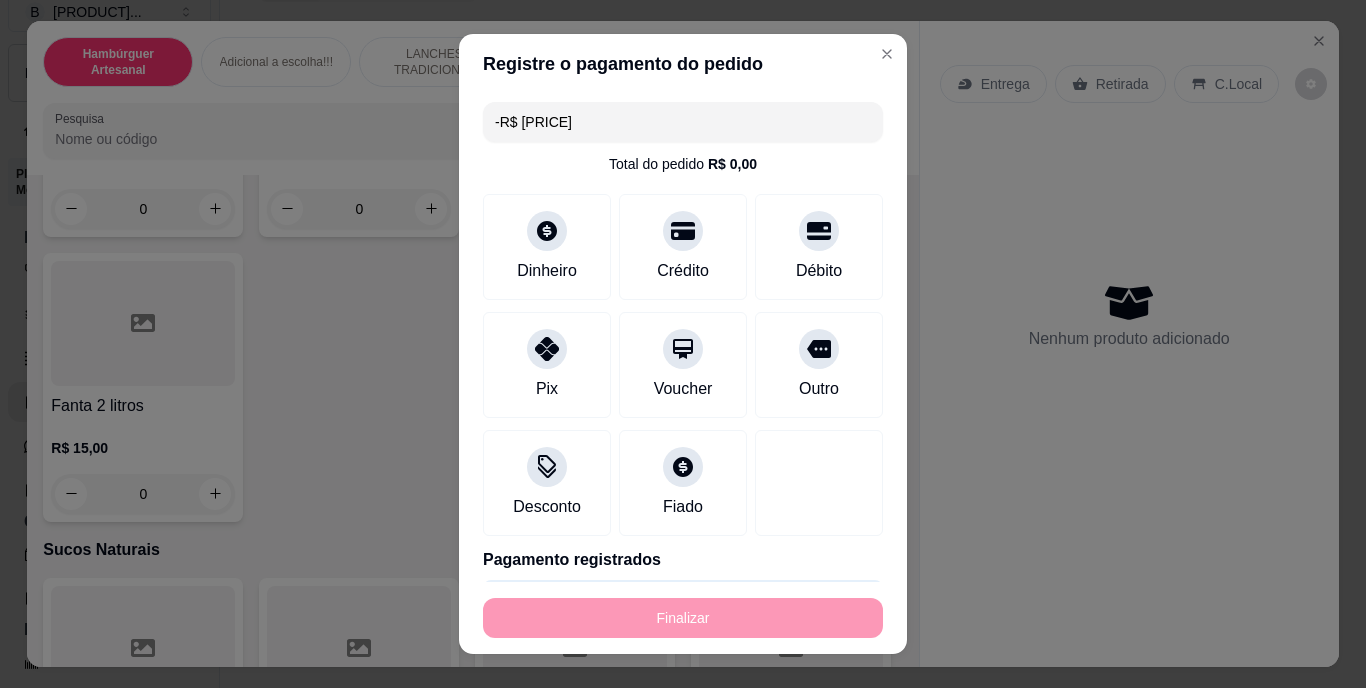 scroll, scrollTop: 5998, scrollLeft: 0, axis: vertical 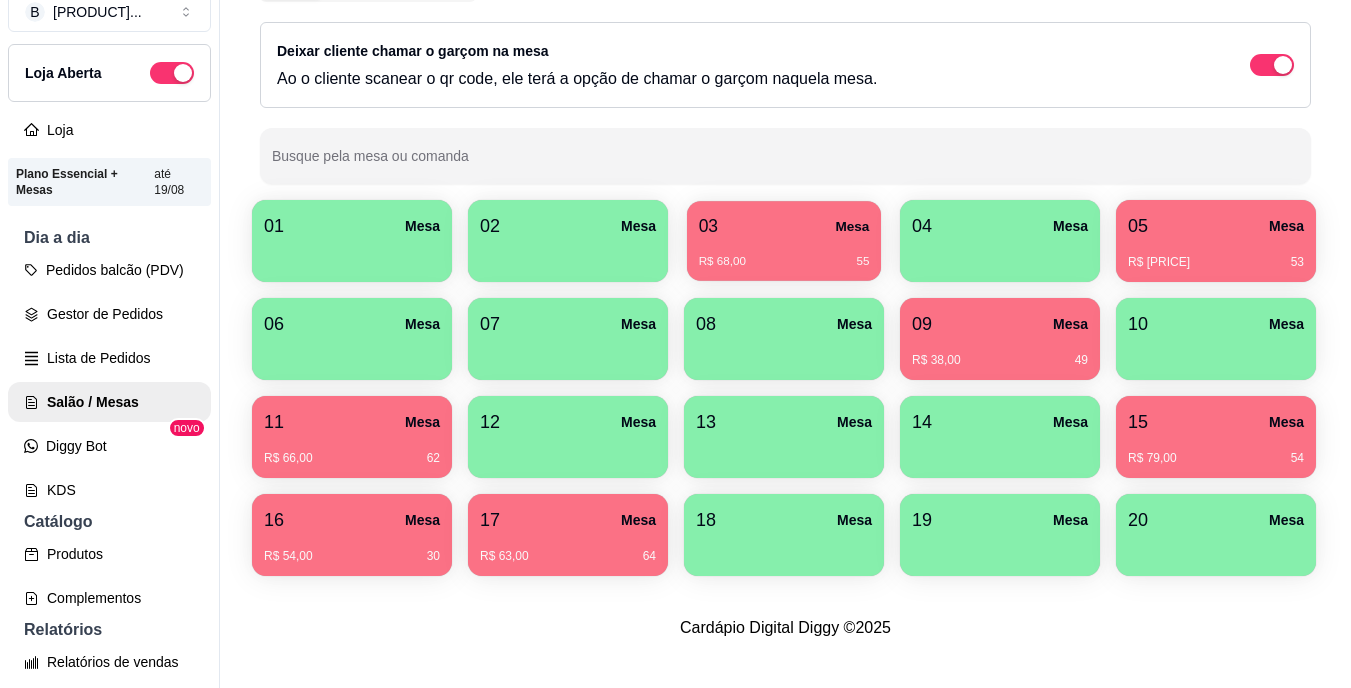 click on "R$ 68,00 55" at bounding box center [784, 254] 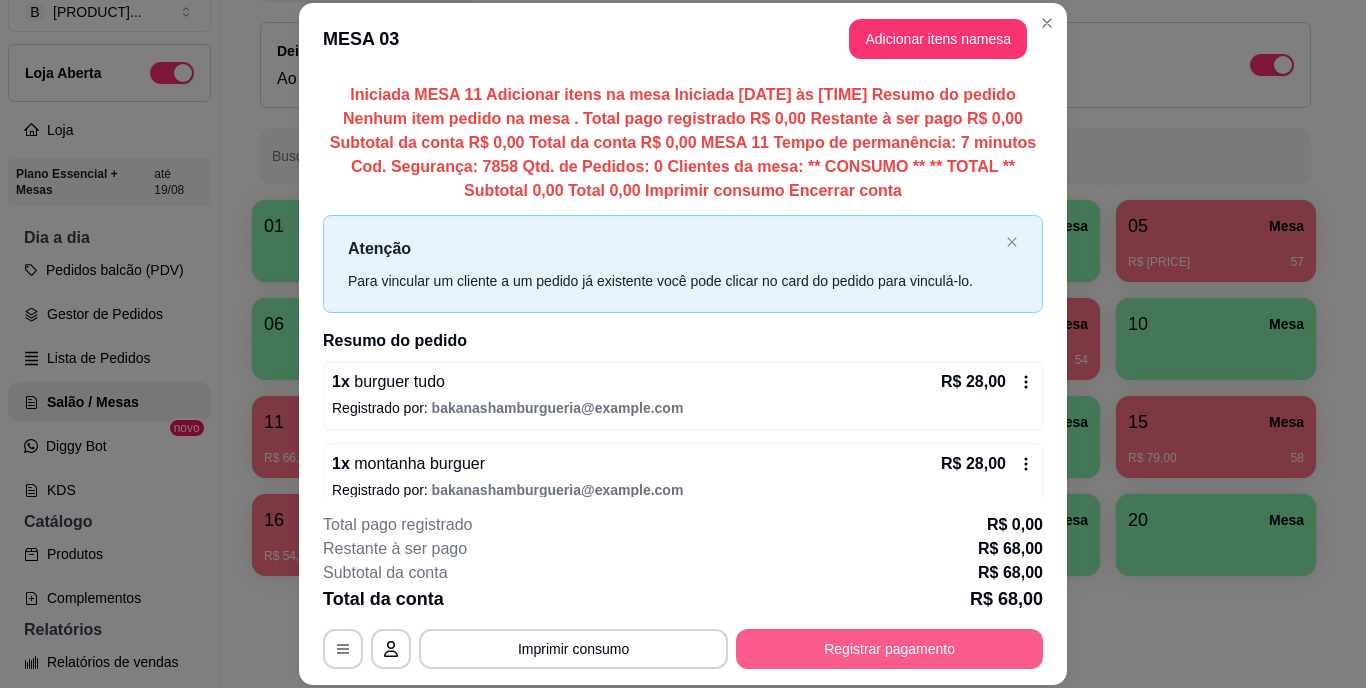 click on "Registrar pagamento" at bounding box center (889, 649) 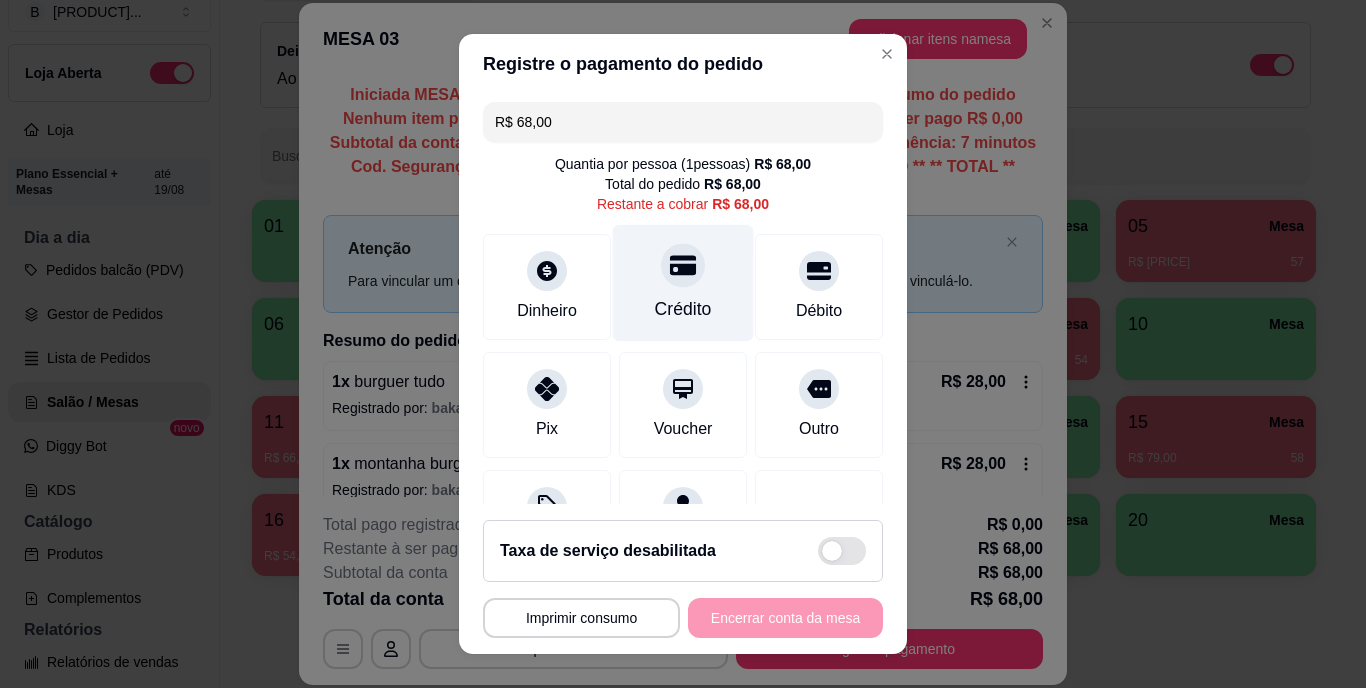 click at bounding box center [683, 266] 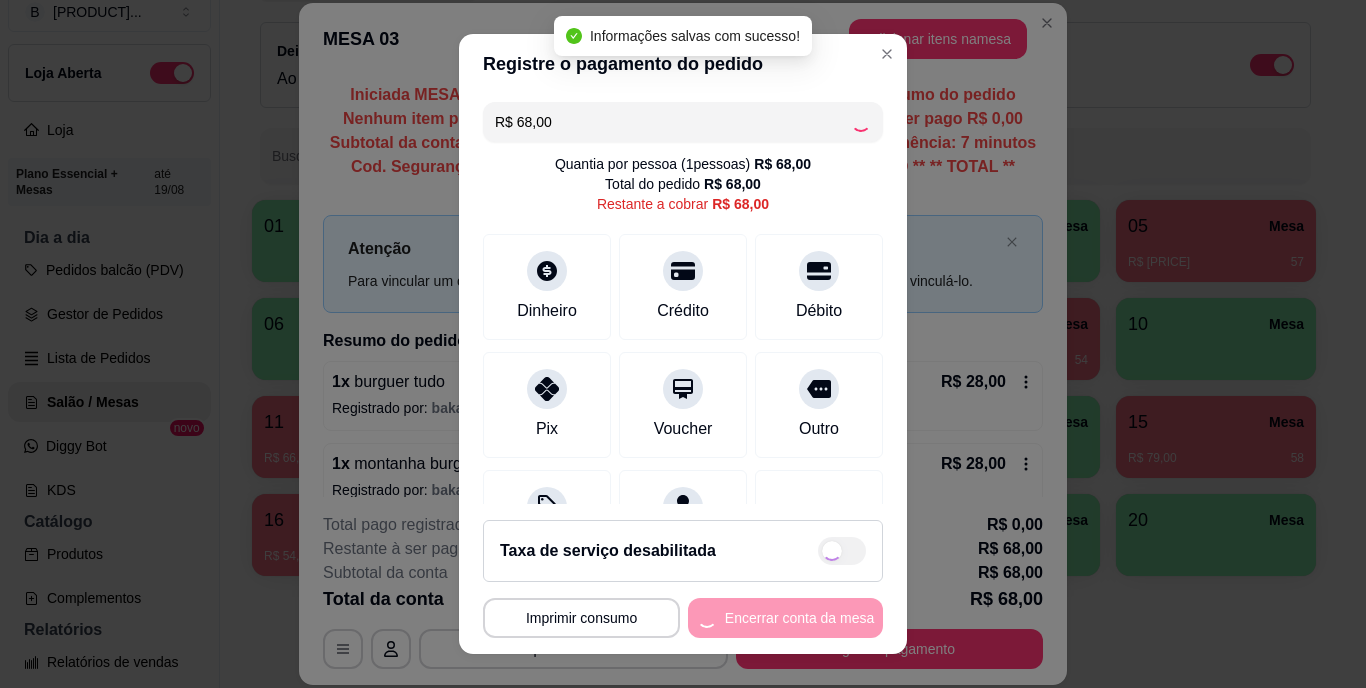 type on "R$ 0,00" 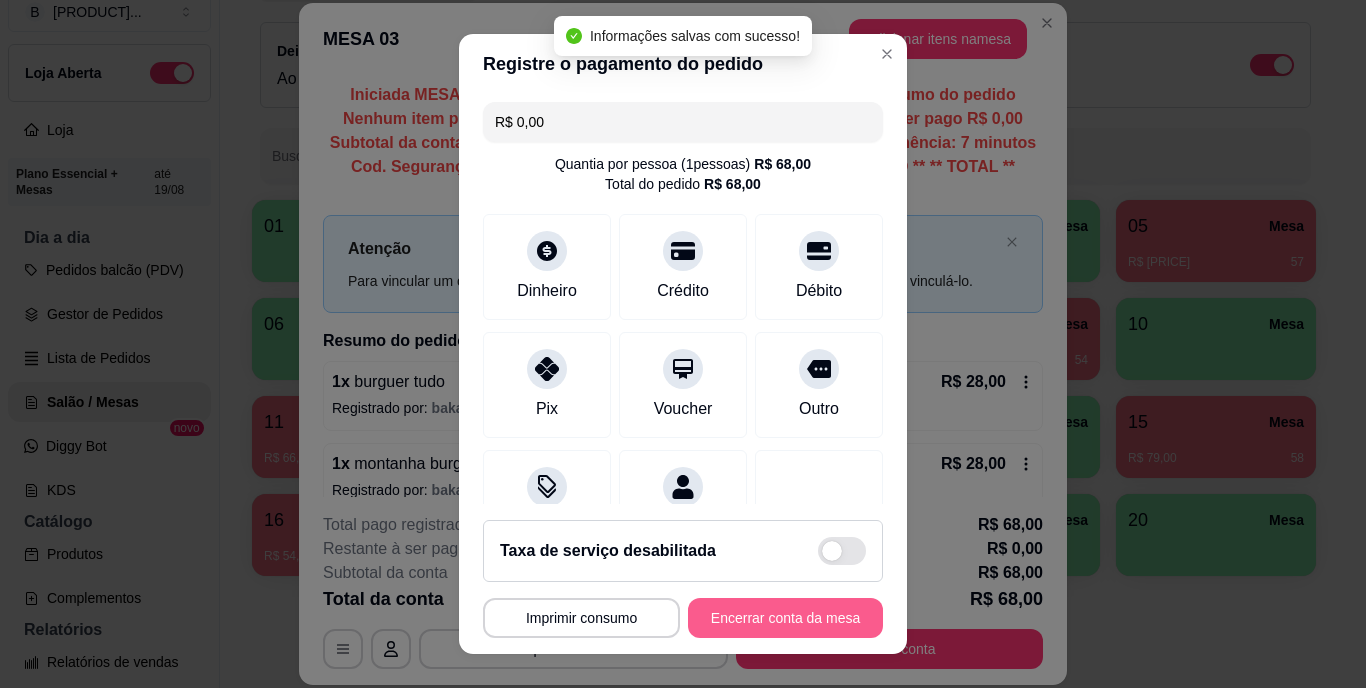 click on "Encerrar conta da mesa" at bounding box center (785, 618) 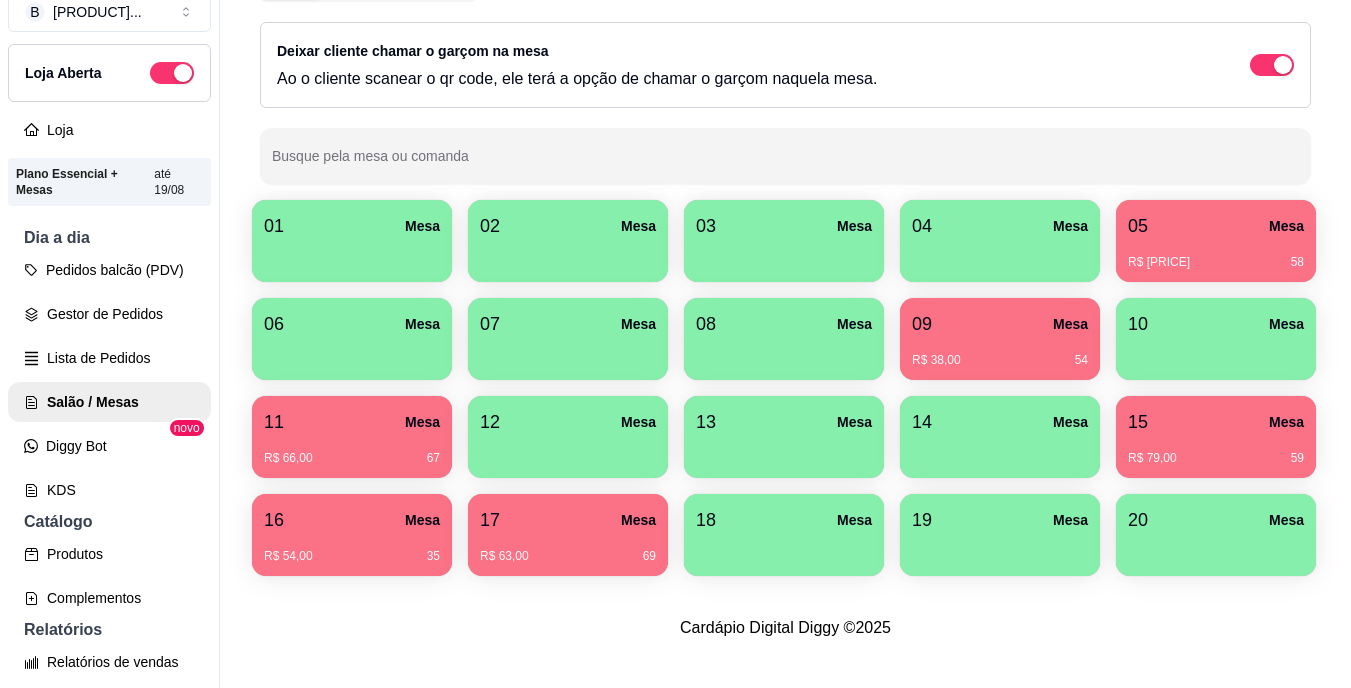 click on "11 Mesa" at bounding box center (352, 422) 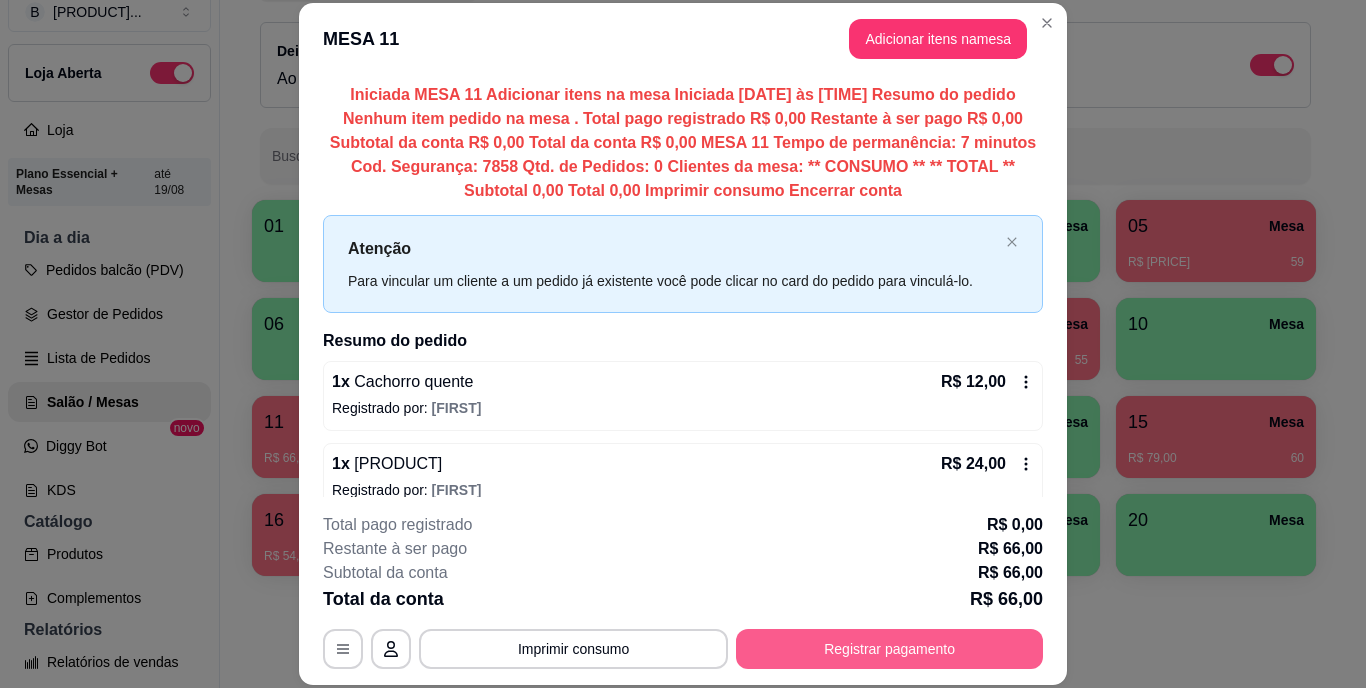 click on "Registrar pagamento" at bounding box center (889, 649) 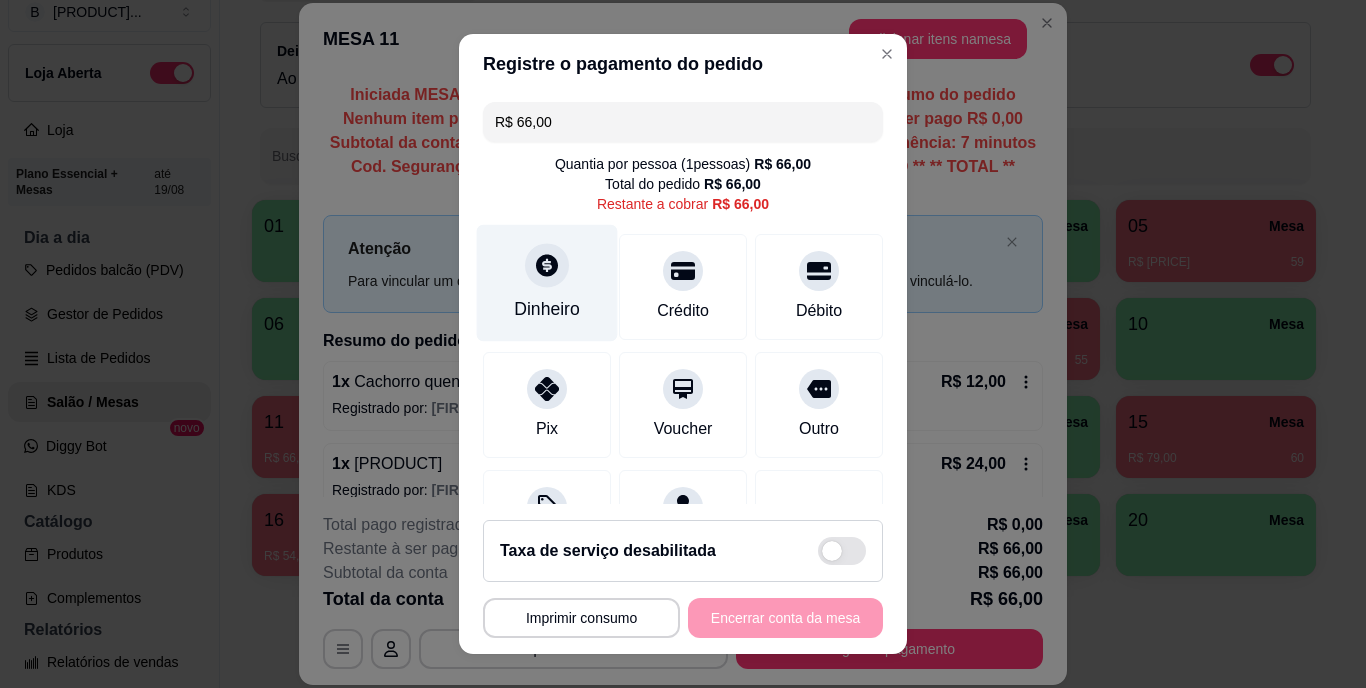 click at bounding box center [547, 266] 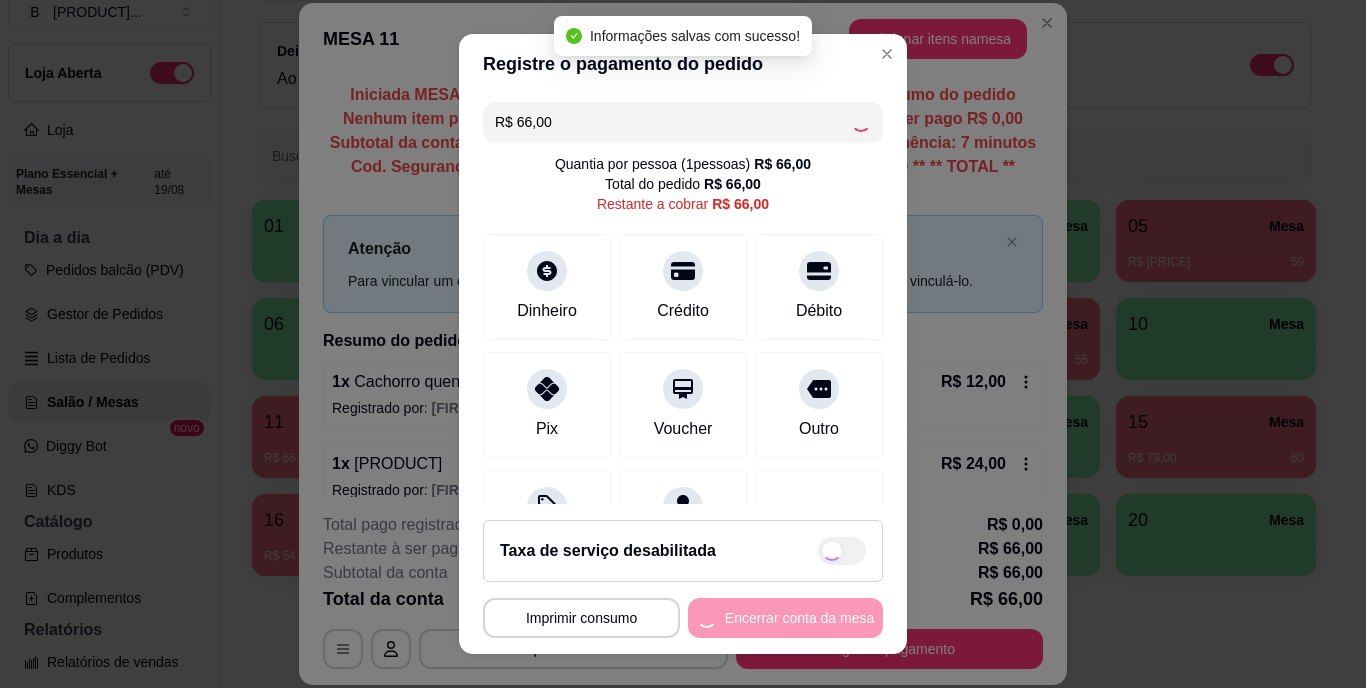 type on "R$ 0,00" 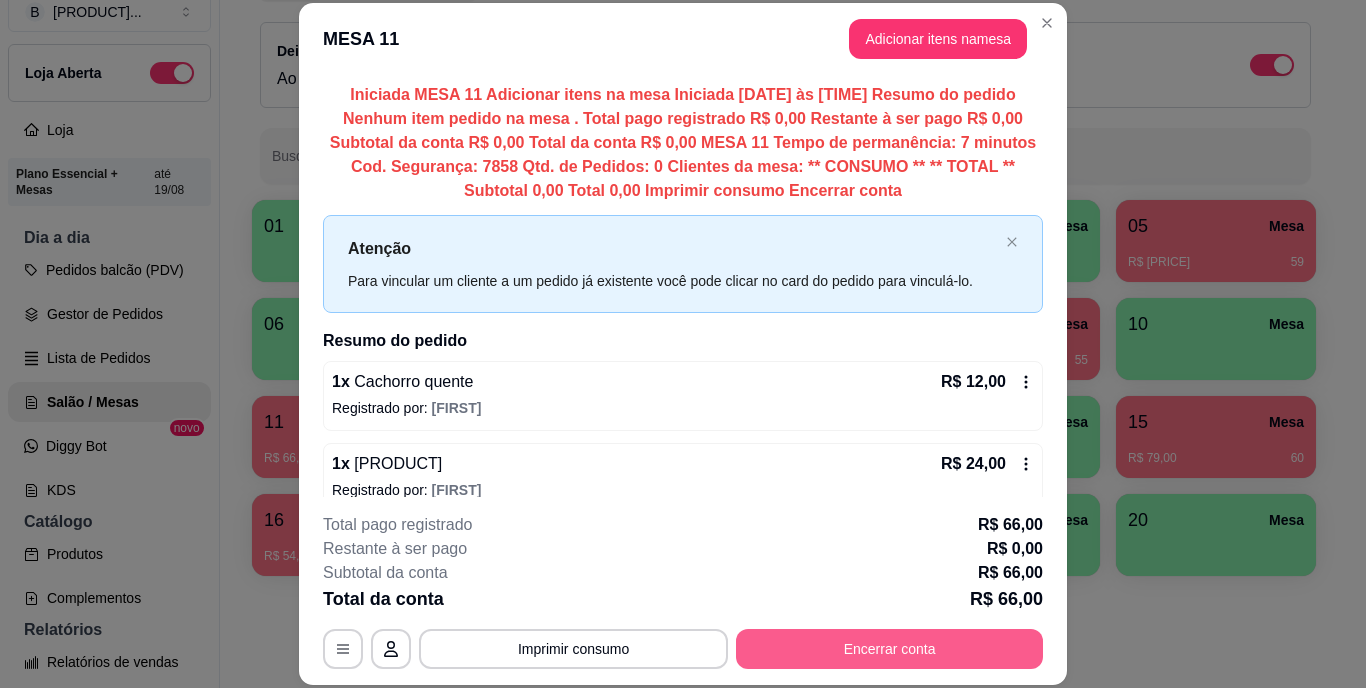 click on "Encerrar conta" at bounding box center (889, 649) 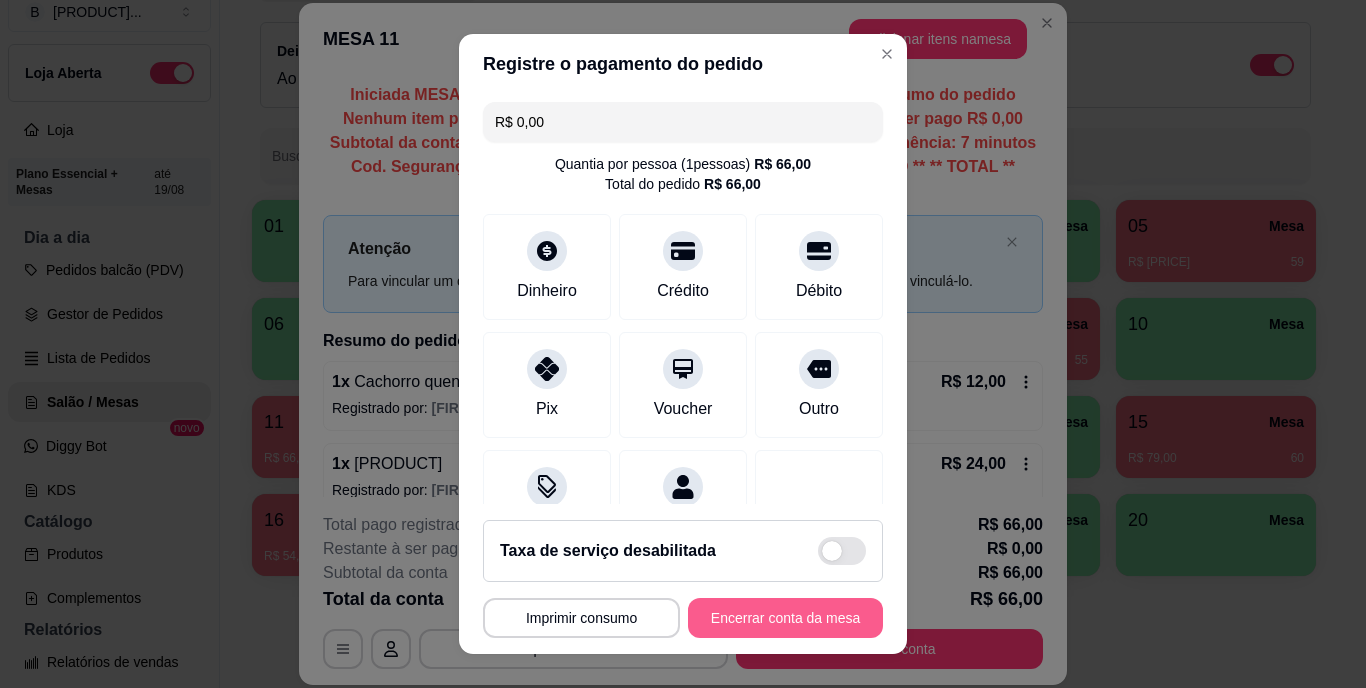 click on "Encerrar conta da mesa" at bounding box center (785, 618) 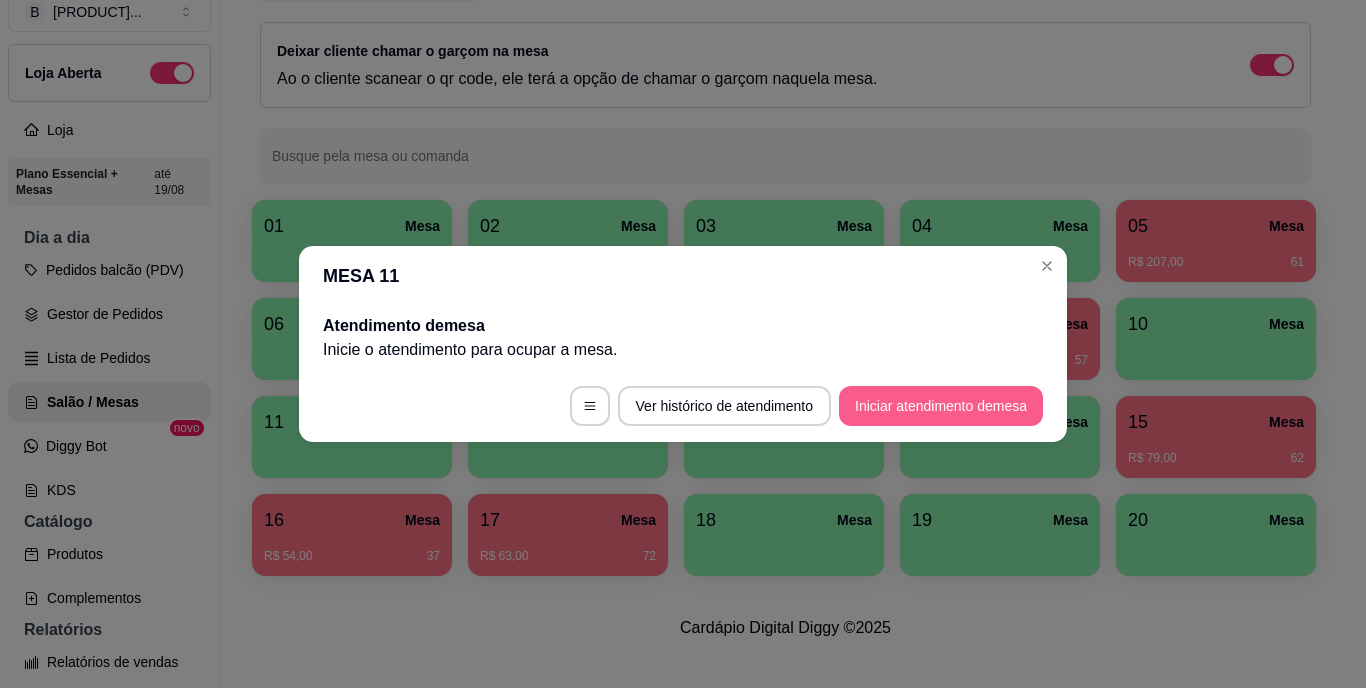 click on "Iniciar atendimento de  mesa" at bounding box center [941, 406] 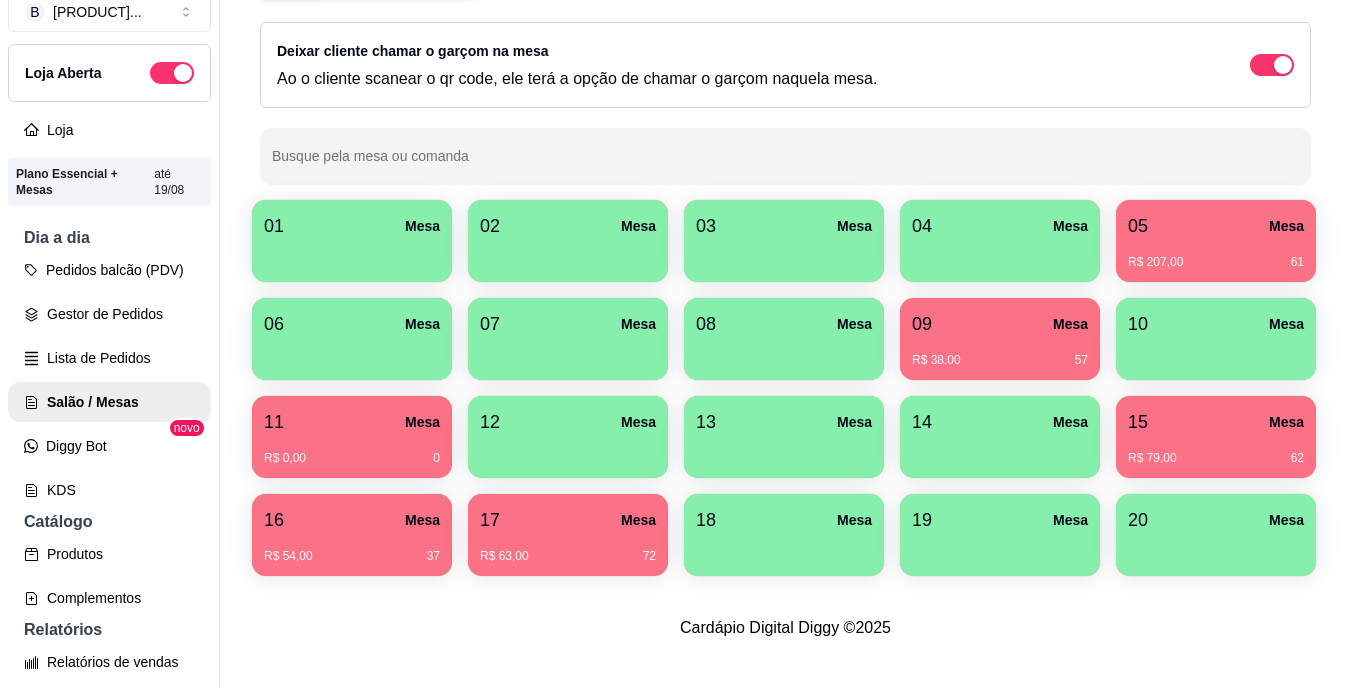 click on "R$ [PRICE] [NUMBER]" at bounding box center [1000, 353] 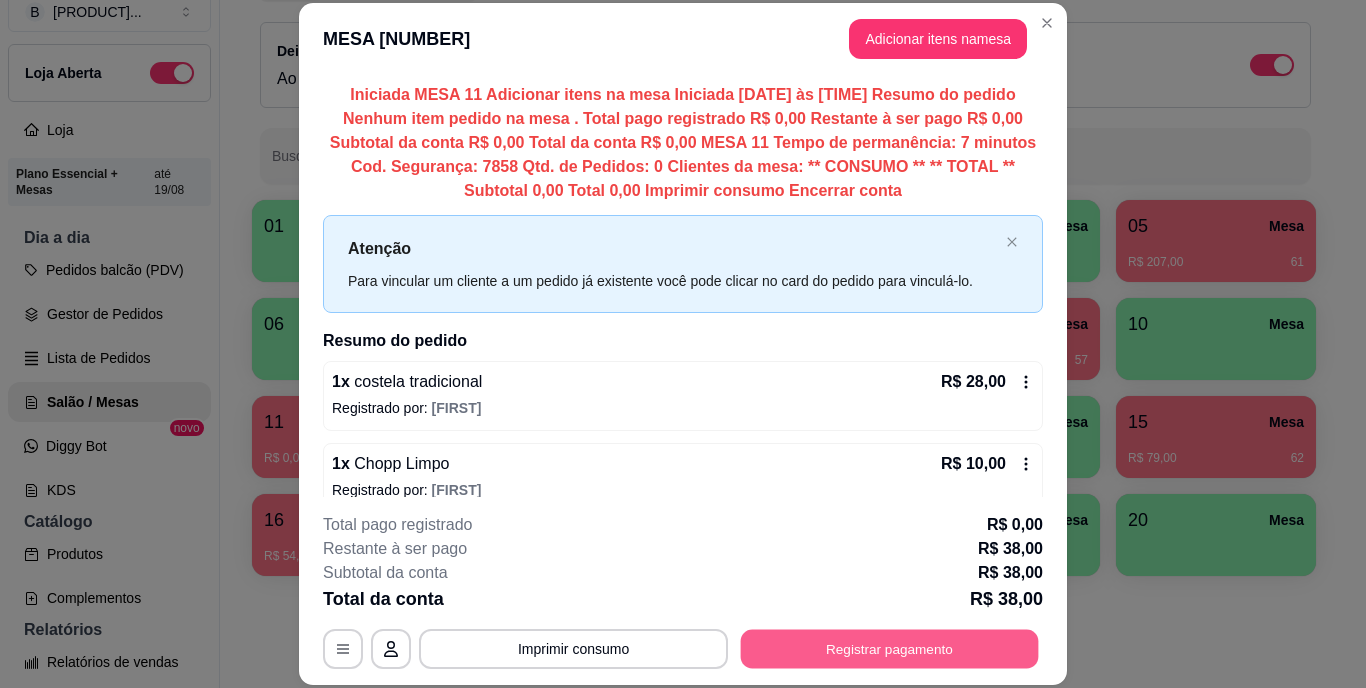 click on "Registrar pagamento" at bounding box center [890, 648] 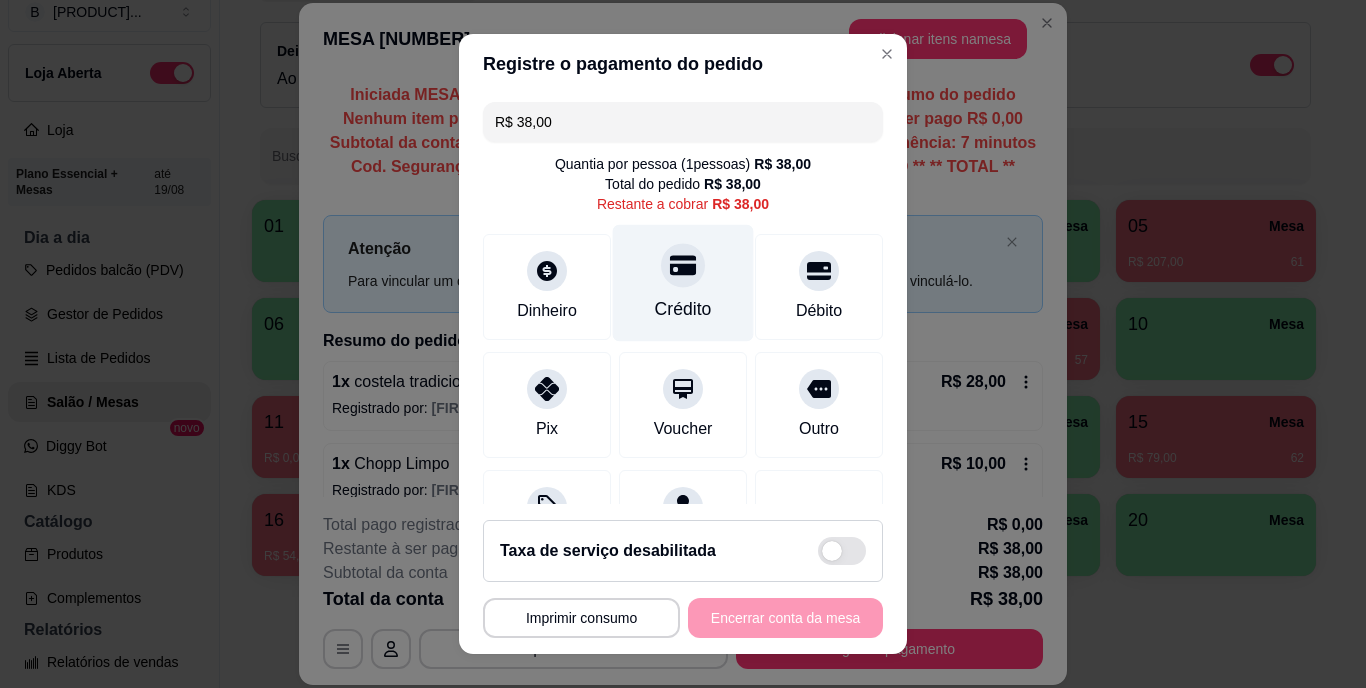 click on "Crédito" at bounding box center [683, 283] 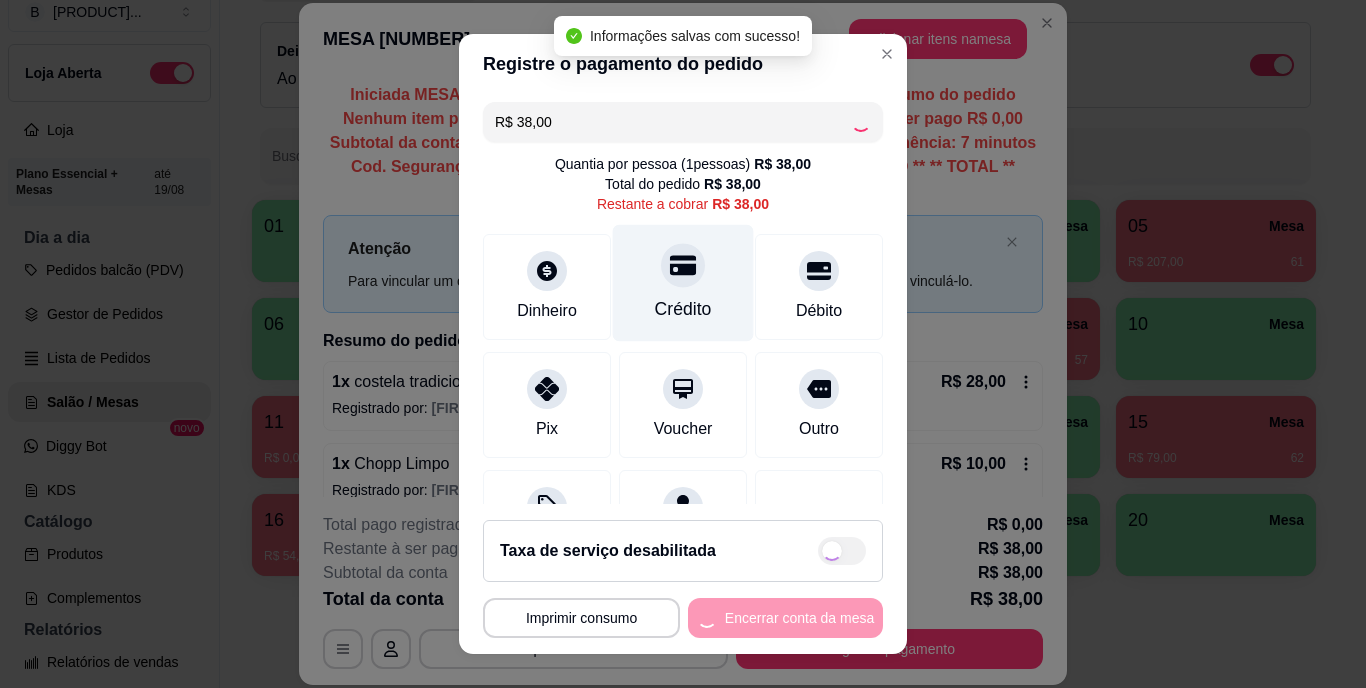 type on "R$ 0,00" 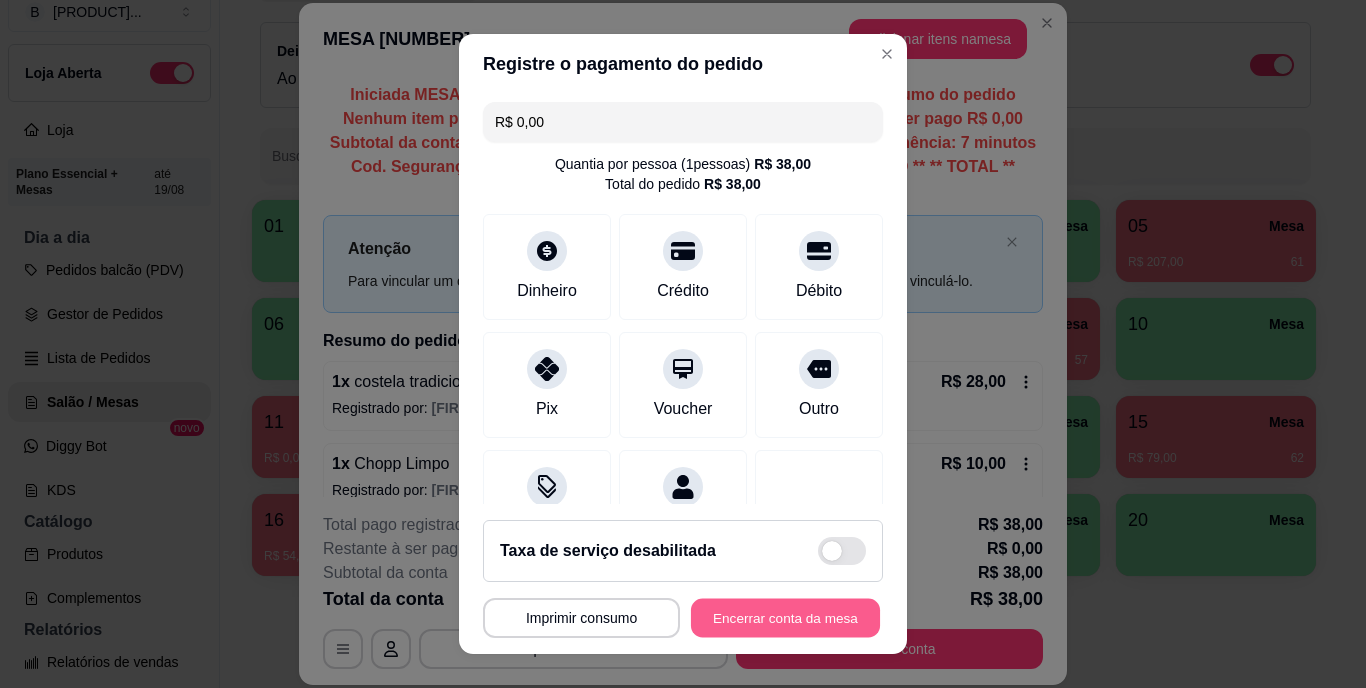 click on "Encerrar conta da mesa" at bounding box center [785, 617] 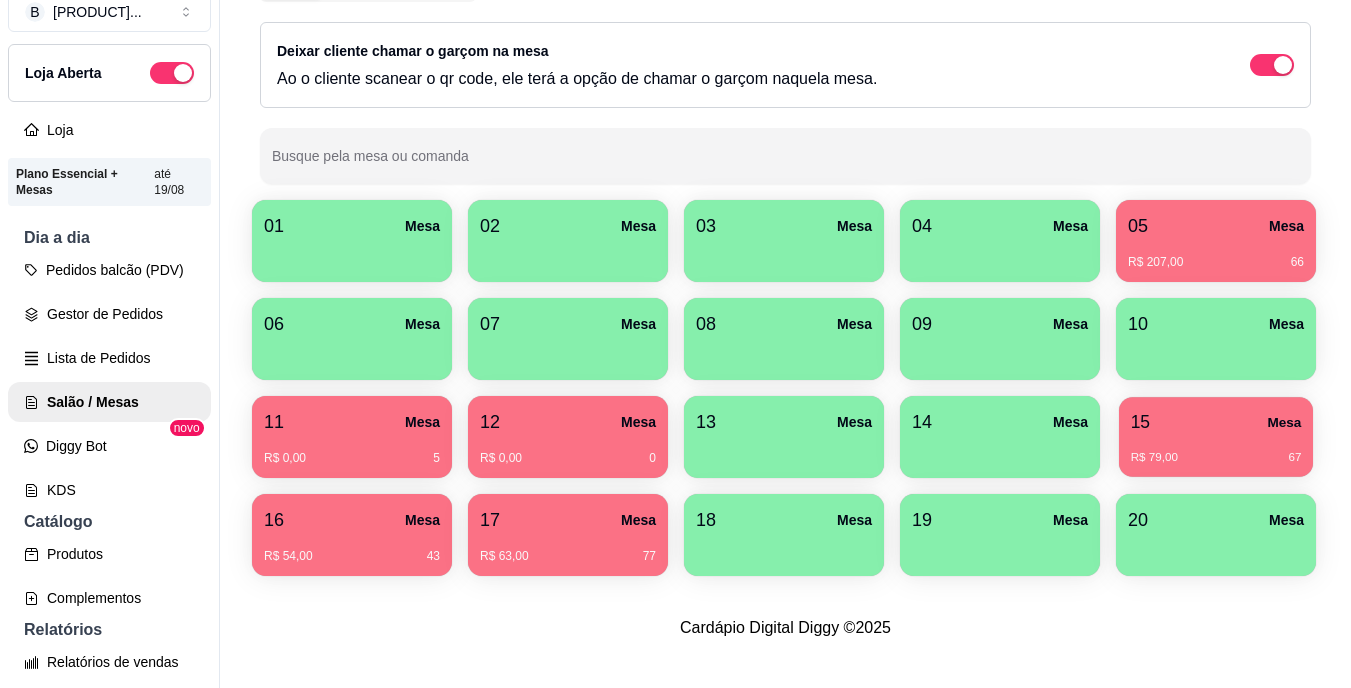 click on "15 Mesa" at bounding box center (1216, 422) 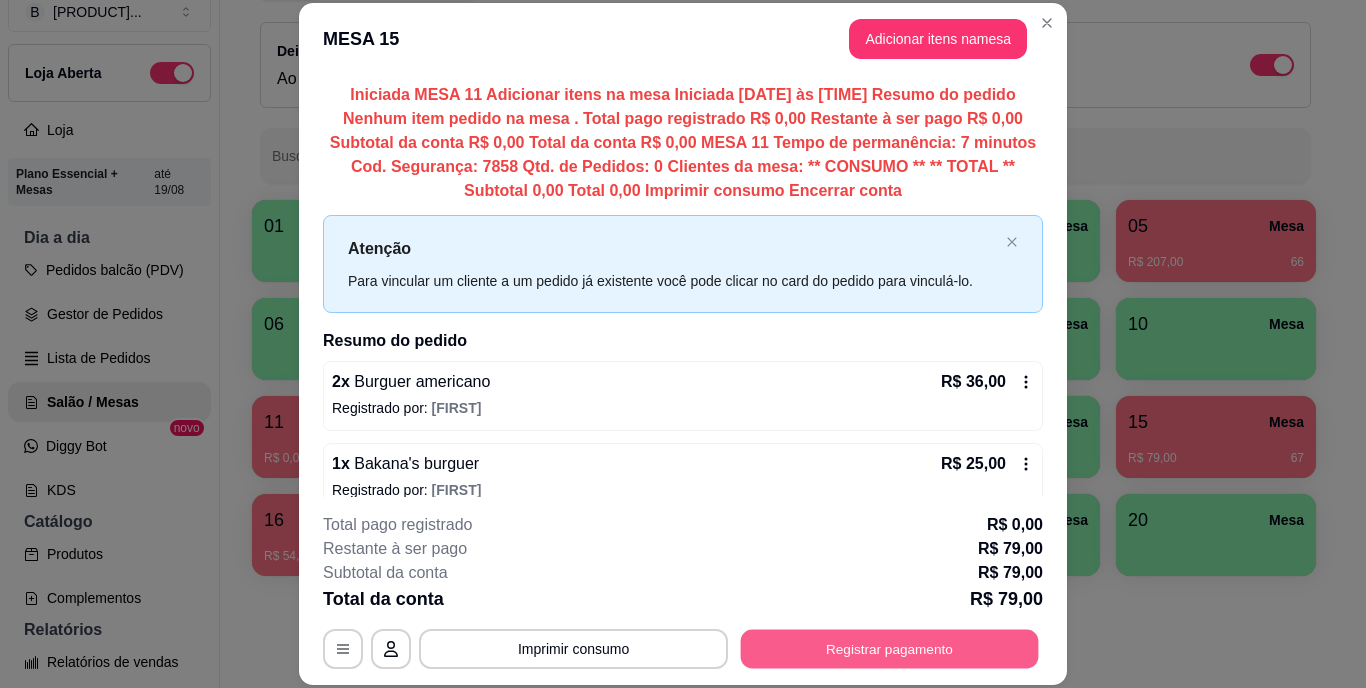 click on "Registrar pagamento" at bounding box center [890, 648] 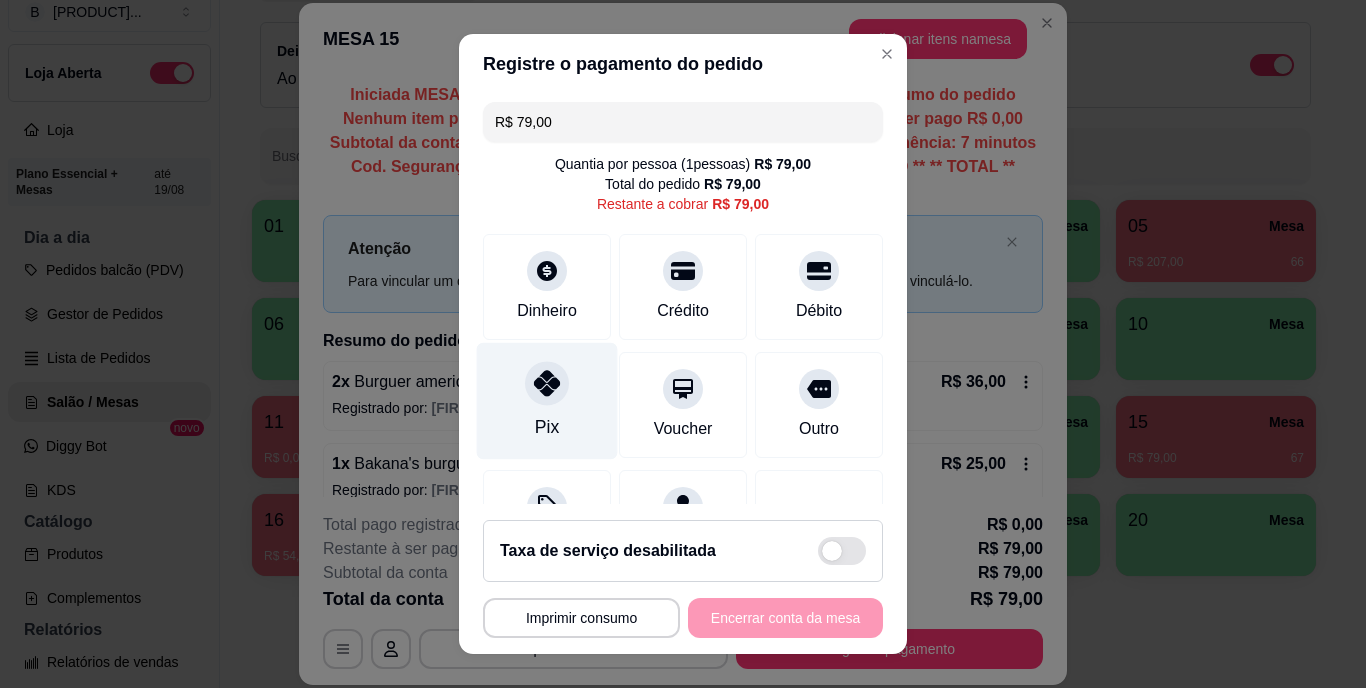 click on "Pix" at bounding box center [547, 401] 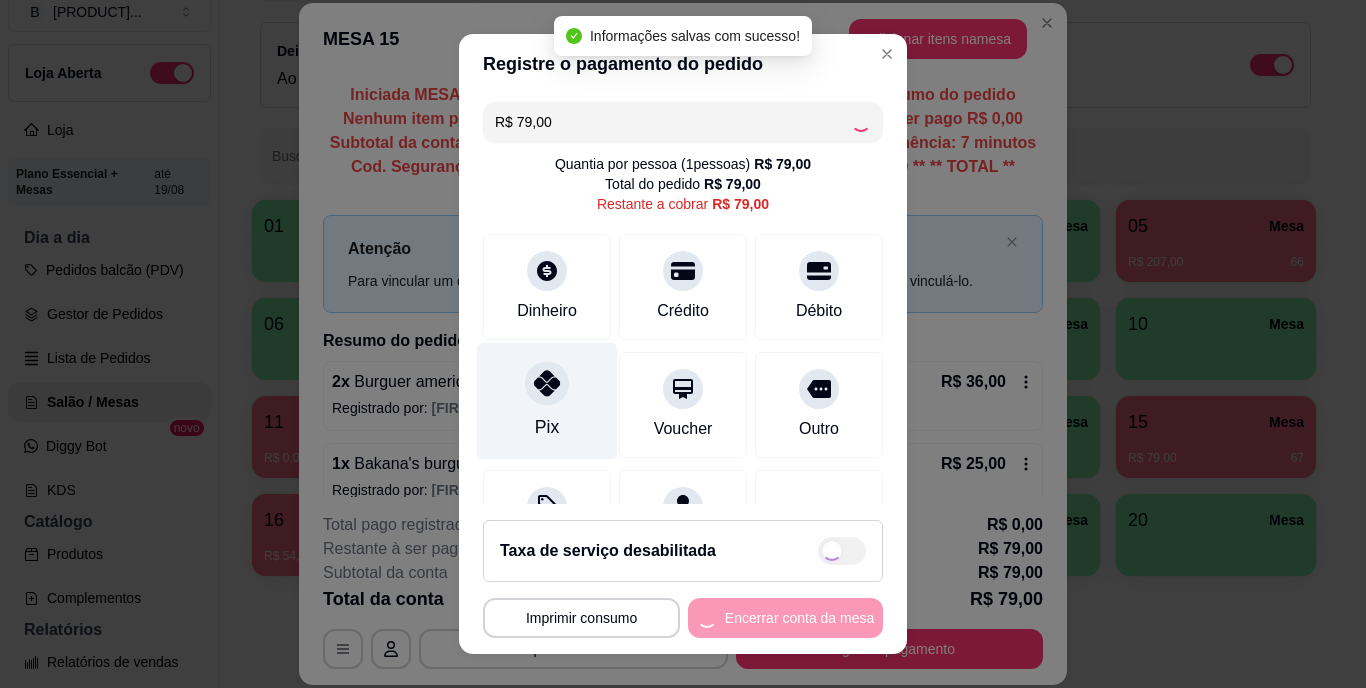 type on "R$ 0,00" 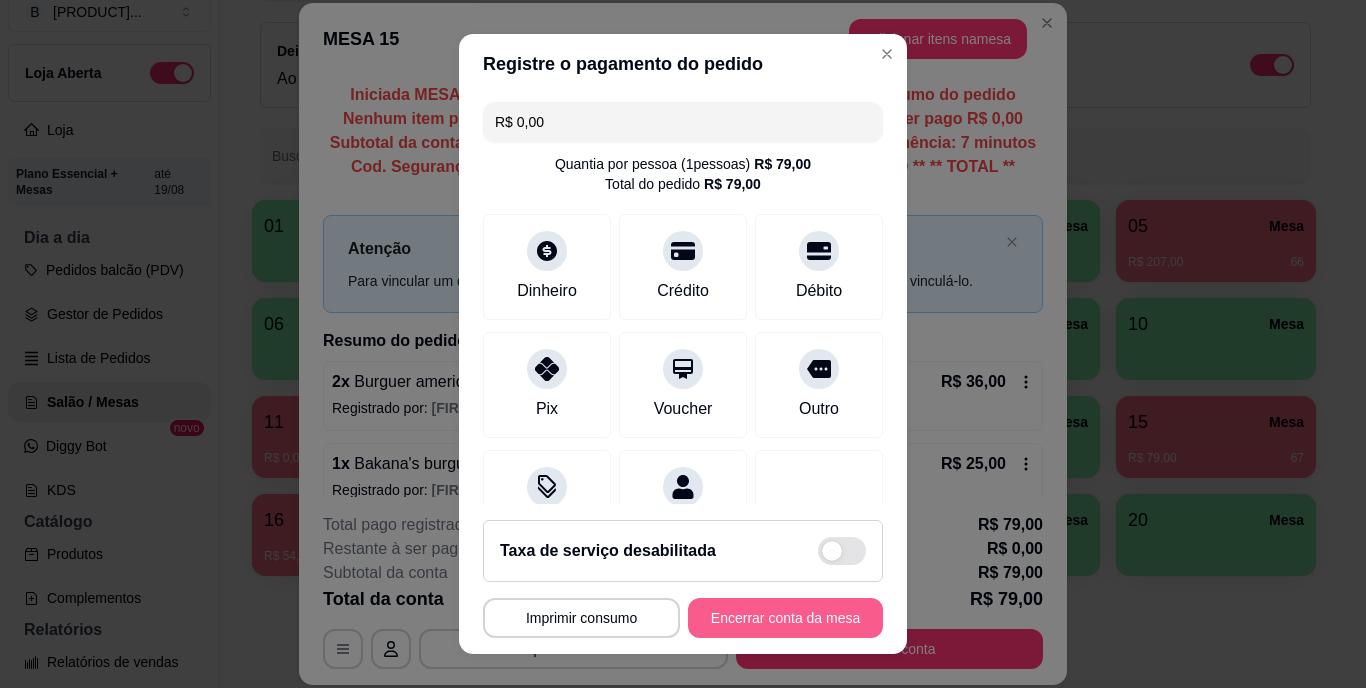 click on "Encerrar conta da mesa" at bounding box center [785, 618] 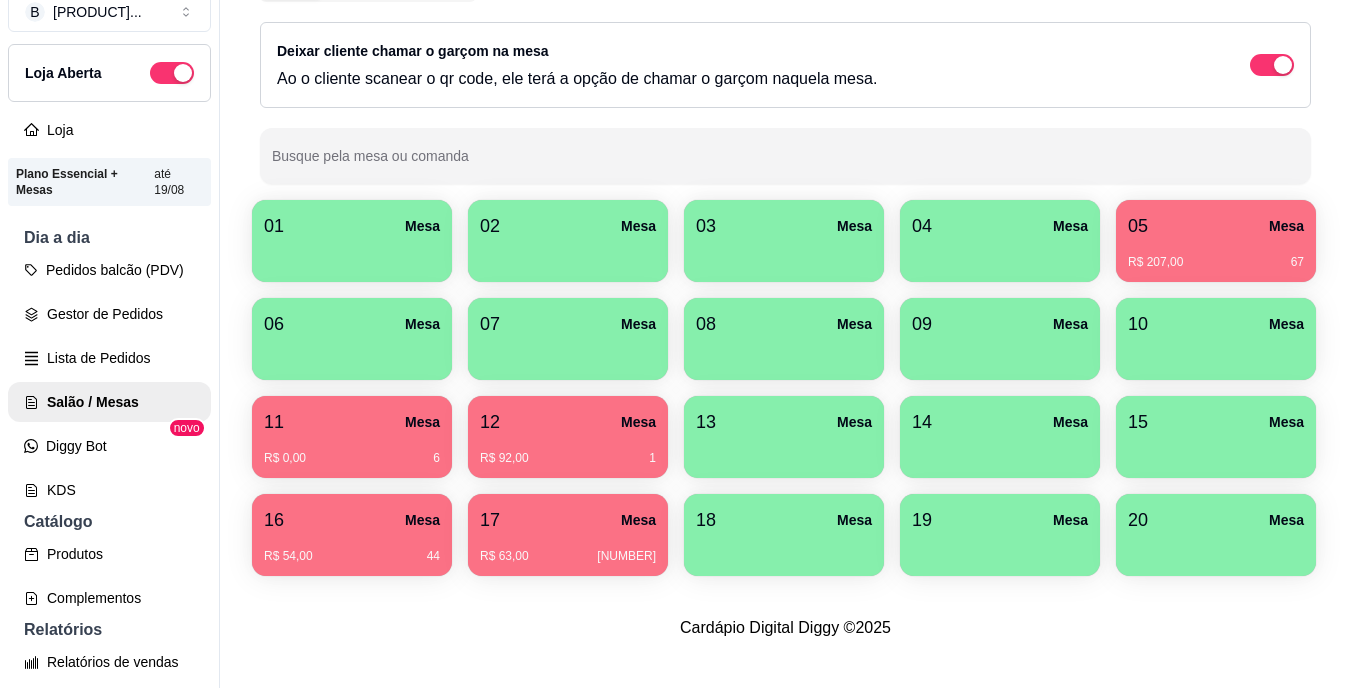 click on "05 Mesa" at bounding box center (1216, 226) 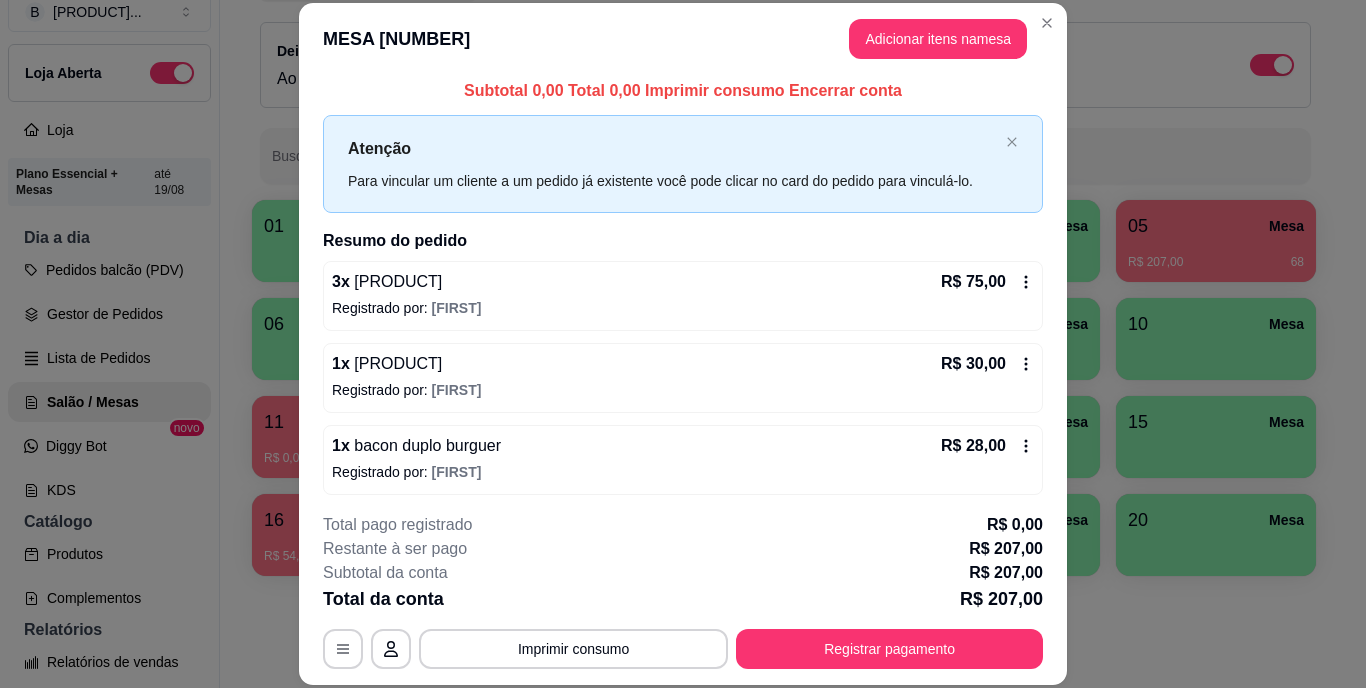 scroll, scrollTop: 256, scrollLeft: 0, axis: vertical 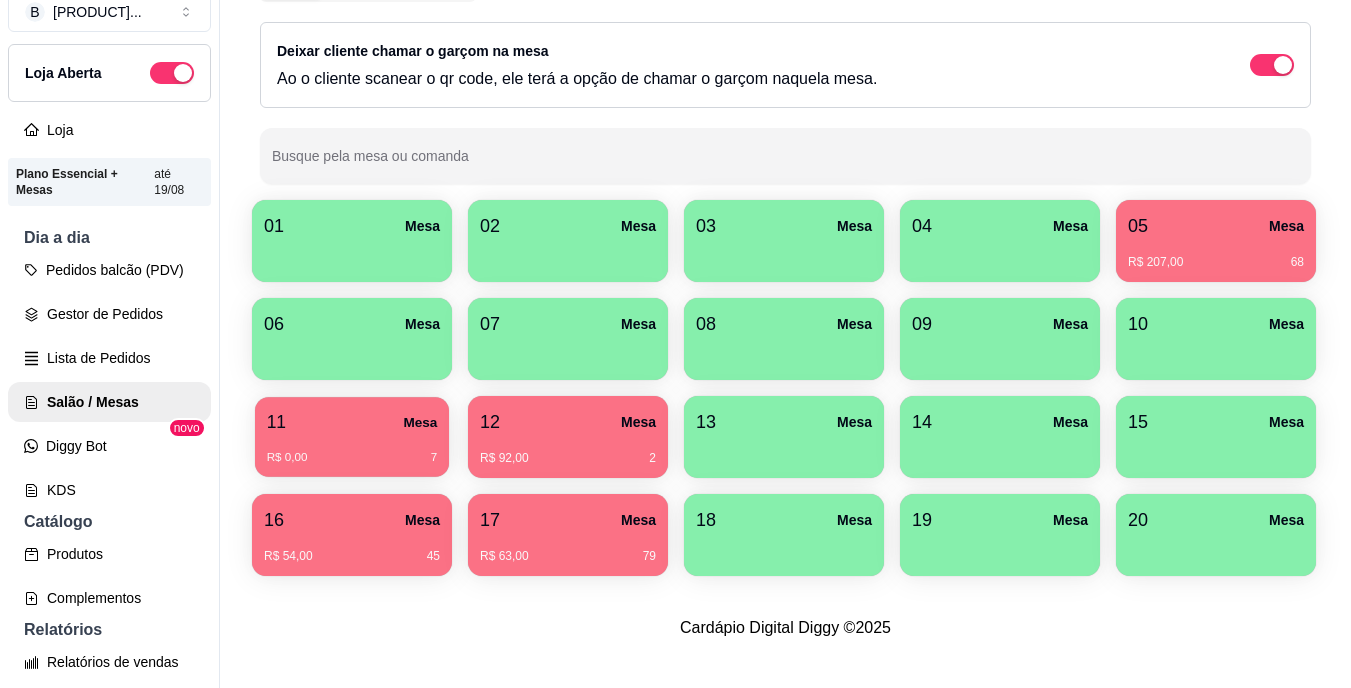 click on "R$ 0,00 7" at bounding box center (352, 458) 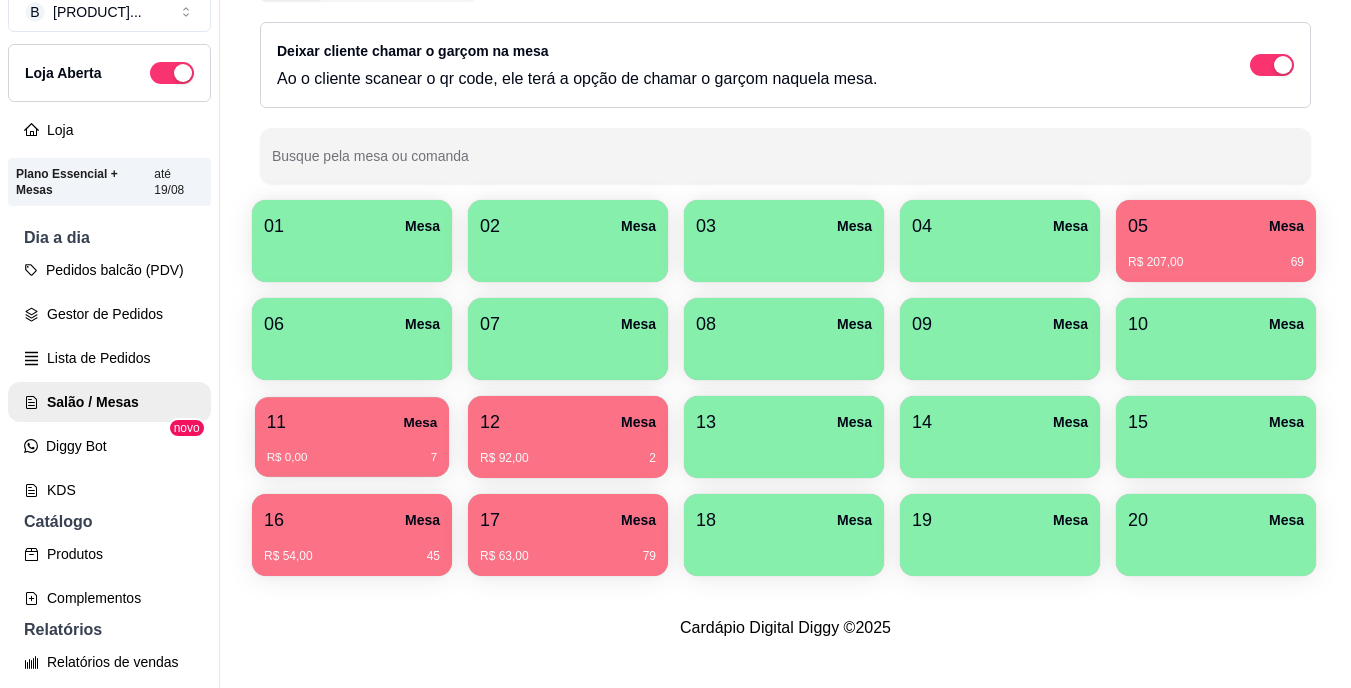 click on "01 Mesa 02 Mesa 03 Mesa 04 Mesa 05 Mesa R$ [PRICE] 69 06 Mesa 07 Mesa 08 Mesa 09 Mesa 10 Mesa 11 Mesa R$ [PRICE] 7 12 Mesa R$ [PRICE] 2 13 Mesa 14 Mesa 15 Mesa 16 Mesa R$ [PRICE] 45 17 Mesa R$ [PRICE] 79 18 Mesa 19 Mesa 20 Mesa" at bounding box center [785, 388] 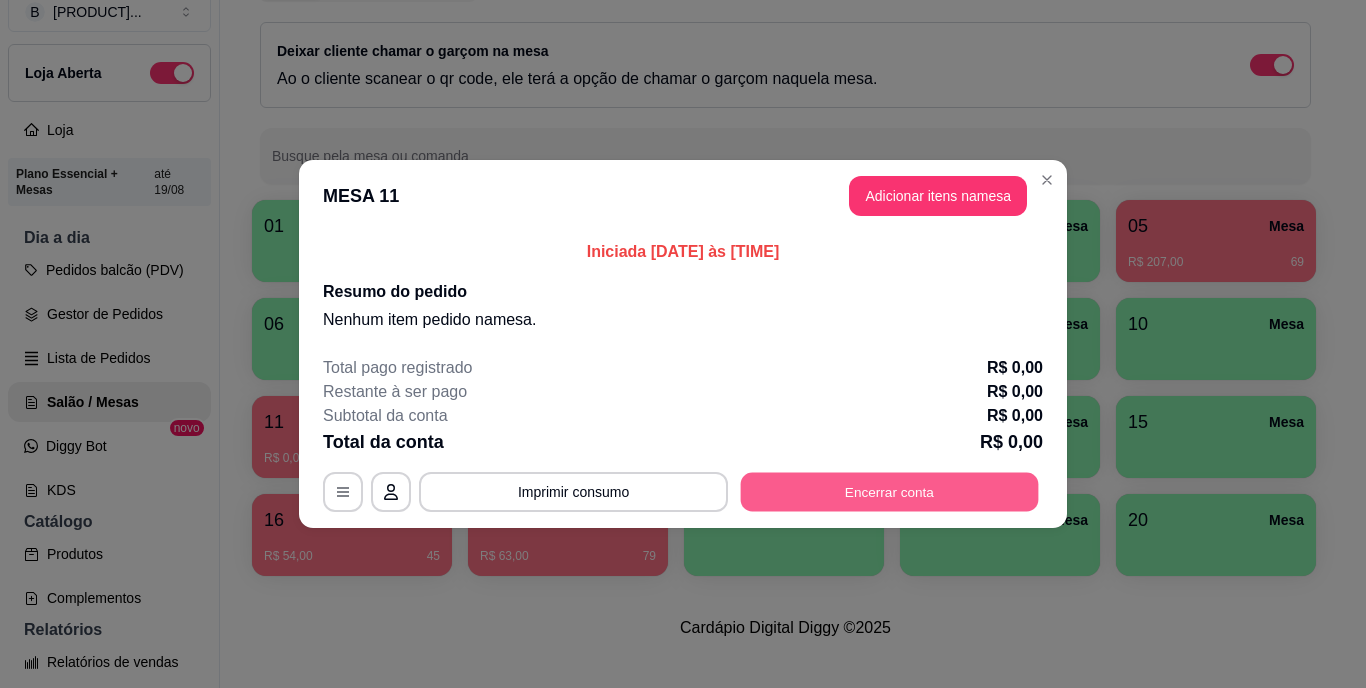 click on "Encerrar conta" at bounding box center (890, 492) 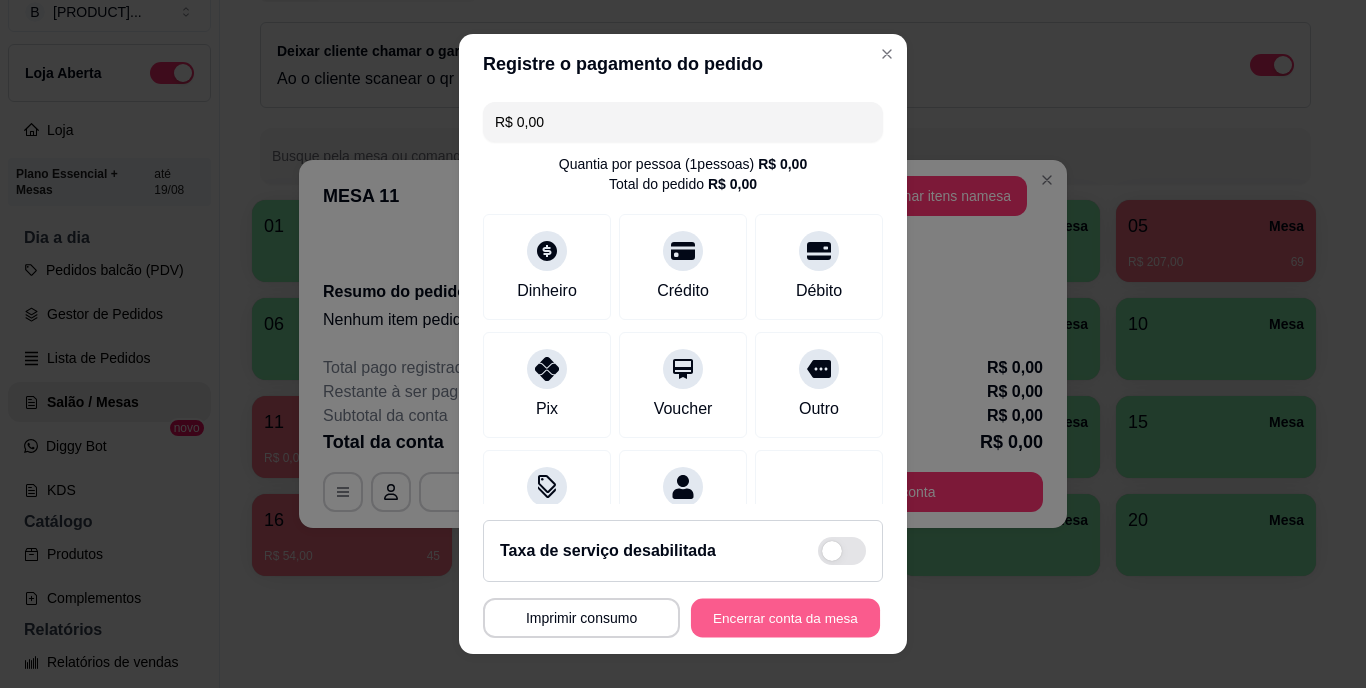click on "Encerrar conta da mesa" at bounding box center [785, 617] 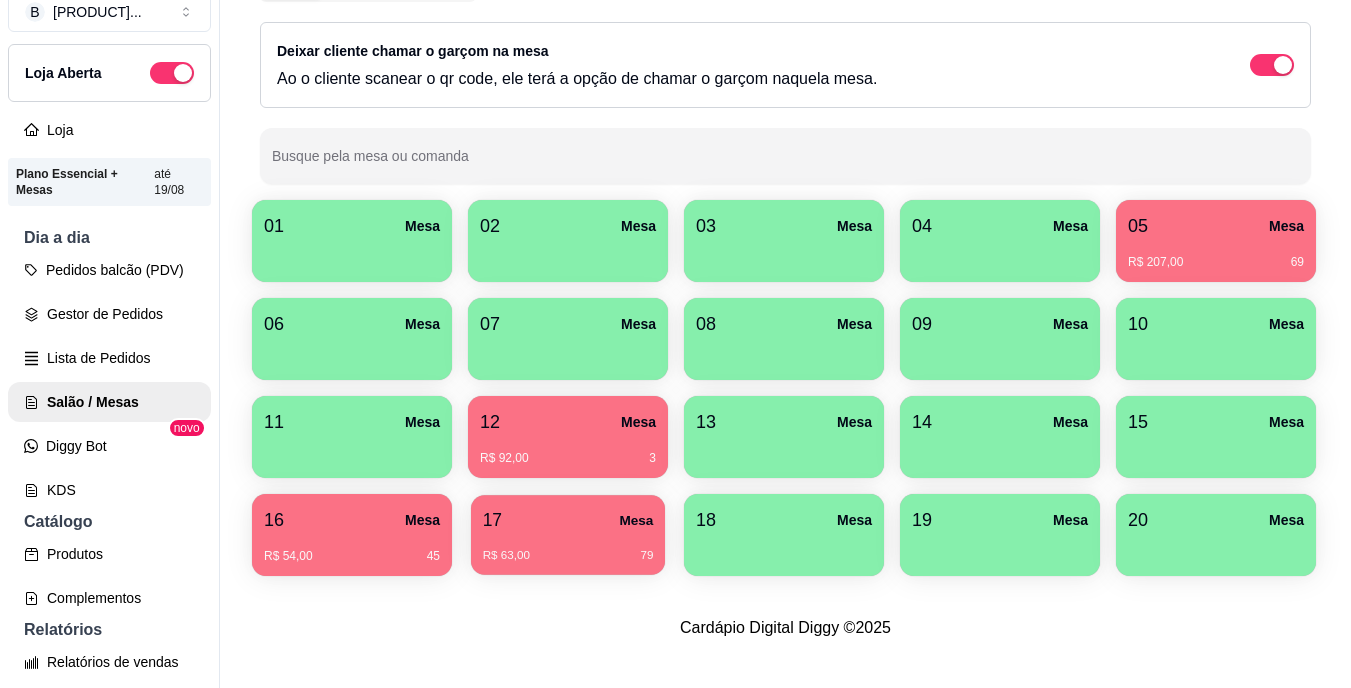 click on "Mesa" at bounding box center [636, 520] 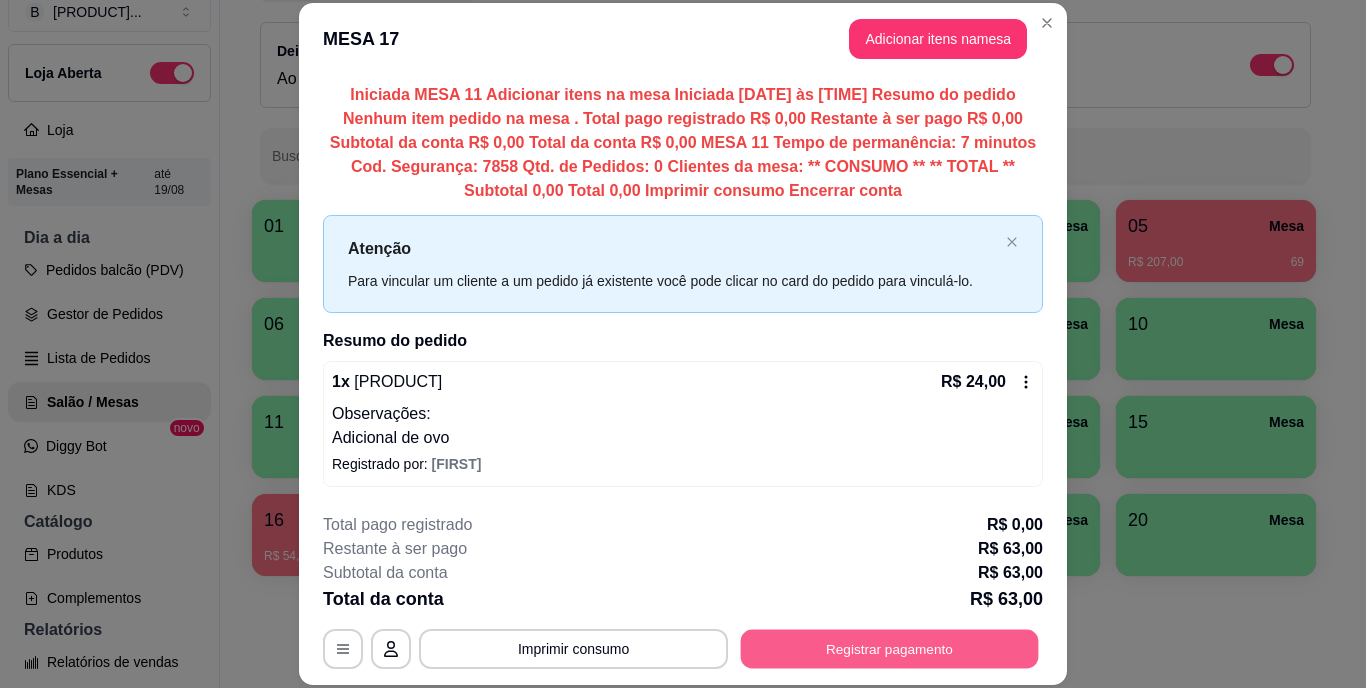 click on "Registrar pagamento" at bounding box center (890, 648) 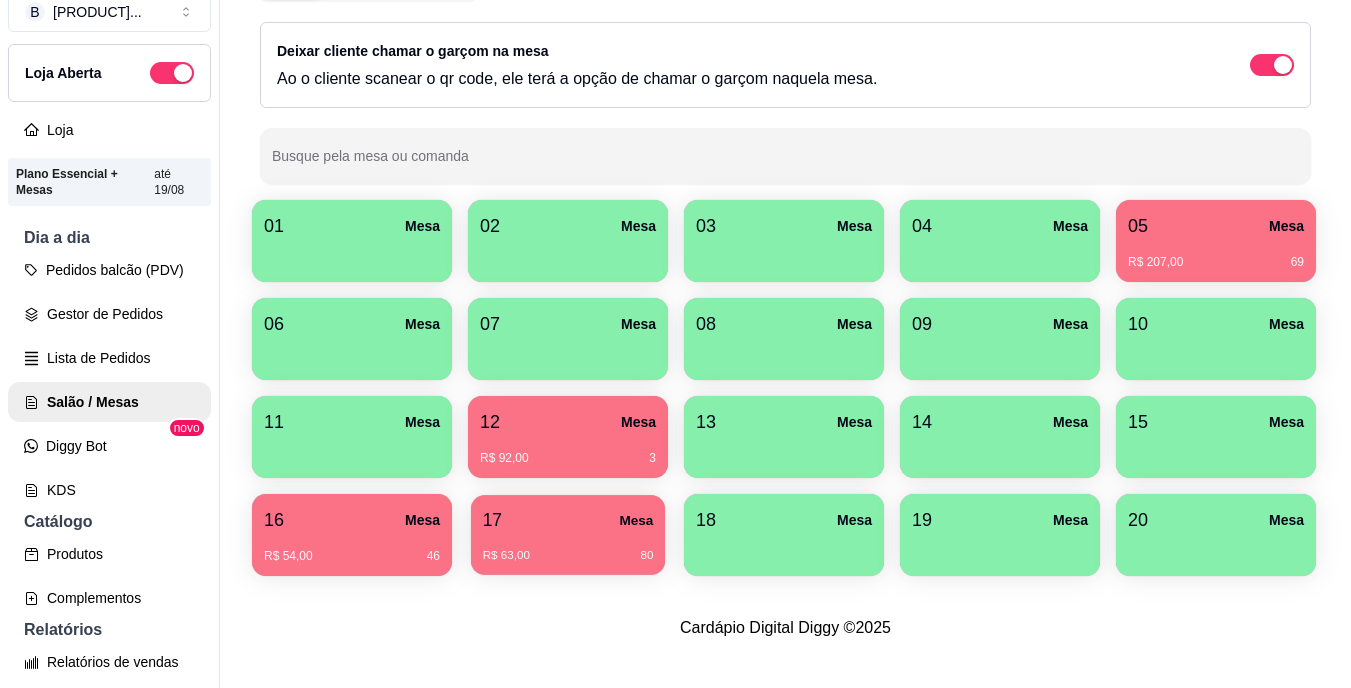 click on "[NUMBER] Mesa" at bounding box center (568, 520) 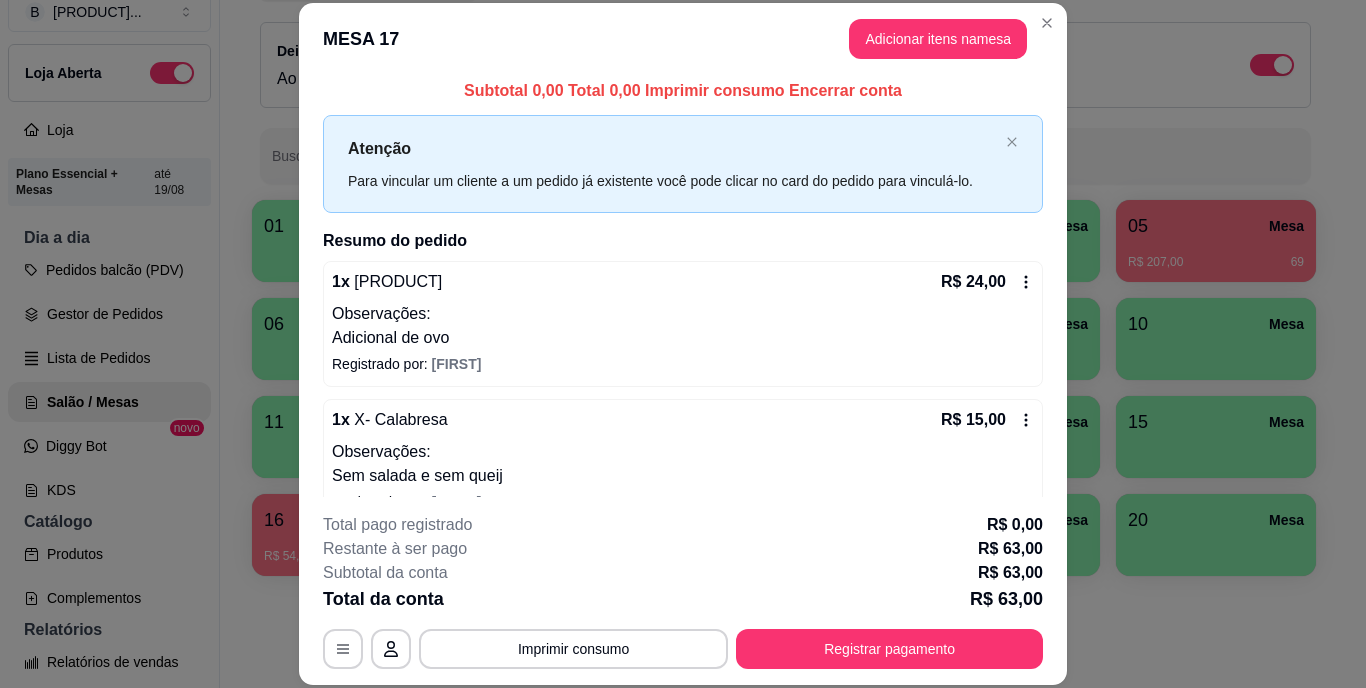 scroll, scrollTop: 260, scrollLeft: 0, axis: vertical 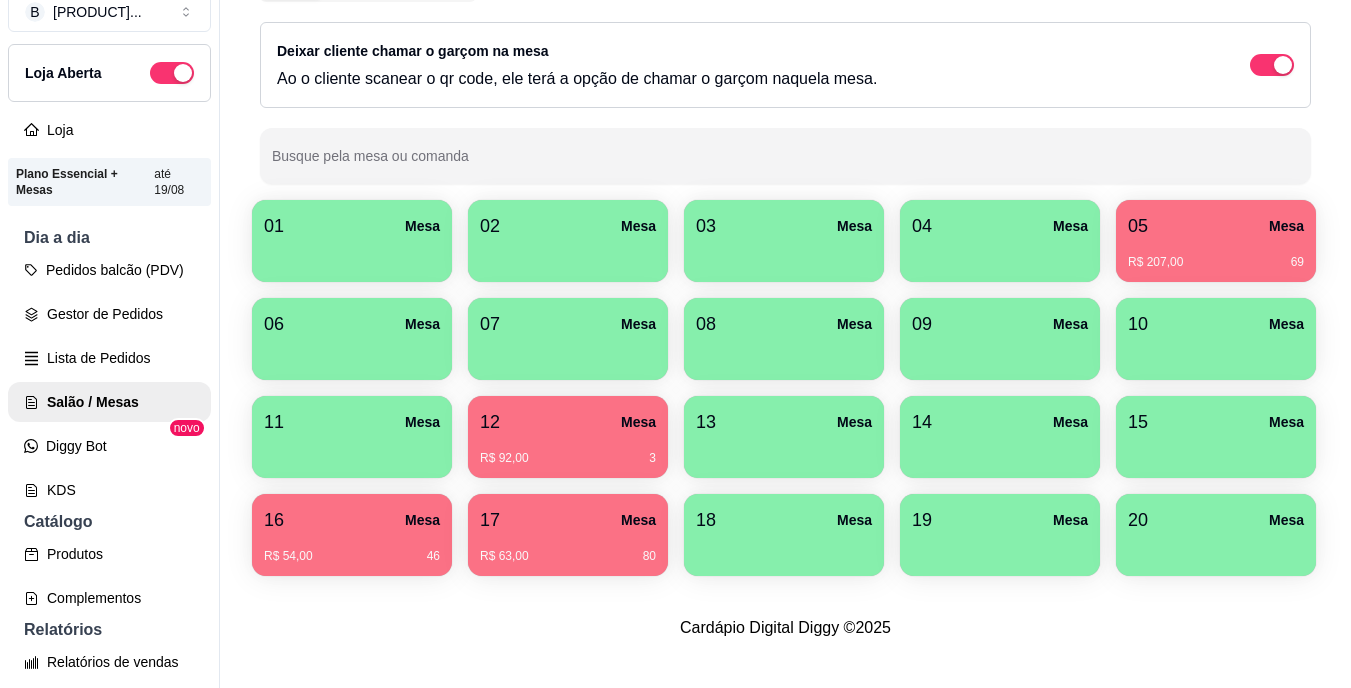 click on "R$ 207,00 69" at bounding box center (1216, 262) 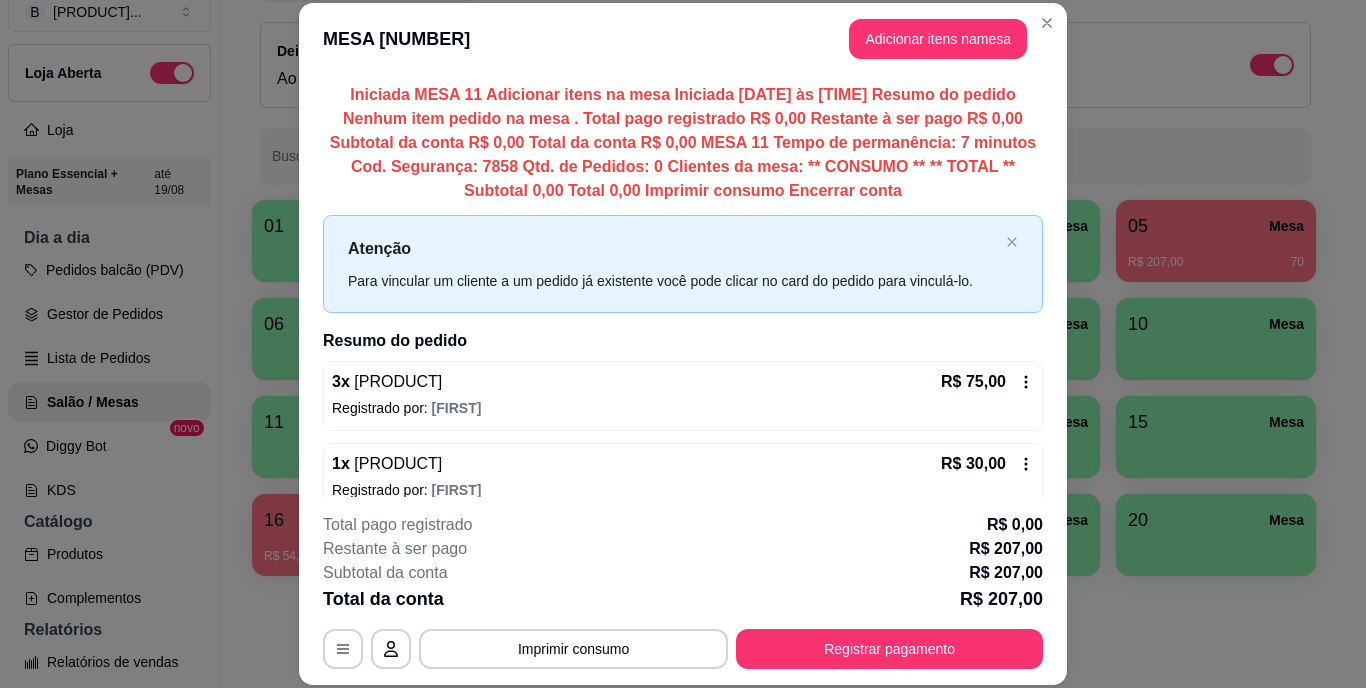 scroll, scrollTop: 256, scrollLeft: 0, axis: vertical 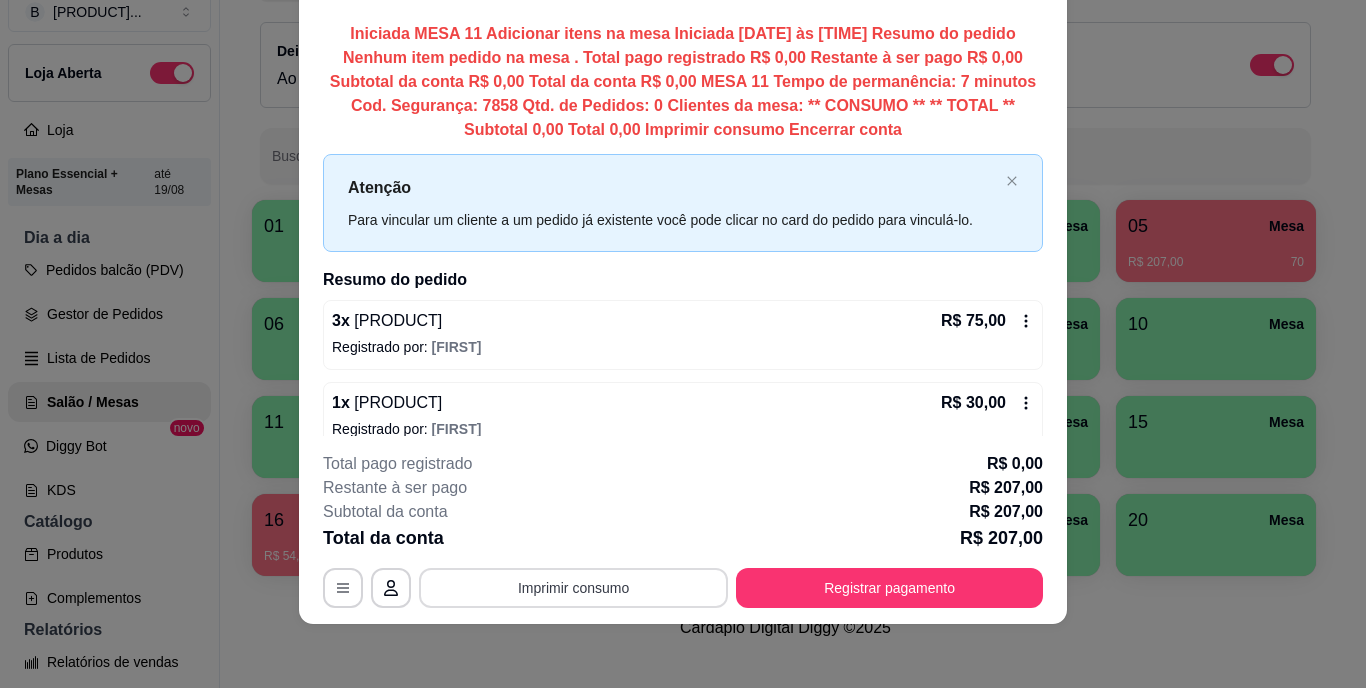 click on "Imprimir consumo" at bounding box center (573, 588) 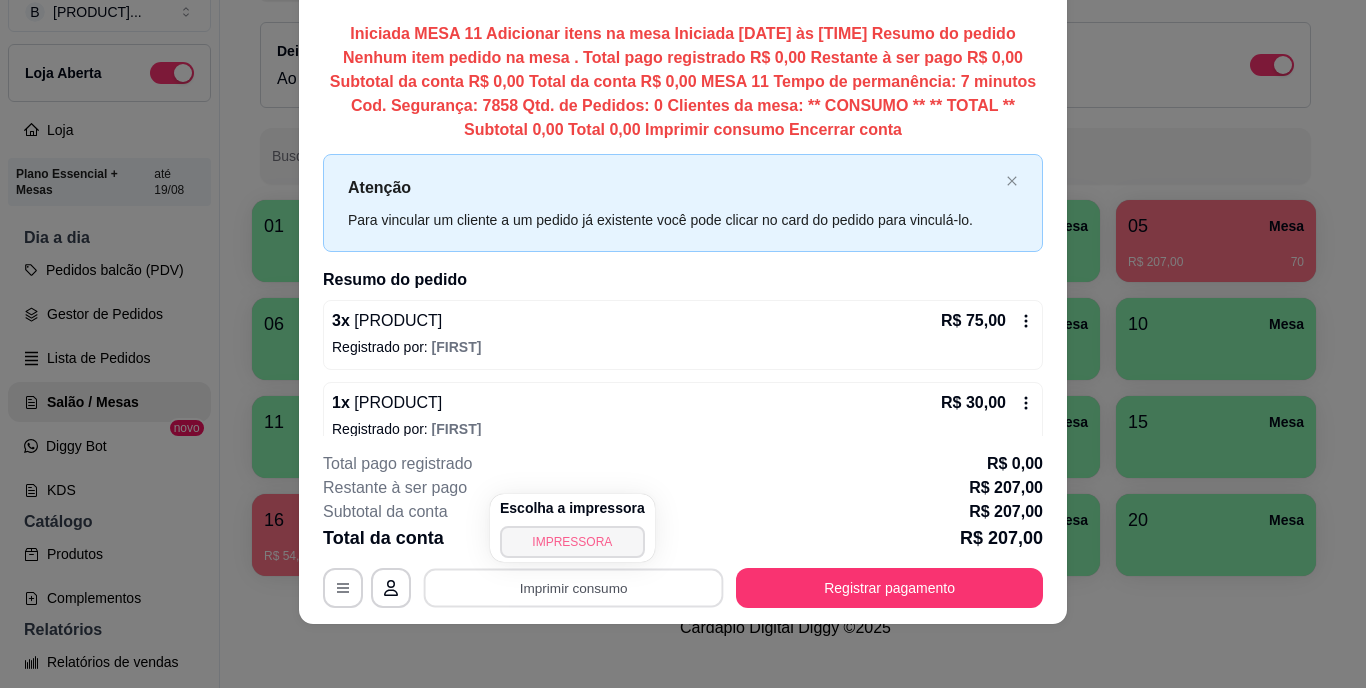 click on "IMPRESSORA" at bounding box center [572, 542] 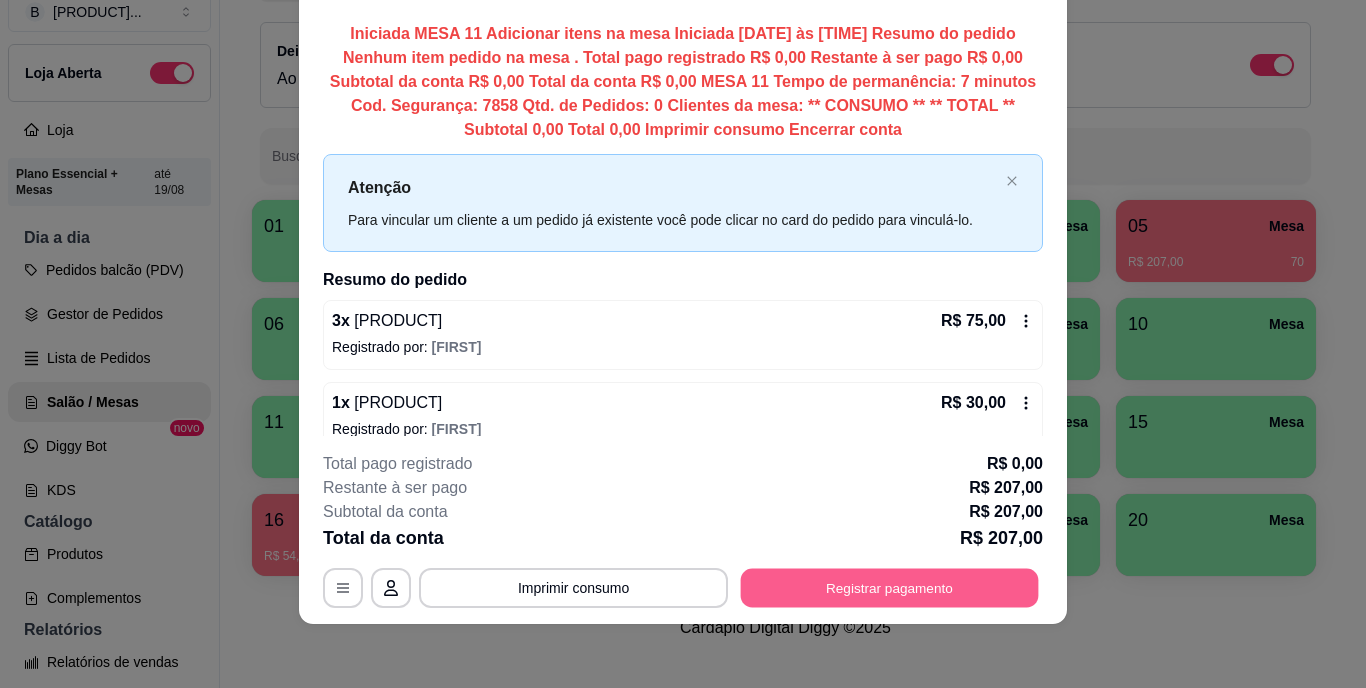 click on "Registrar pagamento" at bounding box center (890, 587) 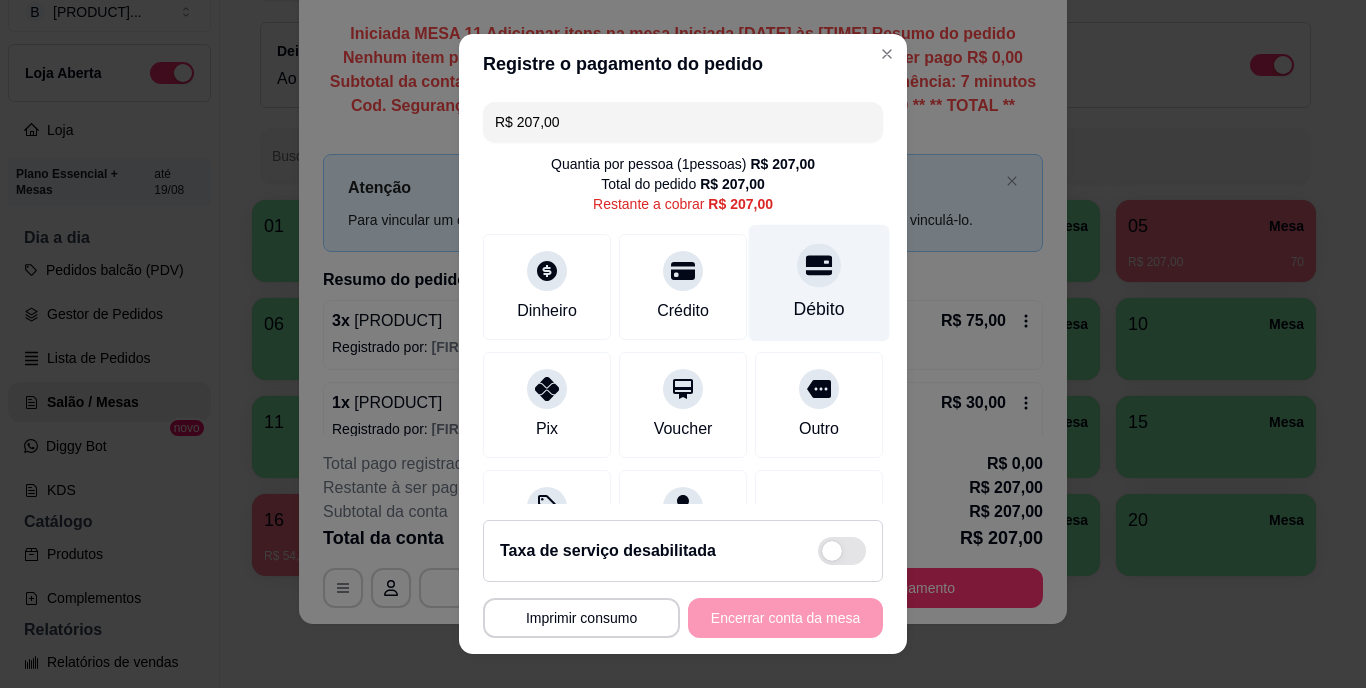click on "Débito" at bounding box center (819, 283) 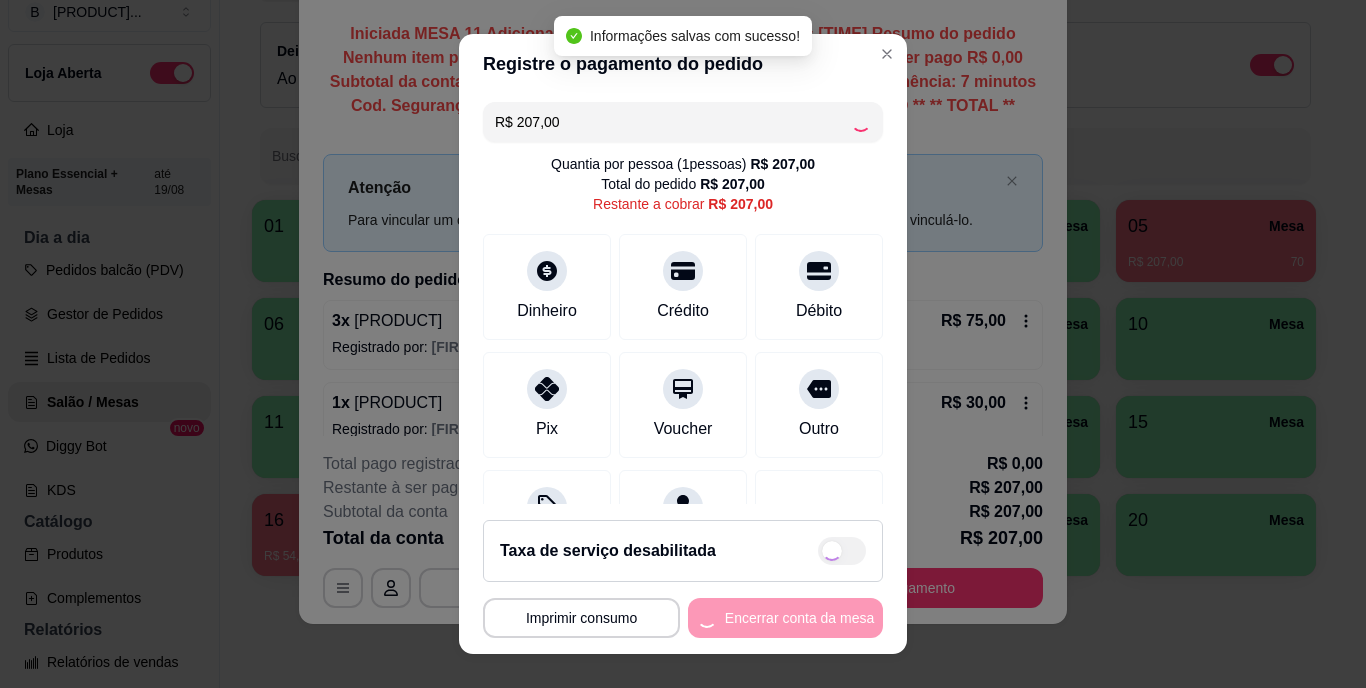 type on "R$ 0,00" 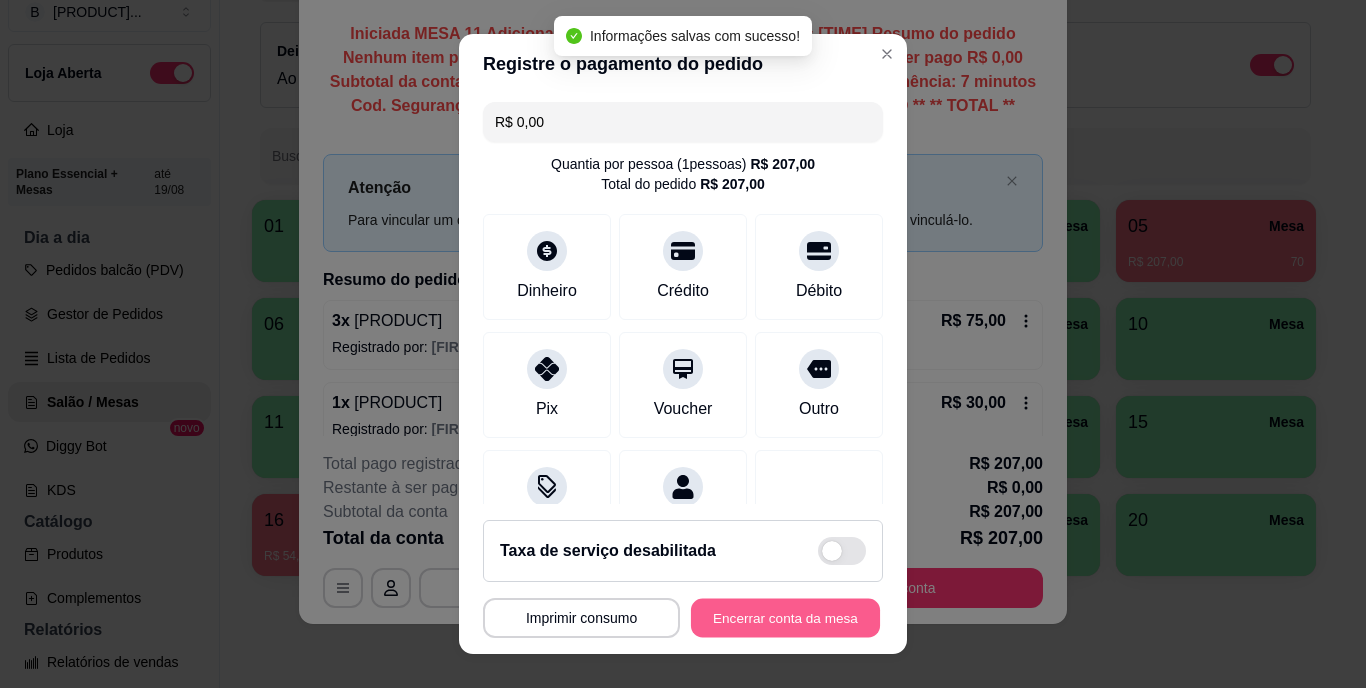 click on "Encerrar conta da mesa" at bounding box center (785, 617) 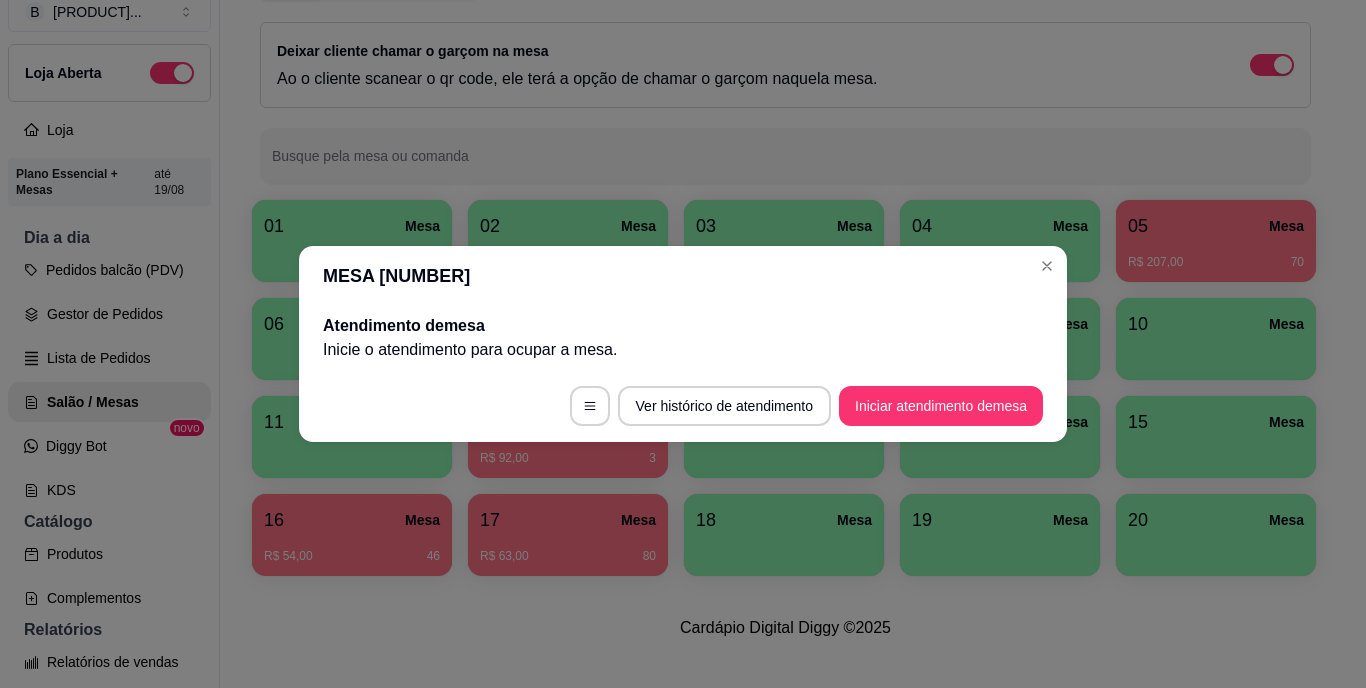 scroll, scrollTop: 0, scrollLeft: 0, axis: both 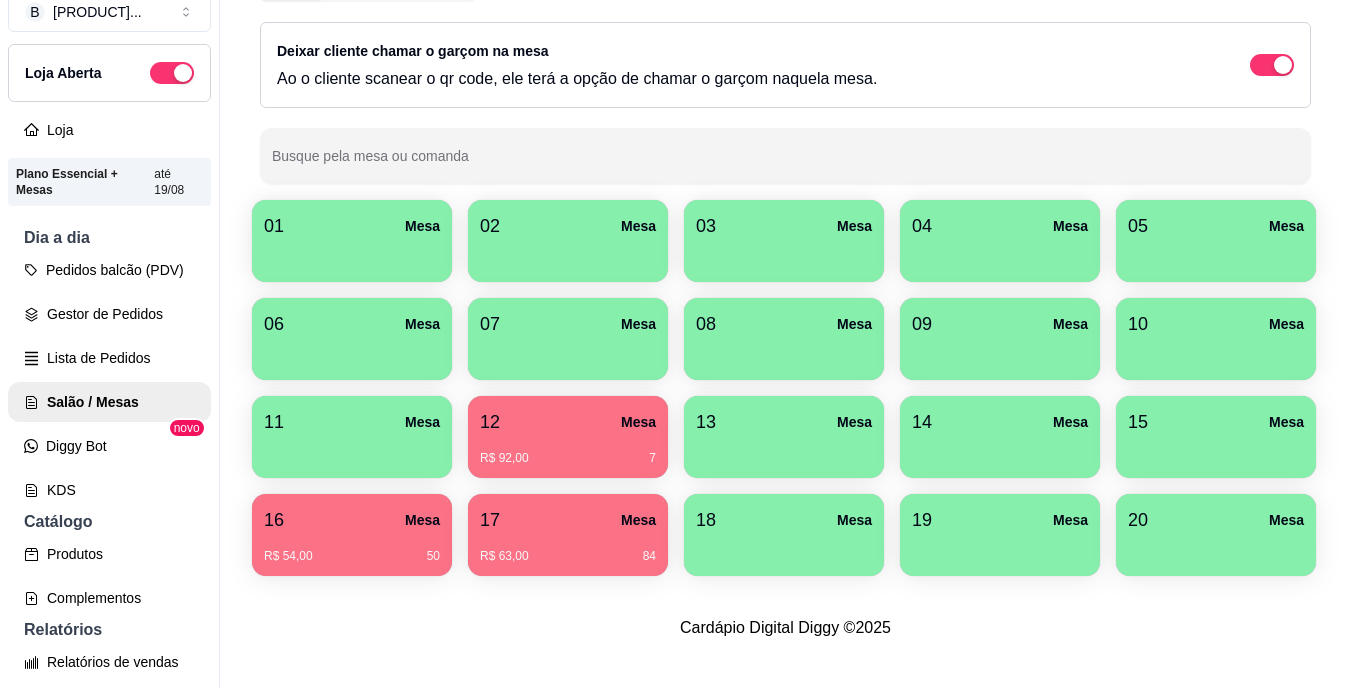 click on "R$ 63,00 84" at bounding box center [568, 556] 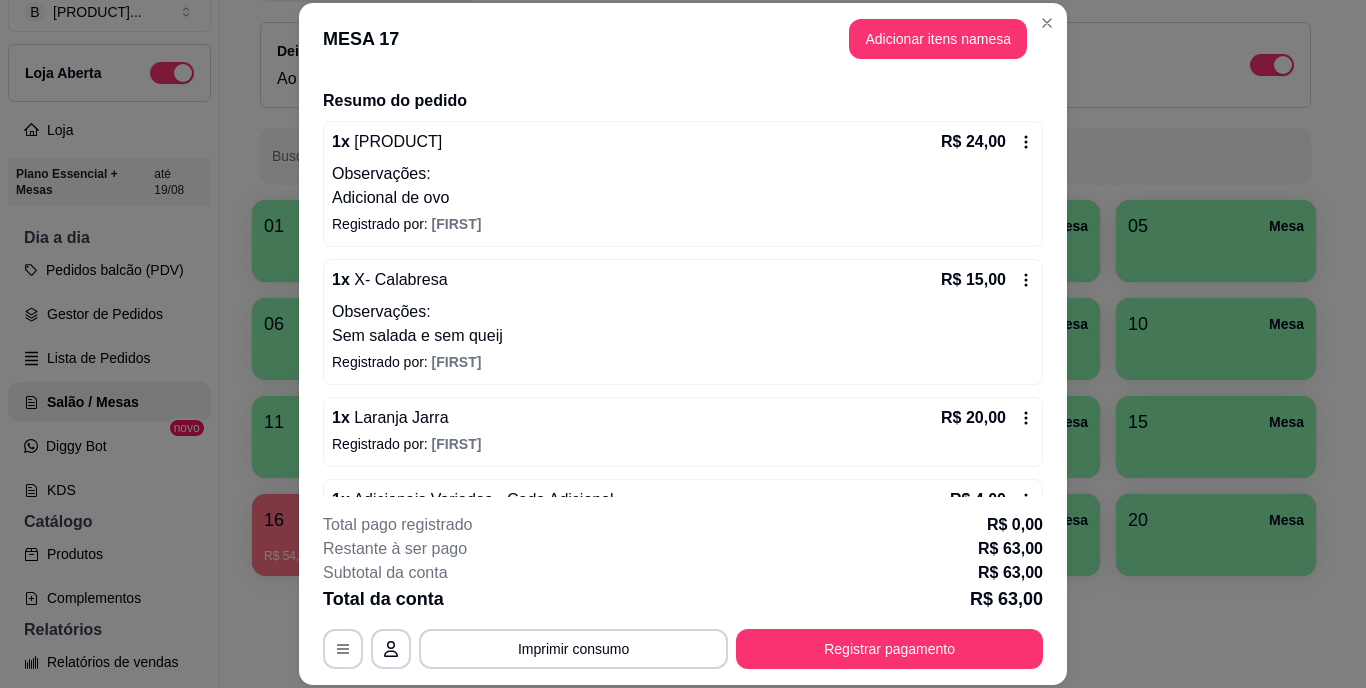 scroll, scrollTop: 260, scrollLeft: 0, axis: vertical 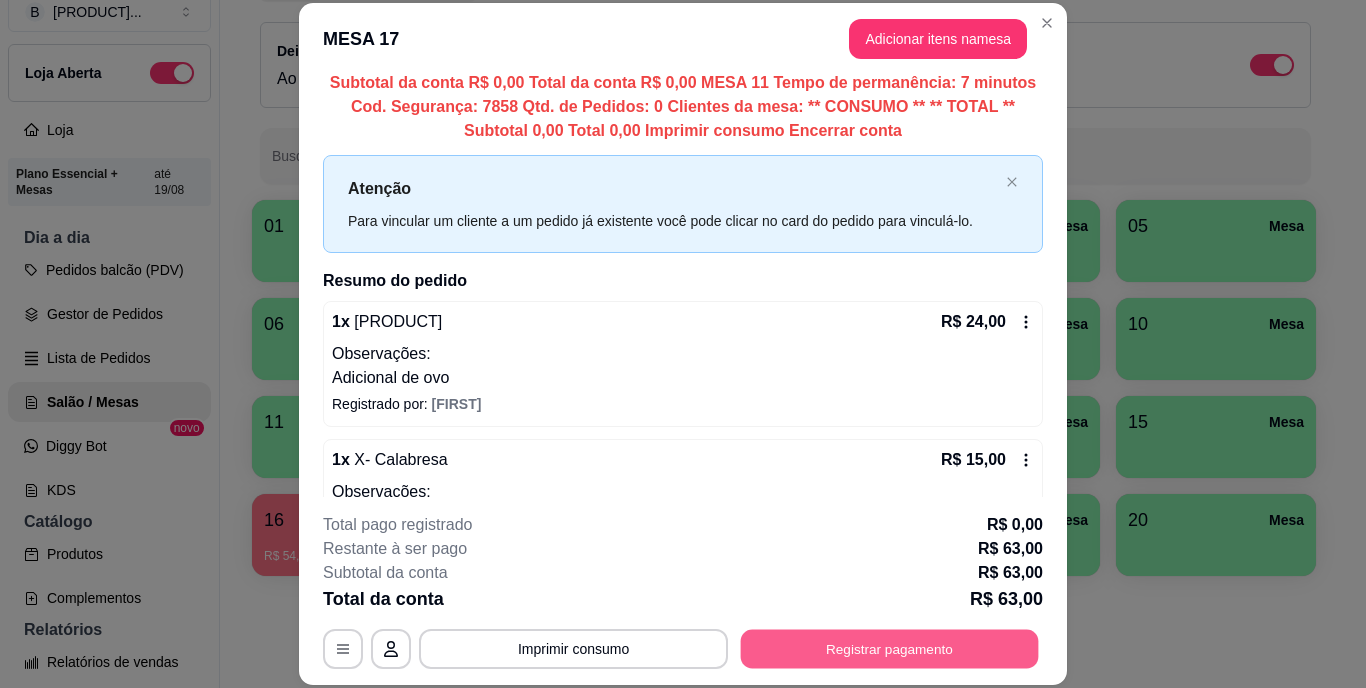 click on "Registrar pagamento" at bounding box center [890, 648] 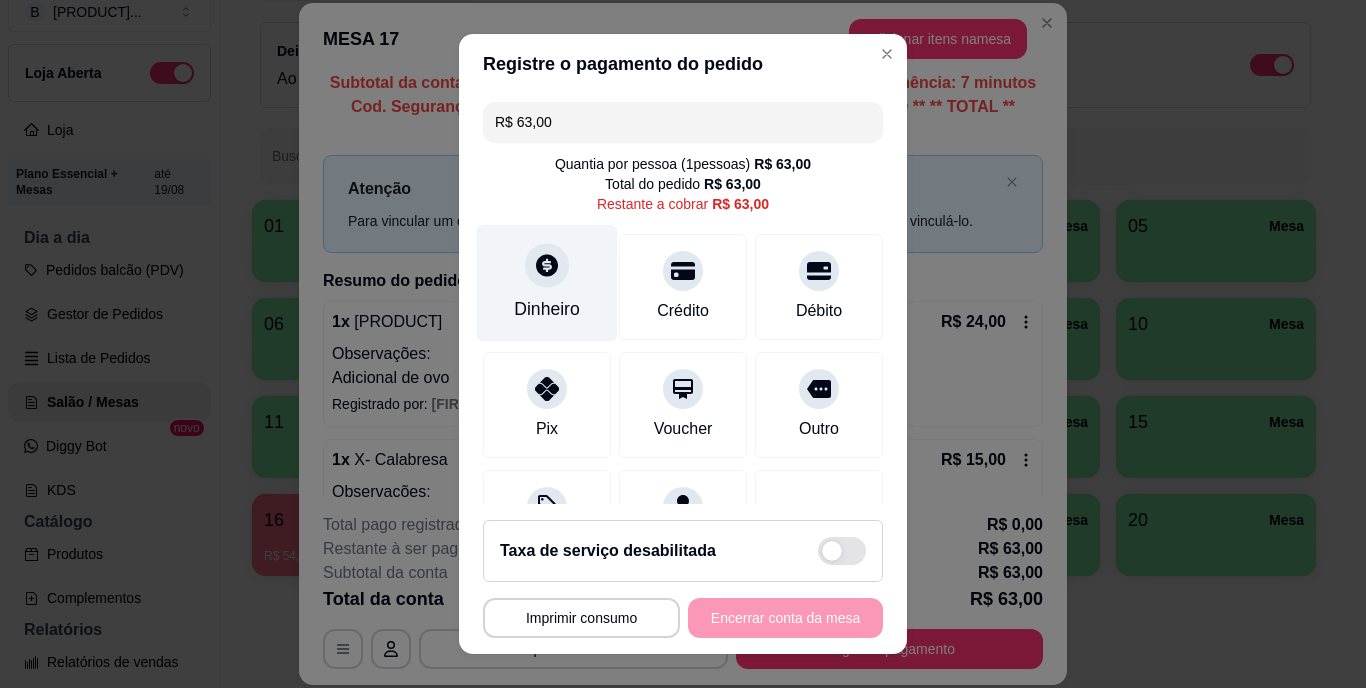 click 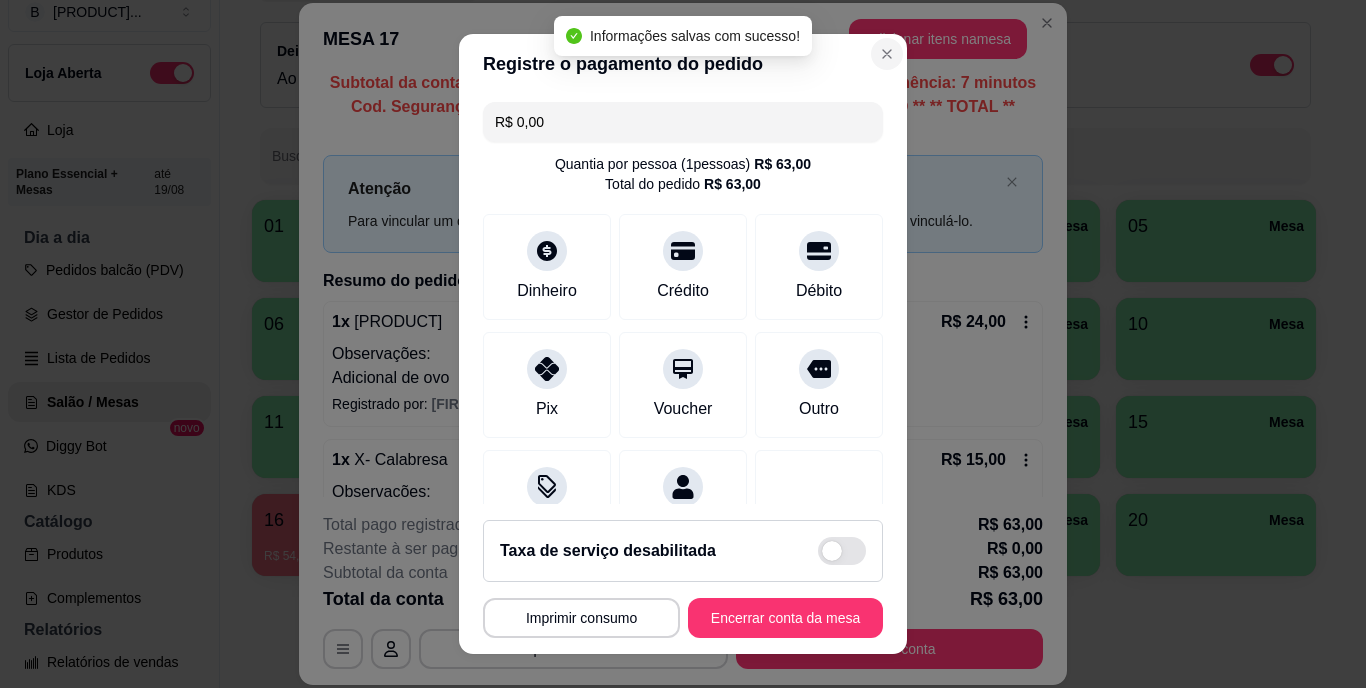 type on "R$ 0,00" 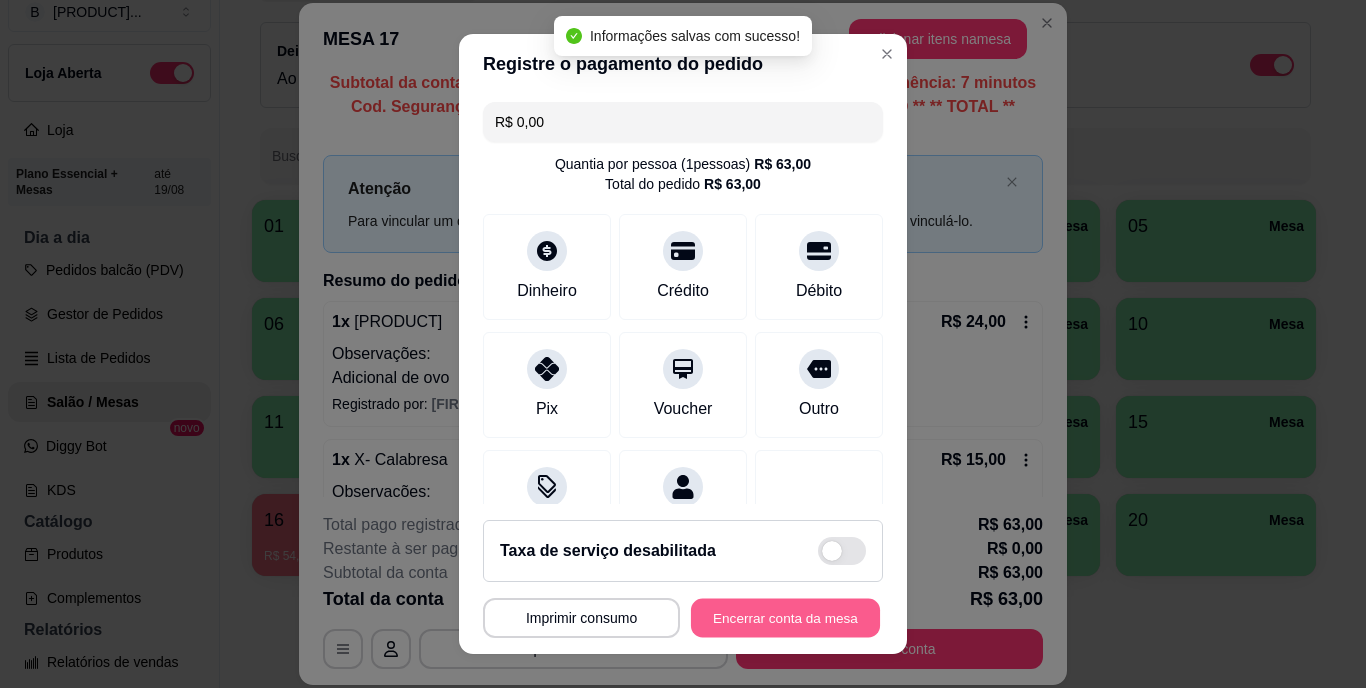 click on "Encerrar conta da mesa" at bounding box center (785, 617) 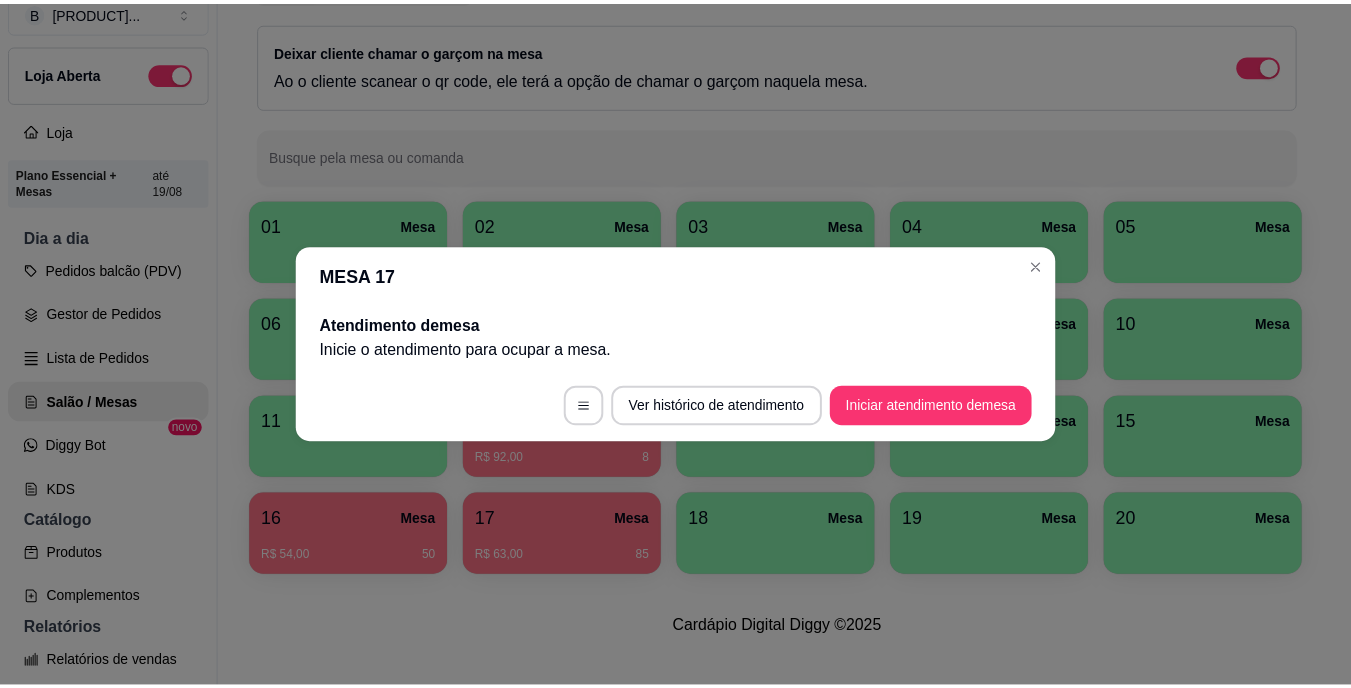 scroll, scrollTop: 0, scrollLeft: 0, axis: both 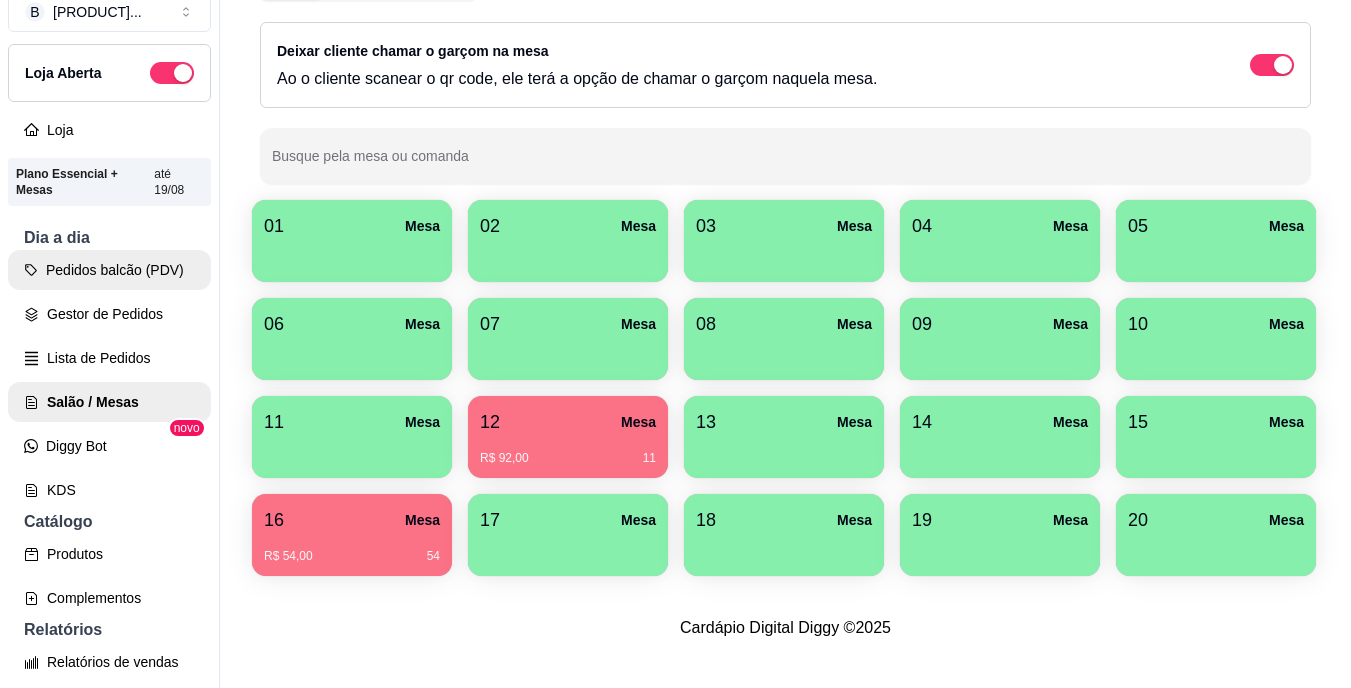 click on "Pedidos balcão (PDV)" at bounding box center [109, 270] 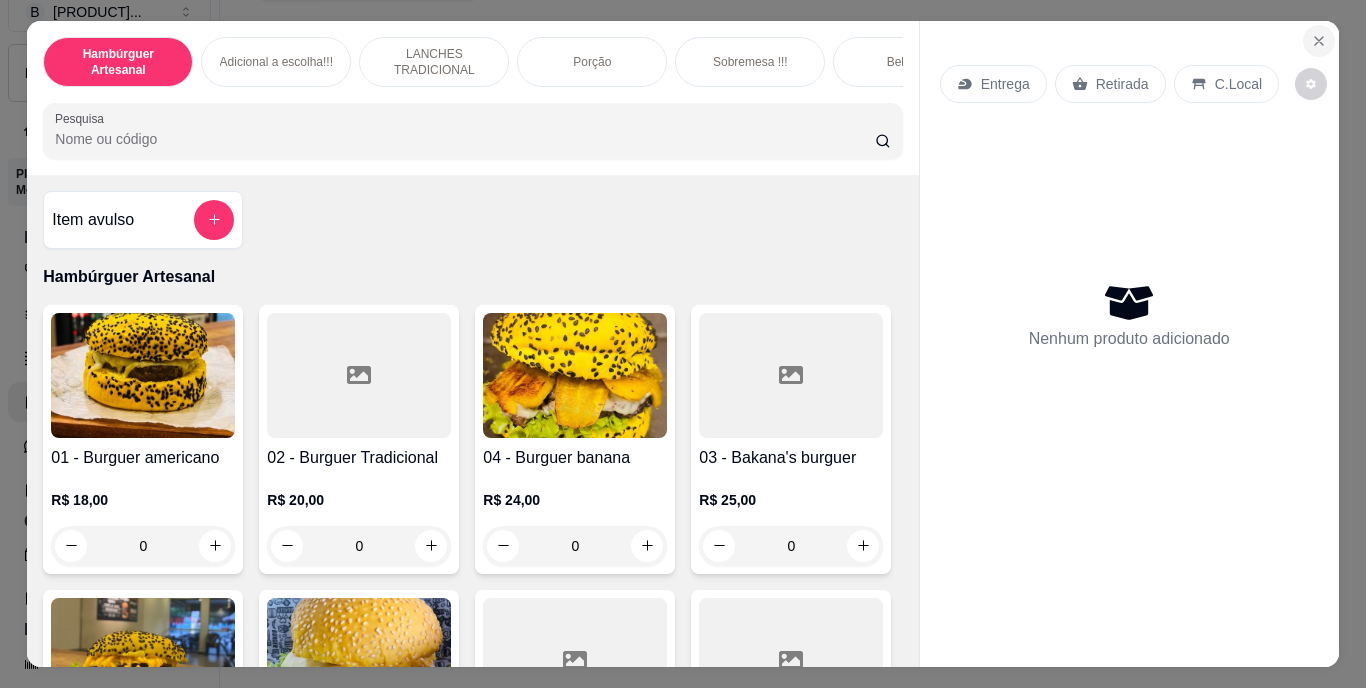 click 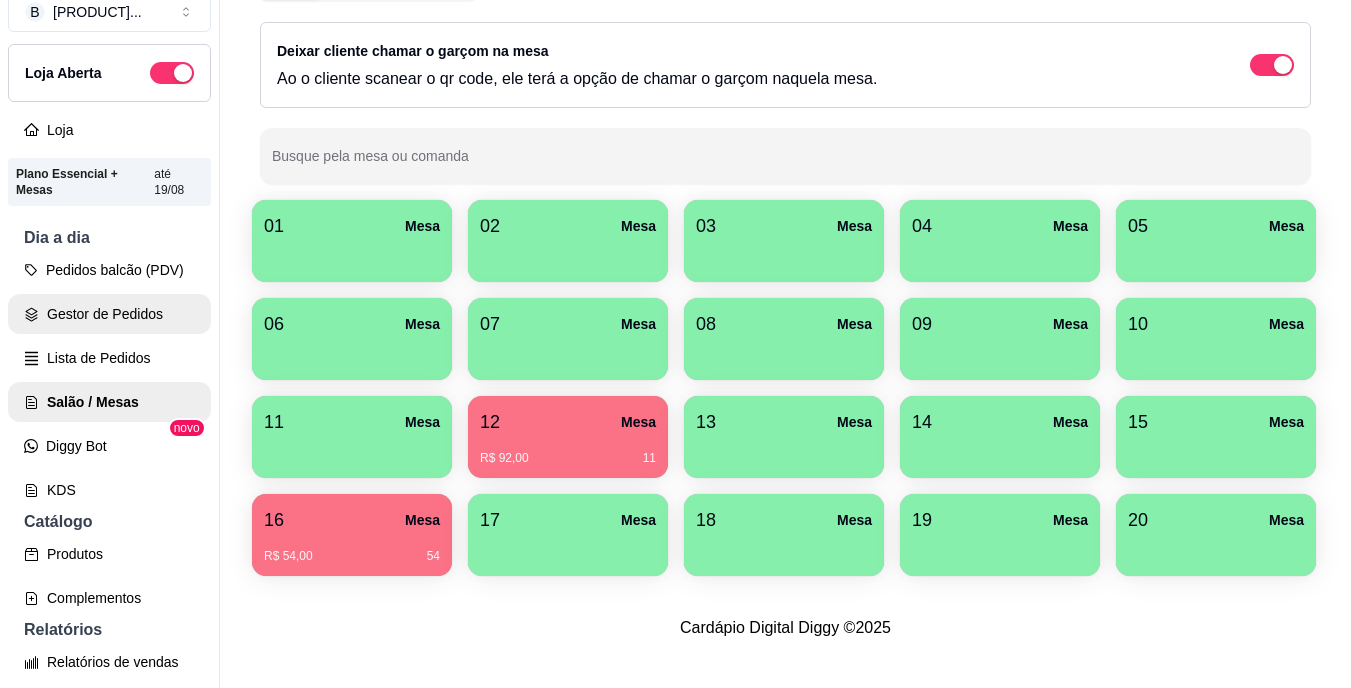 click on "Gestor de Pedidos" at bounding box center [109, 314] 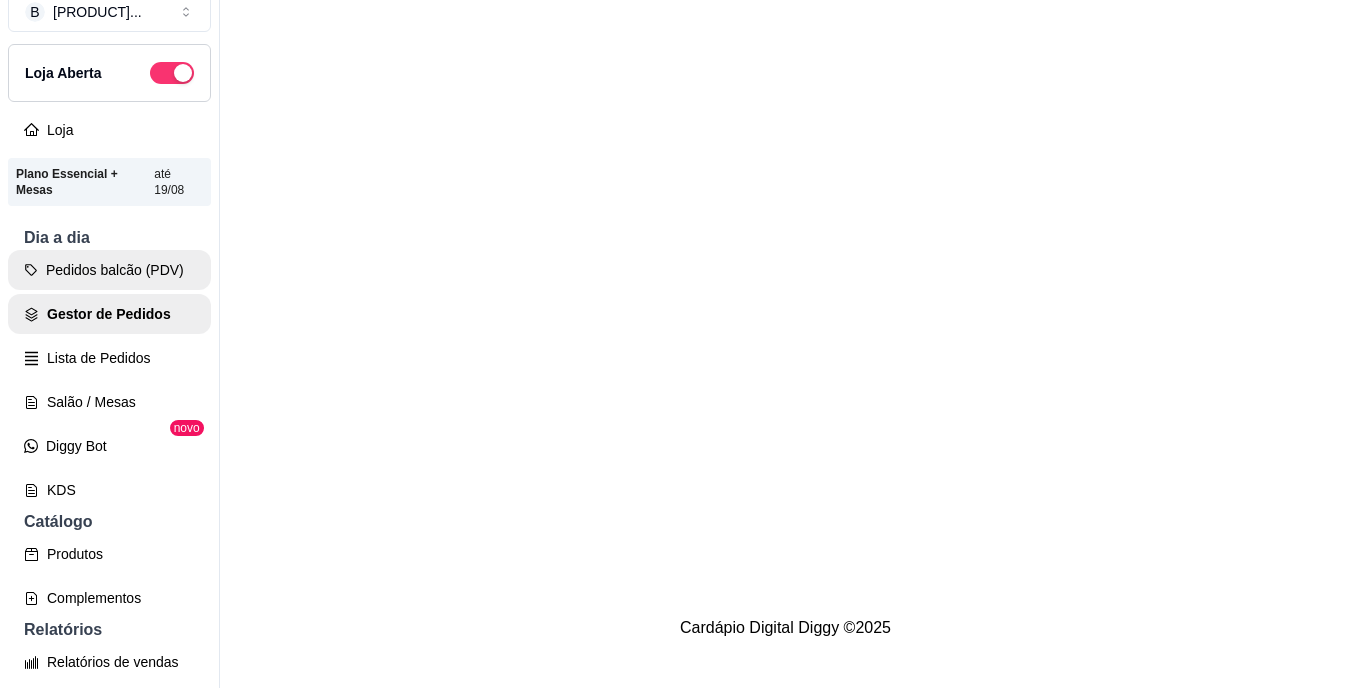 scroll, scrollTop: 0, scrollLeft: 0, axis: both 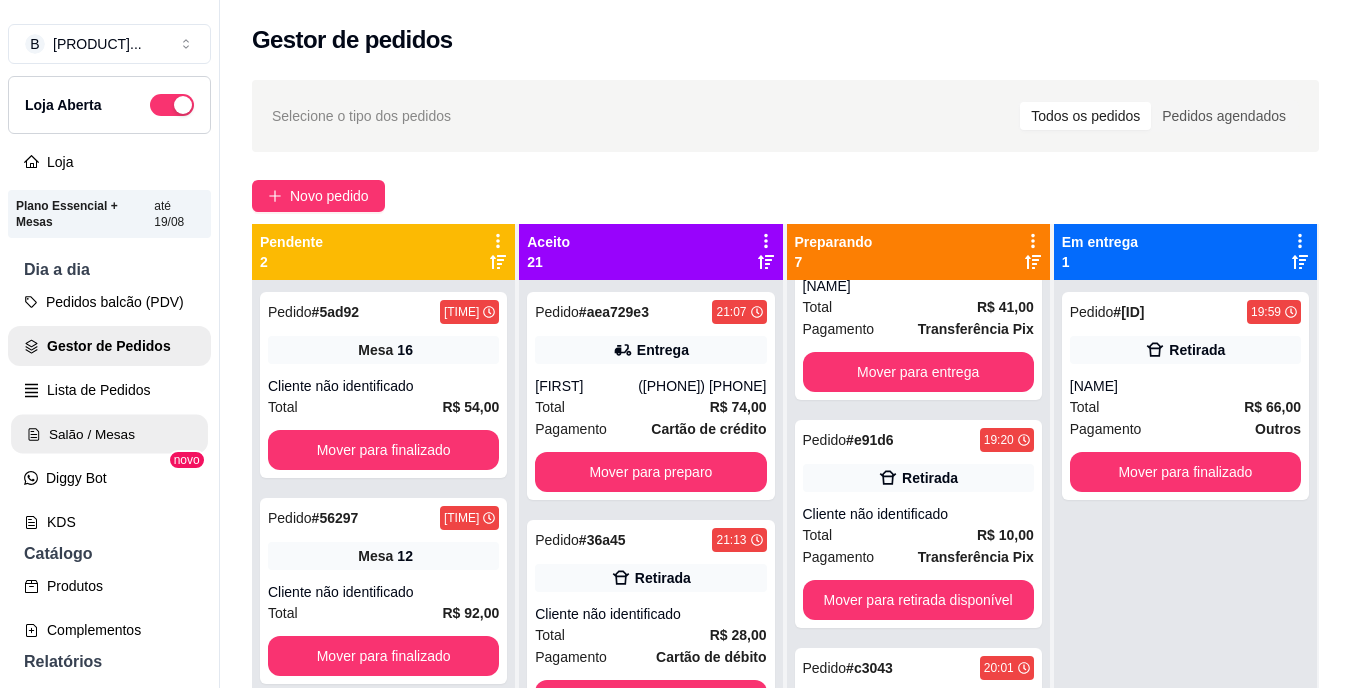 click on "Salão / Mesas" at bounding box center [109, 434] 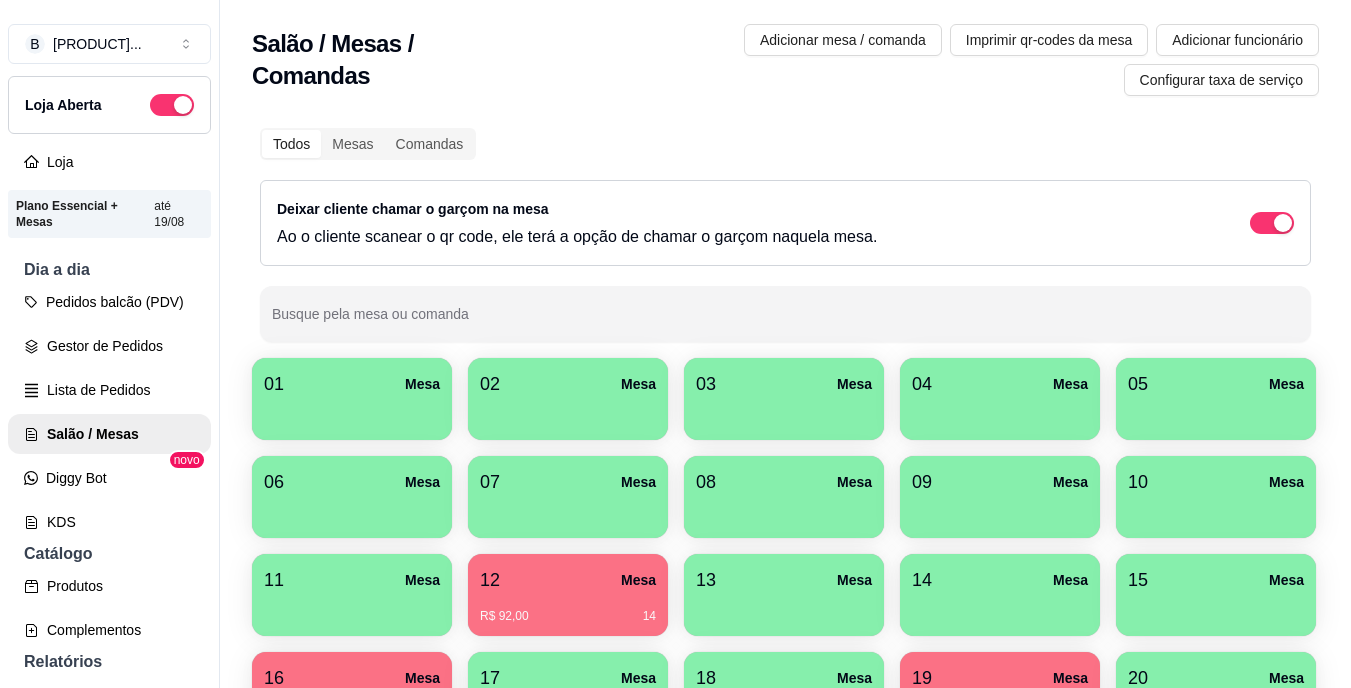 scroll, scrollTop: 32, scrollLeft: 0, axis: vertical 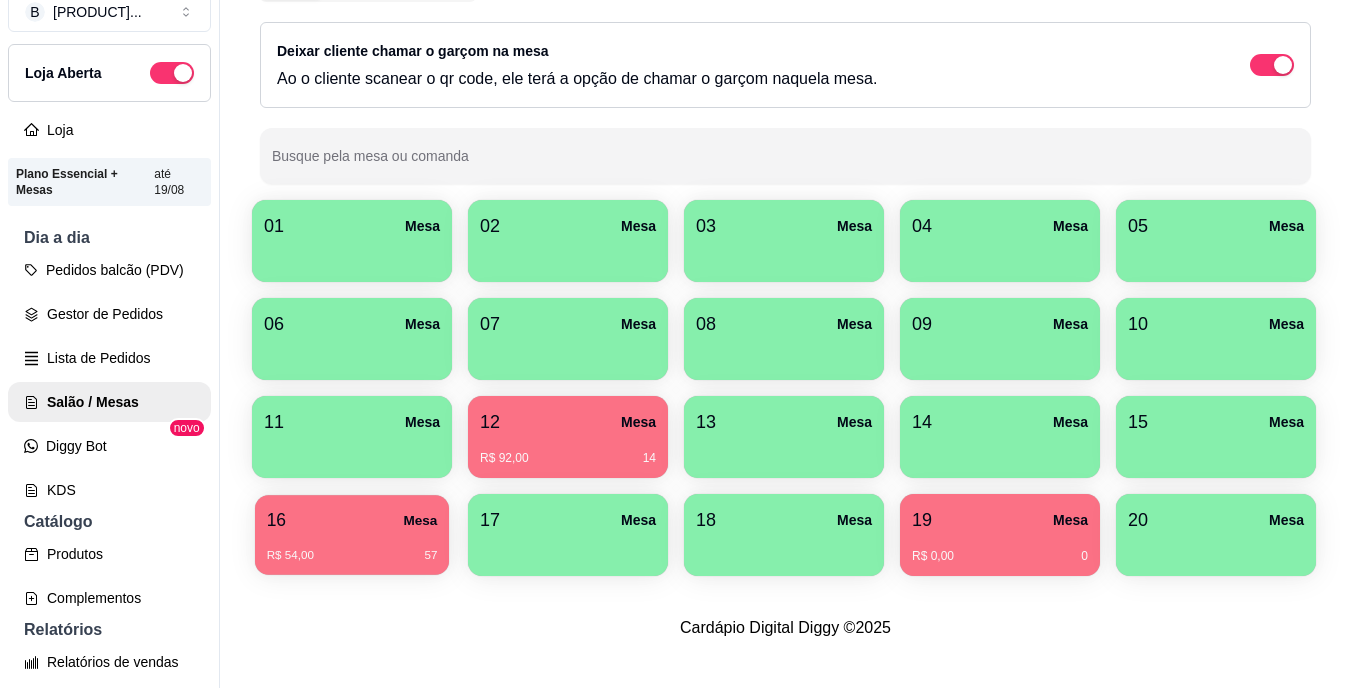 click on "[NUMBER] Mesa" at bounding box center (352, 520) 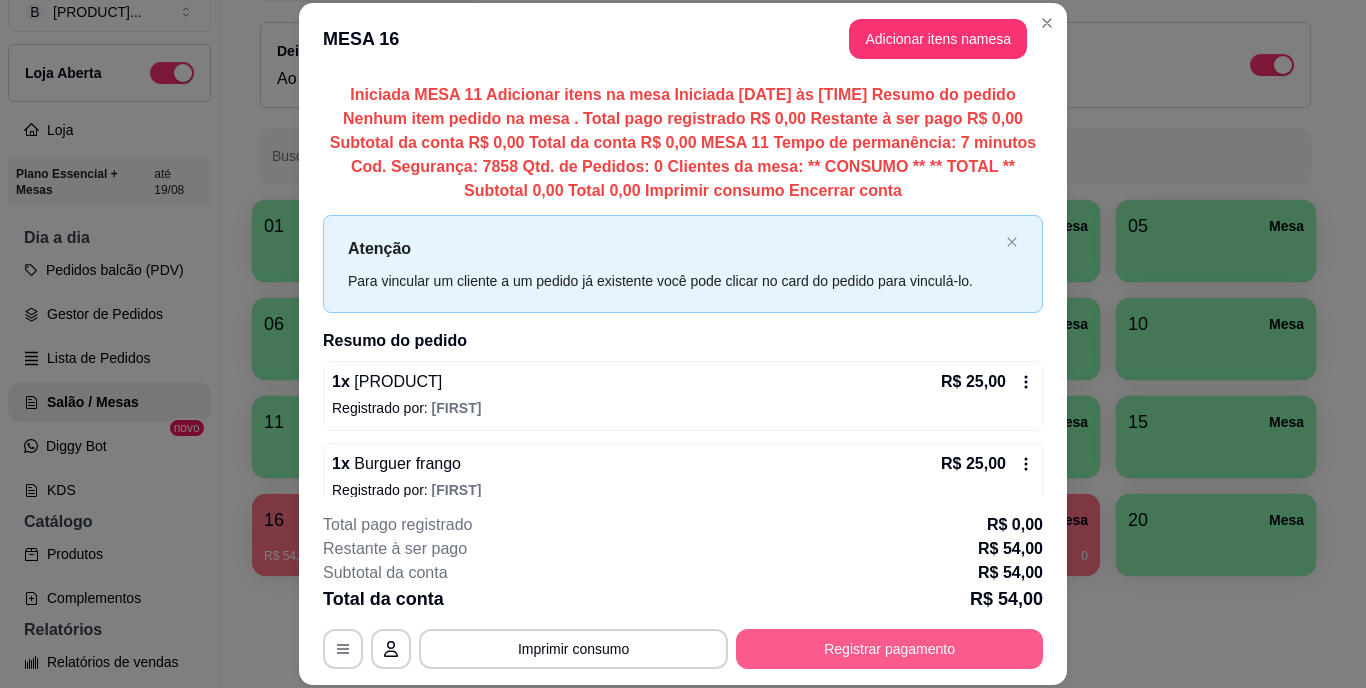 click on "Registrar pagamento" at bounding box center [889, 649] 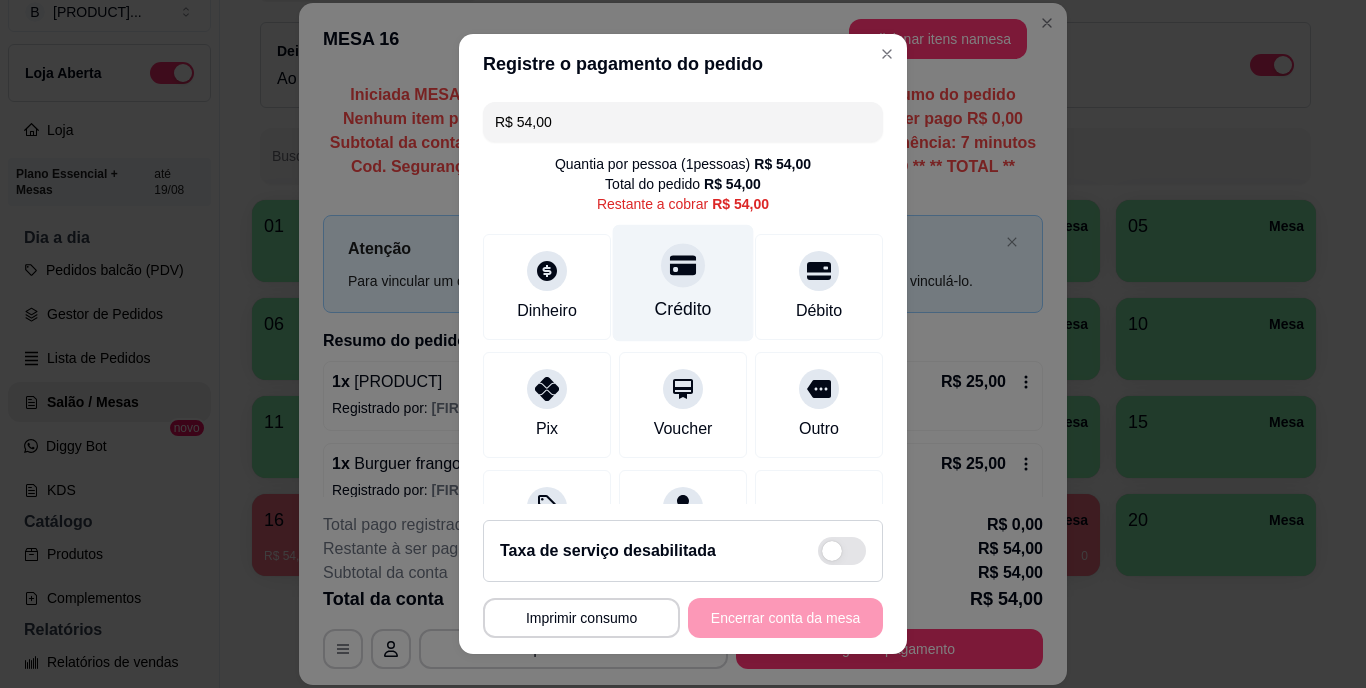 click at bounding box center (683, 266) 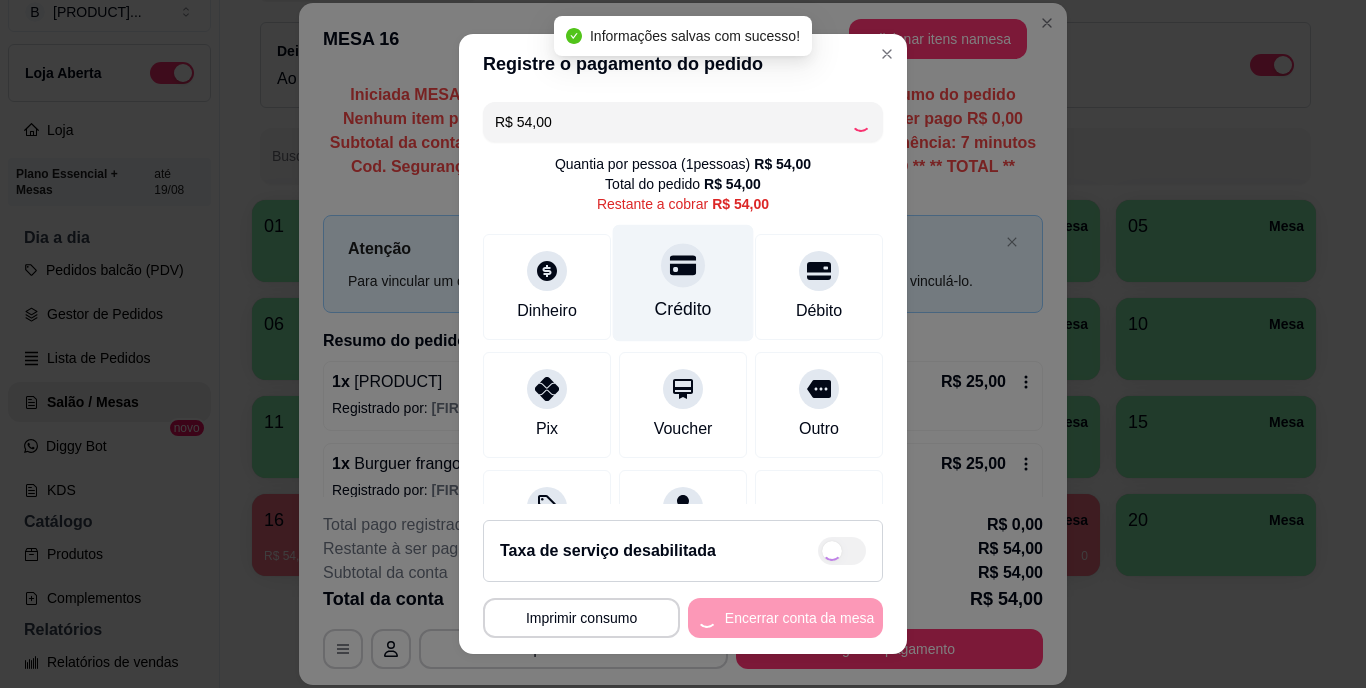 type on "R$ 0,00" 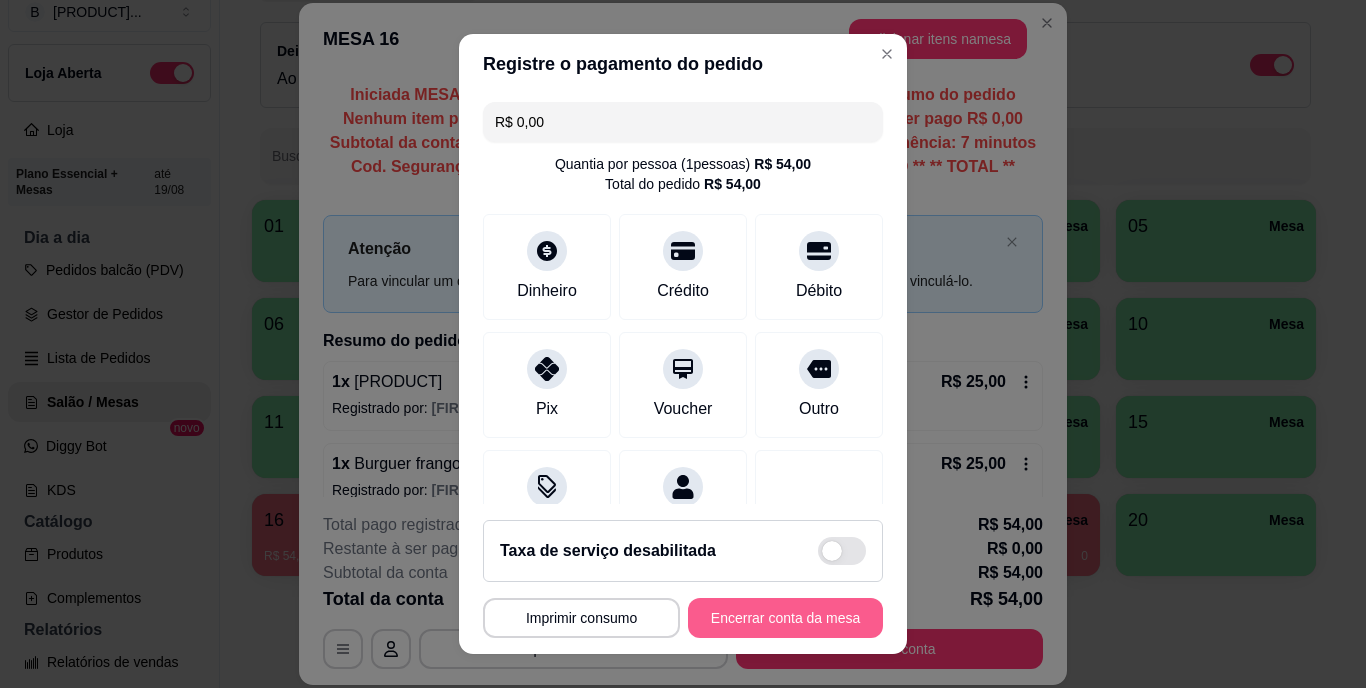 click on "Encerrar conta da mesa" at bounding box center (785, 618) 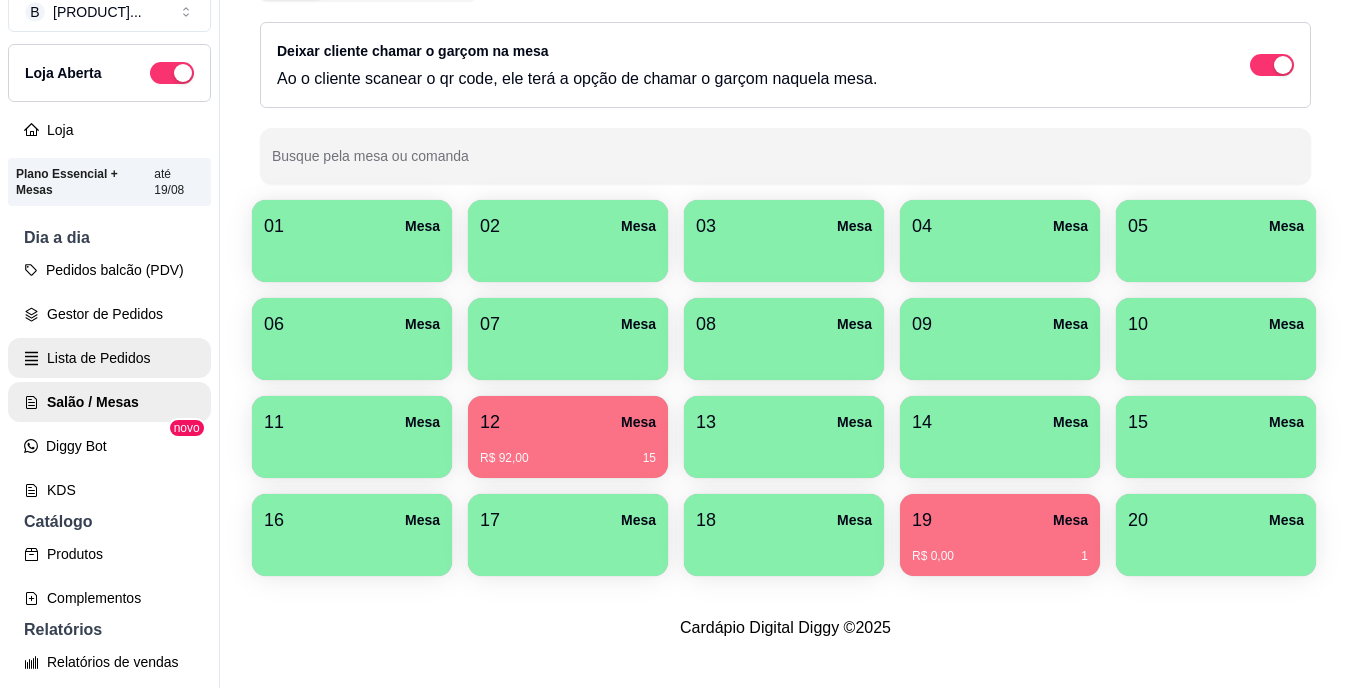 click on "Lista de Pedidos" at bounding box center (109, 358) 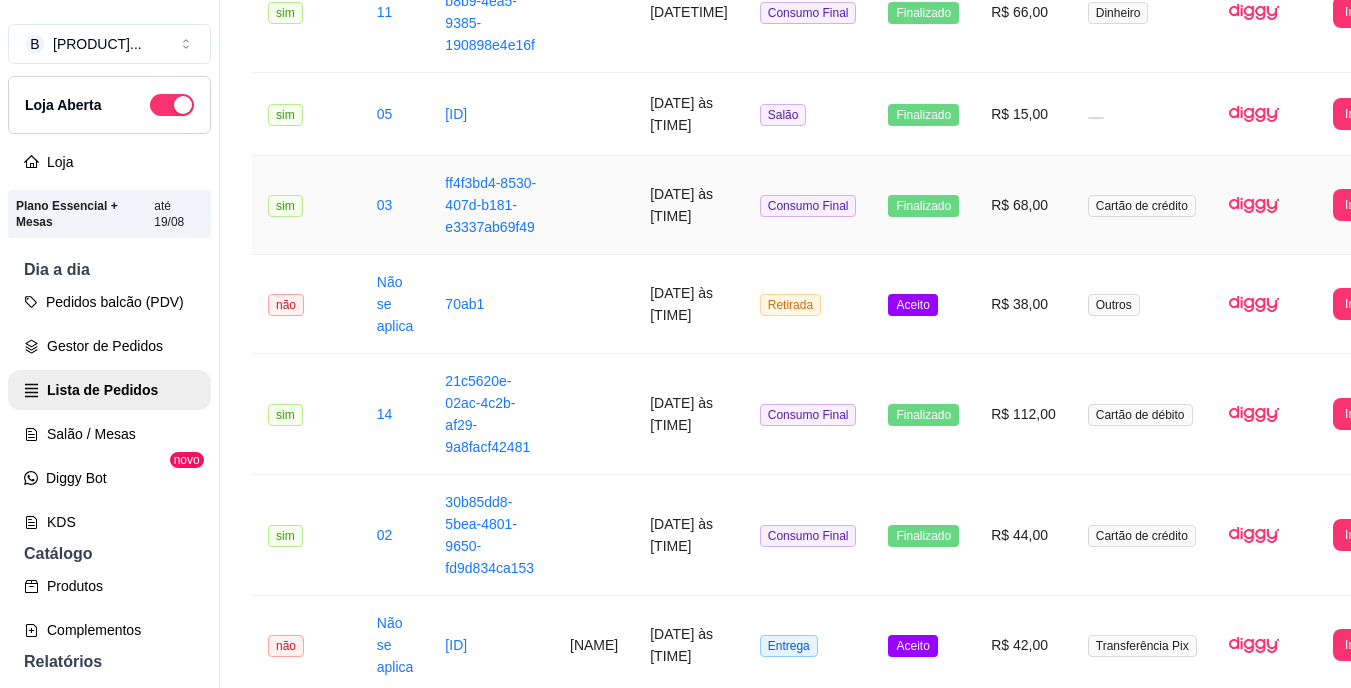scroll, scrollTop: 1100, scrollLeft: 0, axis: vertical 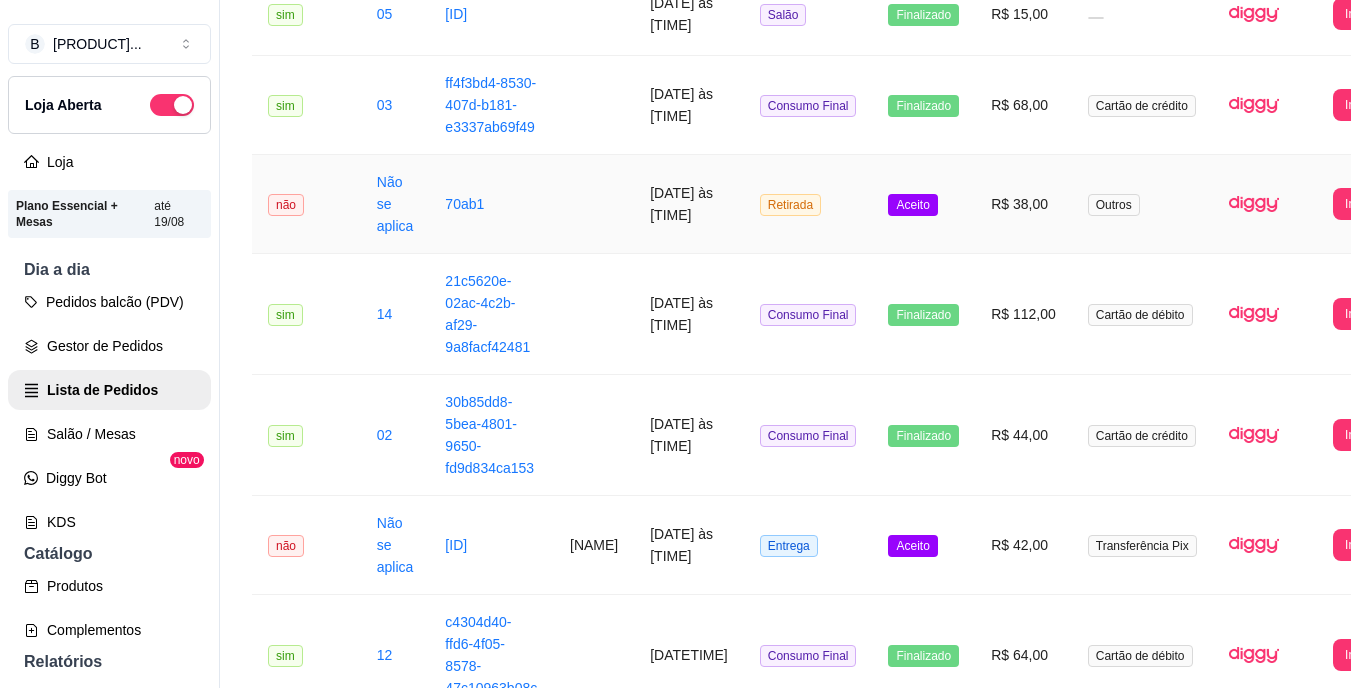 click on "Aceito" at bounding box center (912, 205) 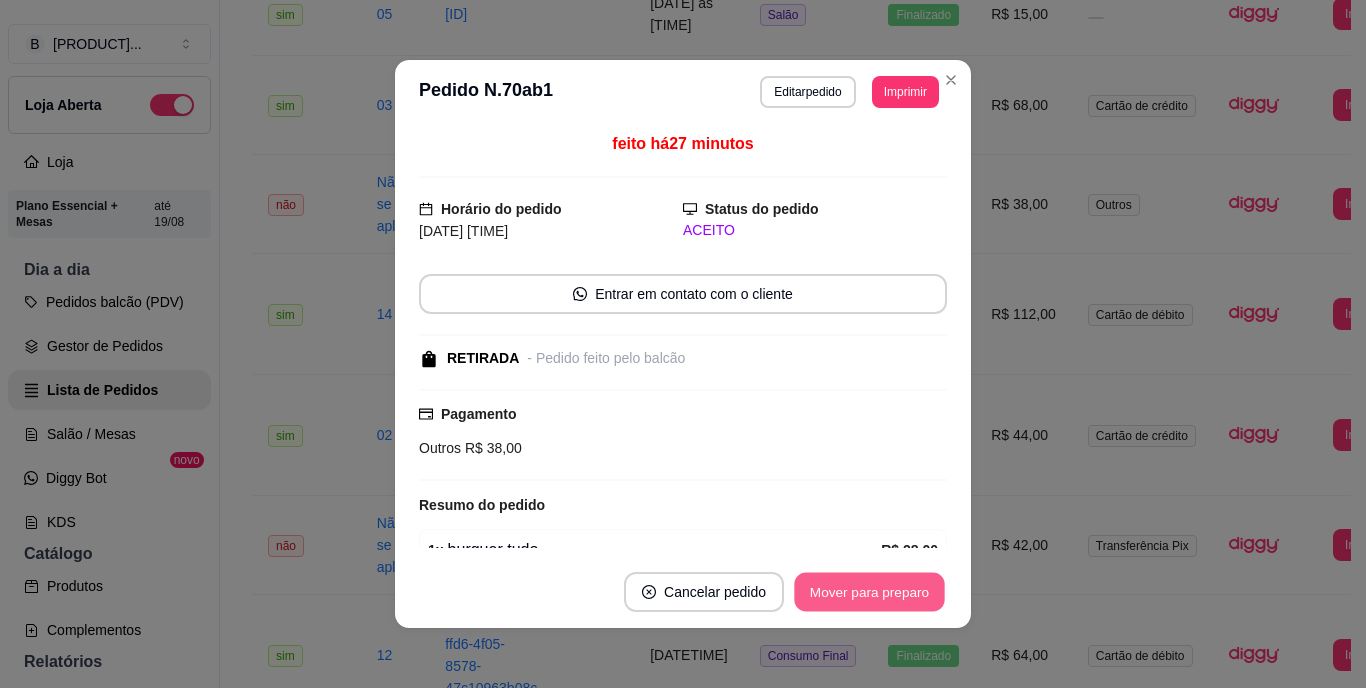 click on "Mover para preparo" at bounding box center (869, 592) 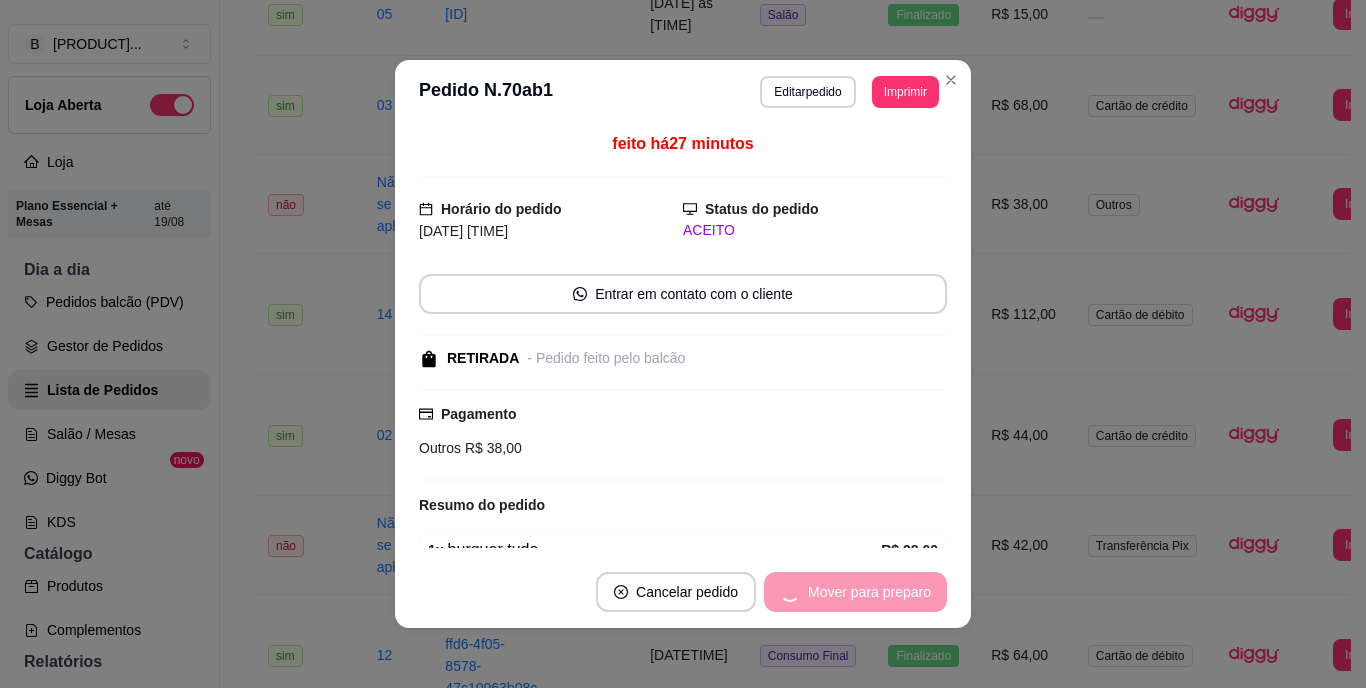 click on "Mover para preparo" at bounding box center (855, 592) 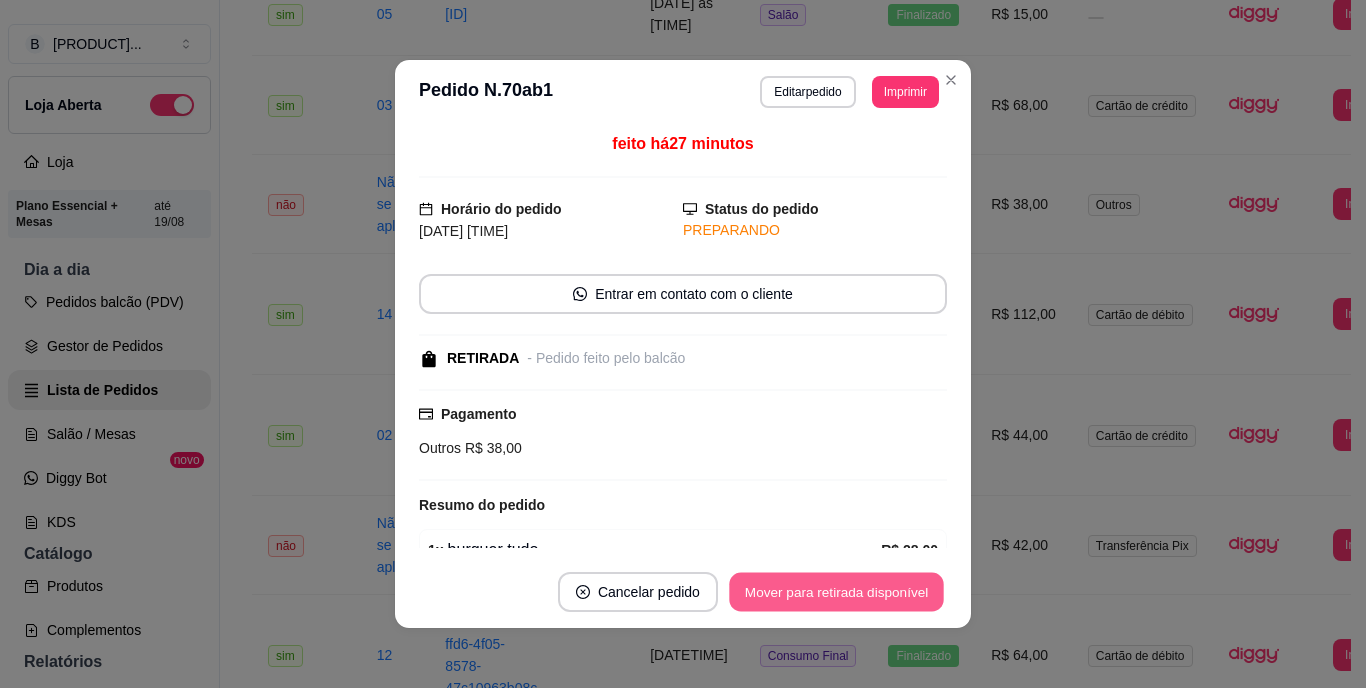 click on "Mover para retirada disponível" at bounding box center [836, 592] 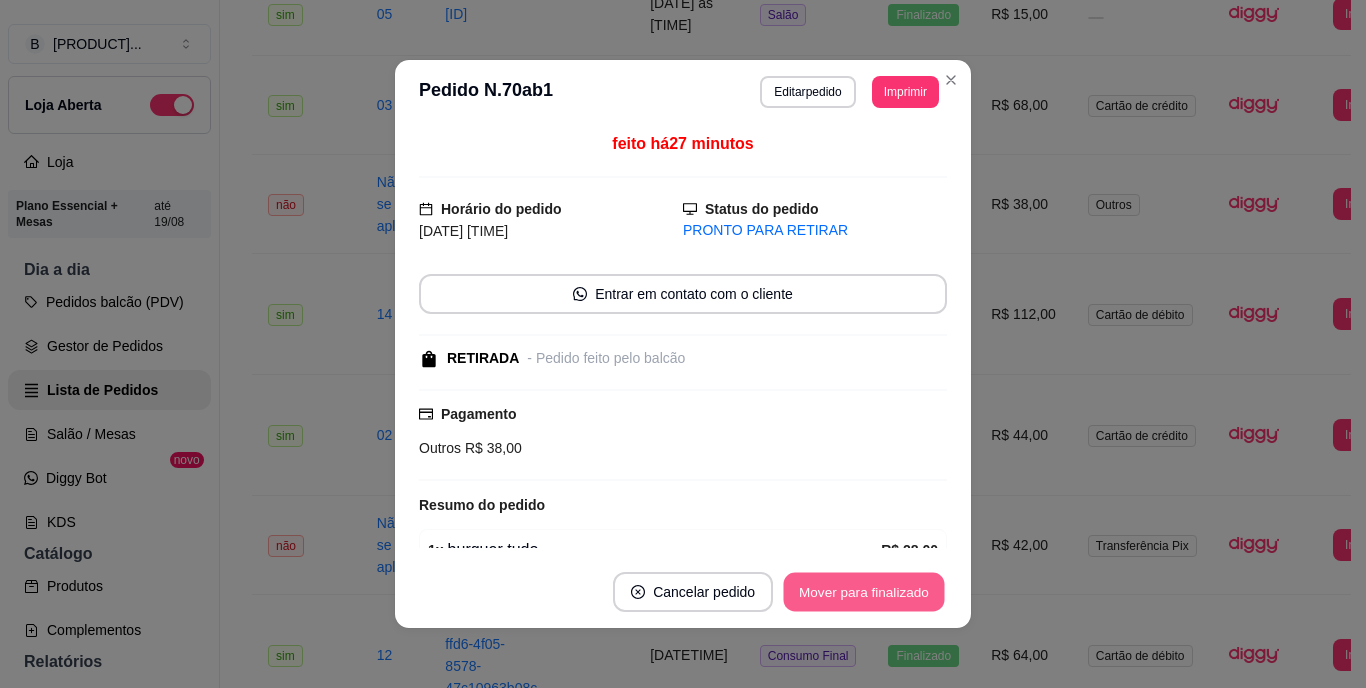 click on "Mover para finalizado" at bounding box center (864, 592) 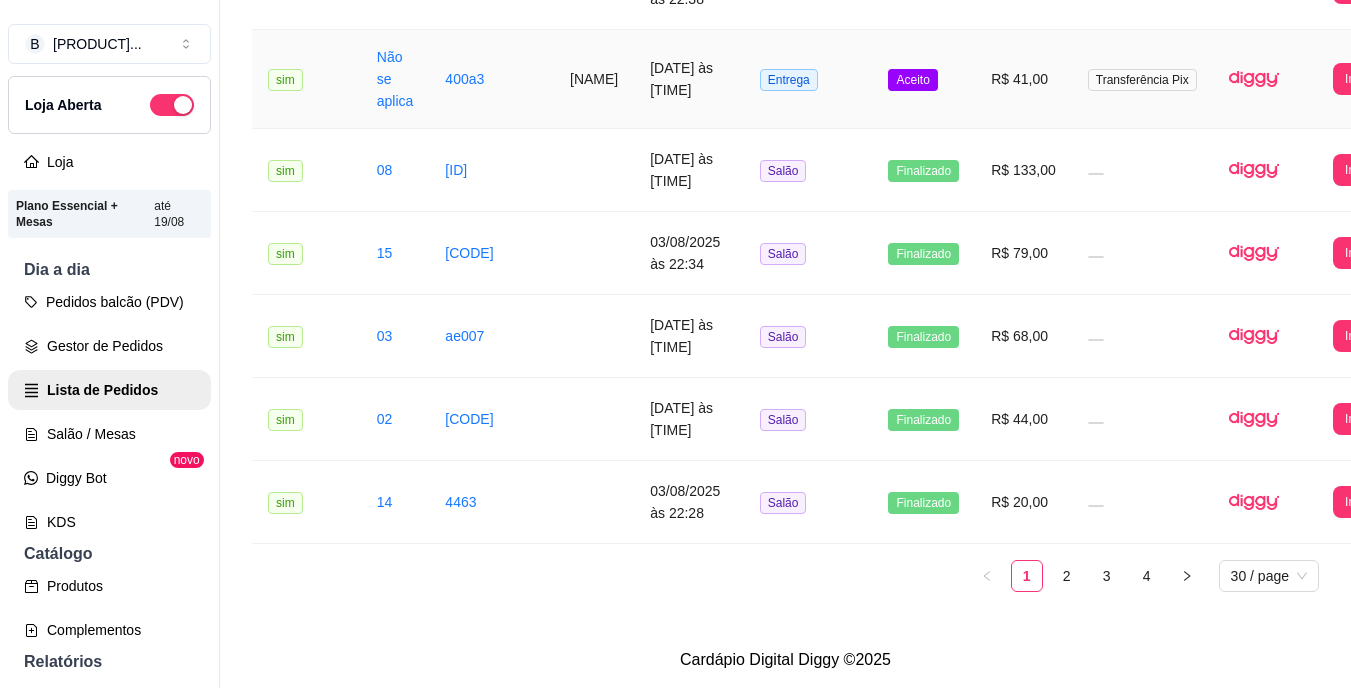 scroll, scrollTop: 2824, scrollLeft: 0, axis: vertical 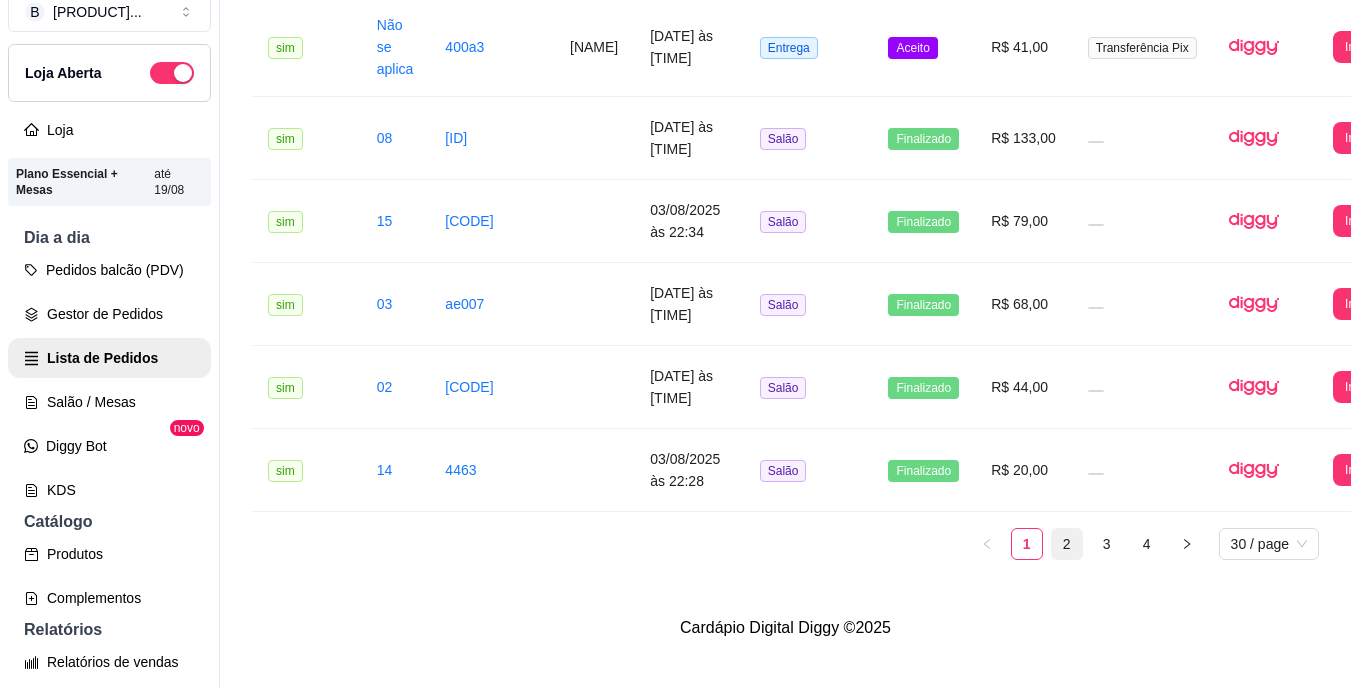 click on "2" at bounding box center (1067, 544) 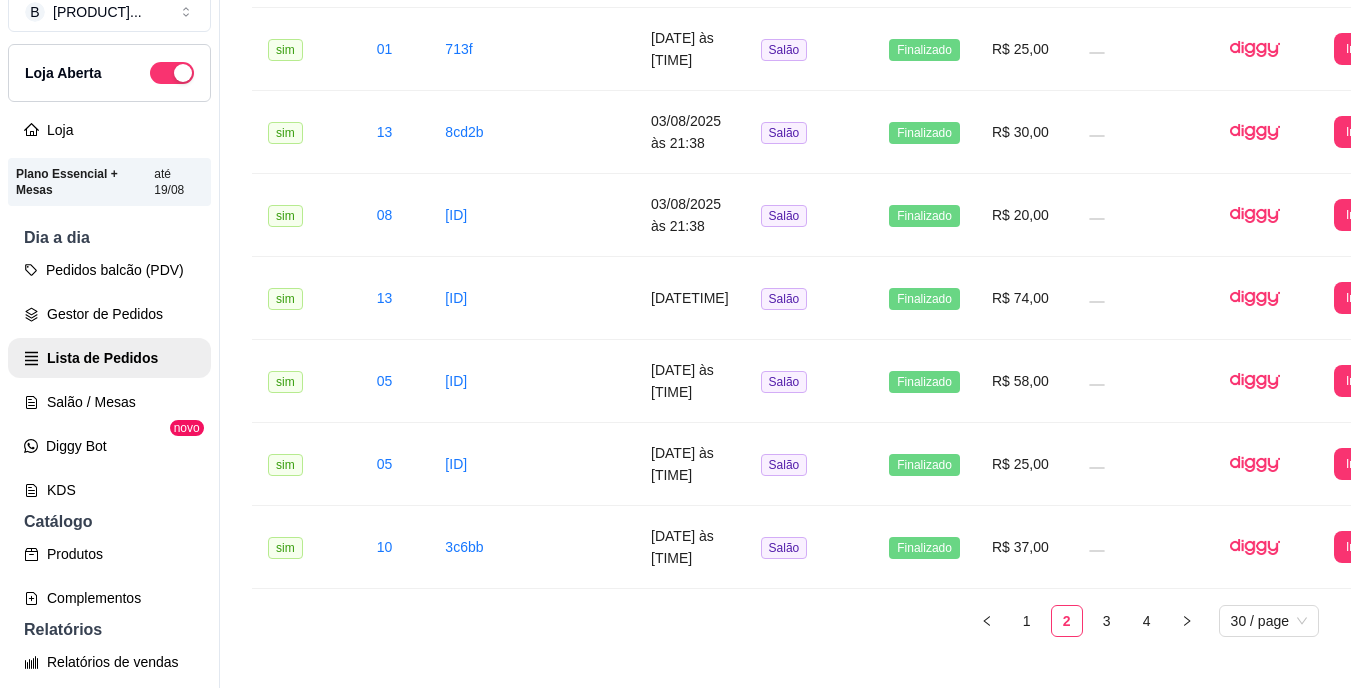 scroll, scrollTop: 2568, scrollLeft: 0, axis: vertical 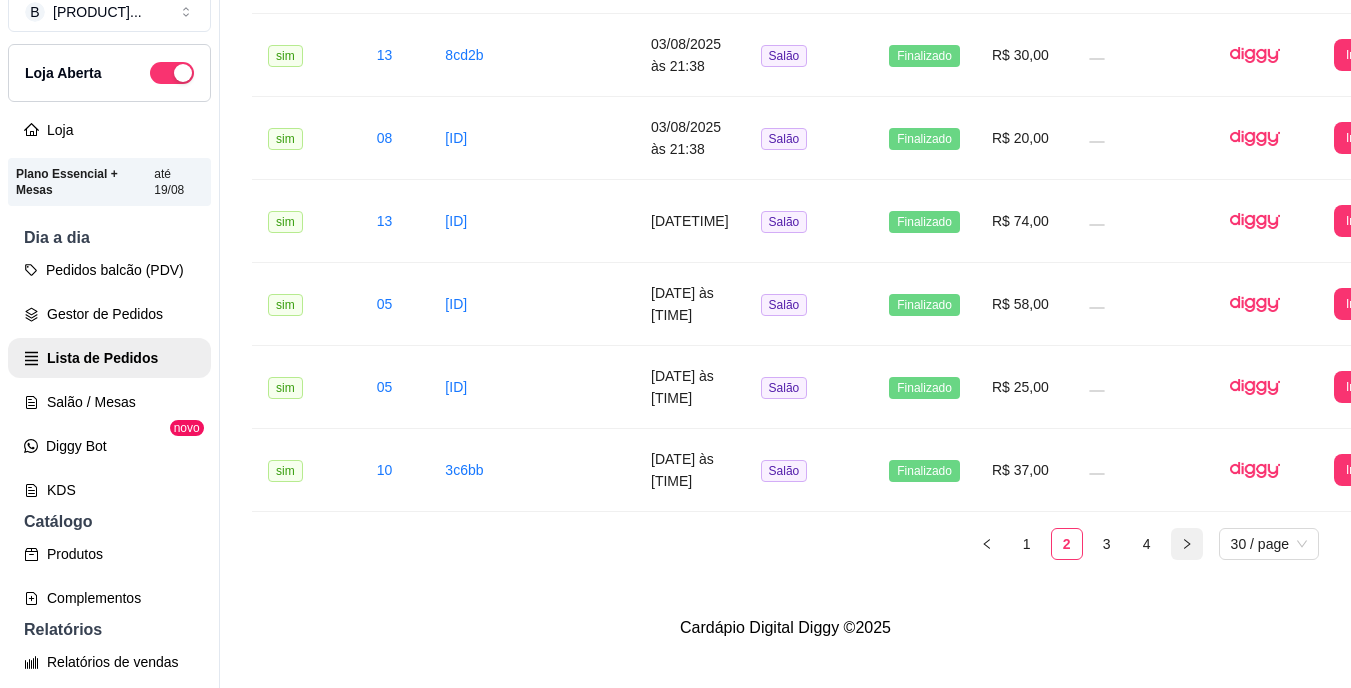 click at bounding box center (1187, 544) 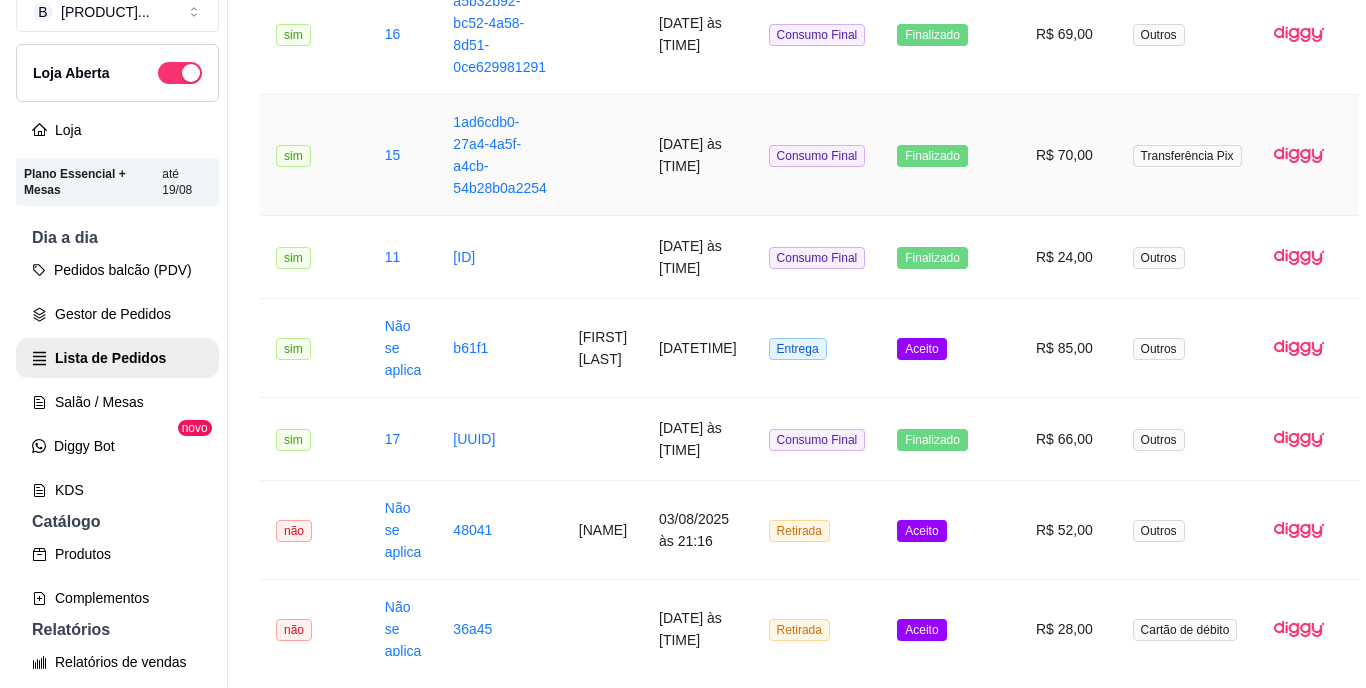 scroll, scrollTop: 700, scrollLeft: 0, axis: vertical 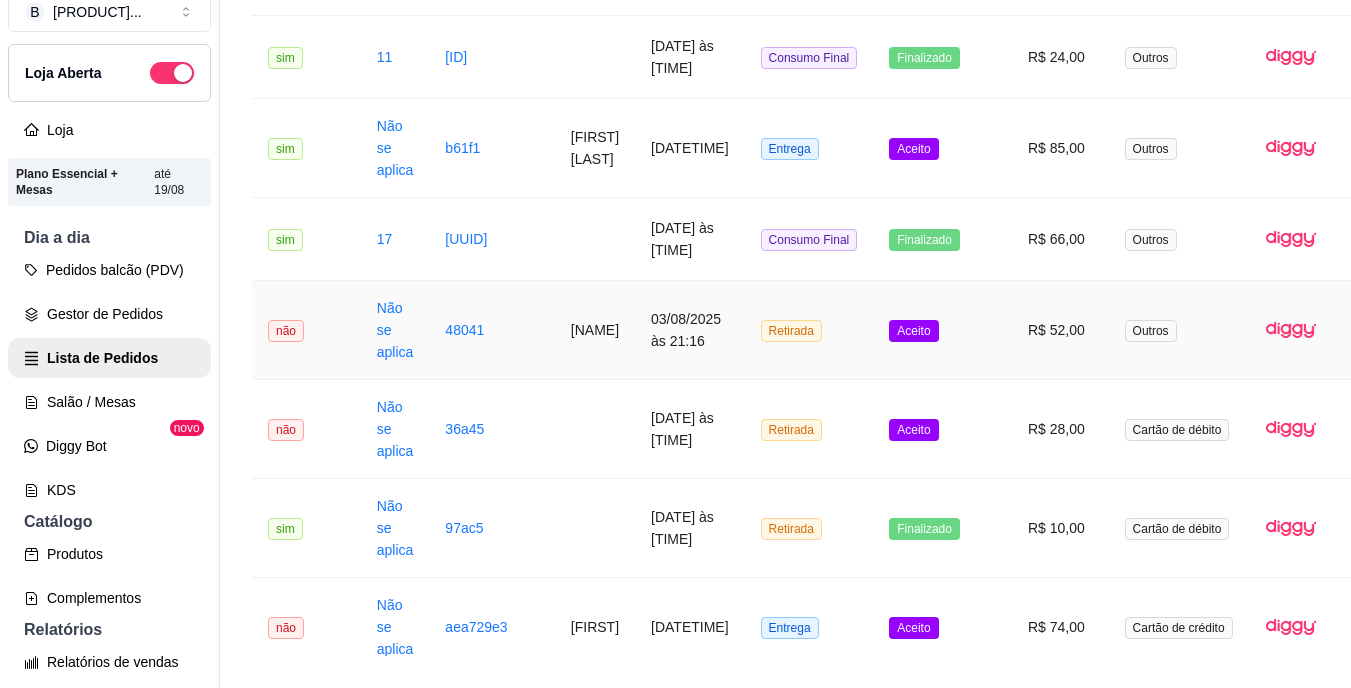 click on "Aceito" at bounding box center (913, 331) 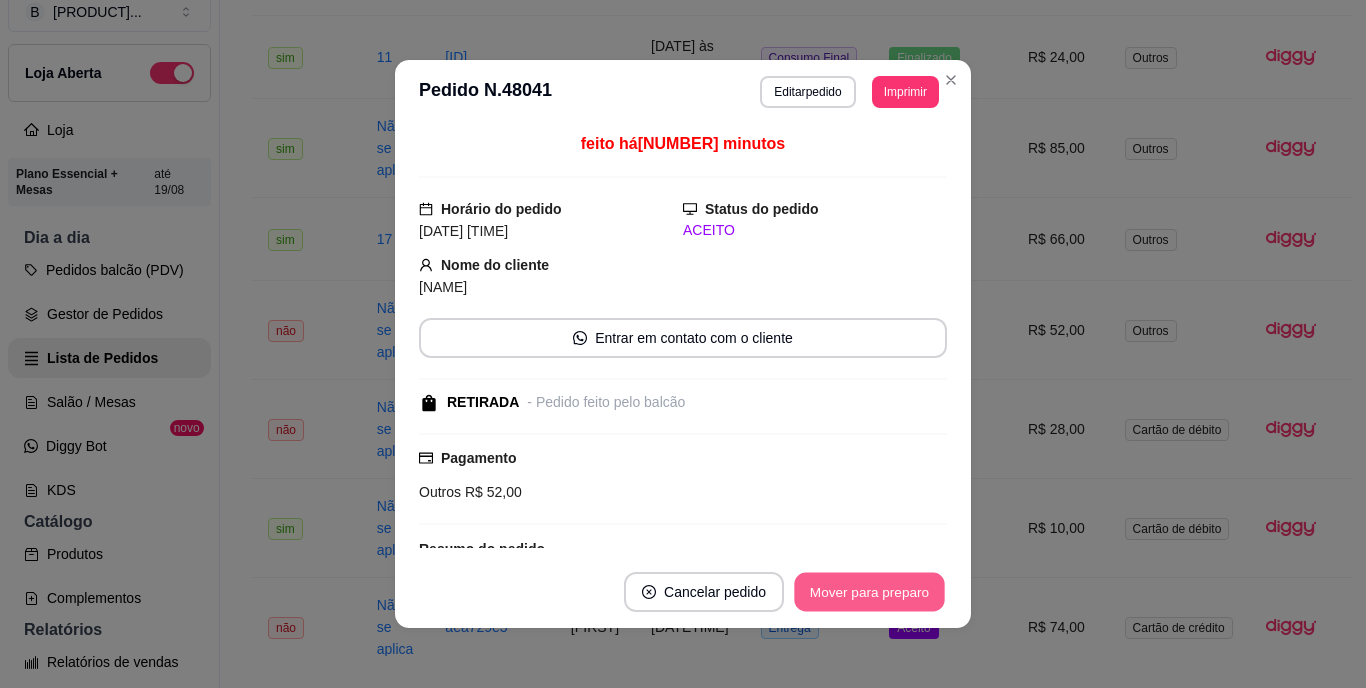 click on "Mover para preparo" at bounding box center (869, 592) 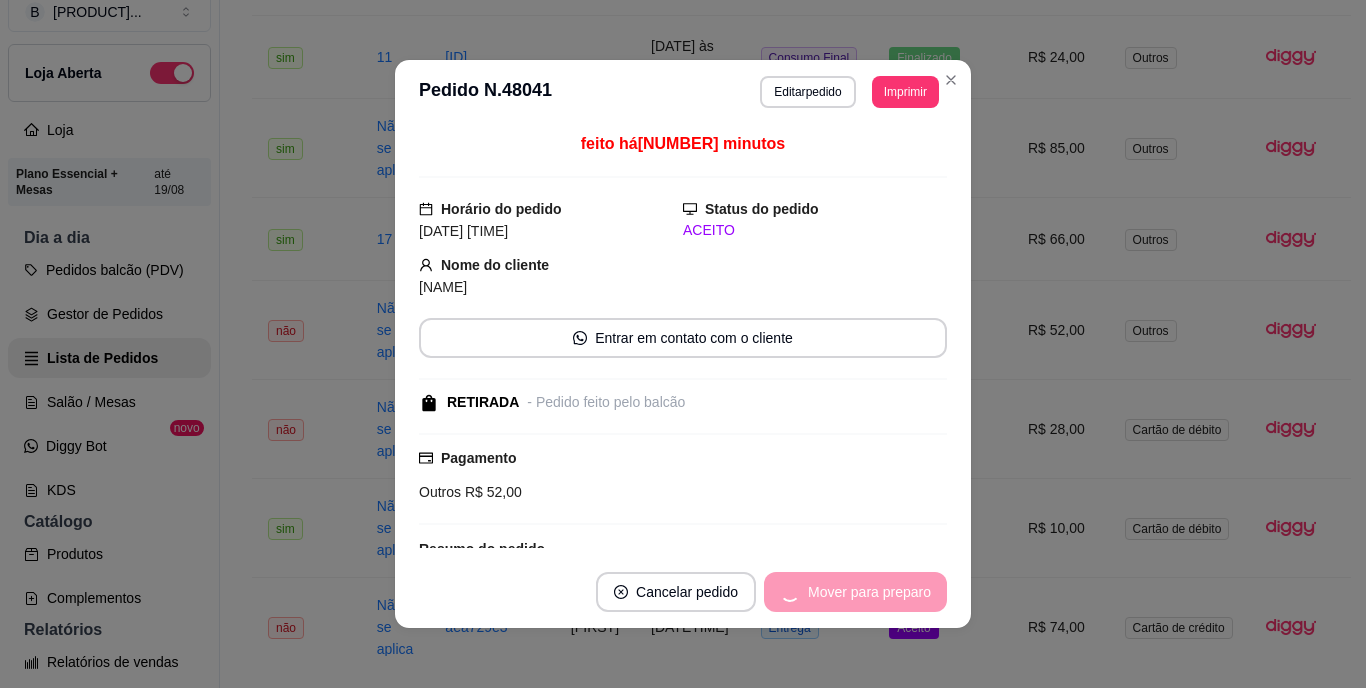 click on "Mover para preparo" at bounding box center (855, 592) 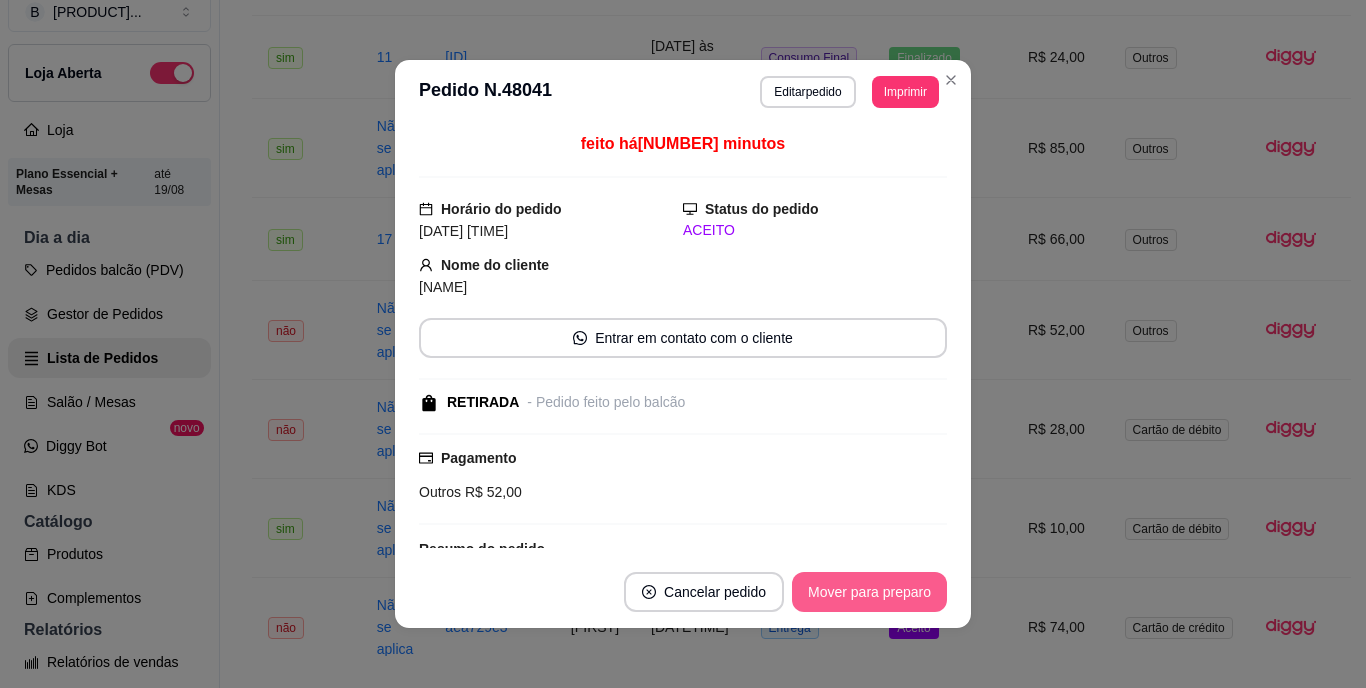 click on "Mover para preparo" at bounding box center [869, 592] 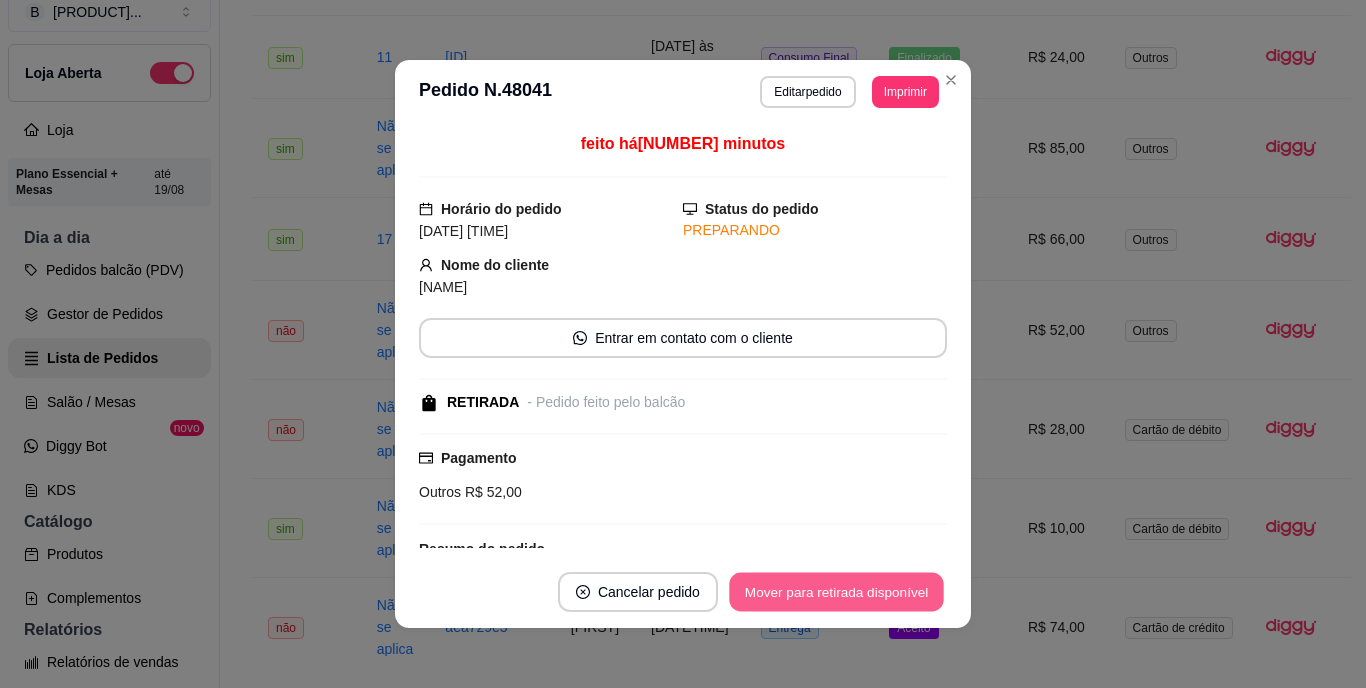 click on "Mover para retirada disponível" at bounding box center [836, 592] 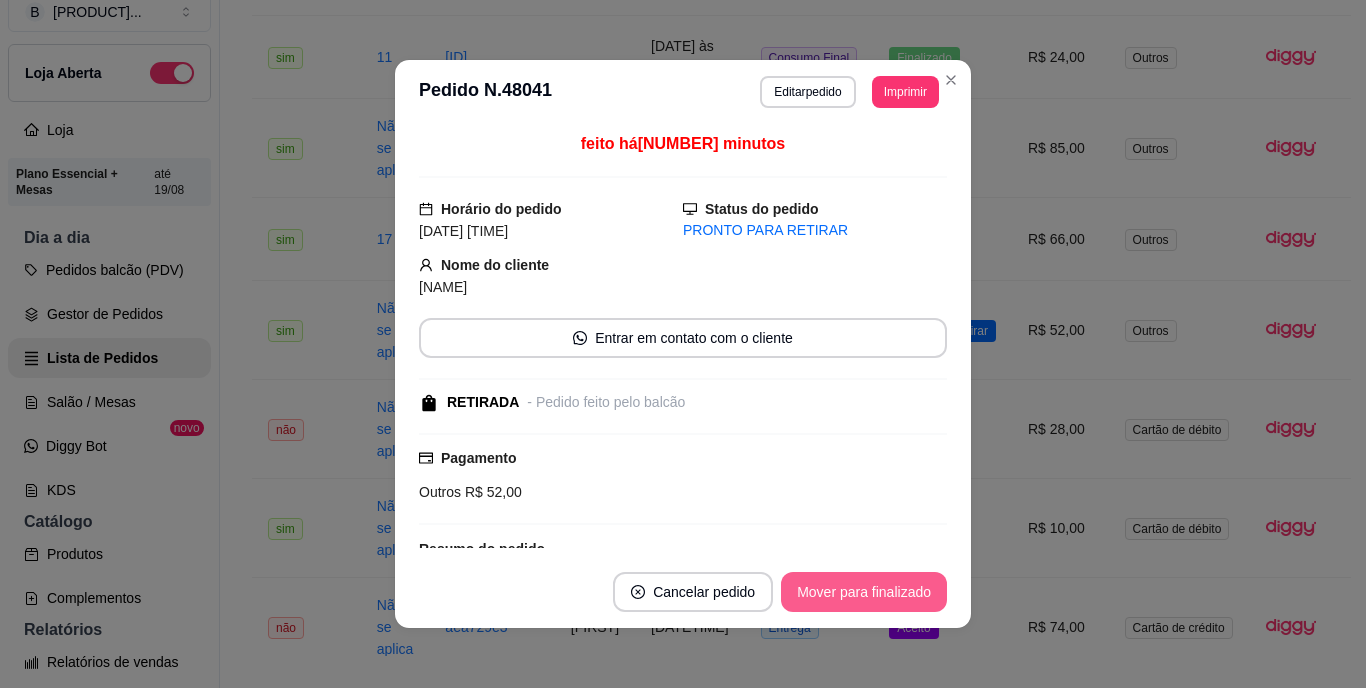 click on "Mover para finalizado" at bounding box center [864, 592] 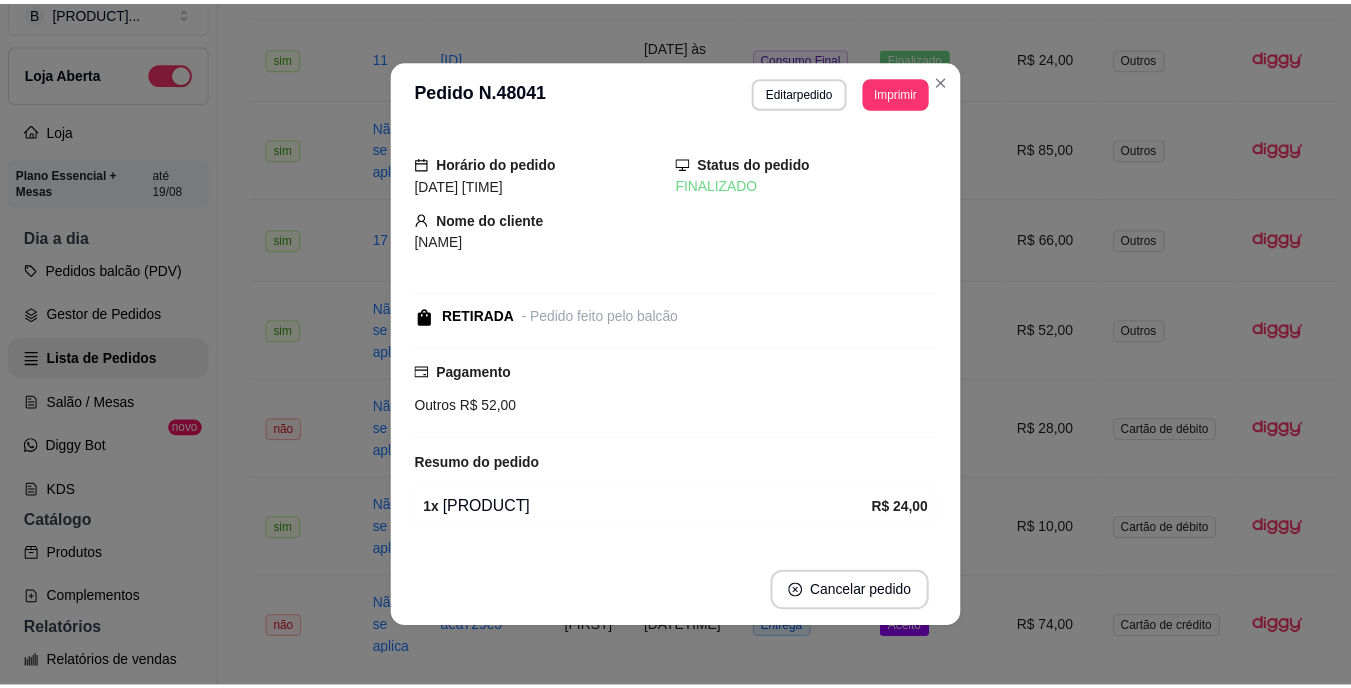 scroll, scrollTop: 4, scrollLeft: 0, axis: vertical 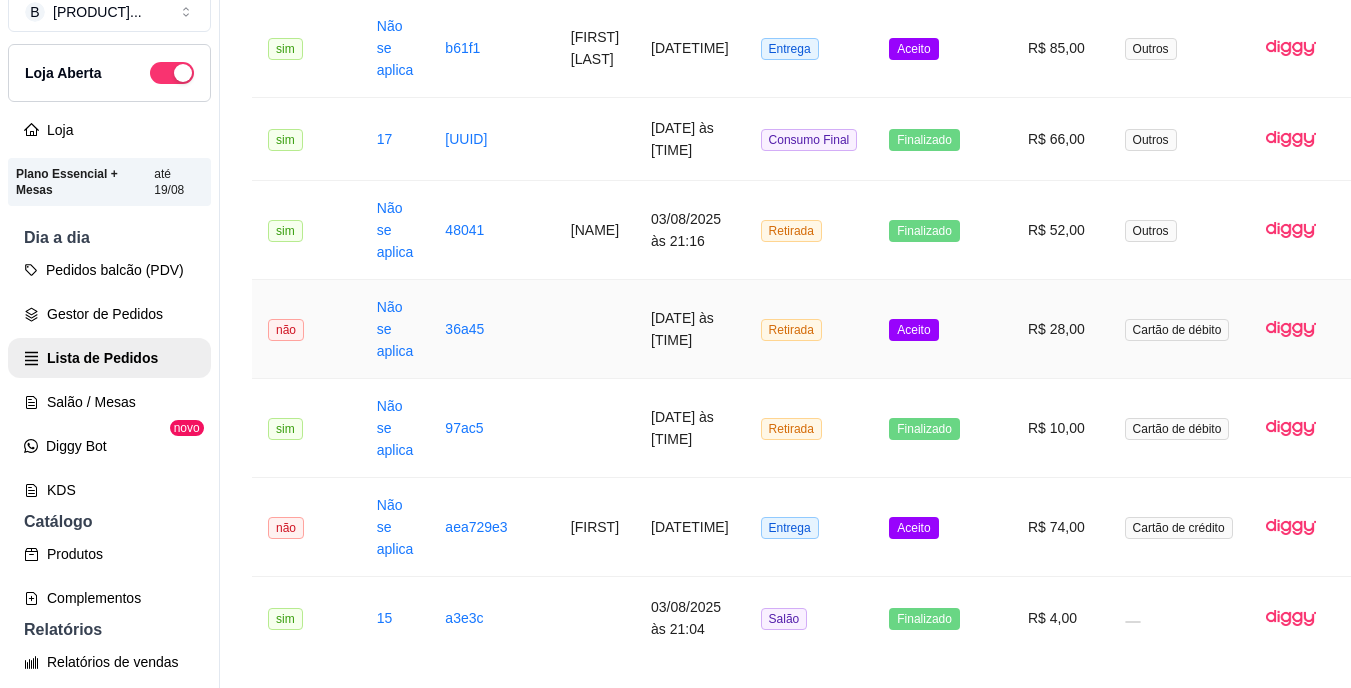 click on "Aceito" at bounding box center [913, 330] 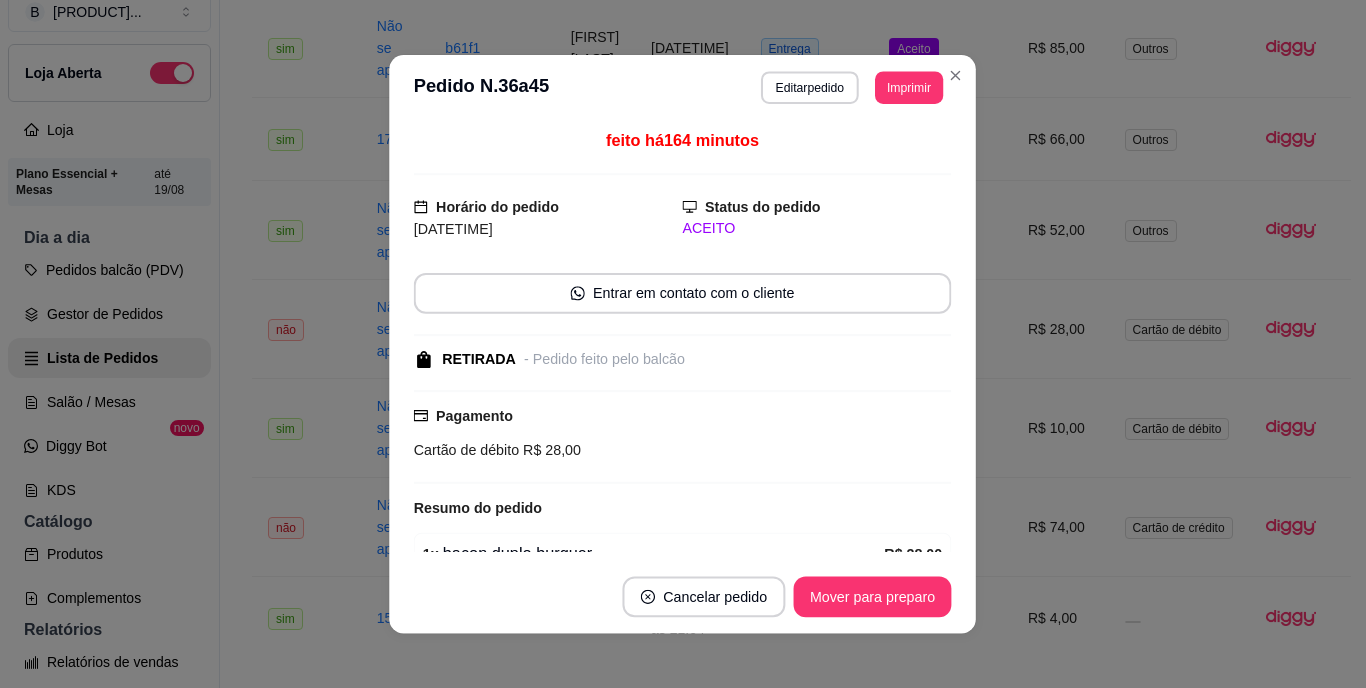 click on "Pagamento Cartão de débito   R$ [PRICE]" at bounding box center [683, 432] 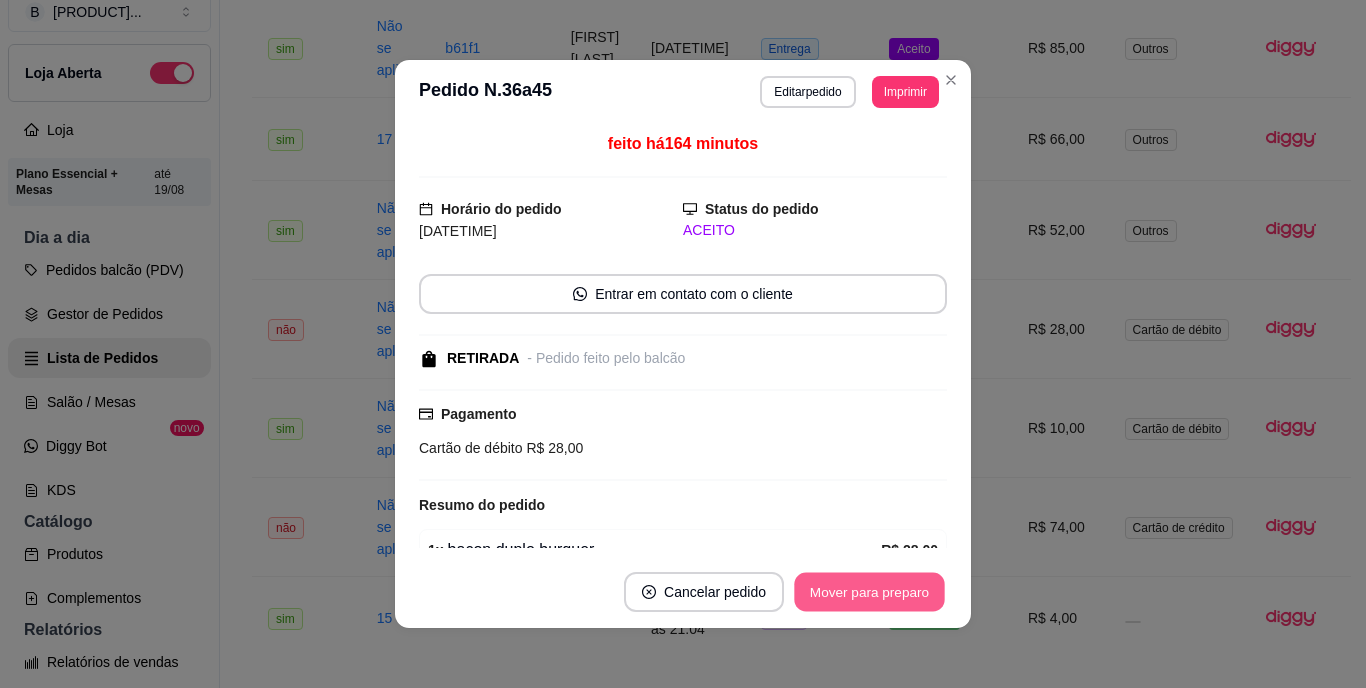 click on "Mover para preparo" at bounding box center [869, 592] 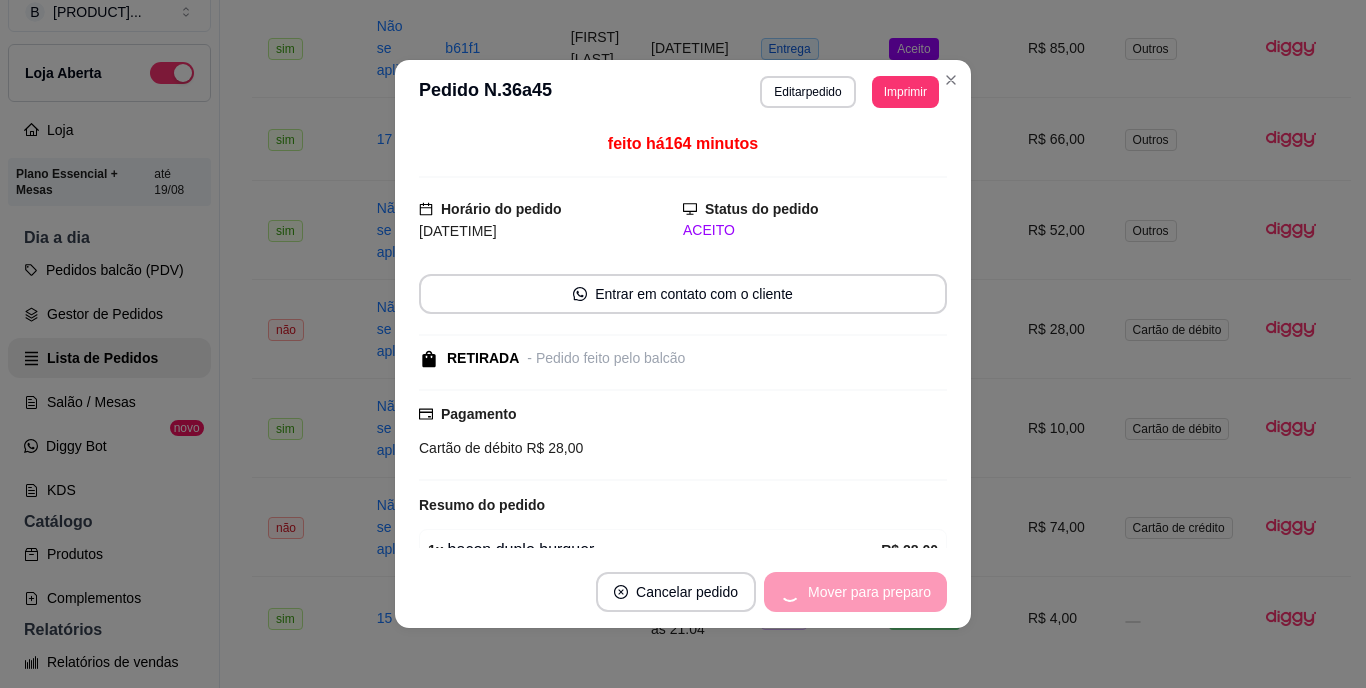 click on "Mover para preparo" at bounding box center [855, 592] 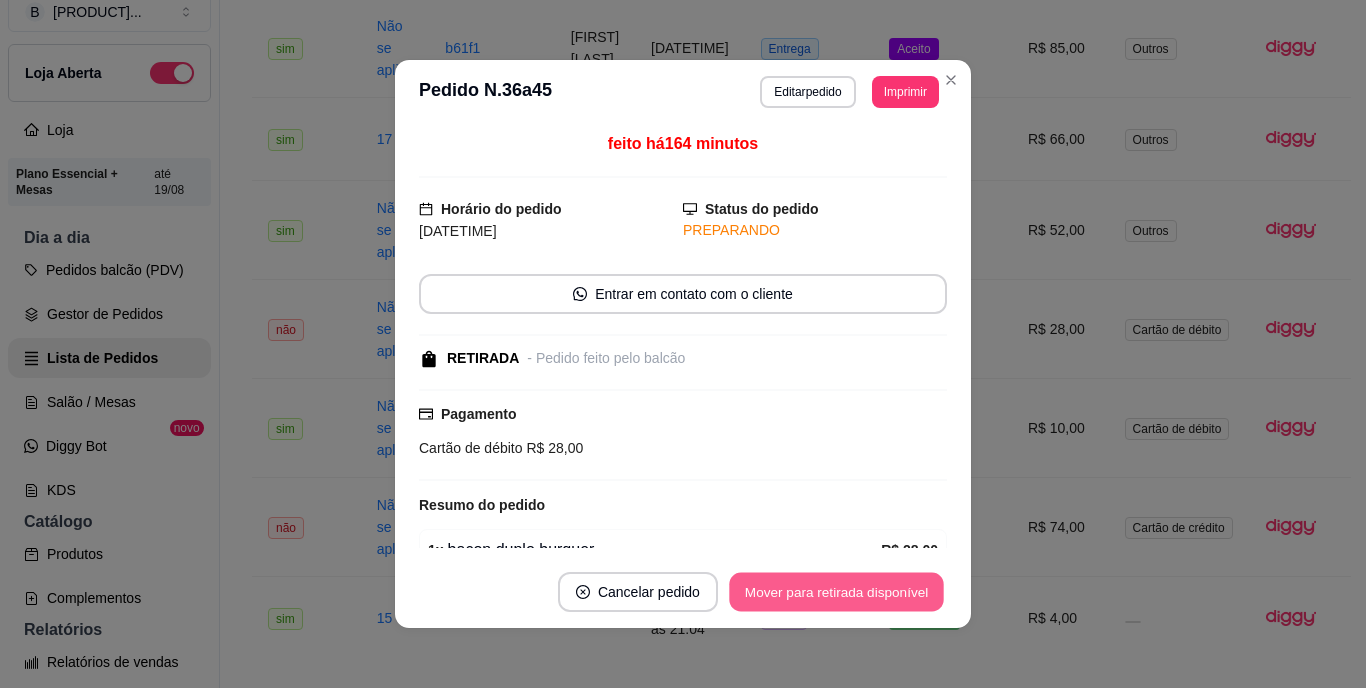 click on "Mover para retirada disponível" at bounding box center [836, 592] 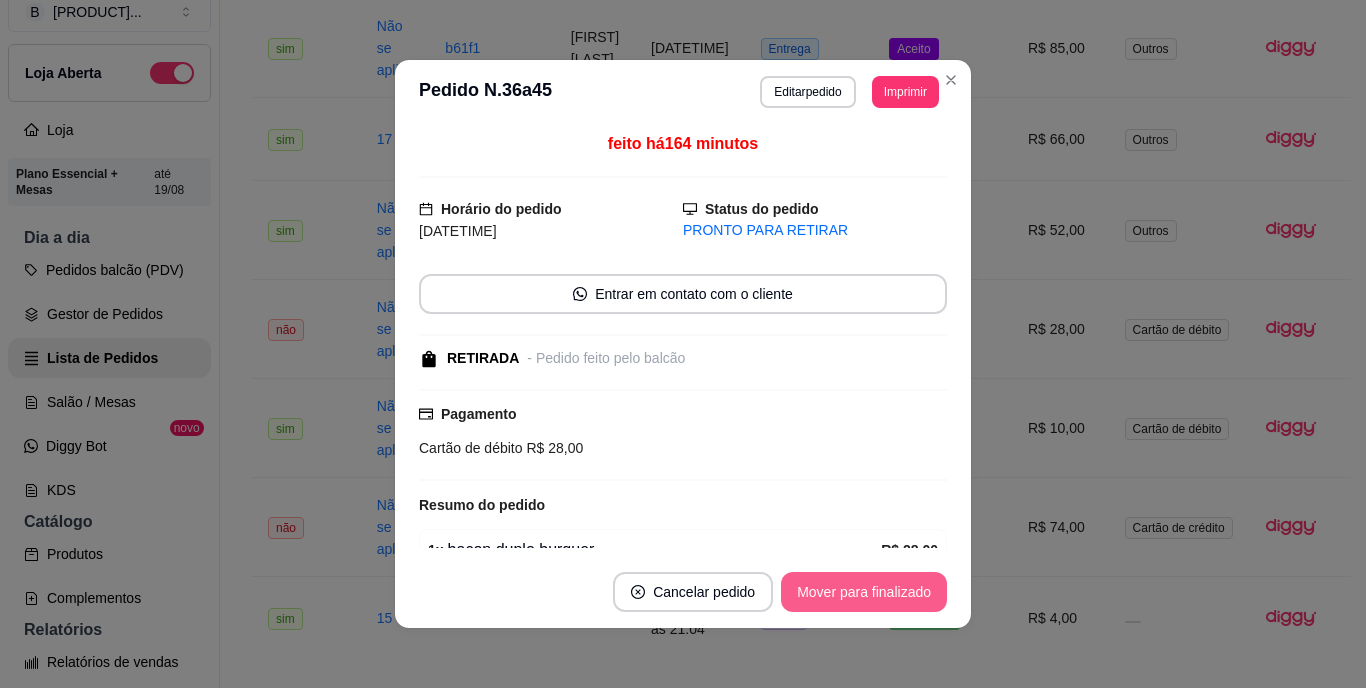click on "Mover para finalizado" at bounding box center (864, 592) 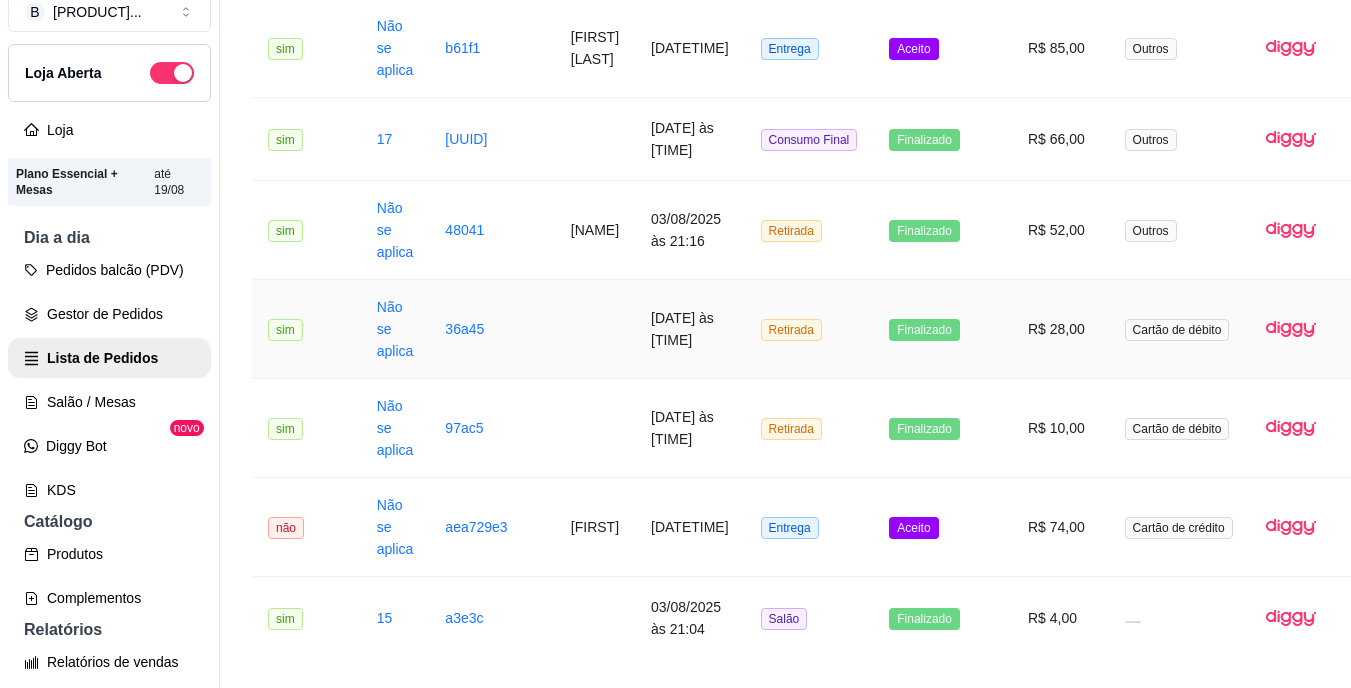 scroll, scrollTop: 900, scrollLeft: 0, axis: vertical 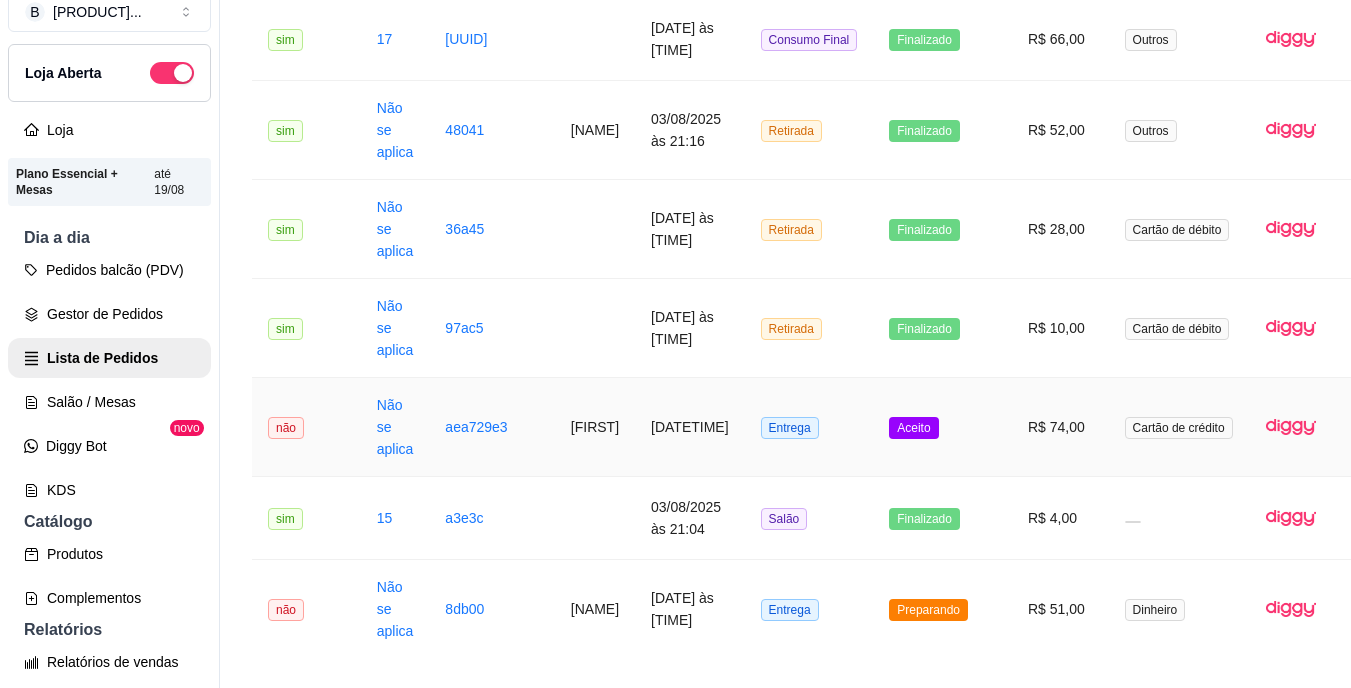 click on "Aceito" at bounding box center (913, 428) 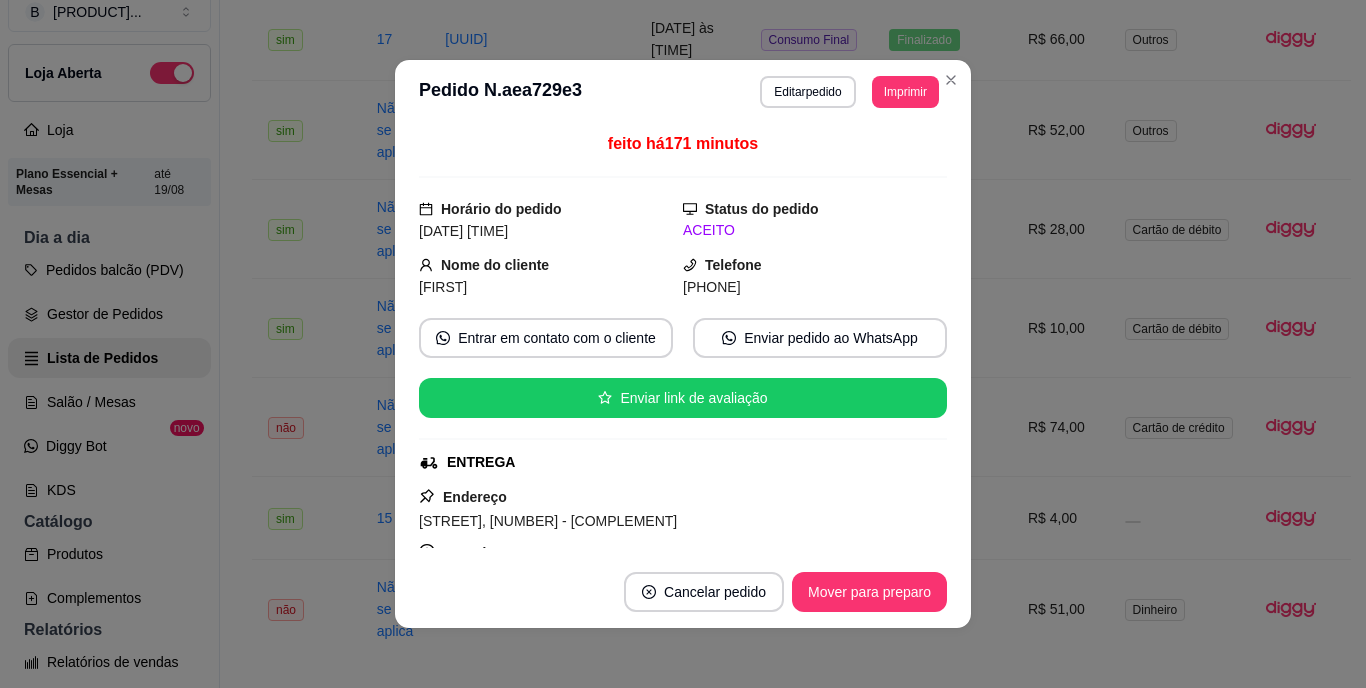 click on "Endereço  [STREET], [NUMBER]  - Casa Taxa de entrega  R$ 7,00 Copiar Endereço" at bounding box center (683, 557) 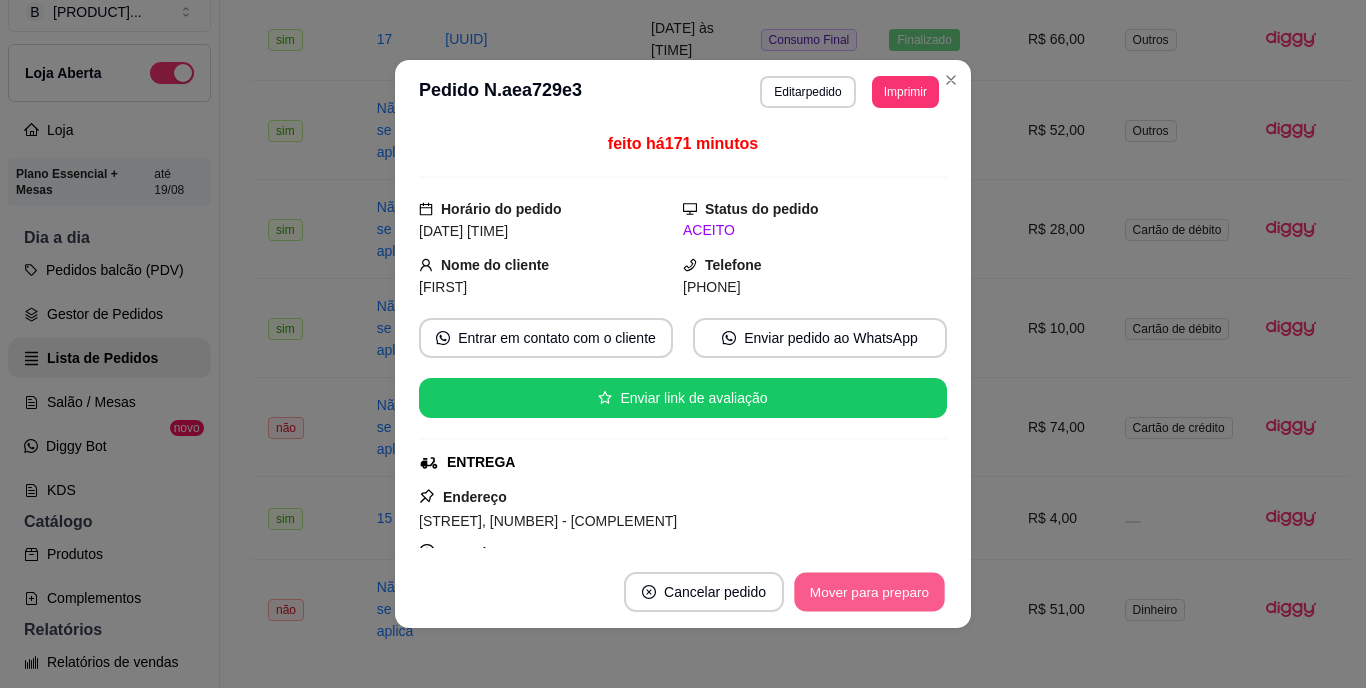 click on "Mover para preparo" at bounding box center (869, 592) 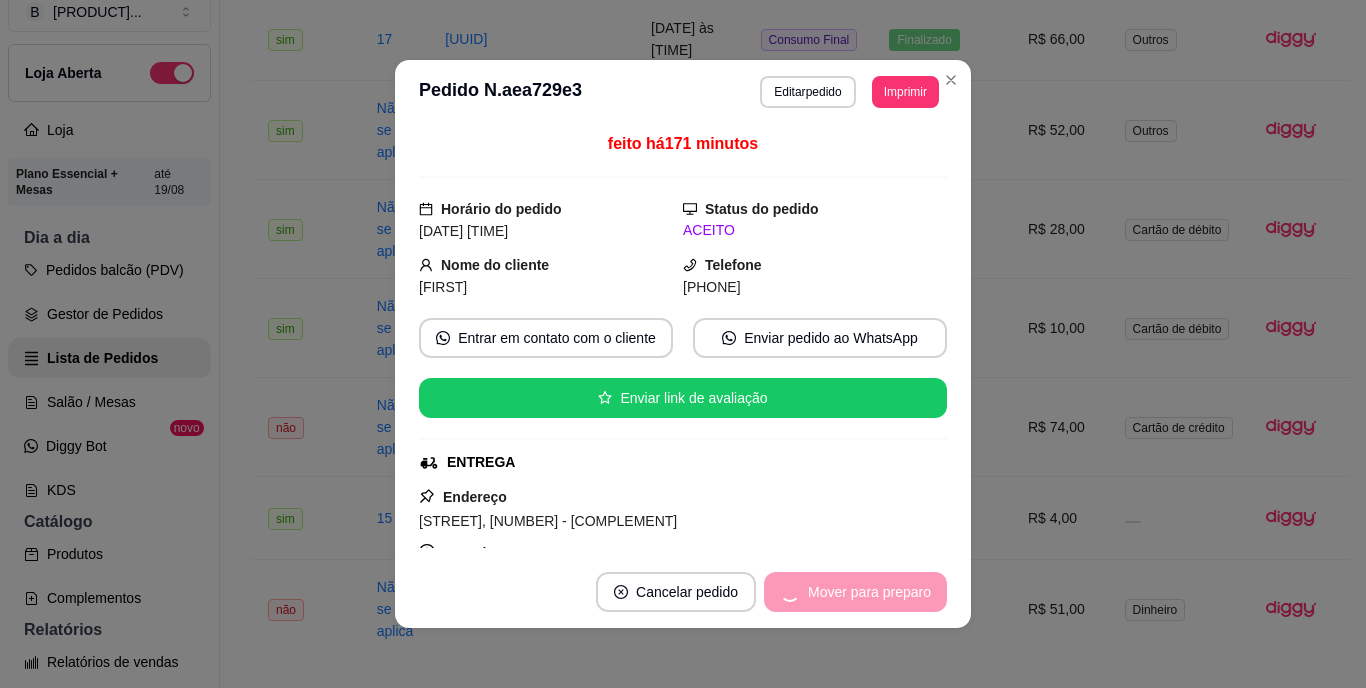 click on "Mover para preparo" at bounding box center (855, 592) 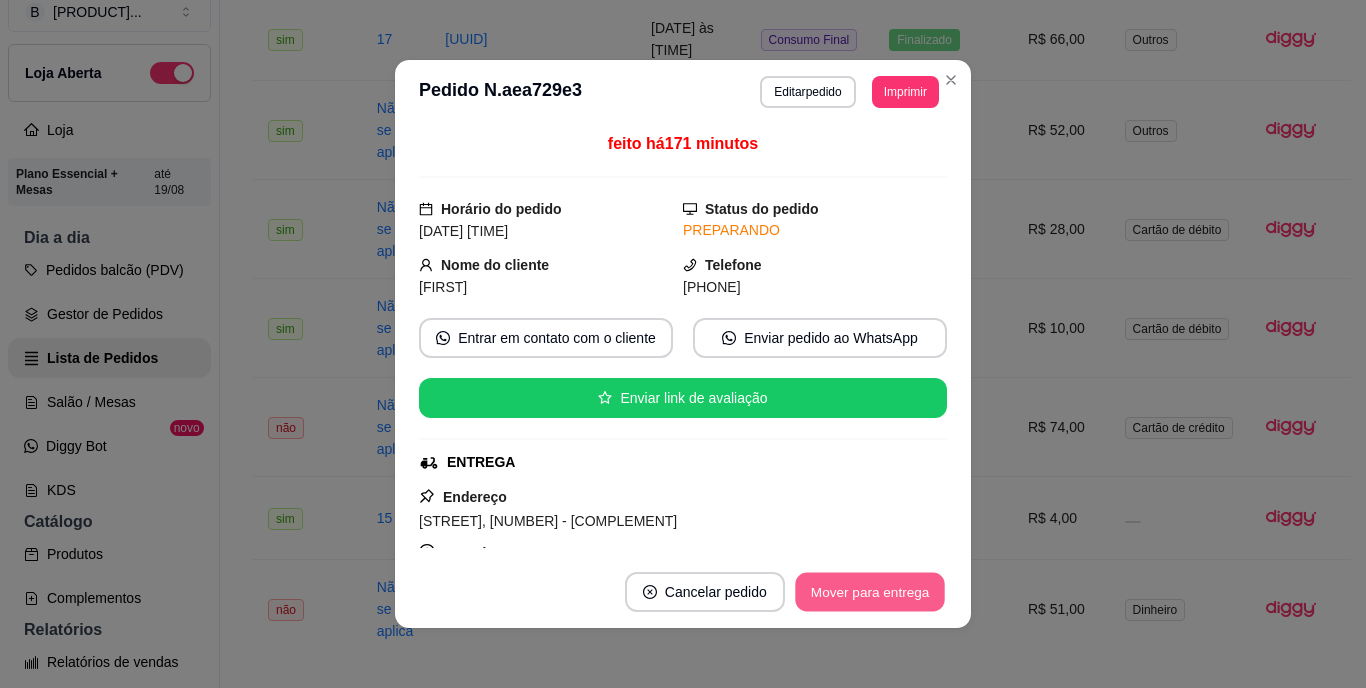 click on "Mover para entrega" at bounding box center [870, 592] 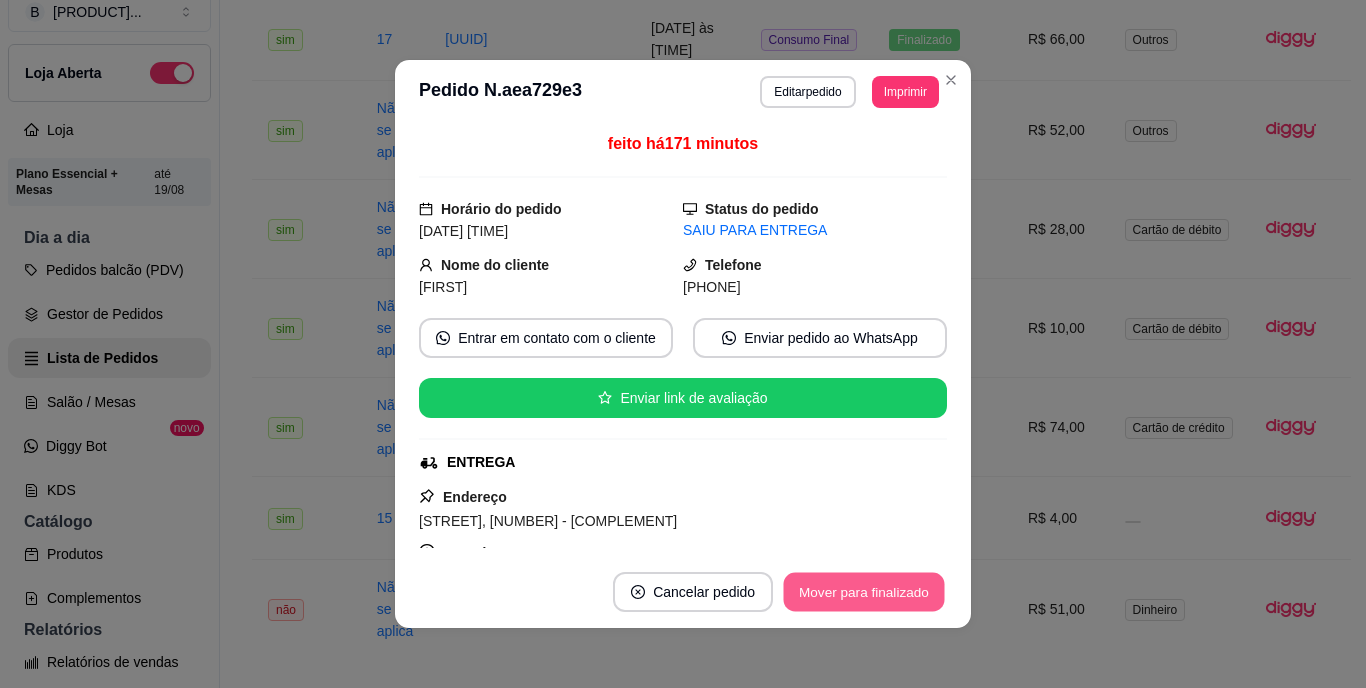 click on "Mover para finalizado" at bounding box center [864, 592] 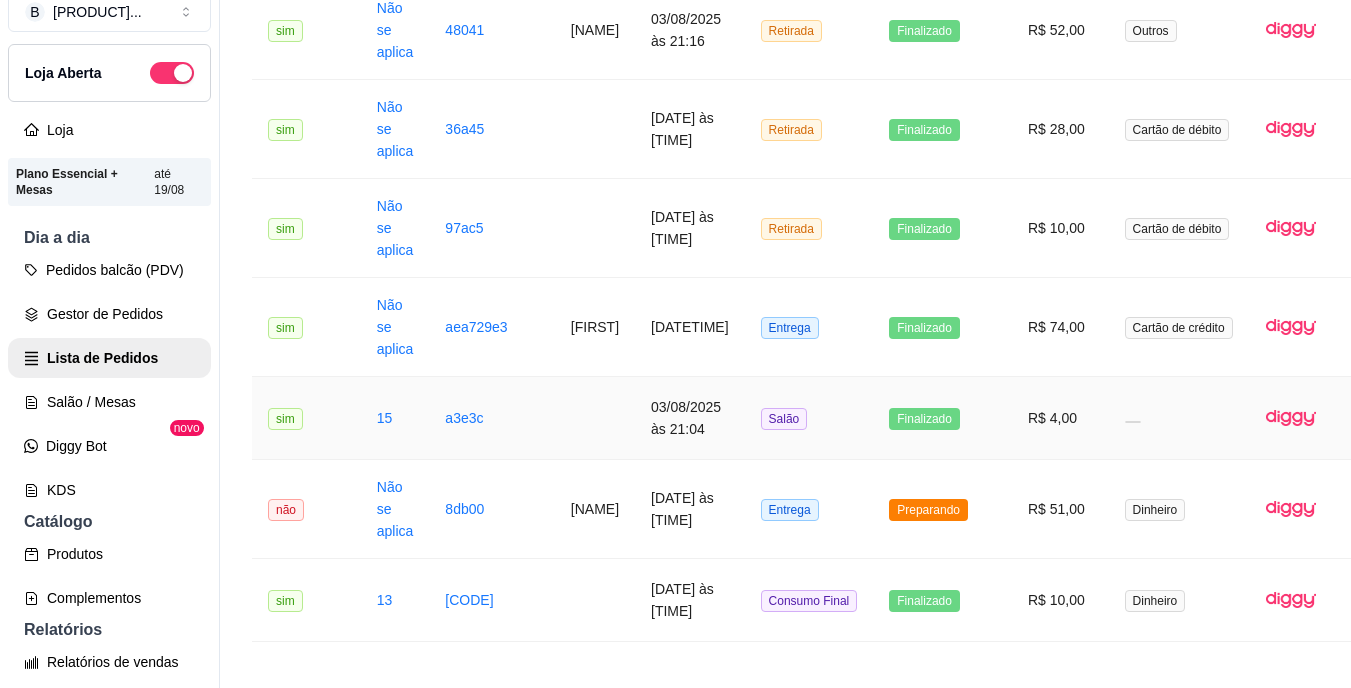 scroll, scrollTop: 1100, scrollLeft: 0, axis: vertical 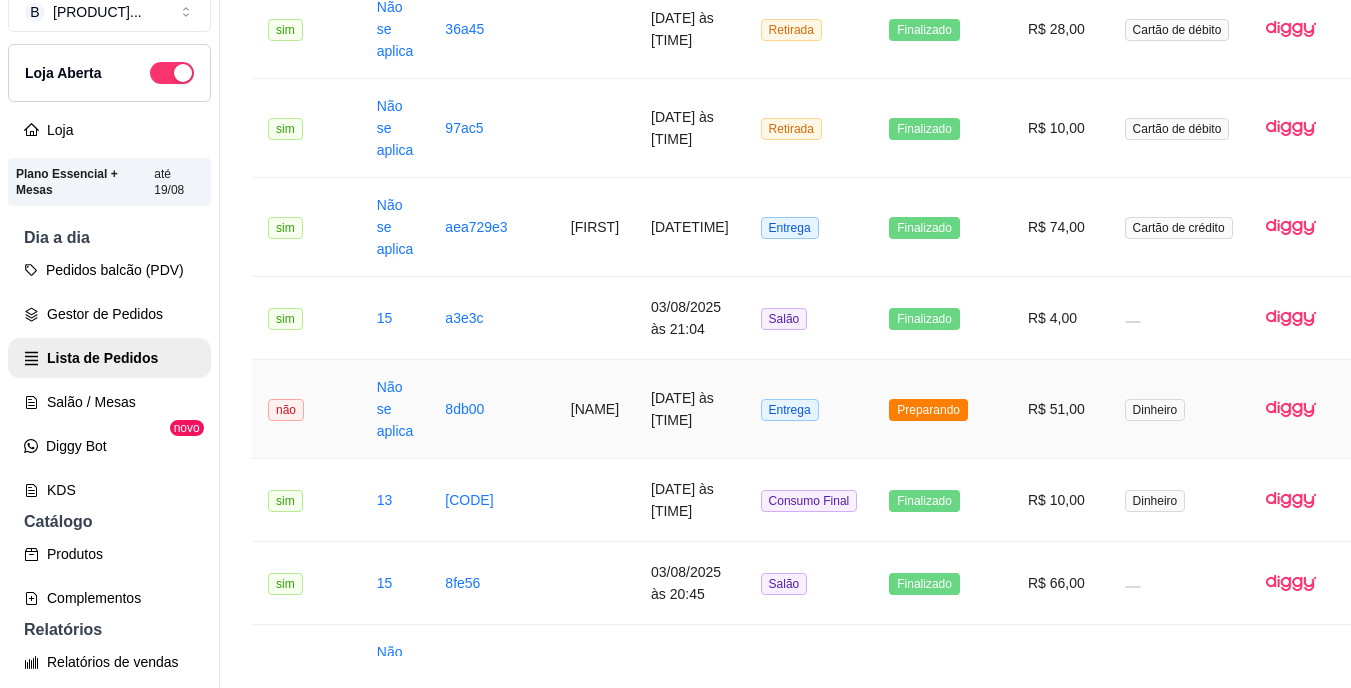 click on "Preparando" at bounding box center (928, 410) 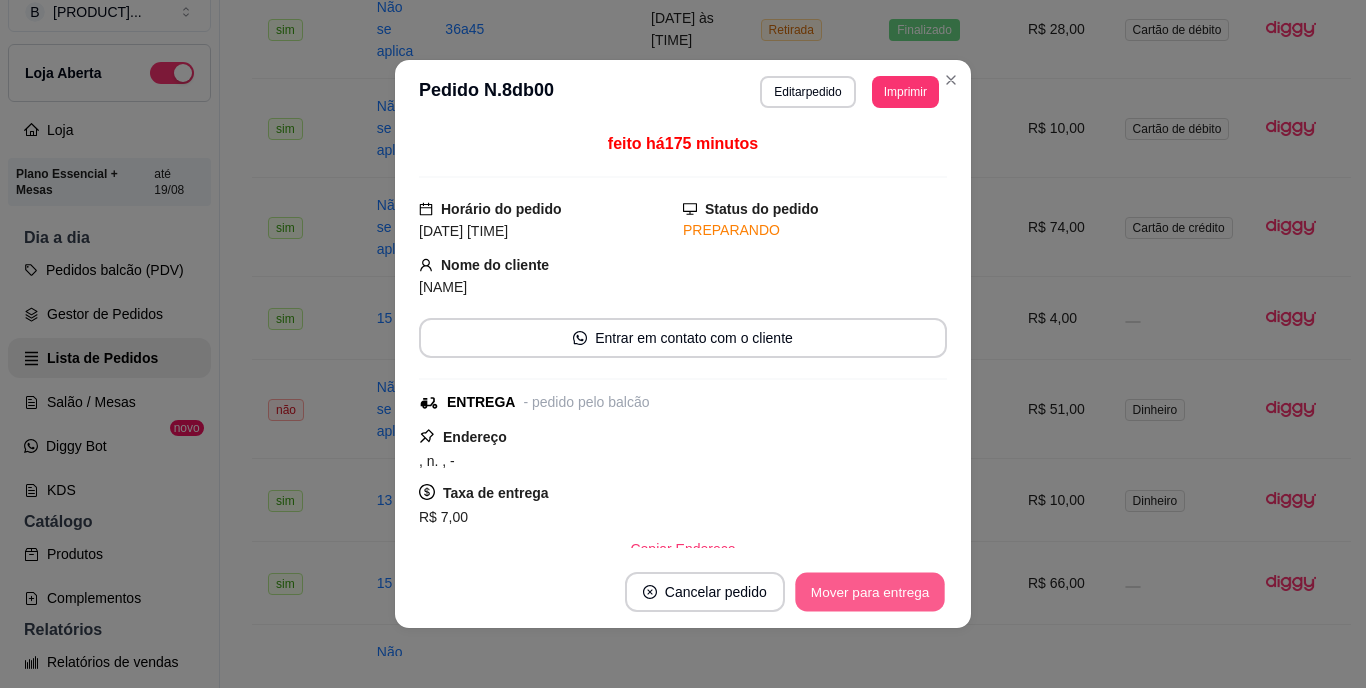 click on "Mover para entrega" at bounding box center [870, 592] 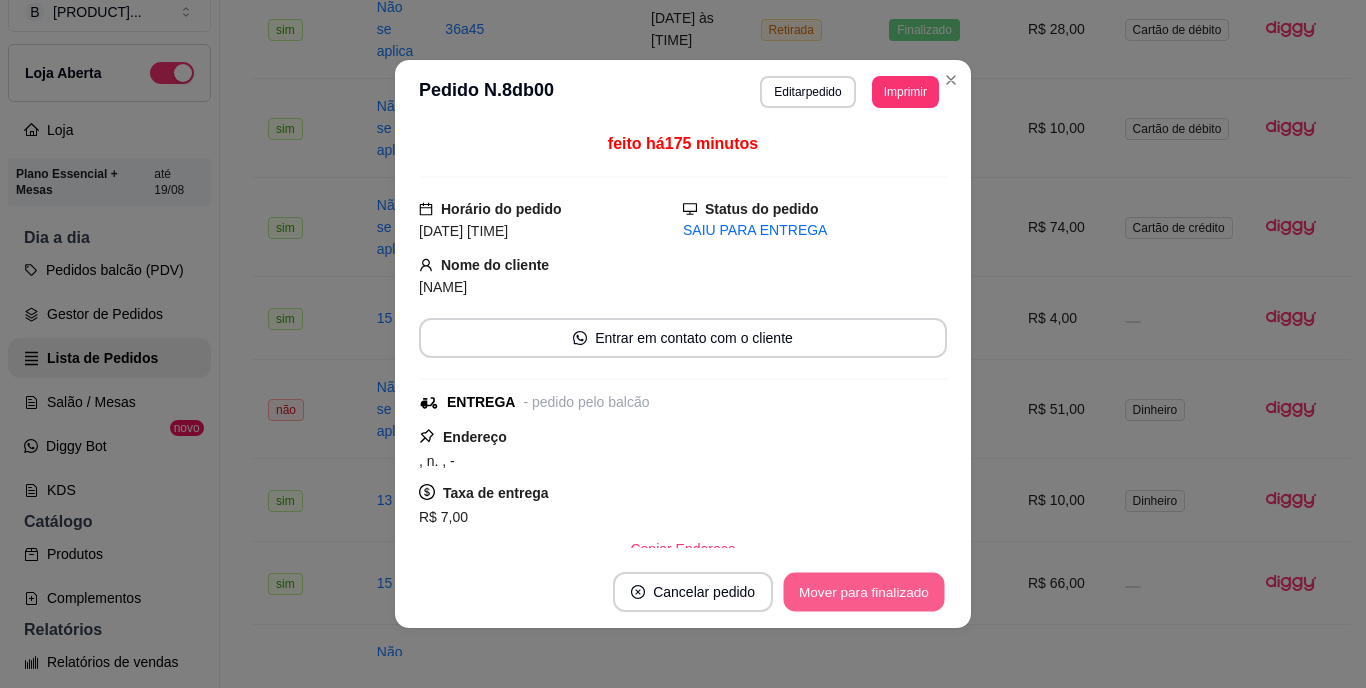 click on "Mover para finalizado" at bounding box center [864, 592] 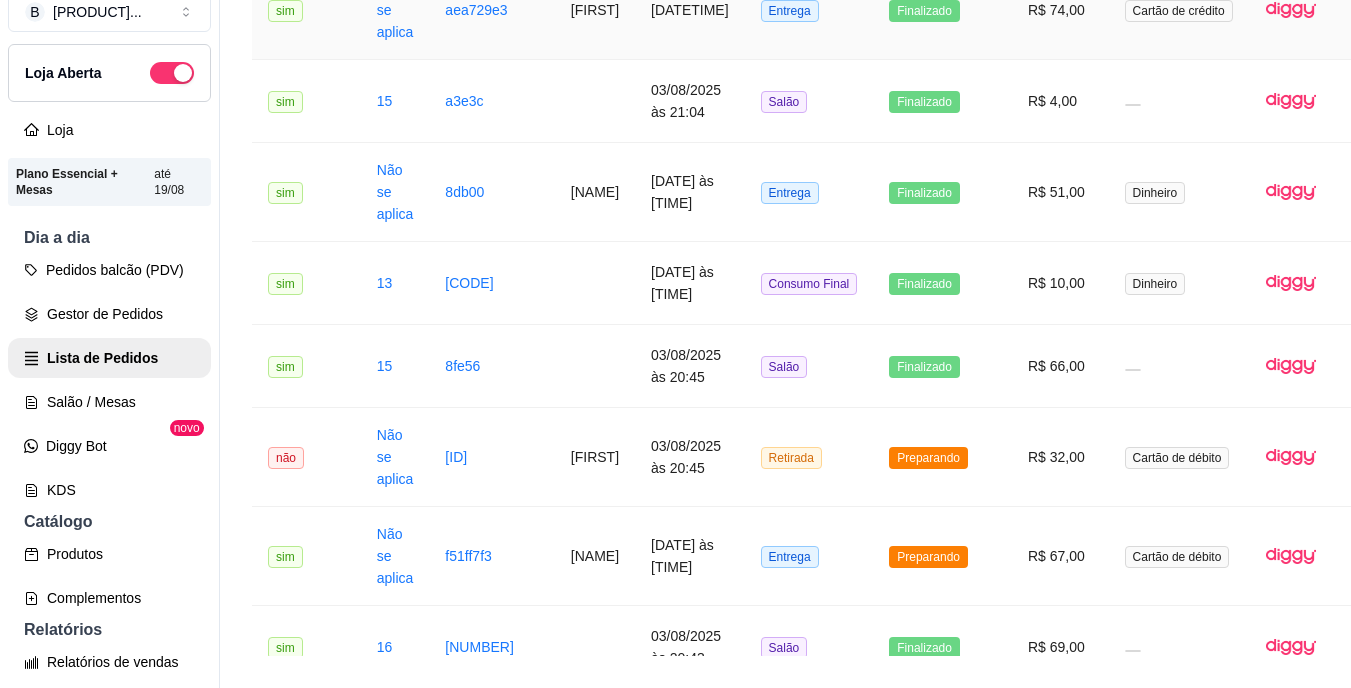 scroll, scrollTop: 1500, scrollLeft: 0, axis: vertical 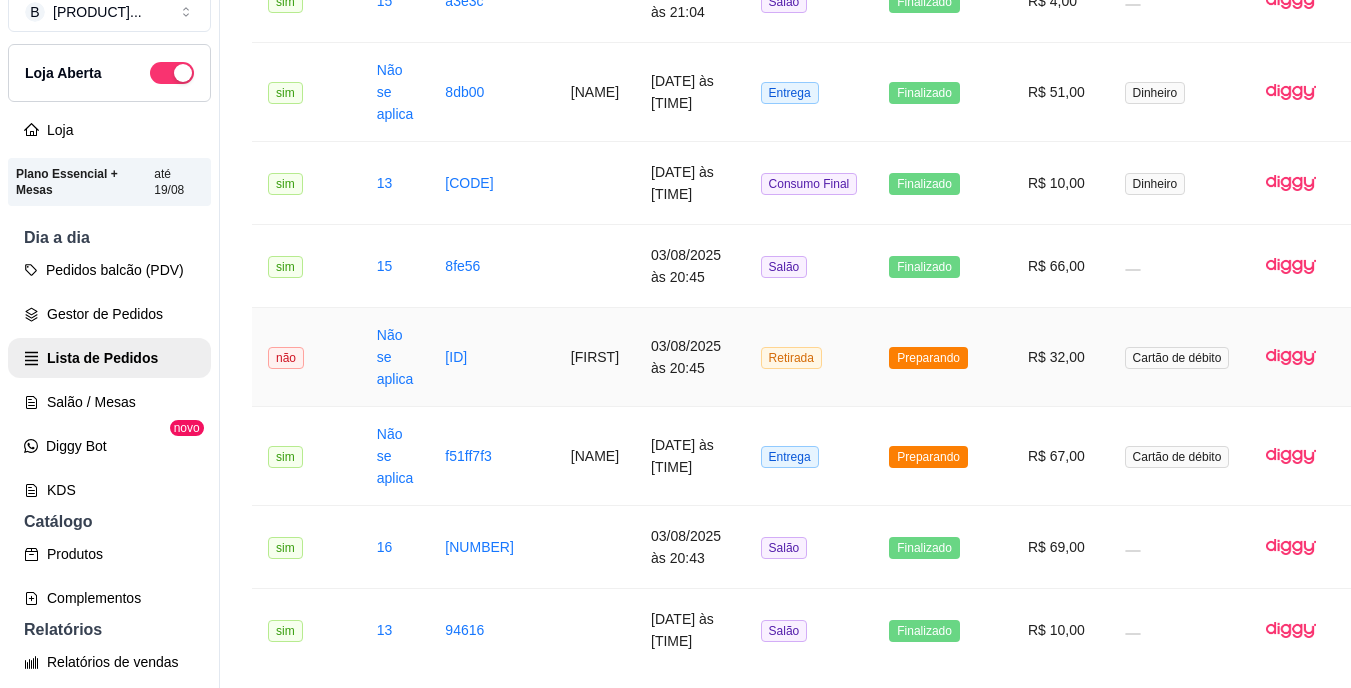 click on "Preparando" at bounding box center [928, 358] 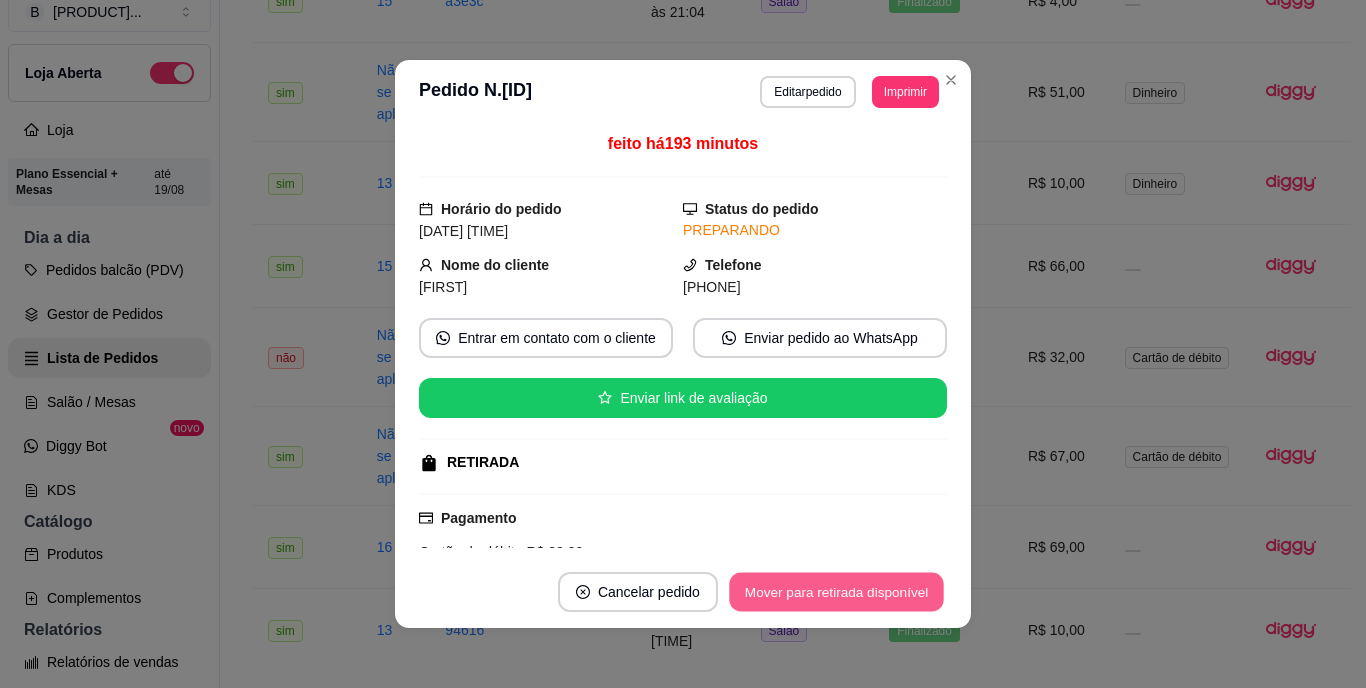 click on "Mover para retirada disponível" at bounding box center [836, 592] 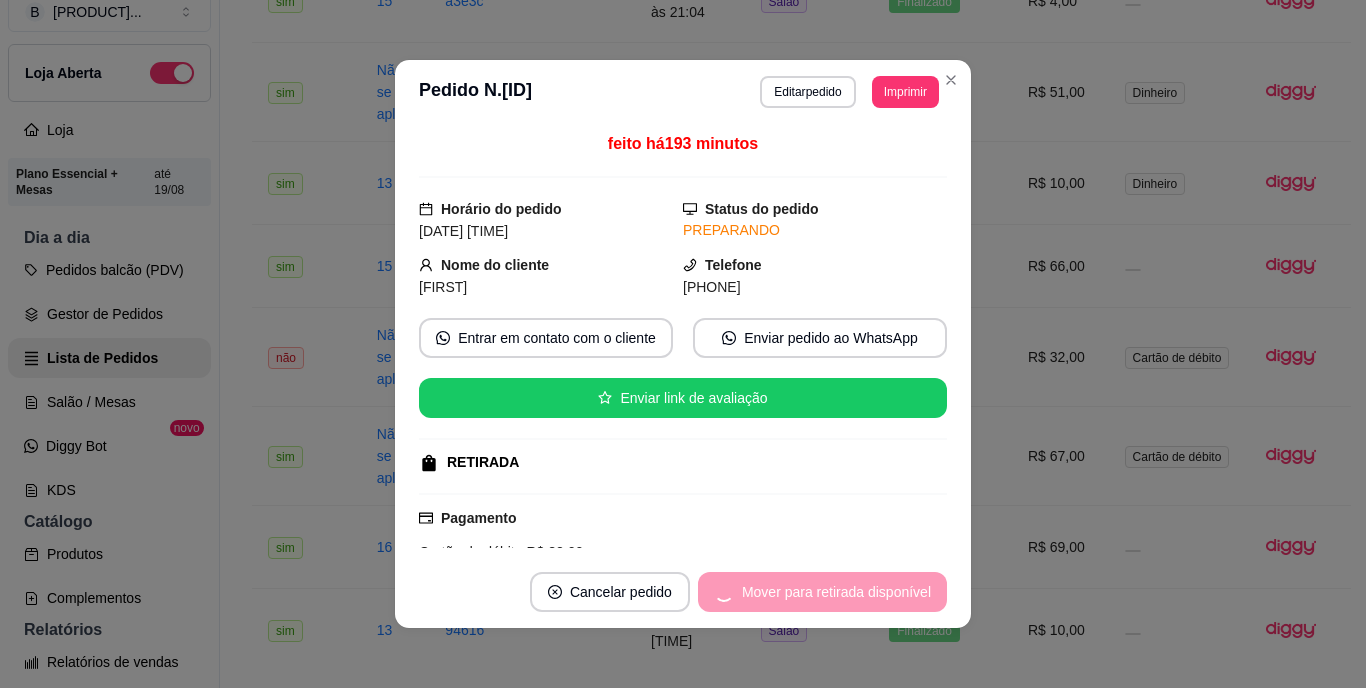 click on "Mover para retirada disponível" at bounding box center (822, 592) 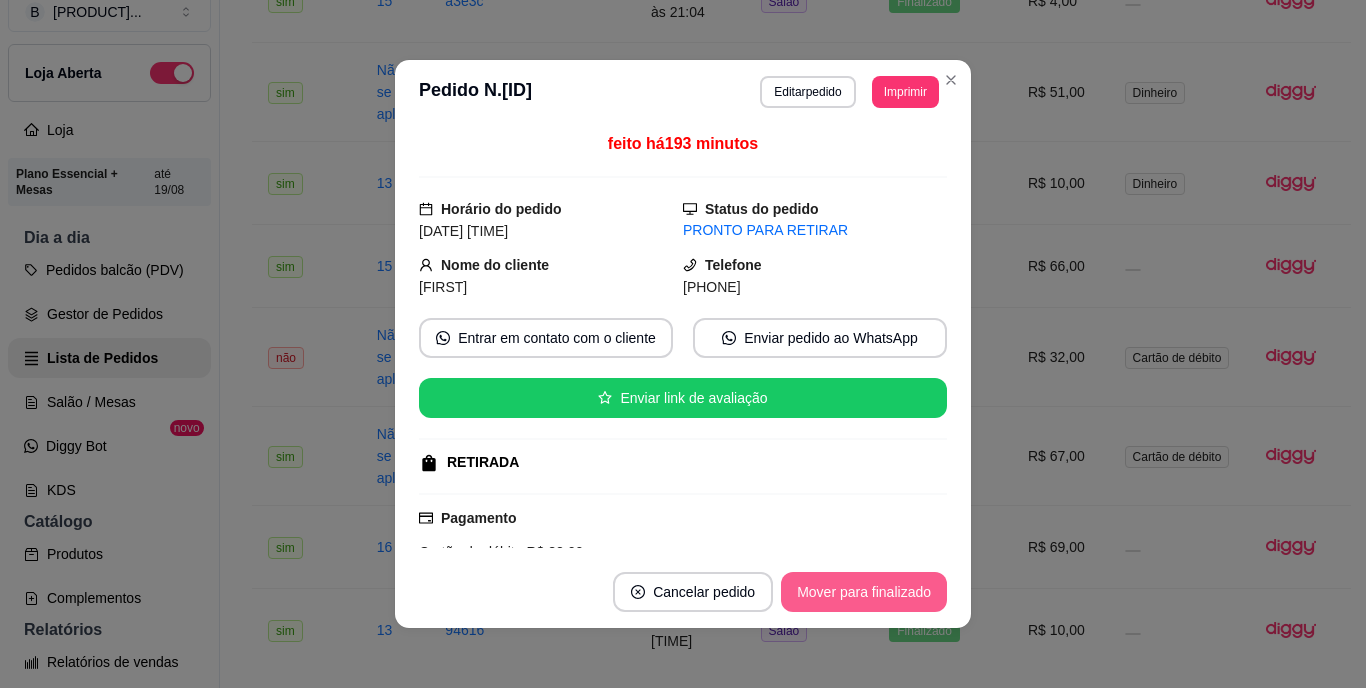 click on "Mover para finalizado" at bounding box center (864, 592) 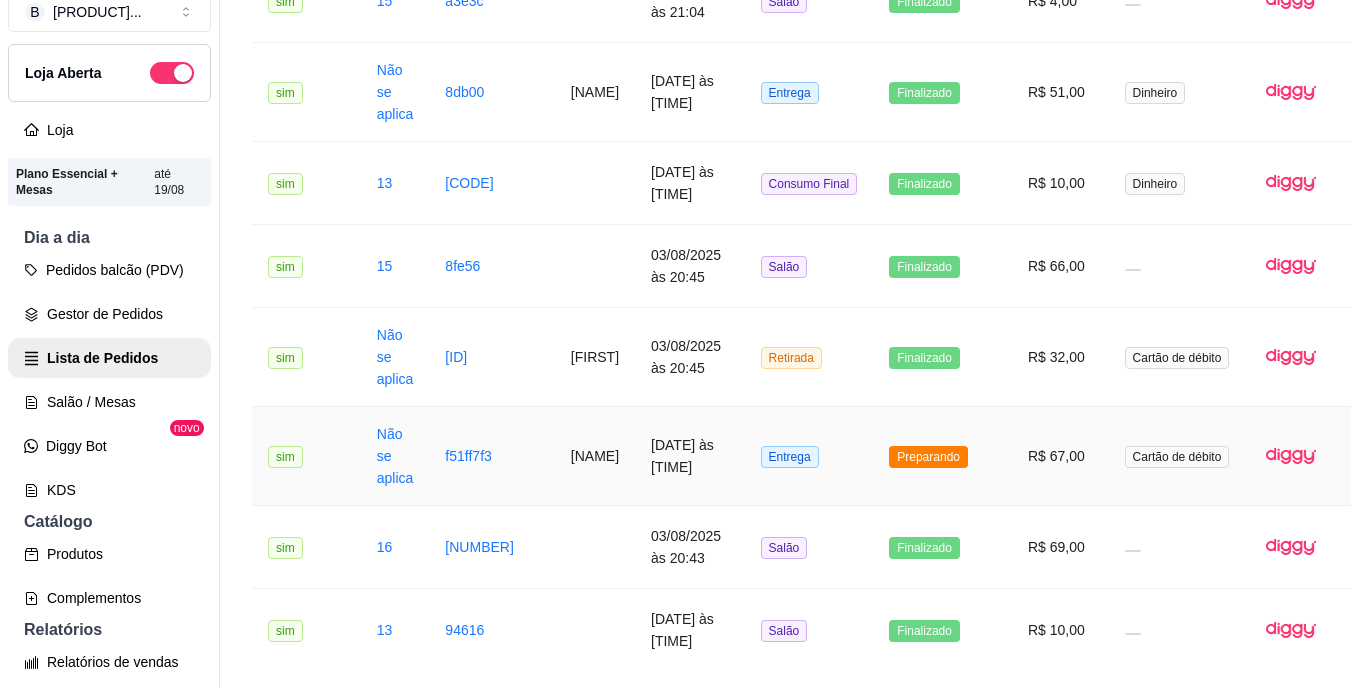 click on "Preparando" at bounding box center (928, 457) 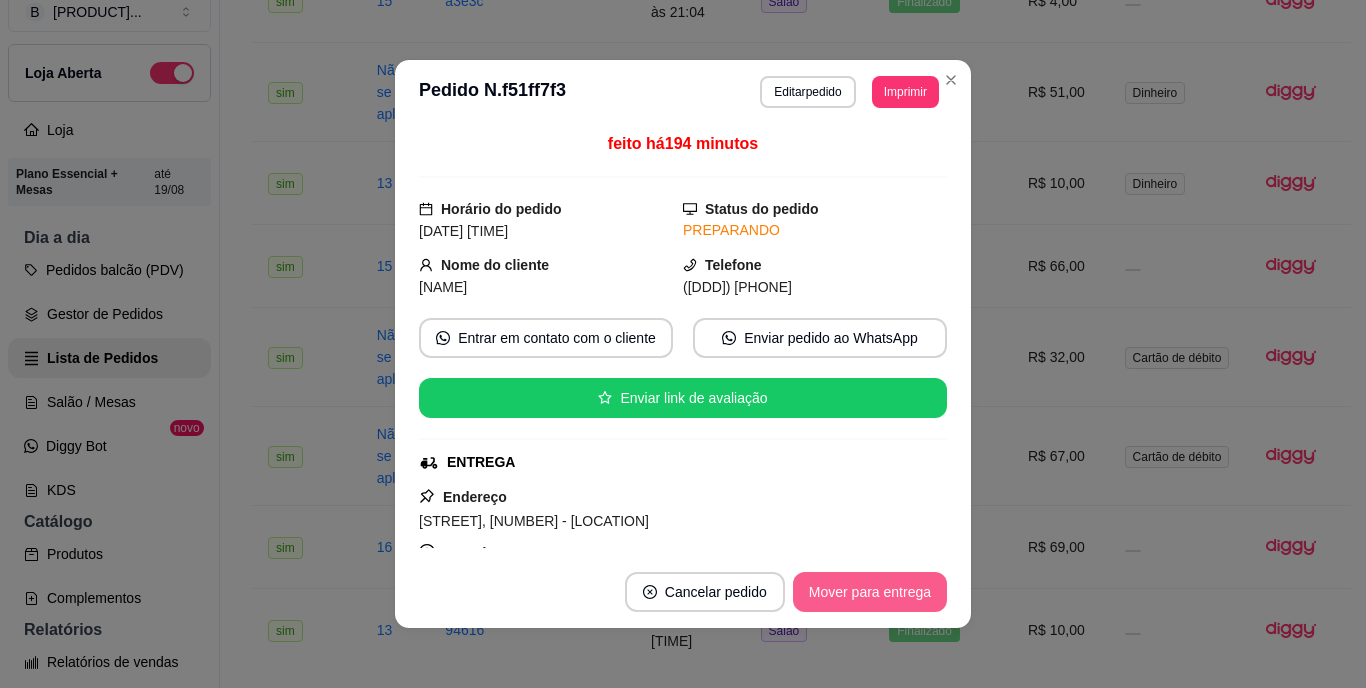 click on "Mover para entrega" at bounding box center [870, 592] 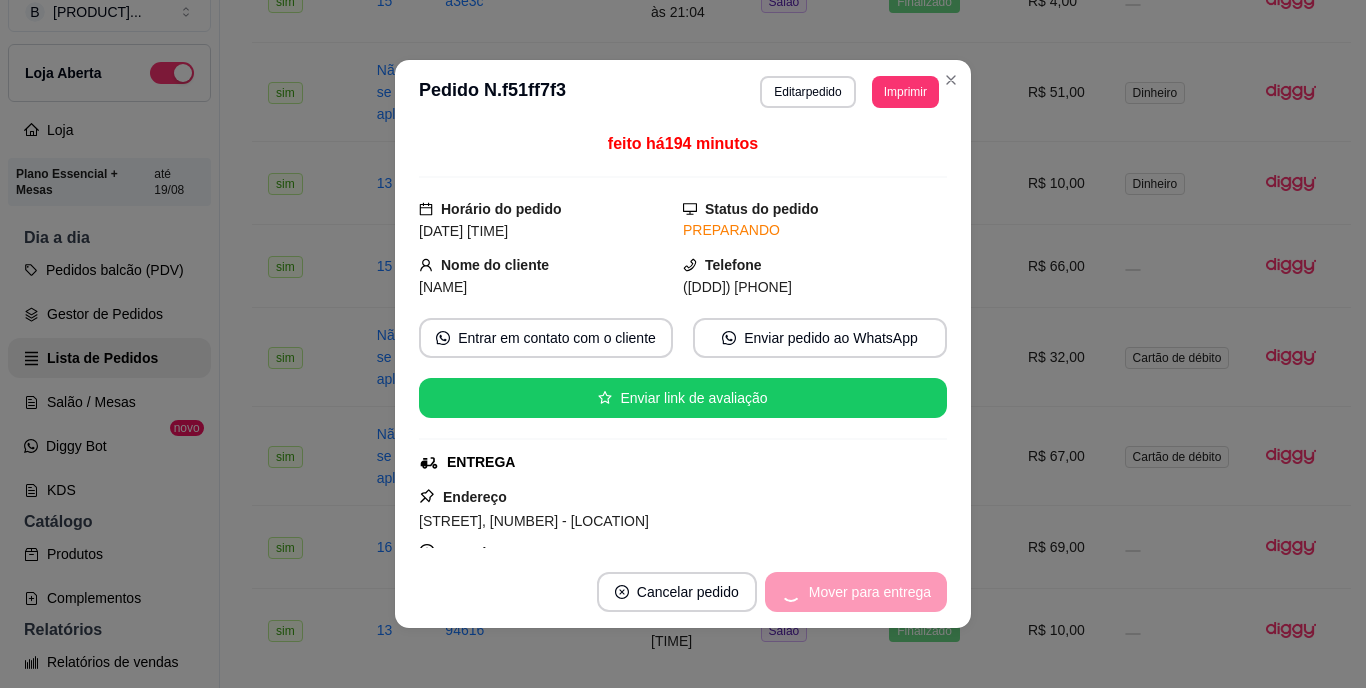 click on "Mover para entrega" at bounding box center [856, 592] 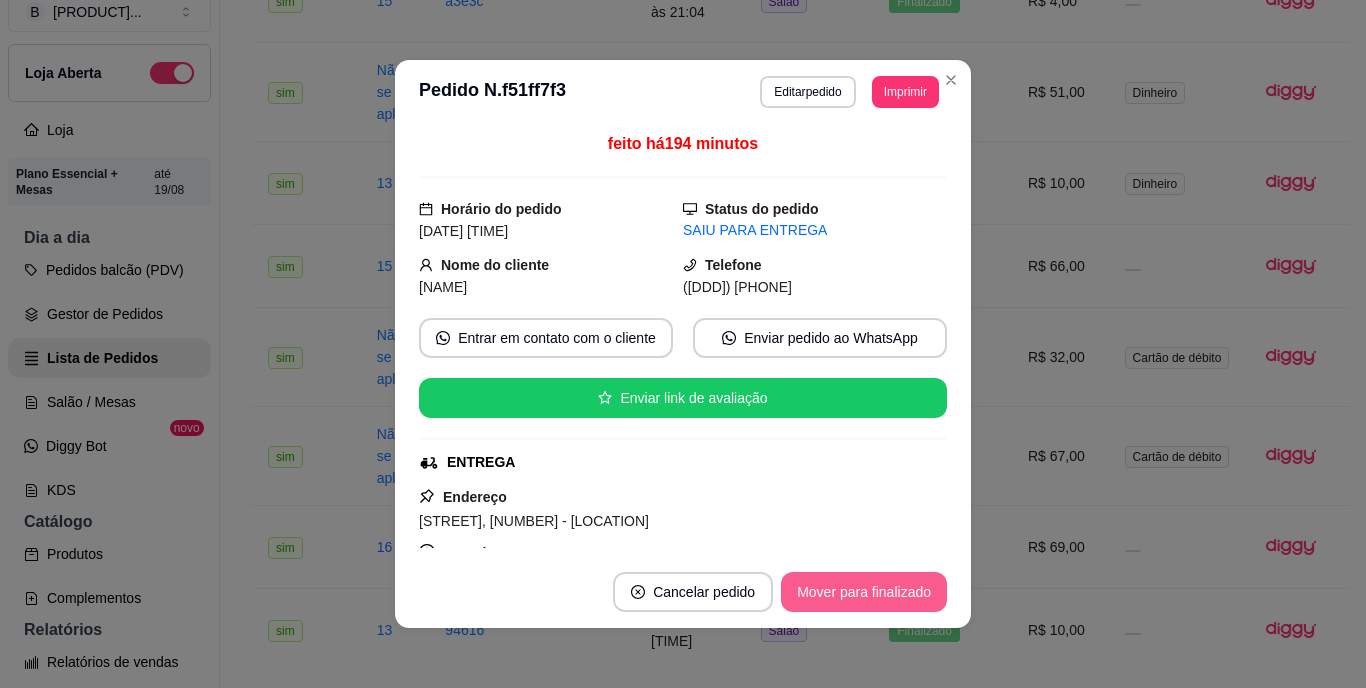 click on "Mover para finalizado" at bounding box center [864, 592] 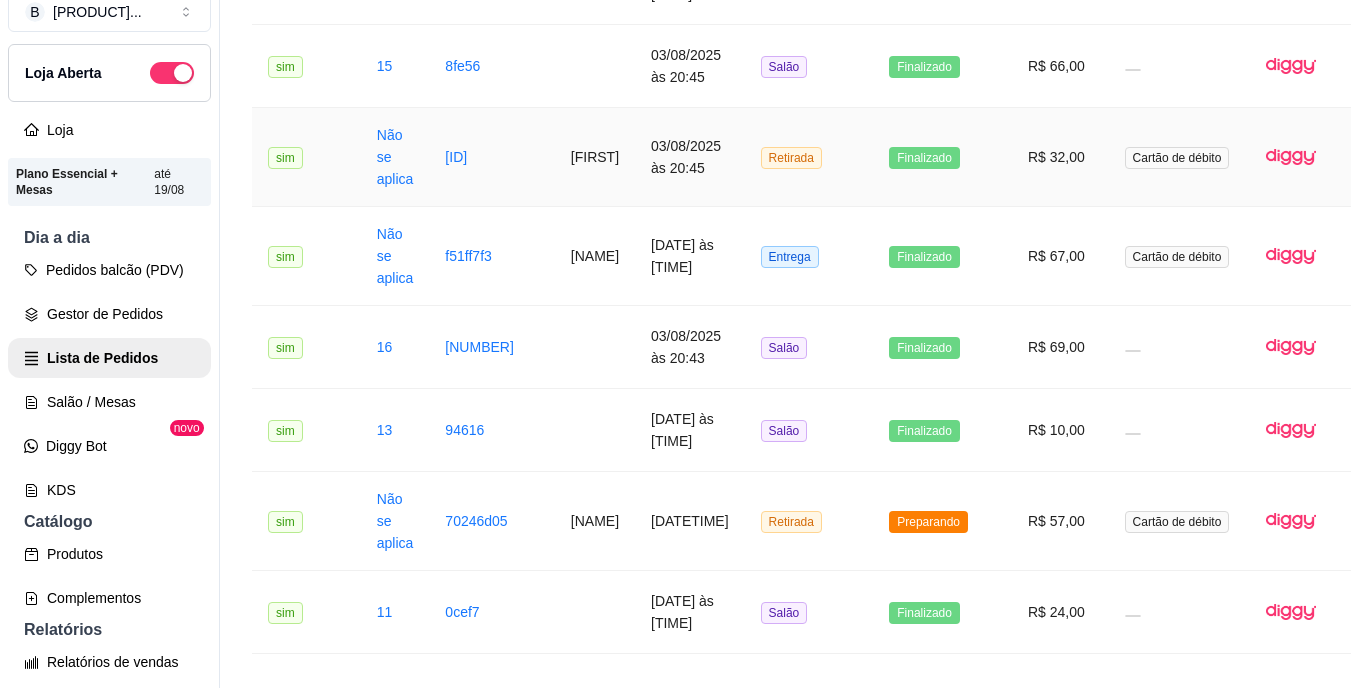 scroll, scrollTop: 2000, scrollLeft: 0, axis: vertical 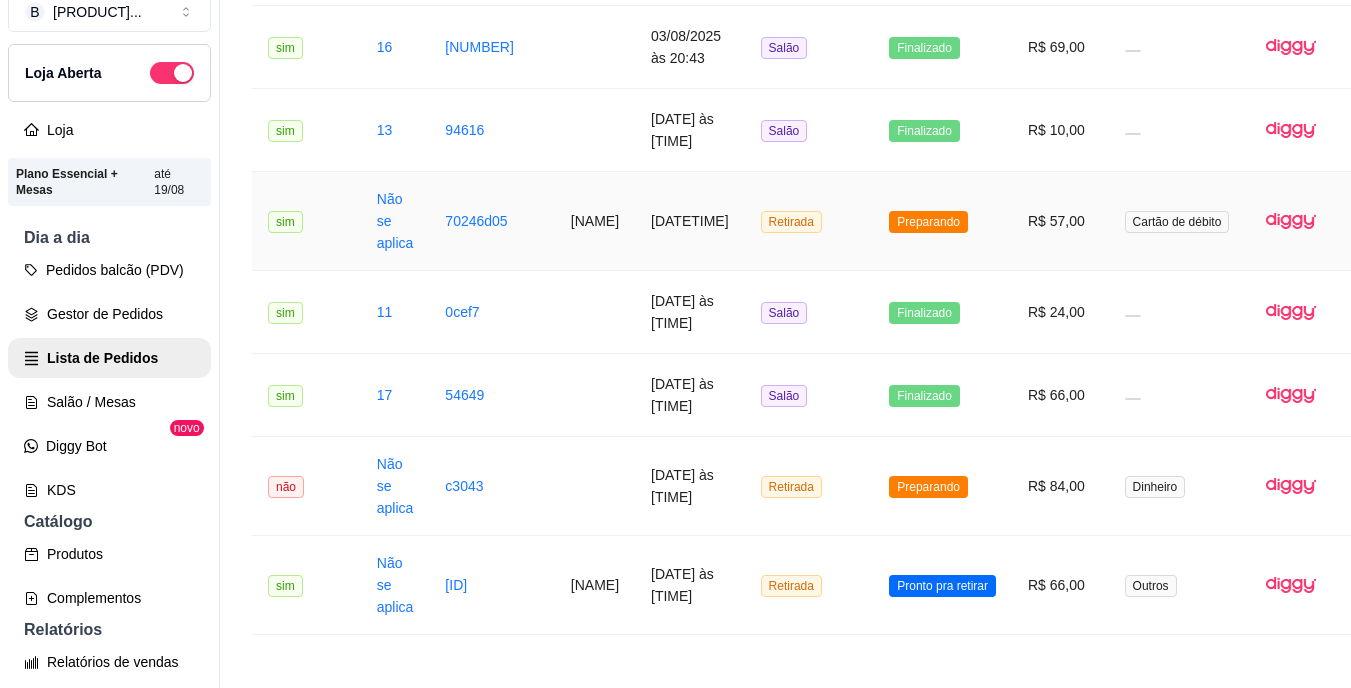 click on "Preparando" at bounding box center [928, 222] 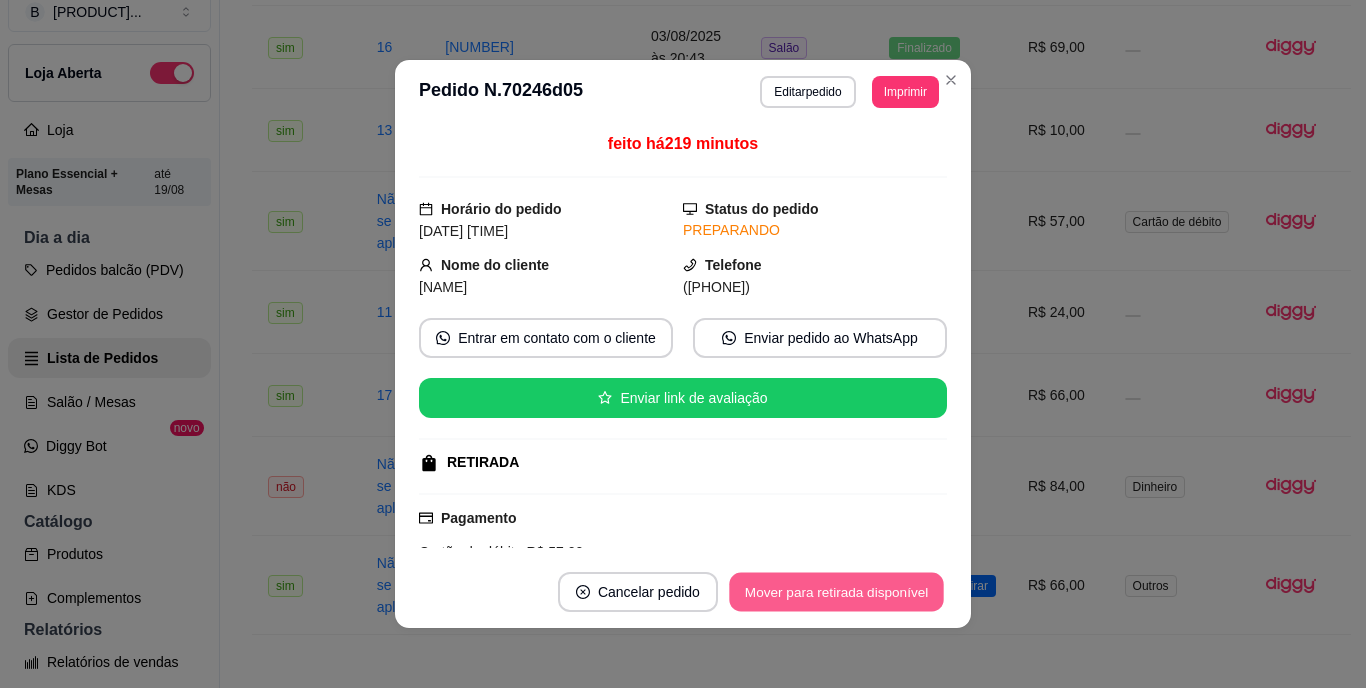 click on "Mover para retirada disponível" at bounding box center (836, 592) 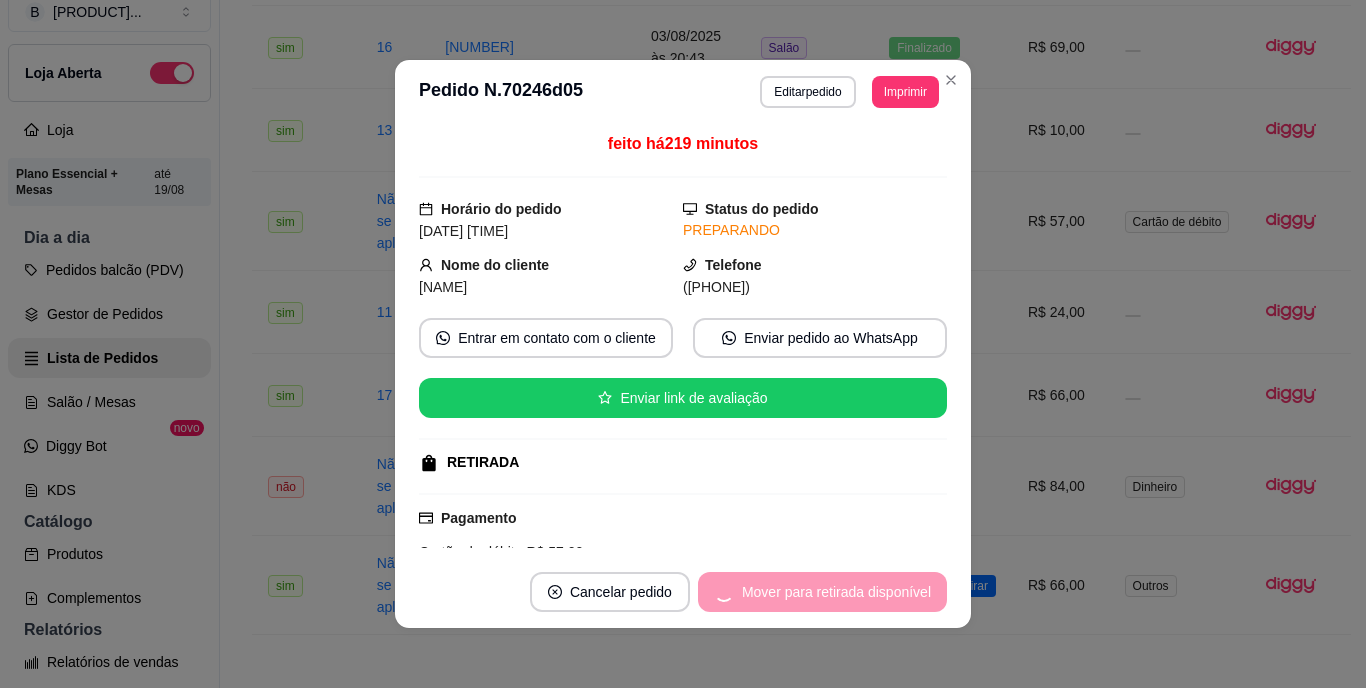 click on "Mover para retirada disponível" at bounding box center (822, 592) 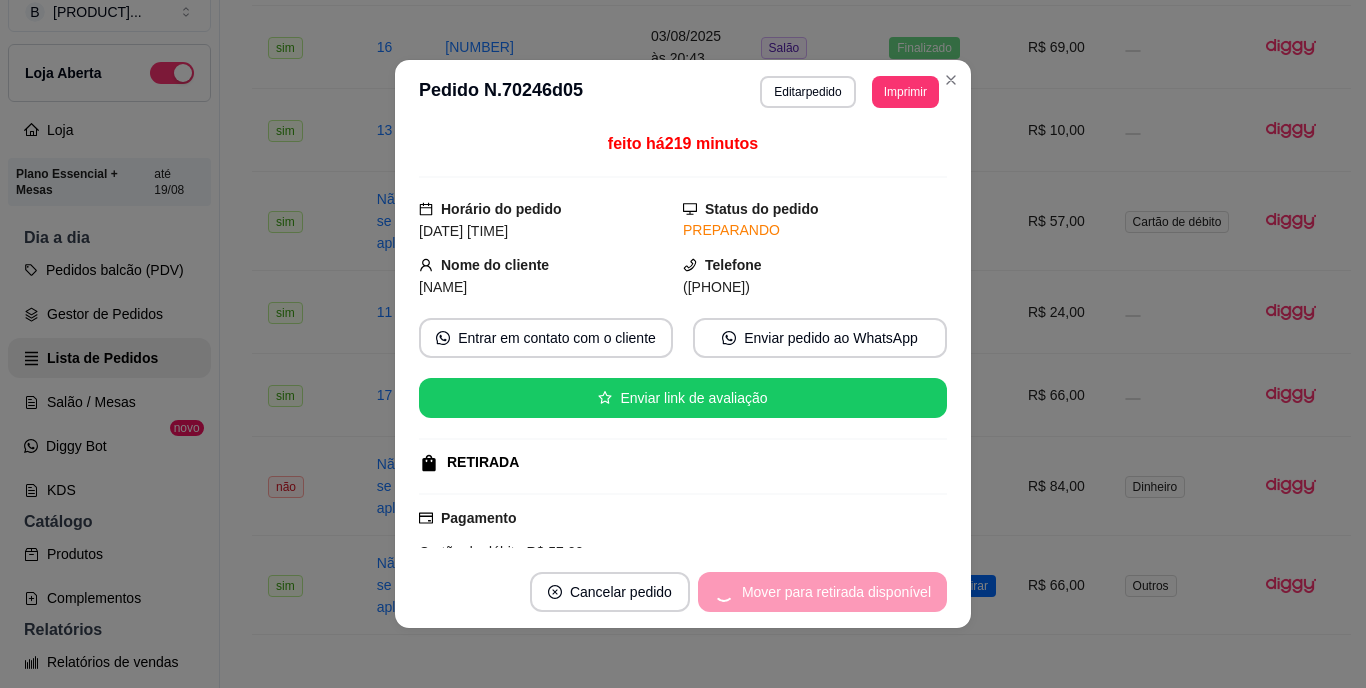 click on "Mover para retirada disponível" at bounding box center [822, 592] 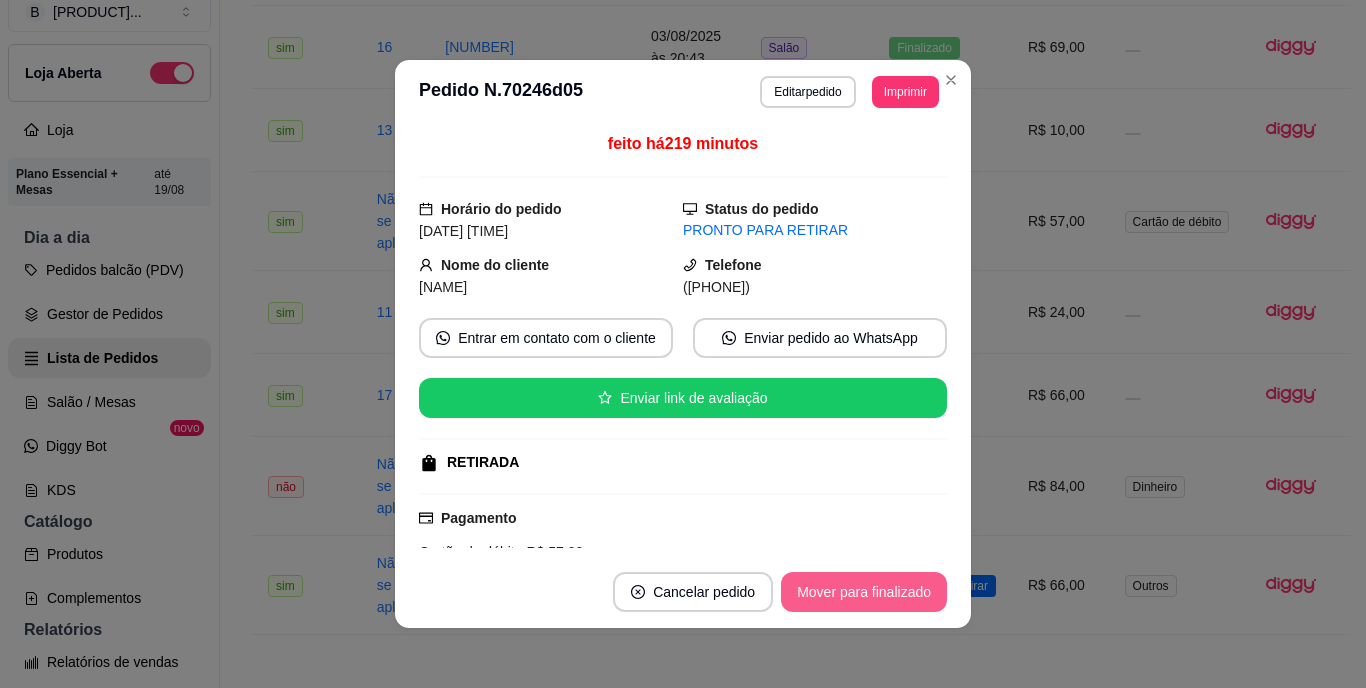 click on "Mover para finalizado" at bounding box center (864, 592) 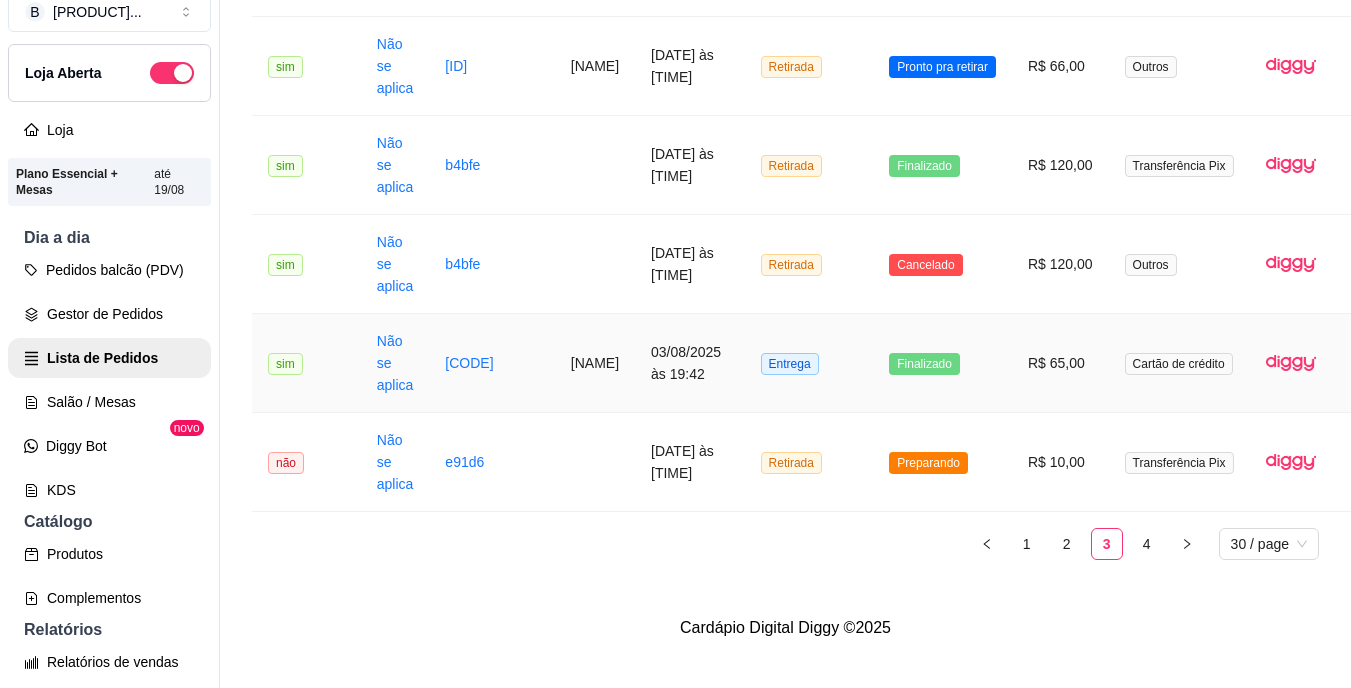 scroll, scrollTop: 2648, scrollLeft: 0, axis: vertical 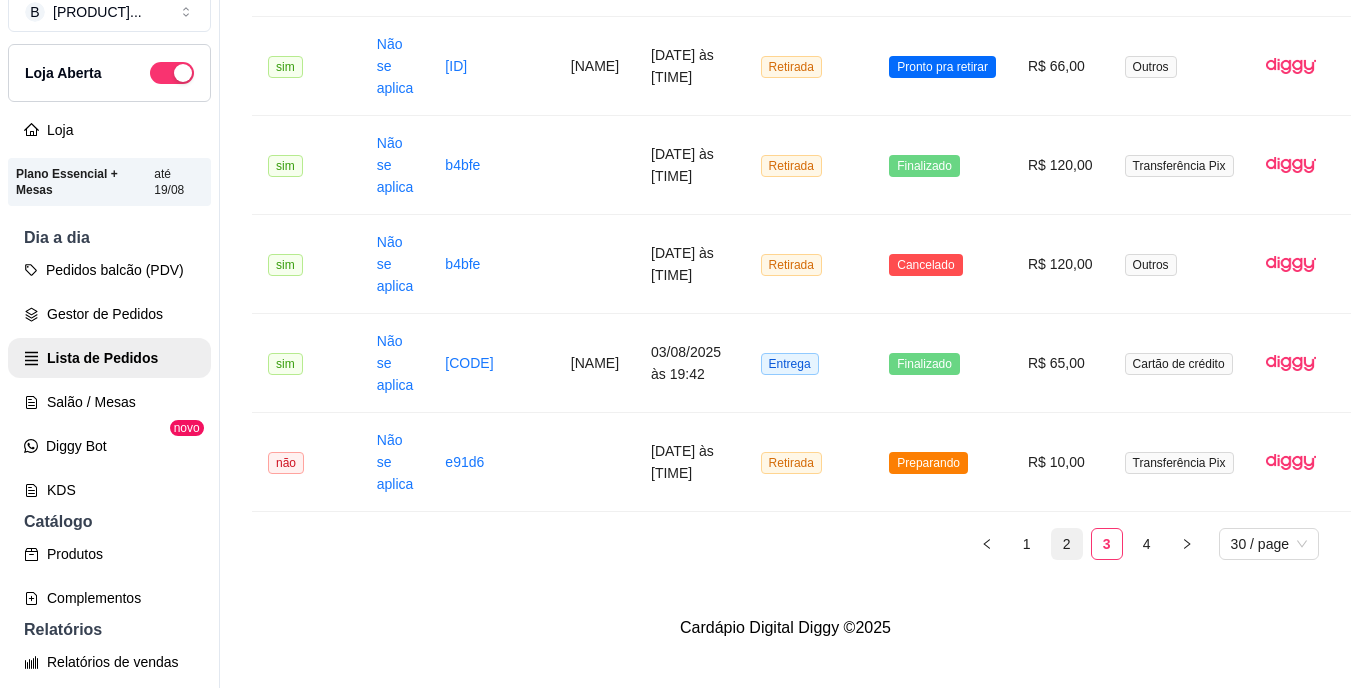 click on "2" at bounding box center (1067, 544) 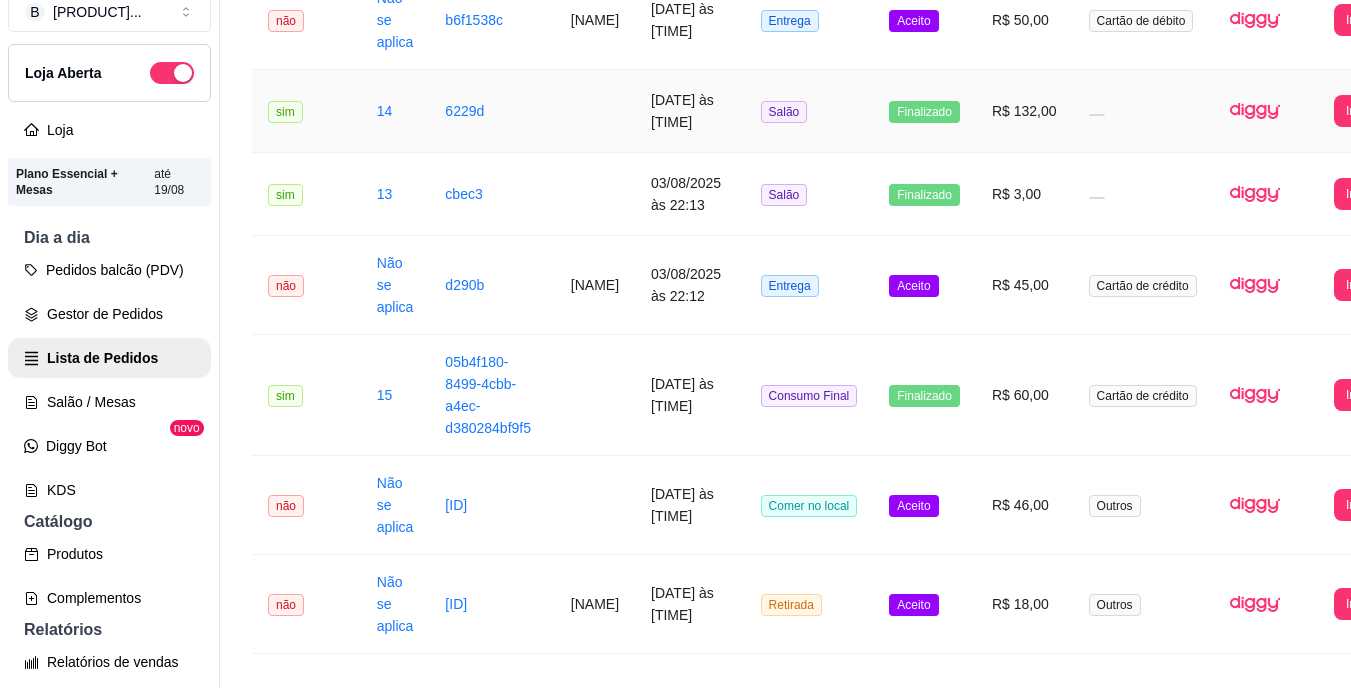 scroll, scrollTop: 668, scrollLeft: 0, axis: vertical 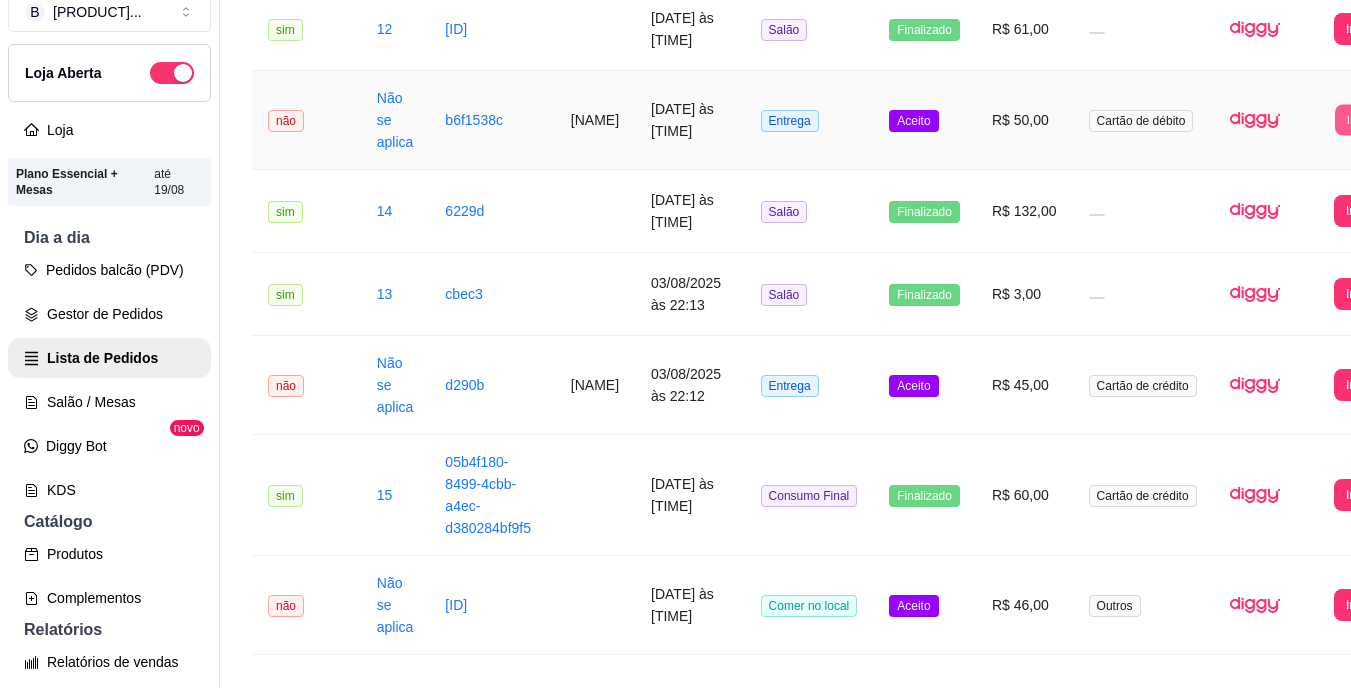 click on "Imprimir" at bounding box center (1367, 119) 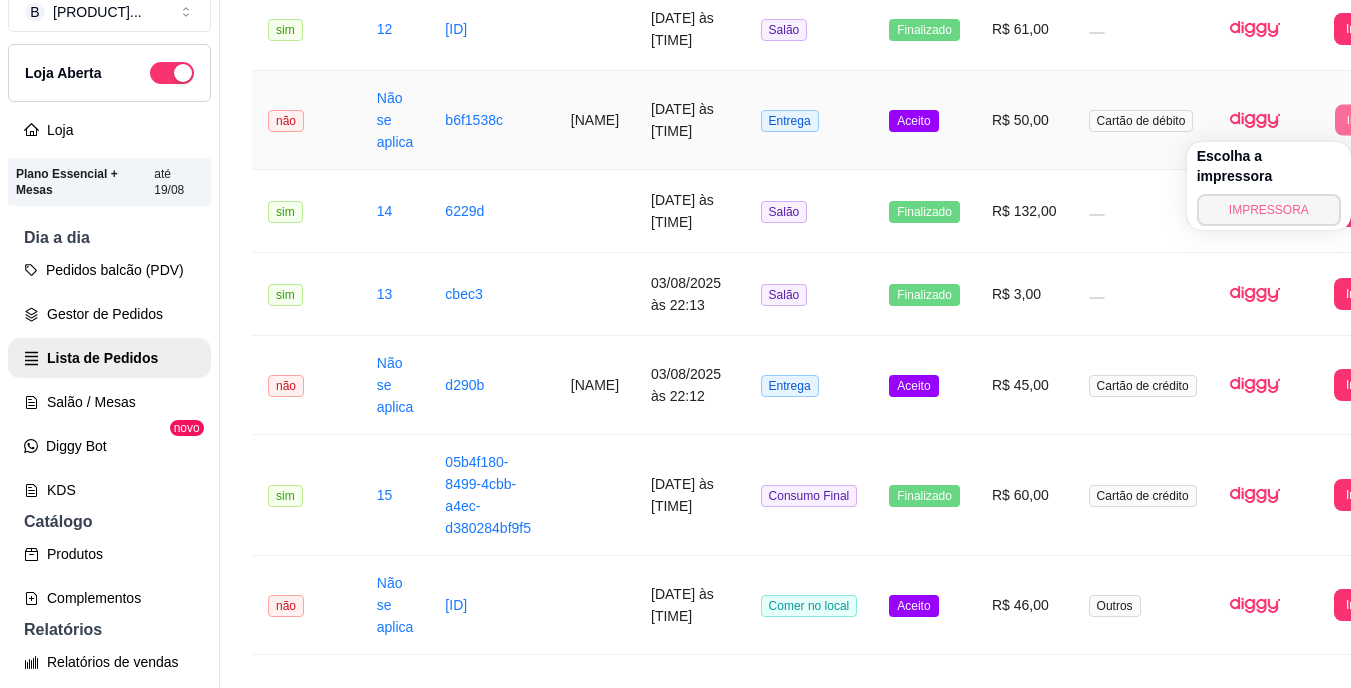 click on "IMPRESSORA" at bounding box center (1269, 210) 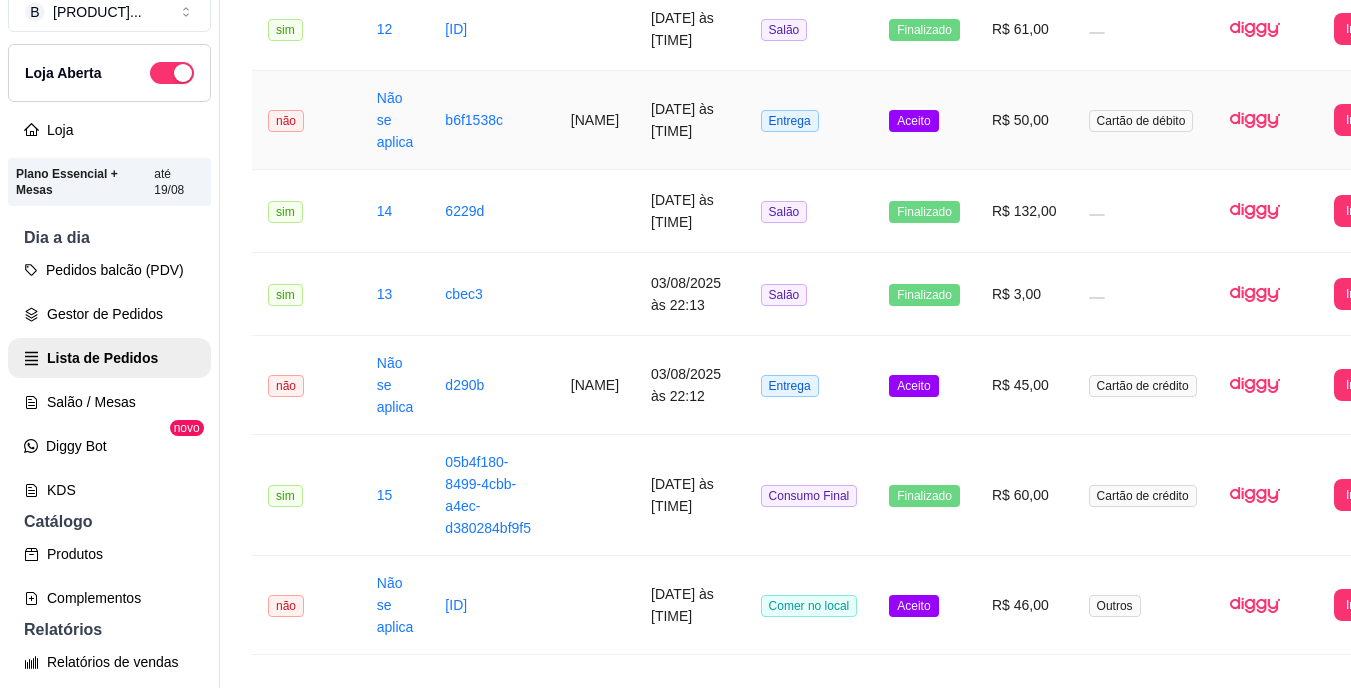 click on "Aceito" at bounding box center (913, 121) 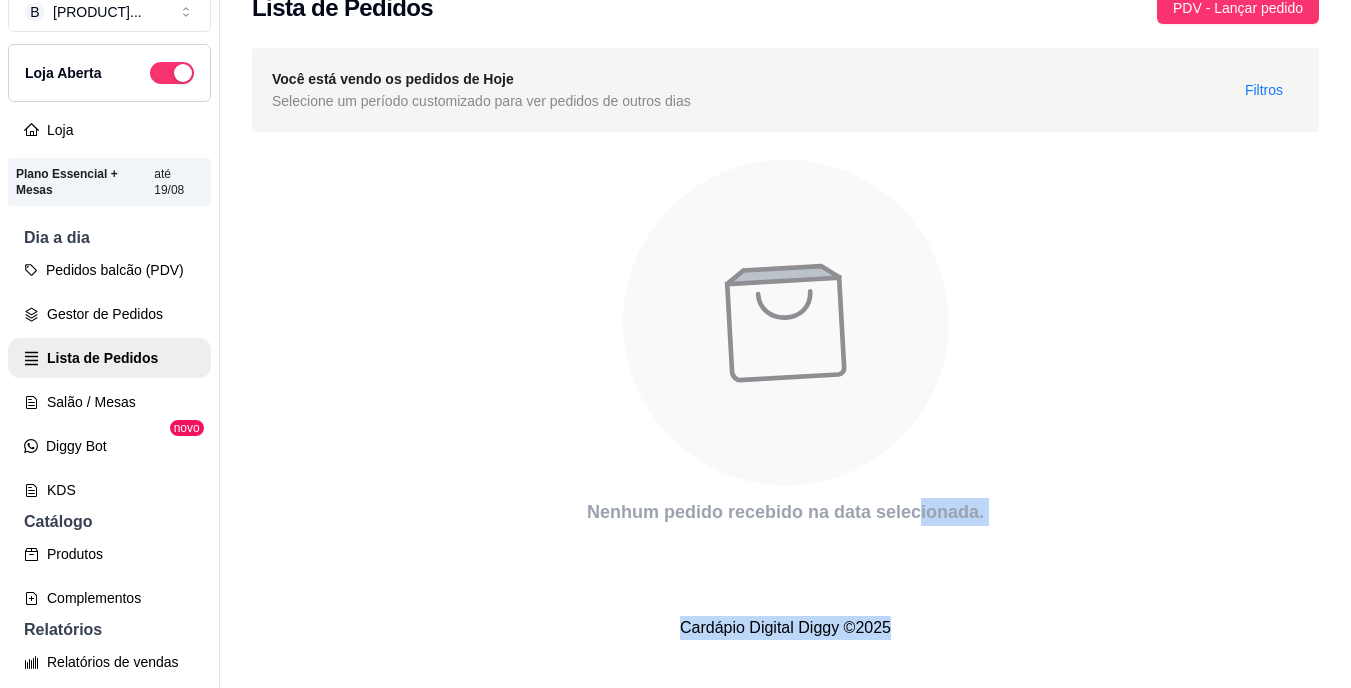 click on "Lista de Pedidos PDV - Lançar pedido Você está vendo os pedidos de   Hoje Selecione um período customizado para ver pedidos de outros dias Filtros Nenhum pedido recebido na data selecionada. Cardápio Digital Diggy © 2025" at bounding box center [785, 312] 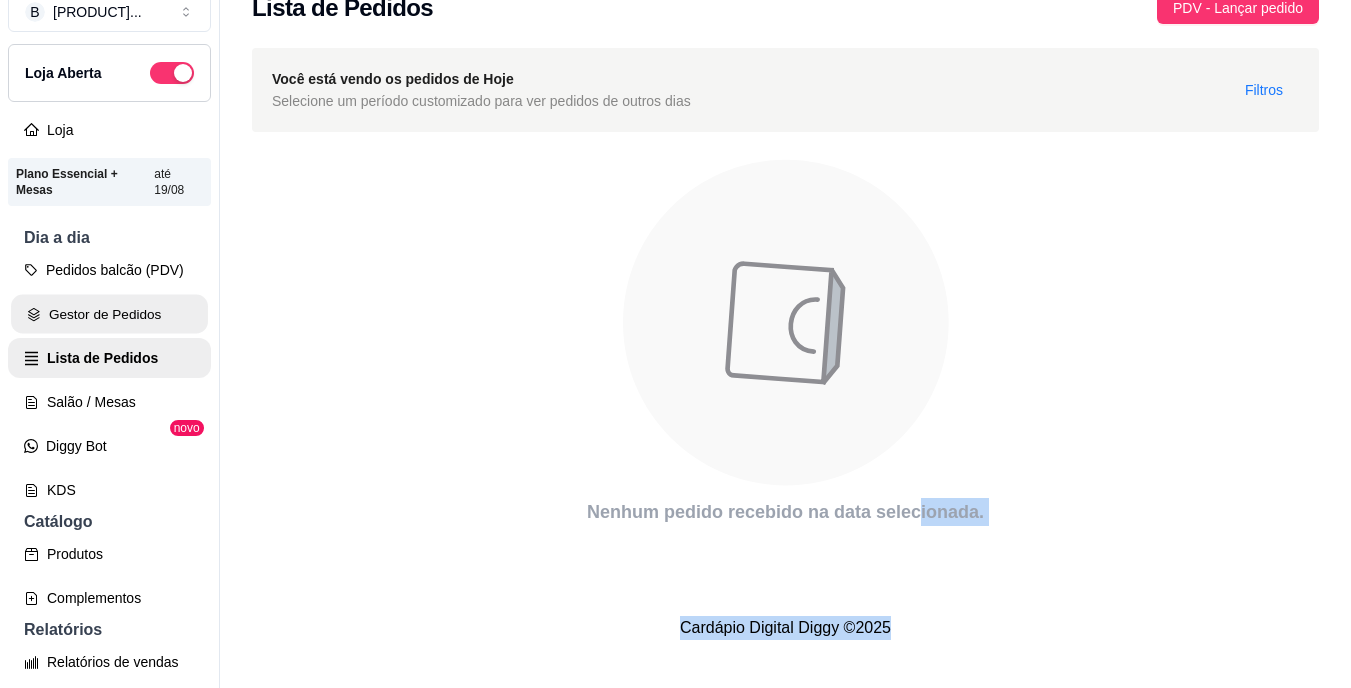 click on "Gestor de Pedidos" at bounding box center [109, 314] 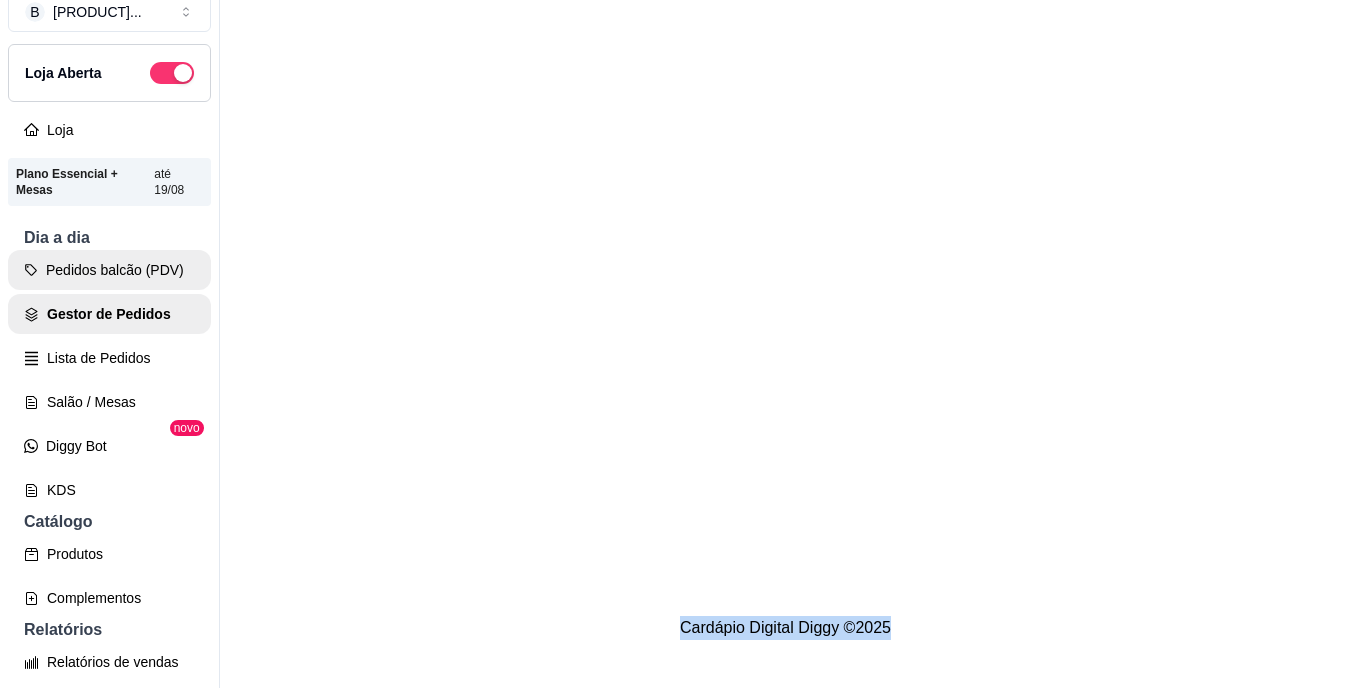 scroll, scrollTop: 0, scrollLeft: 0, axis: both 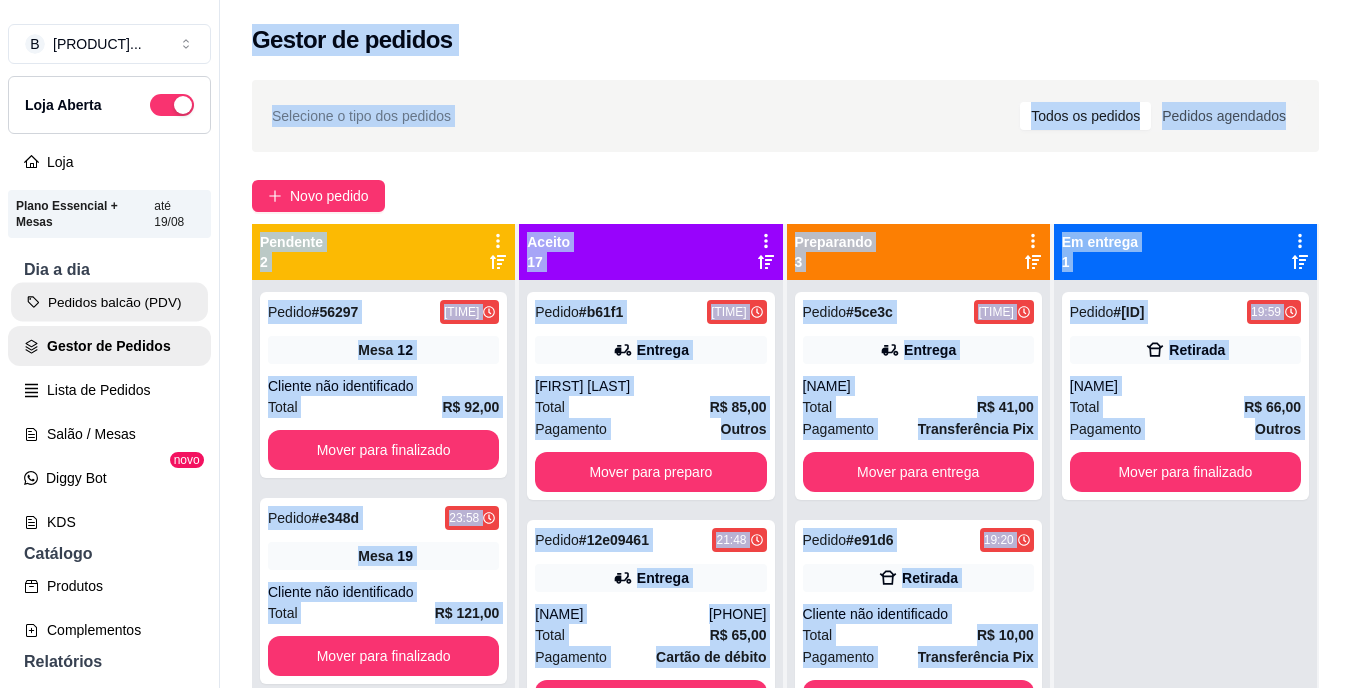 click on "Pedidos balcão (PDV)" at bounding box center (109, 302) 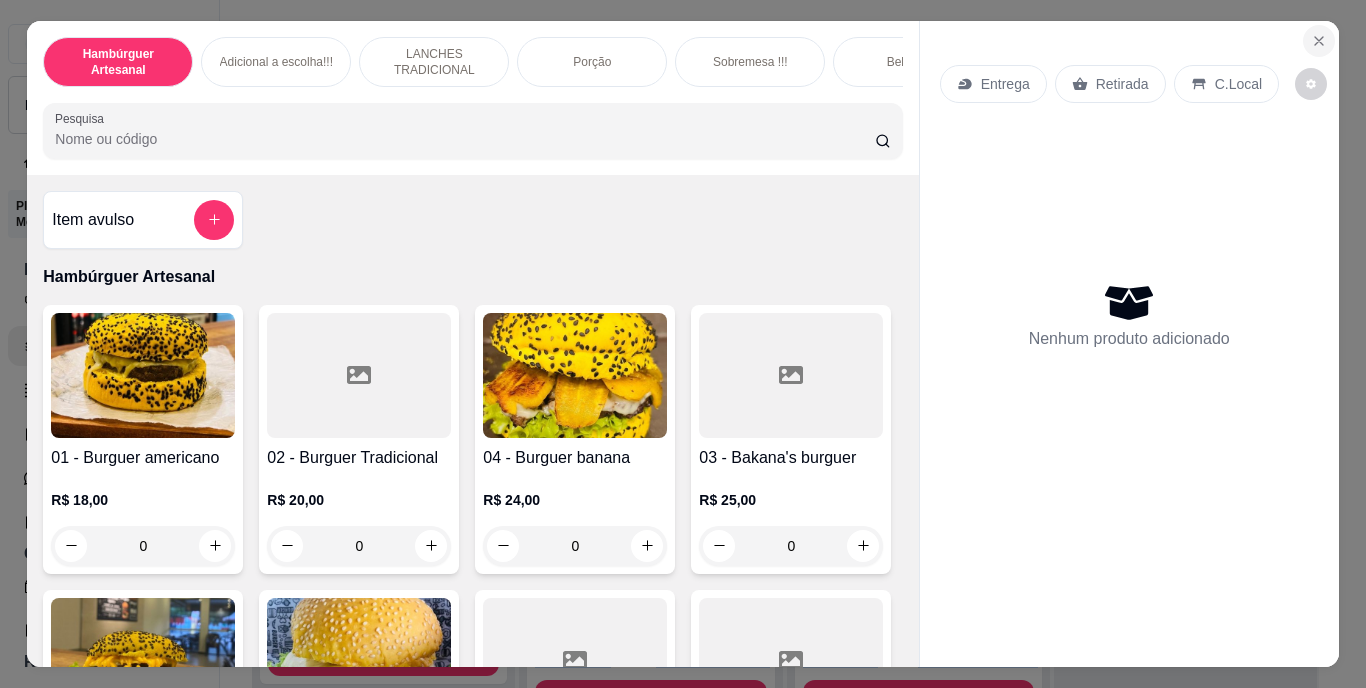 click 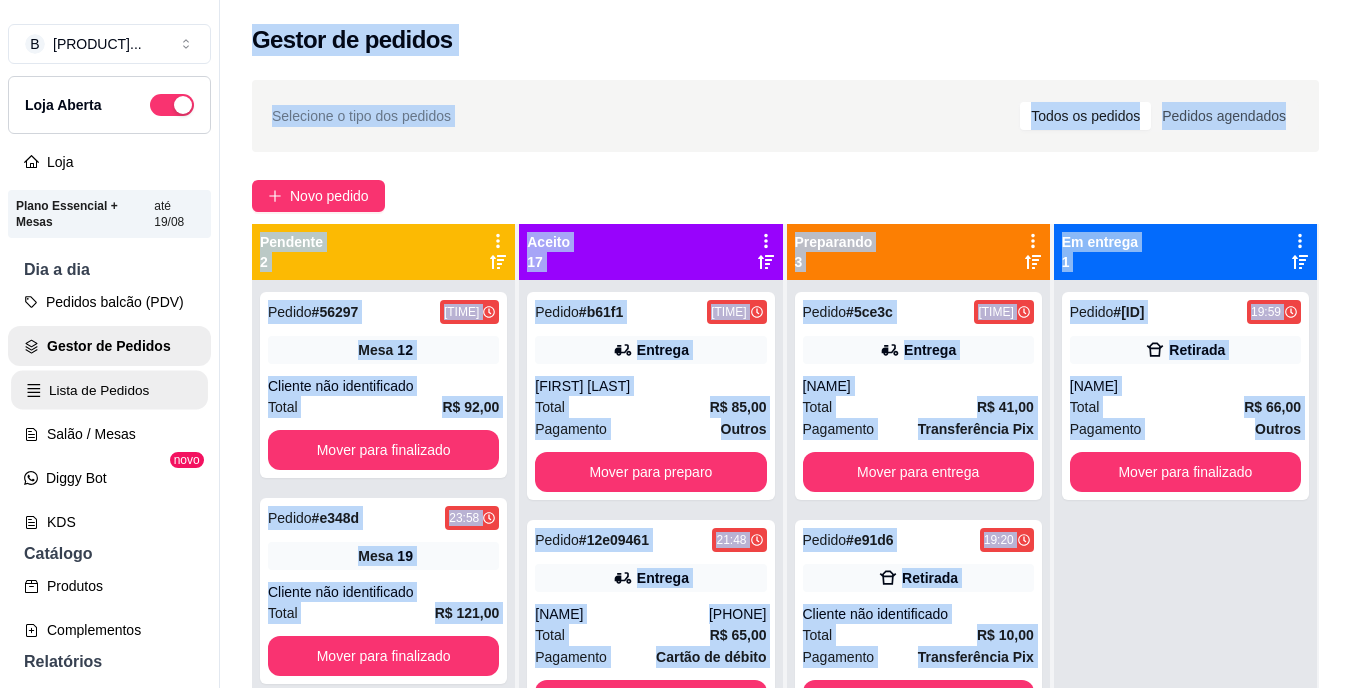 click on "Lista de Pedidos" at bounding box center (109, 390) 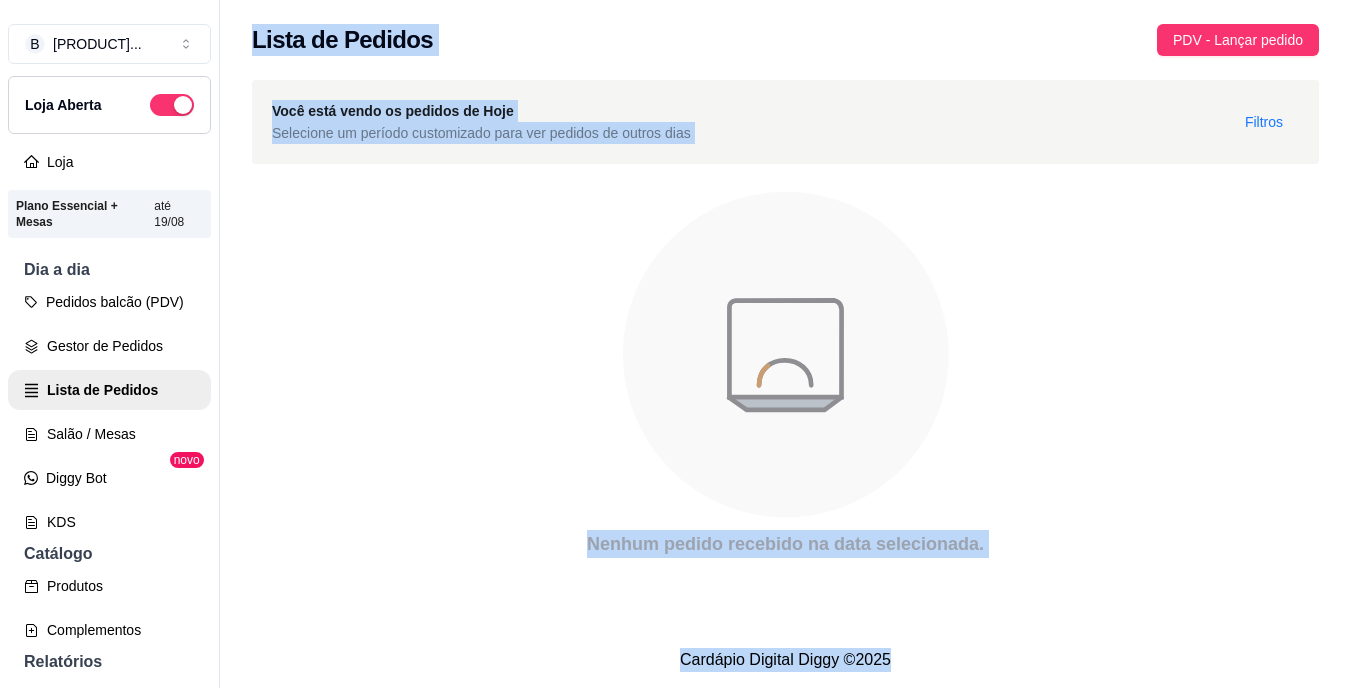 click 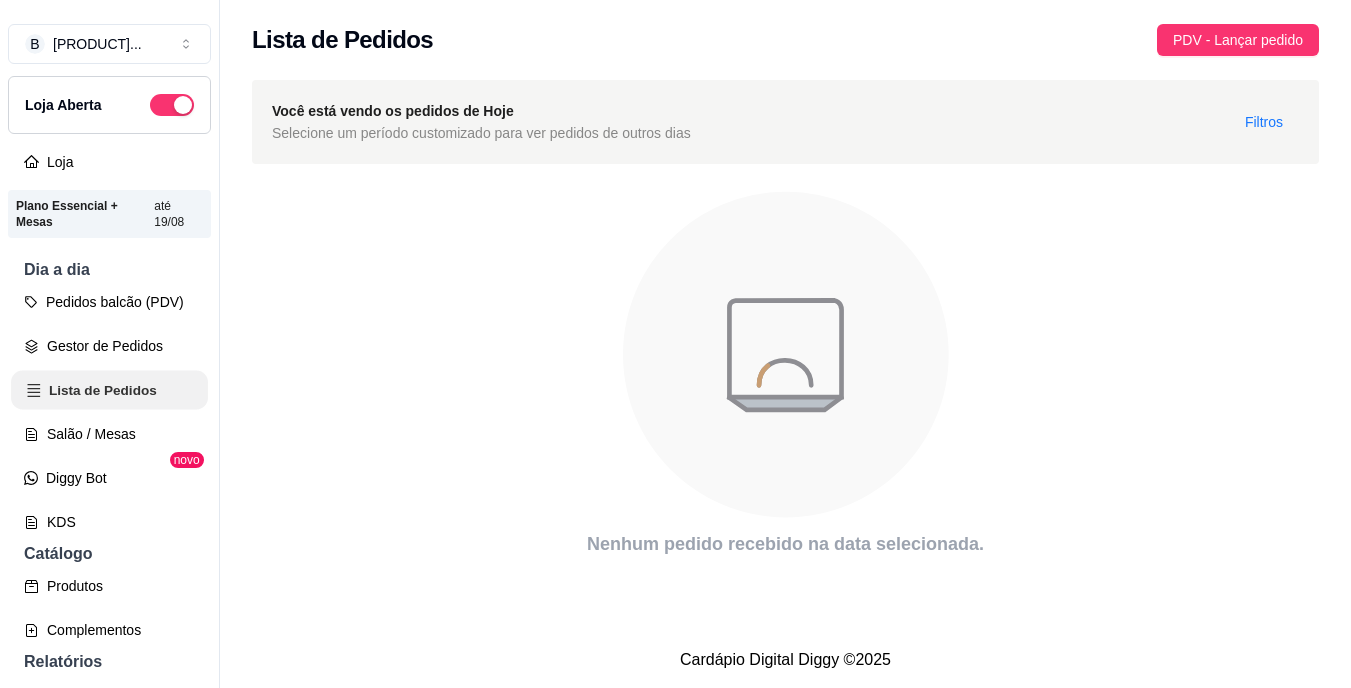 click on "Lista de Pedidos" at bounding box center [109, 390] 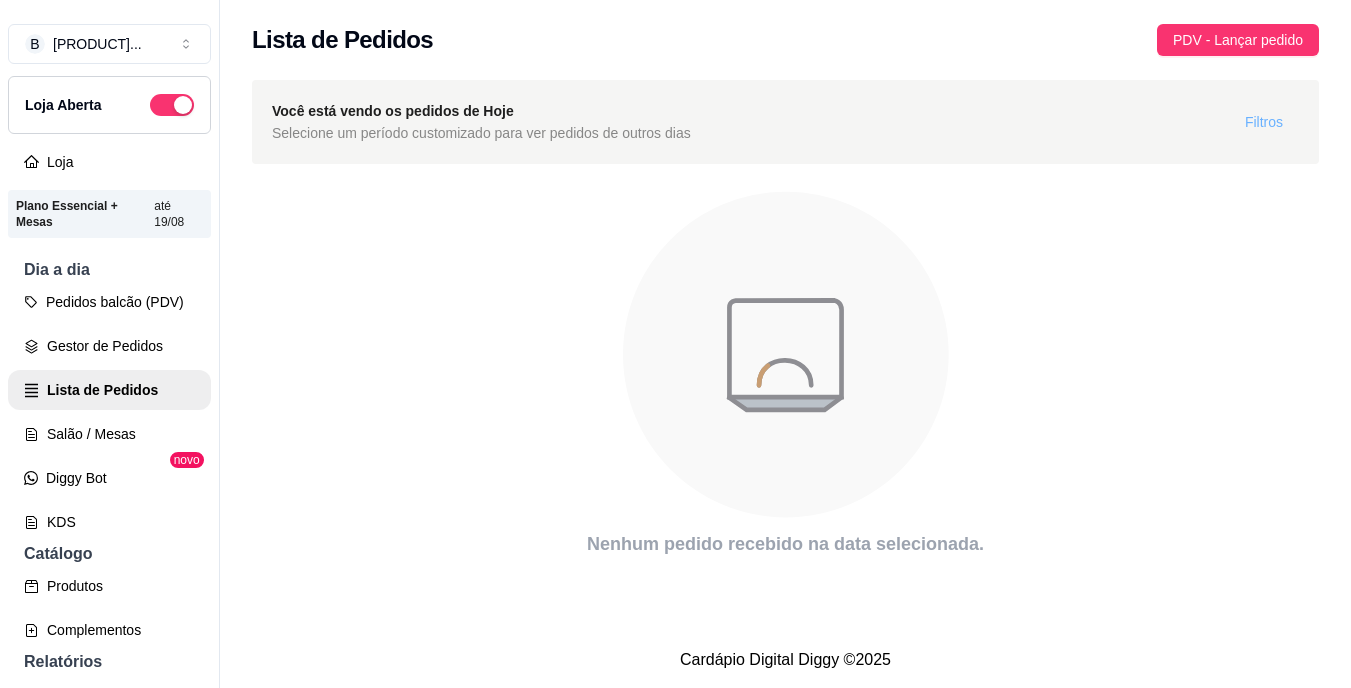 click on "Filtros" at bounding box center (1264, 122) 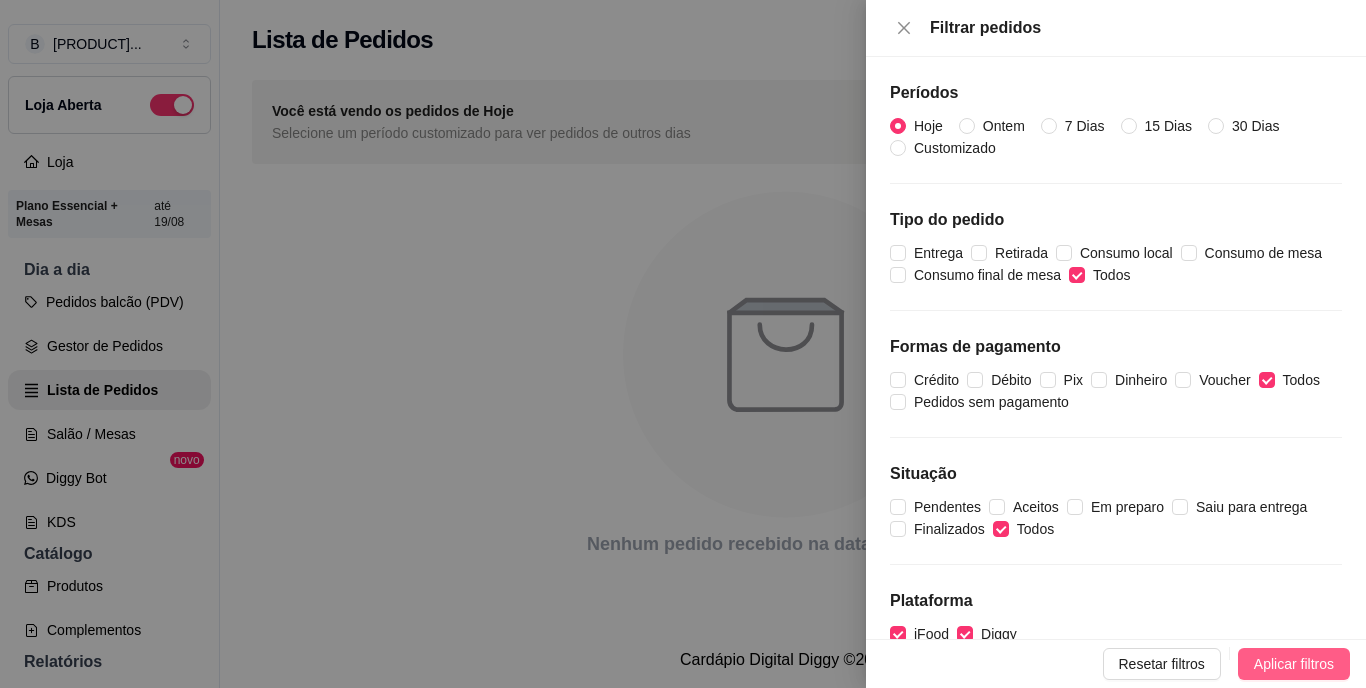 click on "Aplicar filtros" at bounding box center (1294, 664) 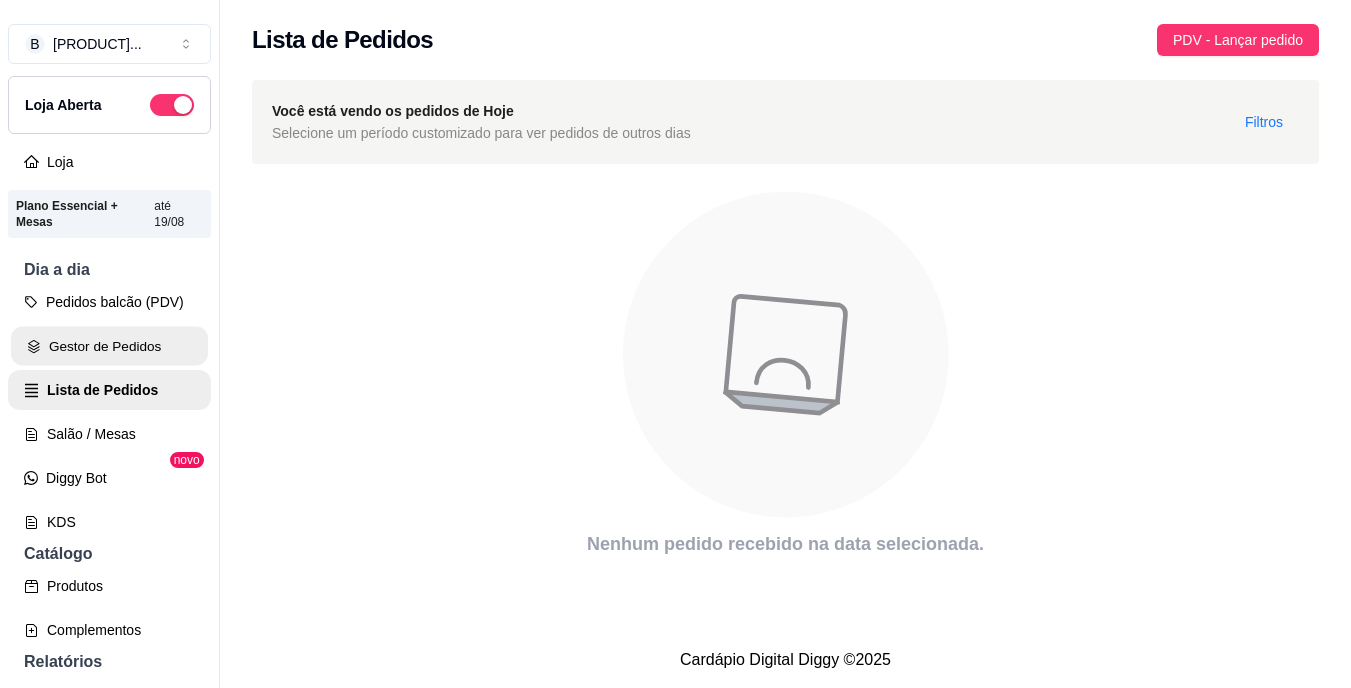 click on "Gestor de Pedidos" at bounding box center [109, 346] 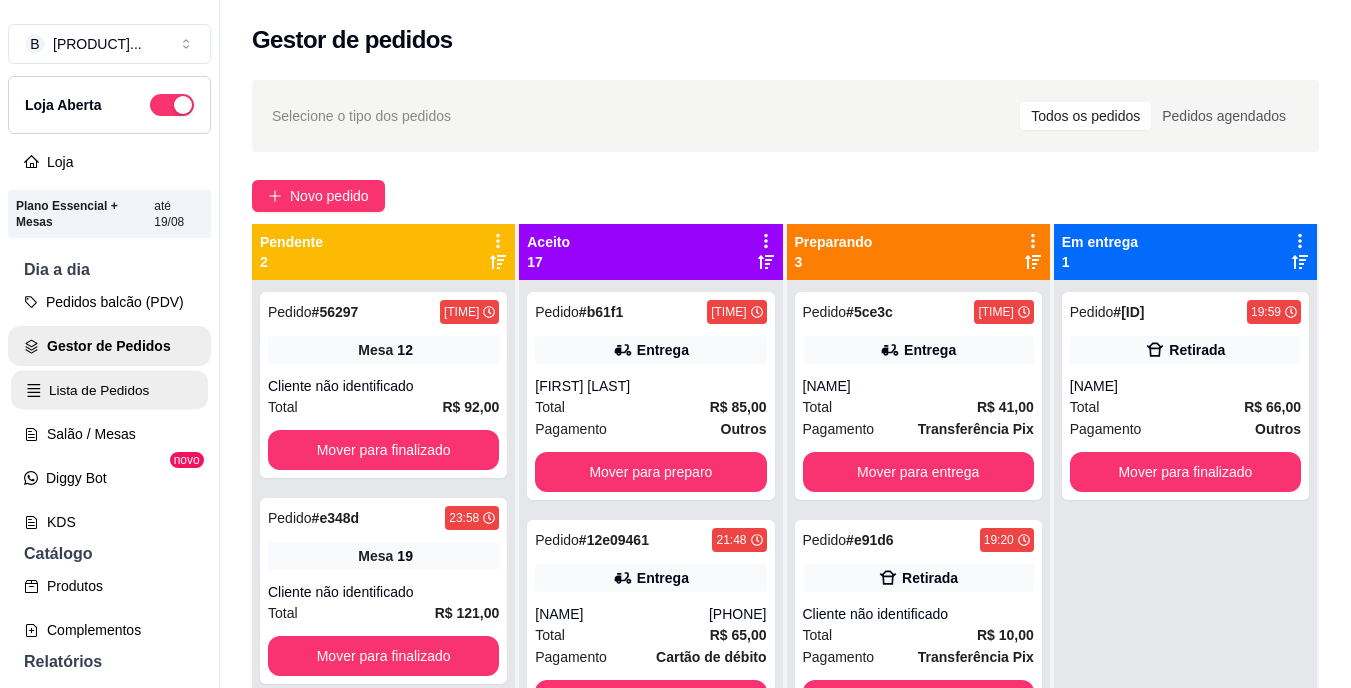 click on "Lista de Pedidos" at bounding box center (109, 390) 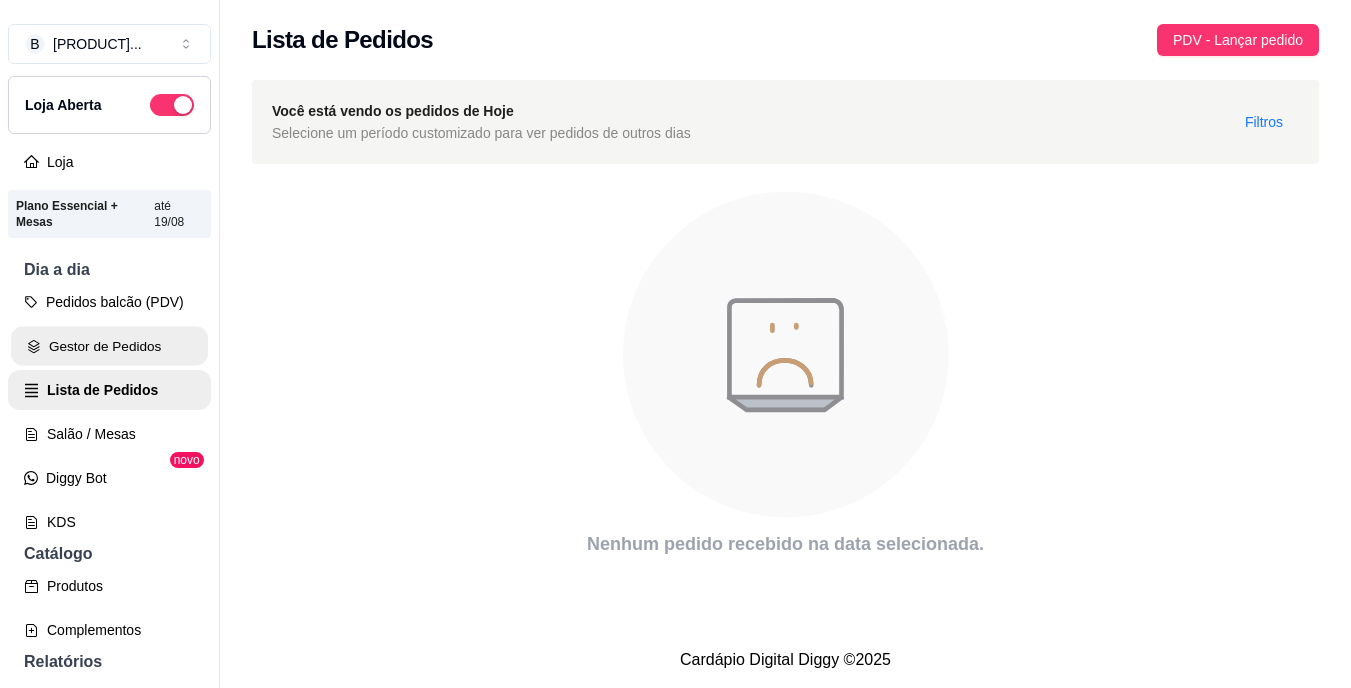 click on "Gestor de Pedidos" at bounding box center (109, 346) 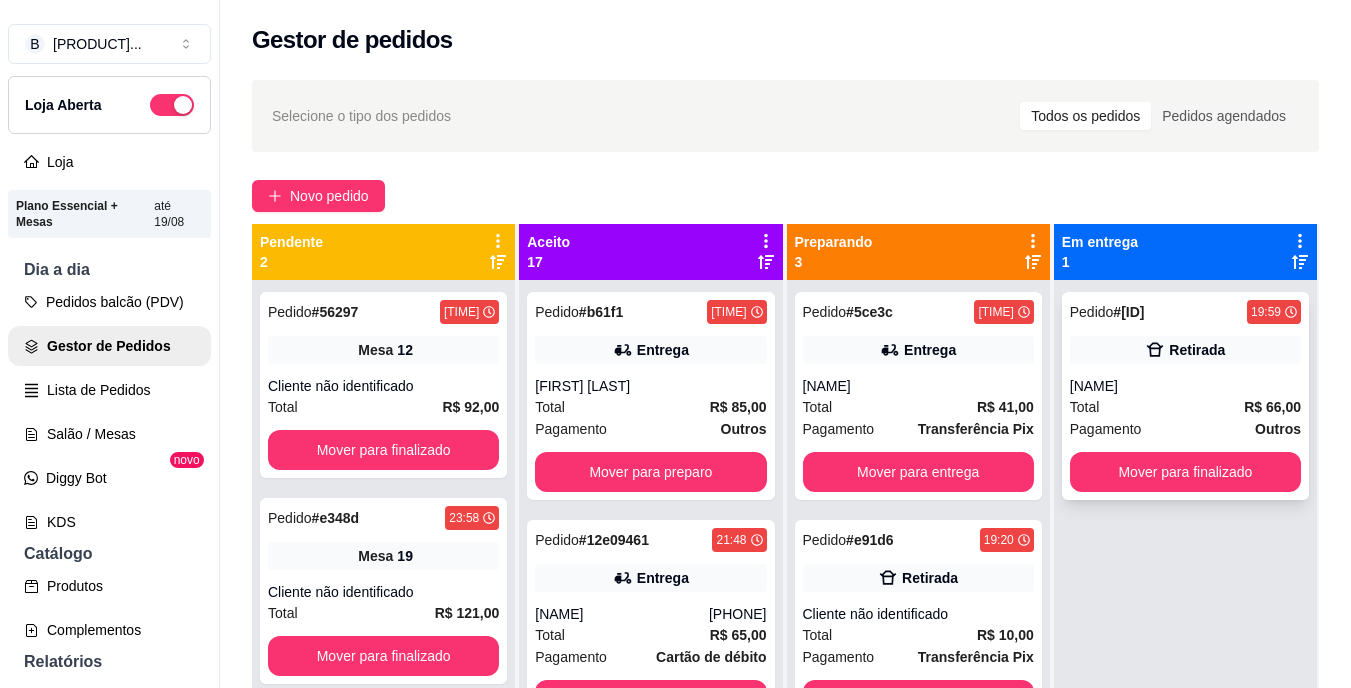 scroll, scrollTop: 56, scrollLeft: 0, axis: vertical 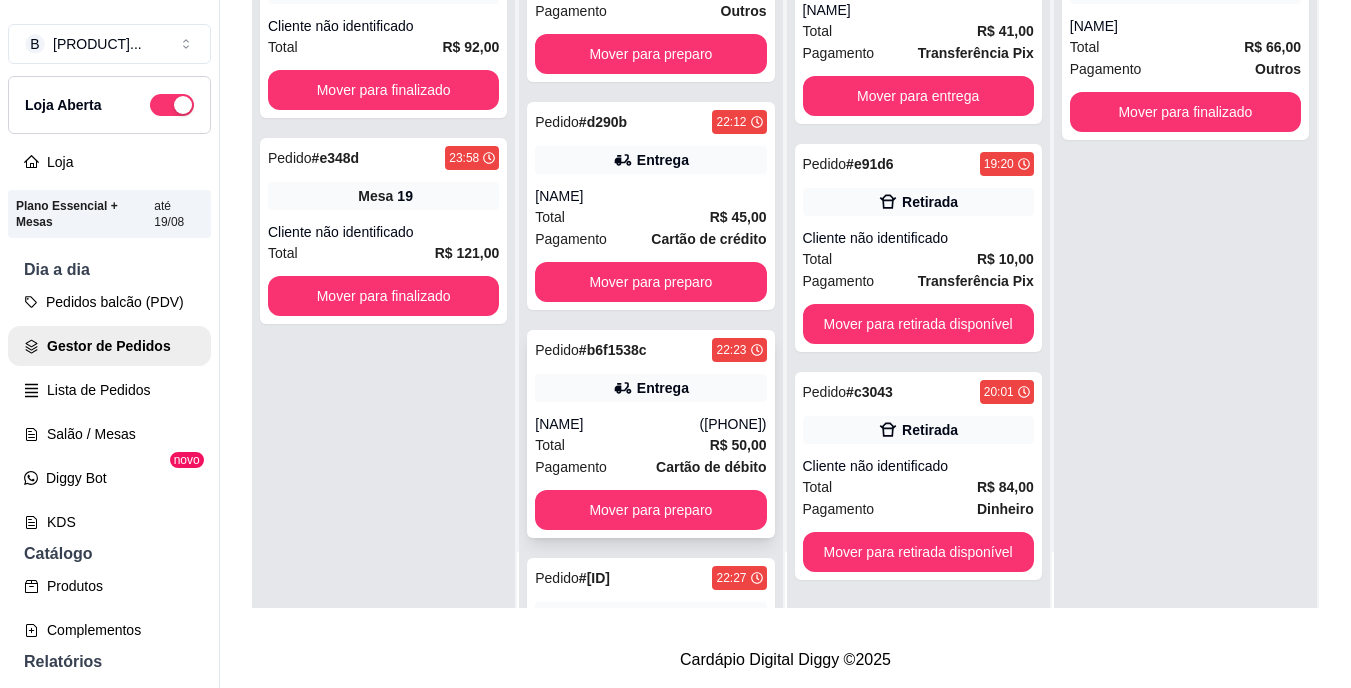 click on "Total R$ 50,00" at bounding box center (650, 445) 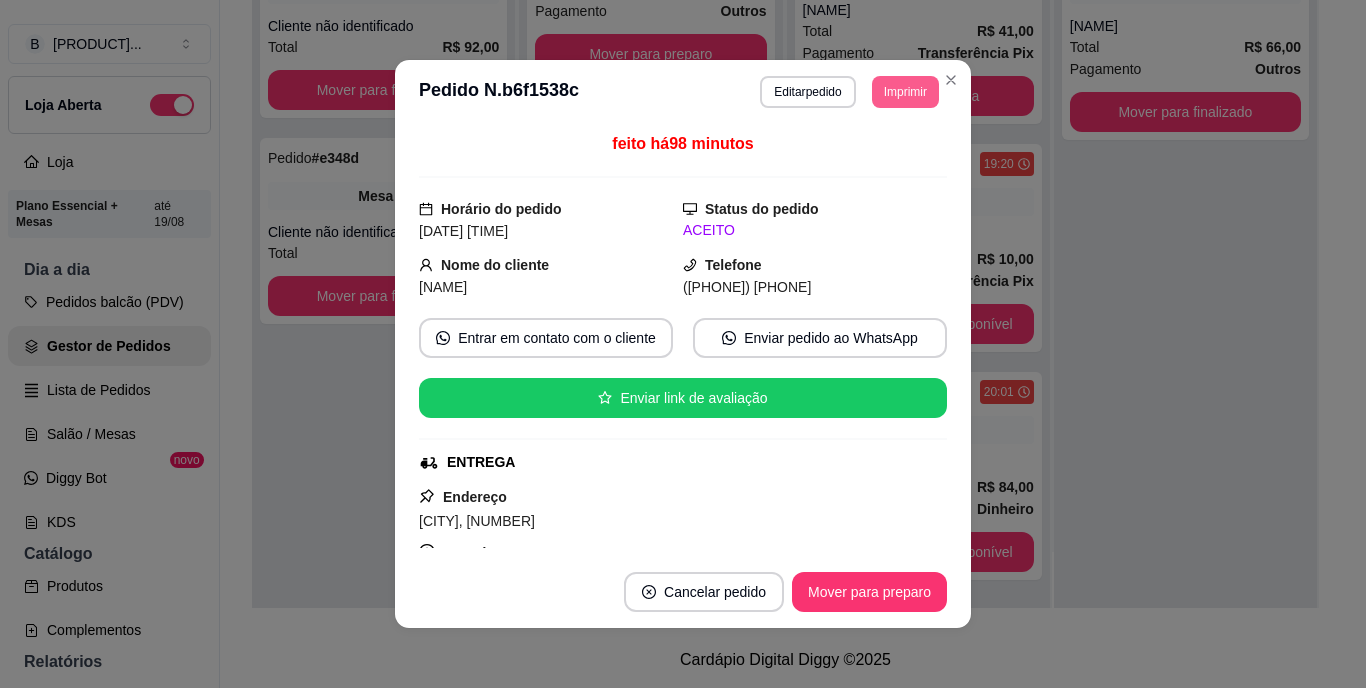 click on "Imprimir" at bounding box center (905, 92) 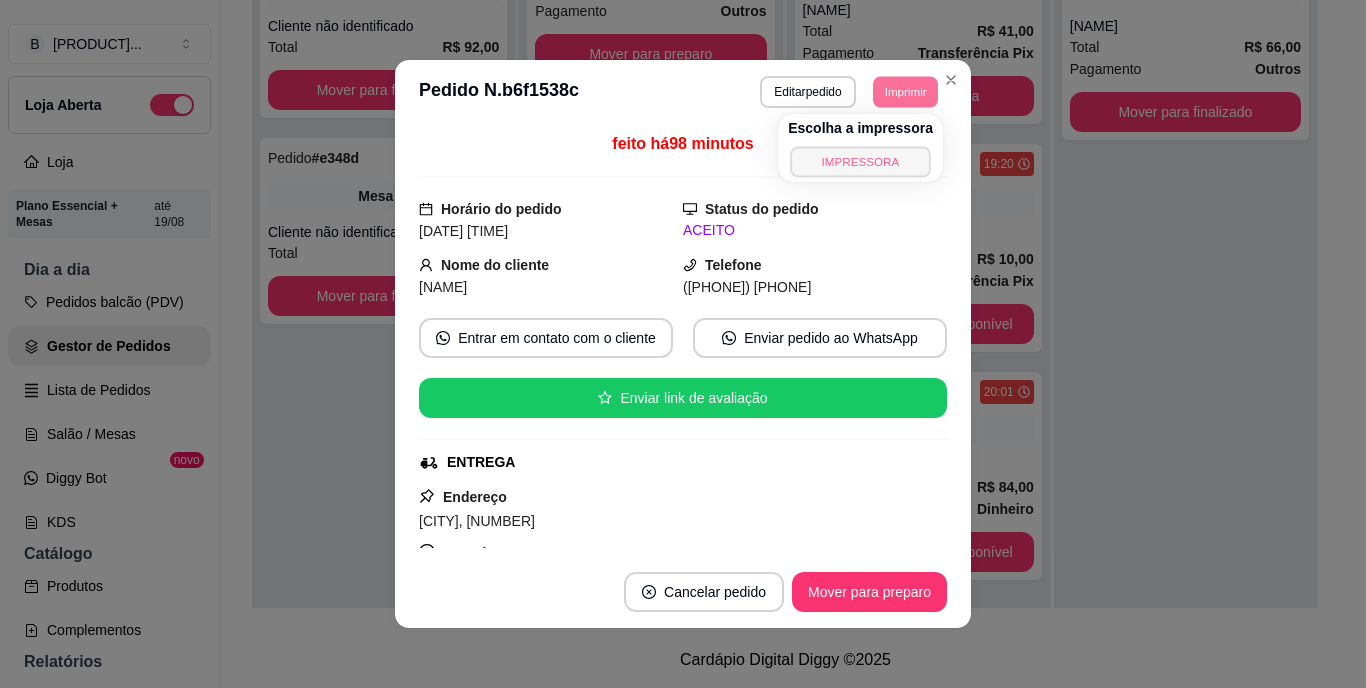 click on "IMPRESSORA" at bounding box center (860, 161) 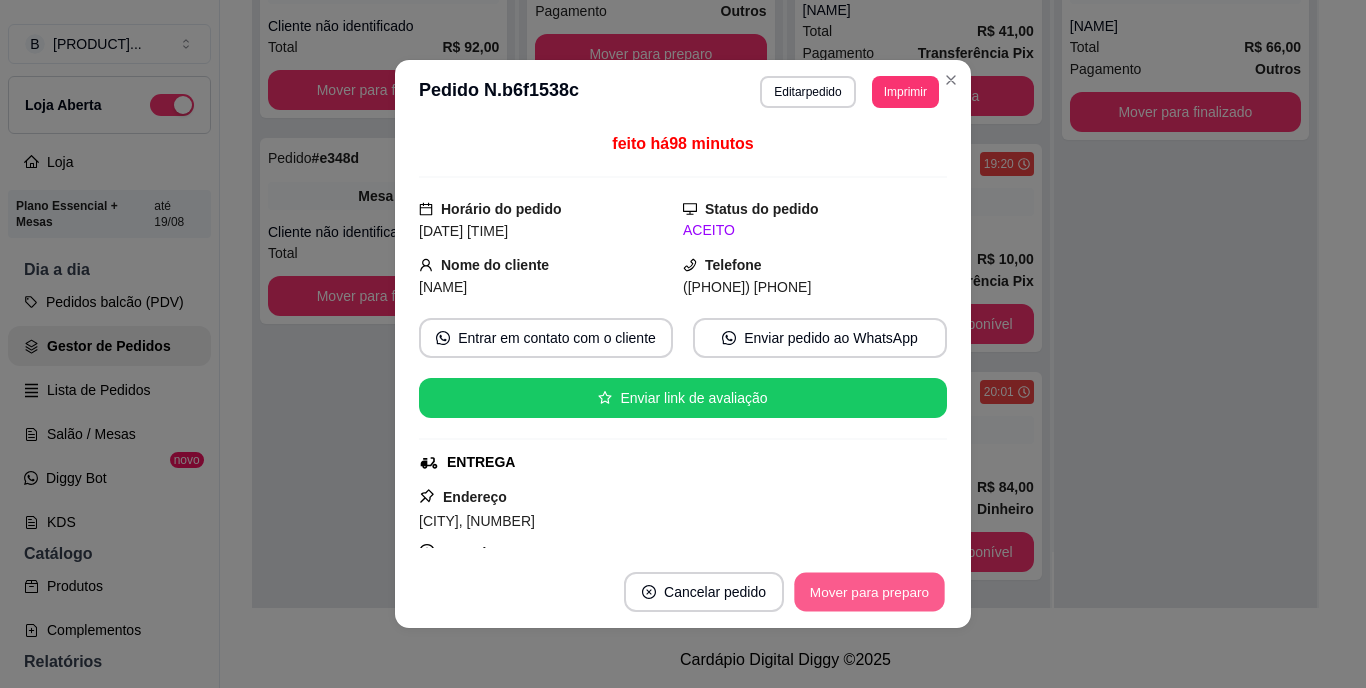 click on "Mover para preparo" at bounding box center (869, 592) 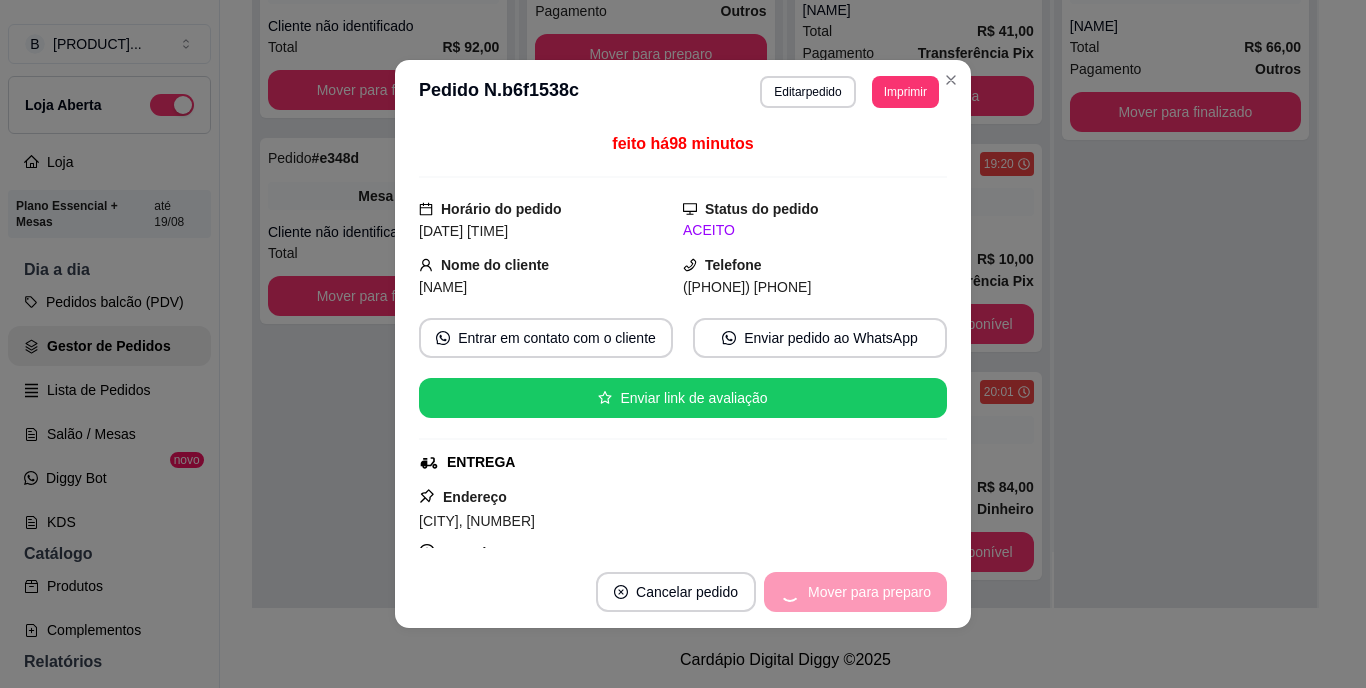 click on "Mover para preparo" at bounding box center (855, 592) 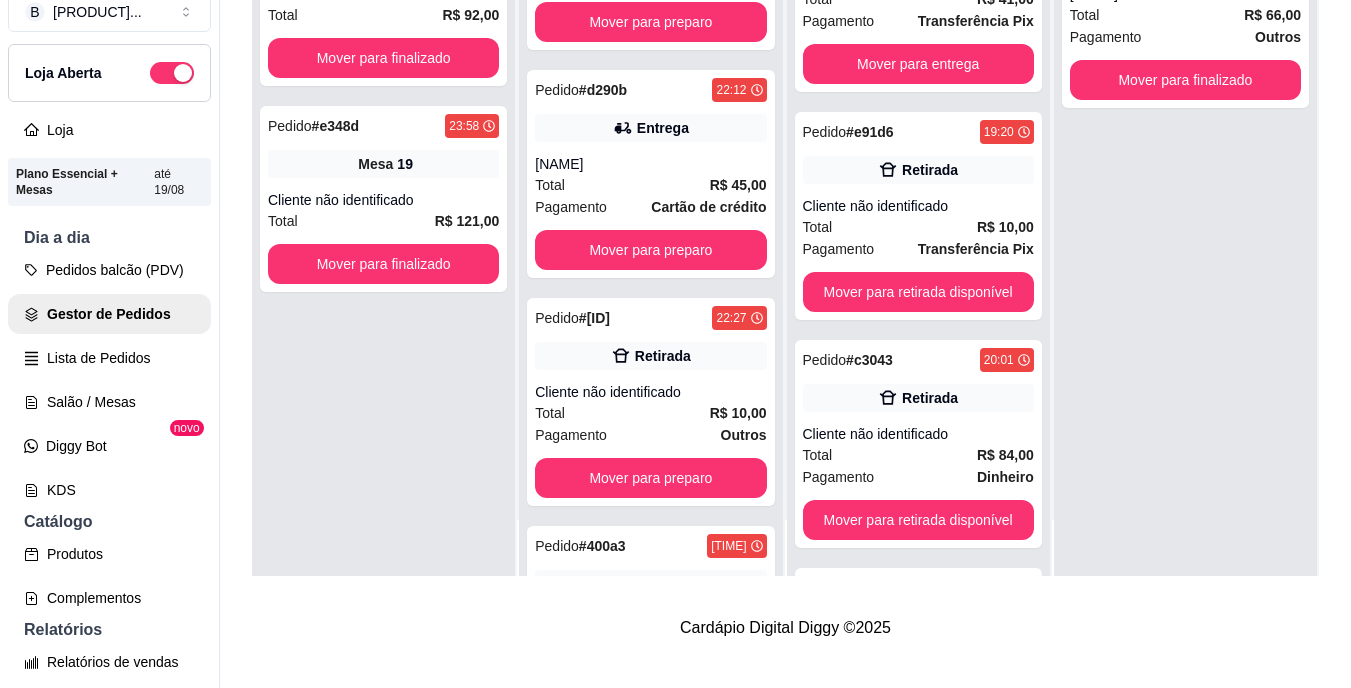 scroll, scrollTop: 0, scrollLeft: 0, axis: both 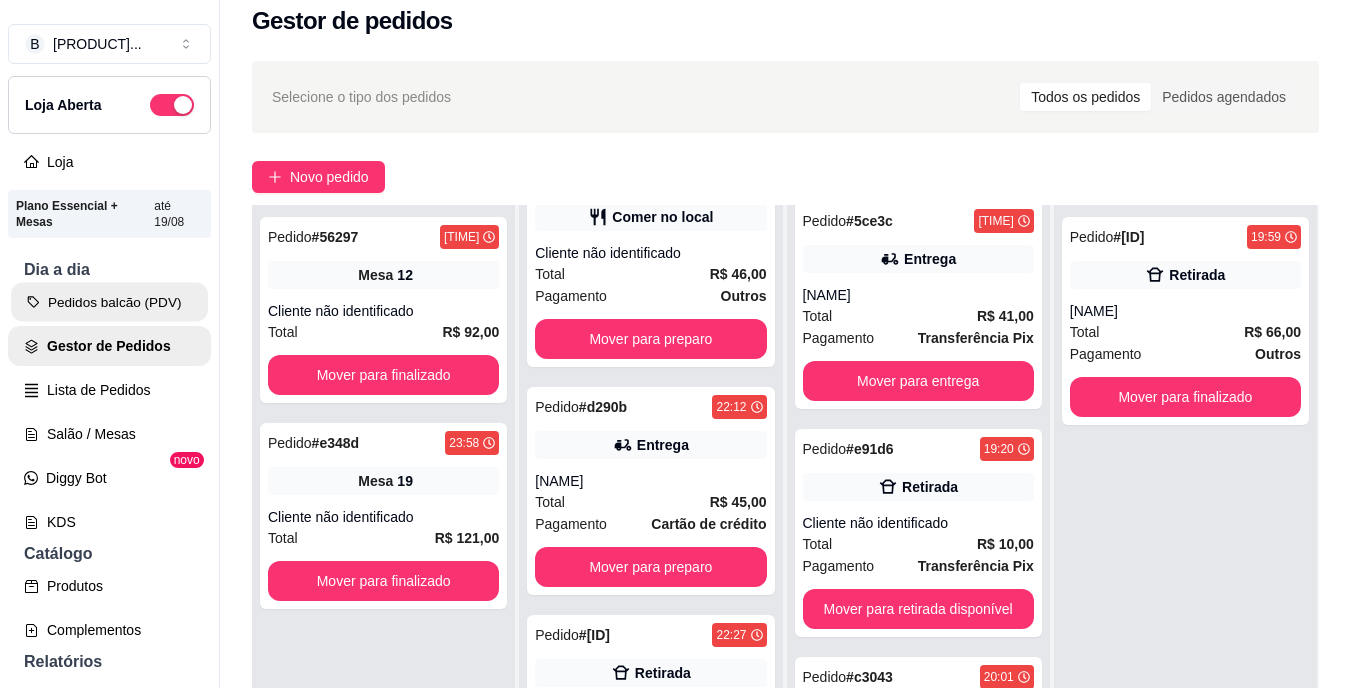 click on "Pedidos balcão (PDV)" at bounding box center (109, 302) 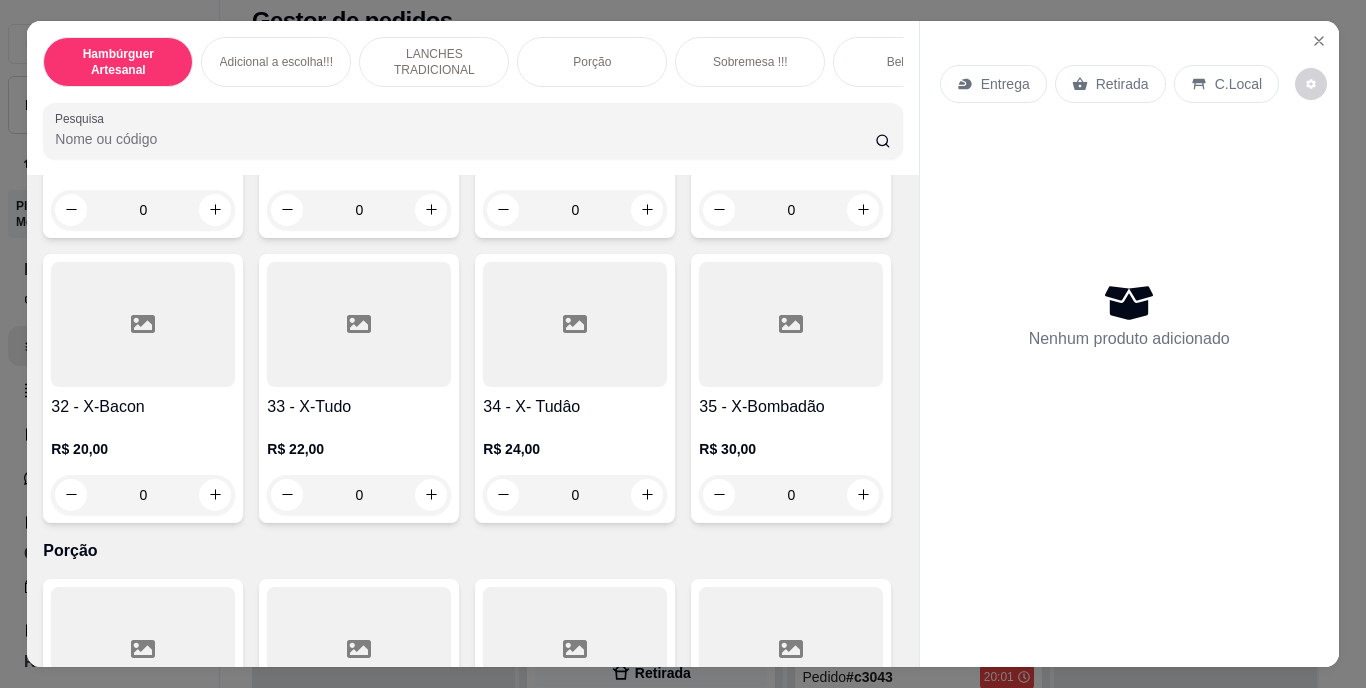 scroll, scrollTop: 3289, scrollLeft: 0, axis: vertical 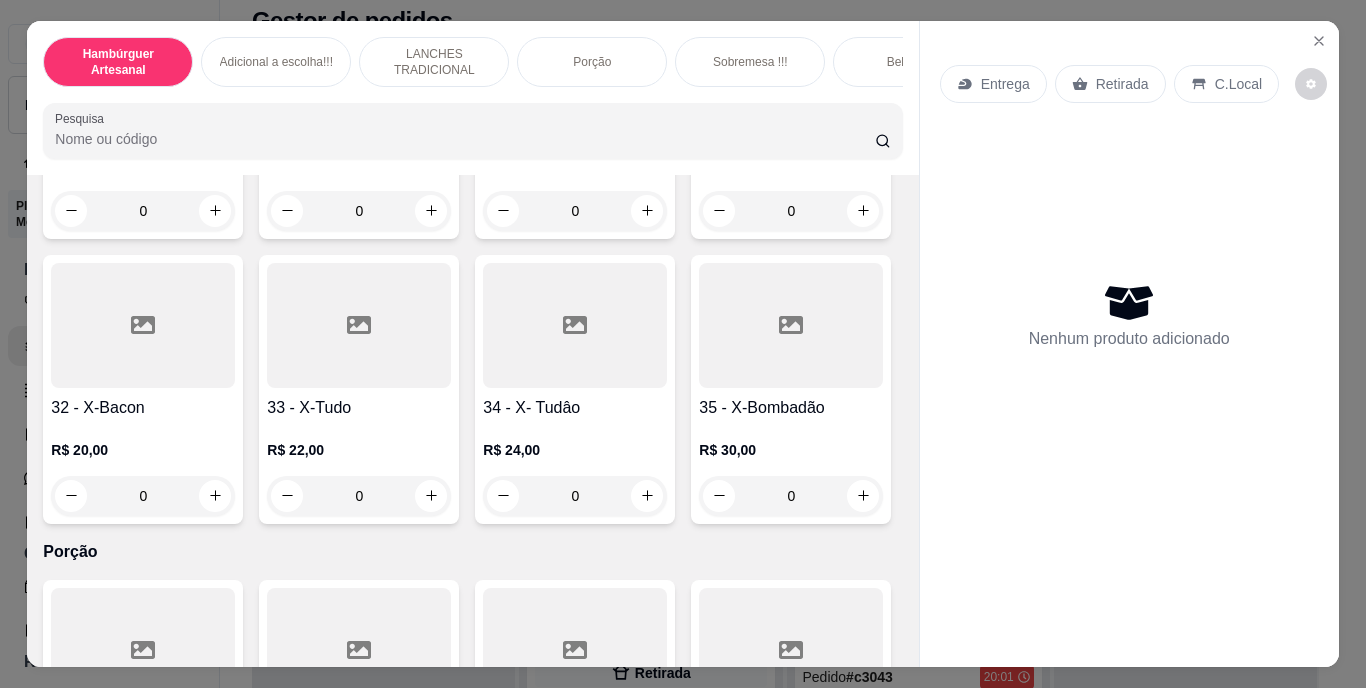 click 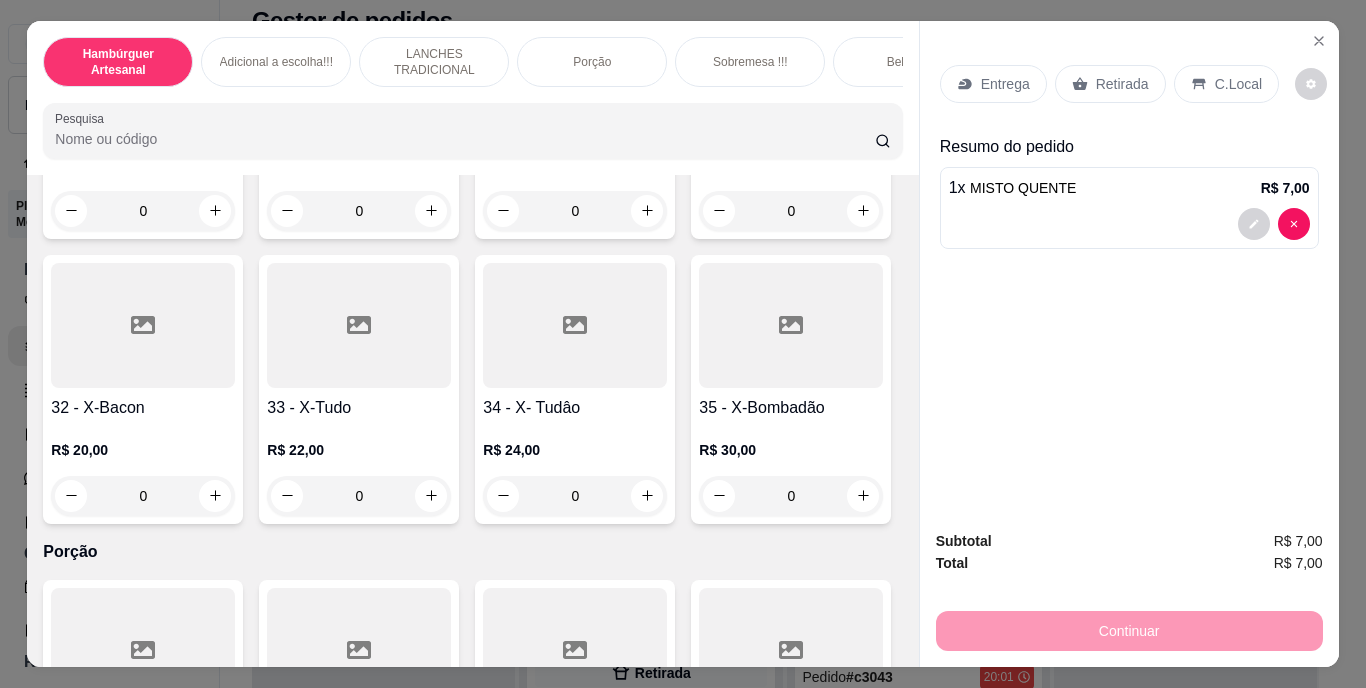 type on "1" 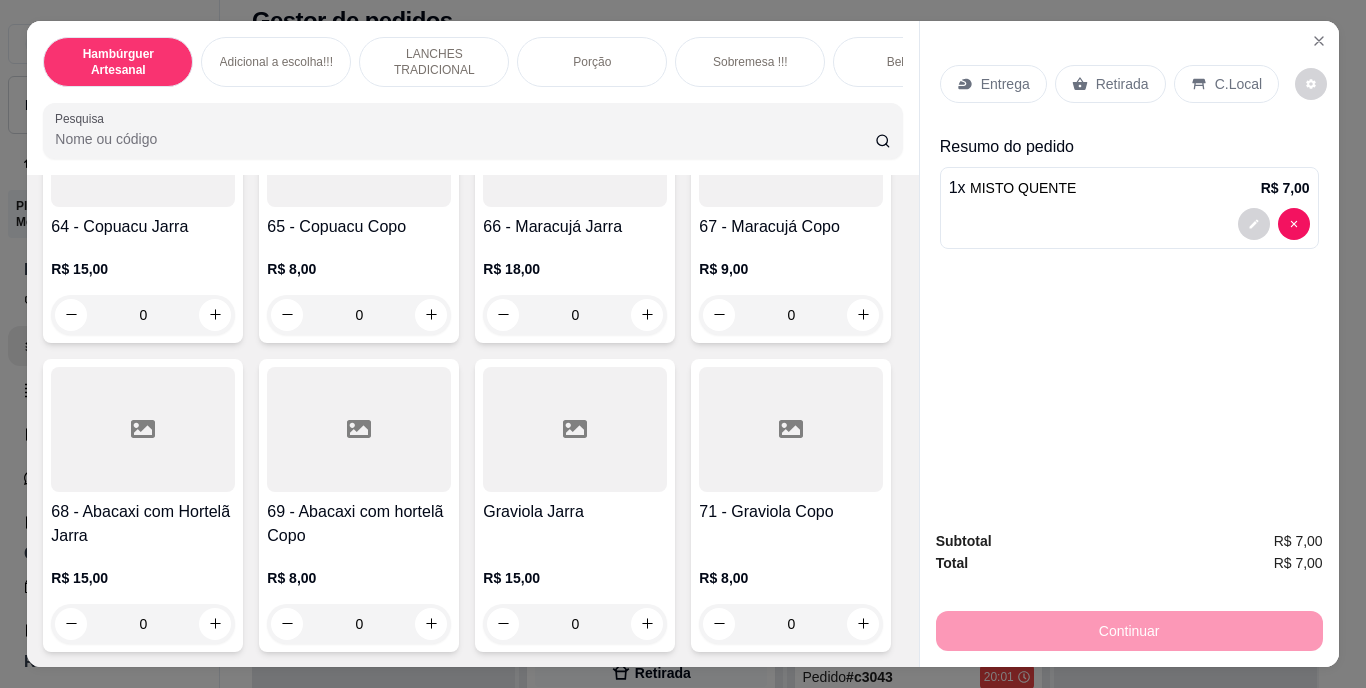 scroll, scrollTop: 8588, scrollLeft: 0, axis: vertical 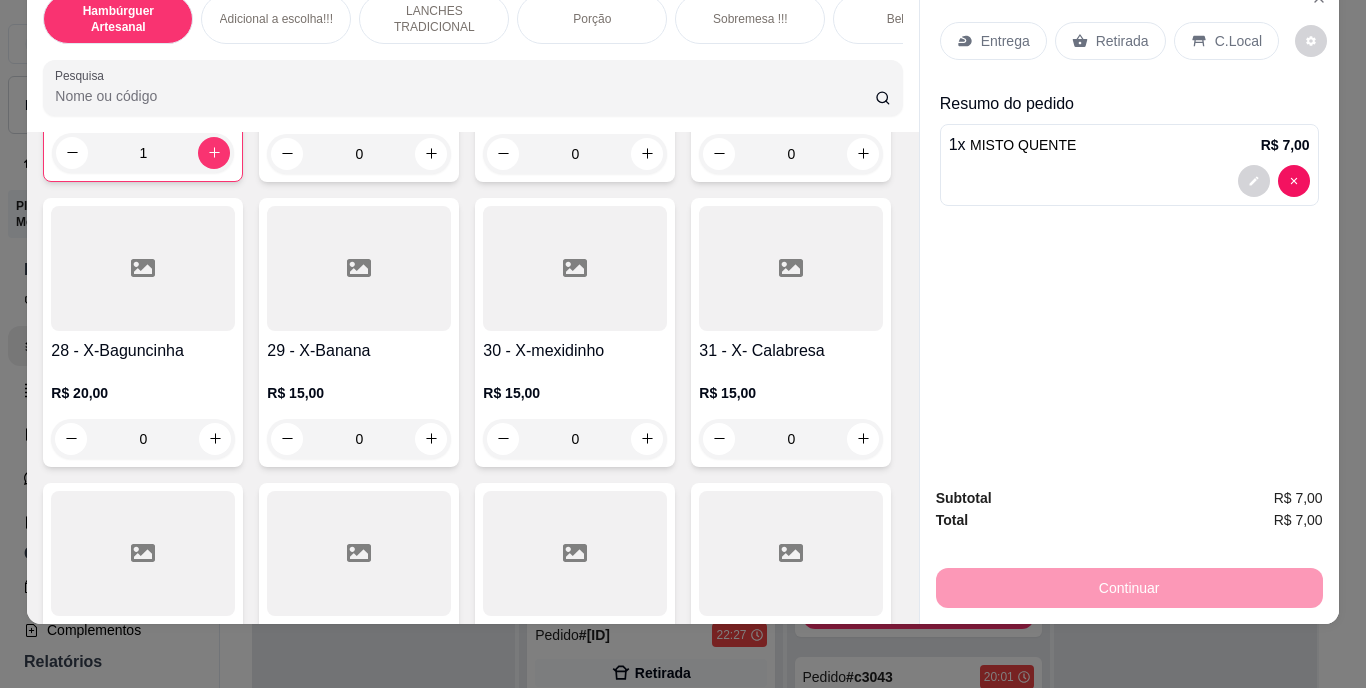click on "0" at bounding box center (791, -480) 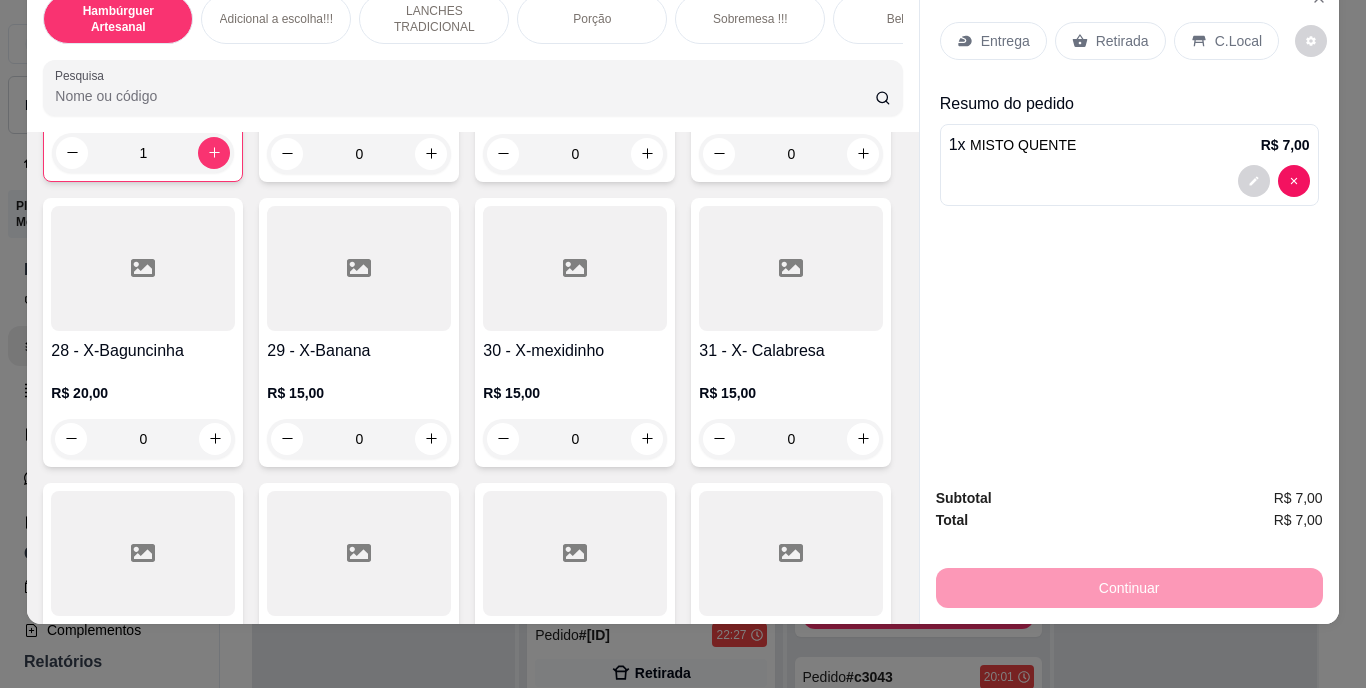 click 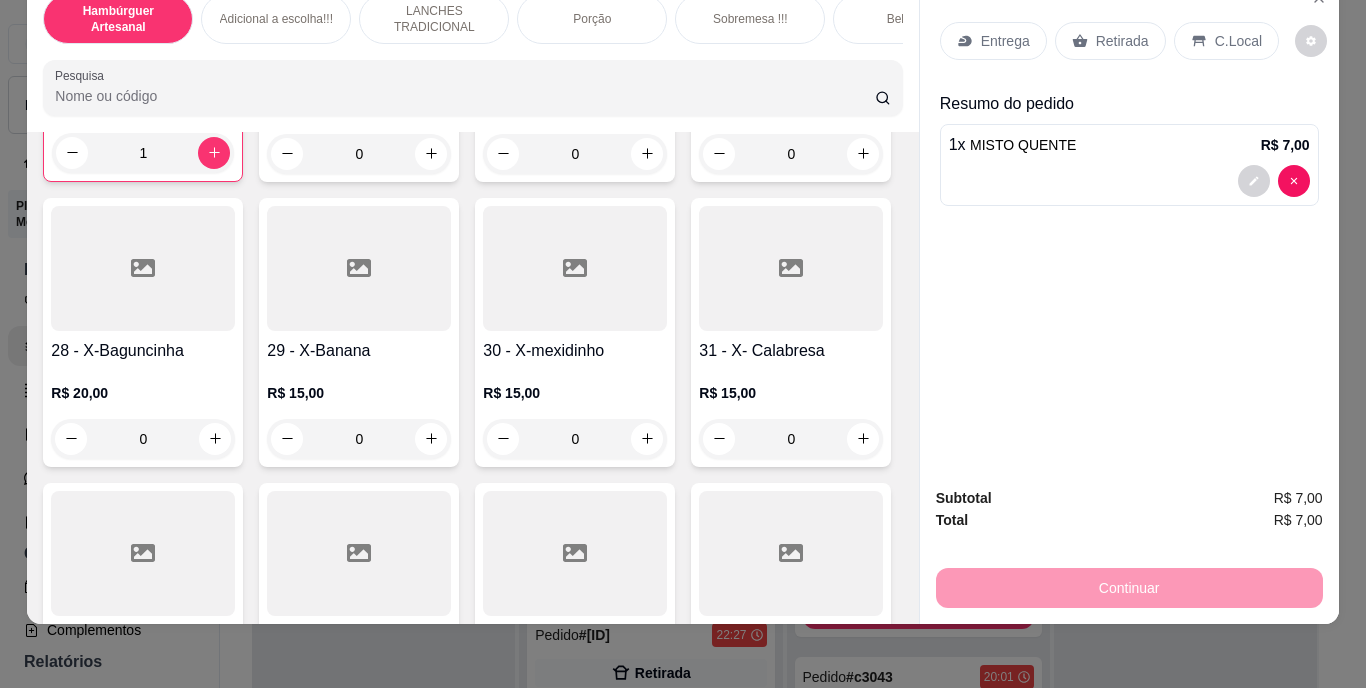 type on "1" 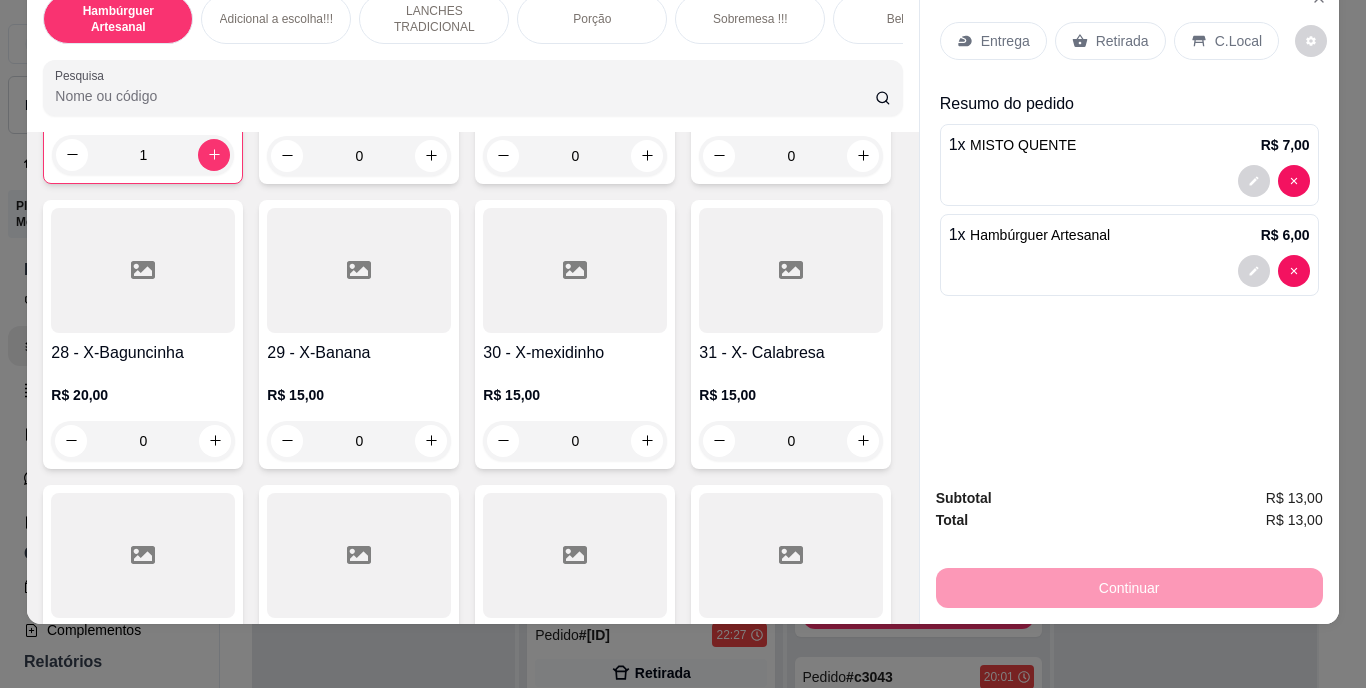 click on "Retirada" at bounding box center [1110, 41] 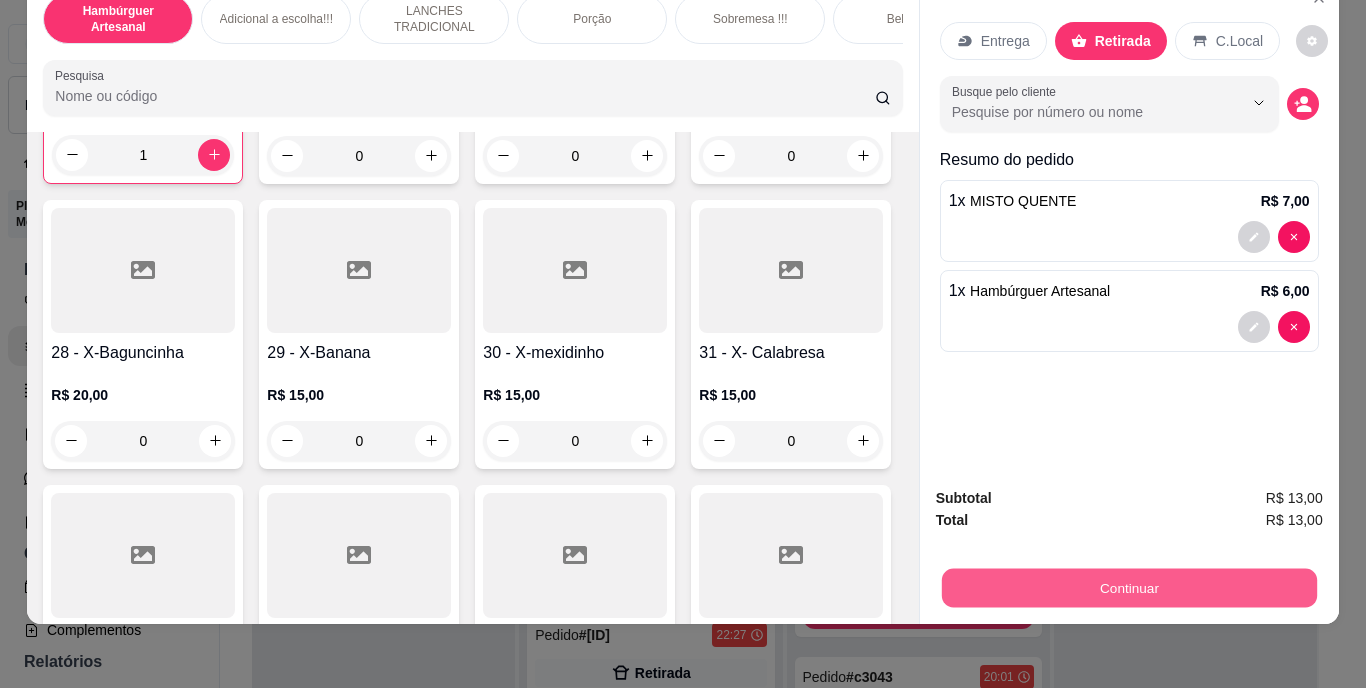 click on "Continuar" at bounding box center [1128, 588] 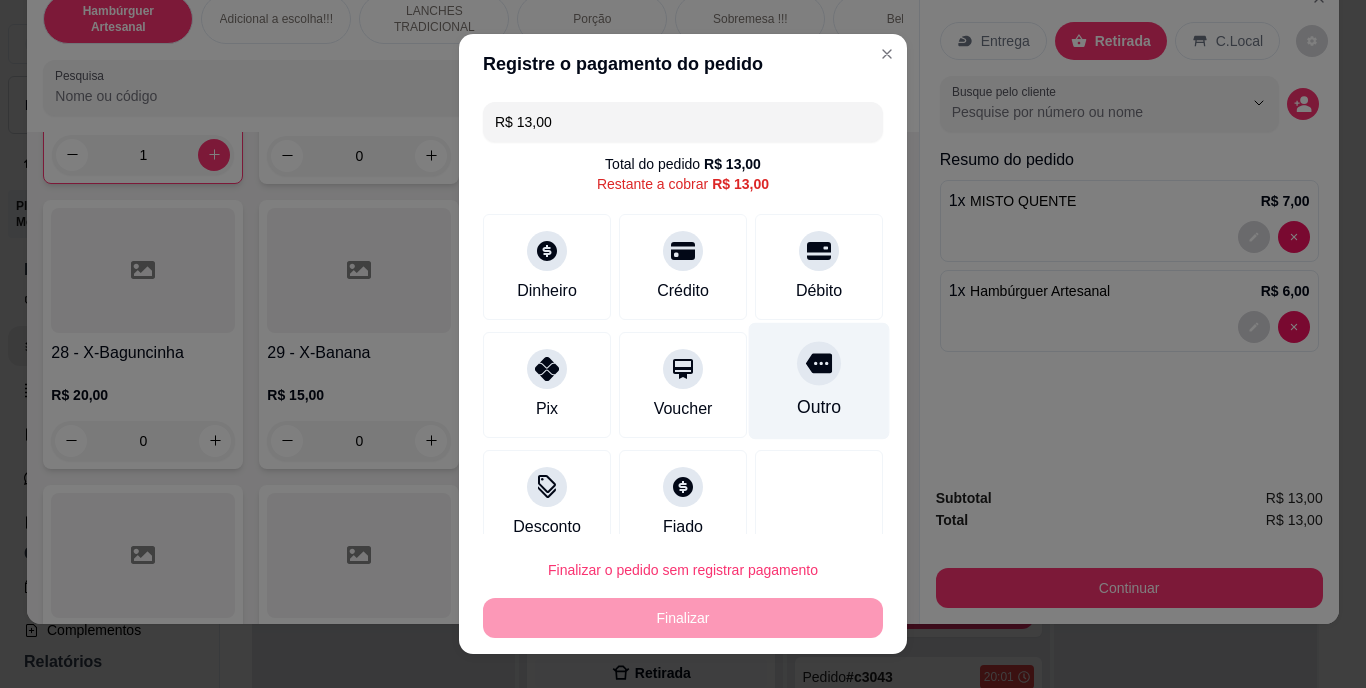 click on "Outro" at bounding box center (819, 408) 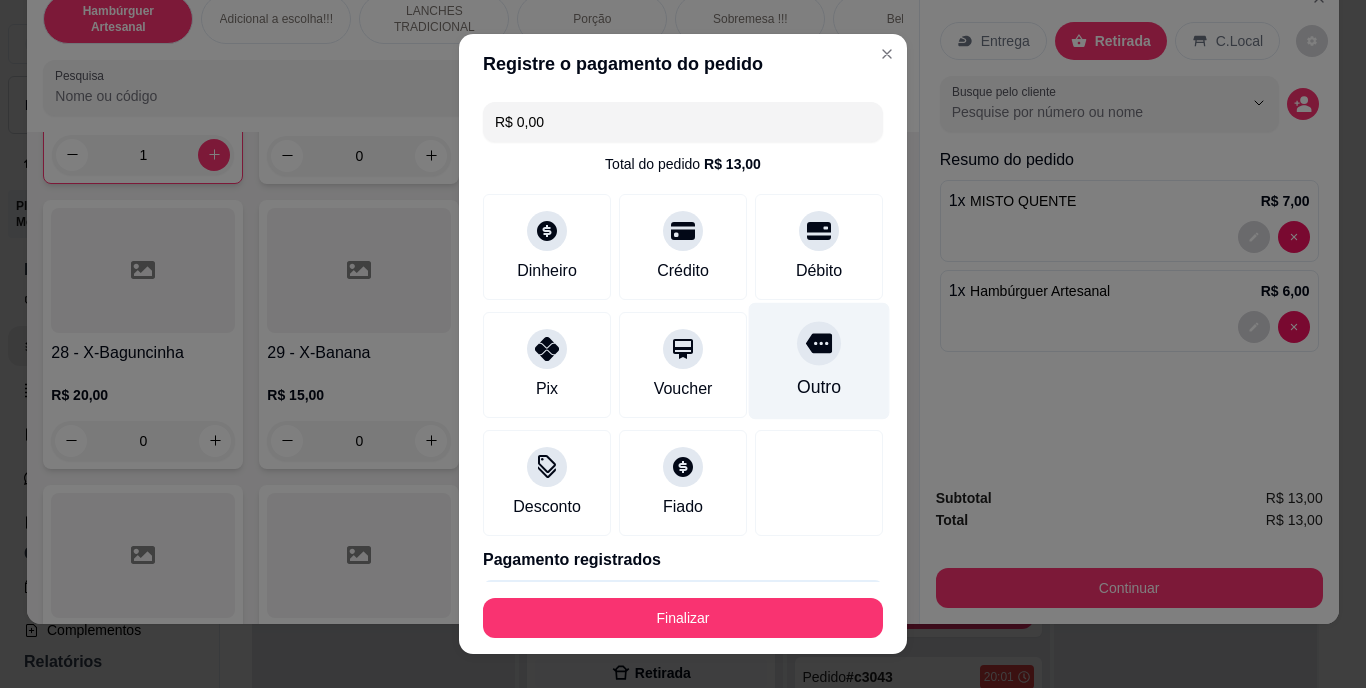 click on "Outro" at bounding box center (819, 361) 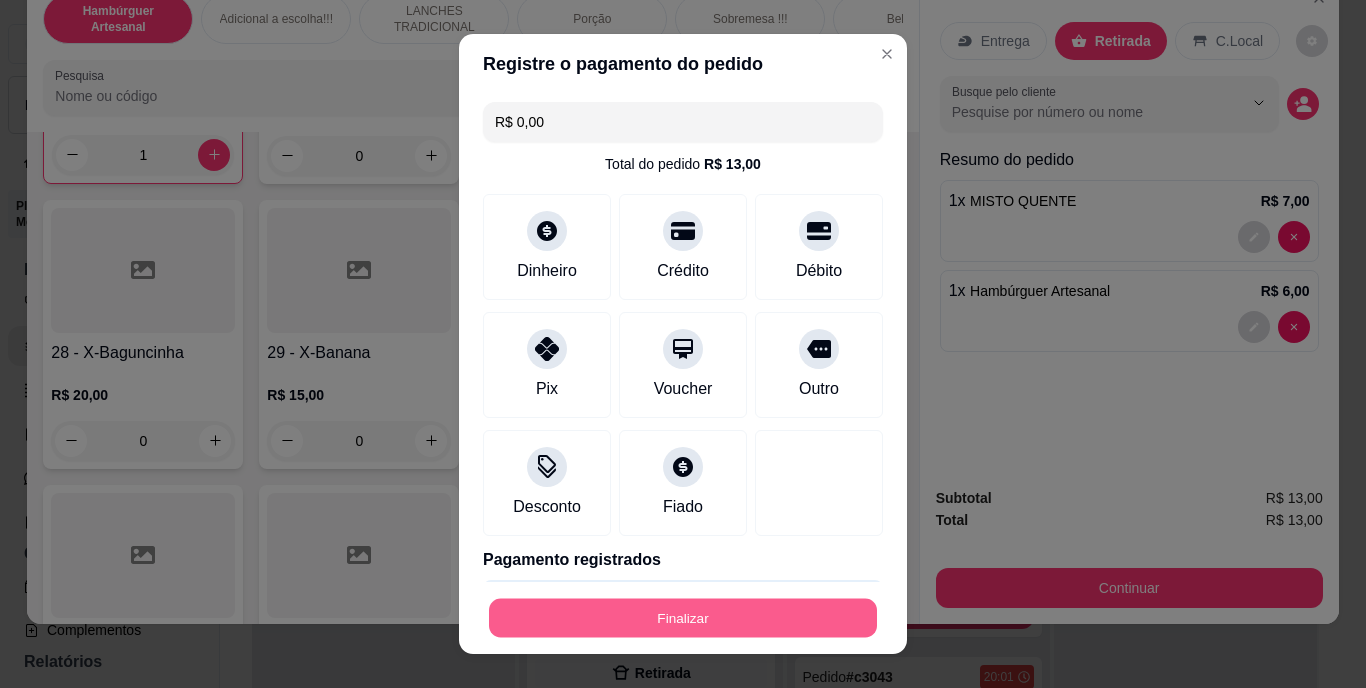 click on "Finalizar" at bounding box center (683, 617) 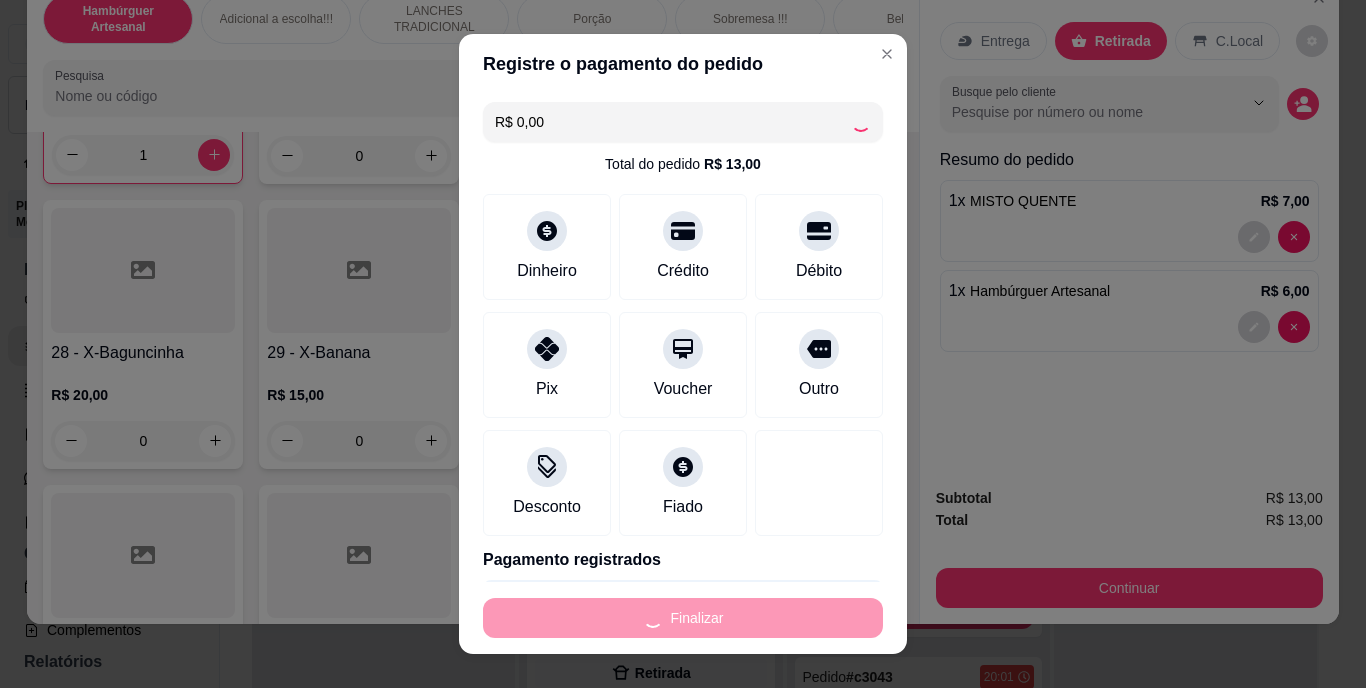 type on "0" 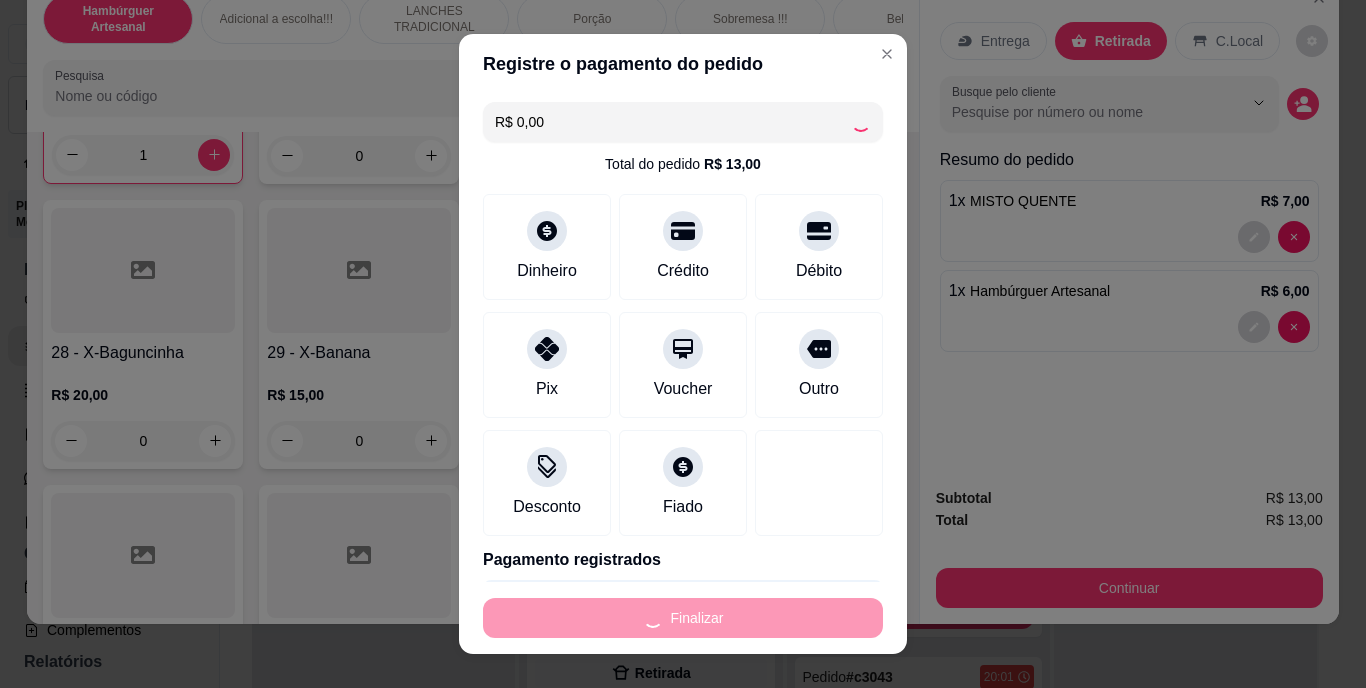 type on "0" 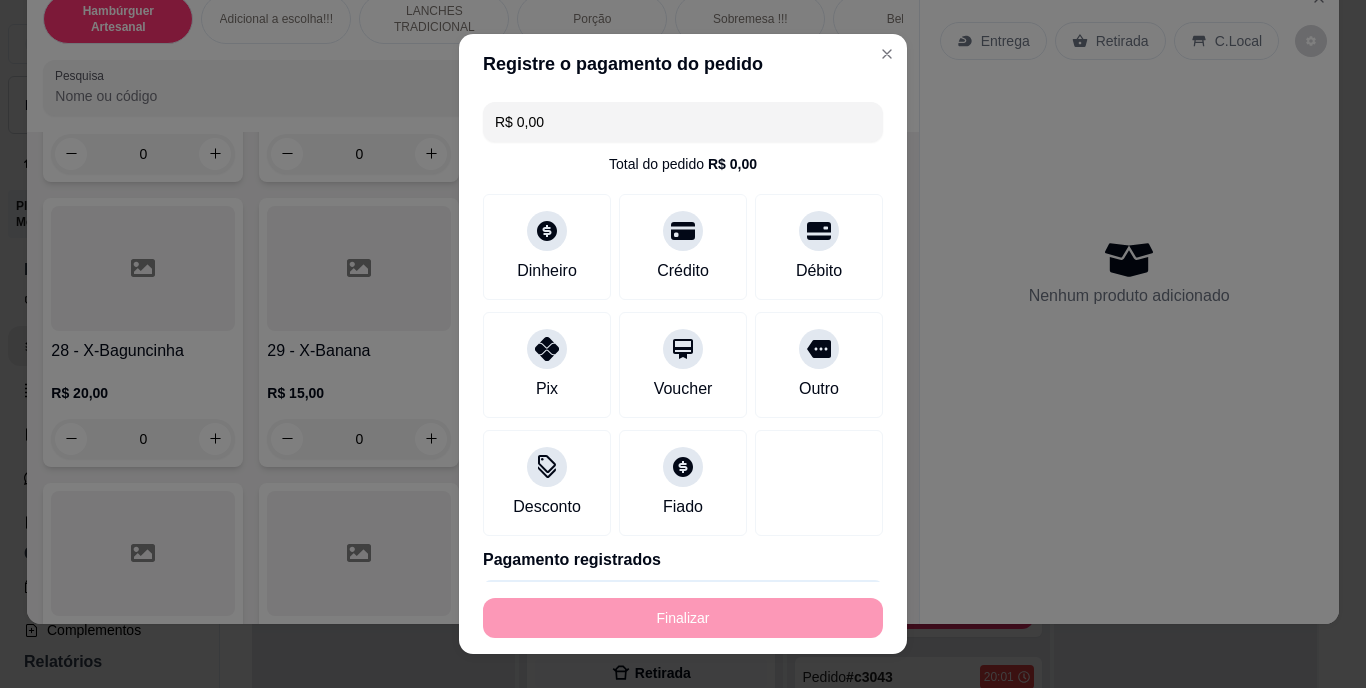 type on "-R$ 13,00" 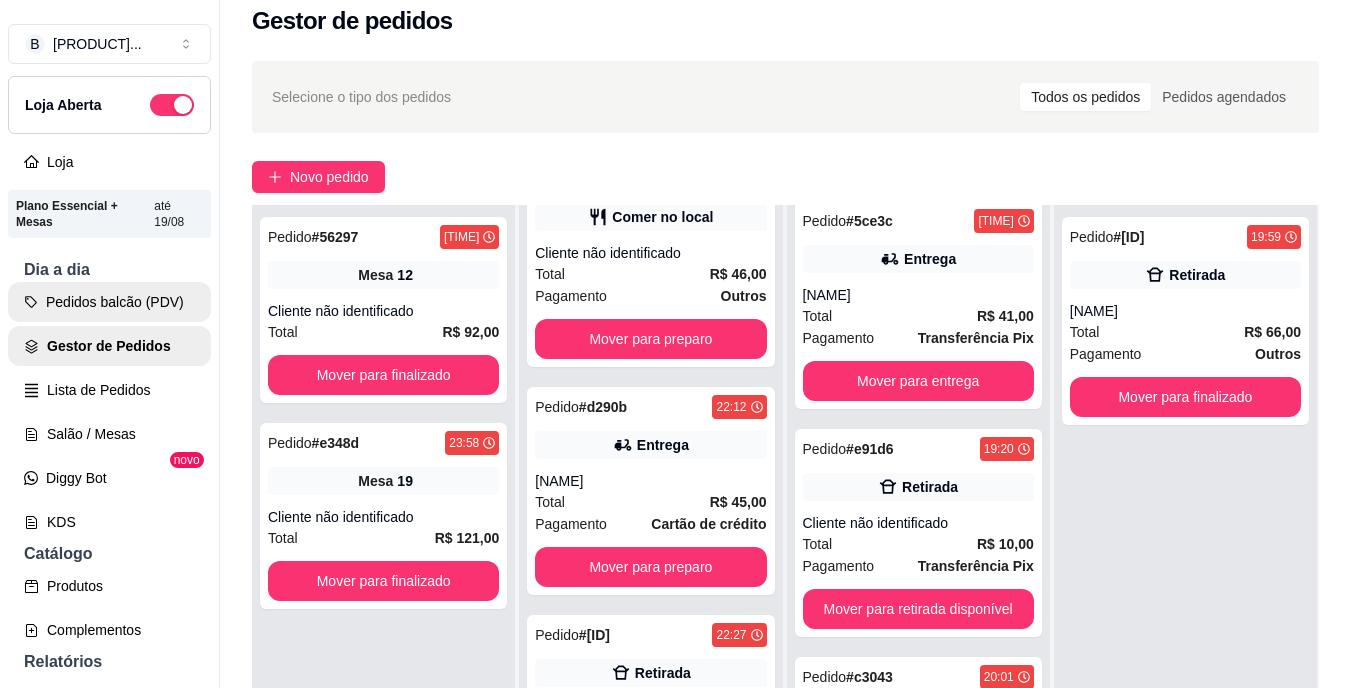 click on "Pedidos balcão (PDV)" at bounding box center (109, 302) 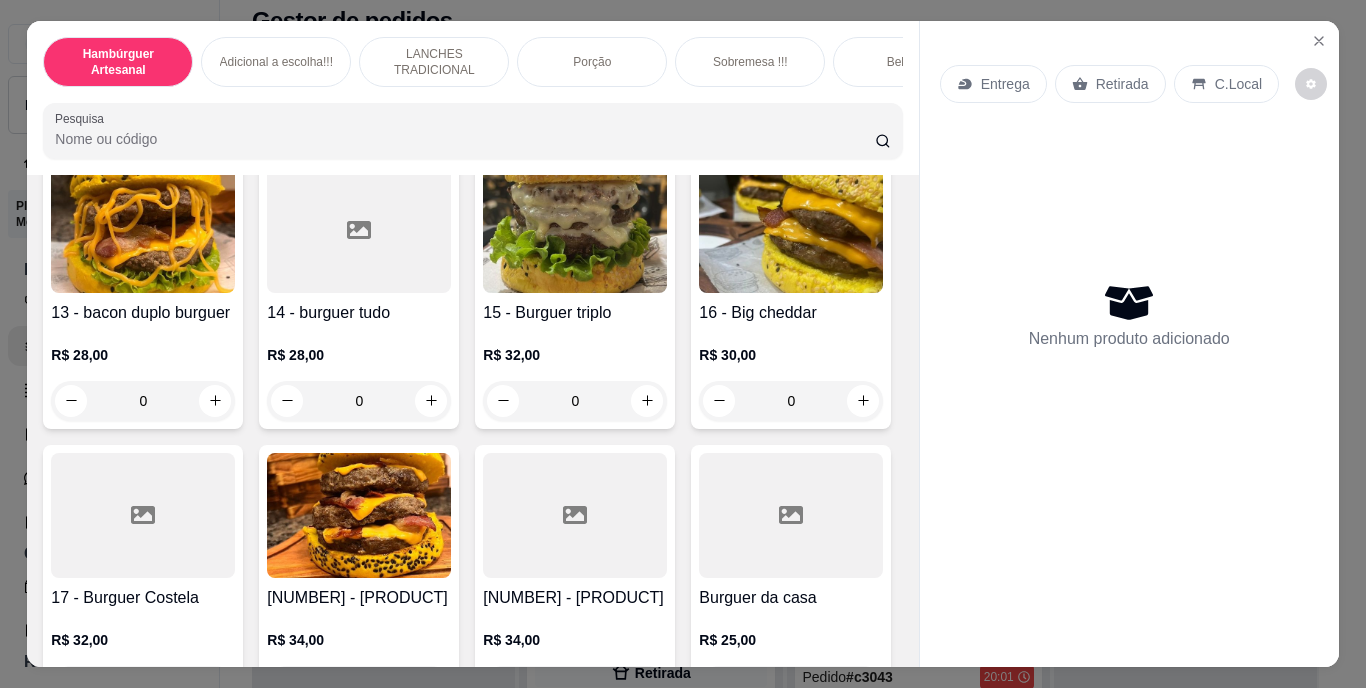 scroll, scrollTop: 1100, scrollLeft: 0, axis: vertical 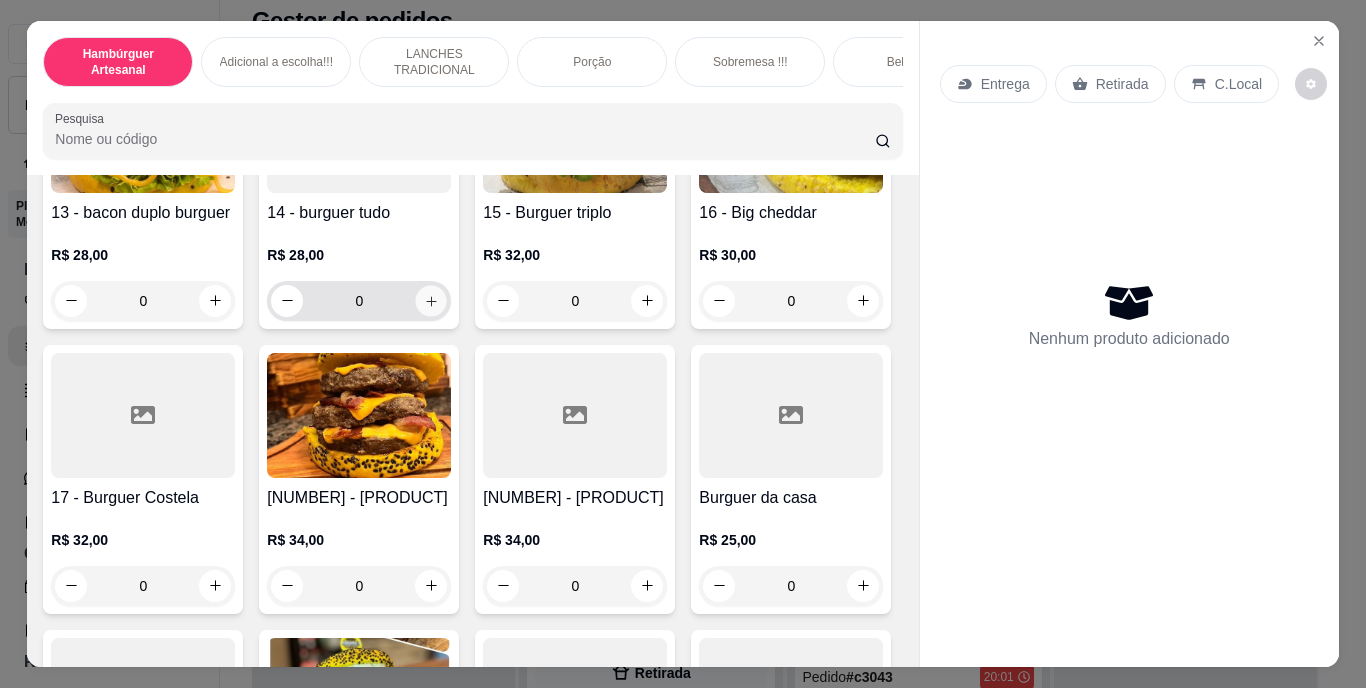 click at bounding box center (431, 300) 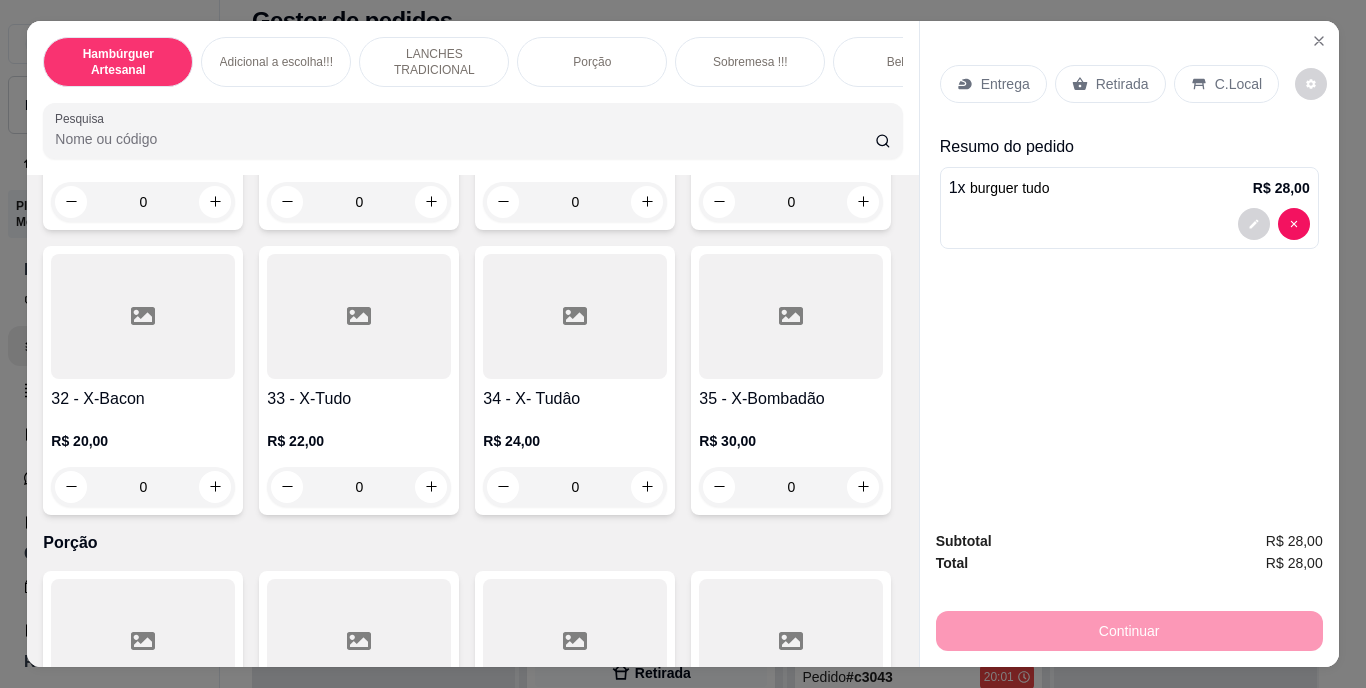 scroll, scrollTop: 3500, scrollLeft: 0, axis: vertical 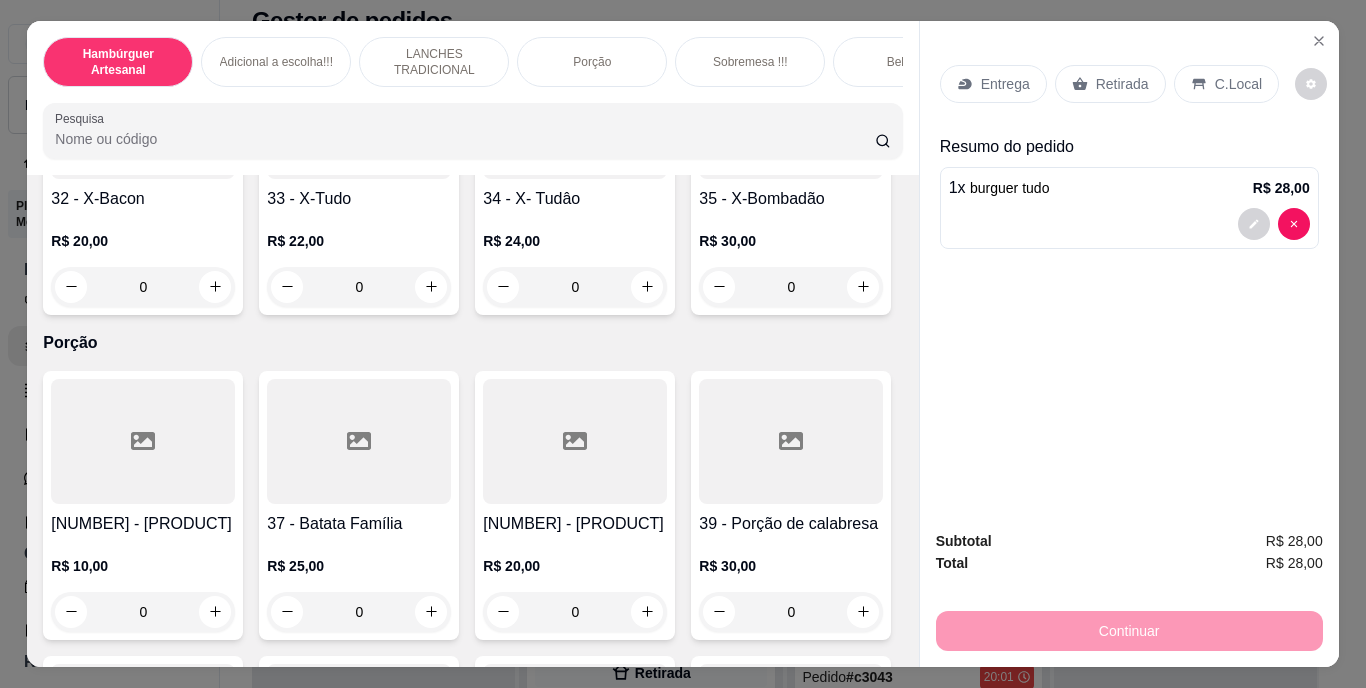 click at bounding box center (215, 1) 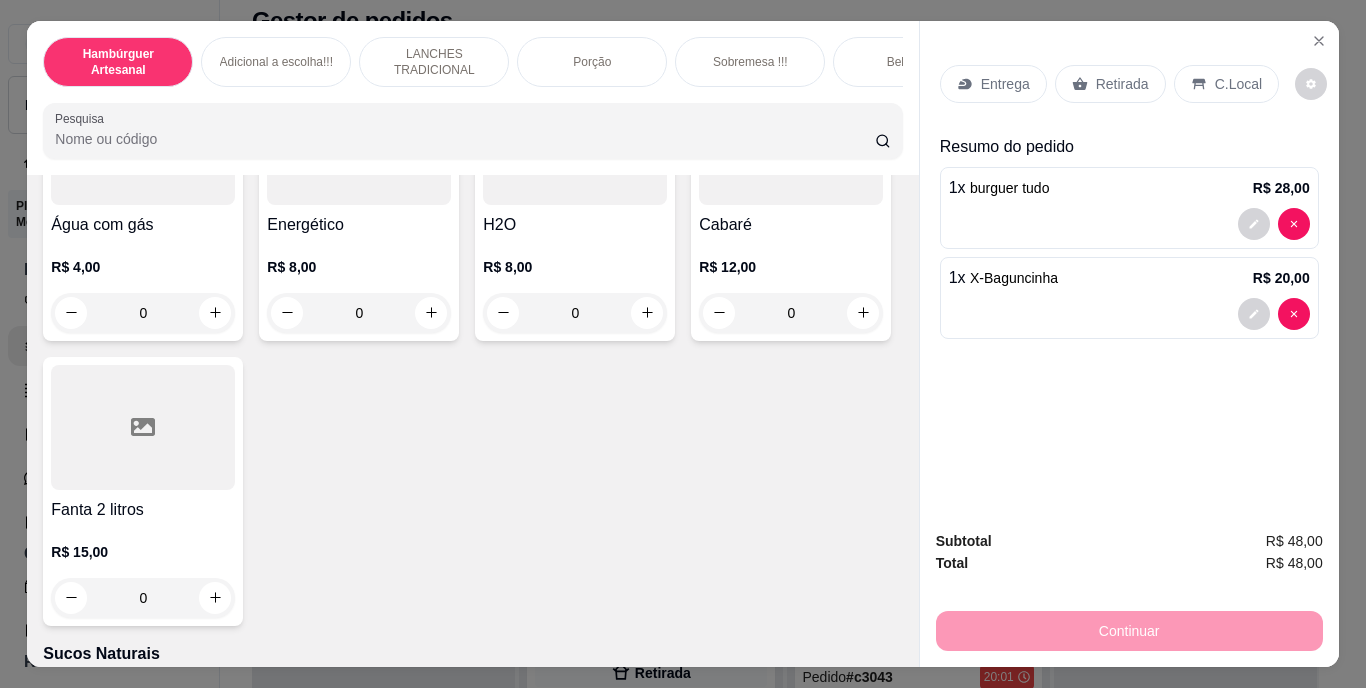 scroll, scrollTop: 6000, scrollLeft: 0, axis: vertical 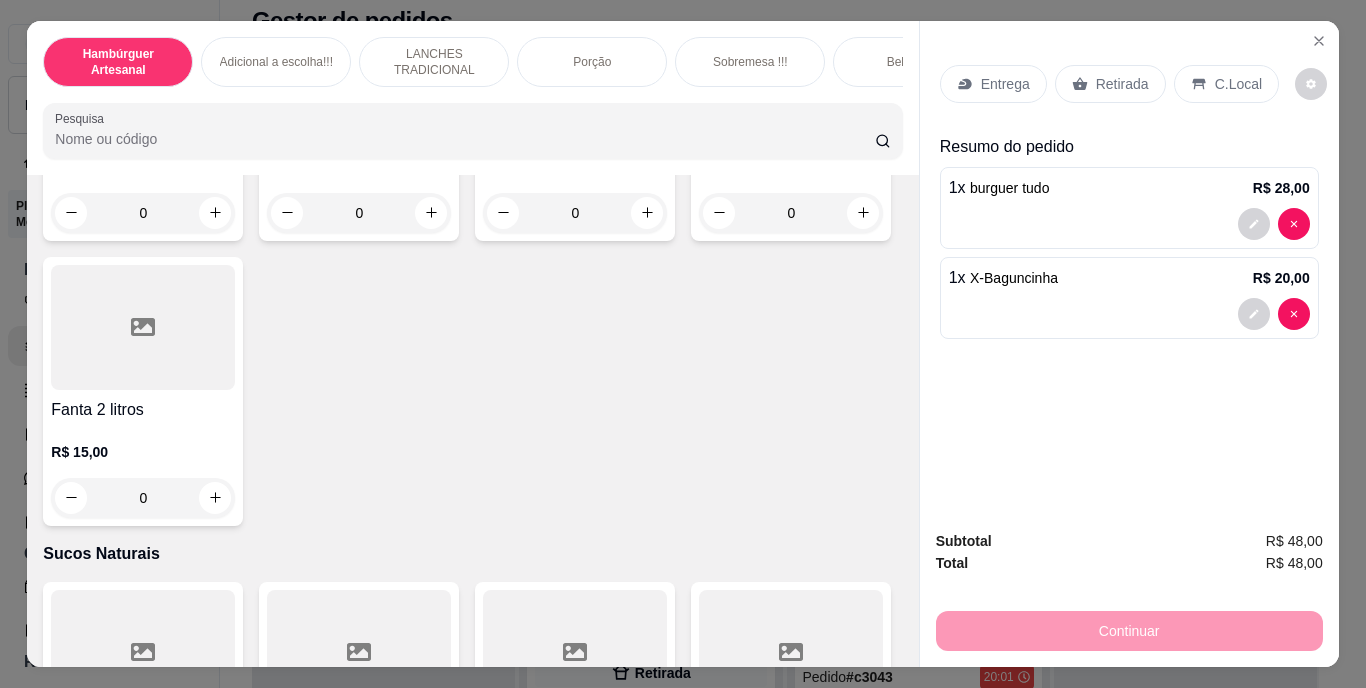 click at bounding box center [215, -643] 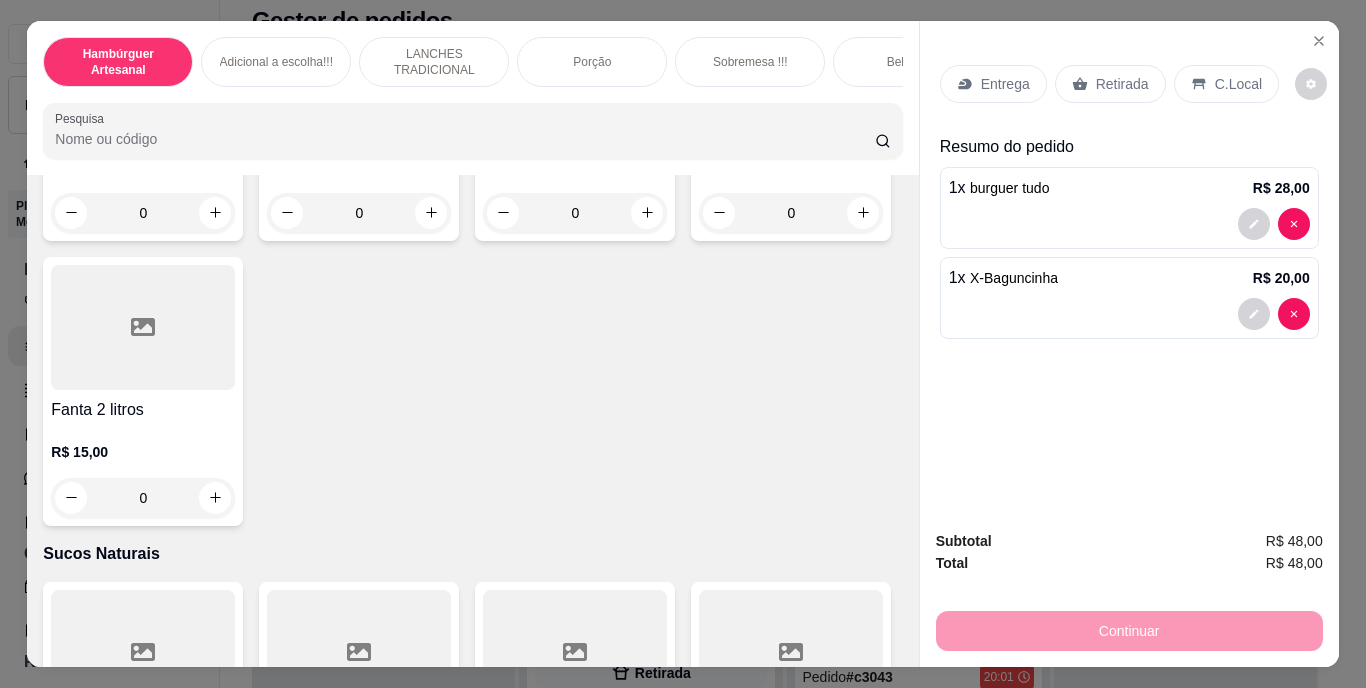type on "1" 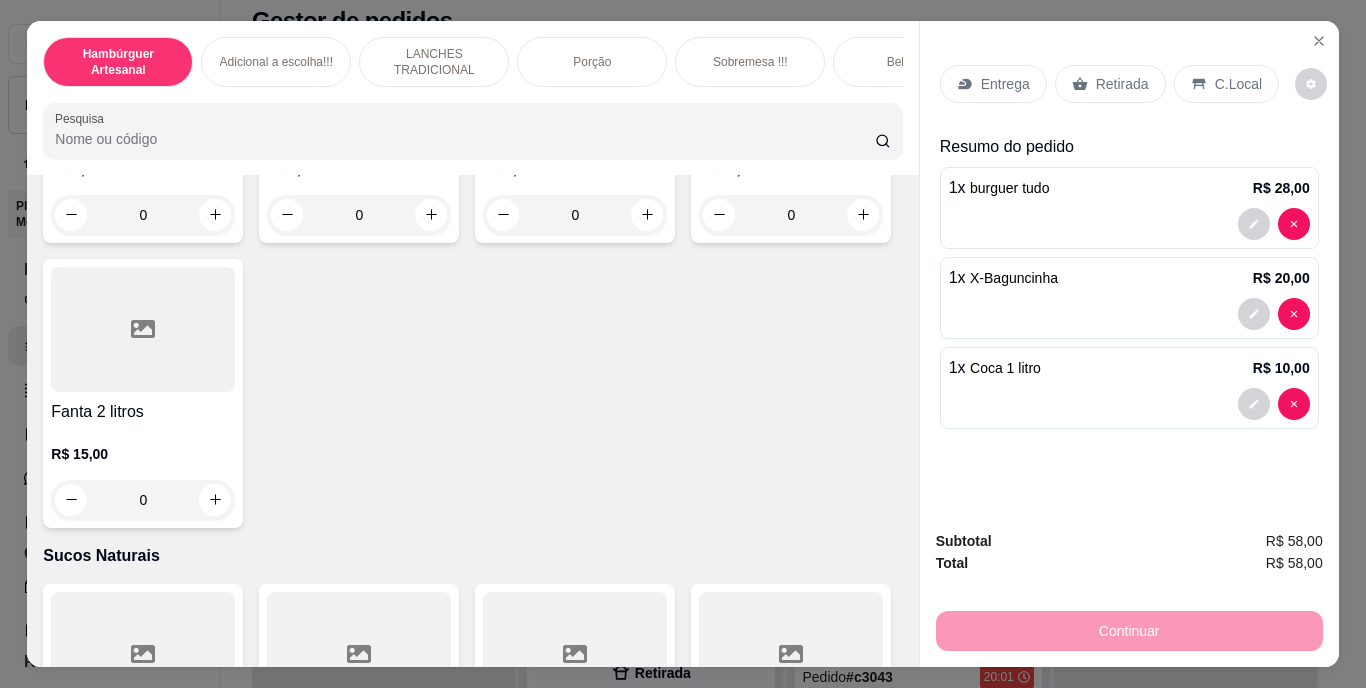 click 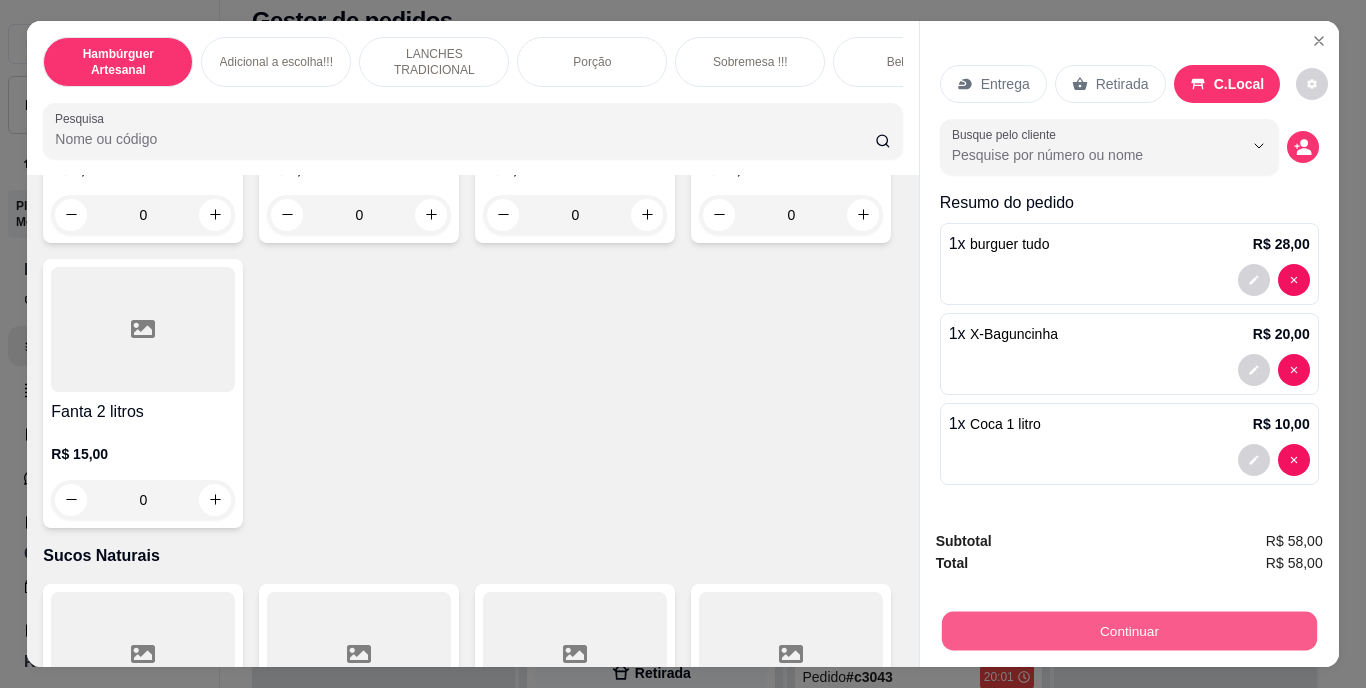 click on "Continuar" at bounding box center [1128, 631] 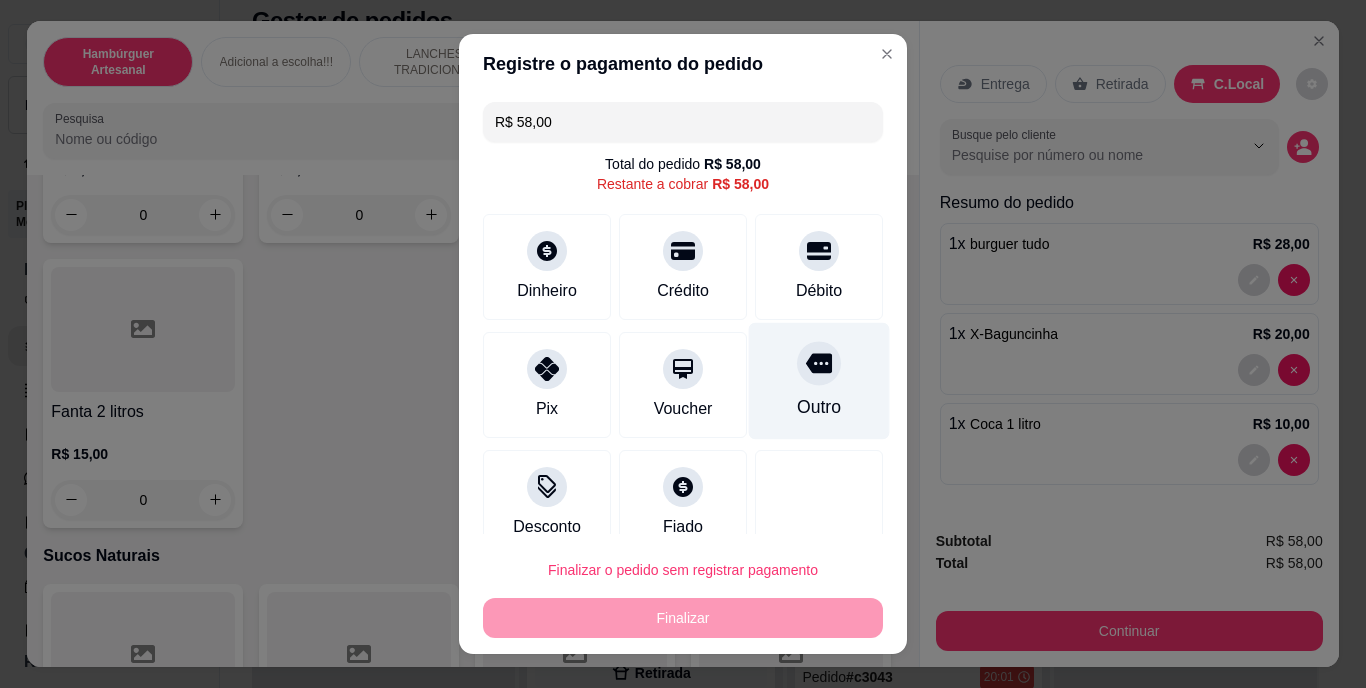 click 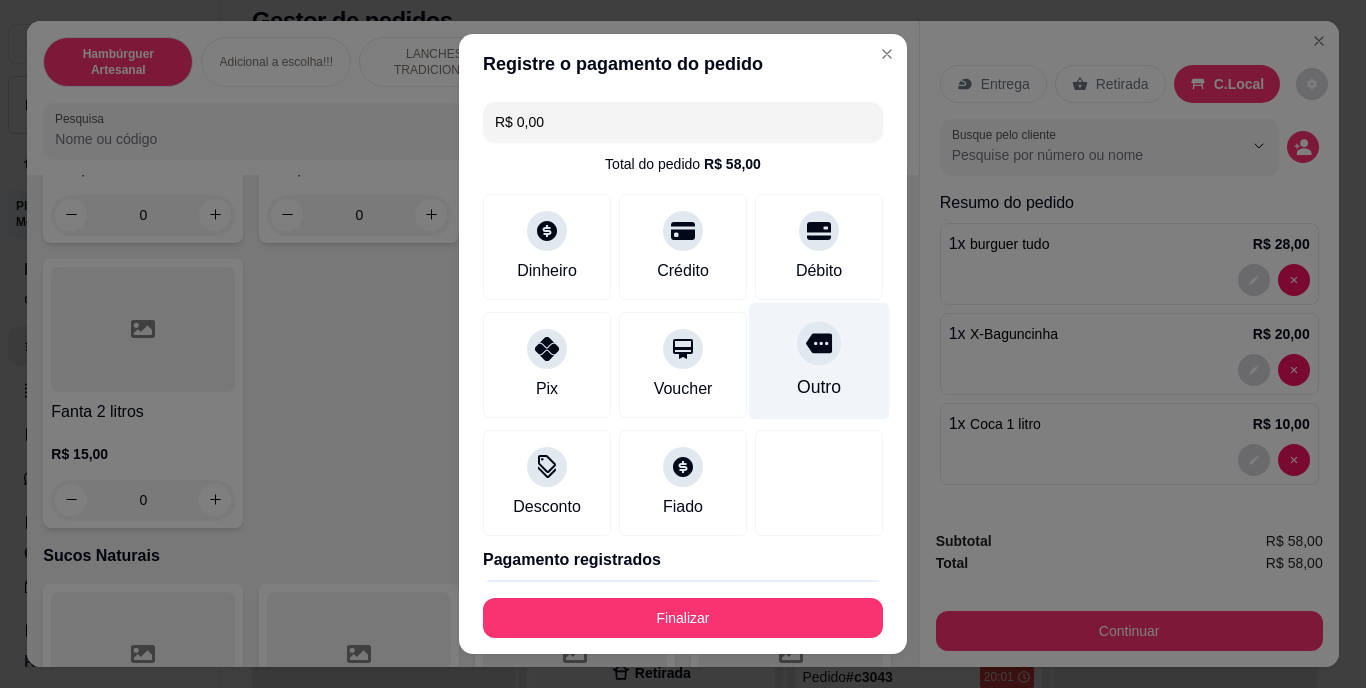 type on "R$ 0,00" 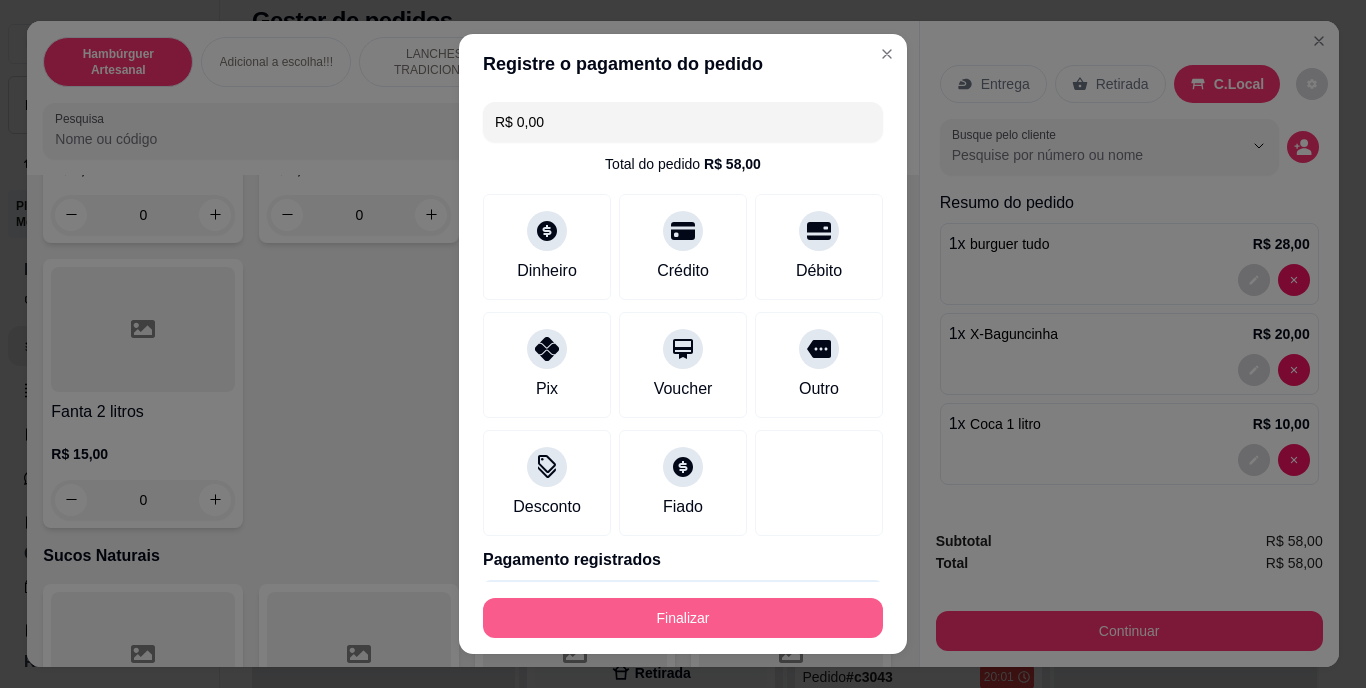 click on "Finalizar" at bounding box center (683, 618) 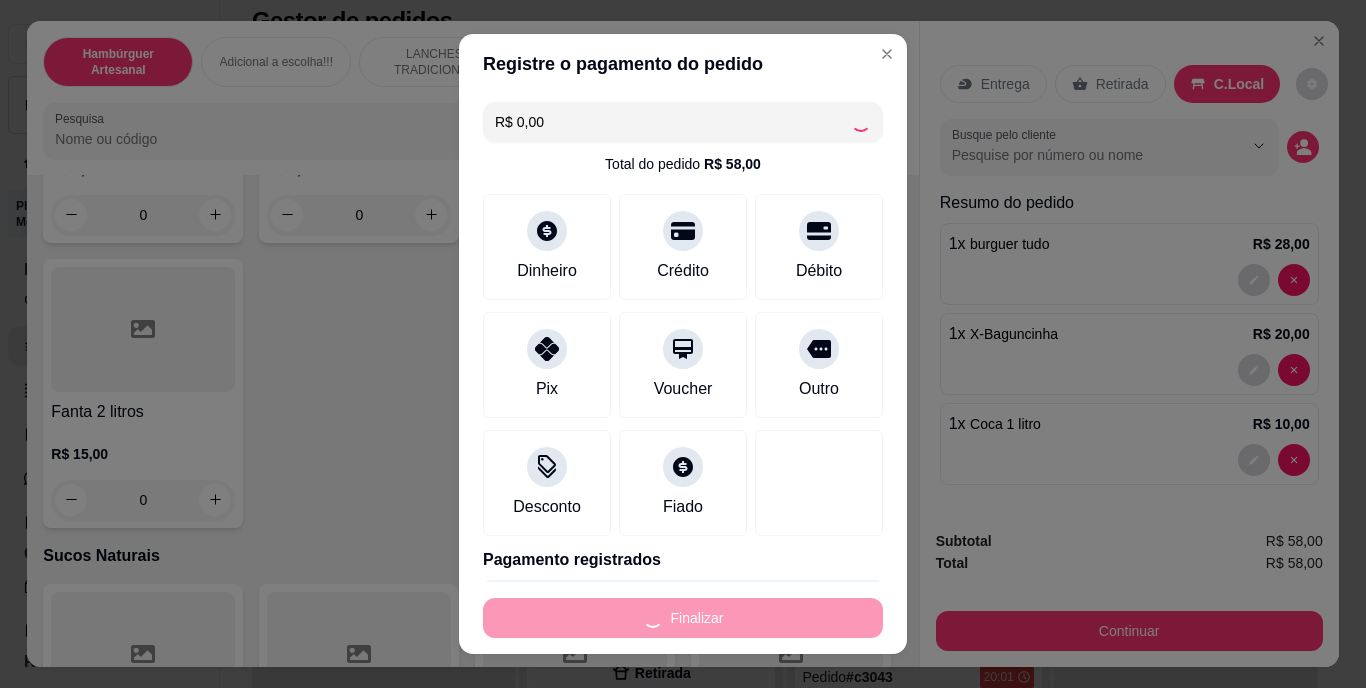 type on "0" 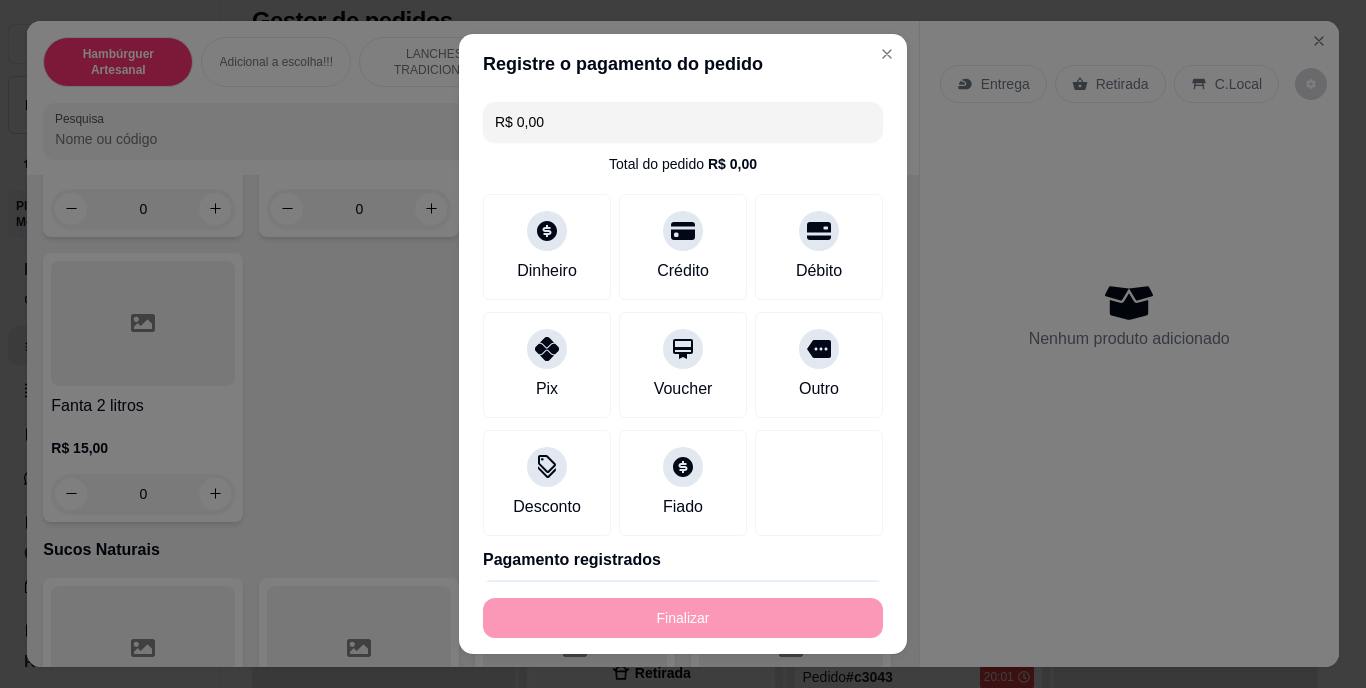 type on "-R$ 58,00" 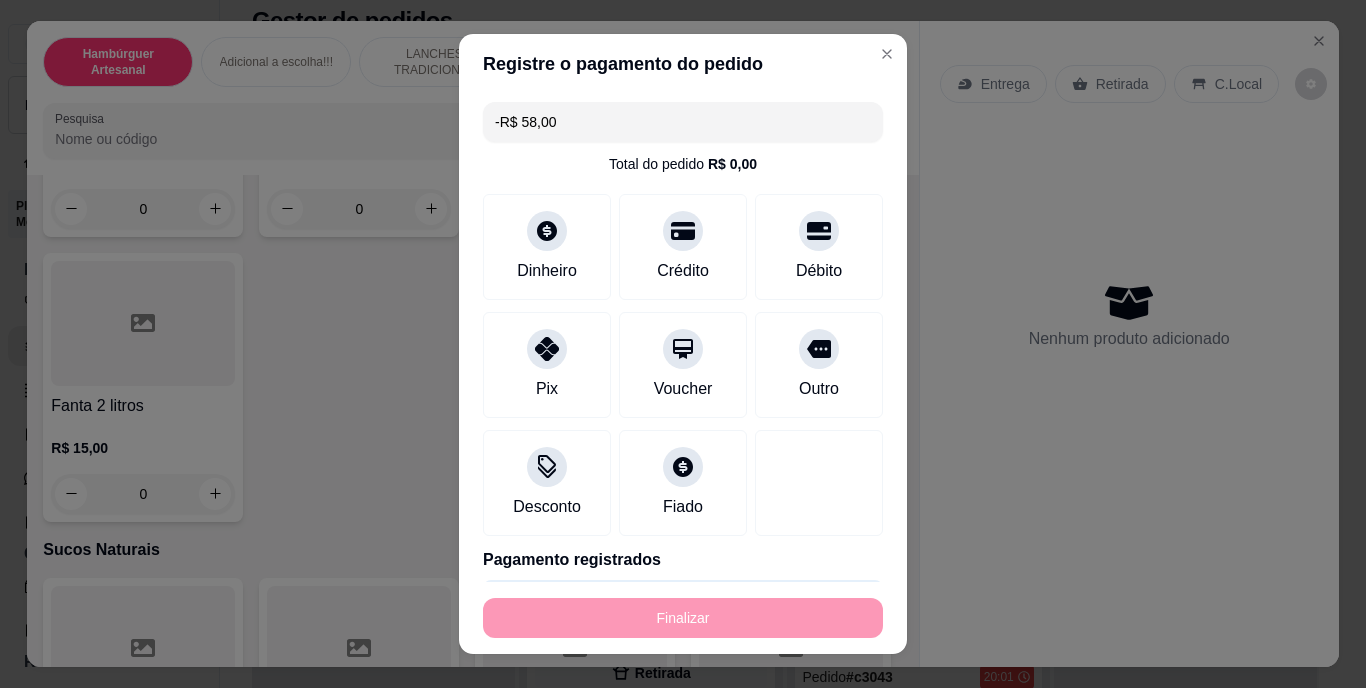 scroll, scrollTop: 5998, scrollLeft: 0, axis: vertical 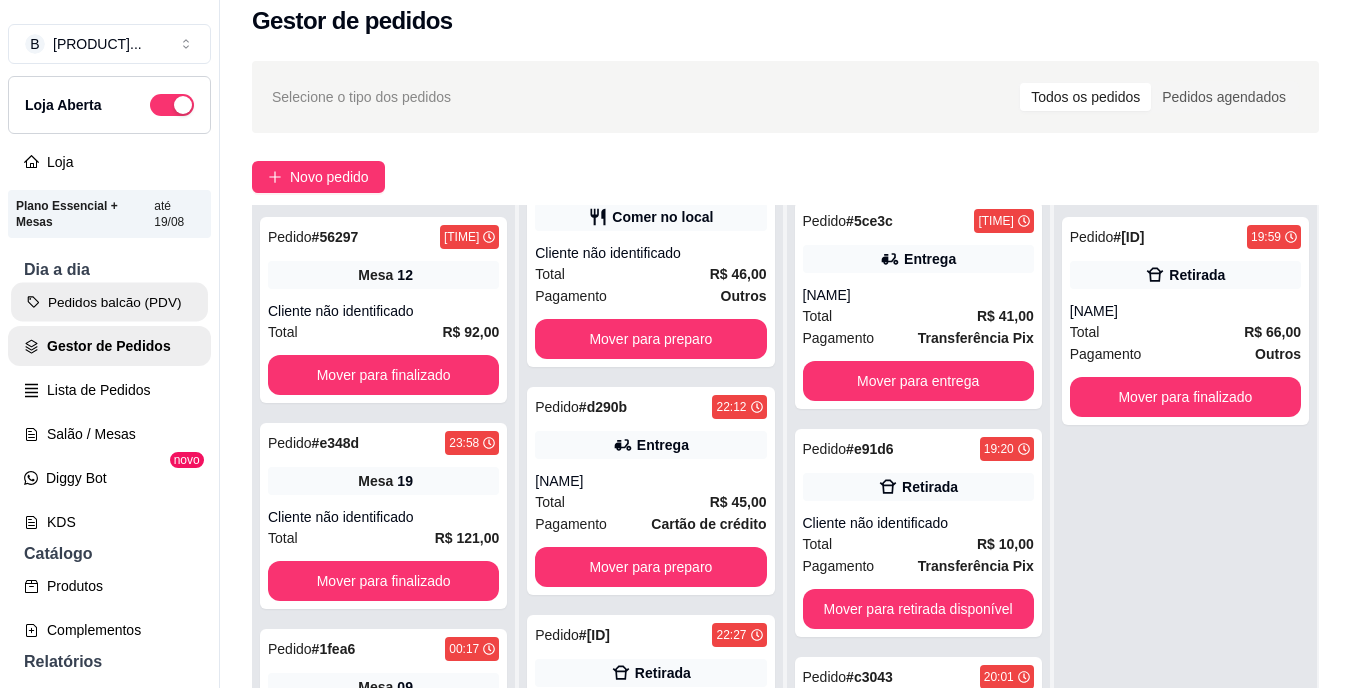 click on "Pedidos balcão (PDV)" at bounding box center [109, 302] 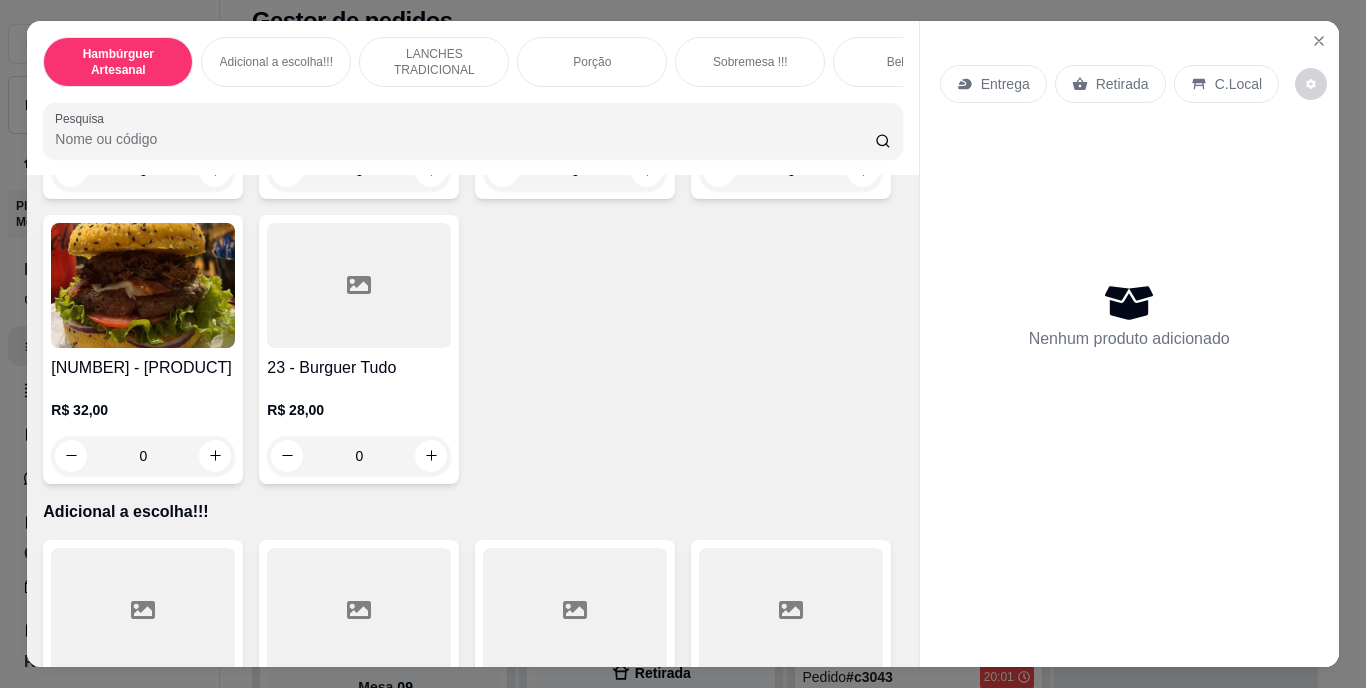 scroll, scrollTop: 1900, scrollLeft: 0, axis: vertical 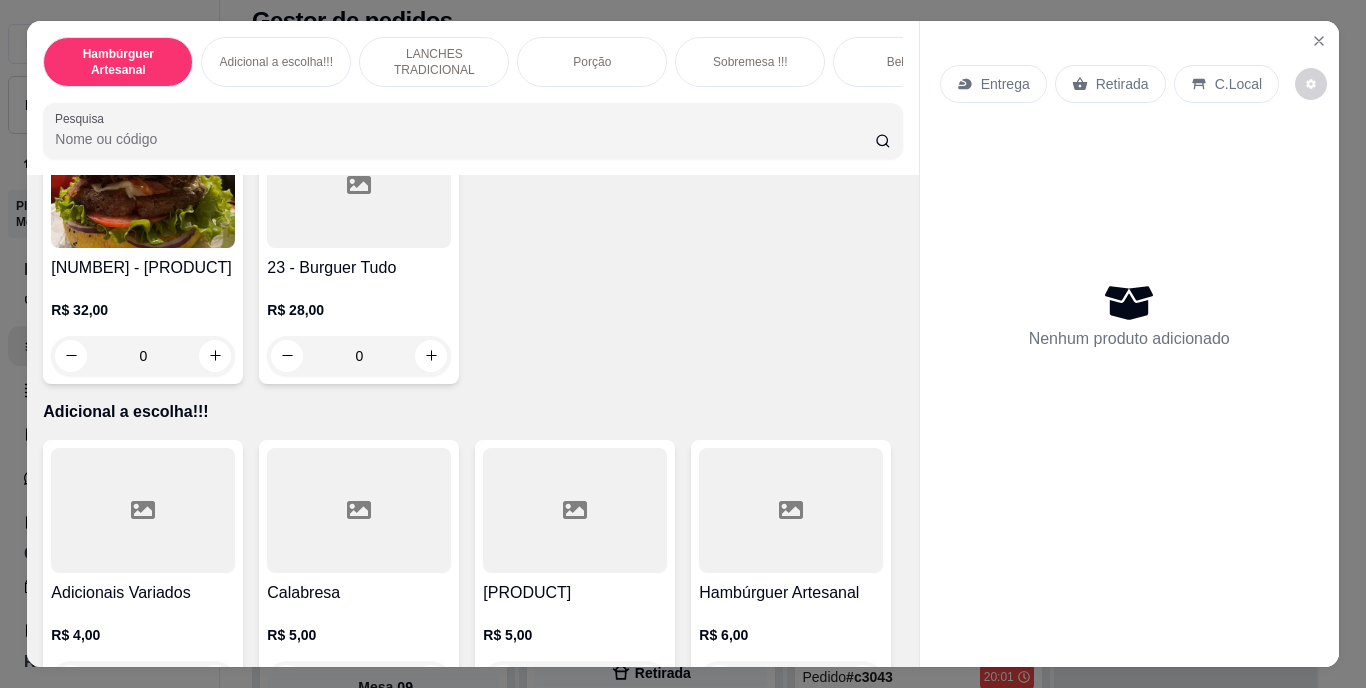 click 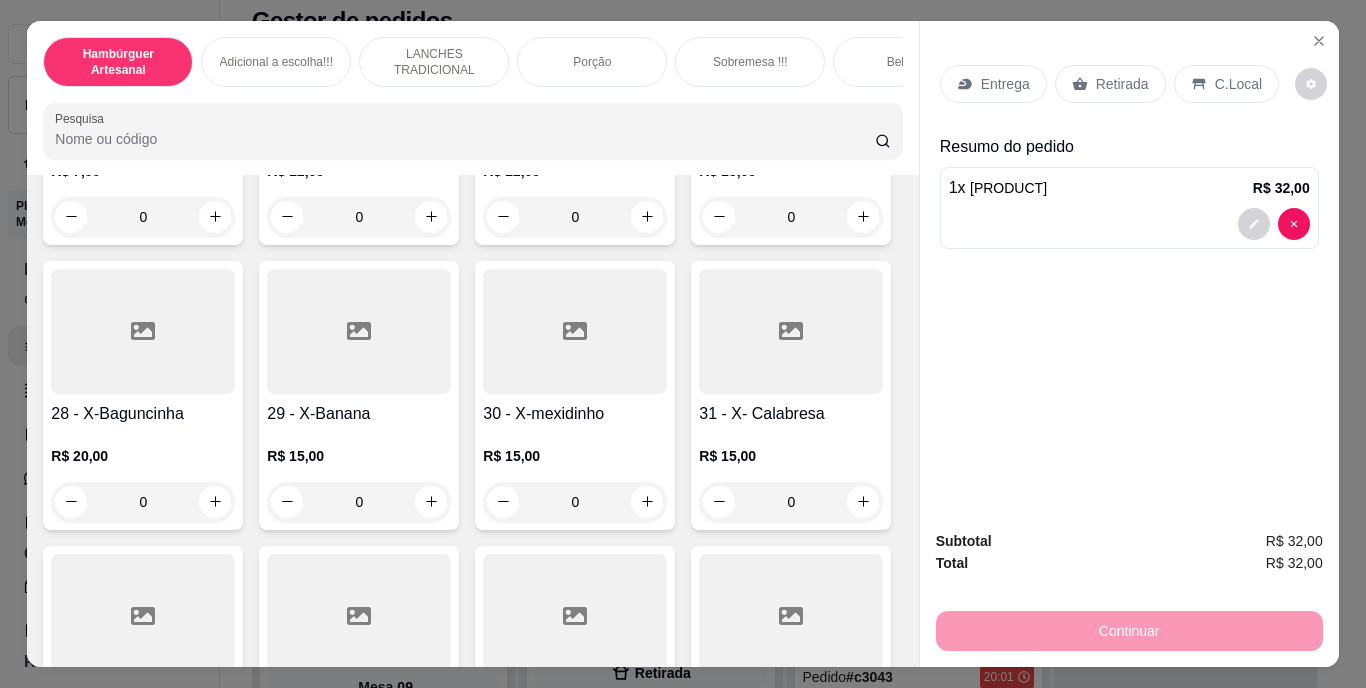 scroll, scrollTop: 3200, scrollLeft: 0, axis: vertical 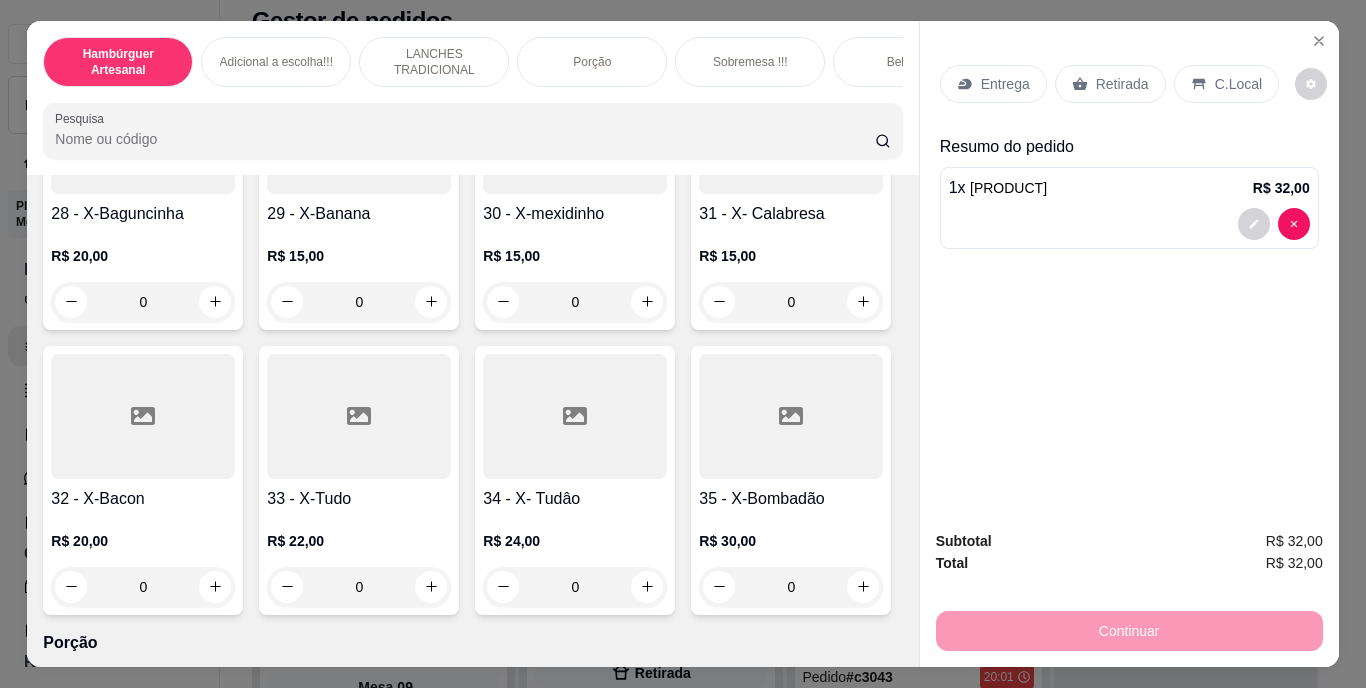 click at bounding box center [431, 16] 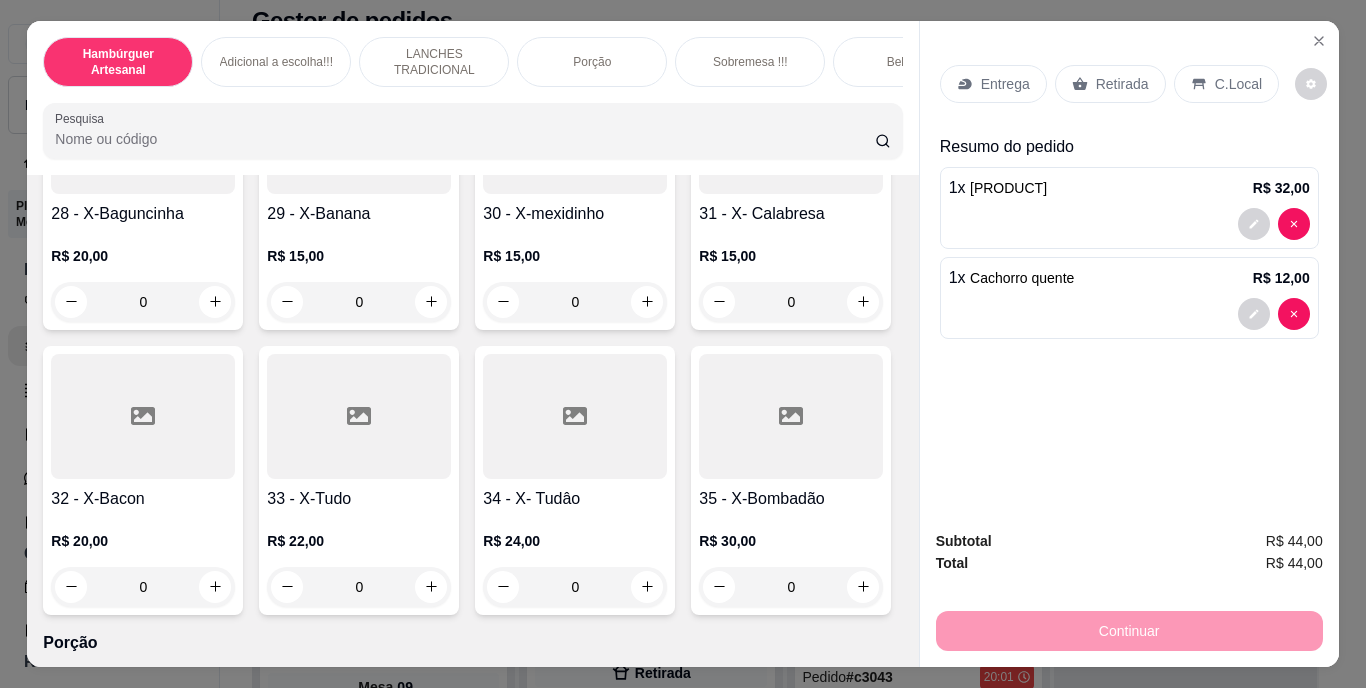 click on "Entrega" at bounding box center (1005, 84) 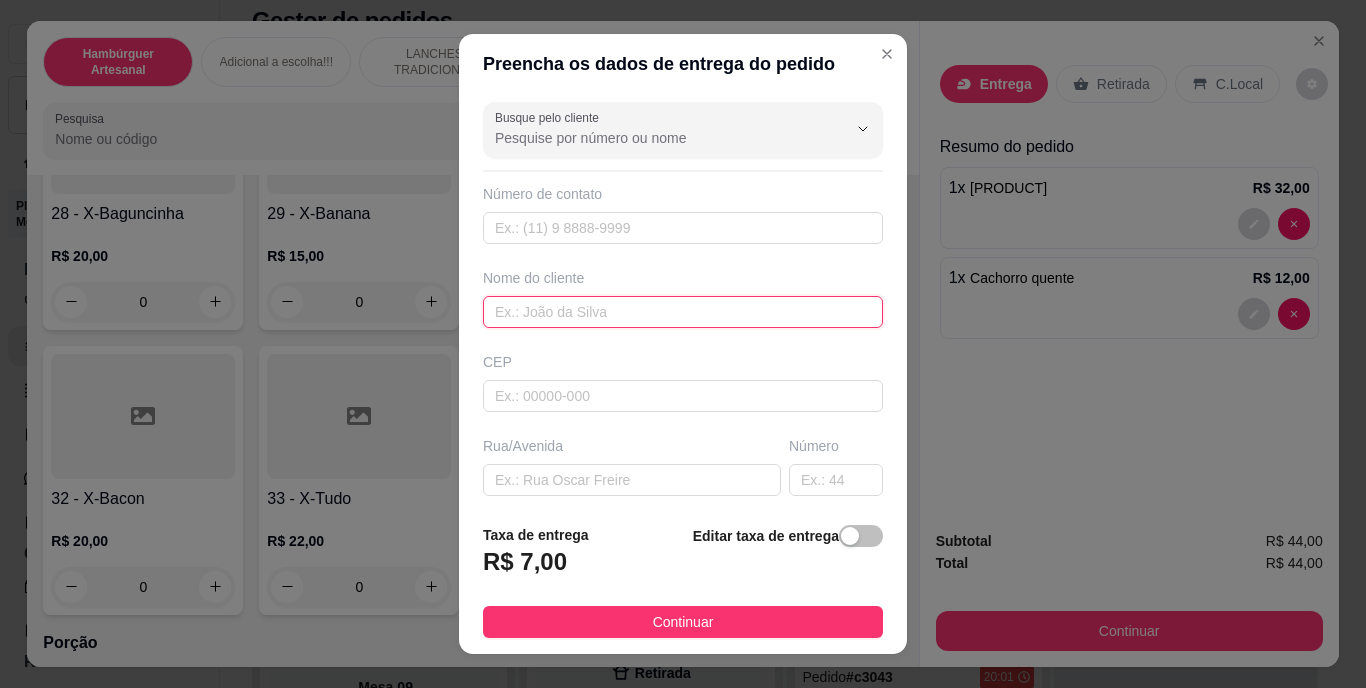 click at bounding box center [683, 312] 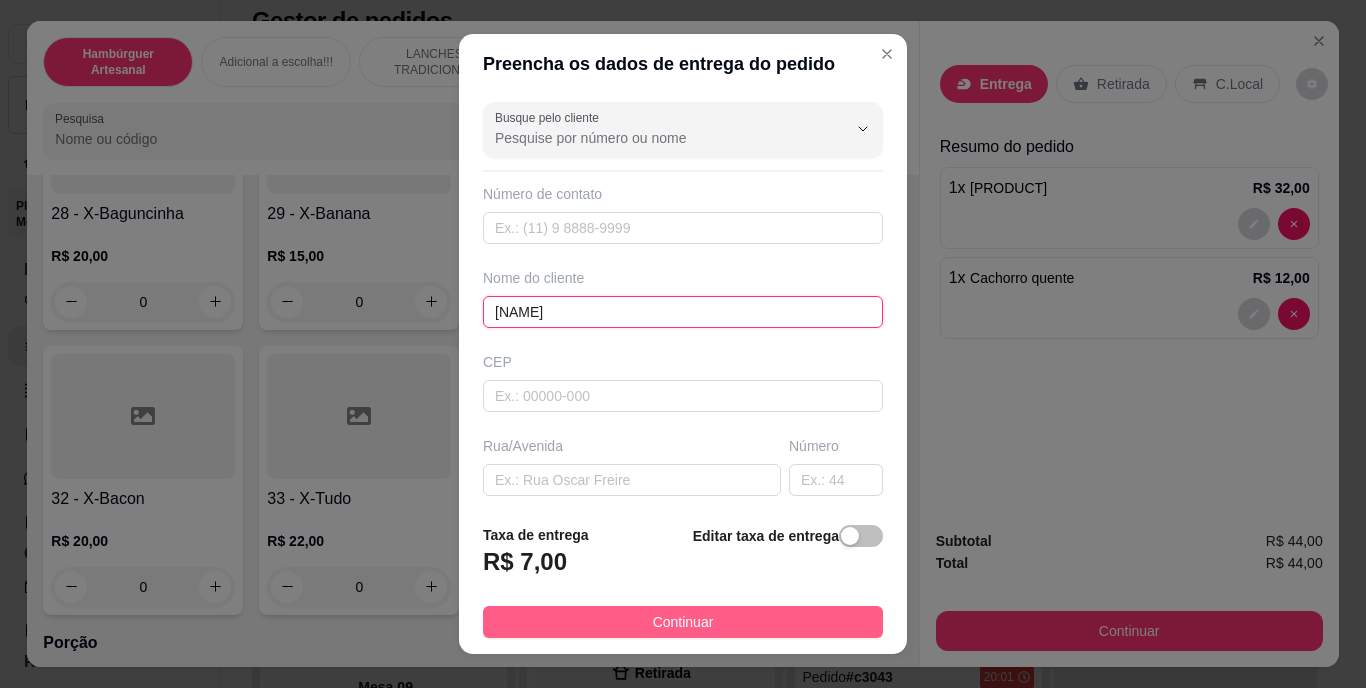 type on "[NAME]" 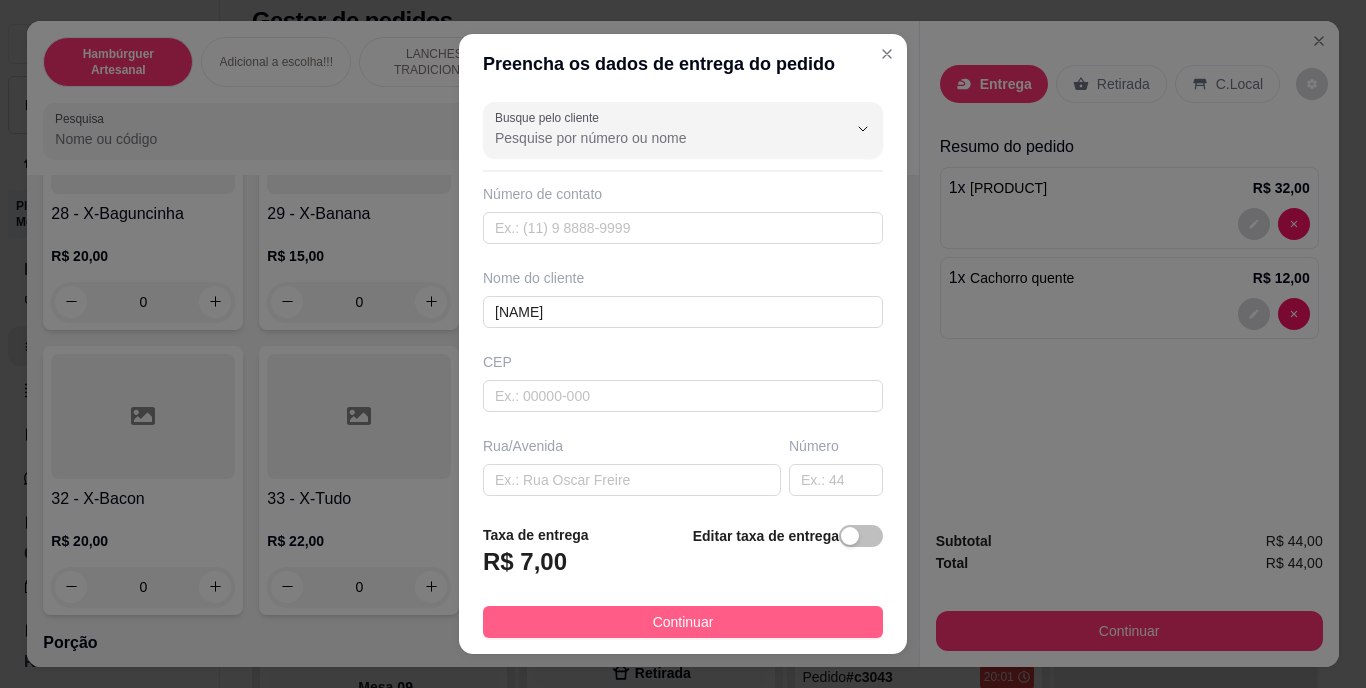 click on "Continuar" at bounding box center (683, 622) 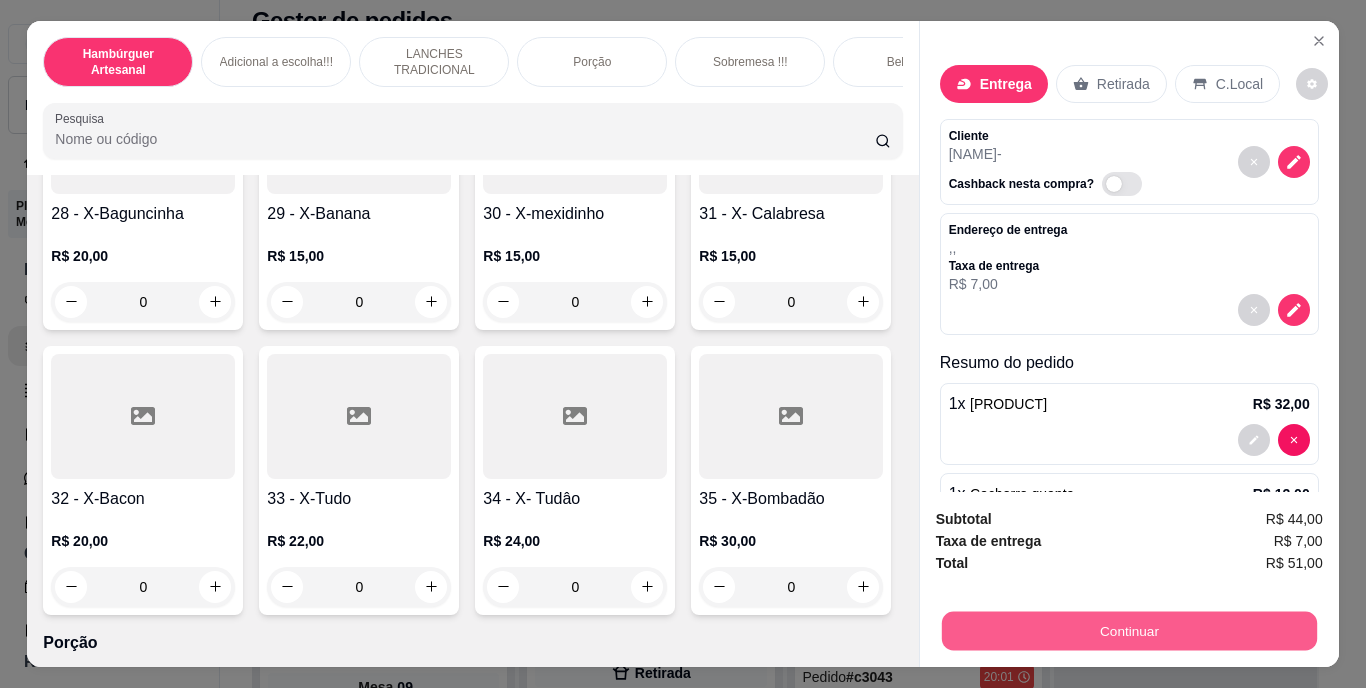 click on "Continuar" at bounding box center (1128, 631) 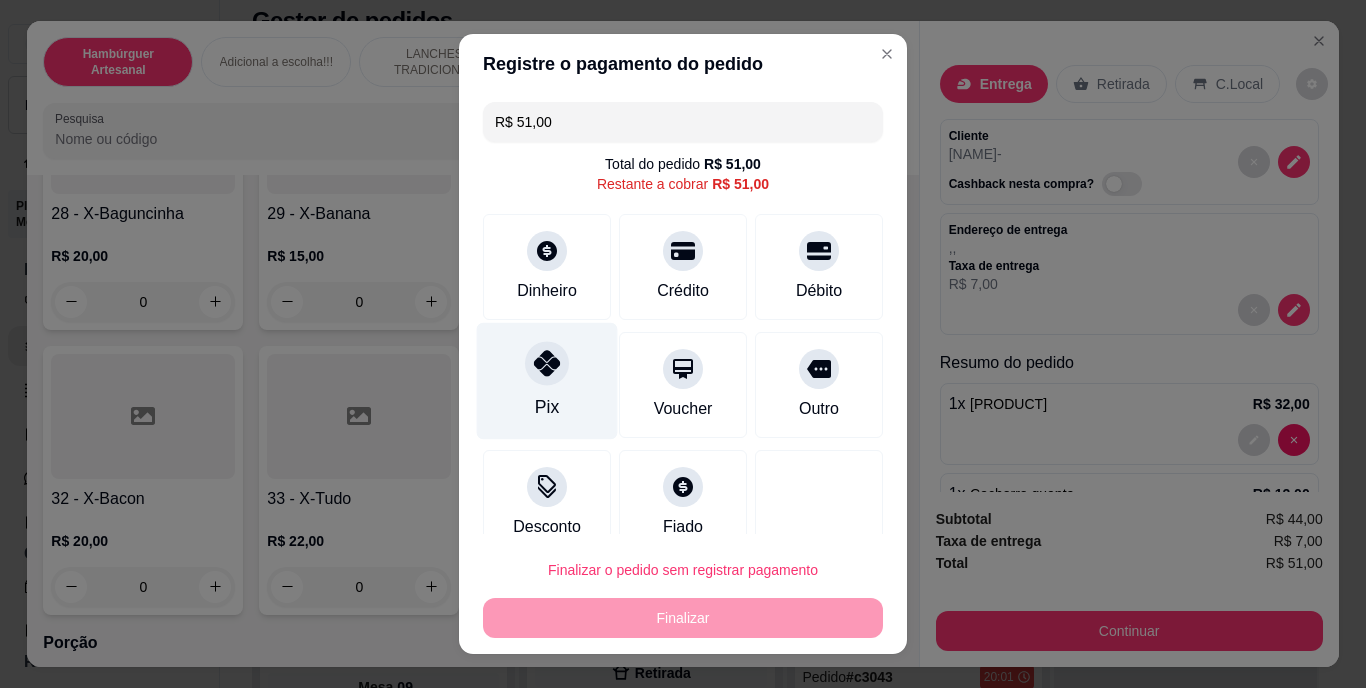 click 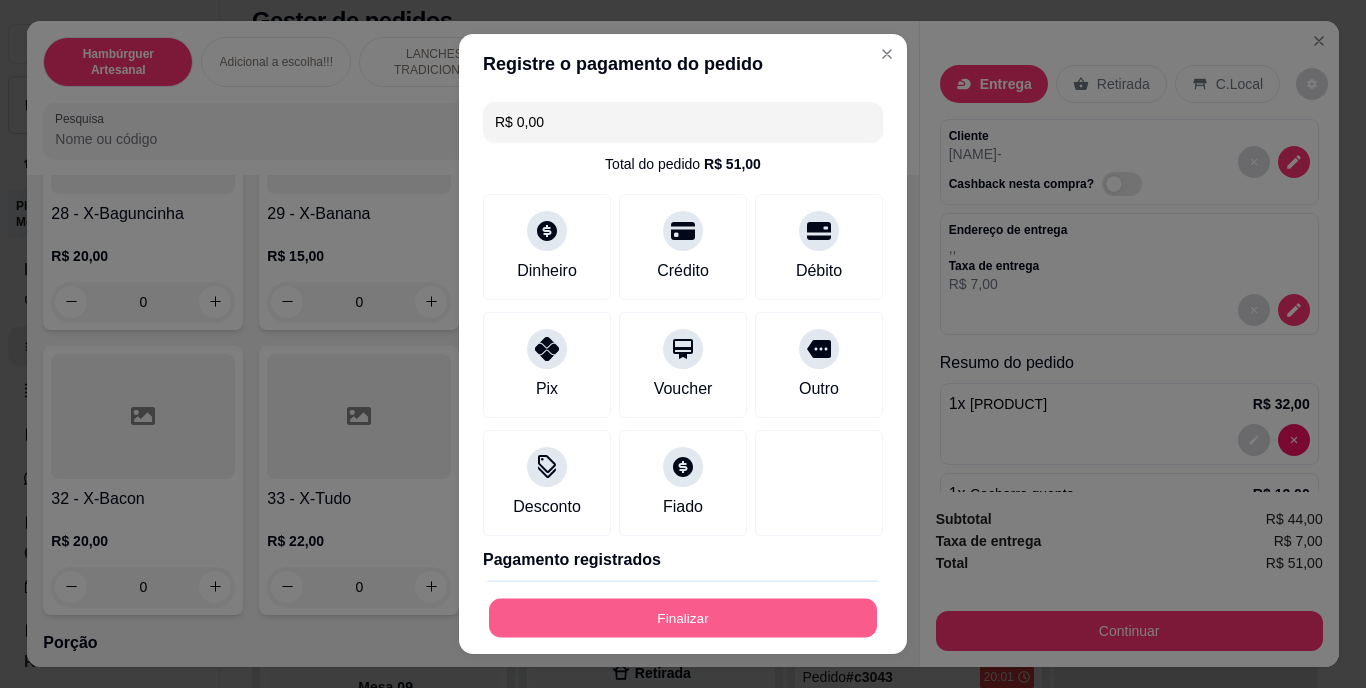 click on "Finalizar" at bounding box center [683, 617] 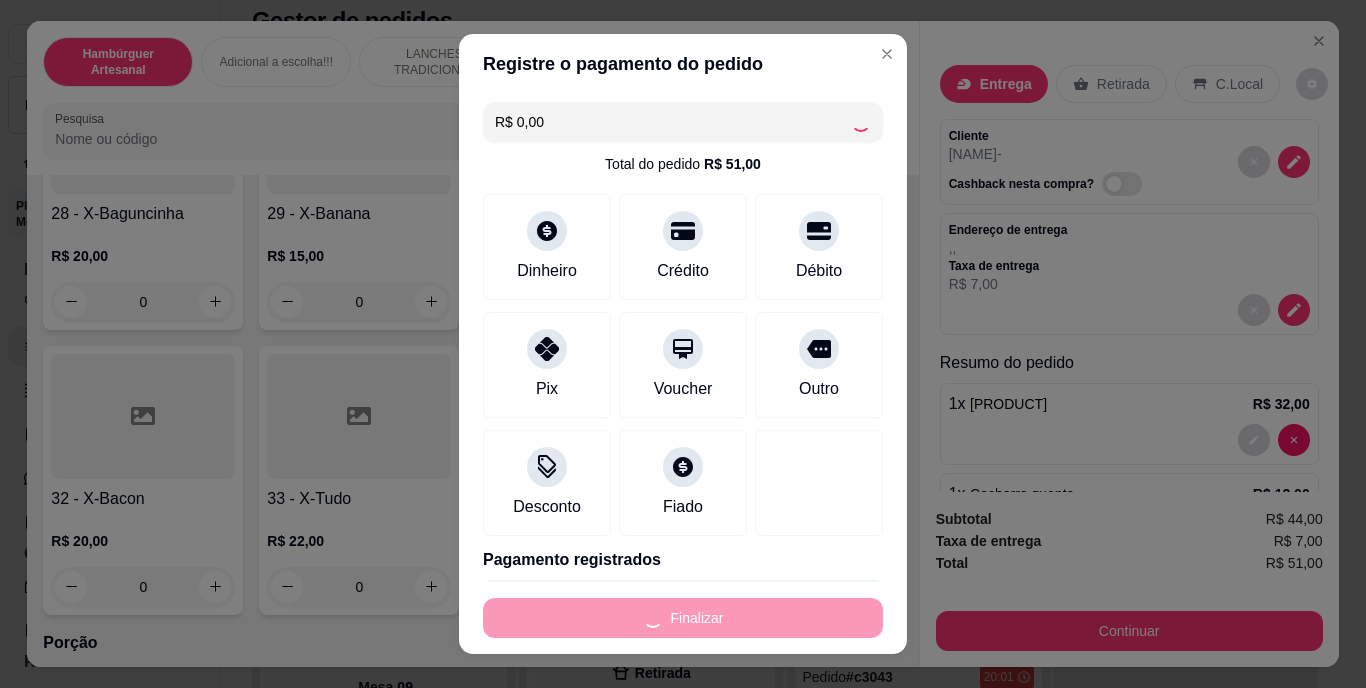 type on "0" 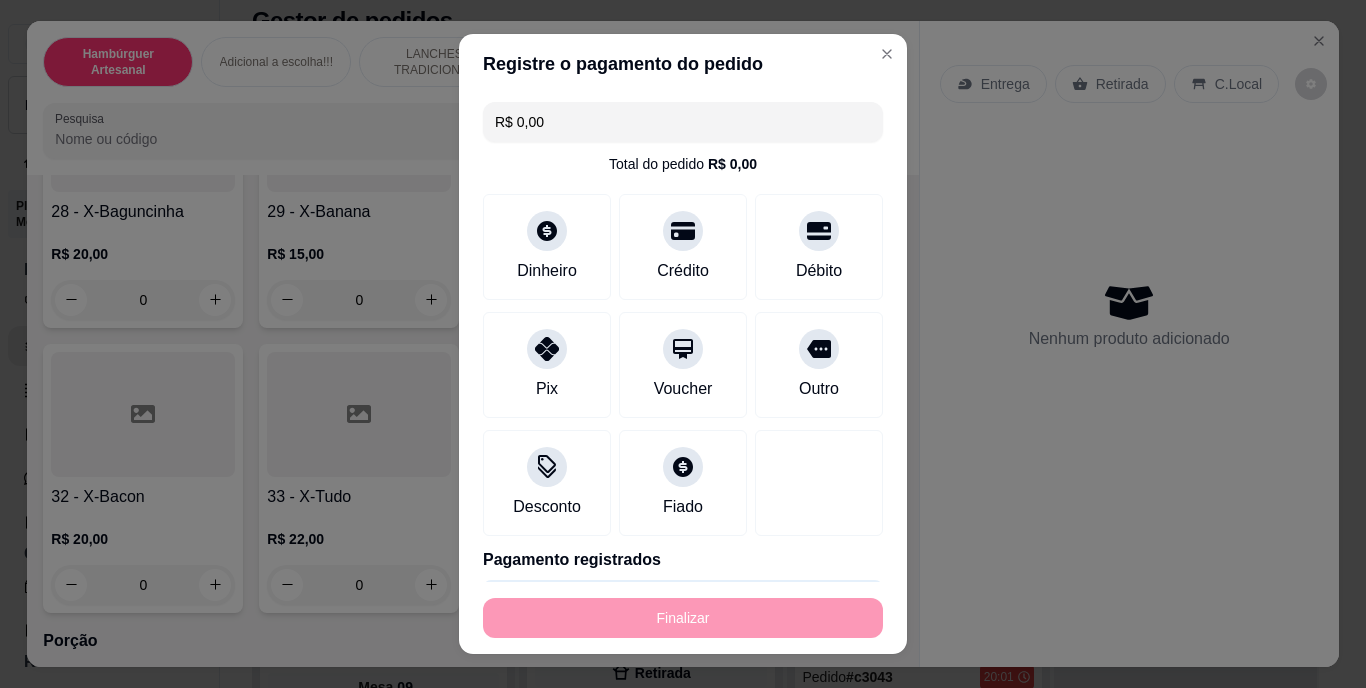 type on "-R$ 51,00" 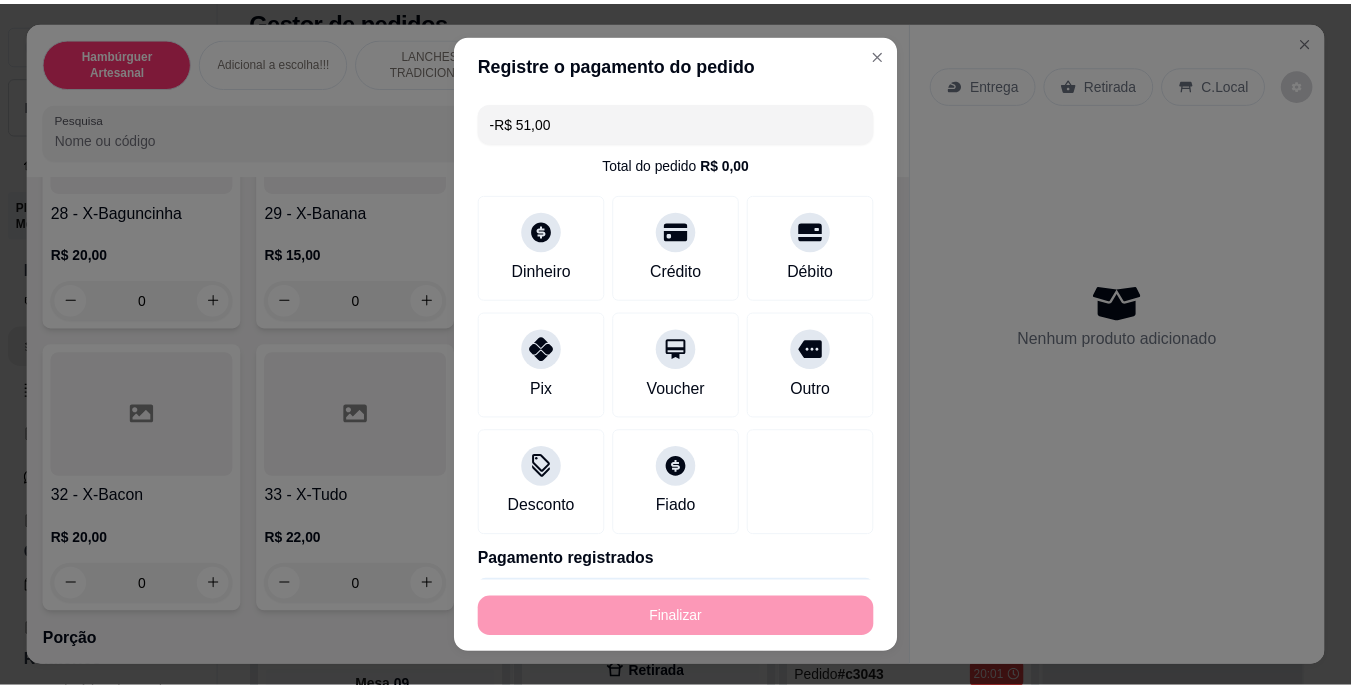 scroll, scrollTop: 3198, scrollLeft: 0, axis: vertical 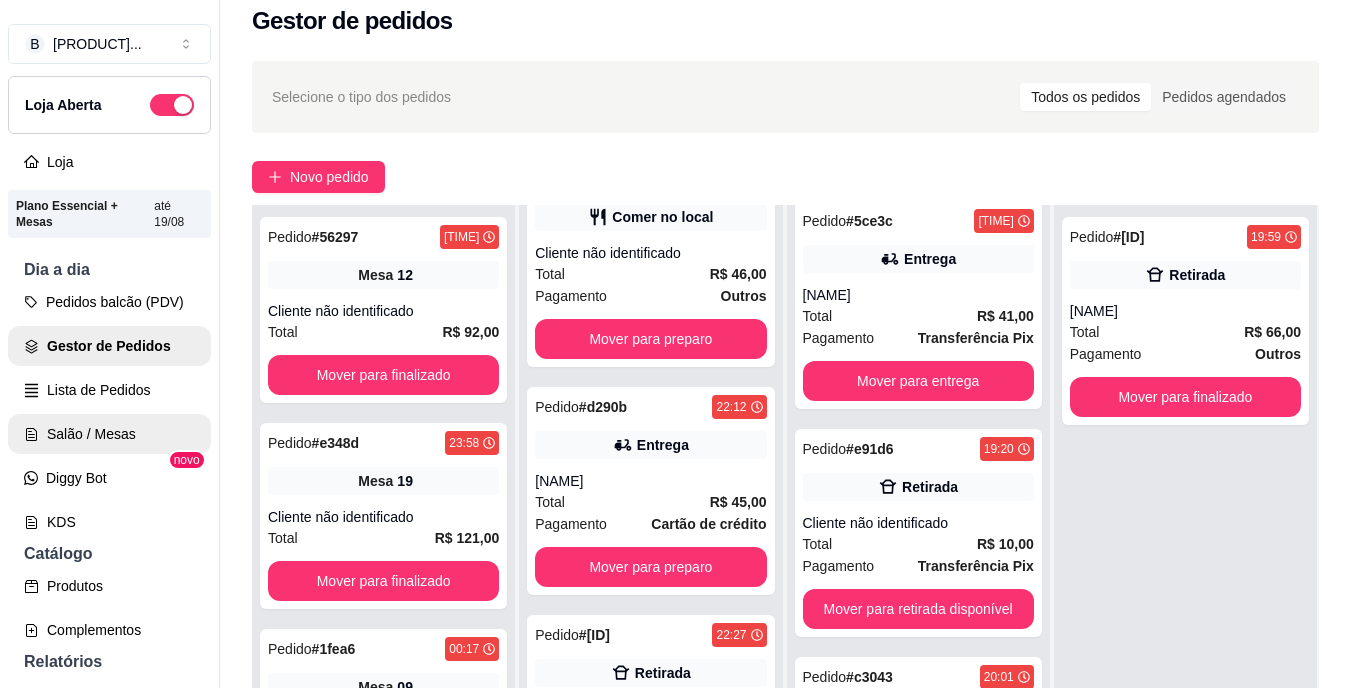 click on "Salão / Mesas" at bounding box center [109, 434] 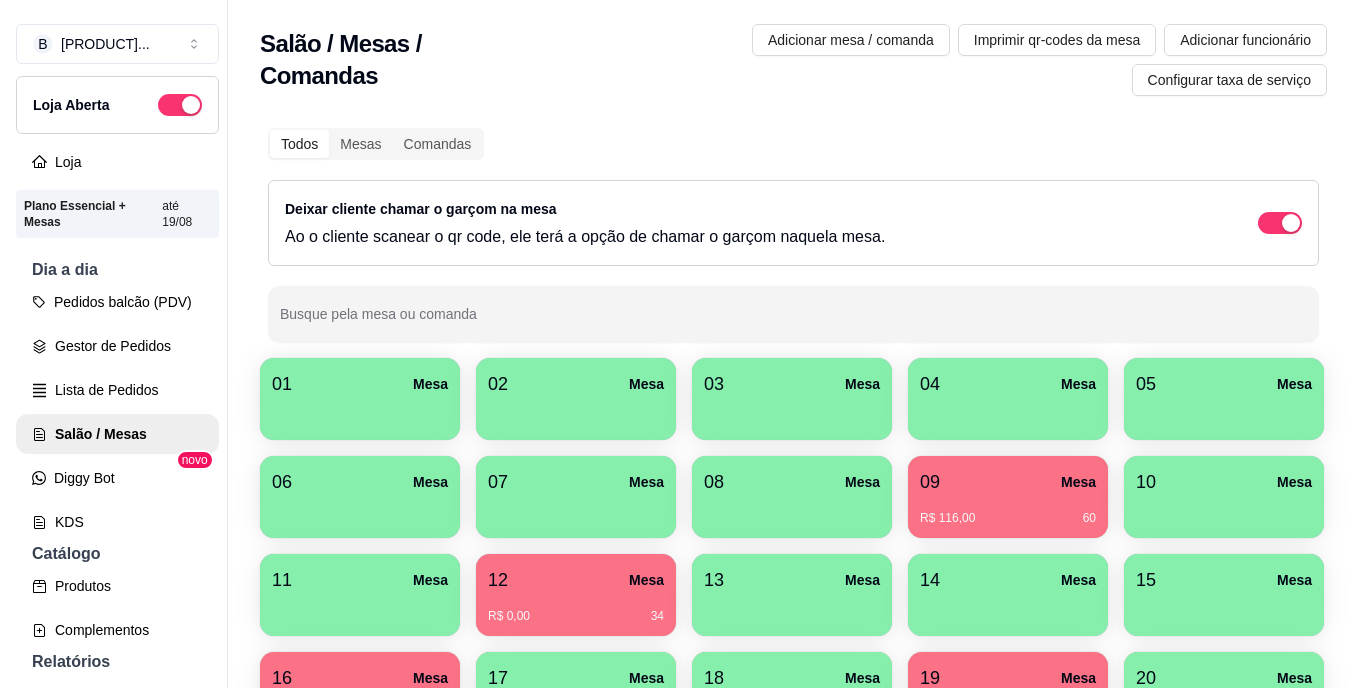 scroll, scrollTop: 100, scrollLeft: 0, axis: vertical 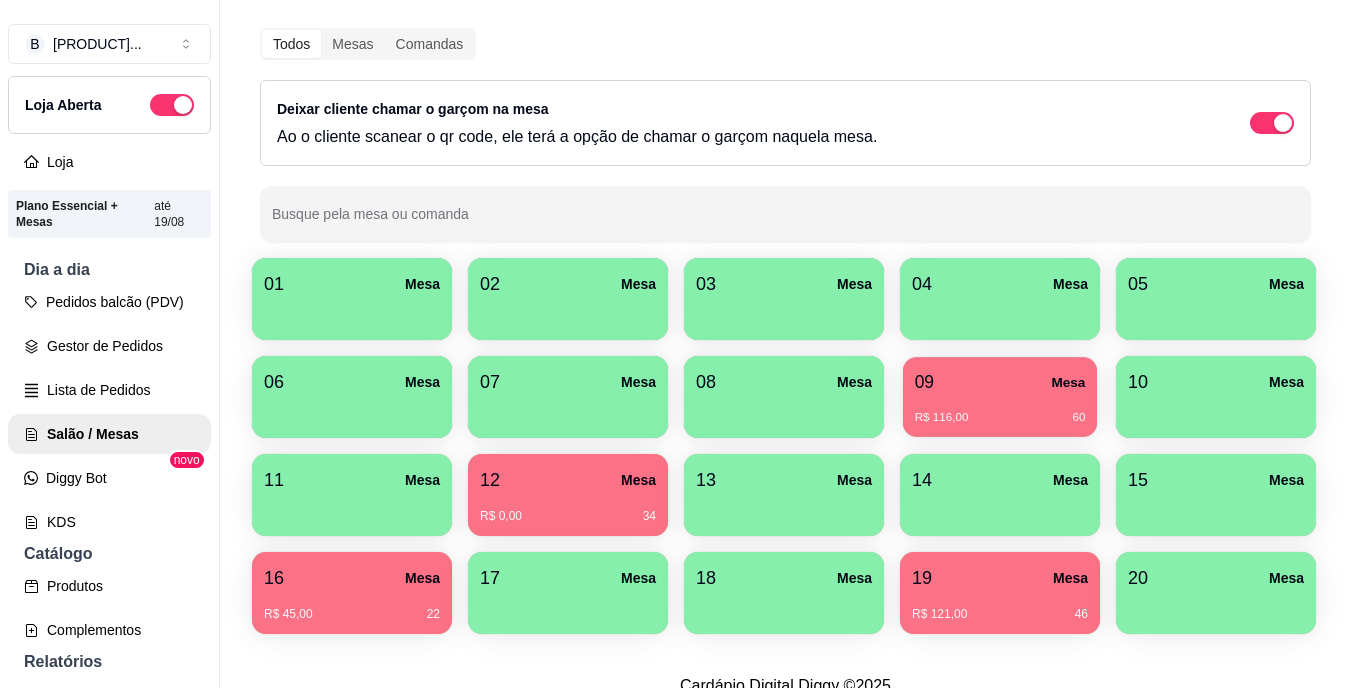 click on "[NUMBER] Mesa" at bounding box center [1000, 382] 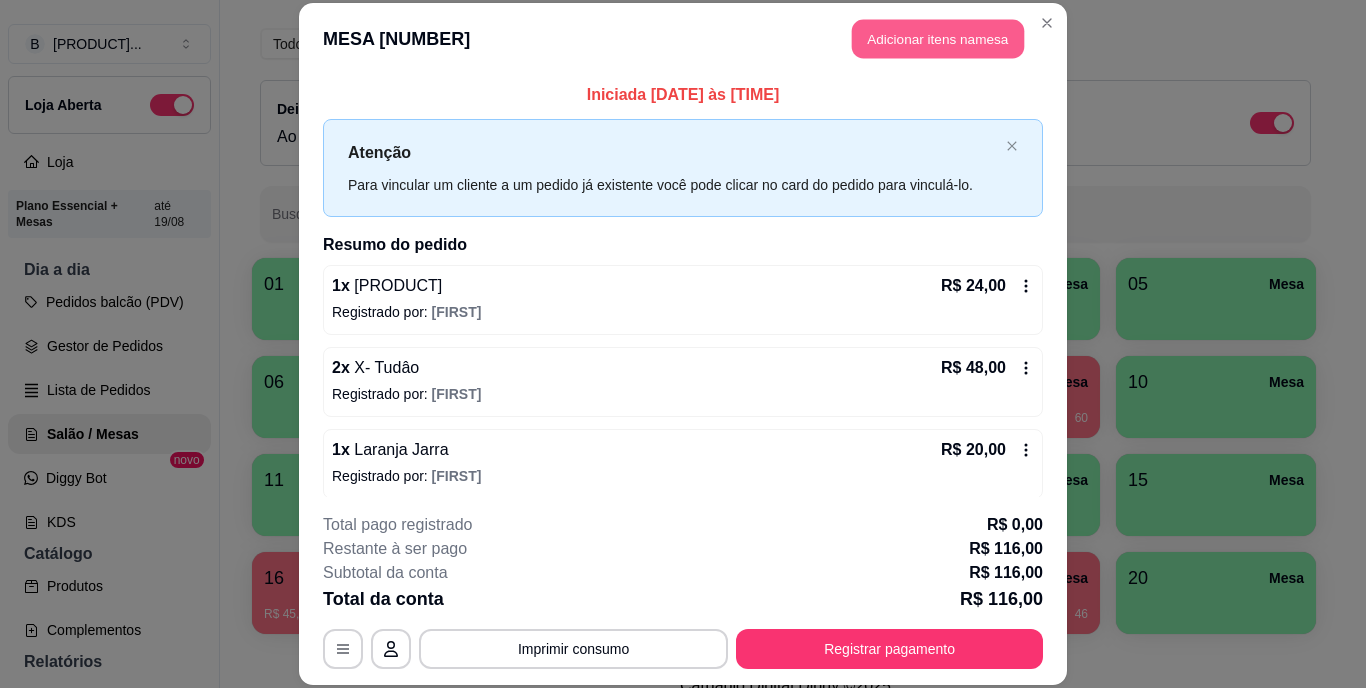 click on "Adicionar itens na  mesa" at bounding box center (938, 39) 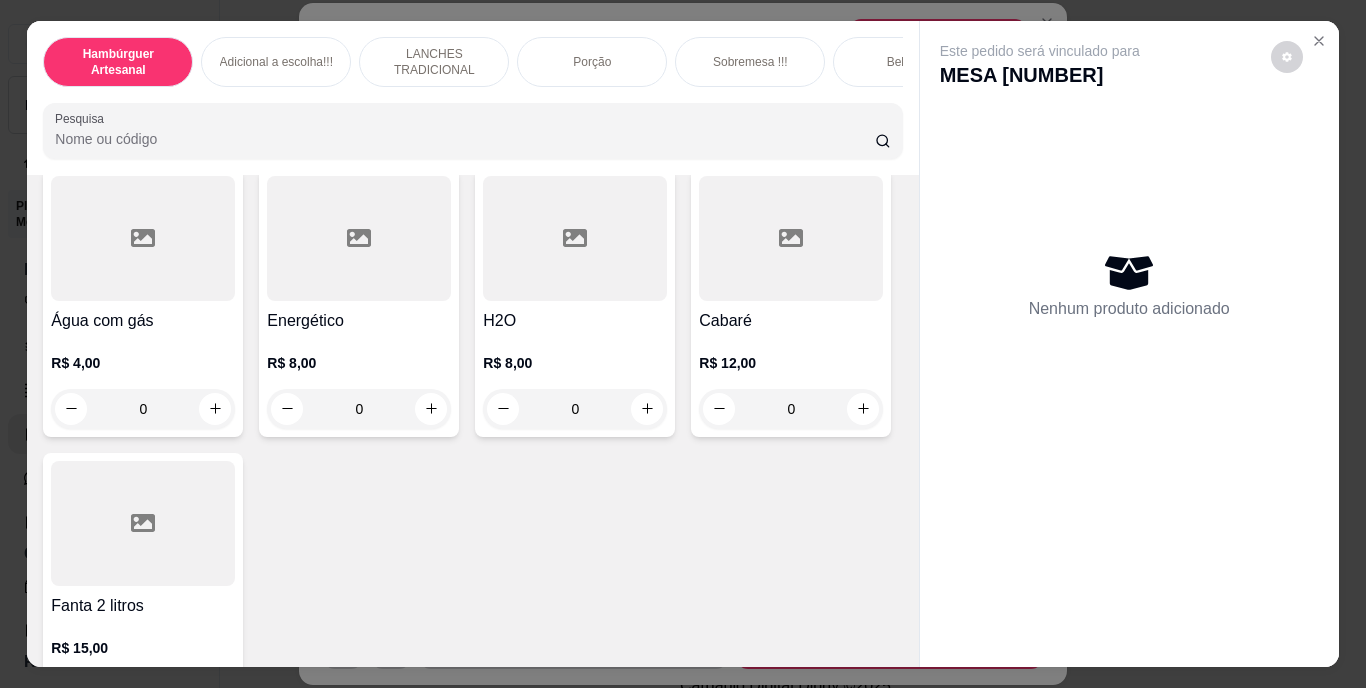 scroll, scrollTop: 5900, scrollLeft: 0, axis: vertical 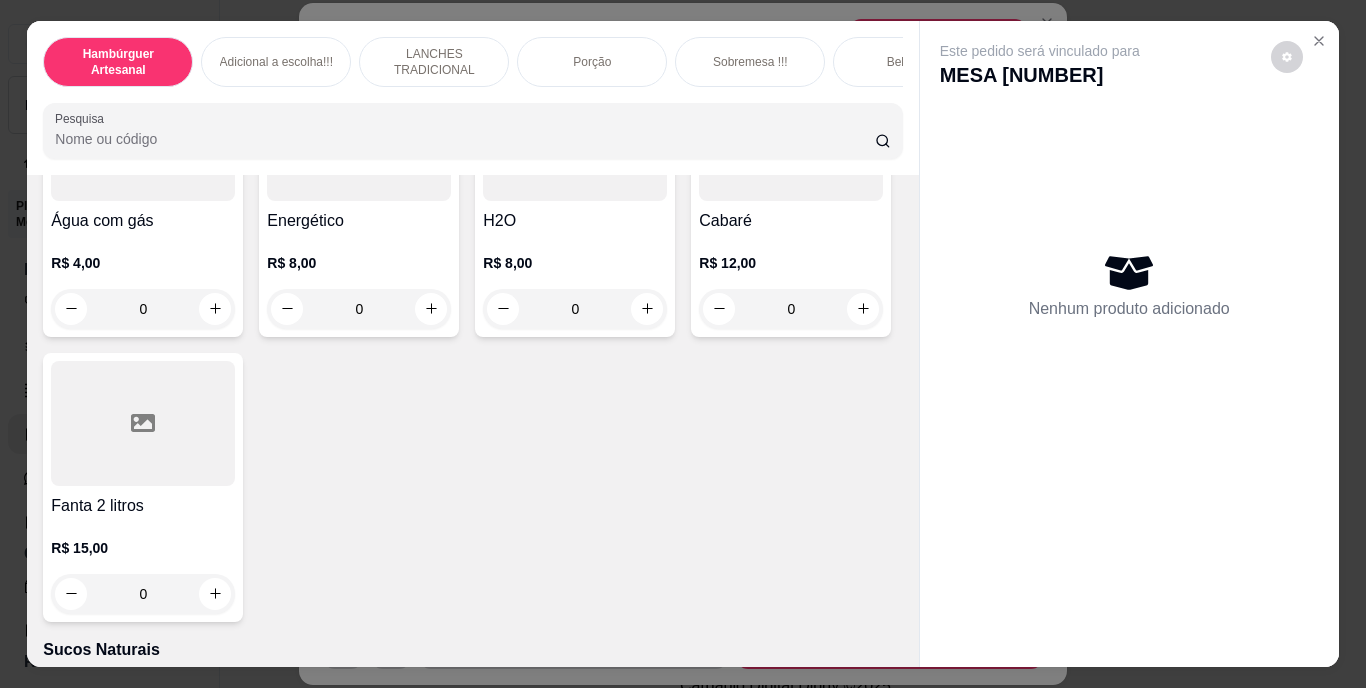 click 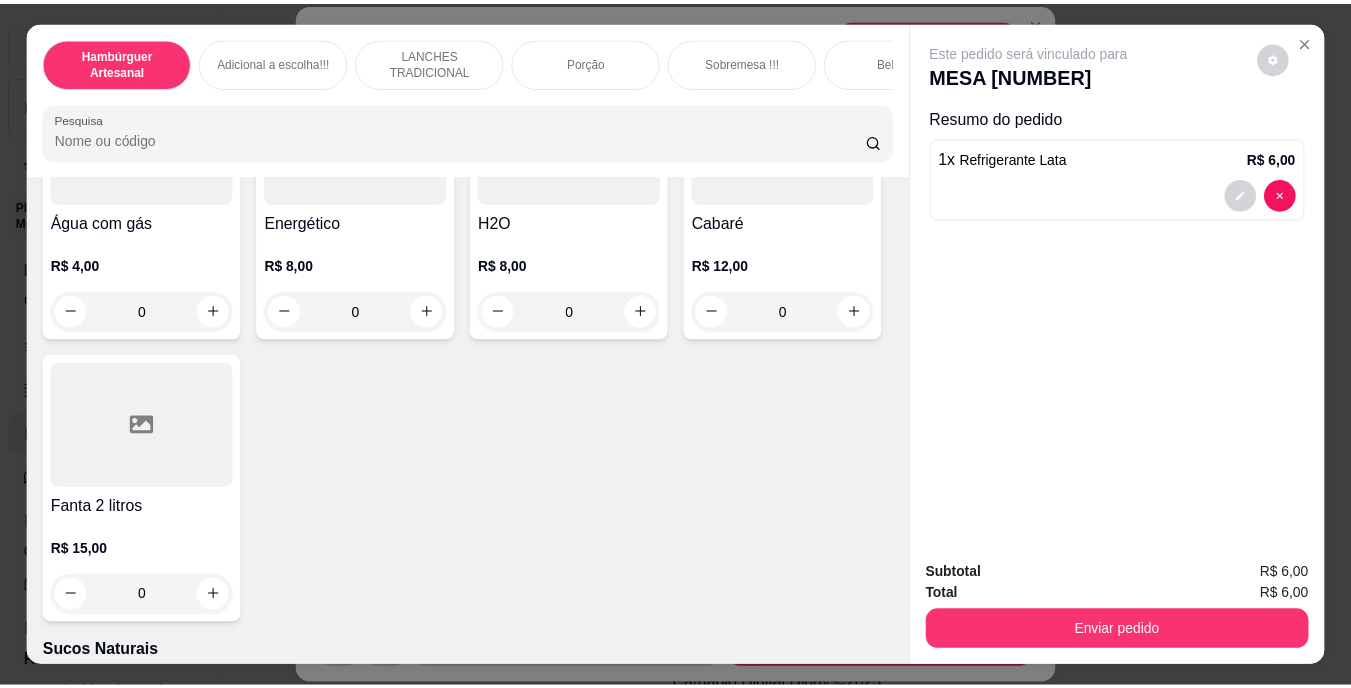scroll, scrollTop: 5901, scrollLeft: 0, axis: vertical 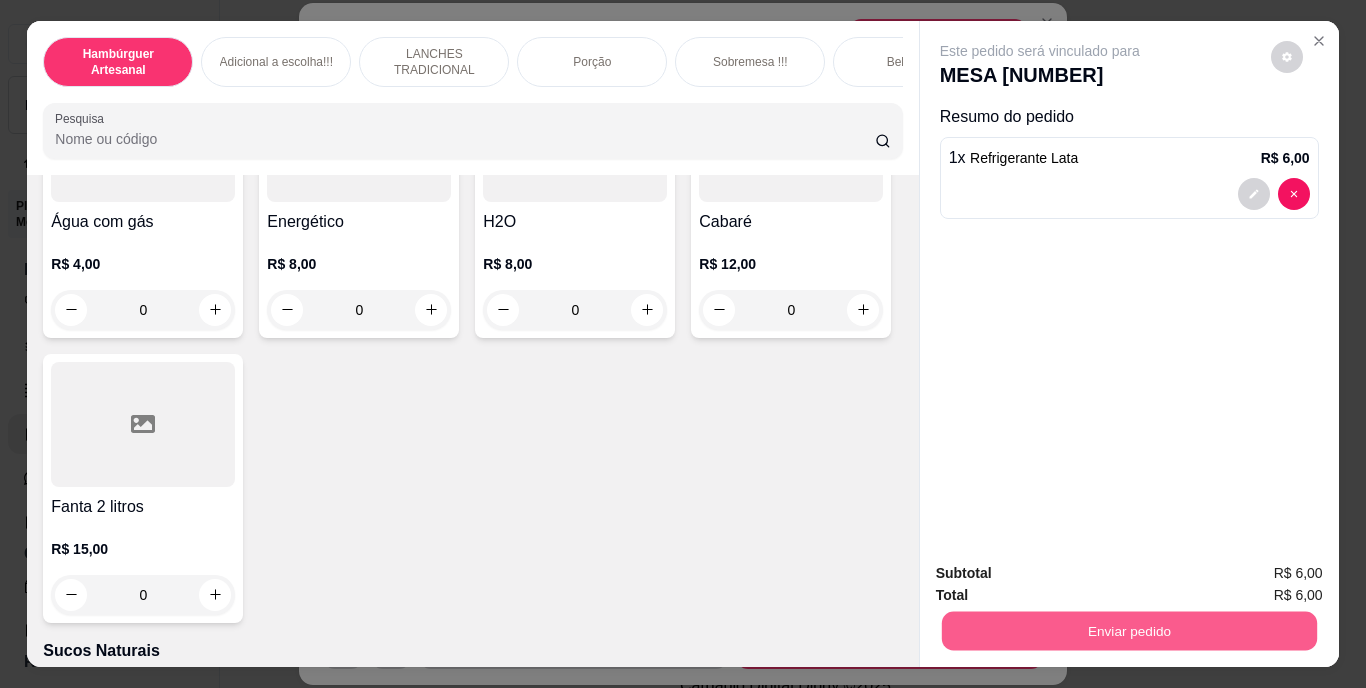 click on "Enviar pedido" at bounding box center [1128, 631] 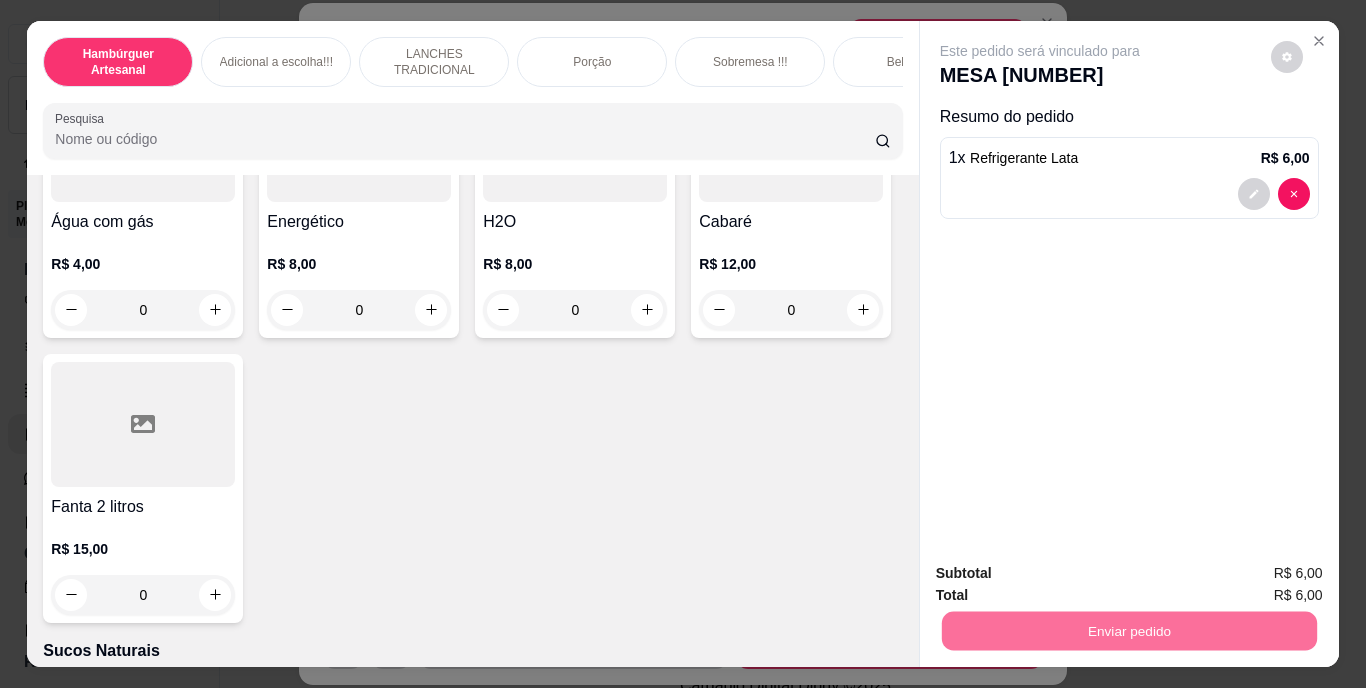 click on "Não registrar e enviar pedido" at bounding box center (1063, 574) 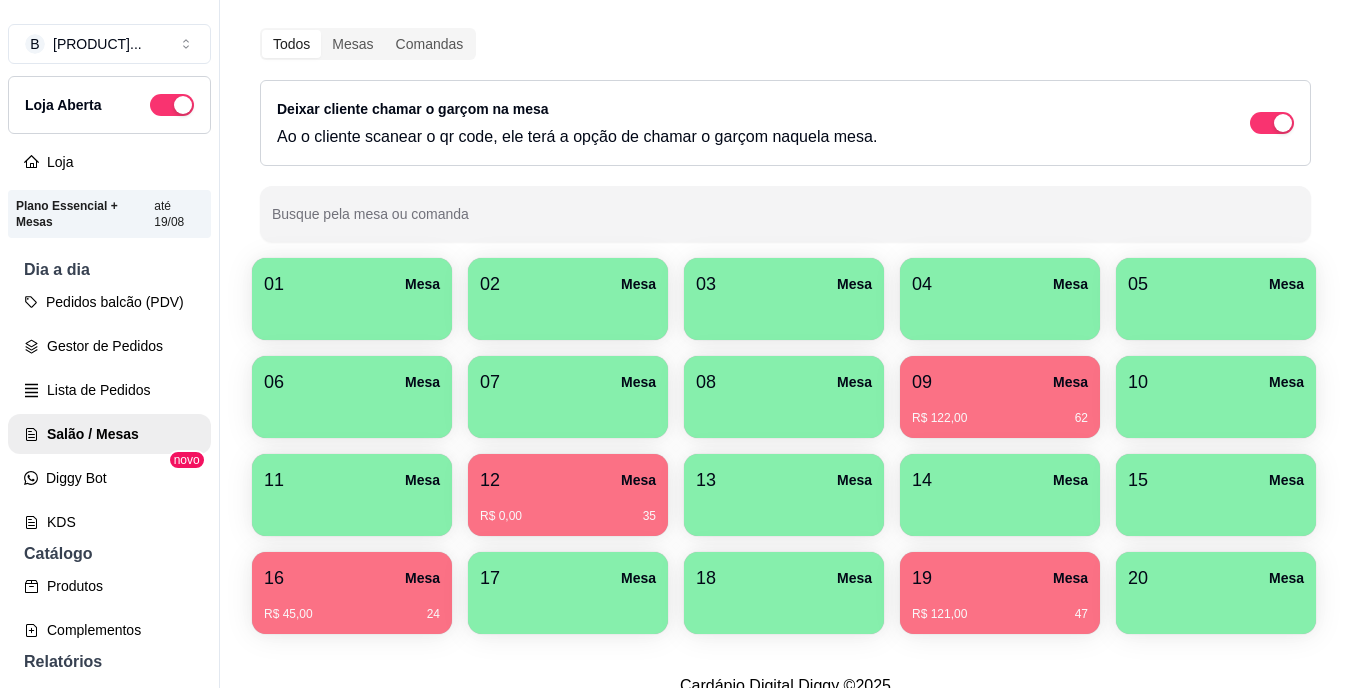 click on "R$ [PRICE] [NUMBER]" at bounding box center (1000, 411) 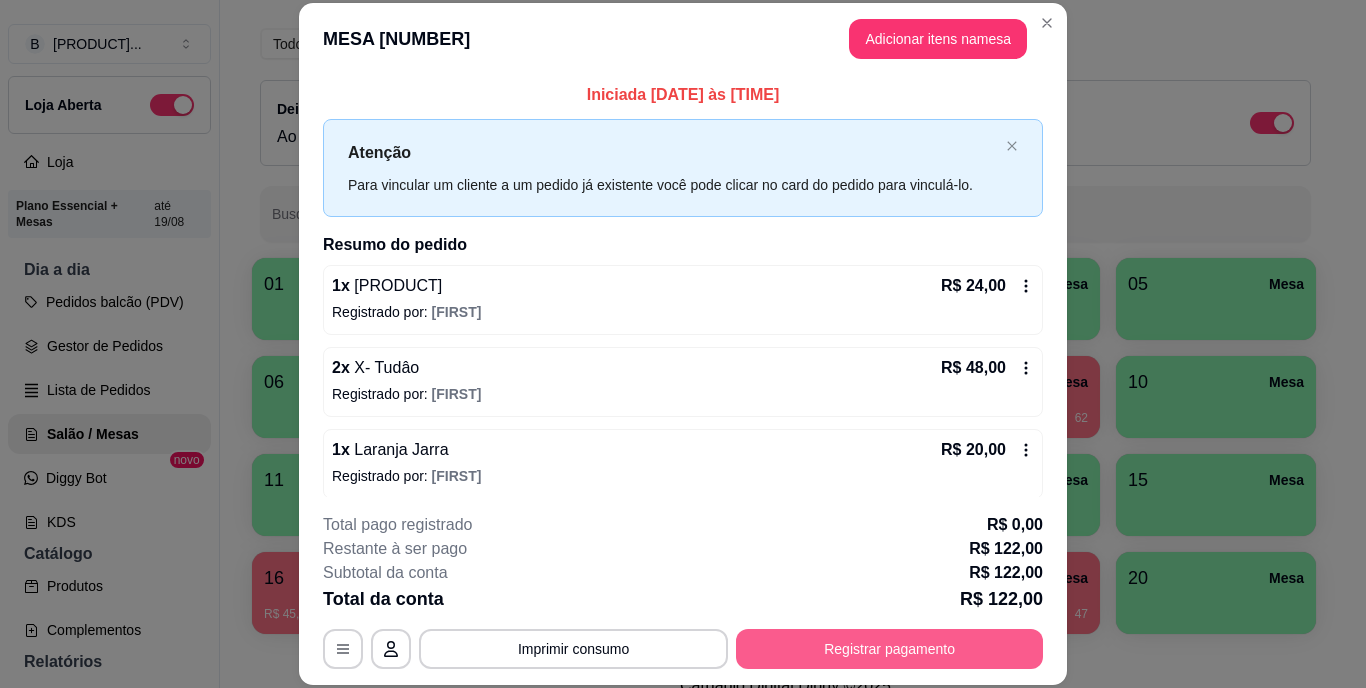 click on "Registrar pagamento" at bounding box center [889, 649] 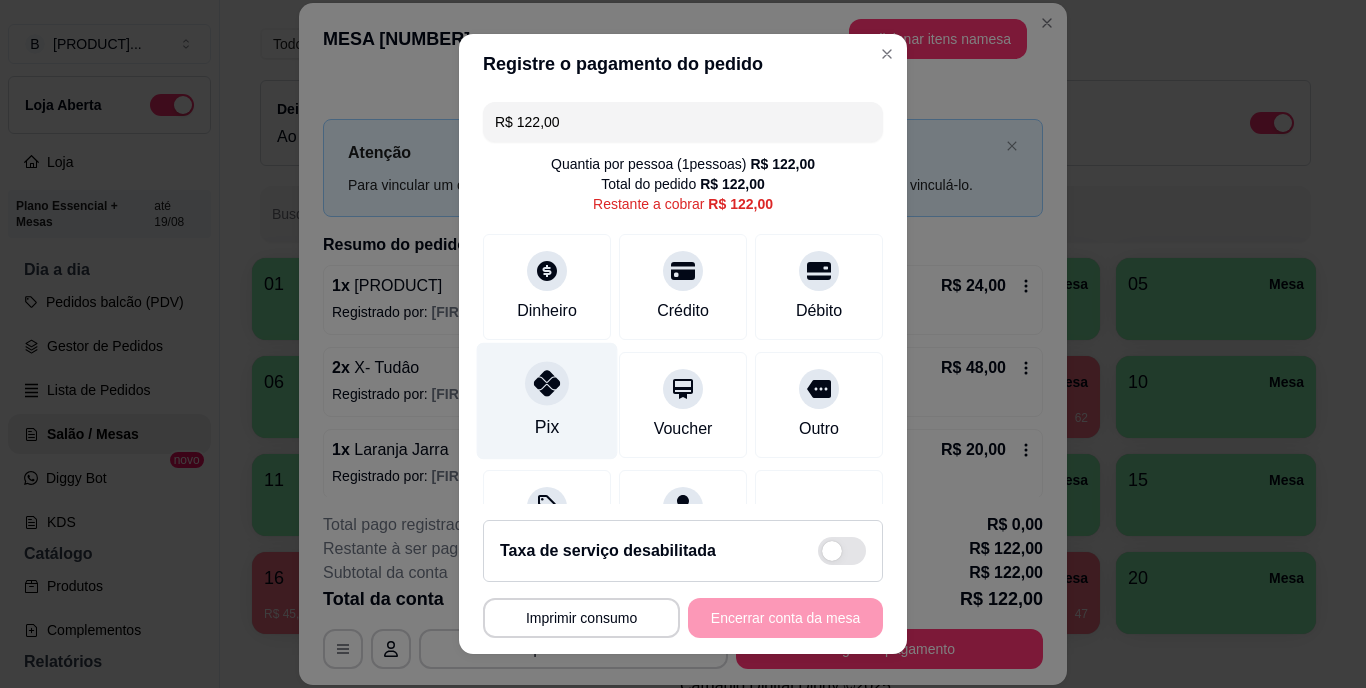 click 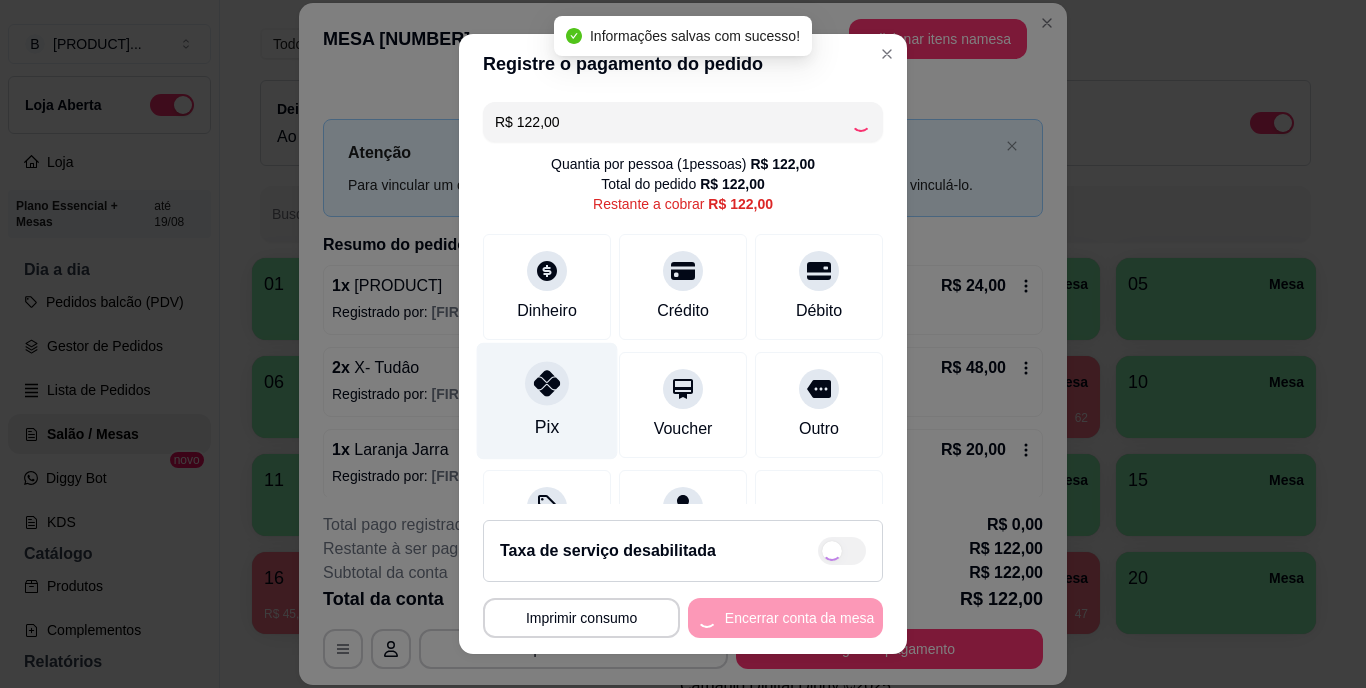type on "R$ 0,00" 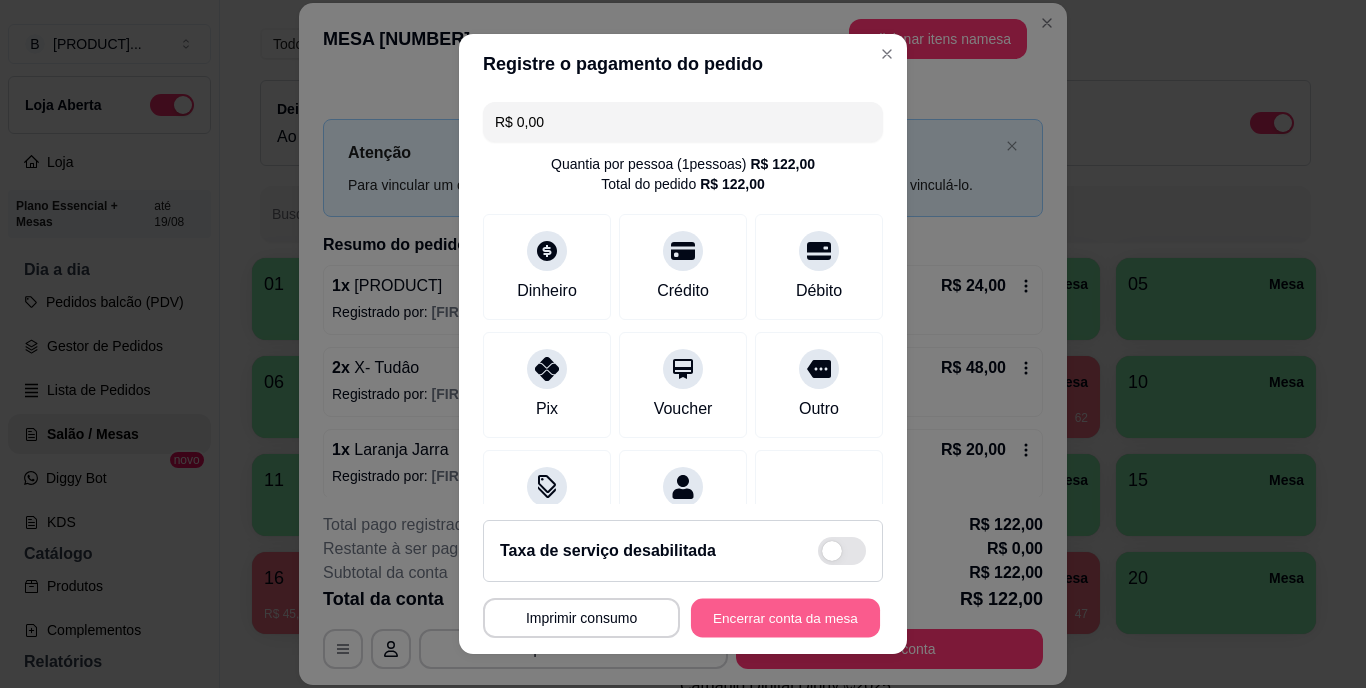 click on "Encerrar conta da mesa" at bounding box center [785, 617] 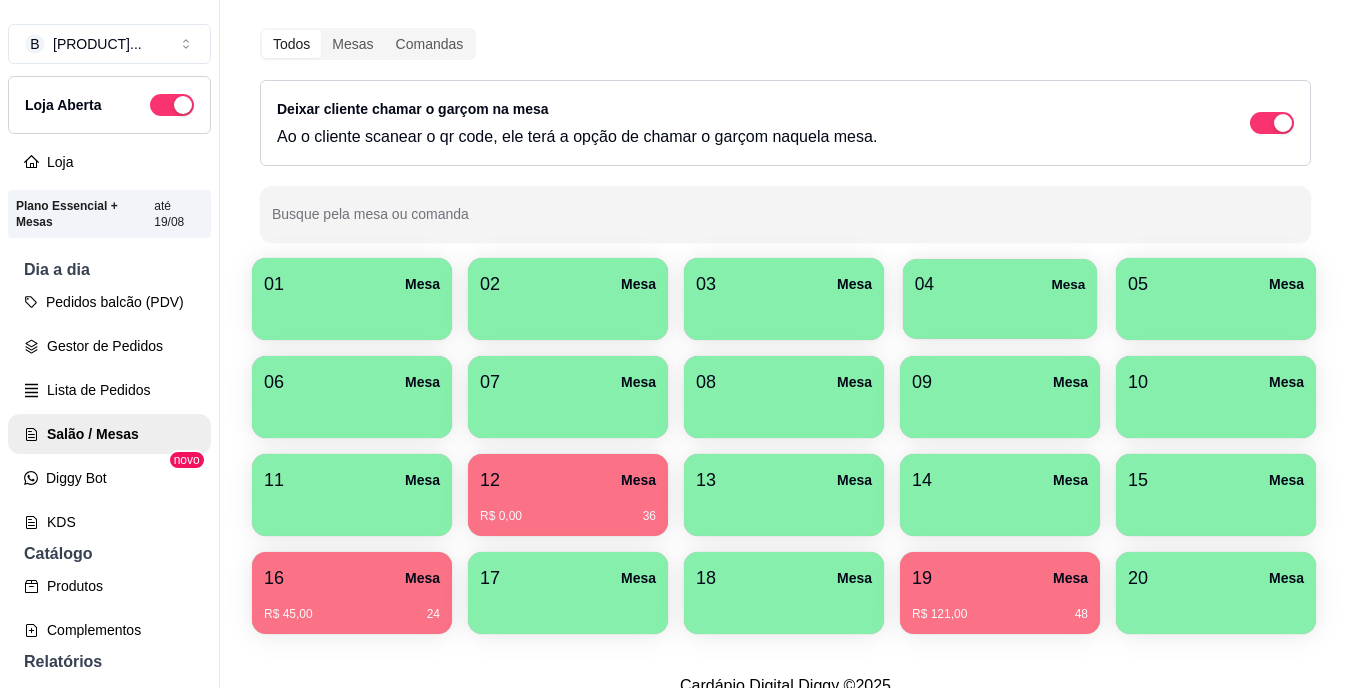 click on "04 Mesa" at bounding box center (1000, 299) 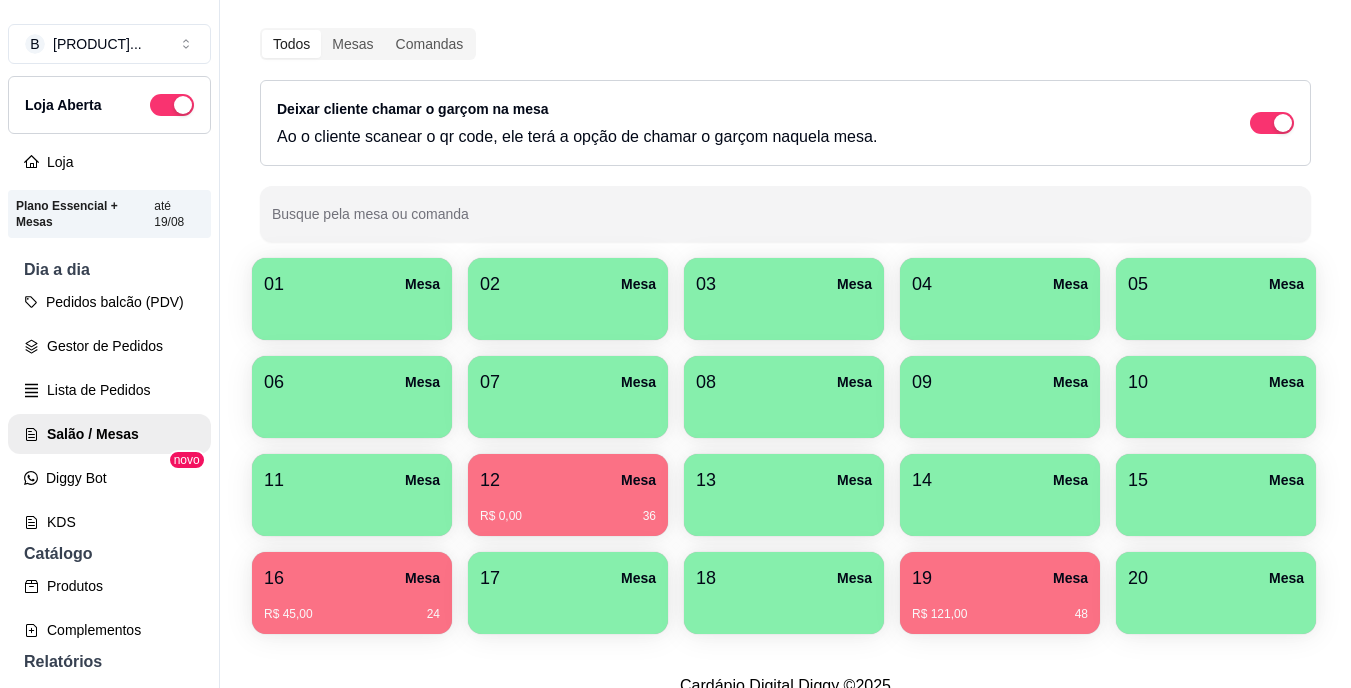 scroll, scrollTop: 239, scrollLeft: 0, axis: vertical 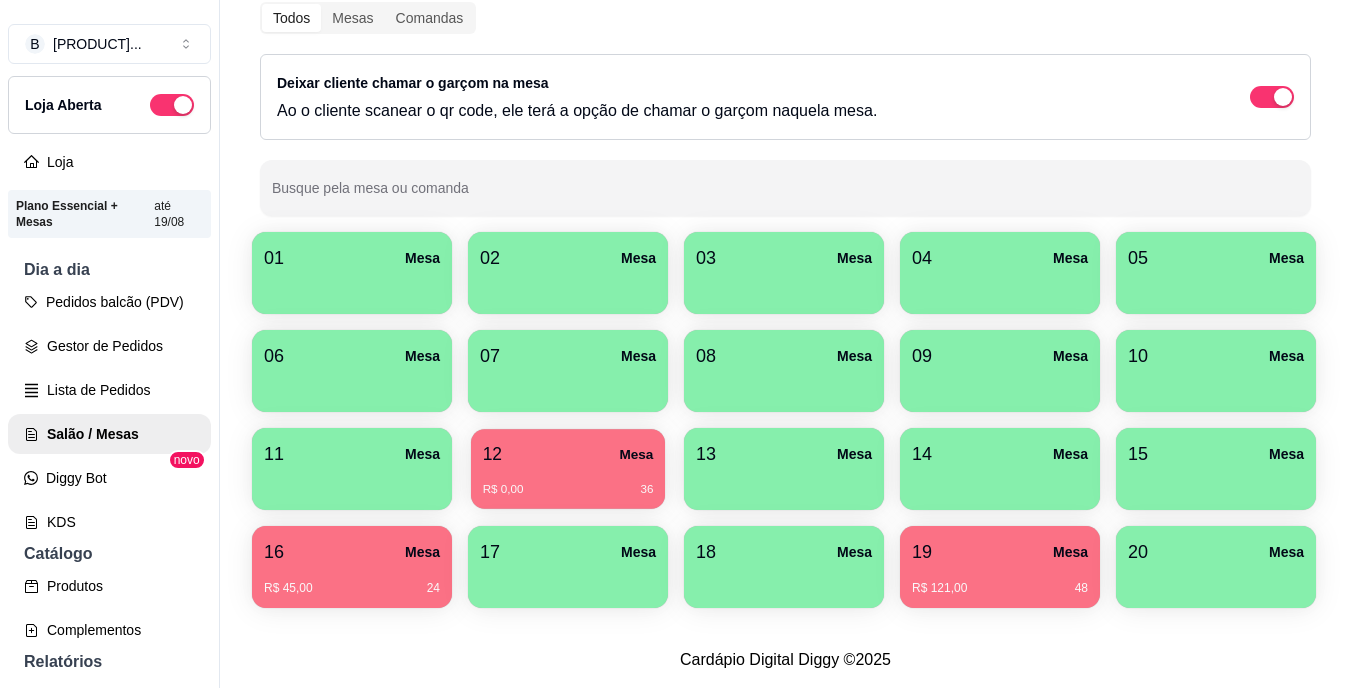 click on "R$ [PRICE] [NUMBER]" at bounding box center [568, 482] 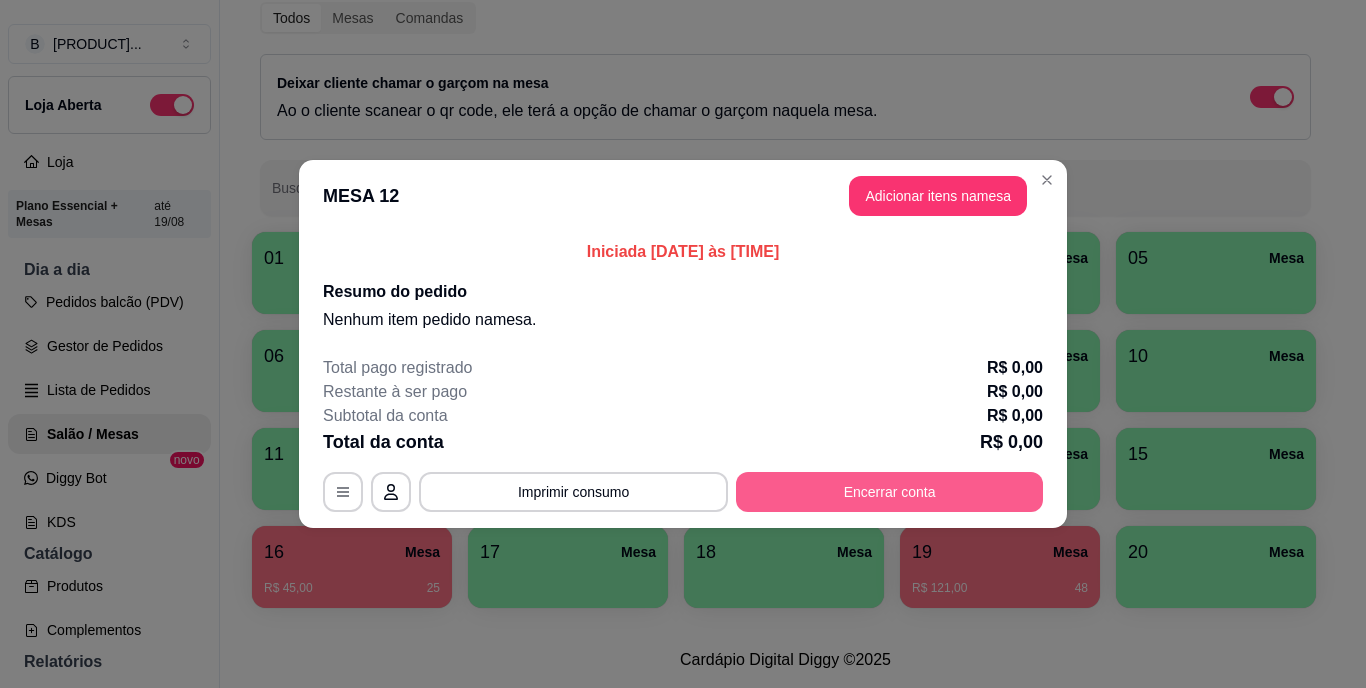 click on "Encerrar conta" at bounding box center [889, 492] 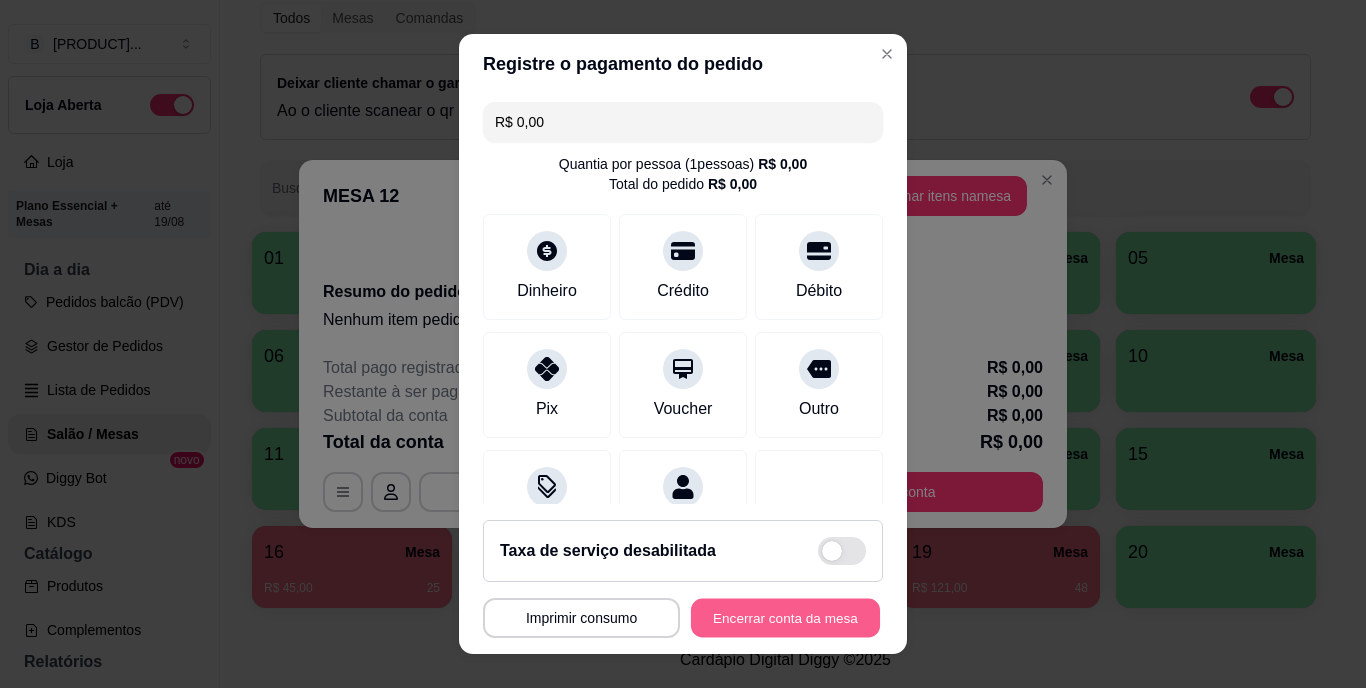 click on "Encerrar conta da mesa" at bounding box center (785, 617) 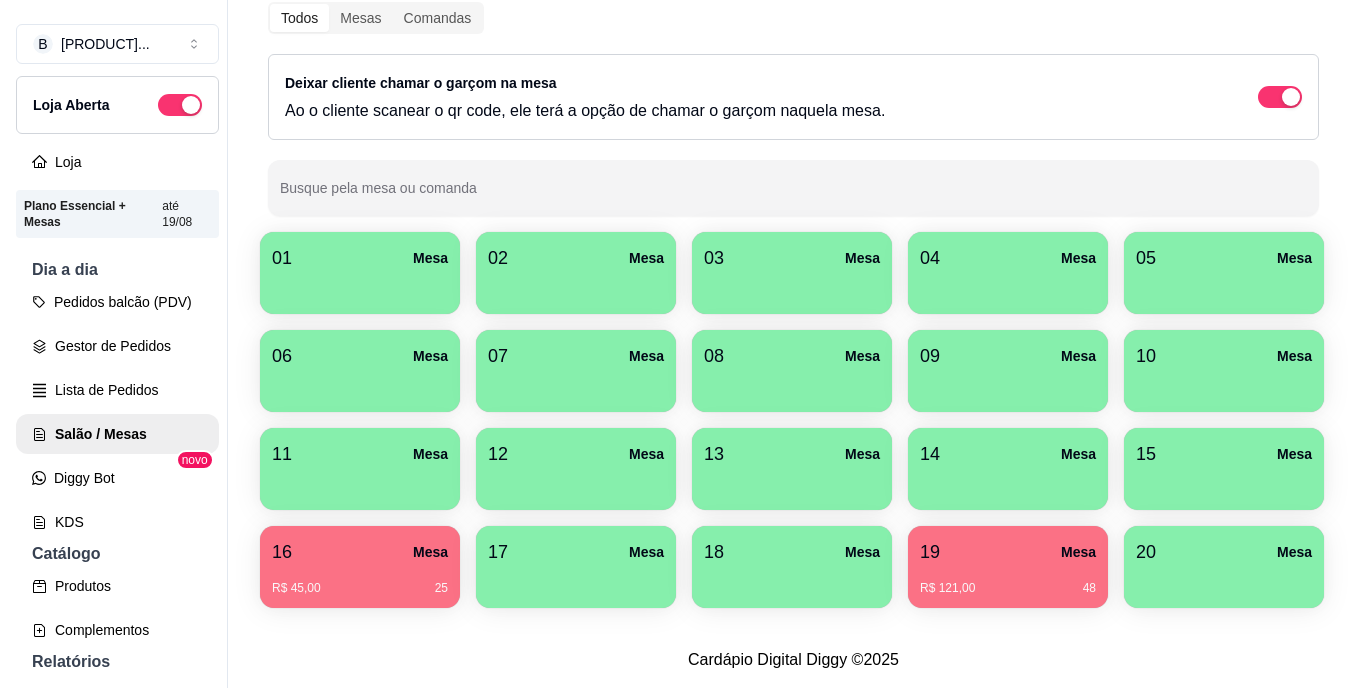 scroll, scrollTop: 32, scrollLeft: 0, axis: vertical 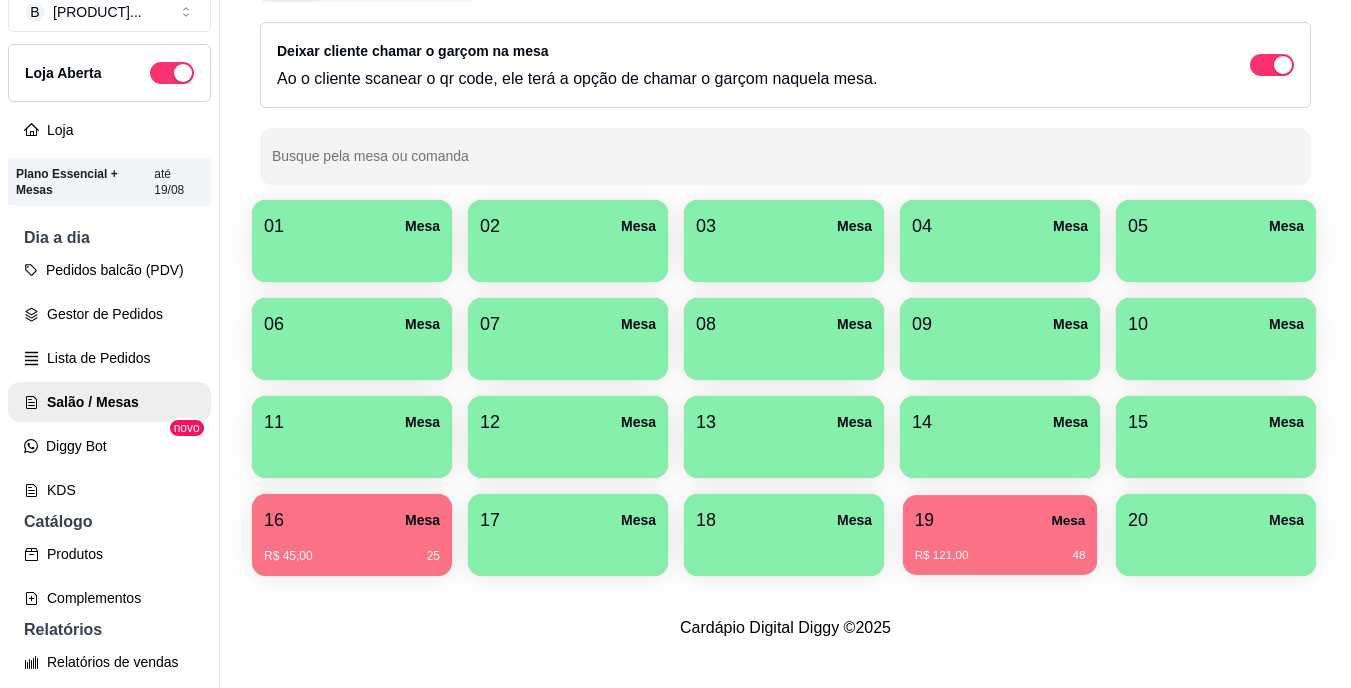 click on "[NUMBER] Mesa" at bounding box center (1000, 520) 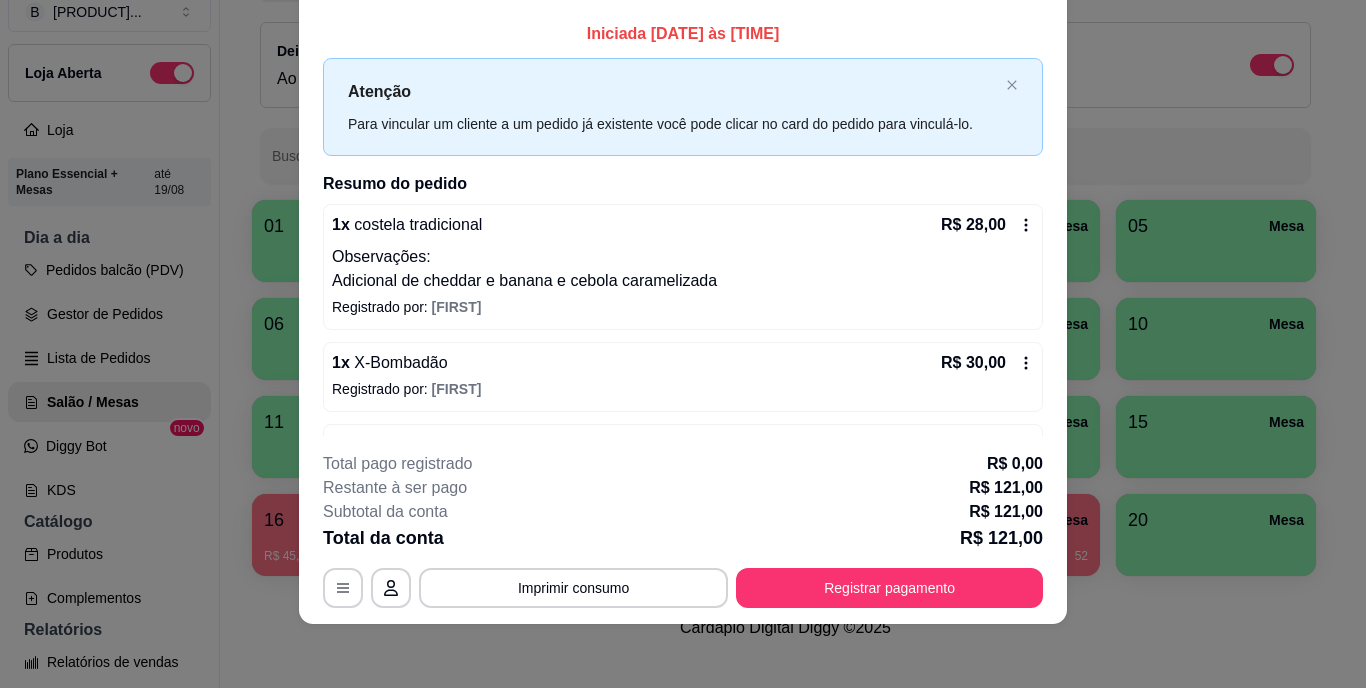 scroll, scrollTop: 0, scrollLeft: 0, axis: both 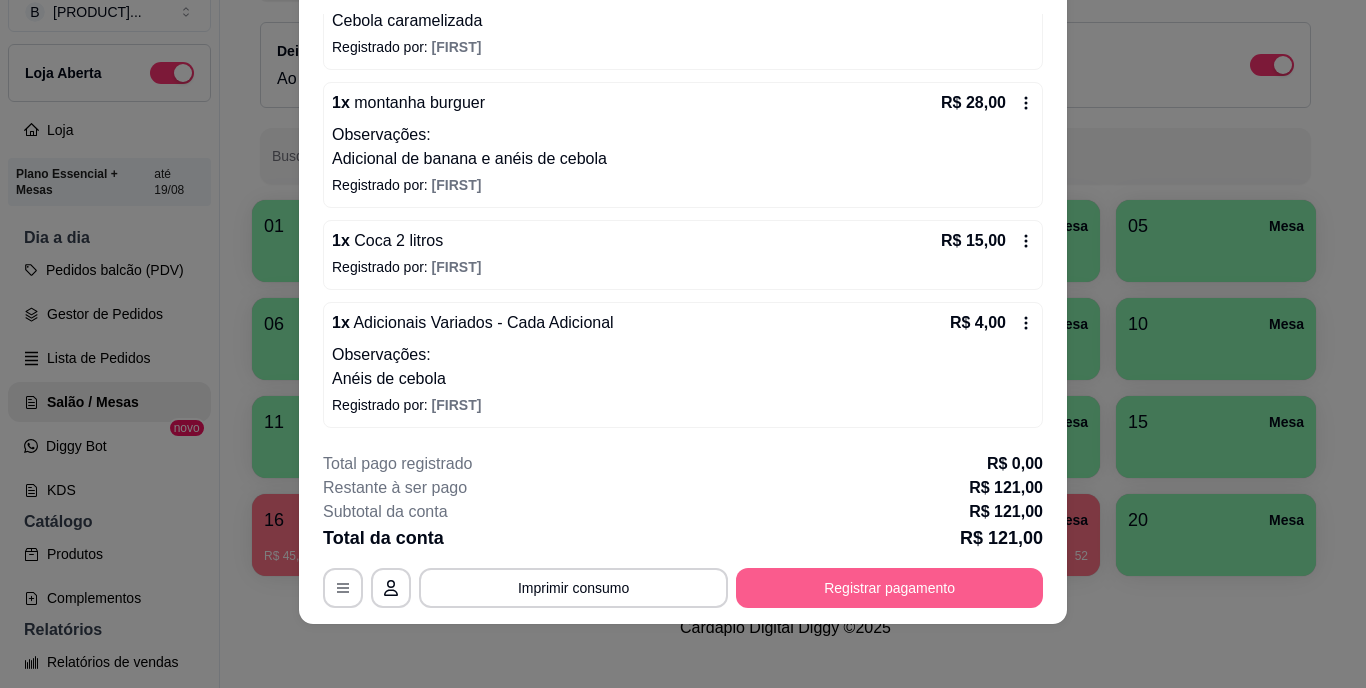 click on "Registrar pagamento" at bounding box center (889, 588) 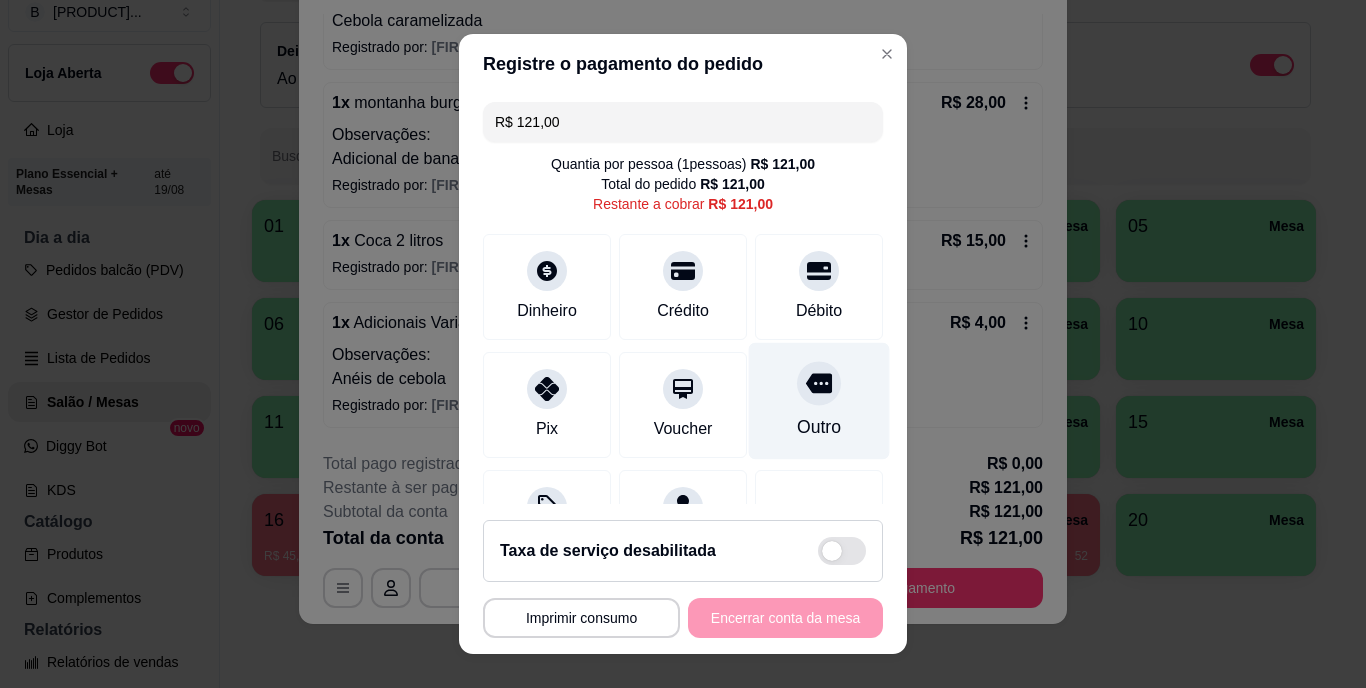 click on "Outro" at bounding box center (819, 401) 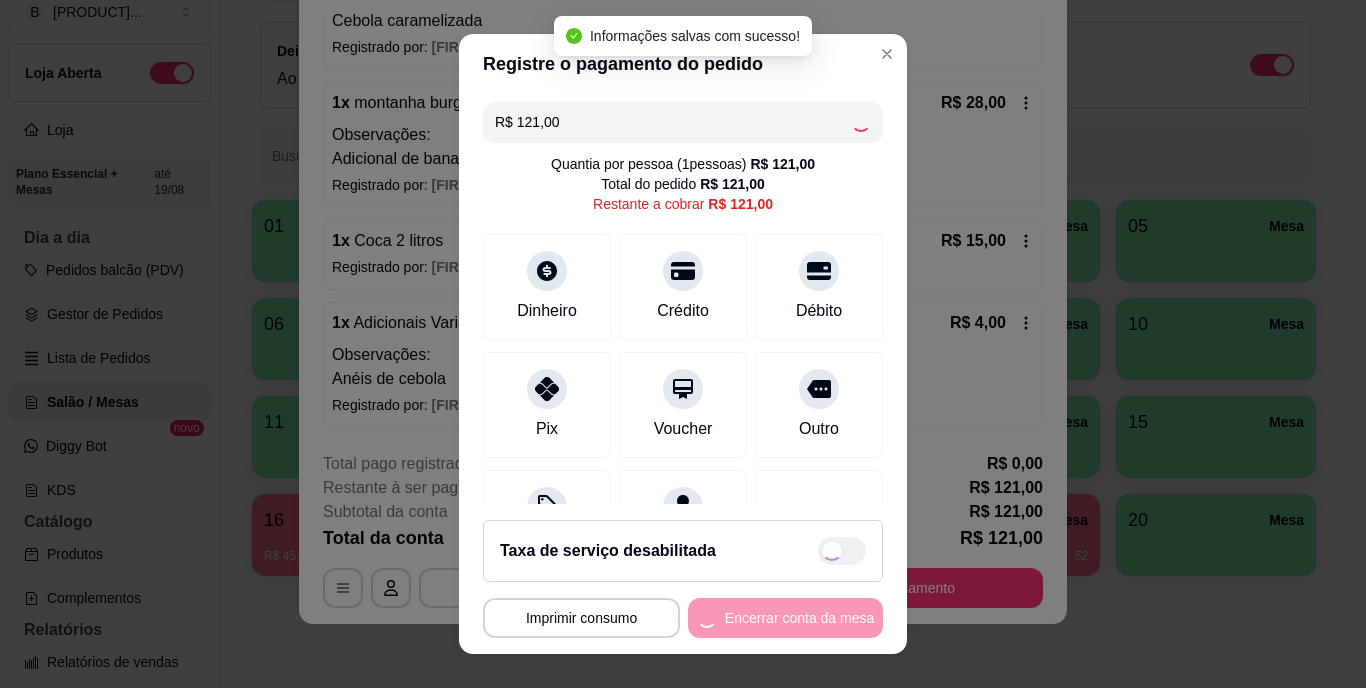 type on "R$ 0,00" 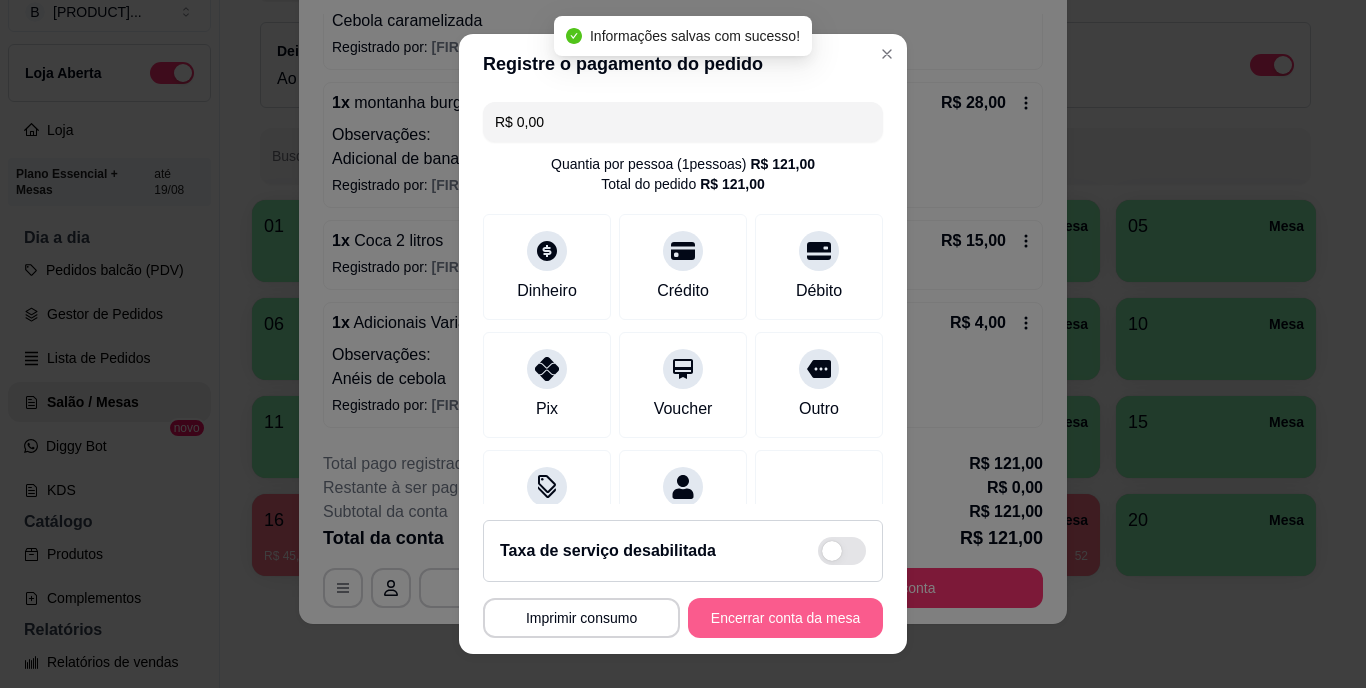 click on "Encerrar conta da mesa" at bounding box center (785, 618) 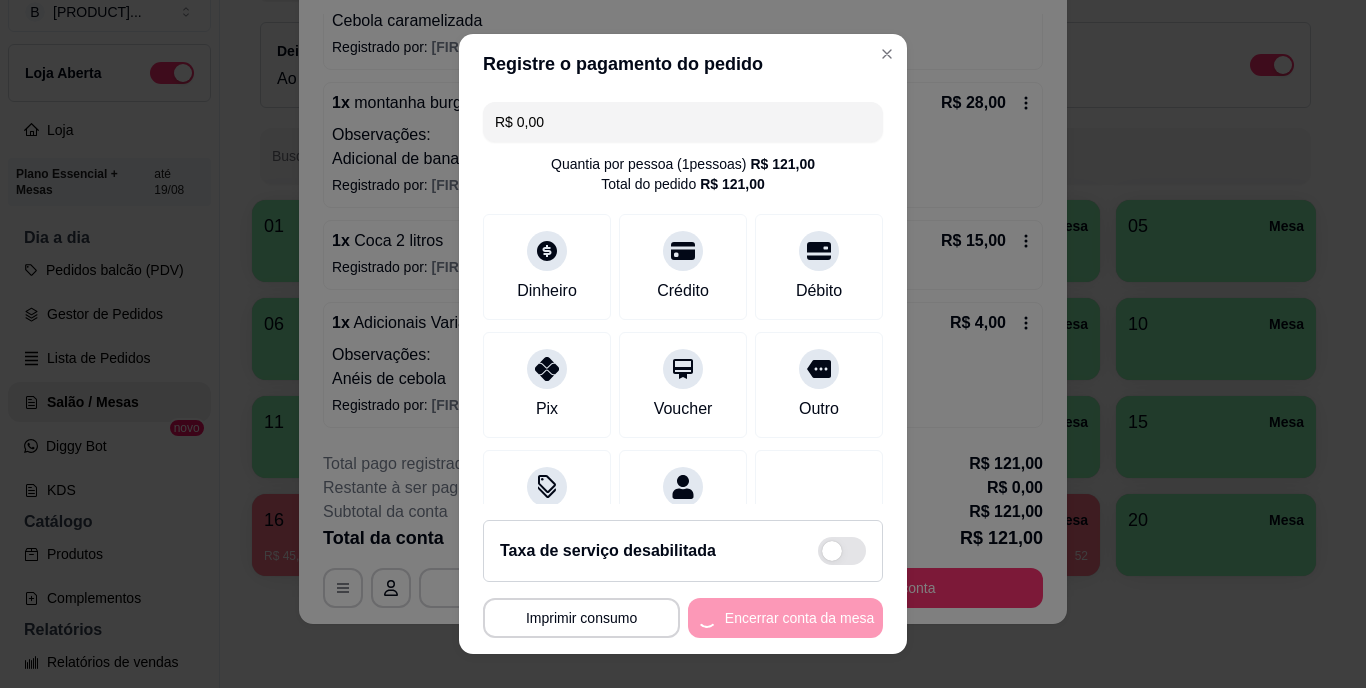 scroll, scrollTop: 0, scrollLeft: 0, axis: both 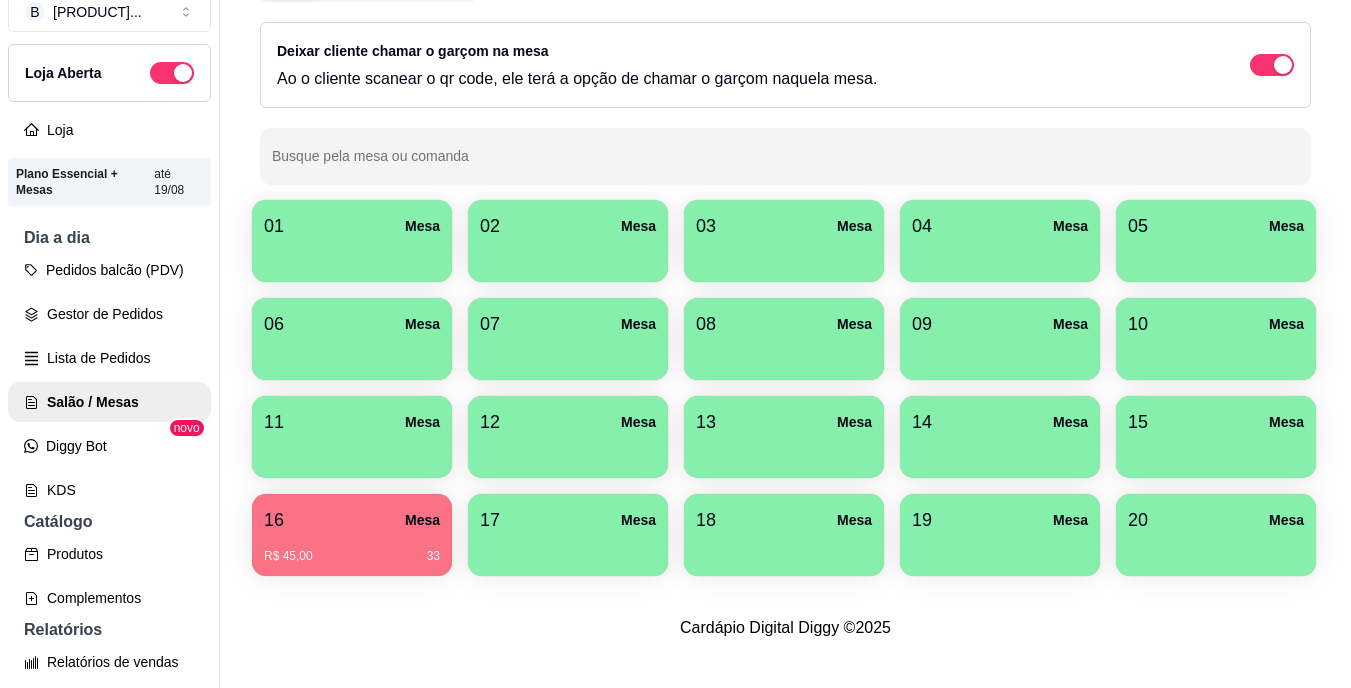click on "[NUMBER] Mesa" at bounding box center [352, 520] 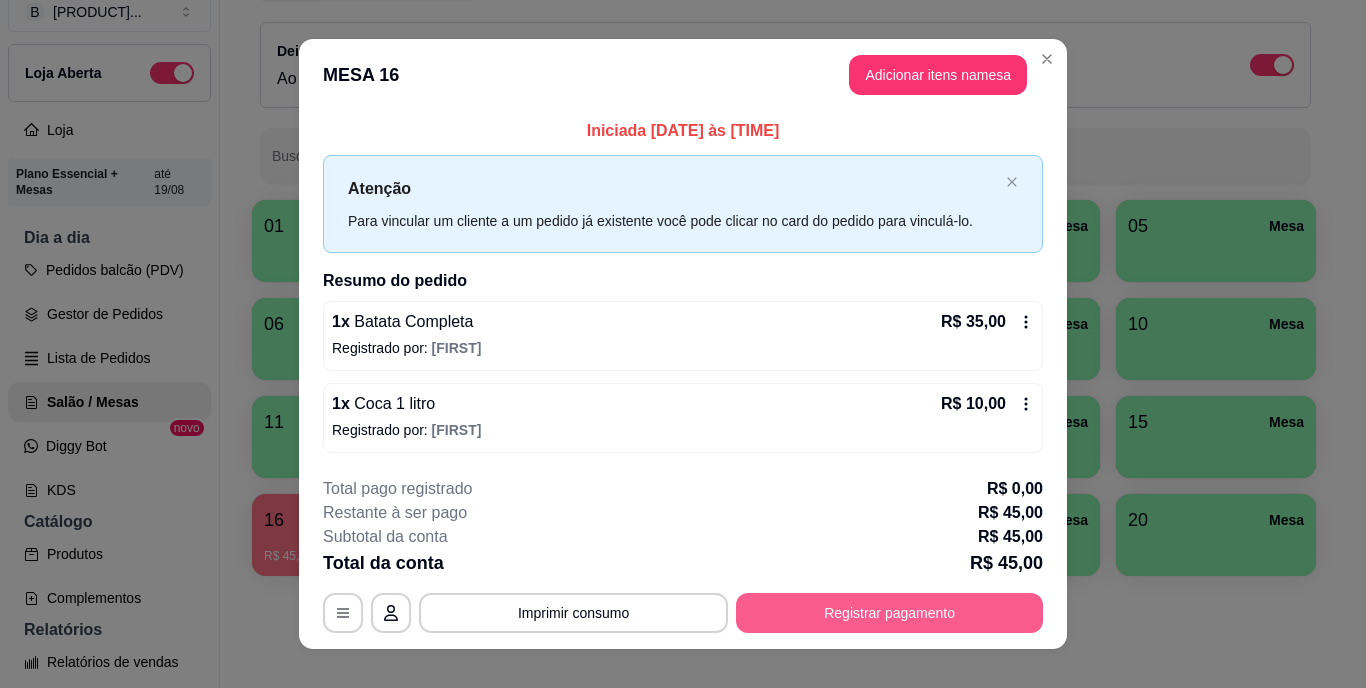 click on "Registrar pagamento" at bounding box center [889, 613] 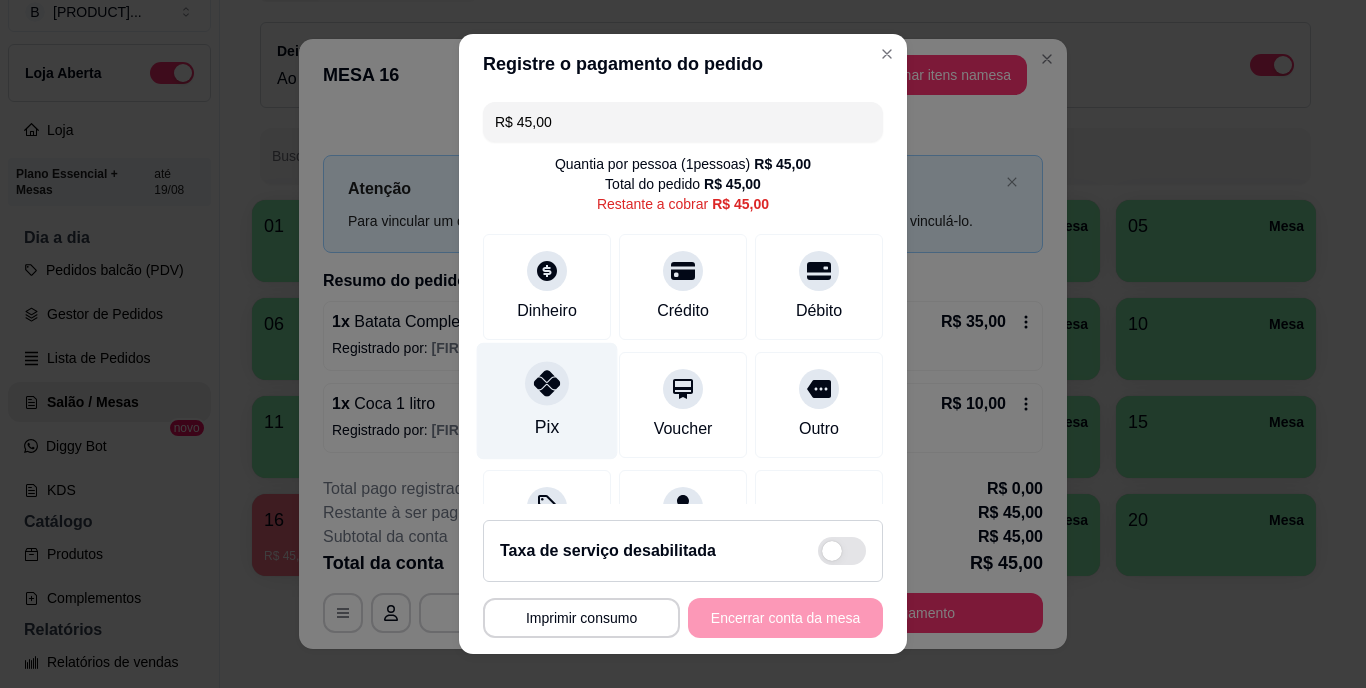 click on "Pix" at bounding box center (547, 401) 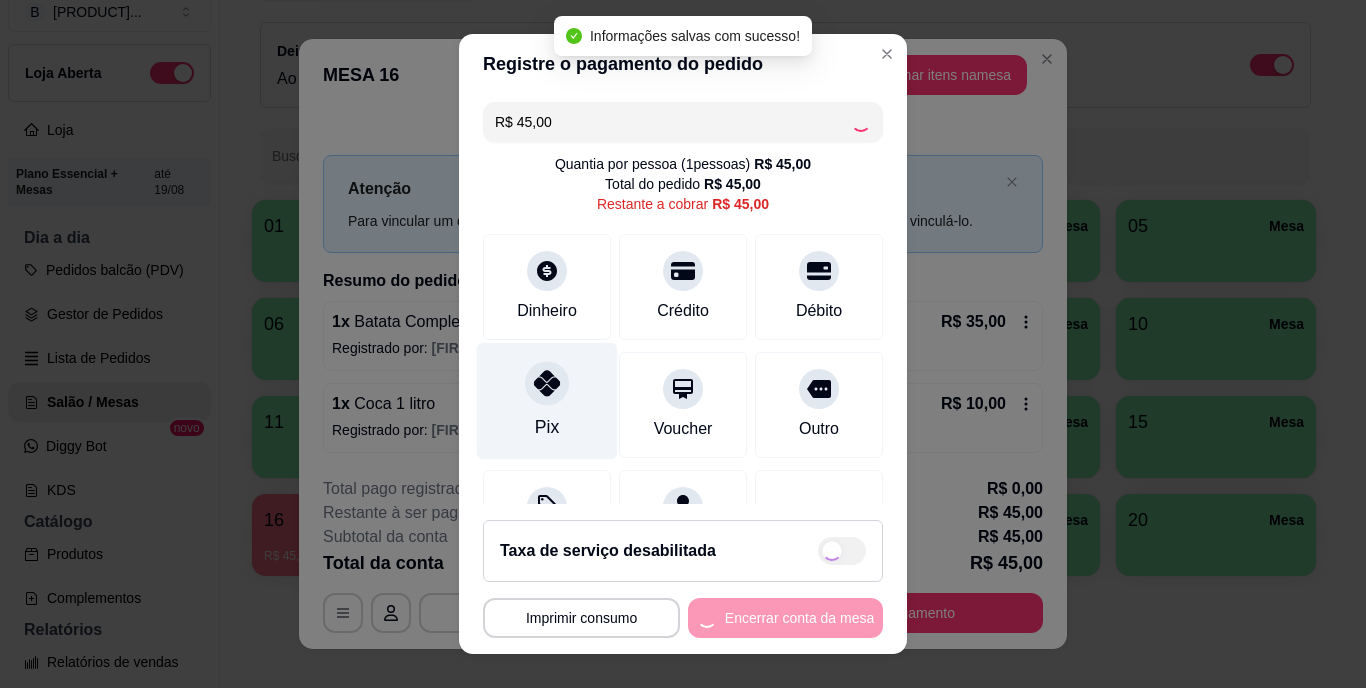 type on "R$ 0,00" 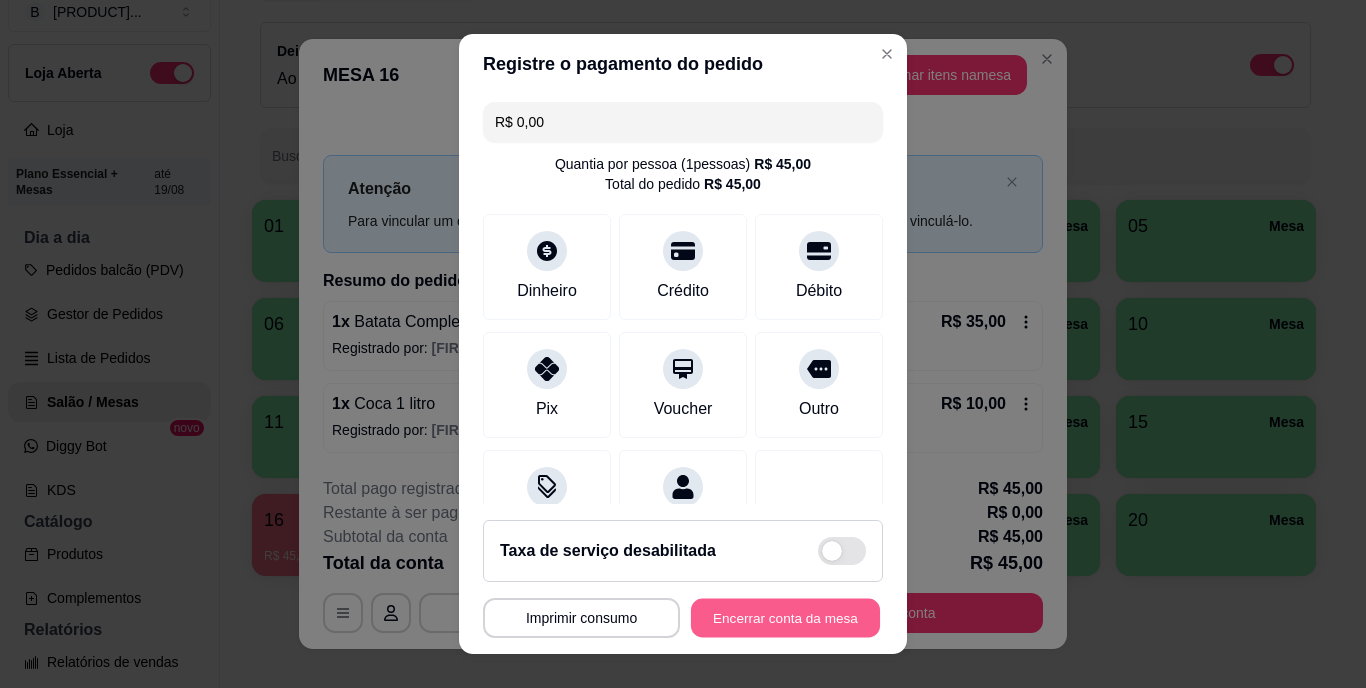 click on "Encerrar conta da mesa" at bounding box center (785, 617) 